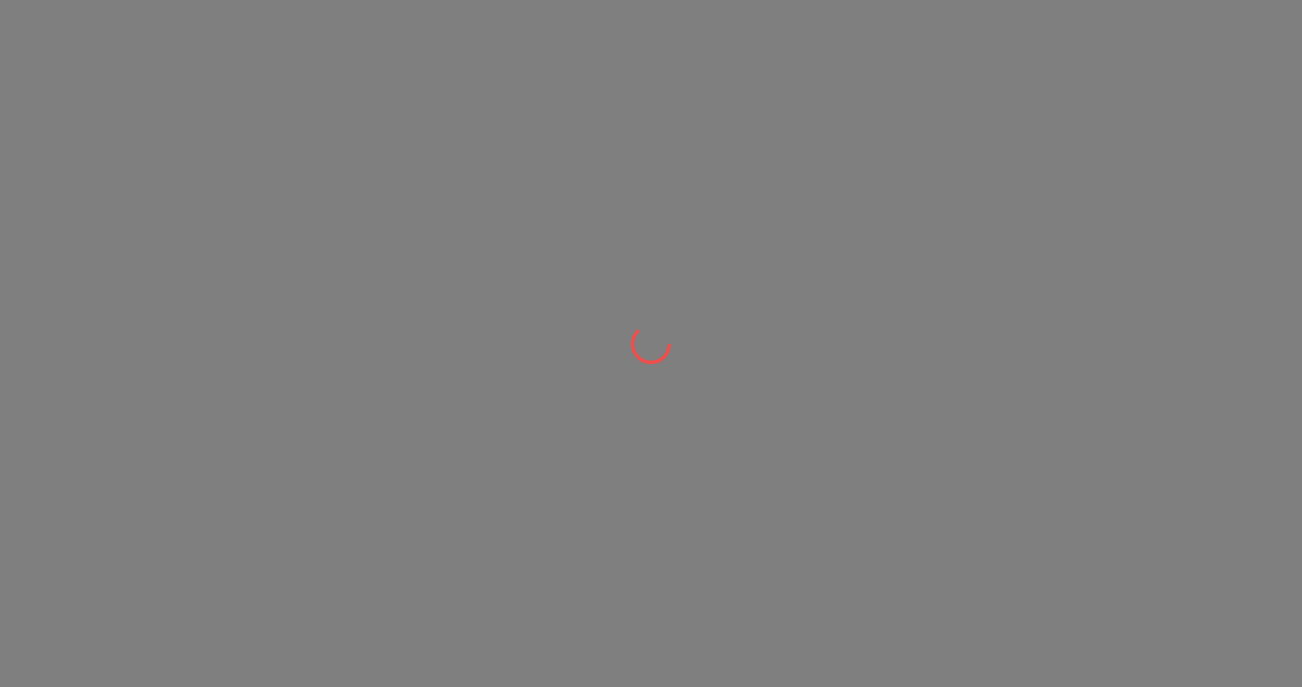 scroll, scrollTop: 0, scrollLeft: 0, axis: both 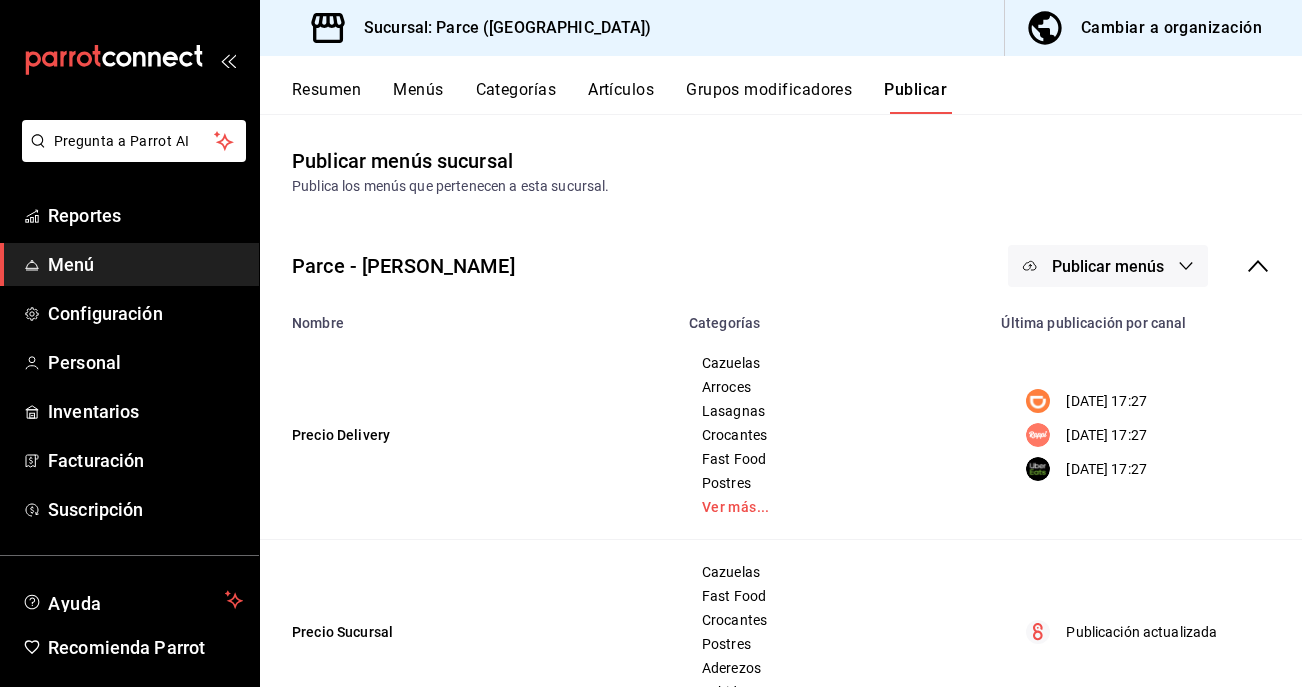 click on "Cambiar a organización" at bounding box center [1171, 28] 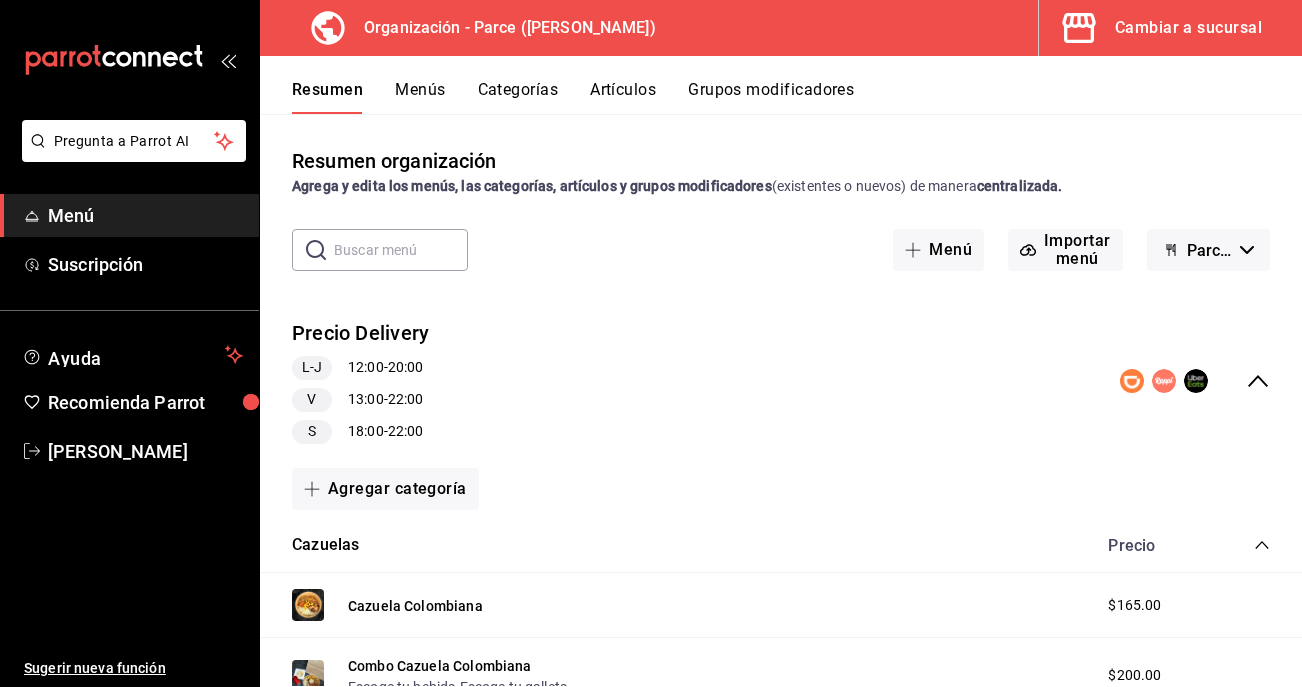 scroll, scrollTop: 4, scrollLeft: 0, axis: vertical 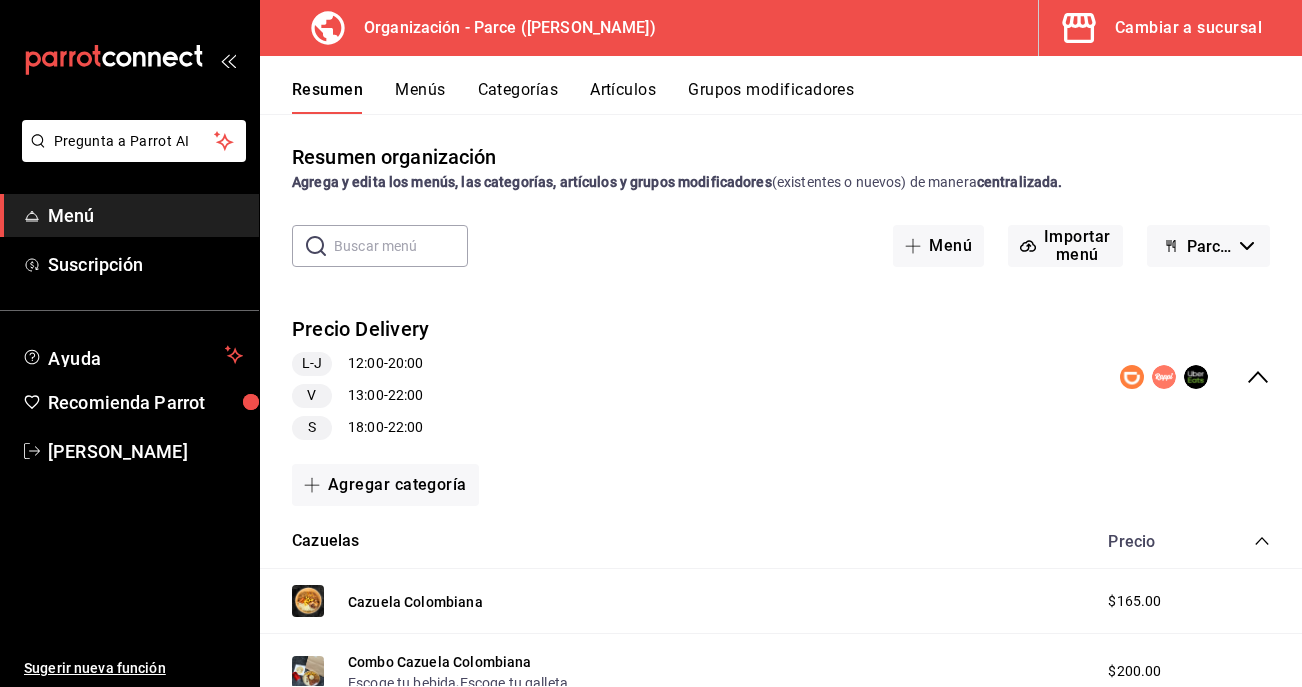 click on "Artículos" at bounding box center (623, 97) 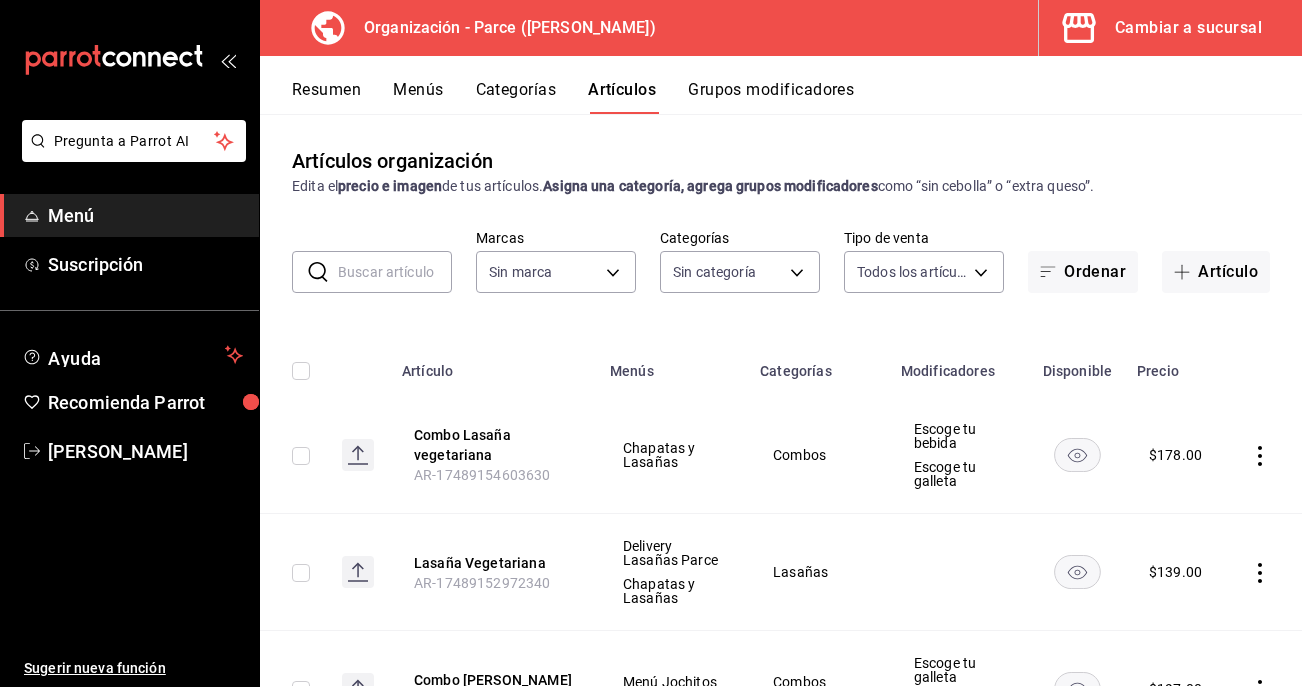 click at bounding box center [395, 272] 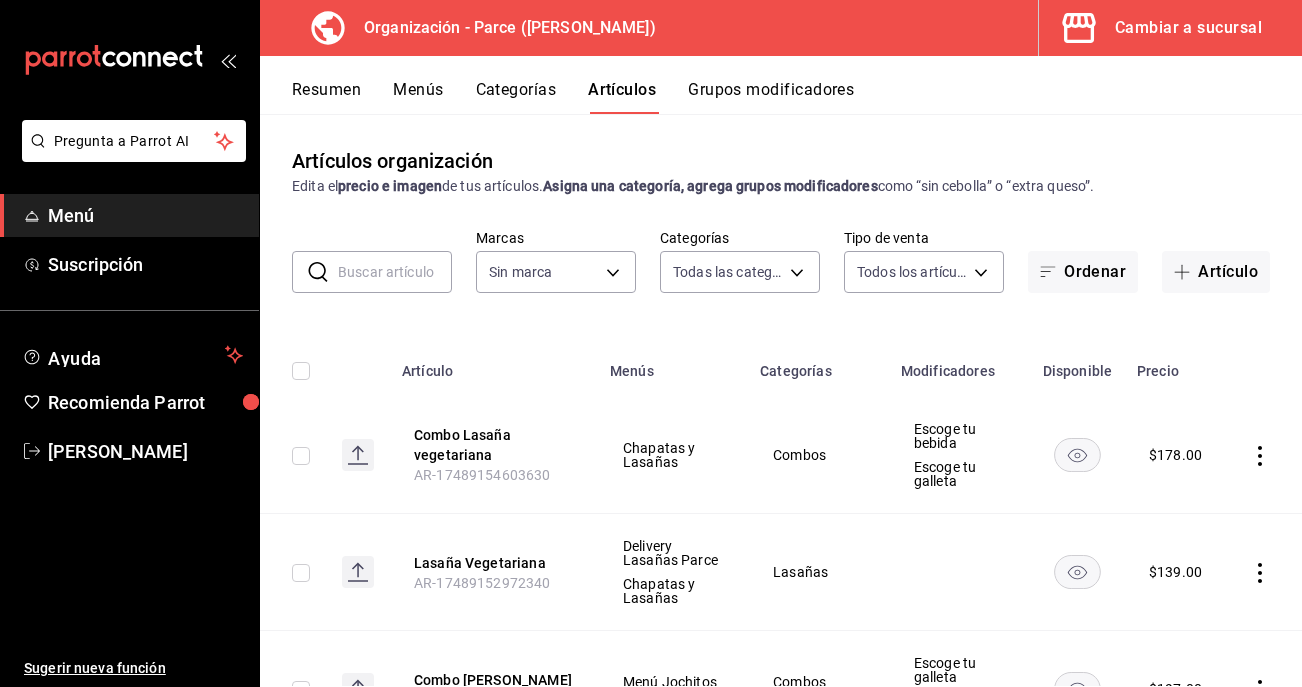 type on "e183c81b-4ecf-4799-b879-c13def88bad0,eecff6ee-5c75-45d2-8b9d-e43bcf7056c1,d4832ef1-c436-49a7-85be-6a0dd137c651,bcc5d845-c41b-43a3-b73a-06bb1b245d10,0e87e5aa-f405-4dc9-a1cb-57cdbbfc0c21,8179e992-82af-4c8d-b554-b0ccfa3822c5,129b015f-c0c8-4a54-ae85-4c71a080b71d,a7327655-e338-44a1-b643-fb05a21fcfaa,84bc823b-791a-4b1e-9b1e-994d81b899f0,7f4e5902-0a56-4b14-9463-e227471fb603,407b32eb-0799-4e8e-a5a3-15018411fc6c,5c7d8a5d-b551-46d0-8ba8-0abda1a6886c,cfb44dd6-1c1d-4bde-ae08-887b23683145,4544c754-d084-4af1-995f-7c99b34e78cc,24415b0b-f734-44a3-95b0-9b50d3532cda,4e9cce17-a2a3-419b-ad82-faebed43580c,a9e34054-1398-4f72-9681-185fb8105df5,b1c9f6a3-969c-444b-a166-e732a2af10d3" 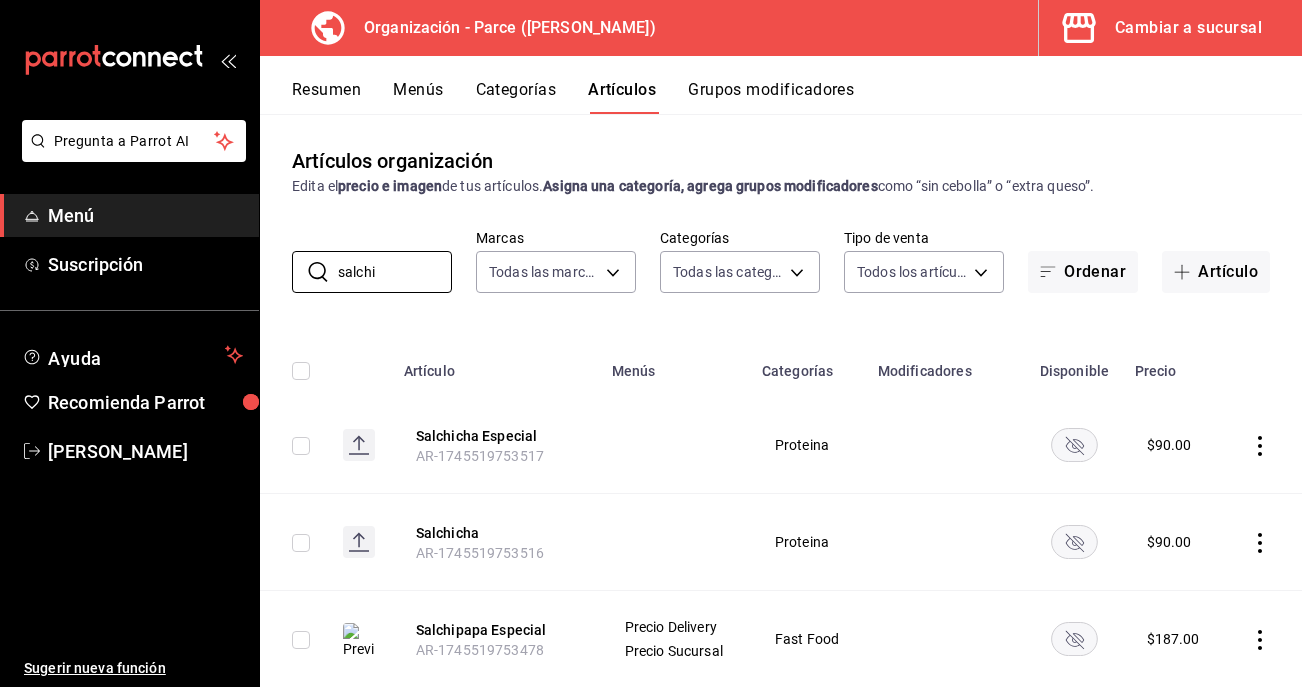 scroll, scrollTop: 29, scrollLeft: 0, axis: vertical 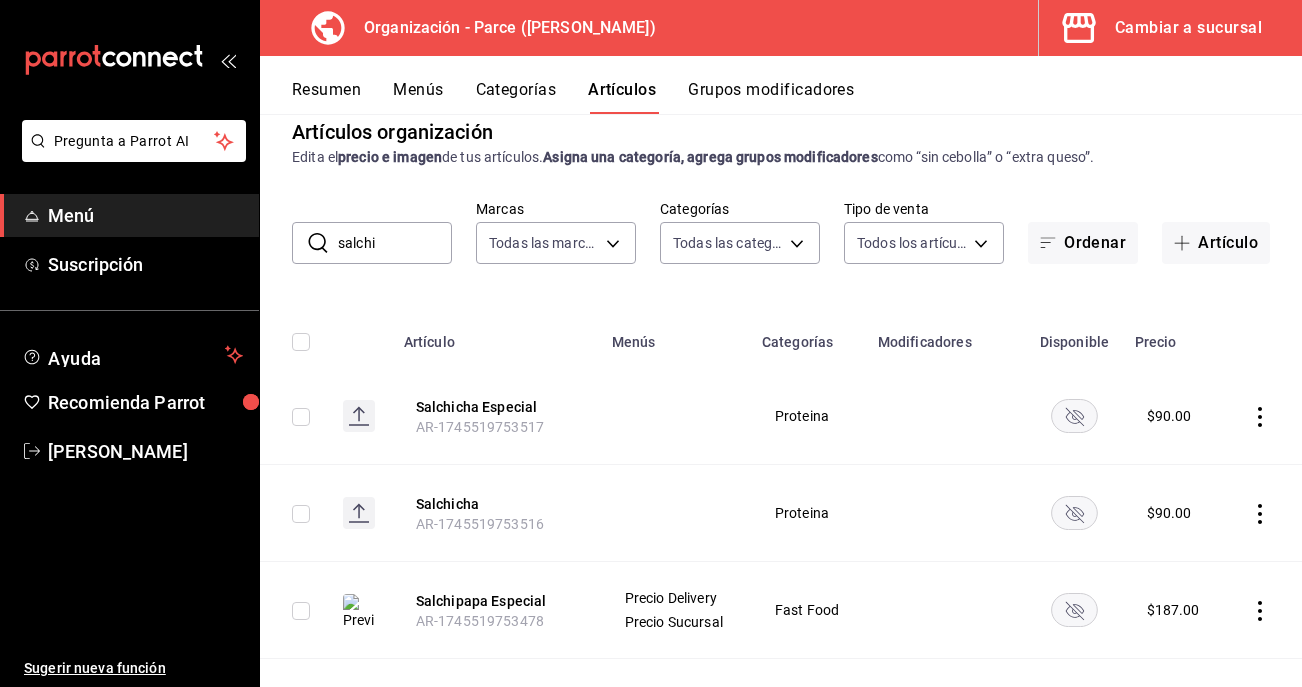 click 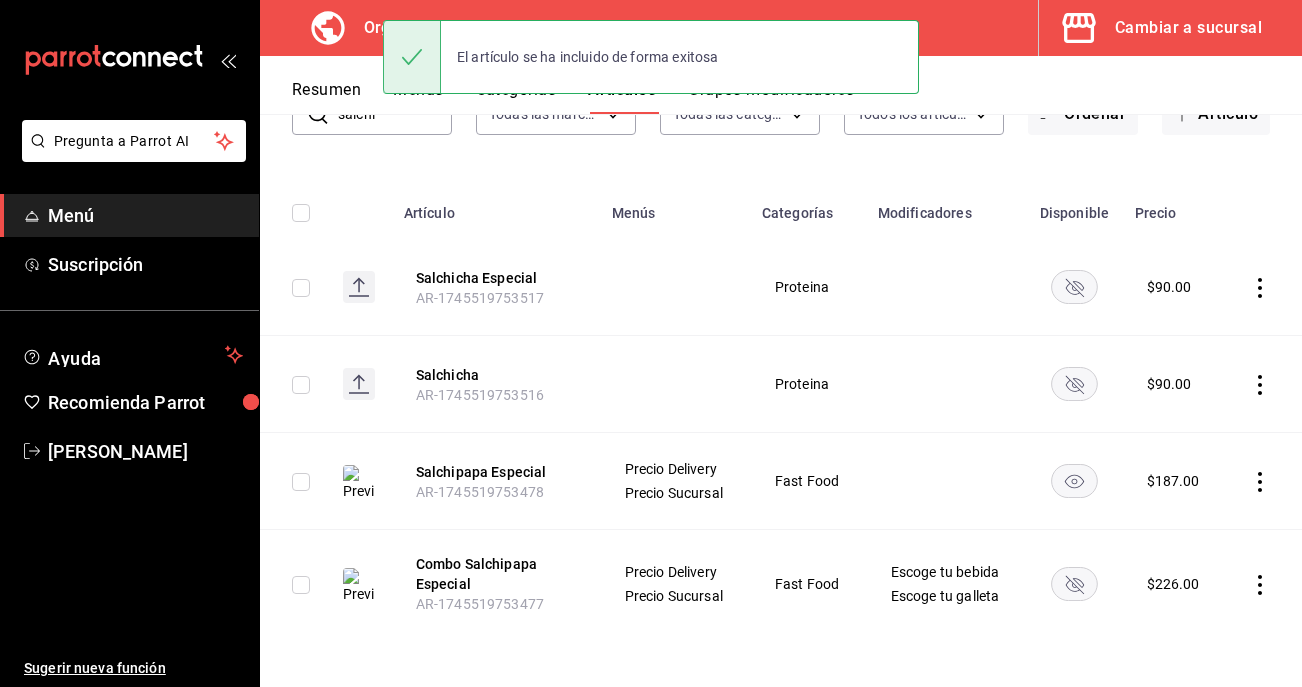 scroll, scrollTop: 172, scrollLeft: 0, axis: vertical 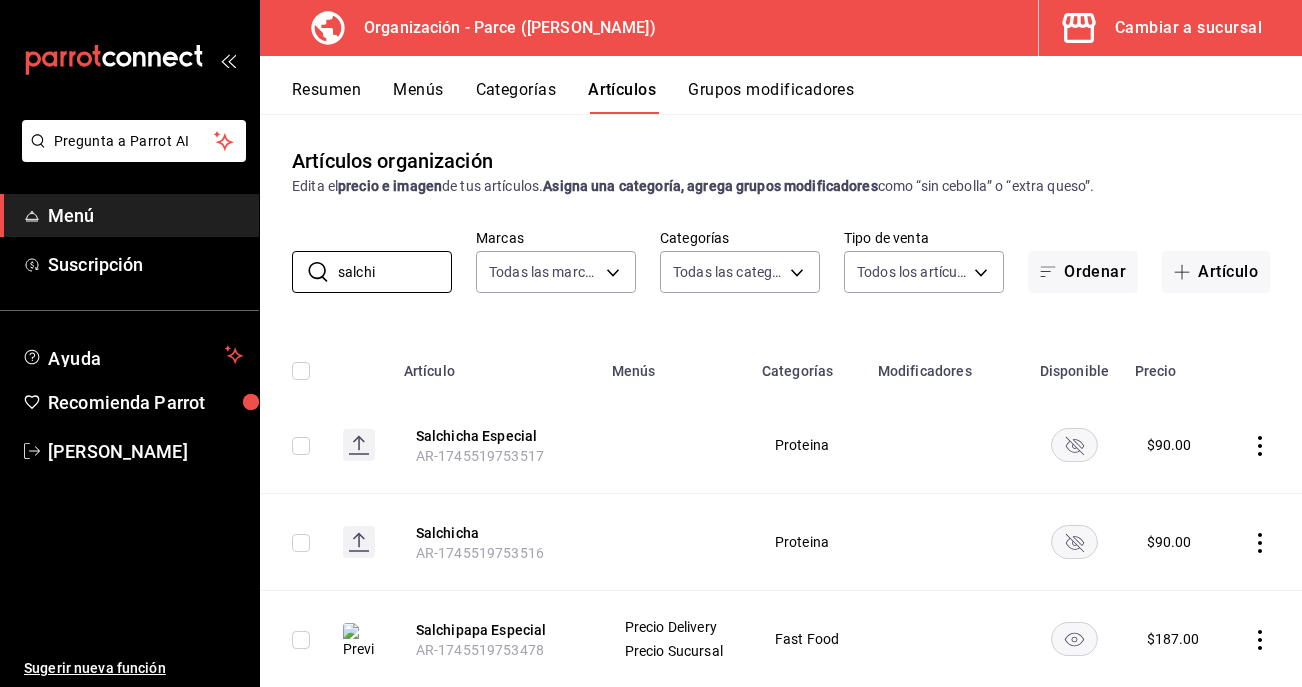 drag, startPoint x: 399, startPoint y: 272, endPoint x: 285, endPoint y: 273, distance: 114.00439 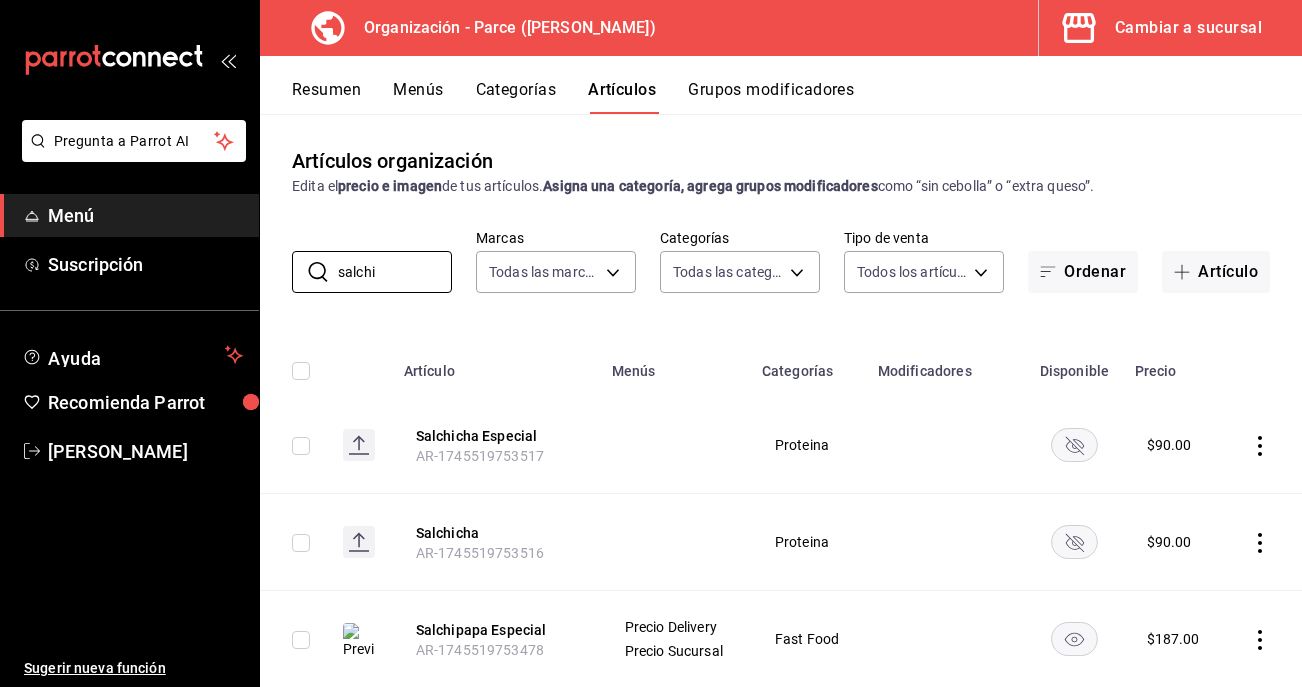 click on "​ salchi ​ Marcas Todas las marcas, Sin marca 0a3127fc-1276-4737-ab8d-e4e994693669,4b297962-9005-42f3-abd1-527526d01ddc,1a53e0b4-2e39-46a9-84cf-7f6a69f9f111,c630f9e2-fcd7-4872-9bbf-a46be475e313,714c4b6c-cc4b-473b-9001-35e0f2212cbe,3aa0a133-d70d-4326-8f8a-745f727d753f Categorías Todas las categorías, Sin categoría e183c81b-4ecf-4799-b879-c13def88bad0,eecff6ee-5c75-45d2-8b9d-e43bcf7056c1,d4832ef1-c436-49a7-85be-6a0dd137c651,bcc5d845-c41b-43a3-b73a-06bb1b245d10,0e87e5aa-f405-4dc9-a1cb-57cdbbfc0c21,8179e992-82af-4c8d-b554-b0ccfa3822c5,129b015f-c0c8-4a54-ae85-4c71a080b71d,a7327655-e338-44a1-b643-fb05a21fcfaa,84bc823b-791a-4b1e-9b1e-994d81b899f0,7f4e5902-0a56-4b14-9463-e227471fb603,407b32eb-0799-4e8e-a5a3-15018411fc6c,5c7d8a5d-b551-46d0-8ba8-0abda1a6886c,cfb44dd6-1c1d-4bde-ae08-887b23683145,4544c754-d084-4af1-995f-7c99b34e78cc,24415b0b-f734-44a3-95b0-9b50d3532cda,4e9cce17-a2a3-419b-ad82-faebed43580c,a9e34054-1398-4f72-9681-185fb8105df5,b1c9f6a3-969c-444b-a166-e732a2af10d3 Tipo de venta Todos los artículos" at bounding box center (781, 261) 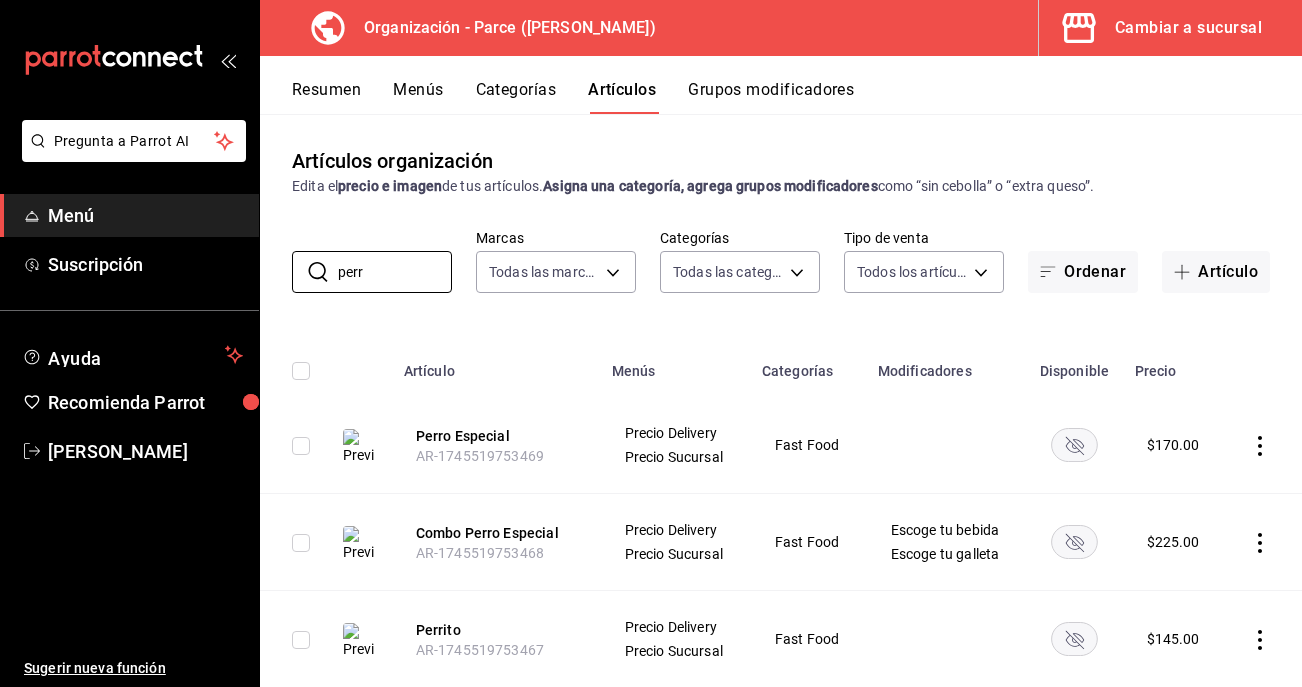 type on "perr" 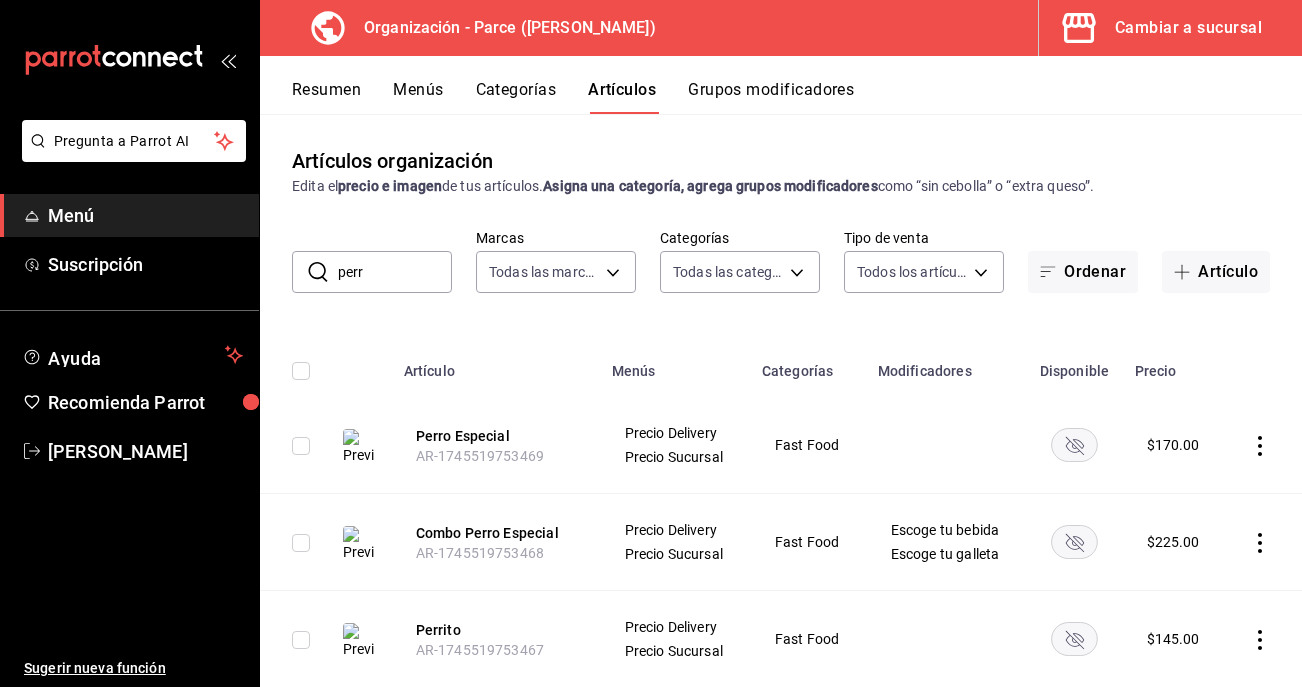 click 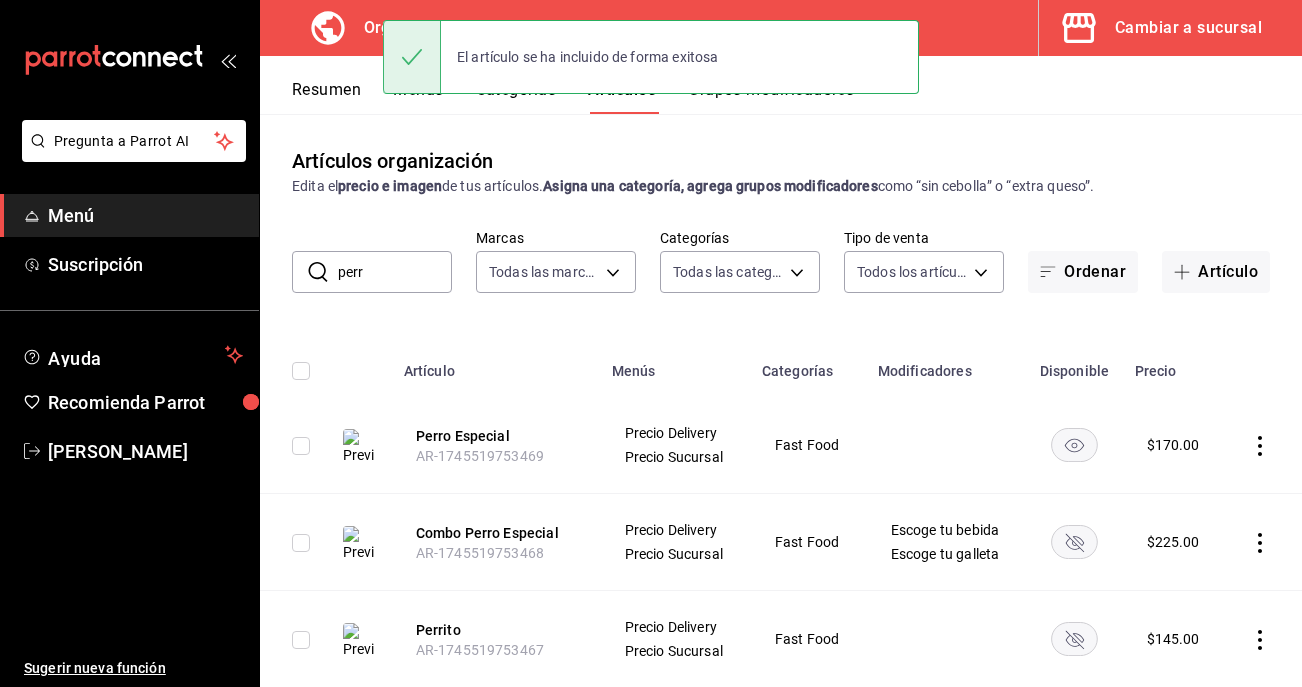 click 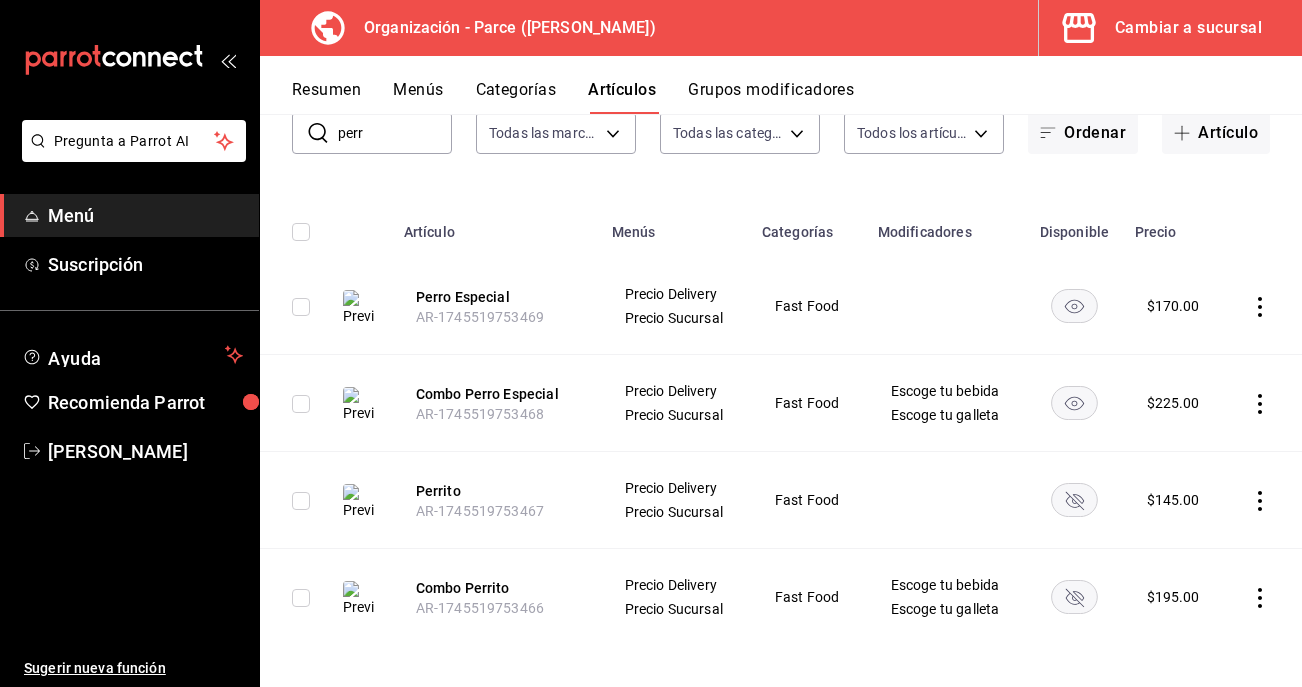 scroll, scrollTop: 142, scrollLeft: 0, axis: vertical 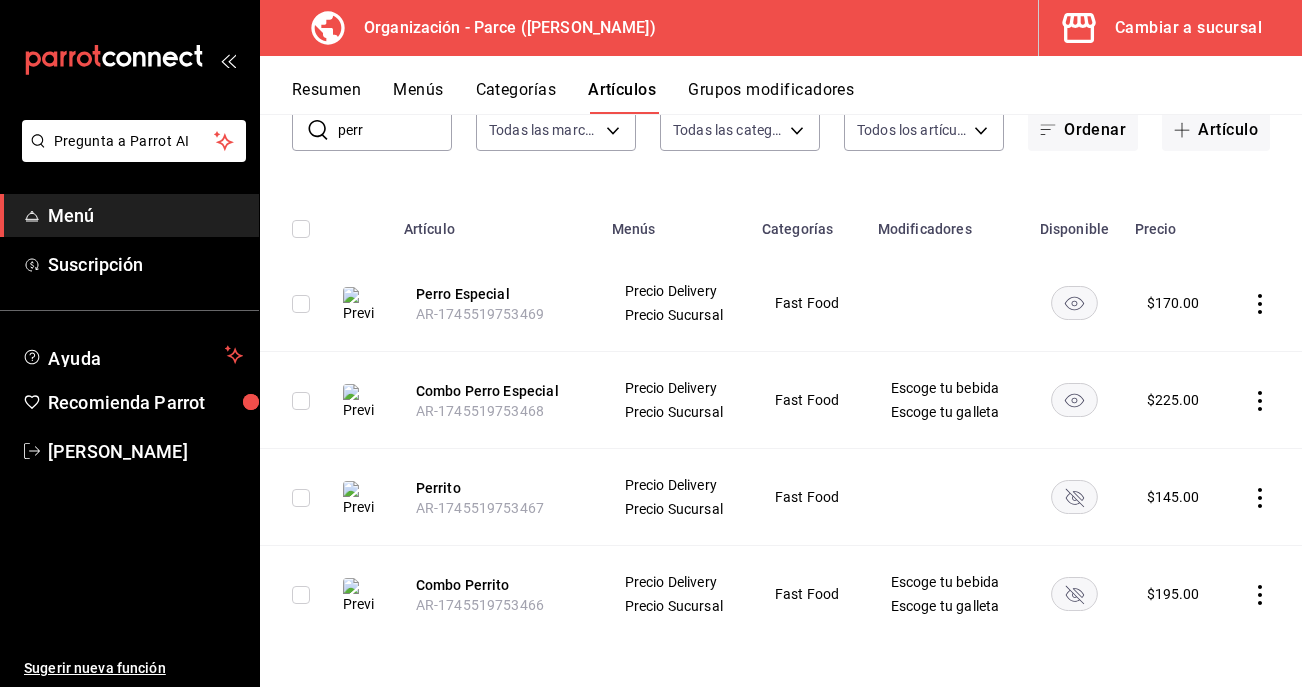 click 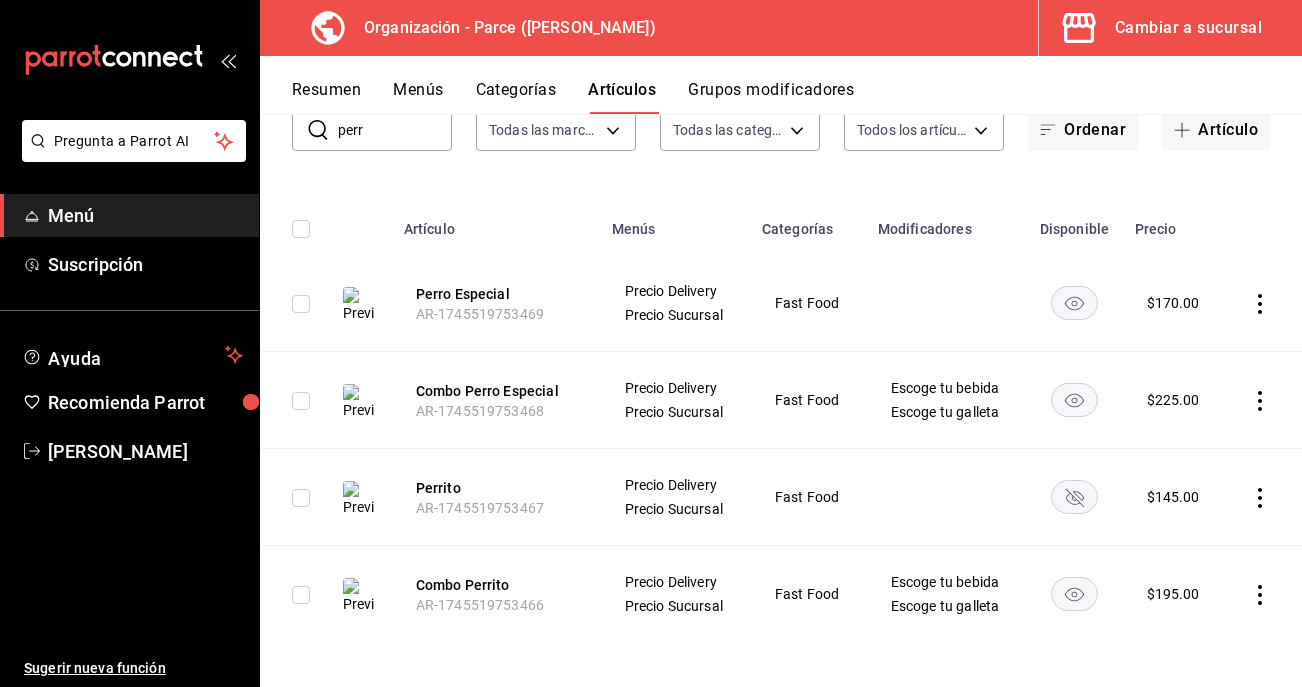 click 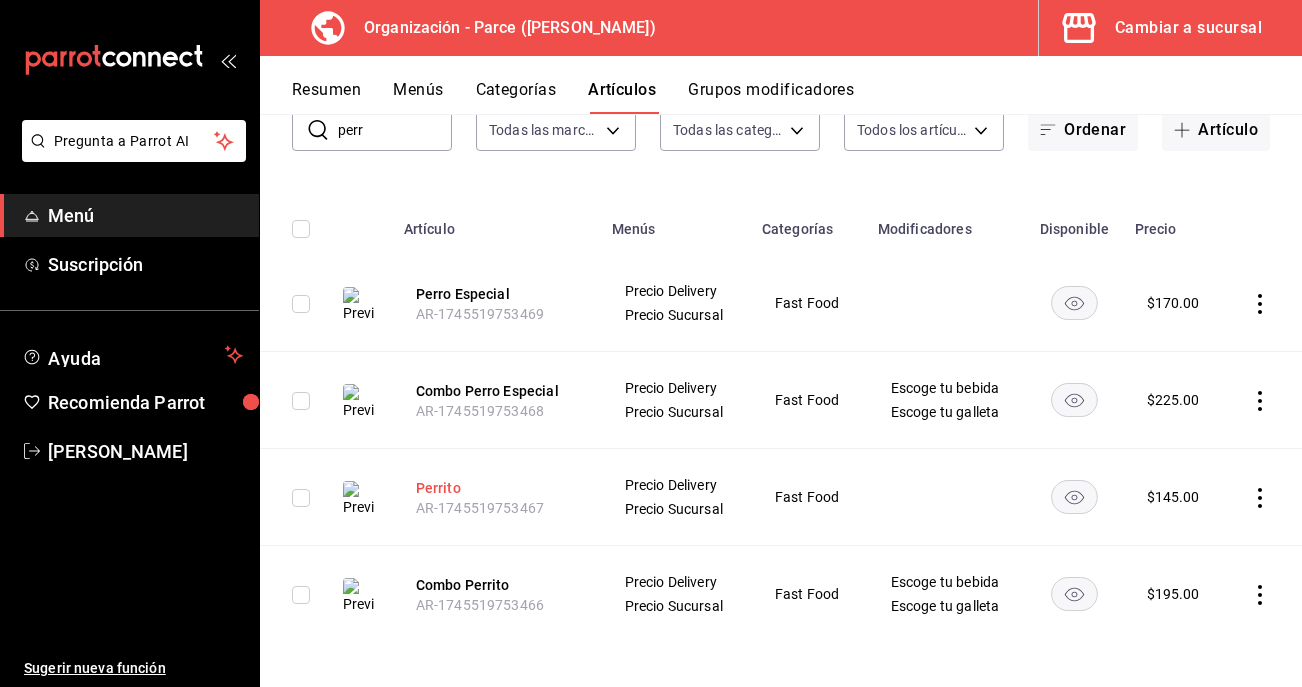 click on "Perrito" at bounding box center (496, 488) 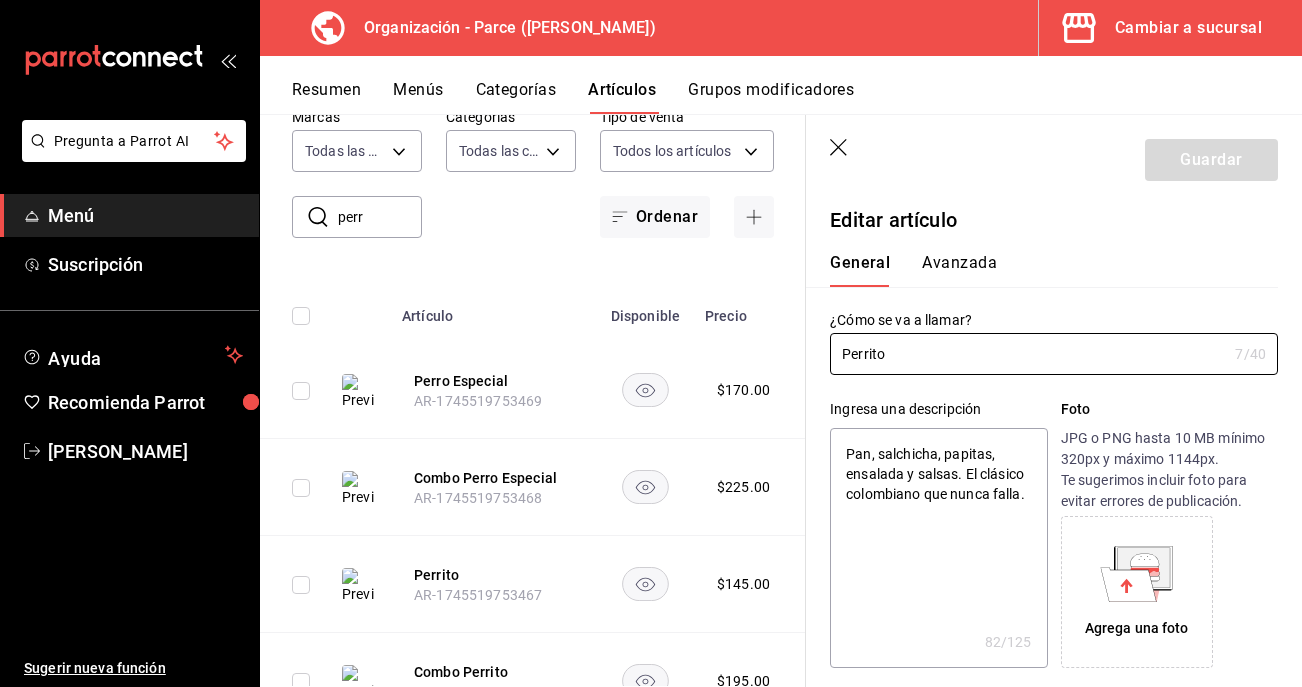 type on "x" 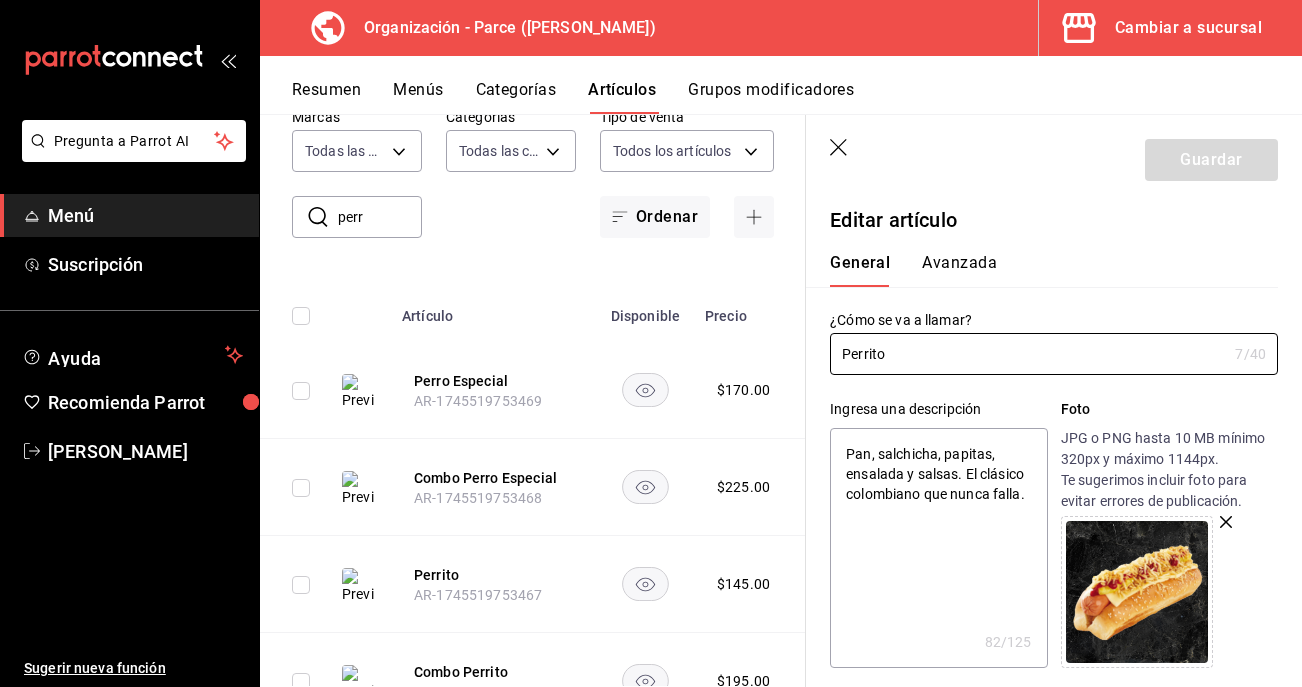 click 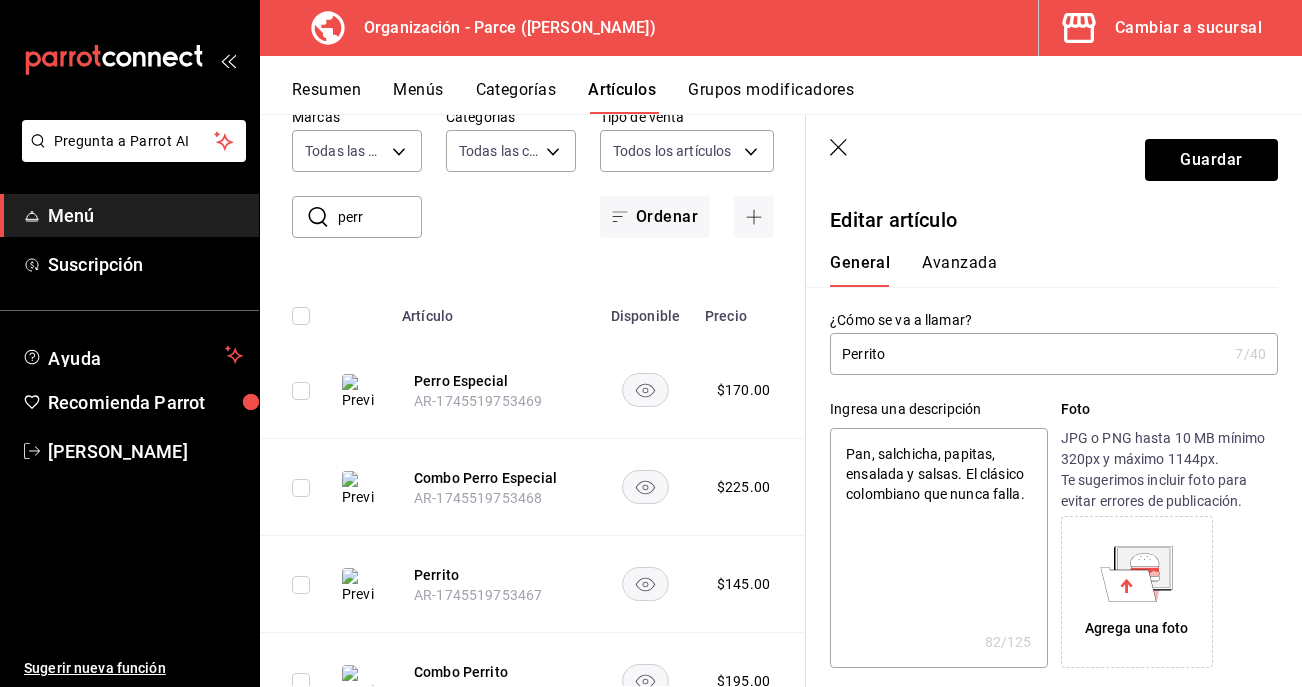 click 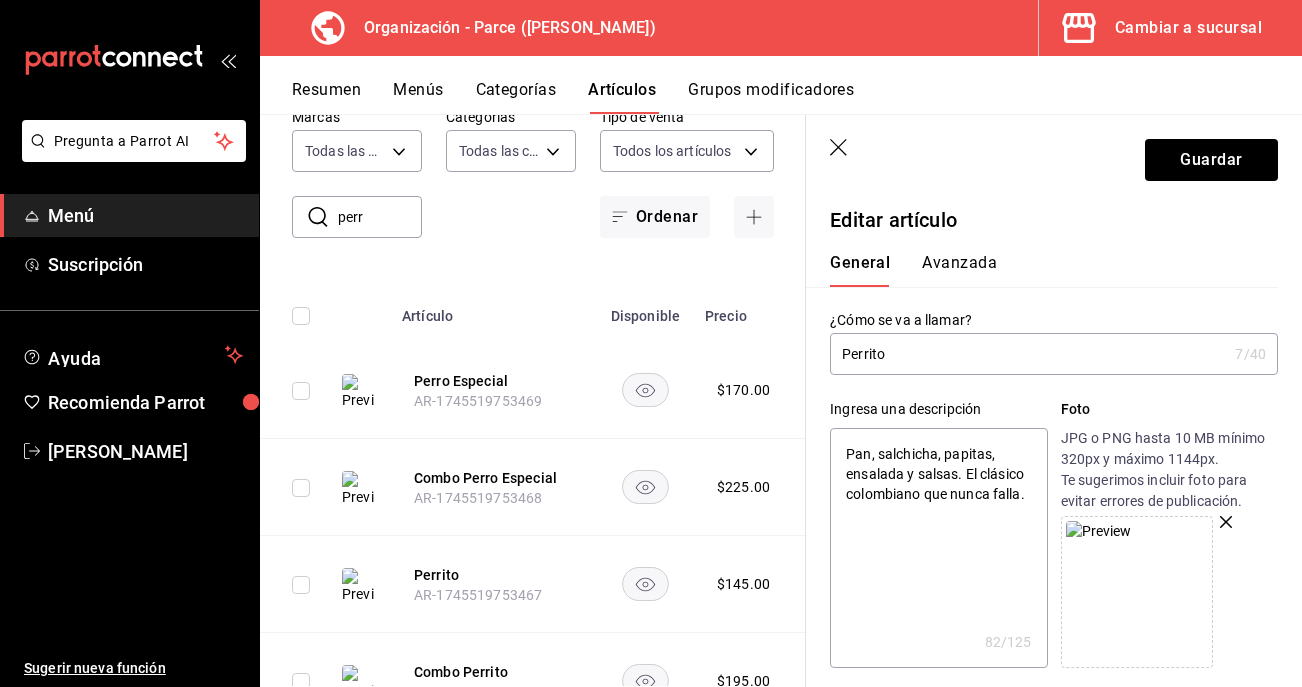 type on "x" 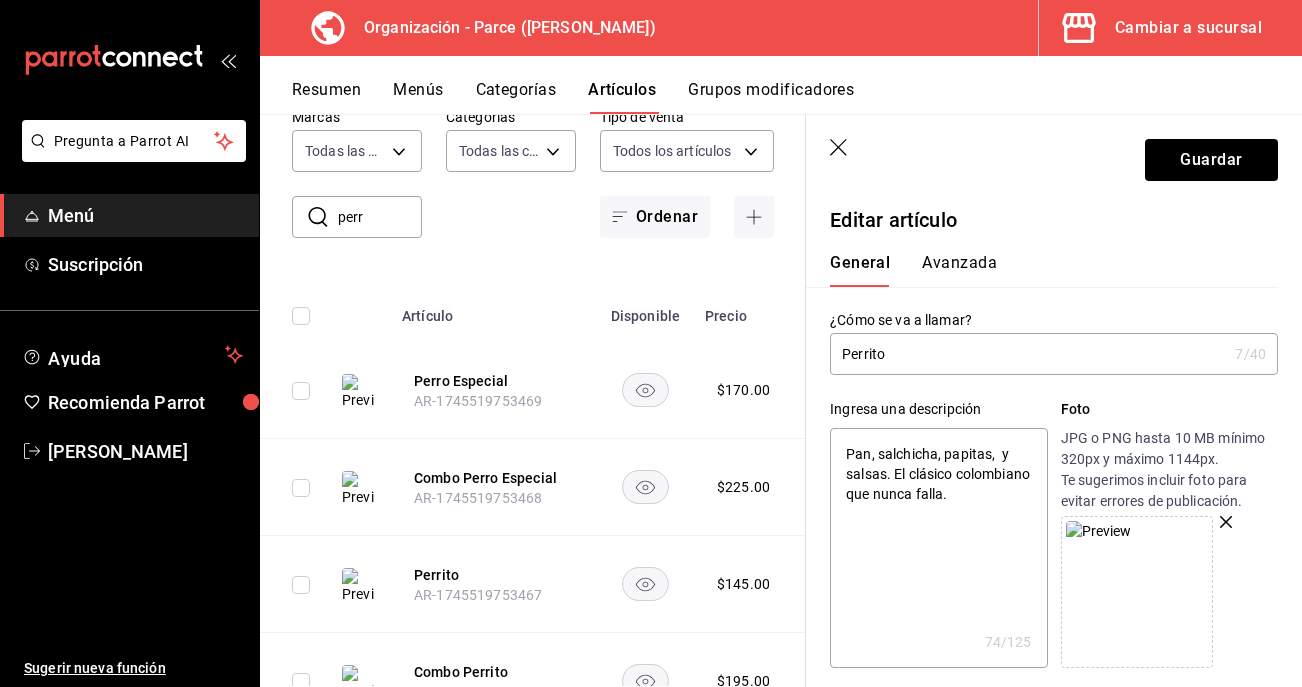 click on "Pan, salchicha, papitas,  y salsas. El clásico colombiano que nunca falla." at bounding box center (938, 548) 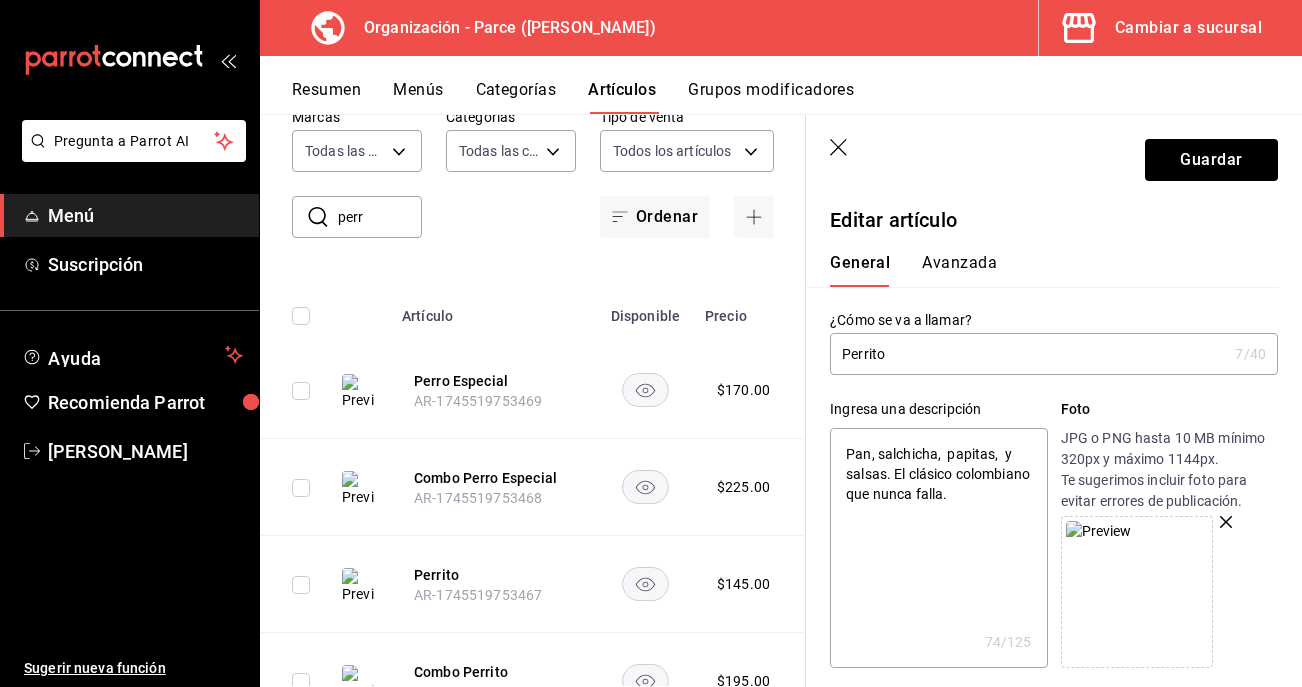 type on "x" 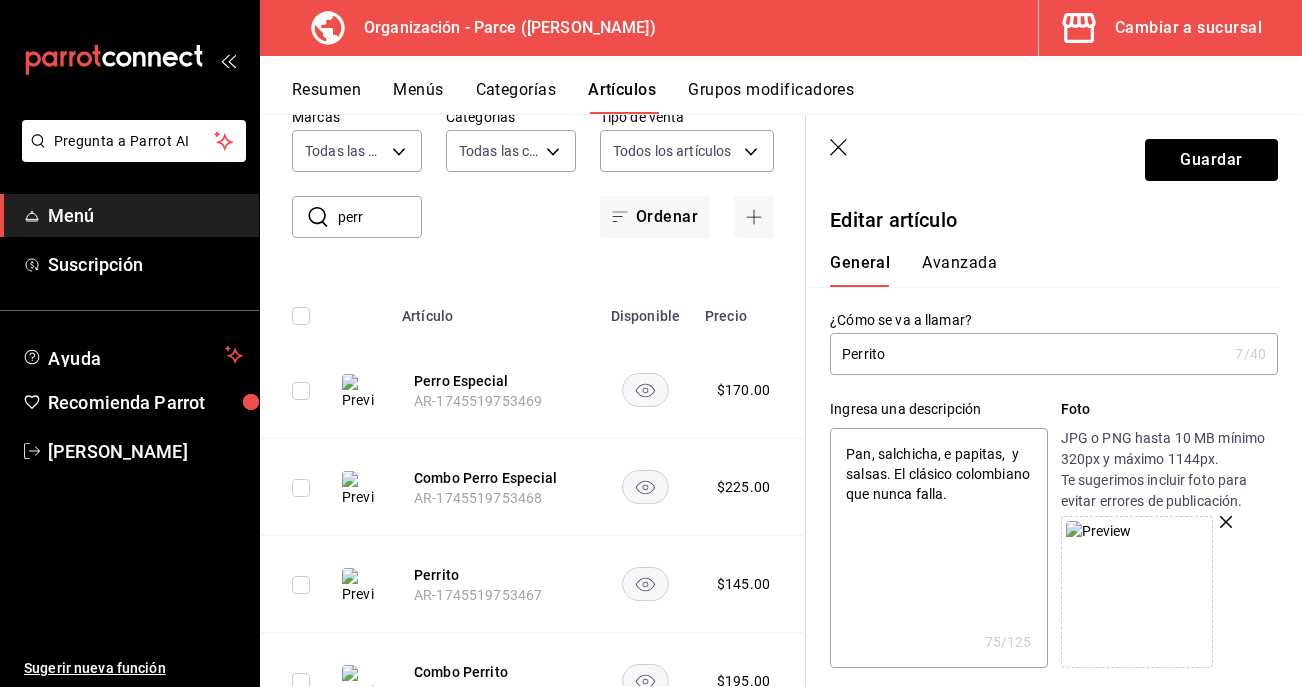 type on "Pan, salchicha, en papitas,  y salsas. El clásico colombiano que nunca falla." 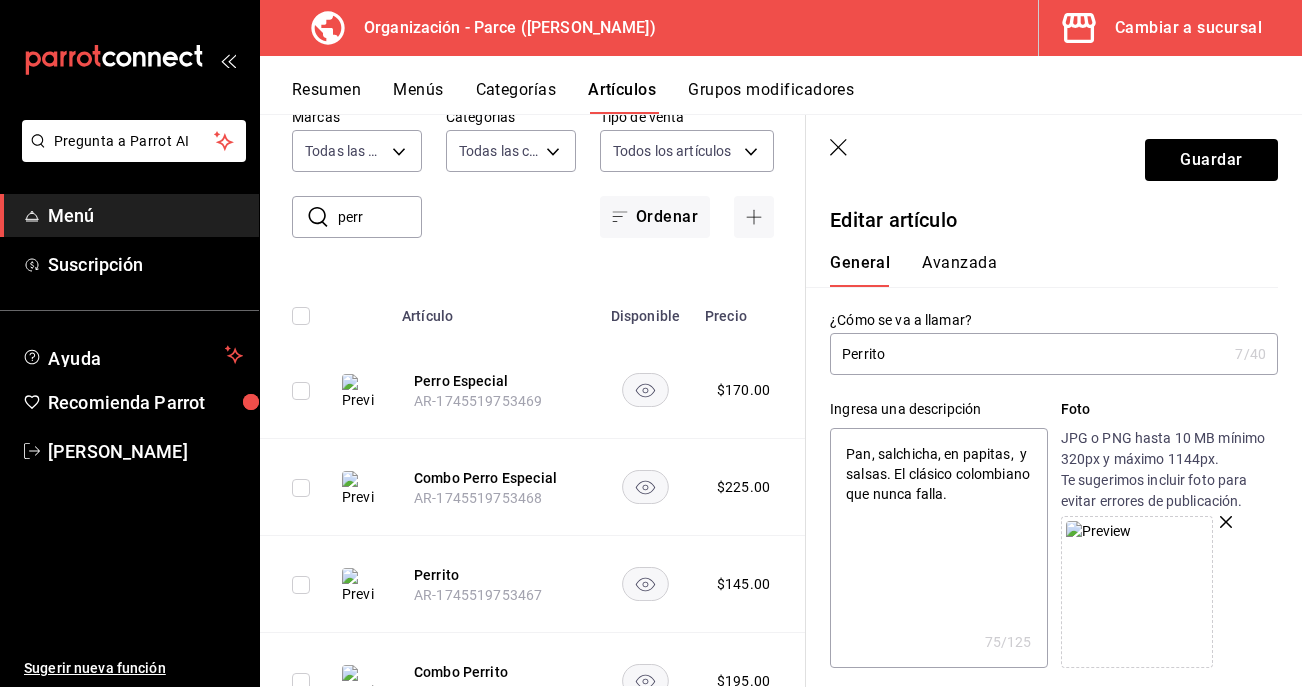 type on "x" 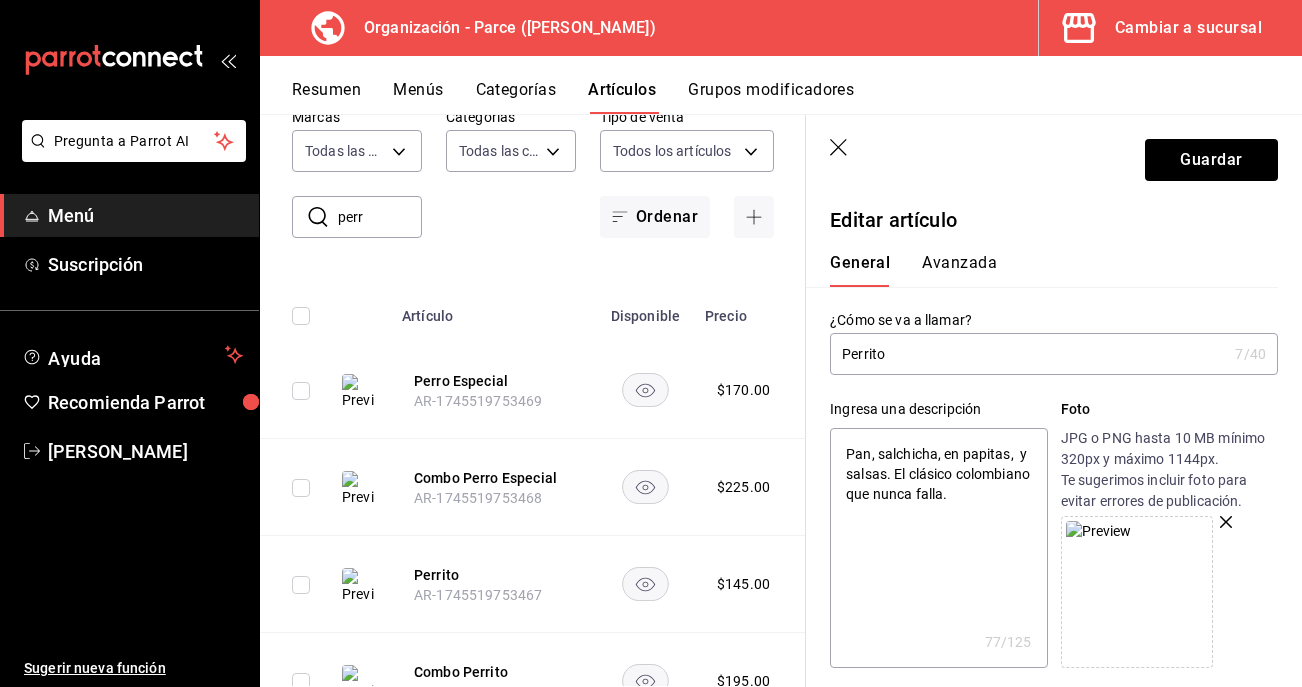 type on "Pan, salchicha, ens papitas,  y salsas. El clásico colombiano que nunca falla." 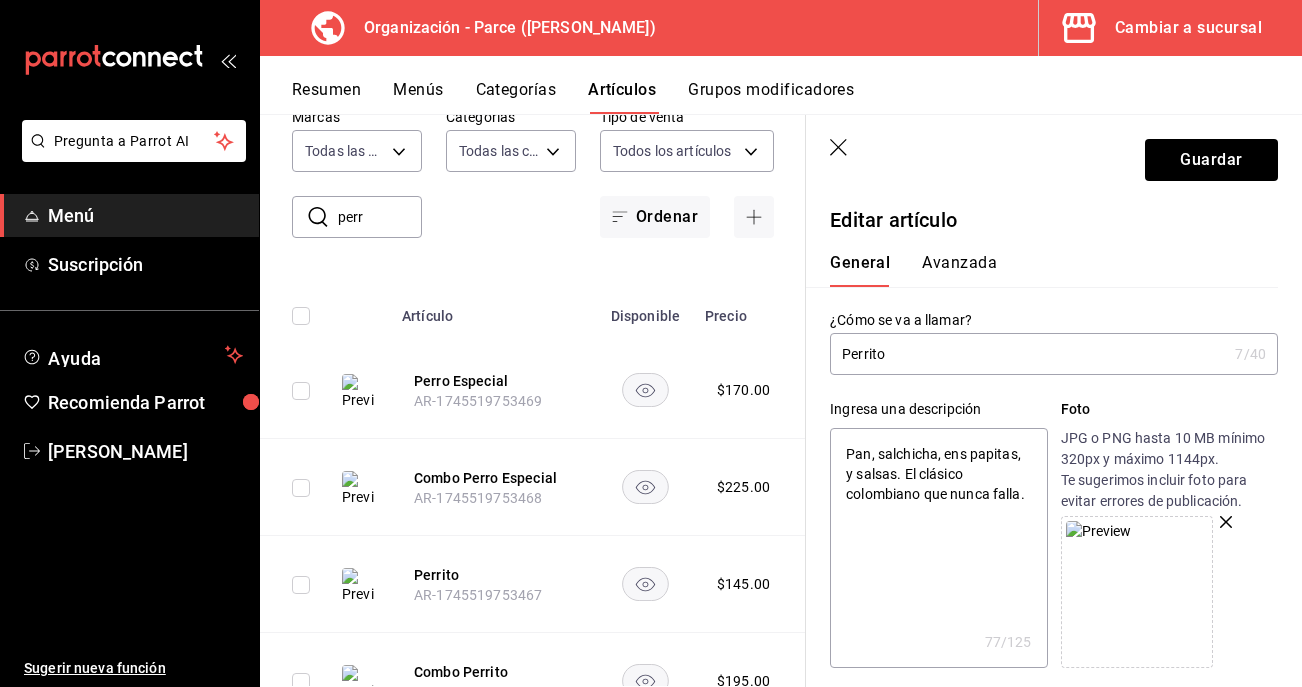 type on "Pan, salchicha, ensa papitas,  y salsas. El clásico colombiano que nunca falla." 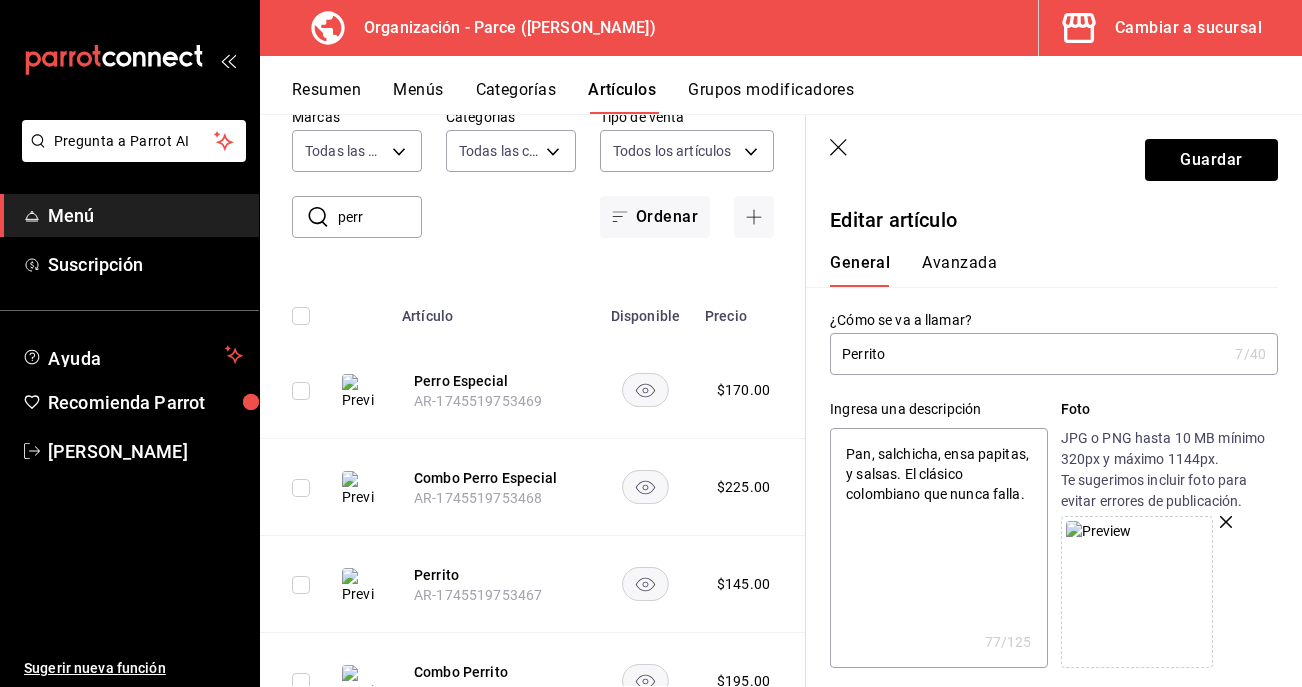 type on "x" 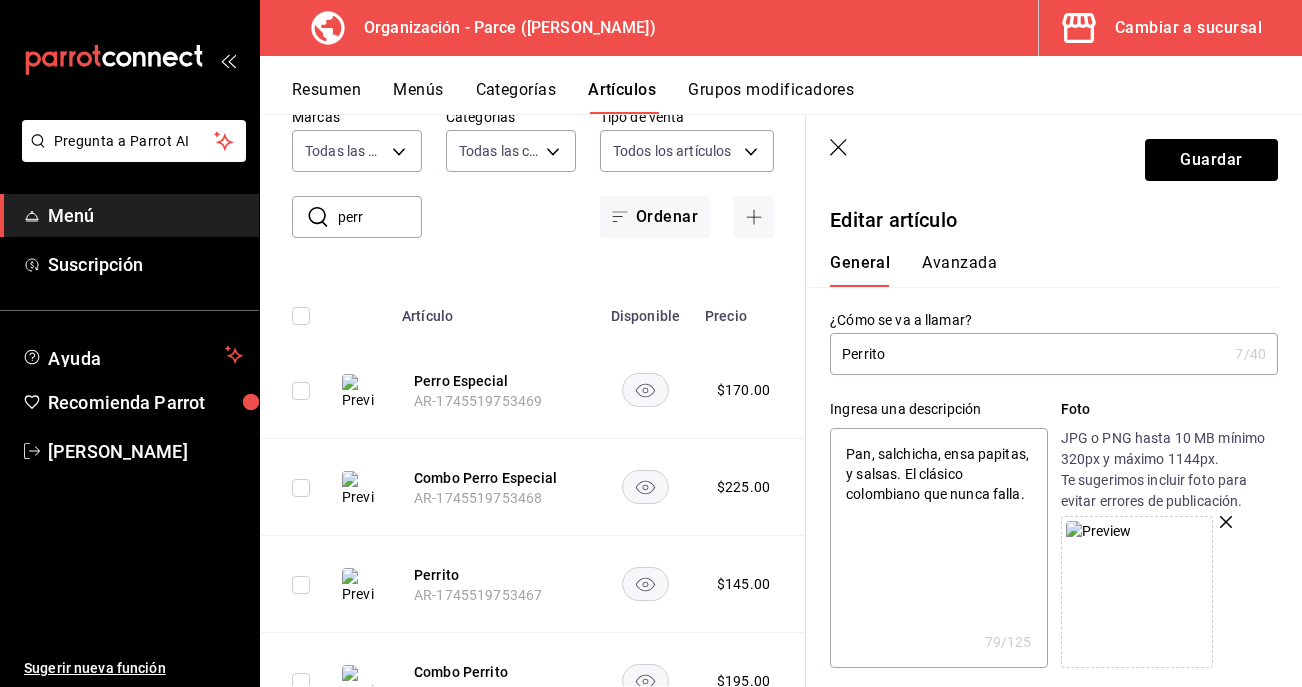 type on "Pan, salchicha, ensal papitas,  y salsas. El clásico colombiano que nunca falla." 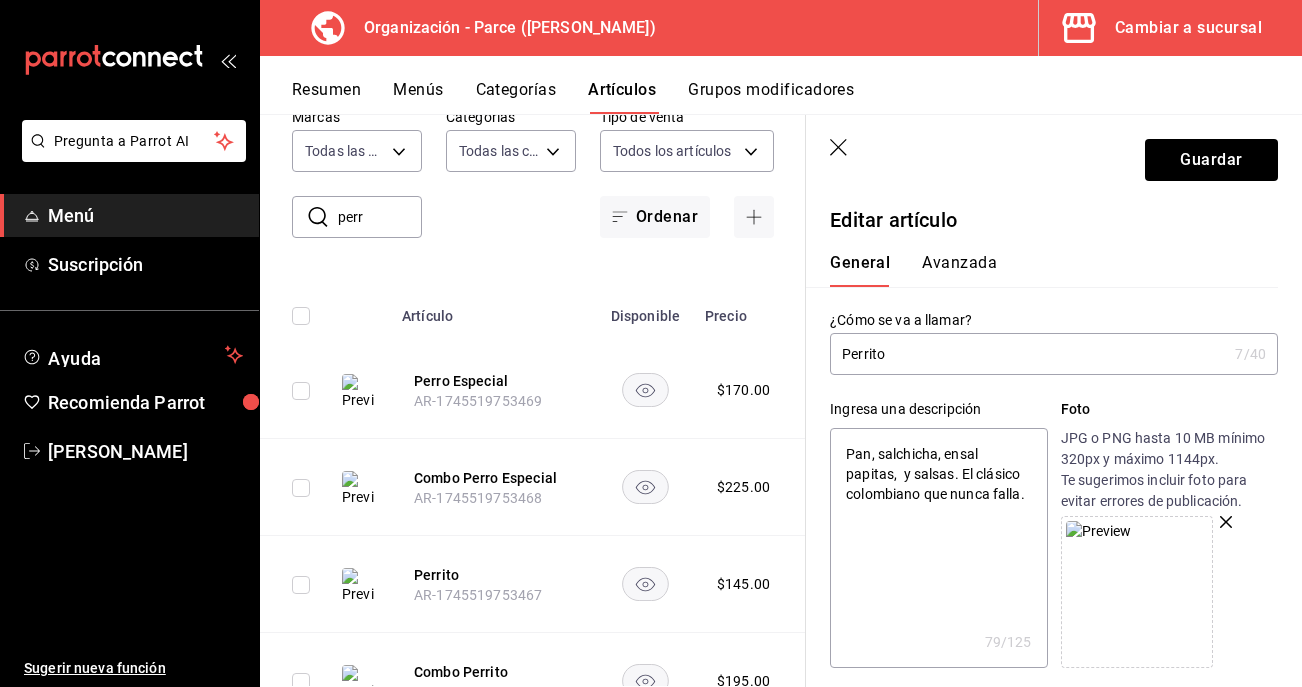 type on "x" 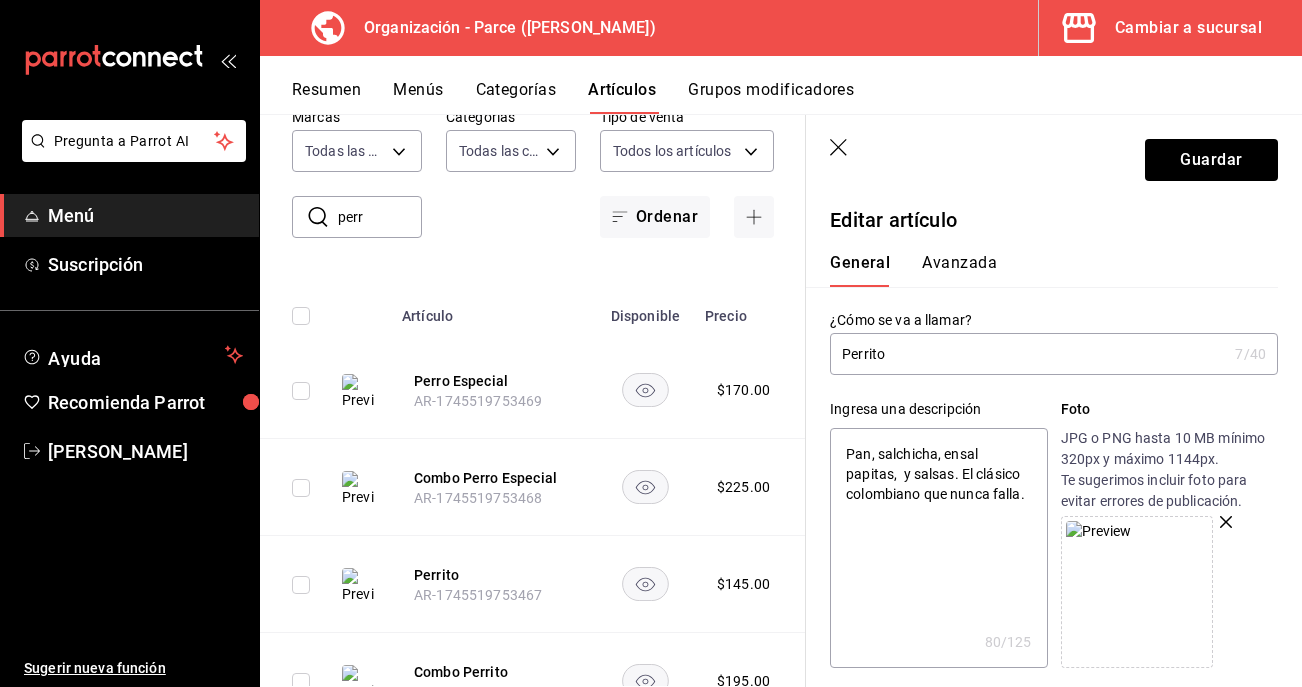 type on "Pan, salchicha, ensala papitas,  y salsas. El clásico colombiano que nunca falla." 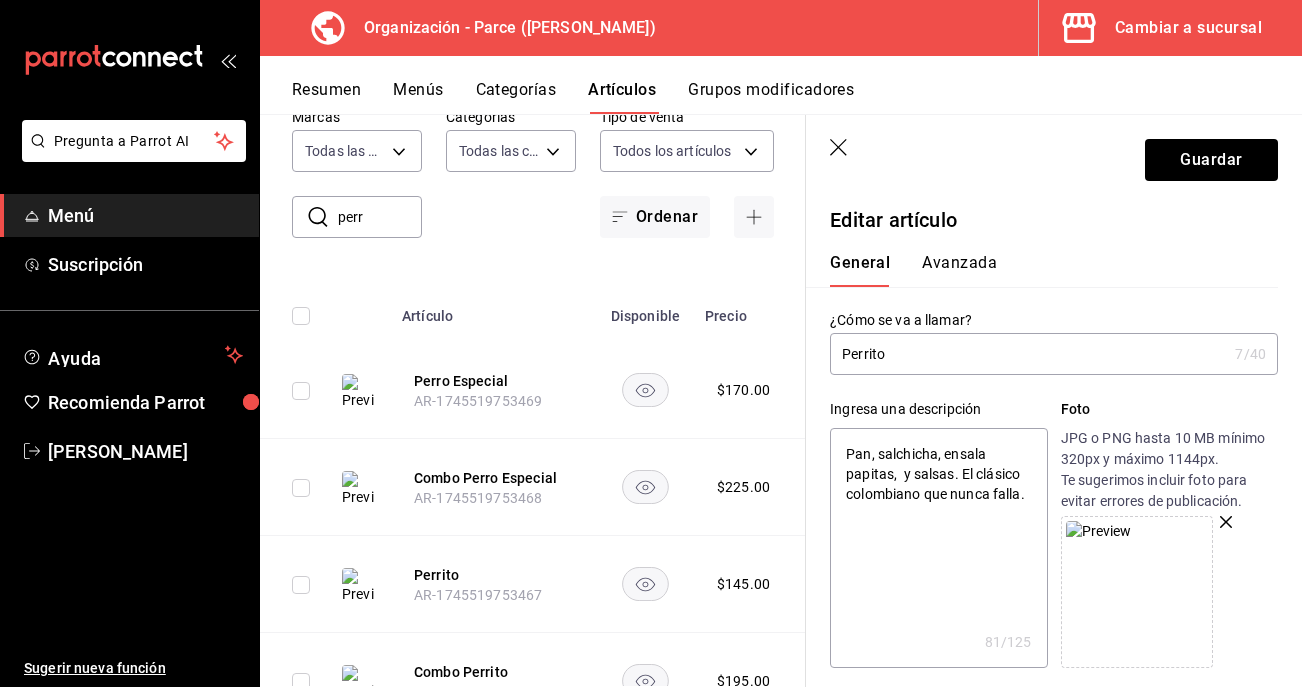 type on "Pan, salchicha, ensalad papitas,  y salsas. El clásico colombiano que nunca falla." 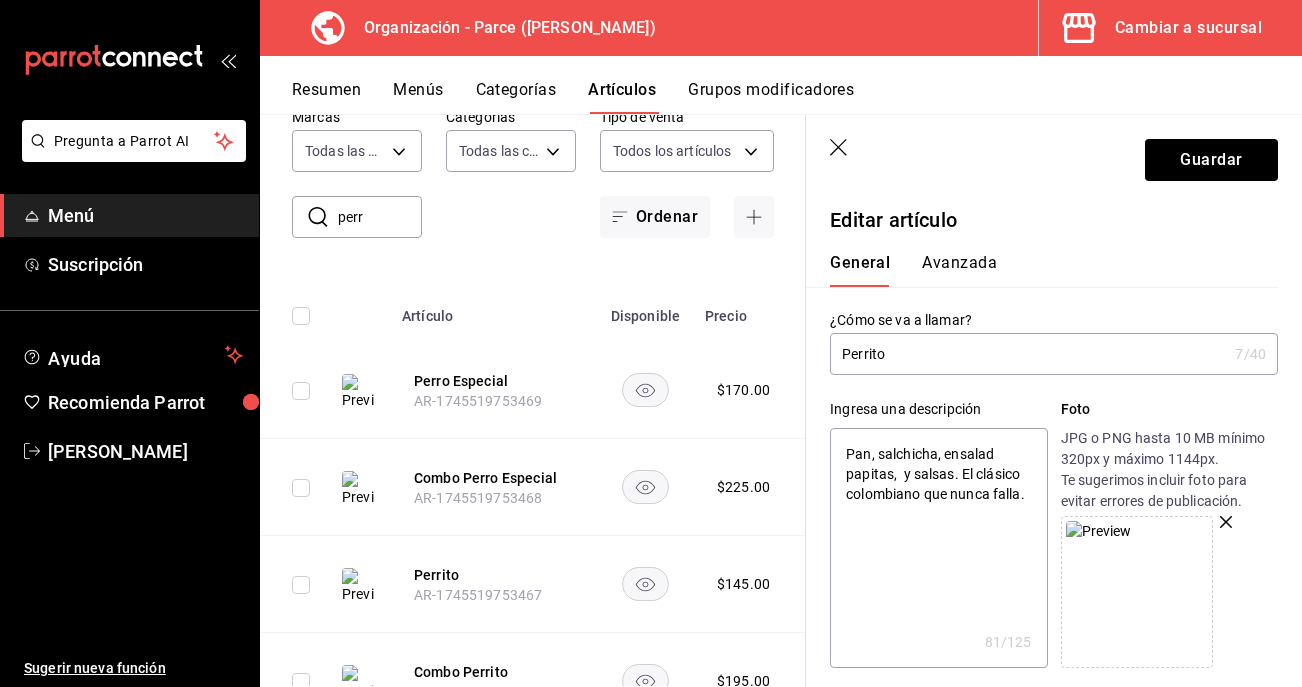 type on "Pan, salchicha, ensalada papitas,  y salsas. El clásico colombiano que nunca falla." 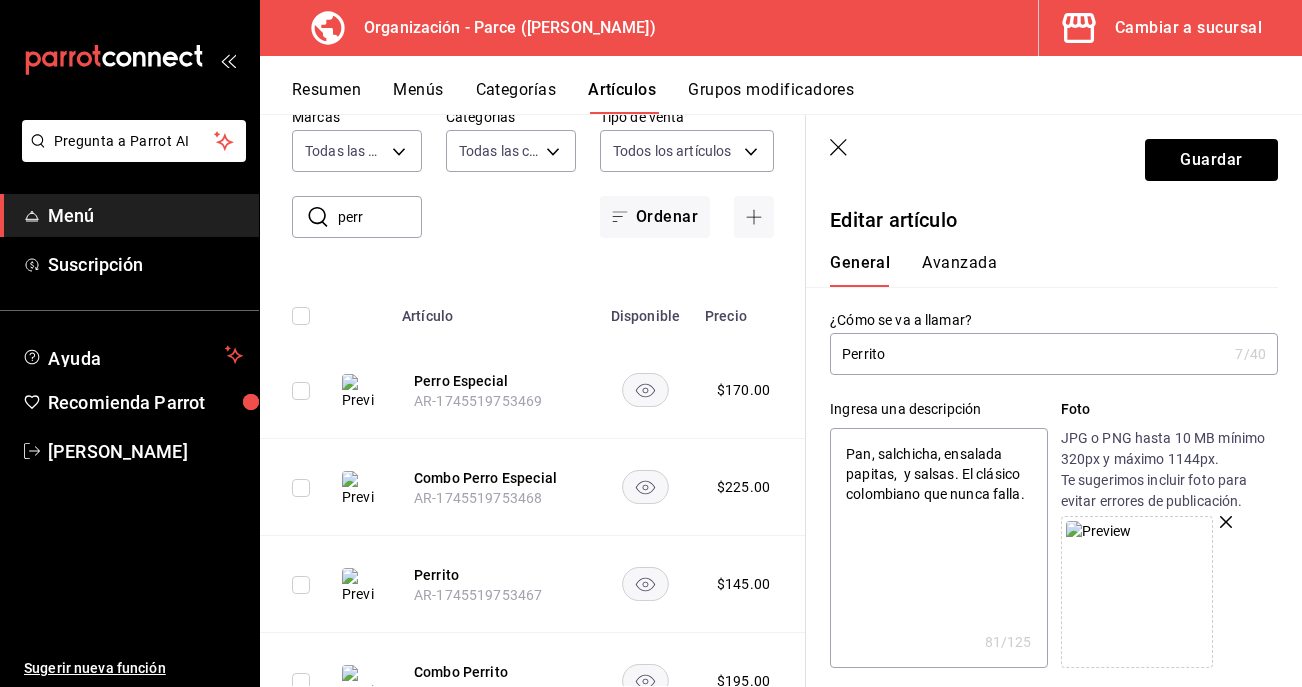 type on "x" 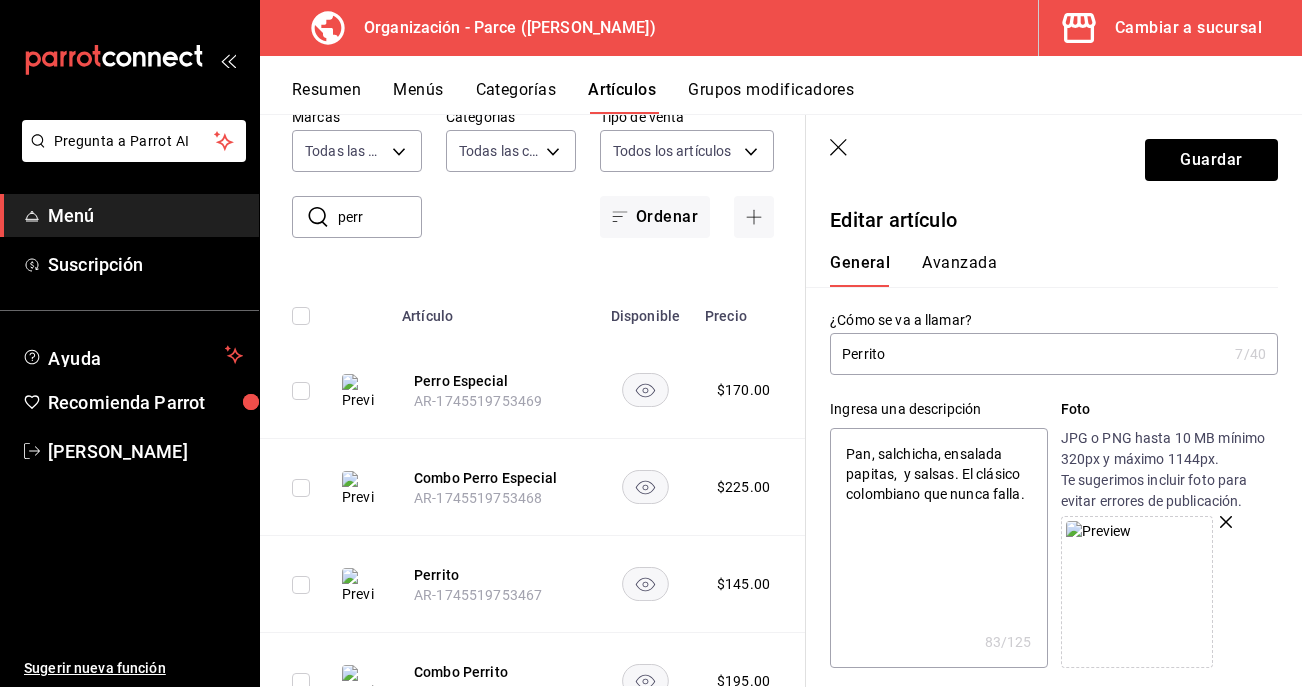 type on "Pan, salchicha, ensalada  papitas,  y salsas. El clásico colombiano que nunca falla." 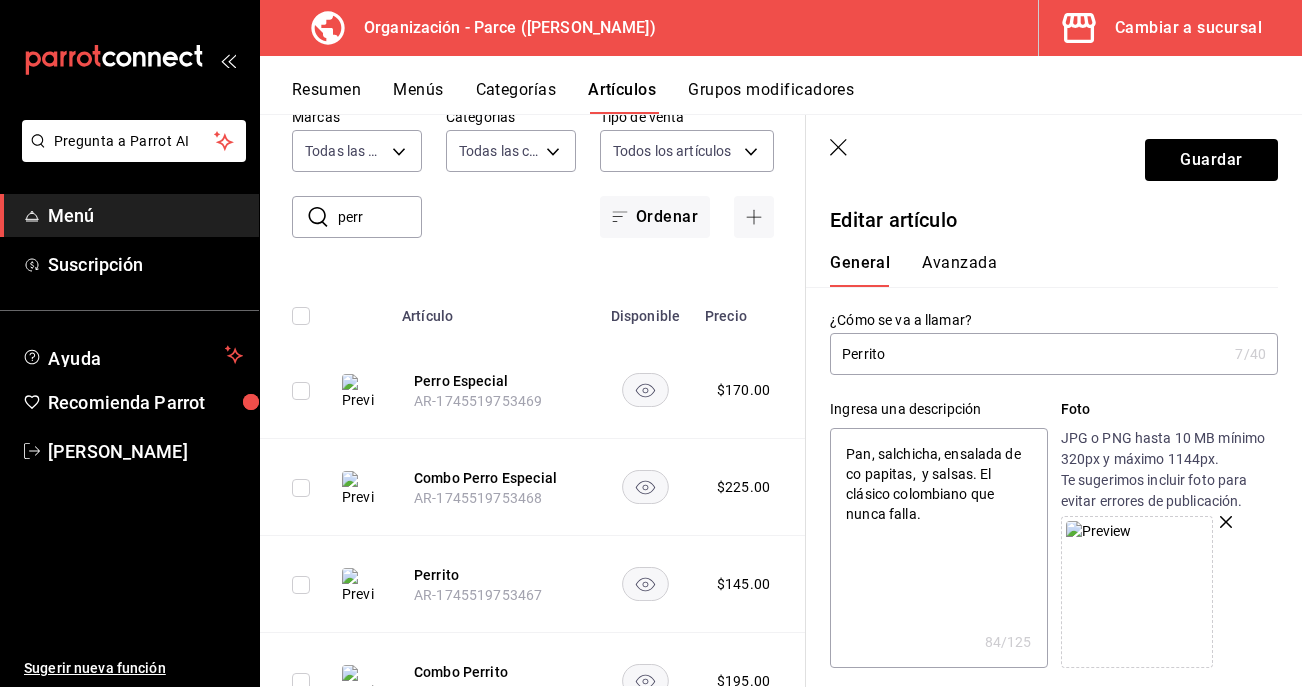 type on "Pan, salchicha, ensalada de col papitas,  y salsas. El clásico colombiano que nunca falla." 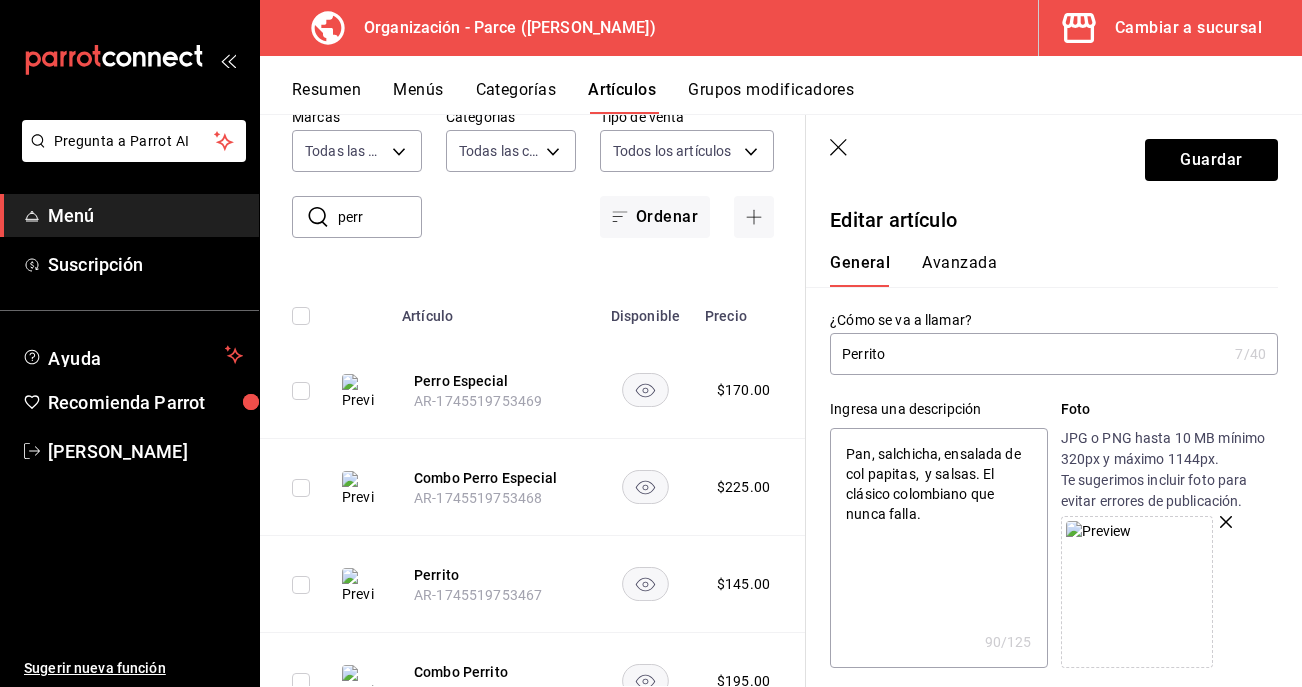 type on "x" 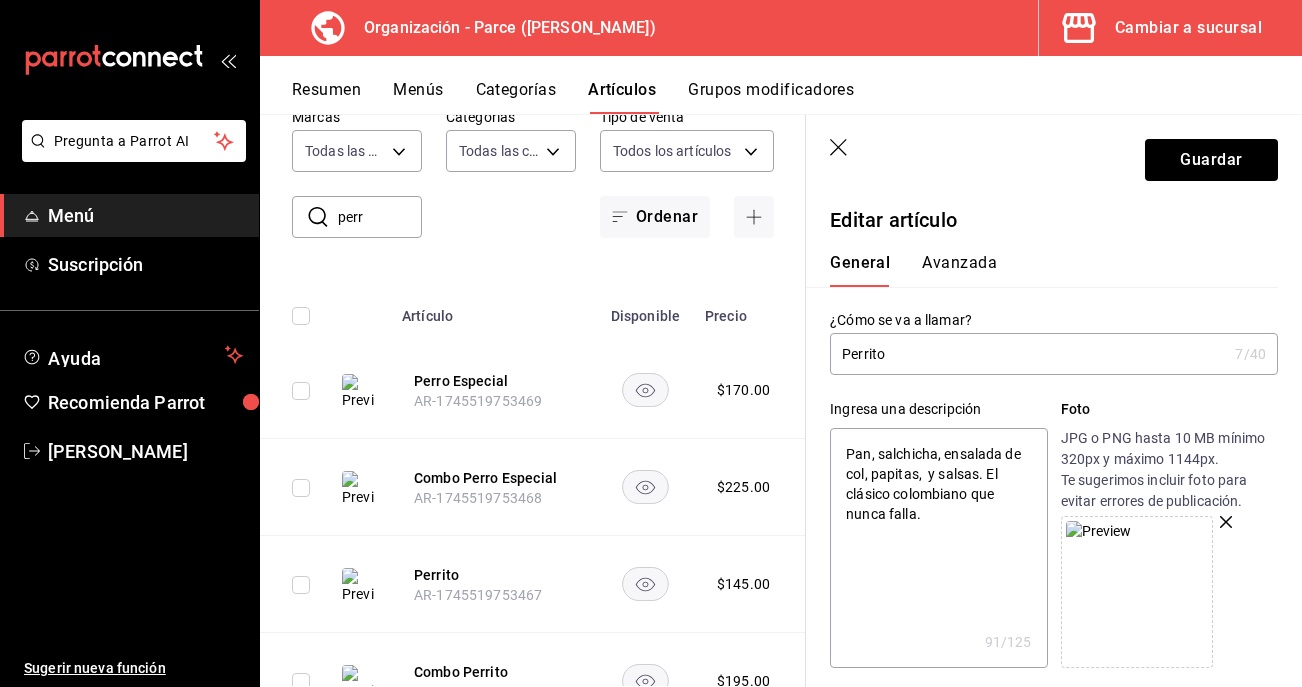 type on "Pan, salchicha, ensalada de col,  papitas,  y salsas. El clásico colombiano que nunca falla." 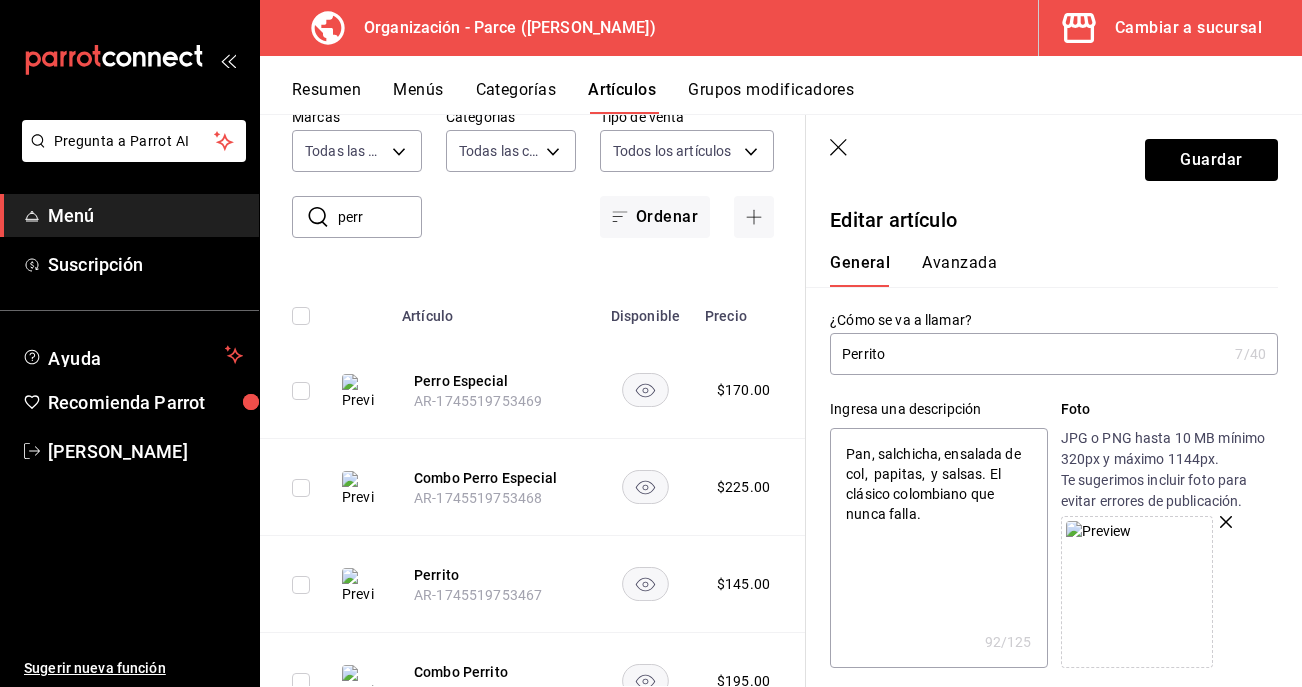 type on "Pan, salchicha, ensalada de col, q papitas,  y salsas. El clásico colombiano que nunca falla." 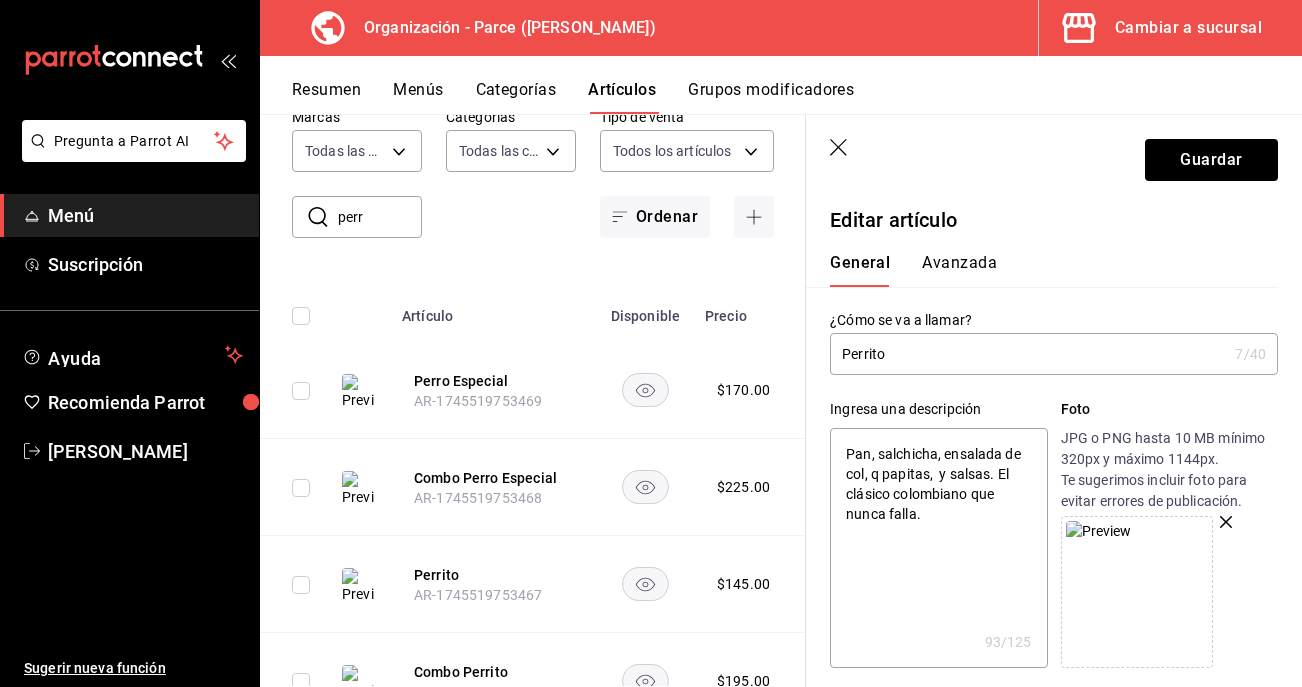 type on "Pan, salchicha, ensalada de col, qu papitas,  y salsas. El clásico colombiano que nunca falla." 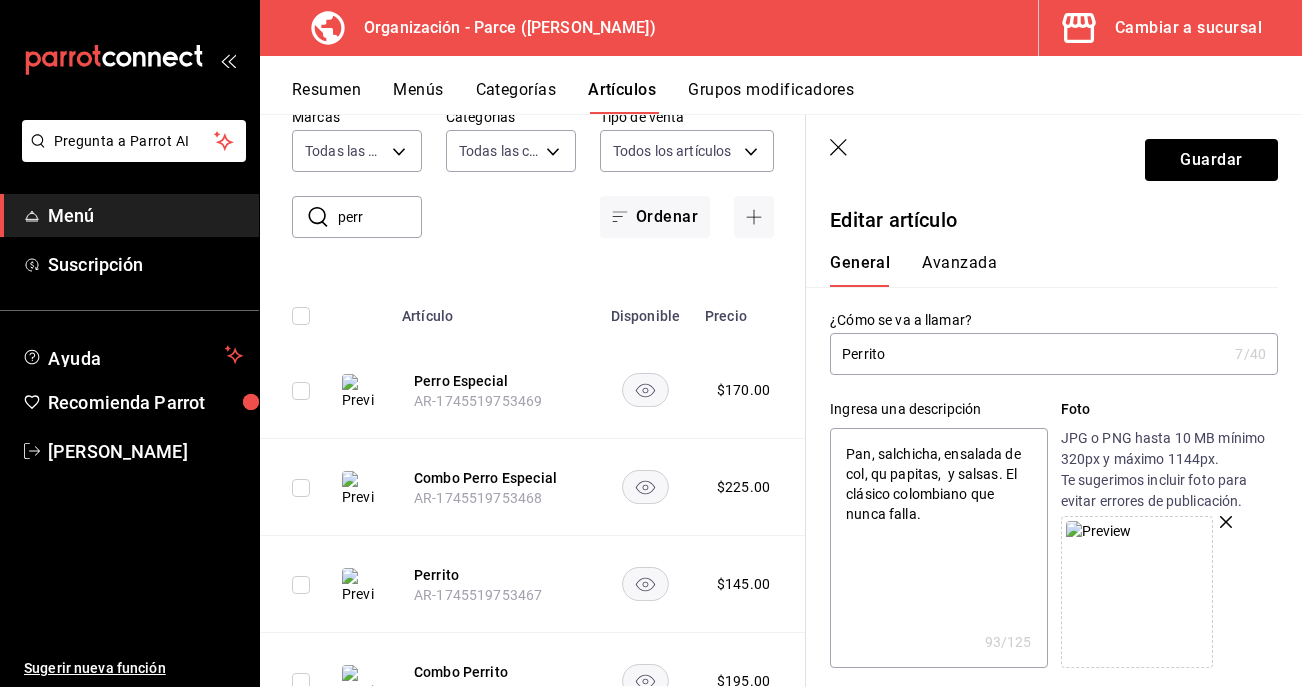 type on "x" 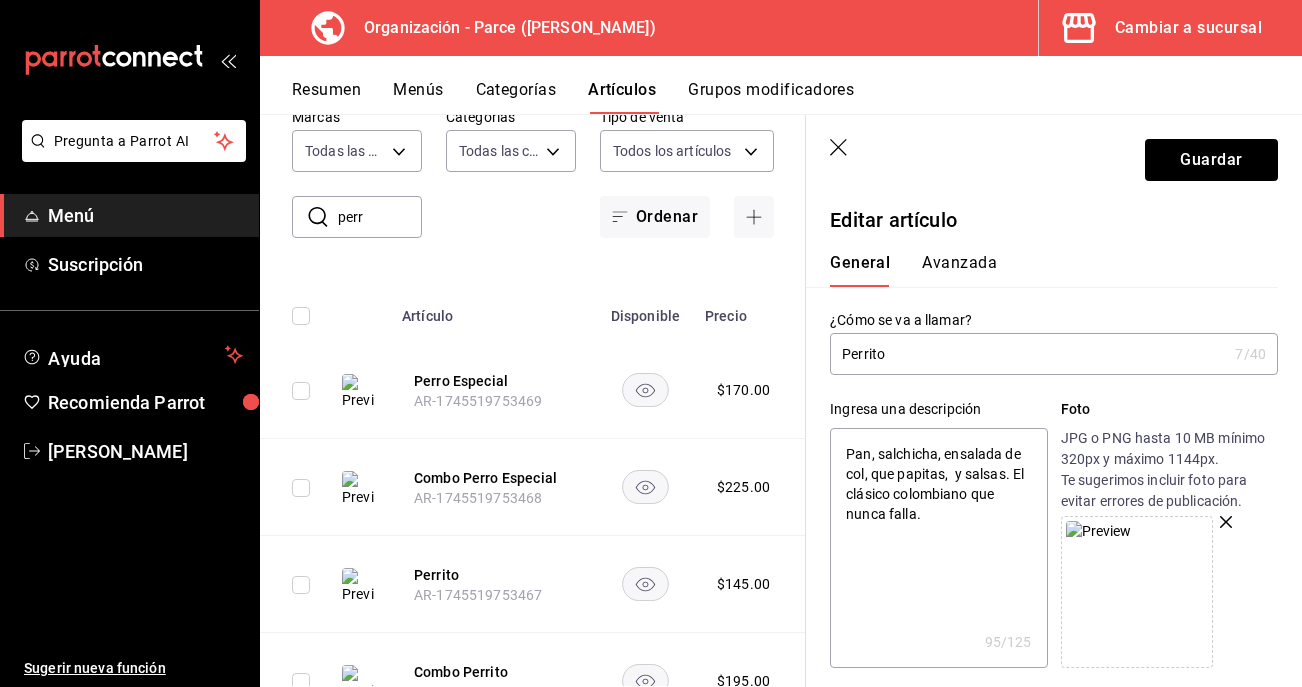 type on "x" 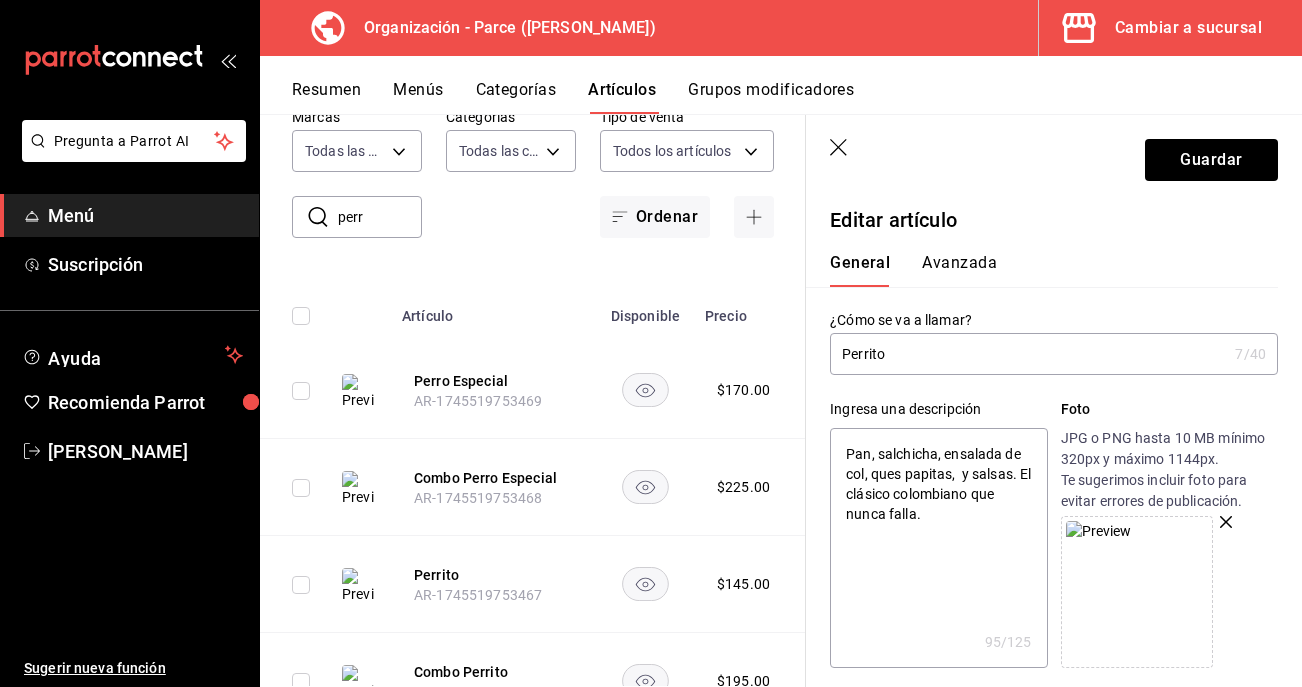 type on "Pan, salchicha, ensalada de col, queso papitas,  y salsas. El clásico colombiano que nunca falla." 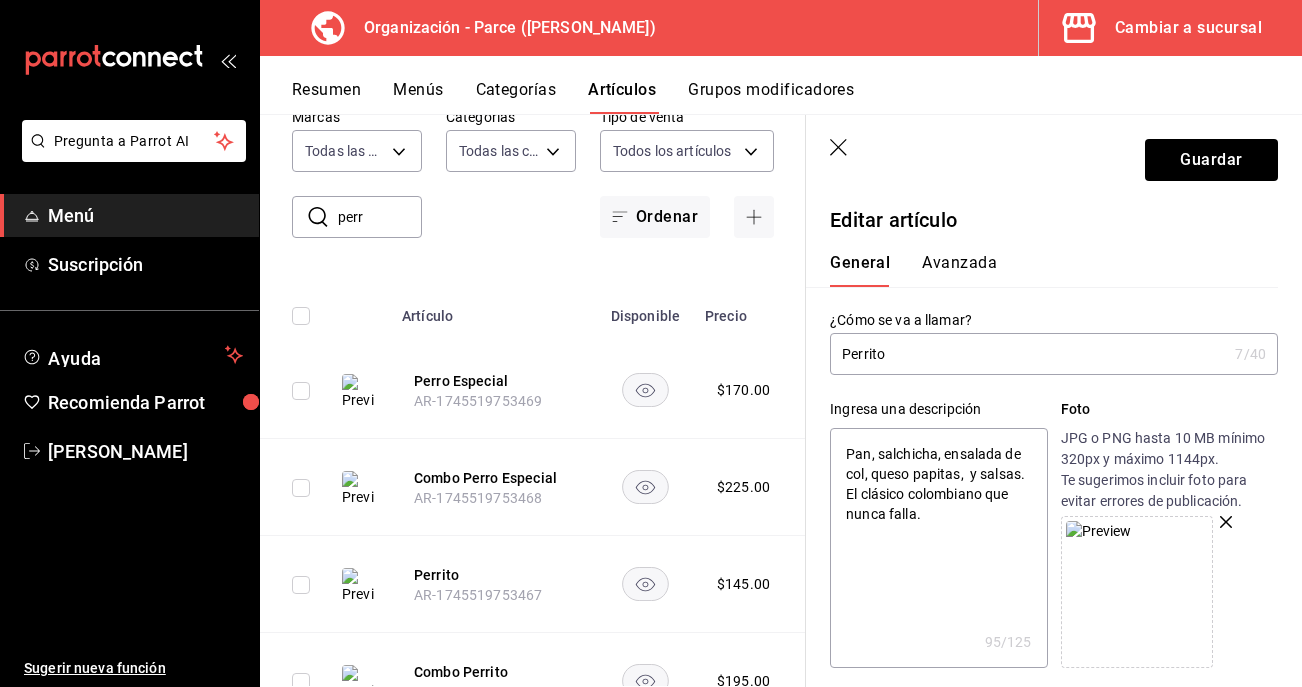type on "x" 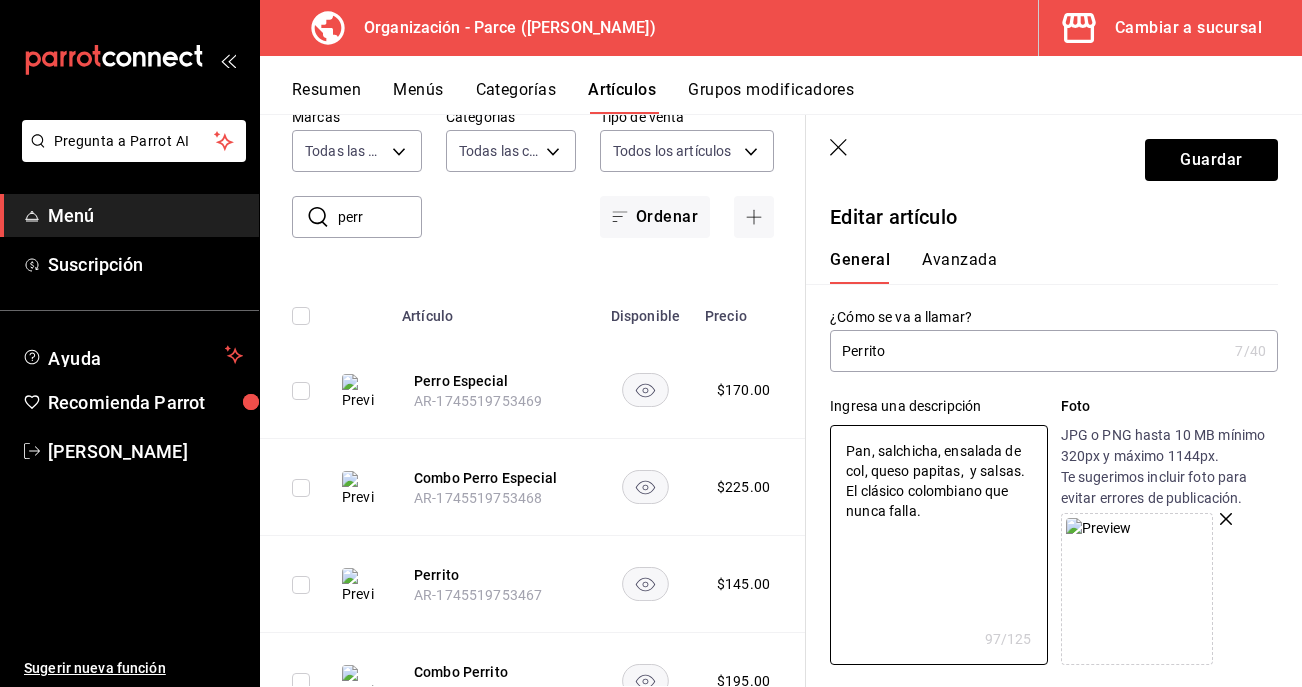 scroll, scrollTop: 4, scrollLeft: 0, axis: vertical 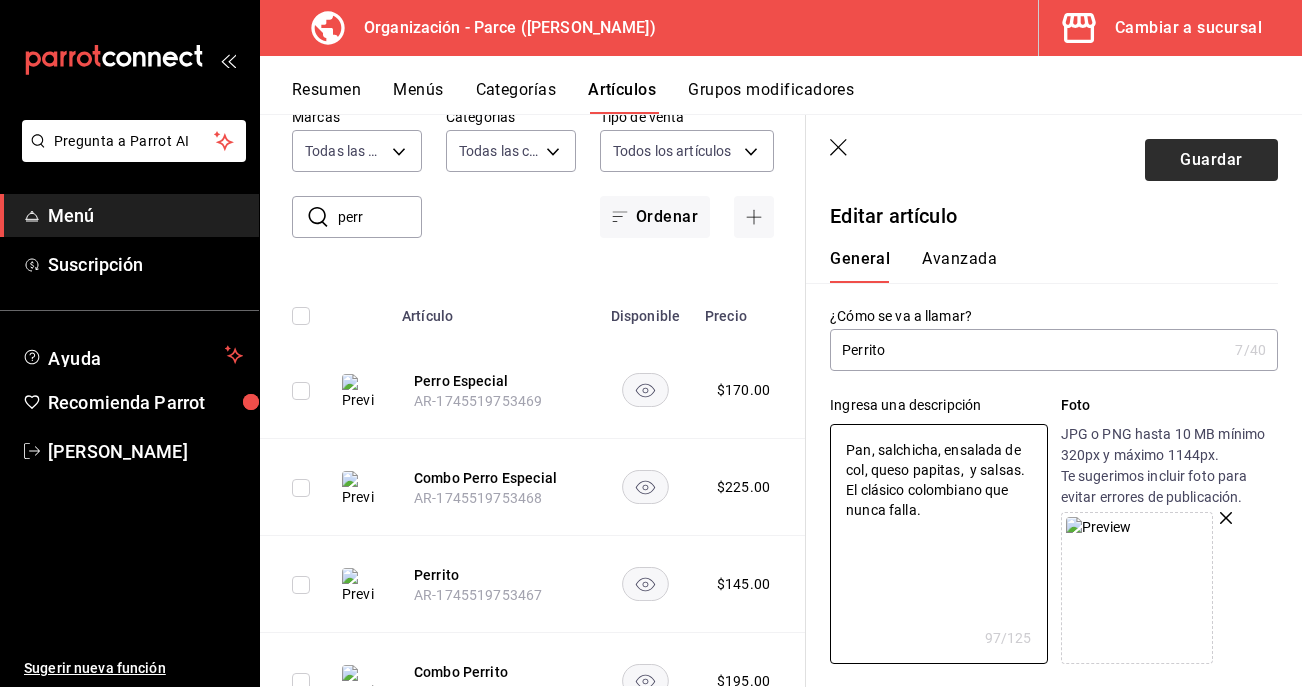 type on "Pan, salchicha, ensalada de col, queso papitas,  y salsas. El clásico colombiano que nunca falla." 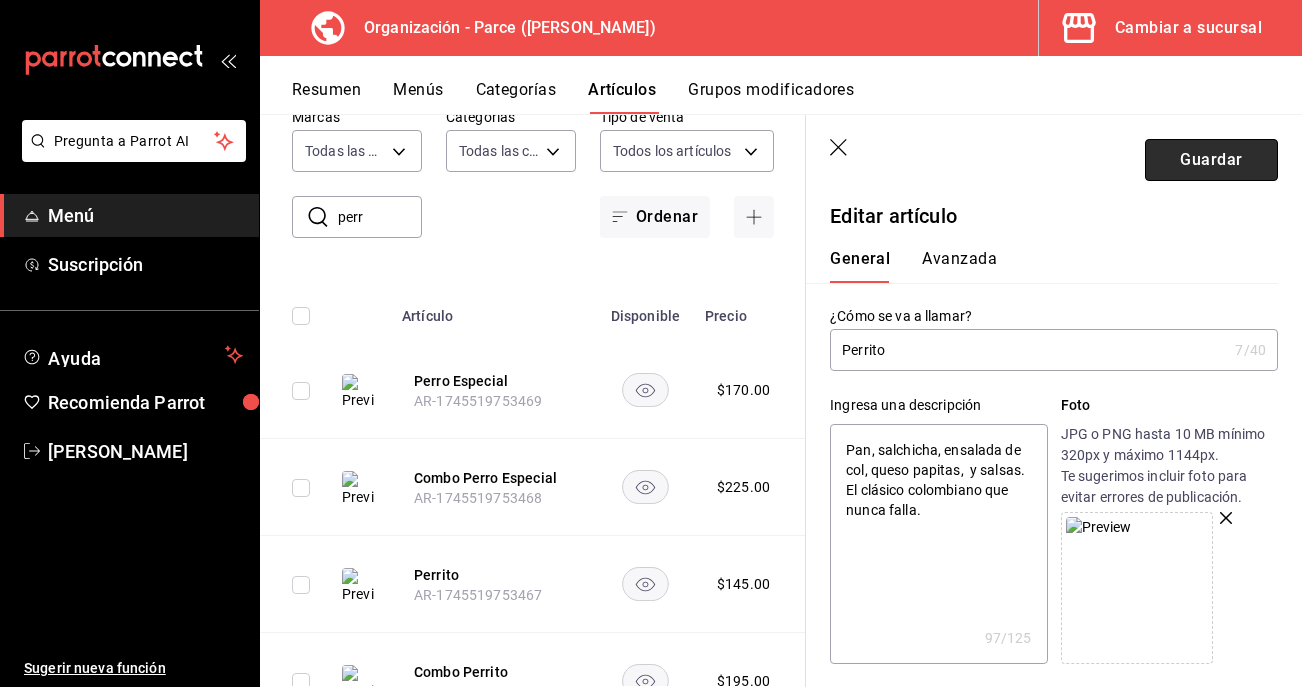 click on "Guardar" at bounding box center [1211, 160] 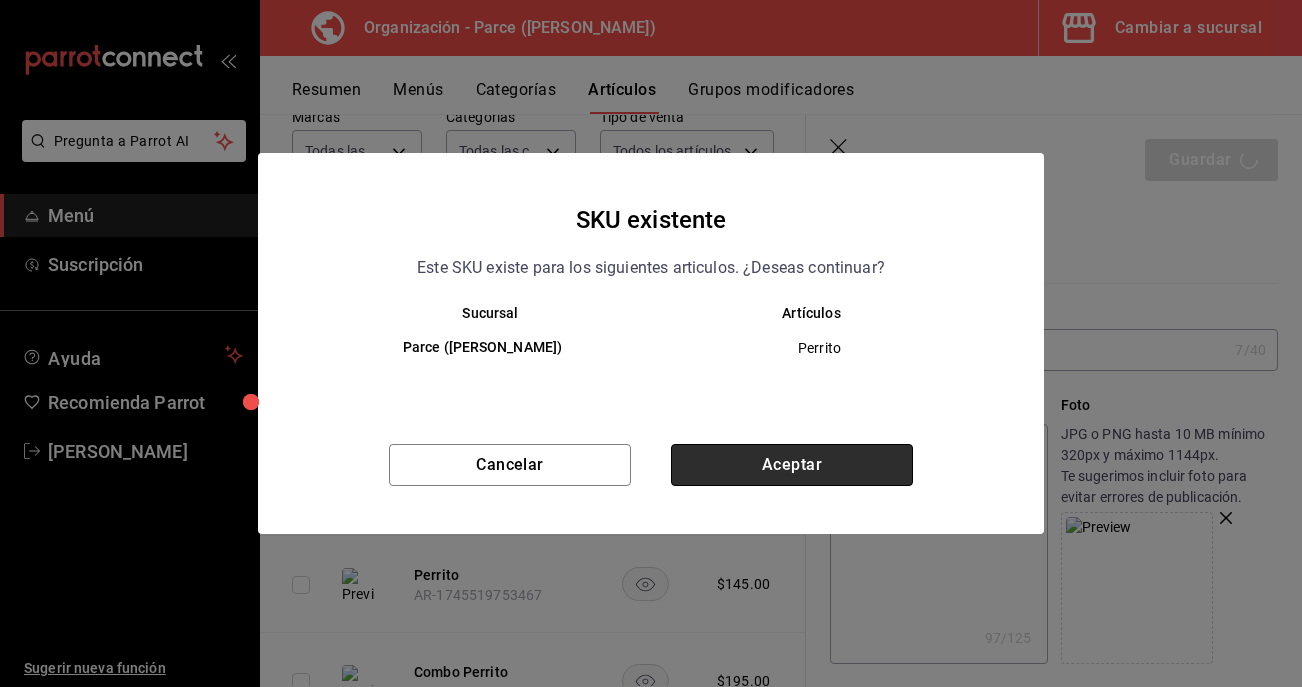 click on "Aceptar" at bounding box center [792, 465] 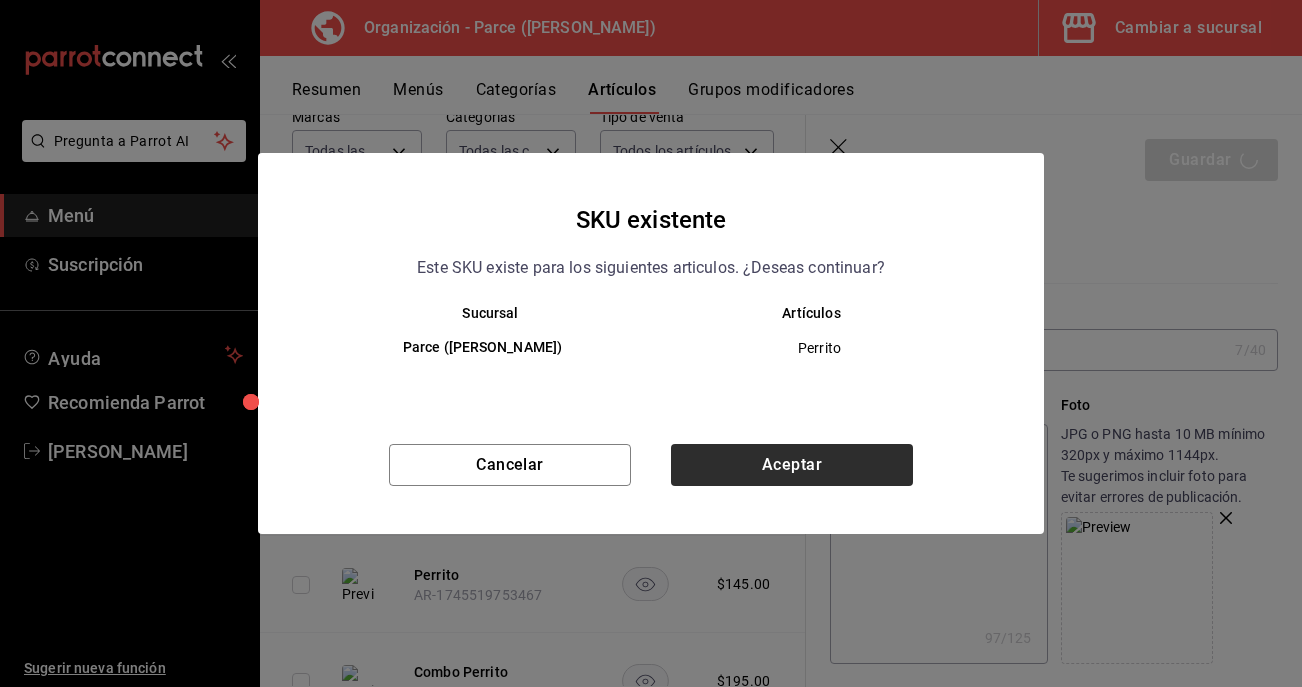 type on "x" 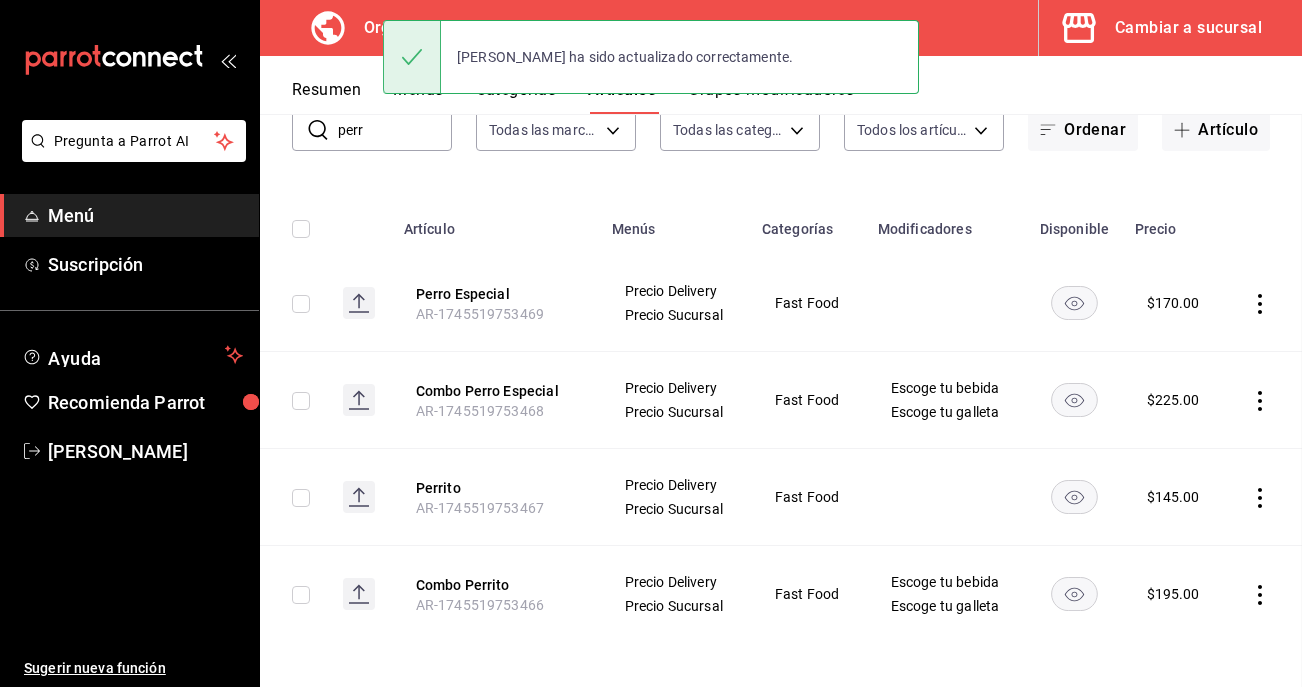 scroll, scrollTop: 0, scrollLeft: 0, axis: both 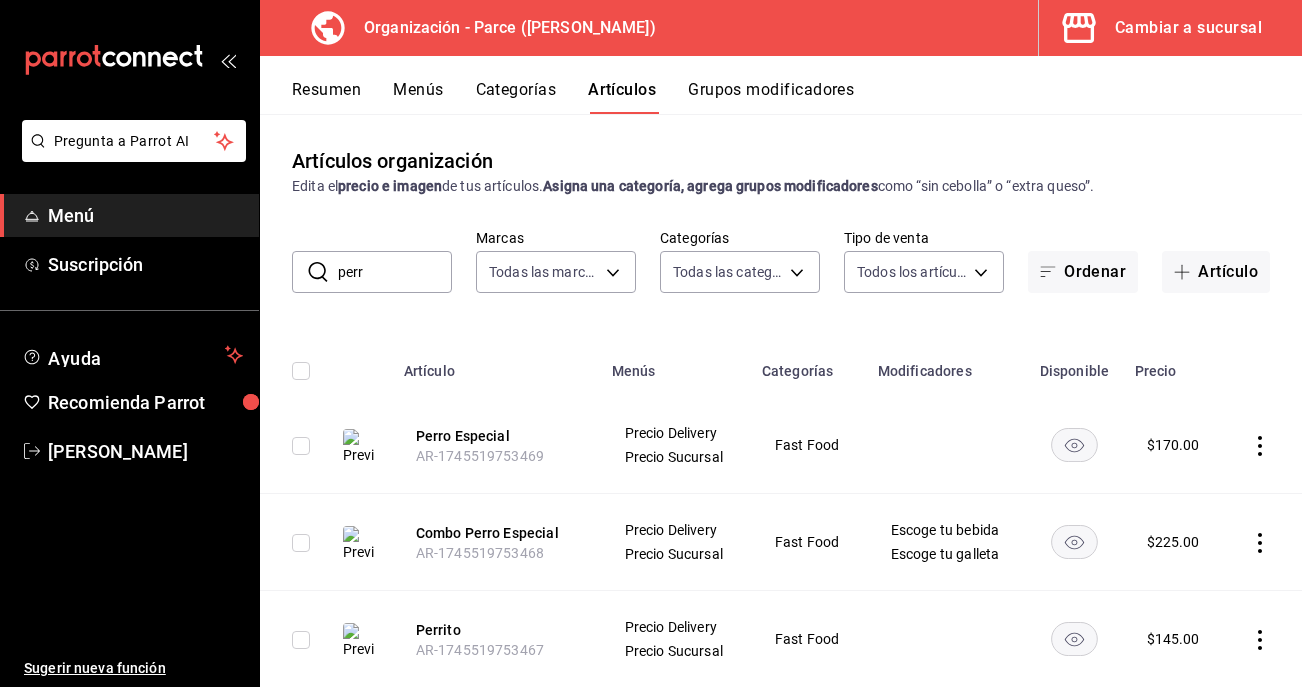 click on "perr" at bounding box center [395, 272] 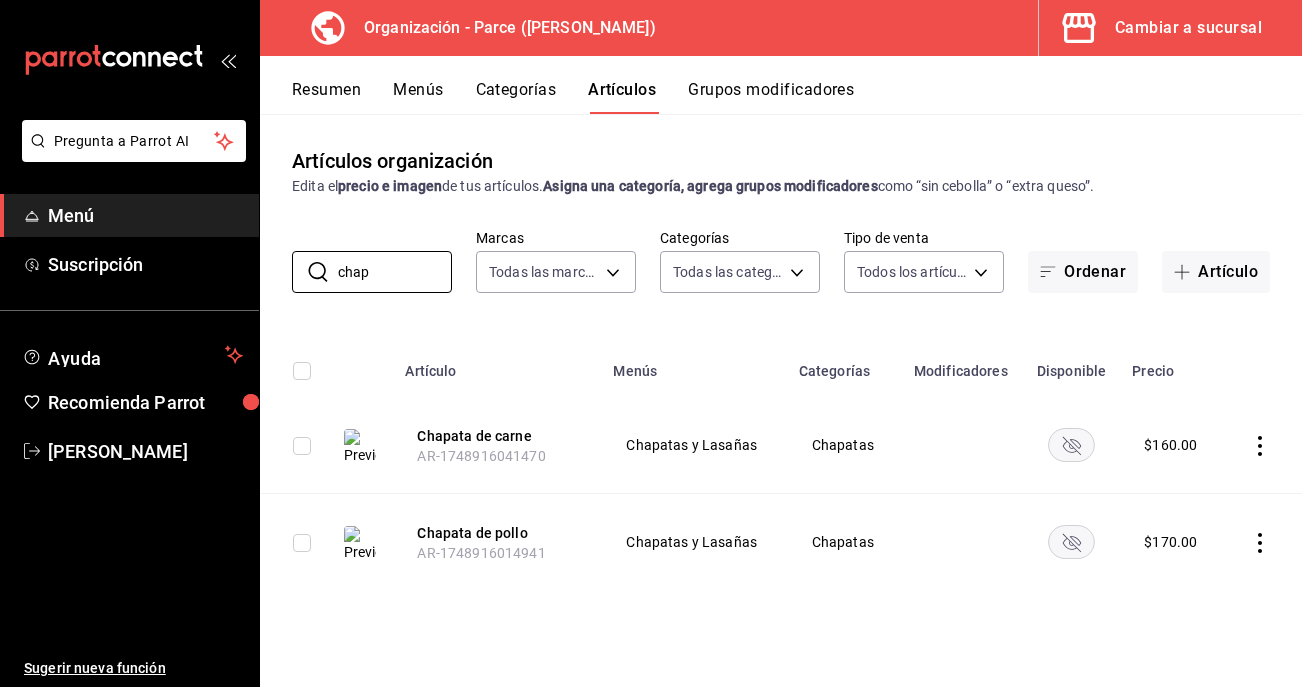 type on "chap" 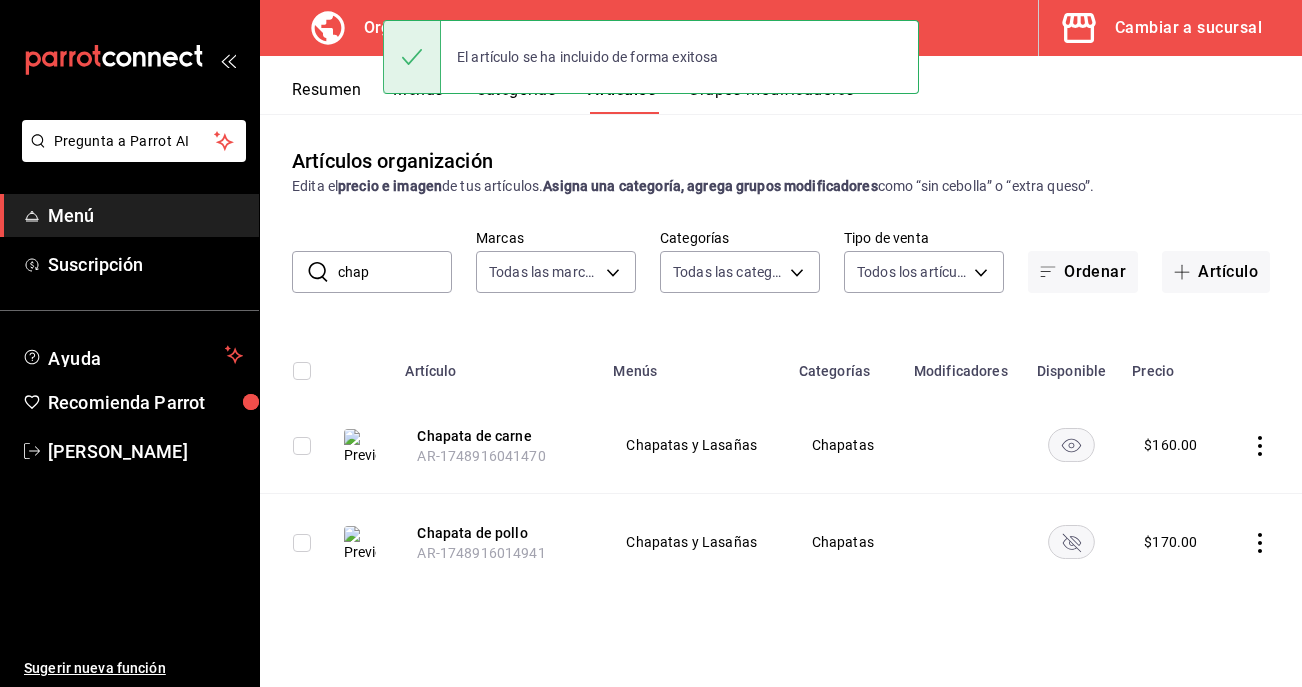 click 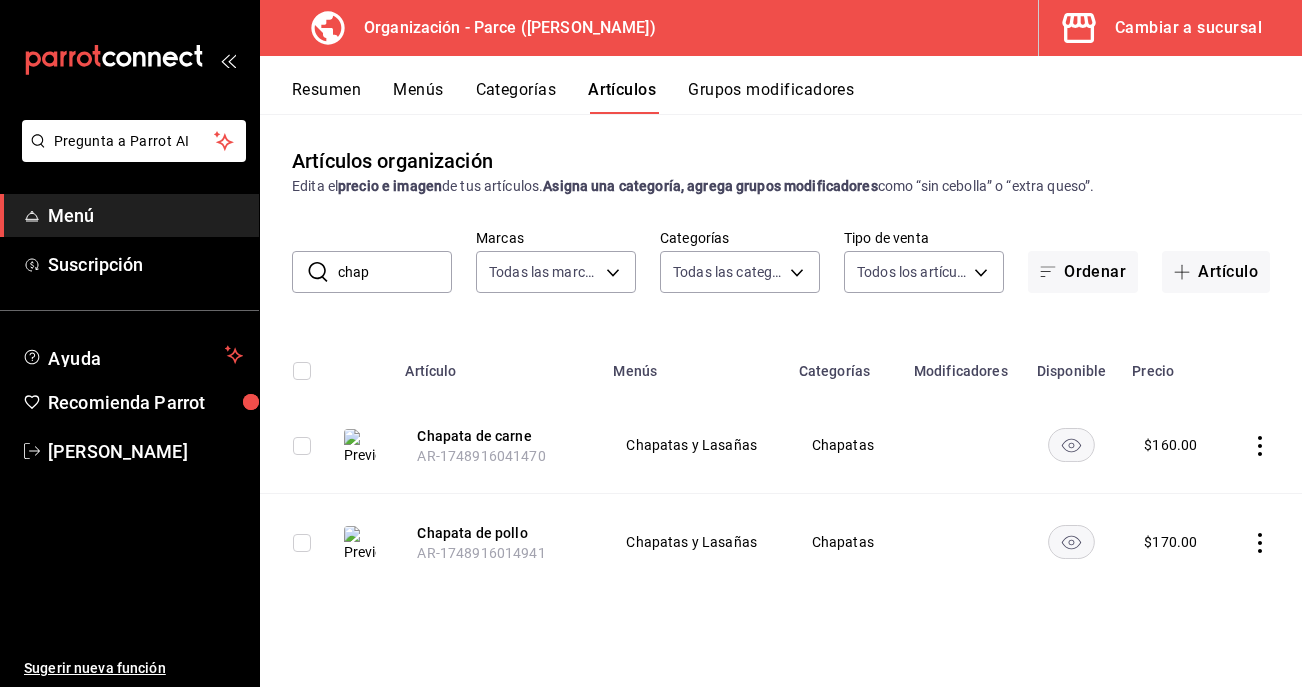 click 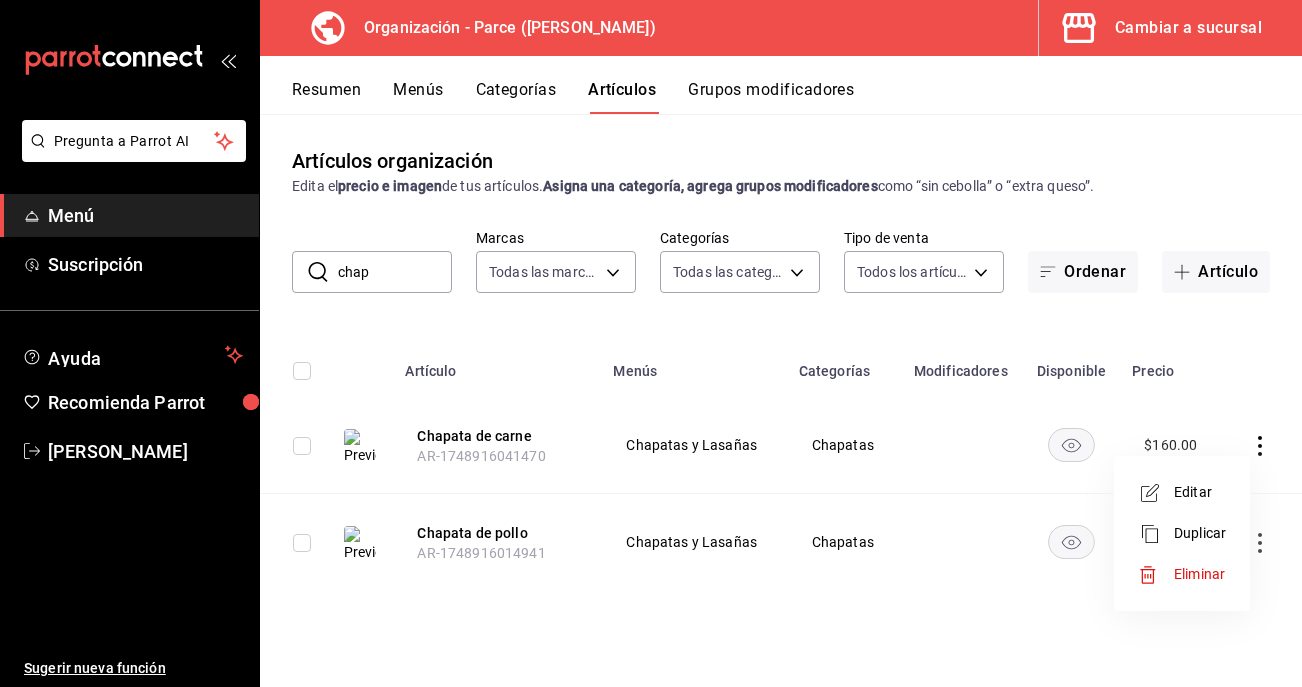 click on "Duplicar" at bounding box center [1200, 533] 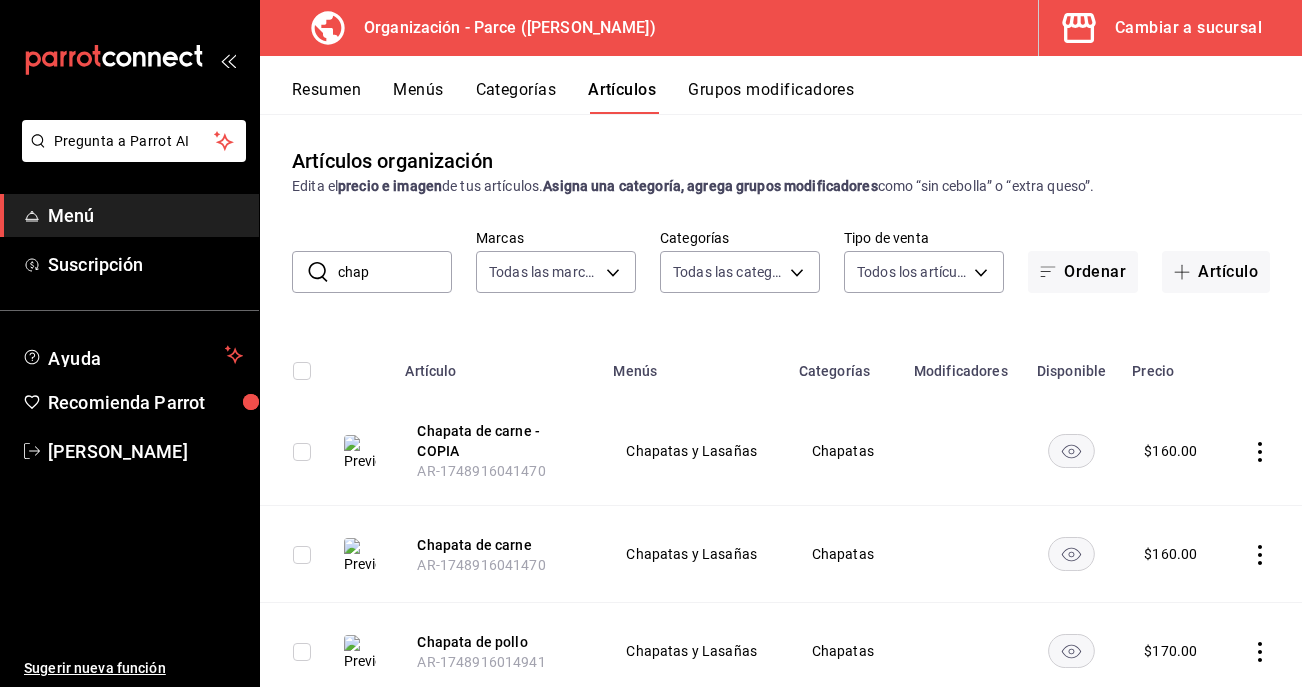 click 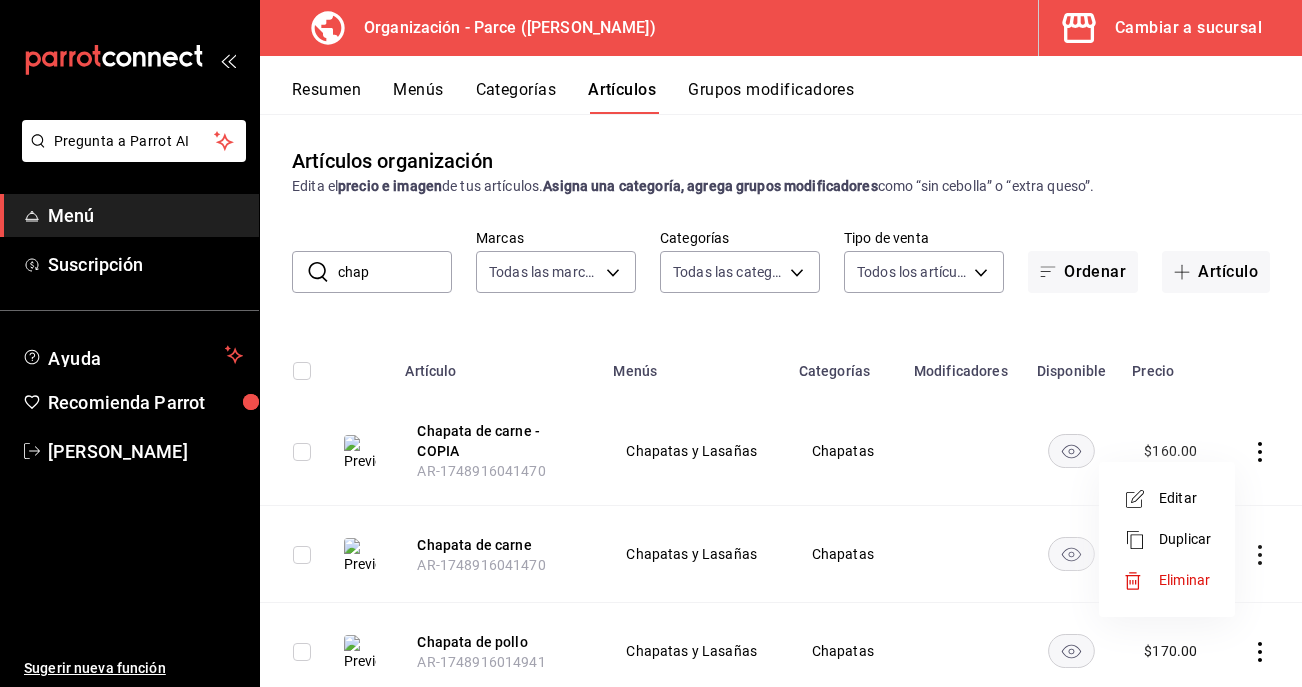 click on "Editar" at bounding box center [1185, 498] 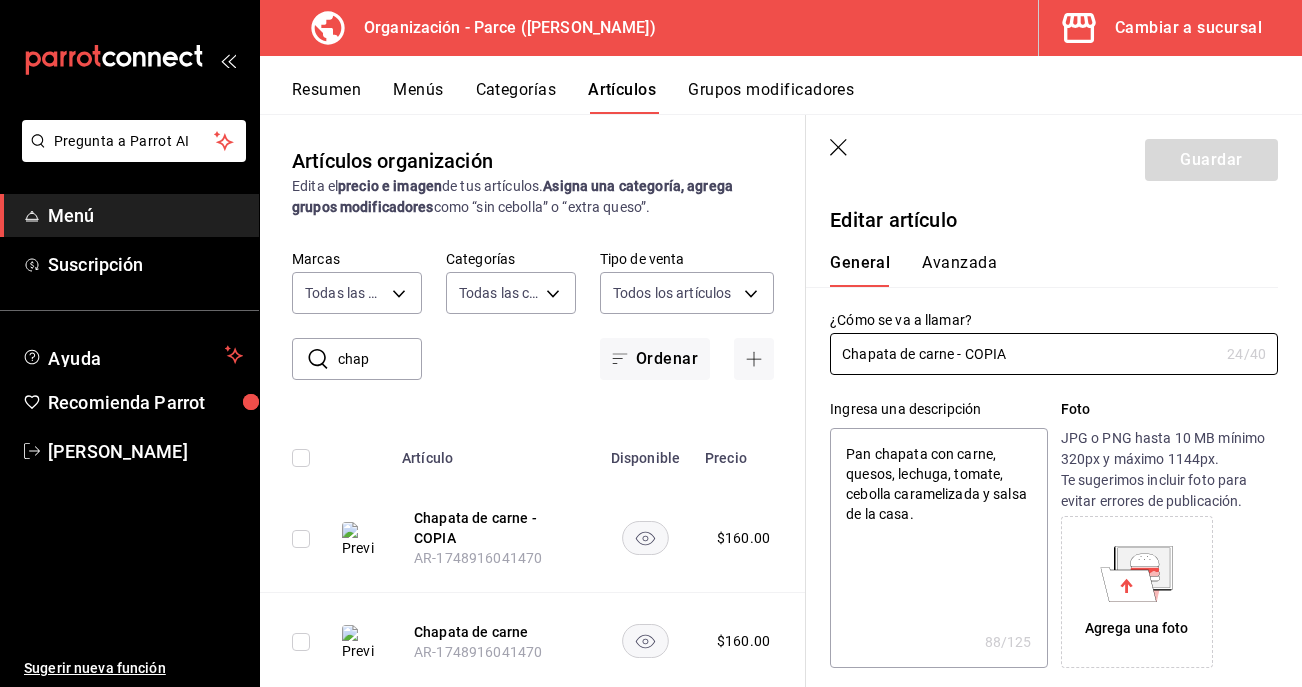 type on "x" 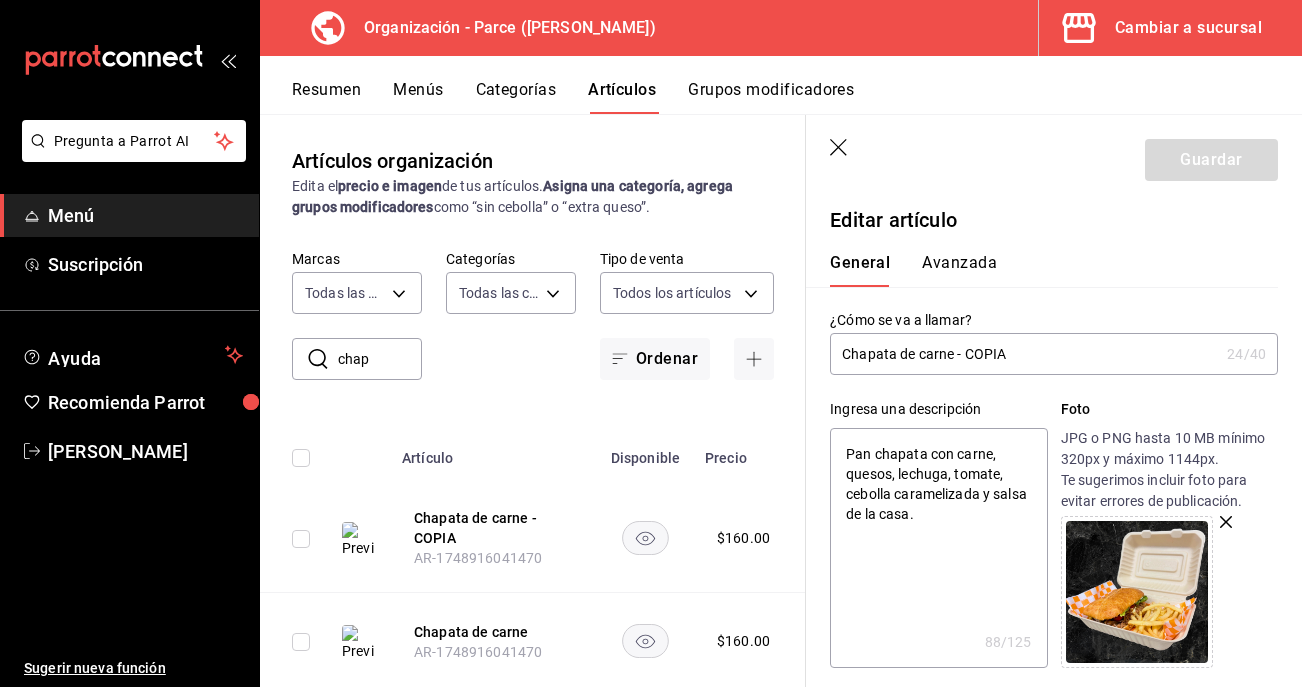 drag, startPoint x: 1022, startPoint y: 357, endPoint x: 957, endPoint y: 353, distance: 65.12296 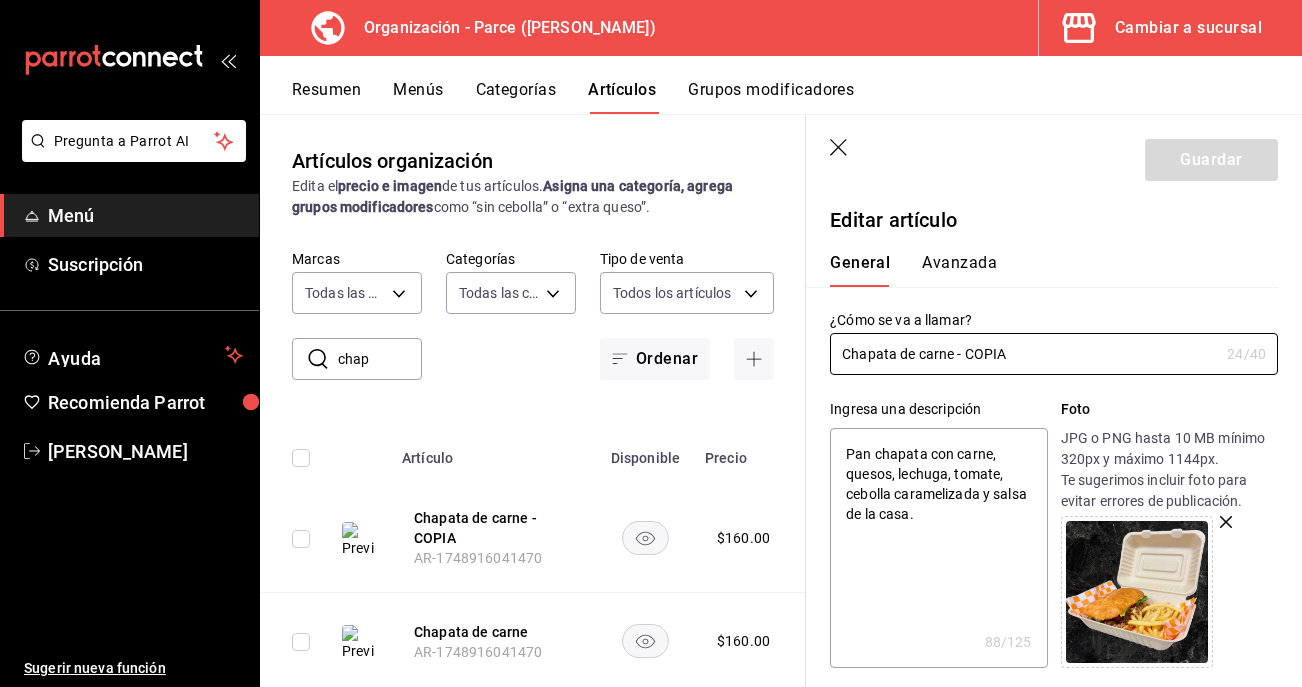 type on "Chapata de carne" 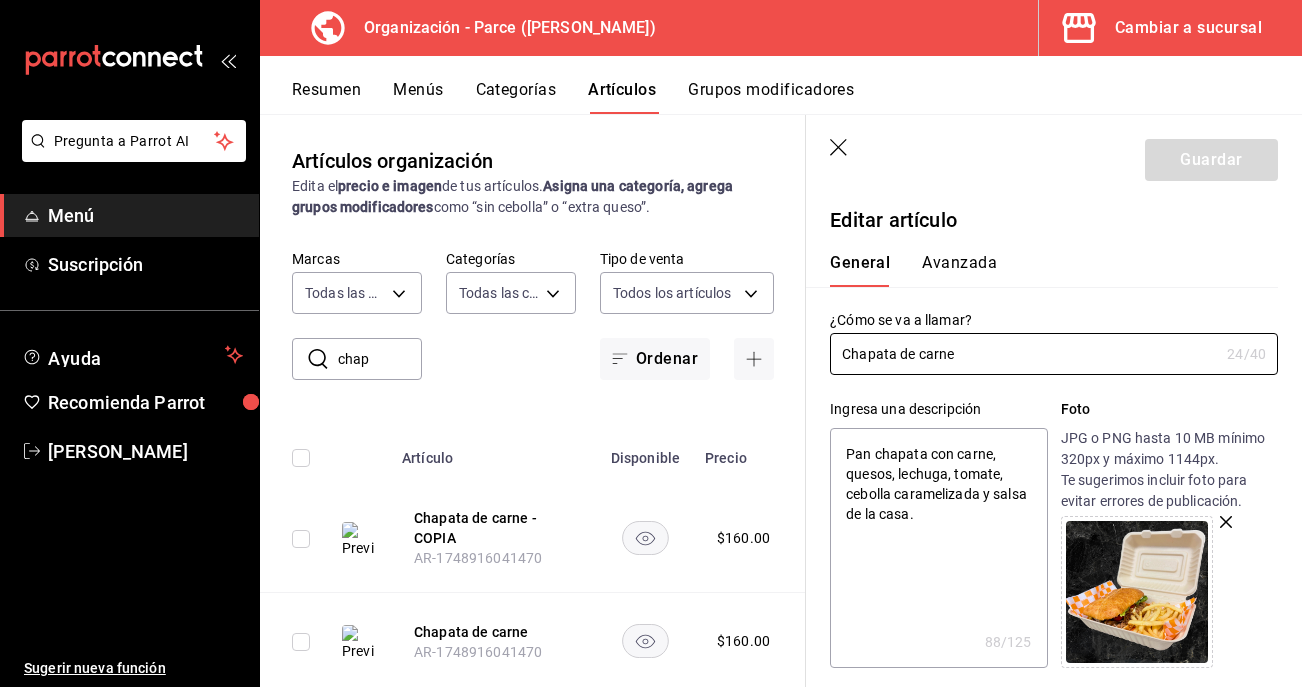 type on "x" 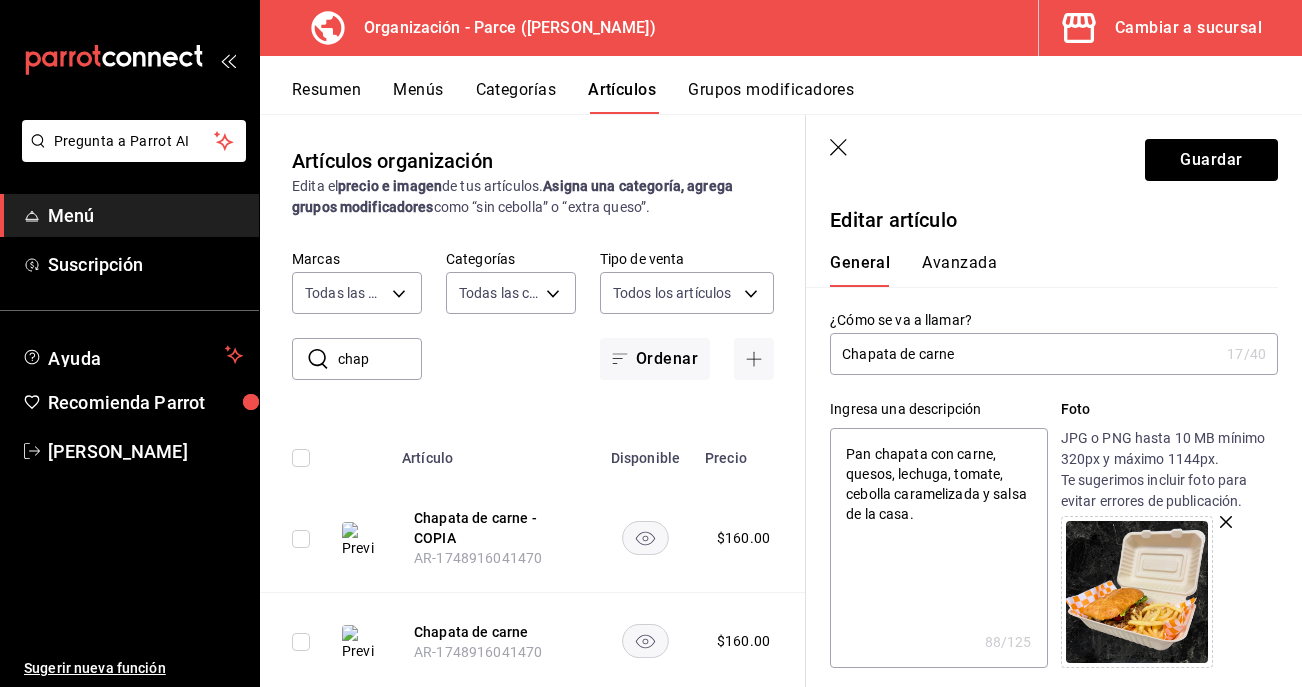click on "Chapata de carne" at bounding box center [1024, 354] 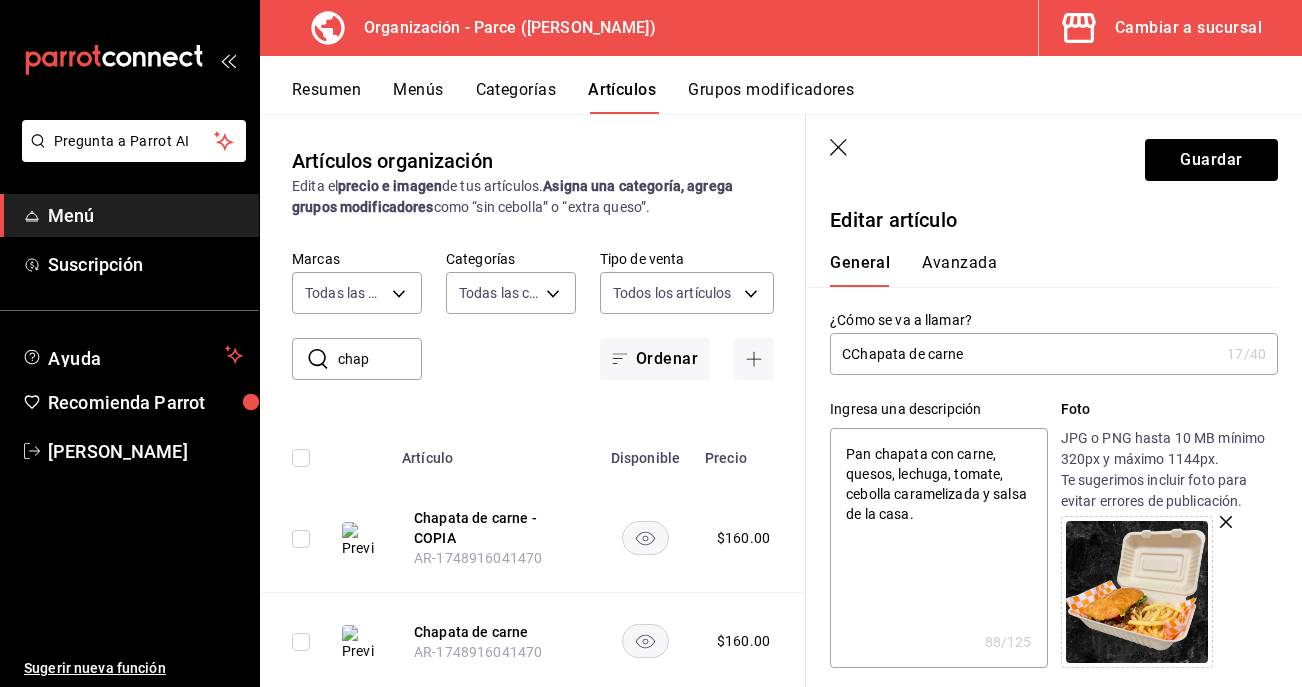 type on "x" 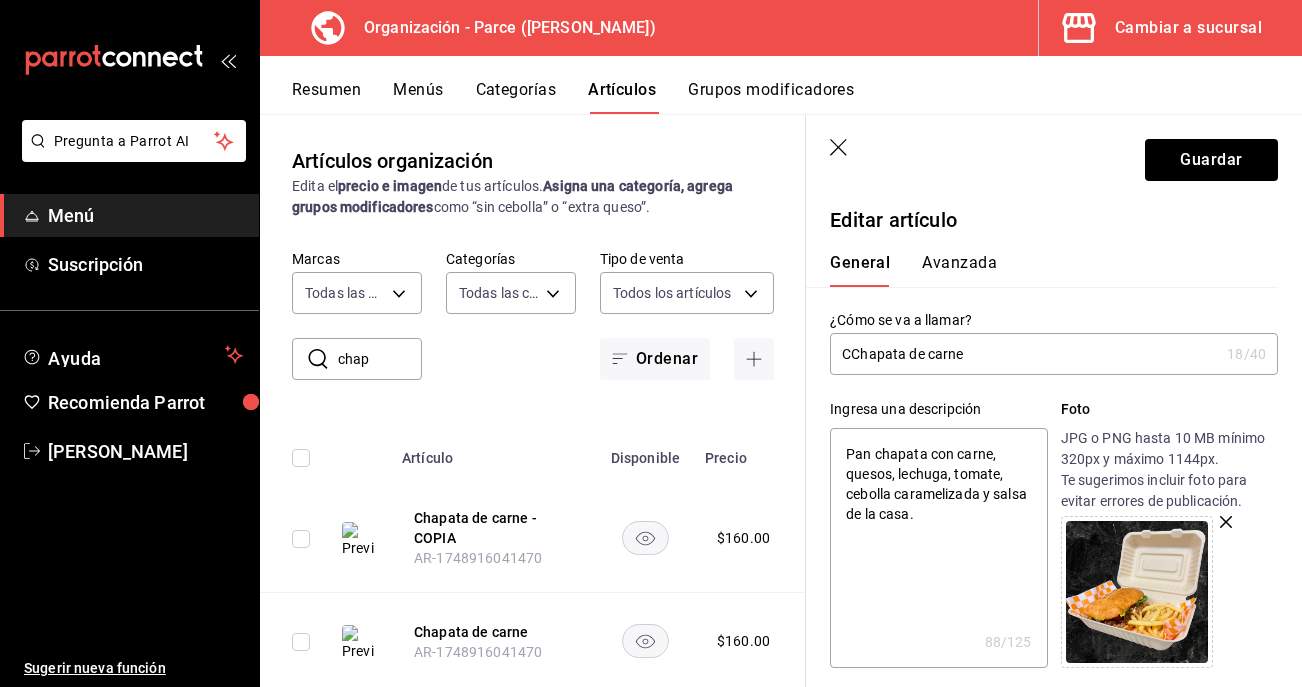 type on "CoChapata de carne" 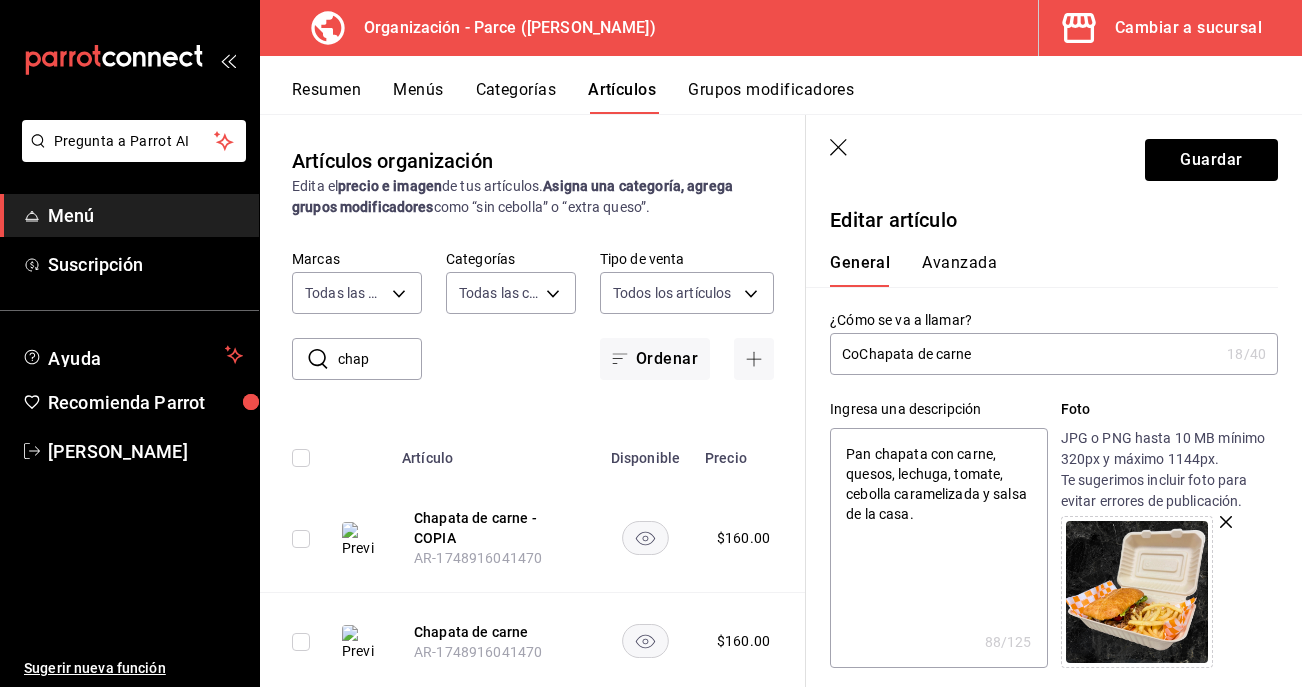 type on "ComChapata de carne" 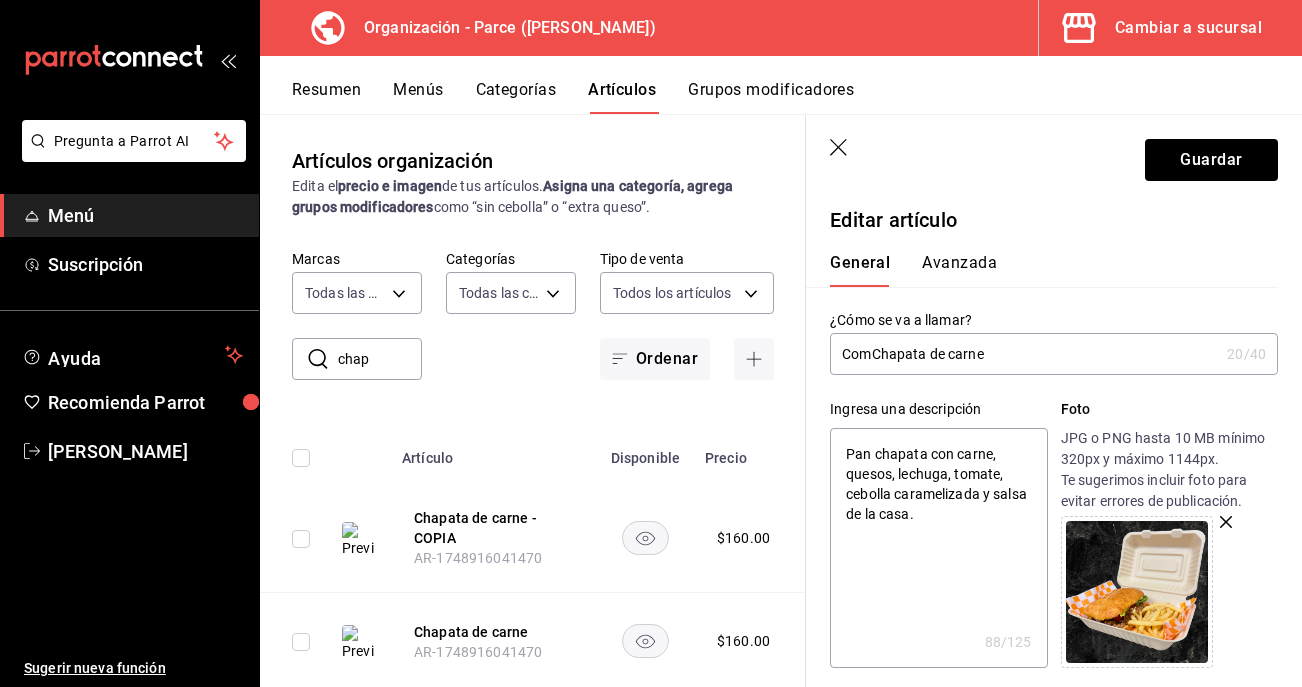 type on "CombChapata de carne" 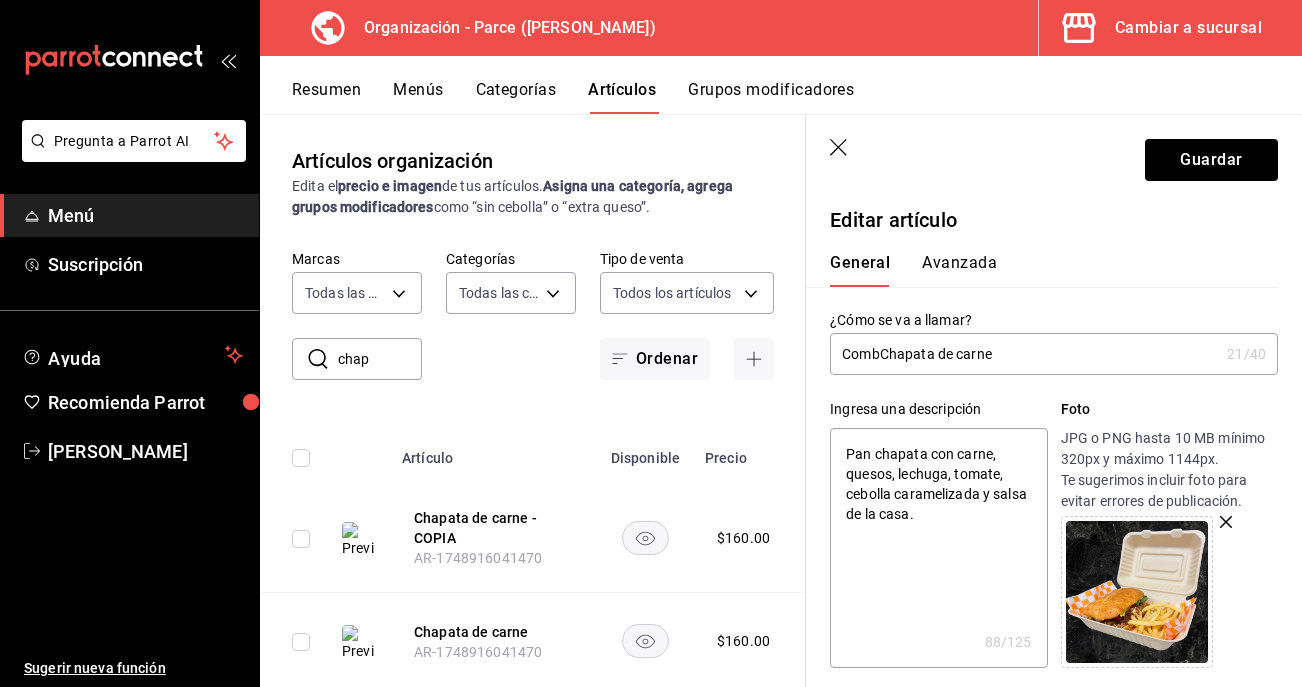 type on "ComboChapata de carne" 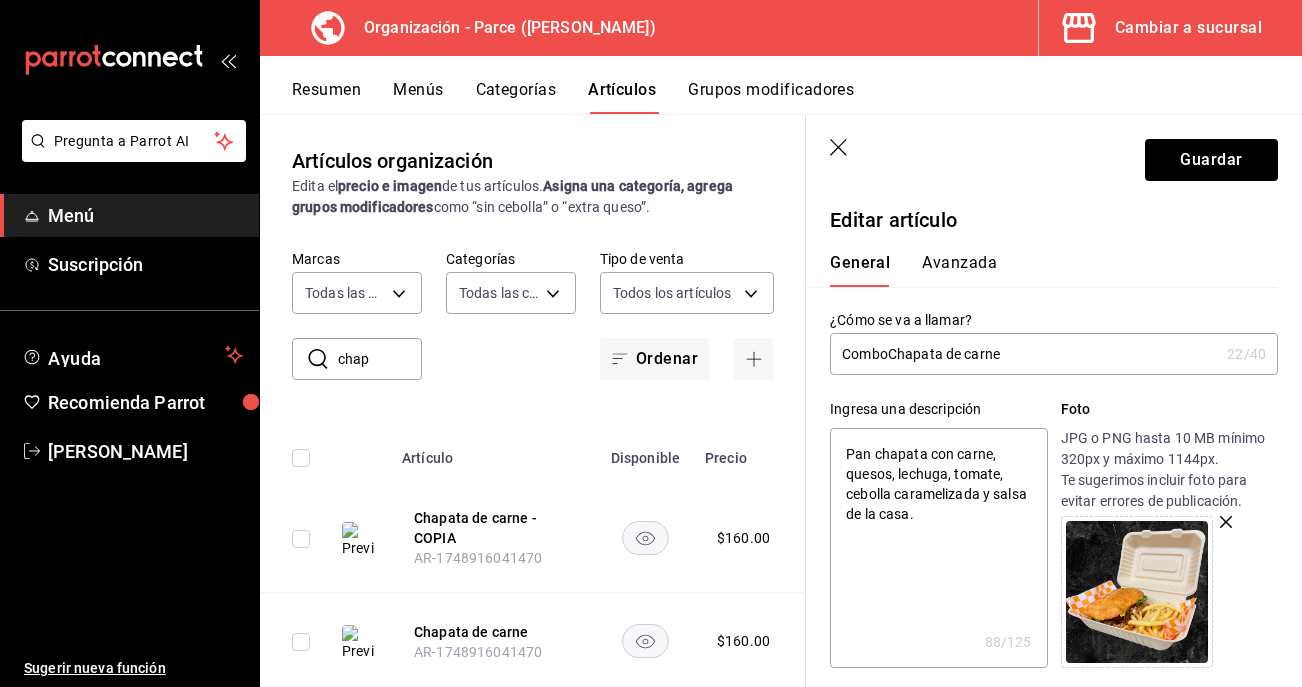 type on "Combo Chapata de carne" 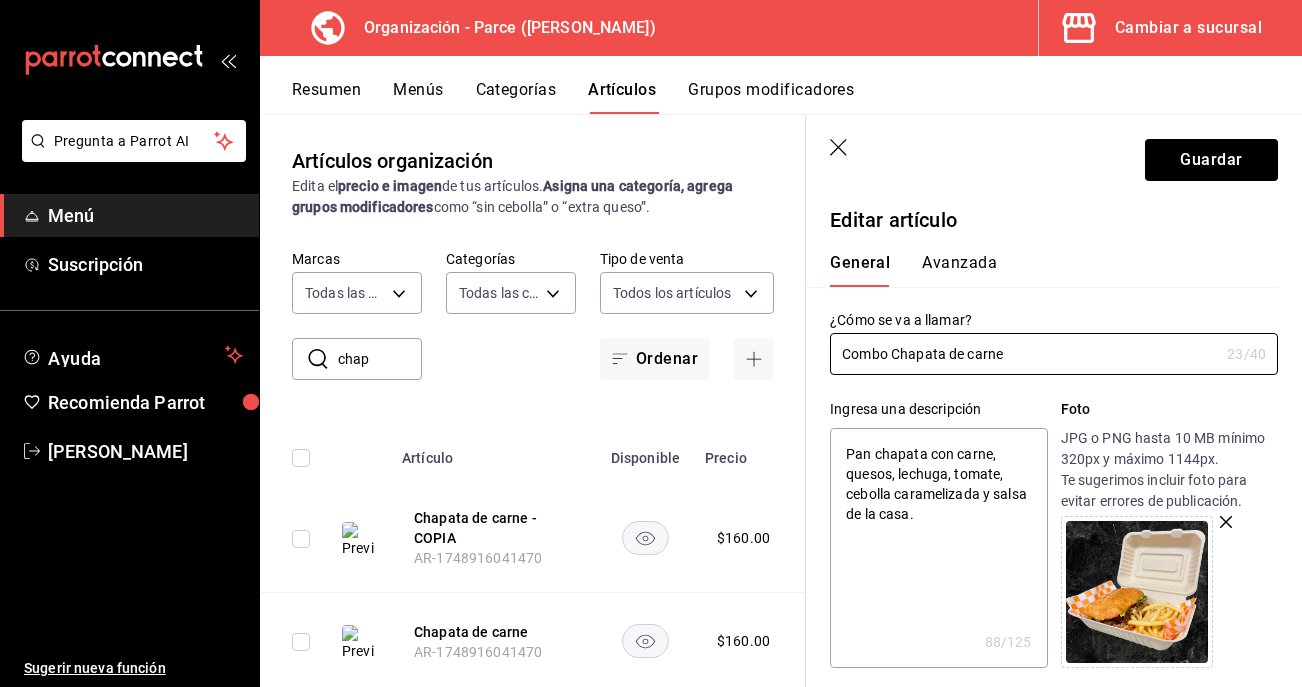 type on "Combo Chapata de carne" 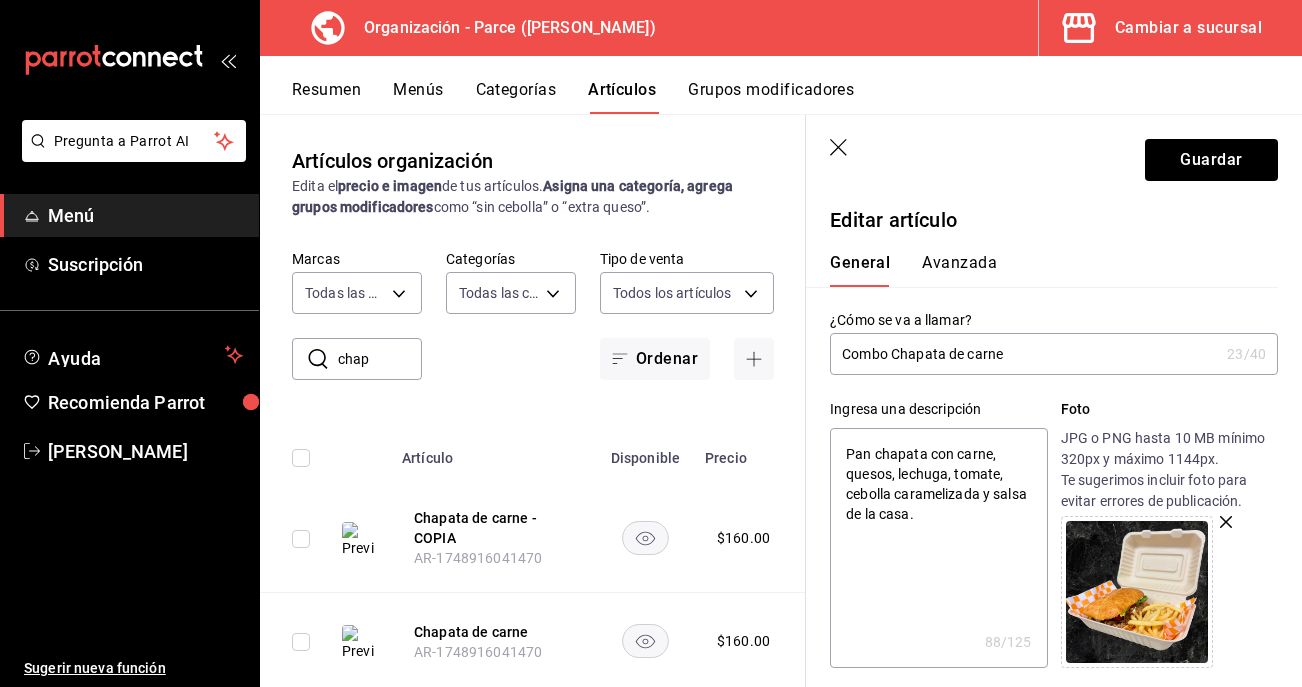 click on "Pan chapata con carne, quesos, lechuga, tomate, cebolla caramelizada y salsa de la casa." at bounding box center (938, 548) 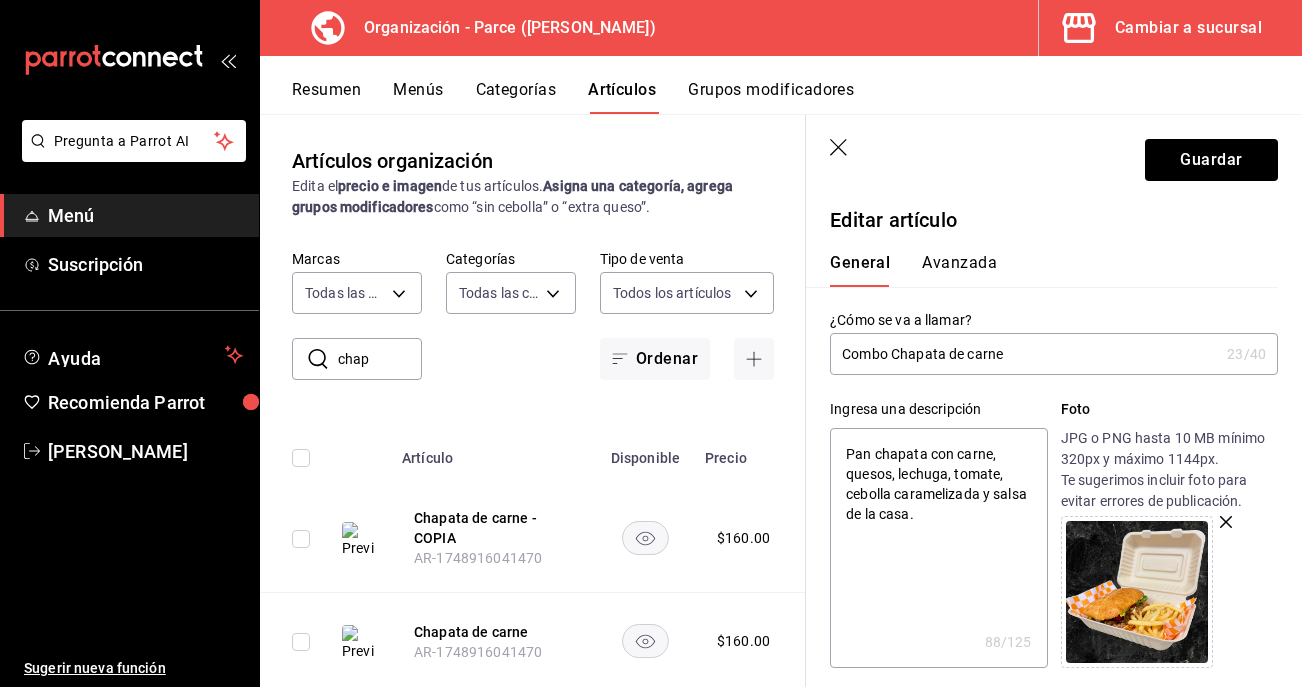 type on "Pan chapata con carne, quesos, lechuga, tomate, cebolla caramelizada y salsa de la casa" 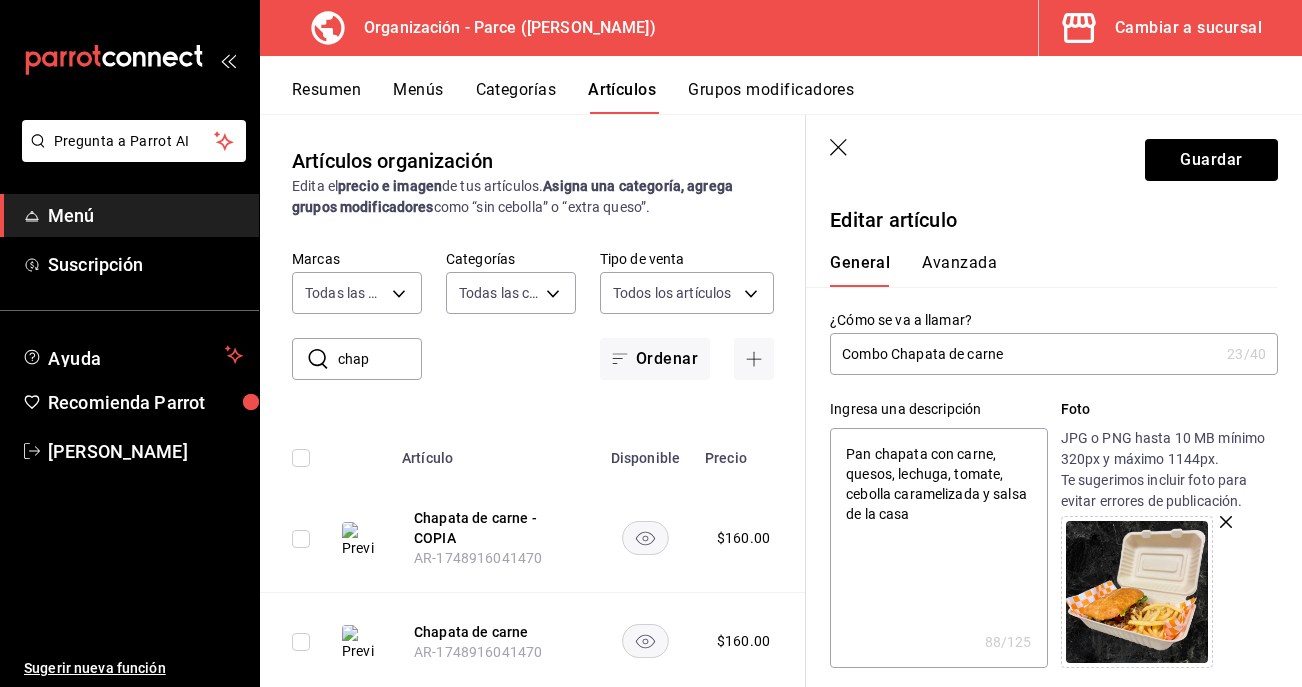 type on "x" 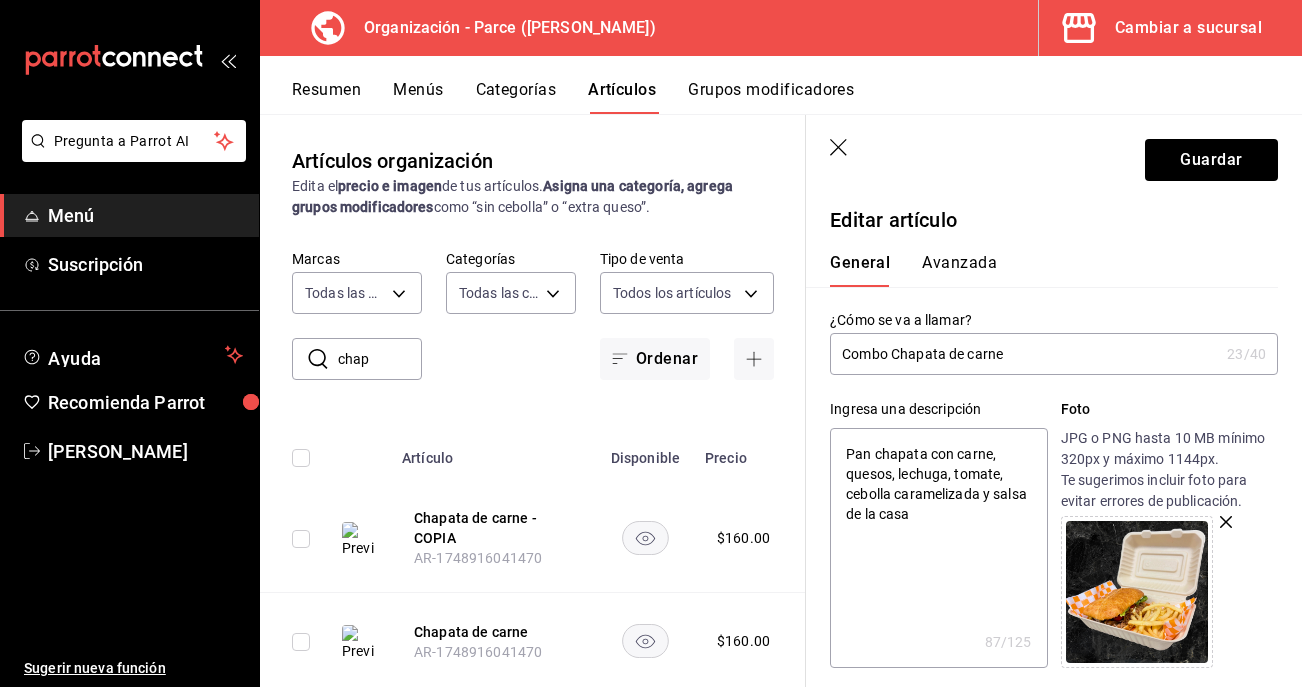 type on "Pan chapata con carne, quesos, lechuga, tomate, cebolla caramelizada y salsa de la casa" 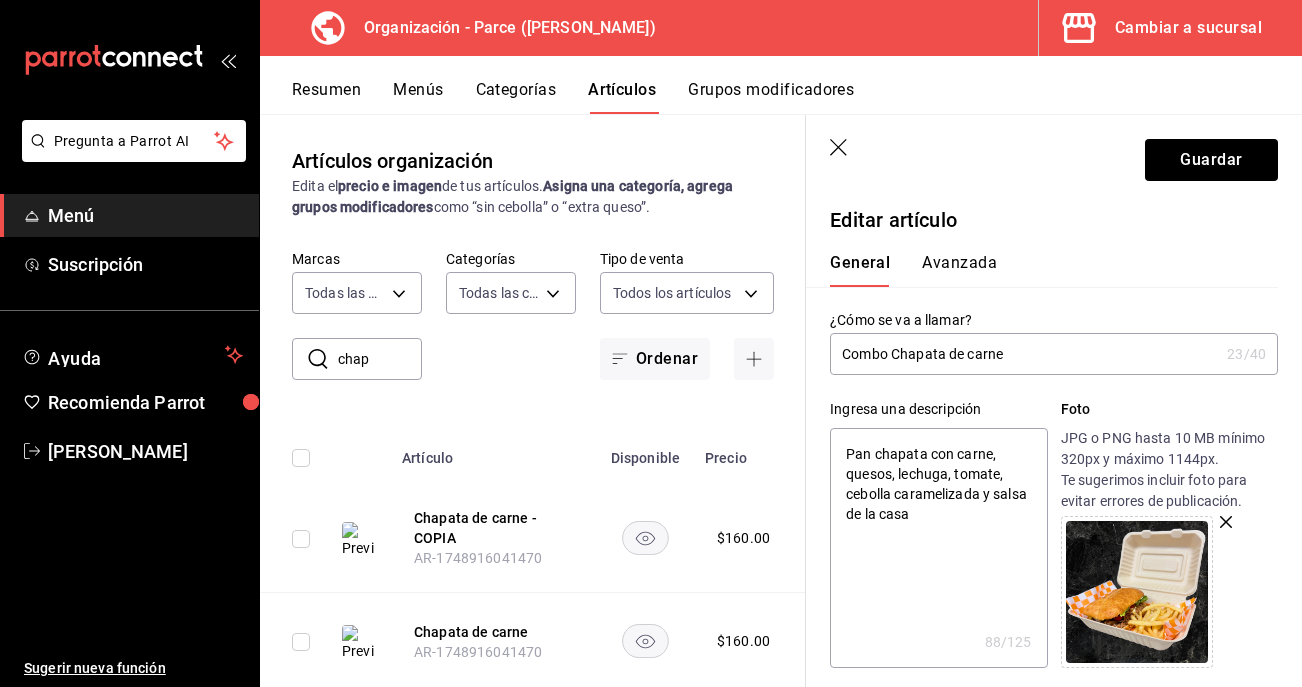 type on "Pan chapata con carne, quesos, lechuga, tomate, cebolla caramelizada y salsa de la casa ´" 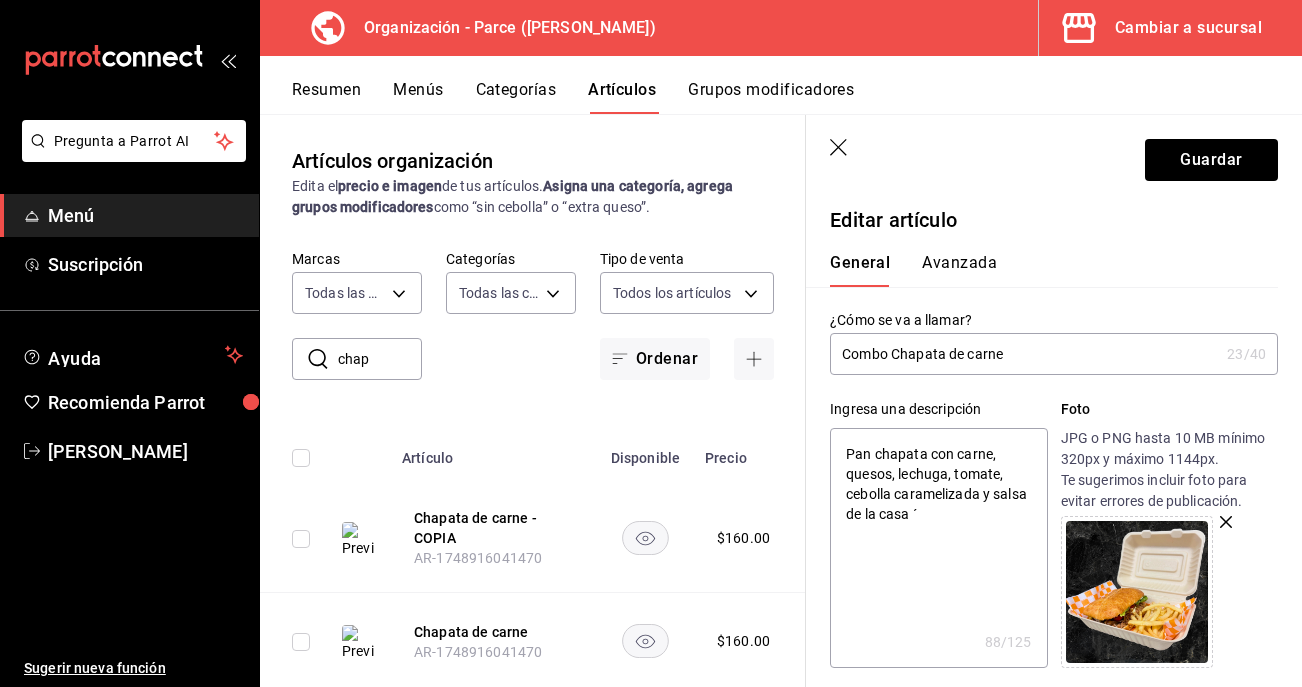 type on "x" 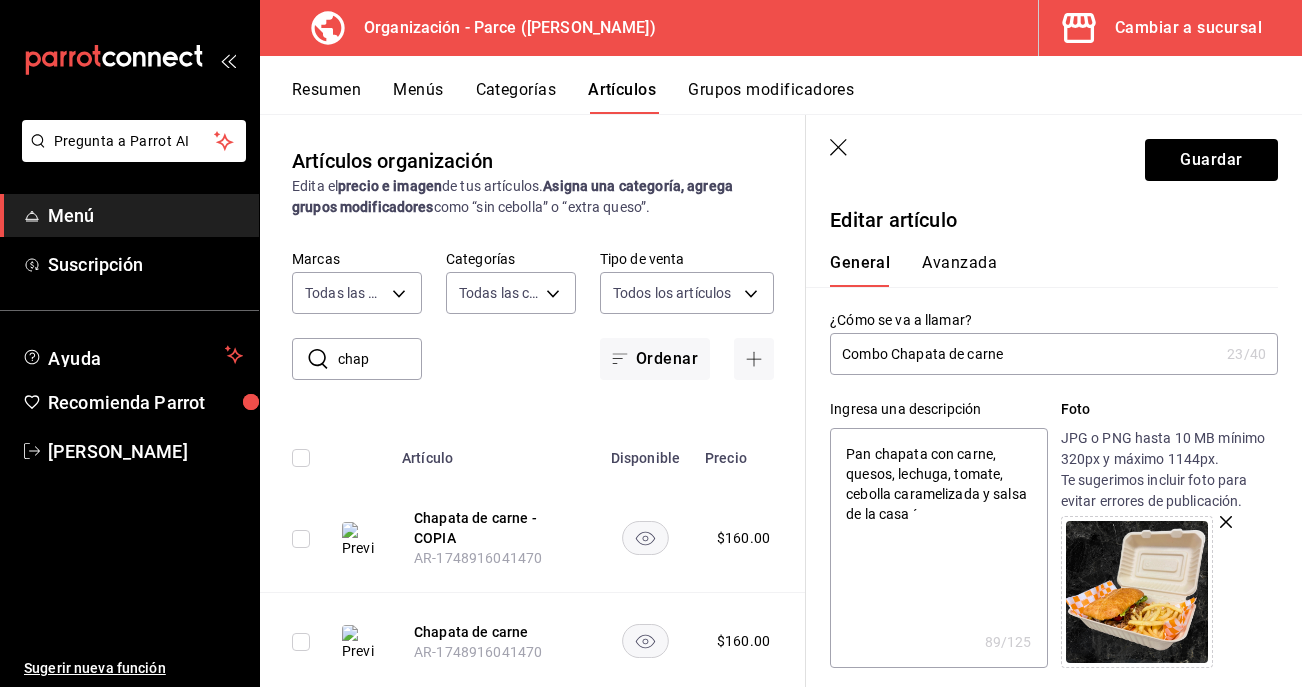 type on "Pan chapata con carne, quesos, lechuga, tomate, cebolla caramelizada y salsa de la casa" 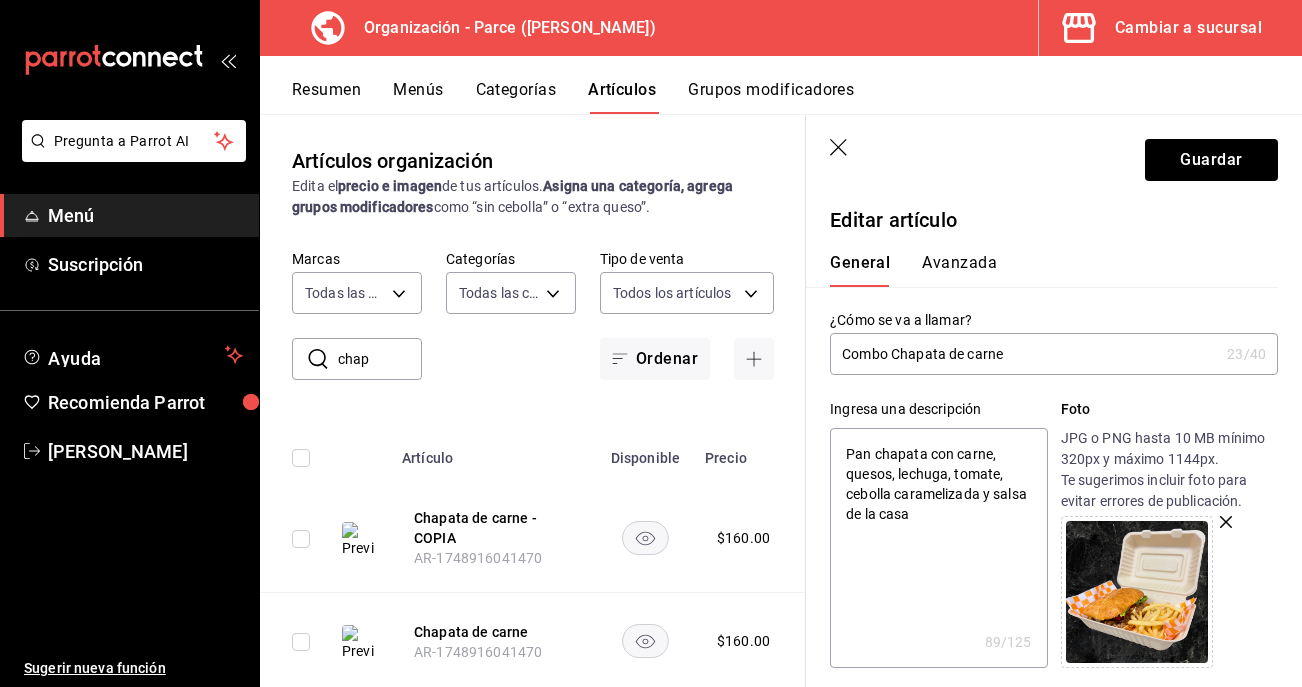 type on "x" 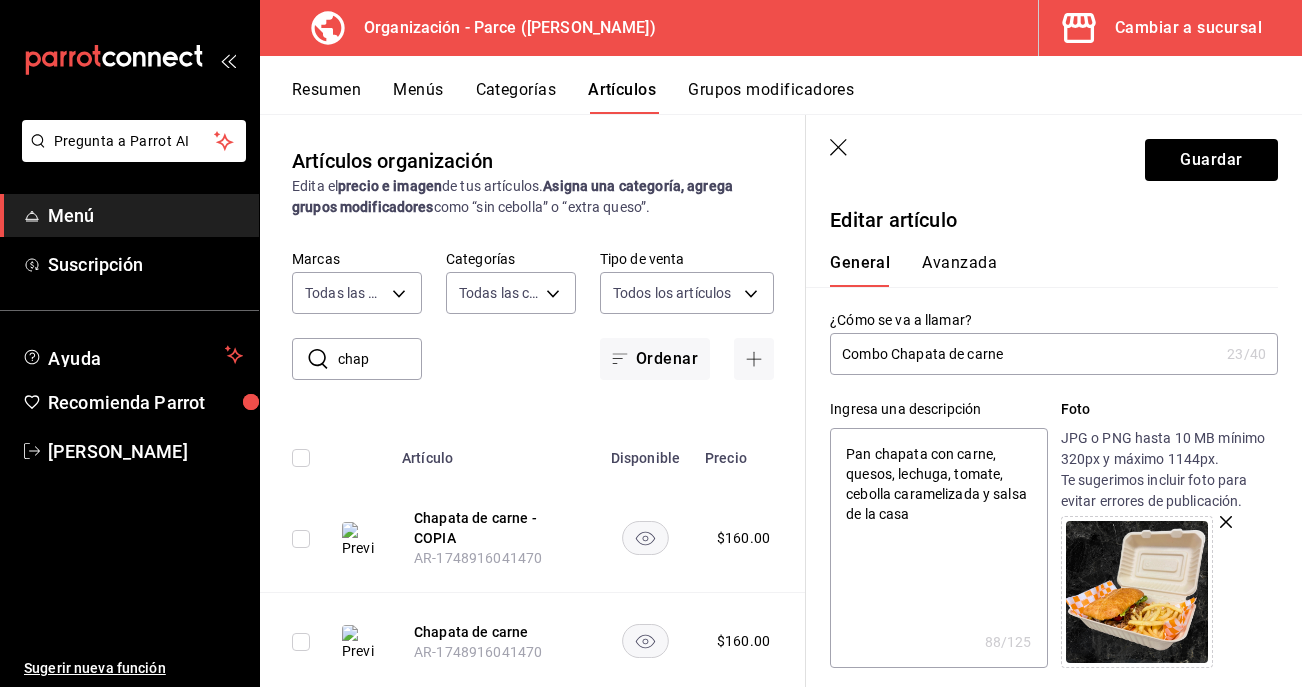 type on "Pan chapata con carne, quesos, lechuga, tomate, cebolla caramelizada y salsa de la casa +" 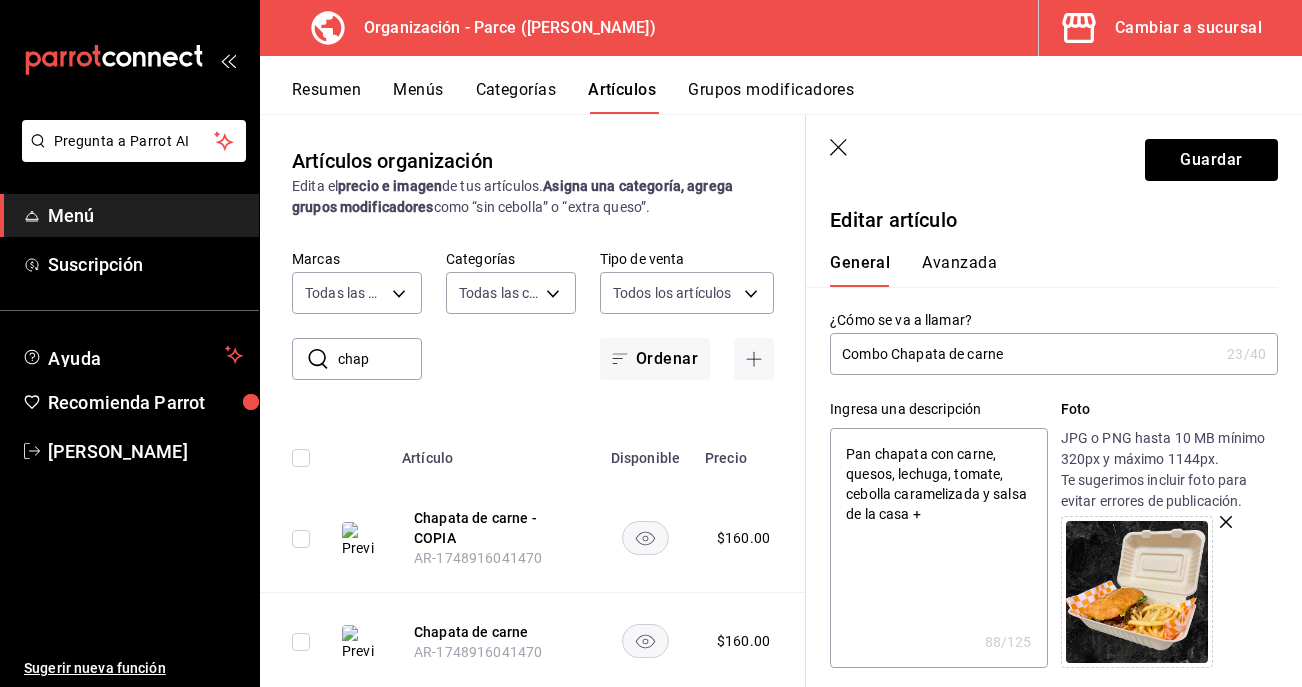 type on "x" 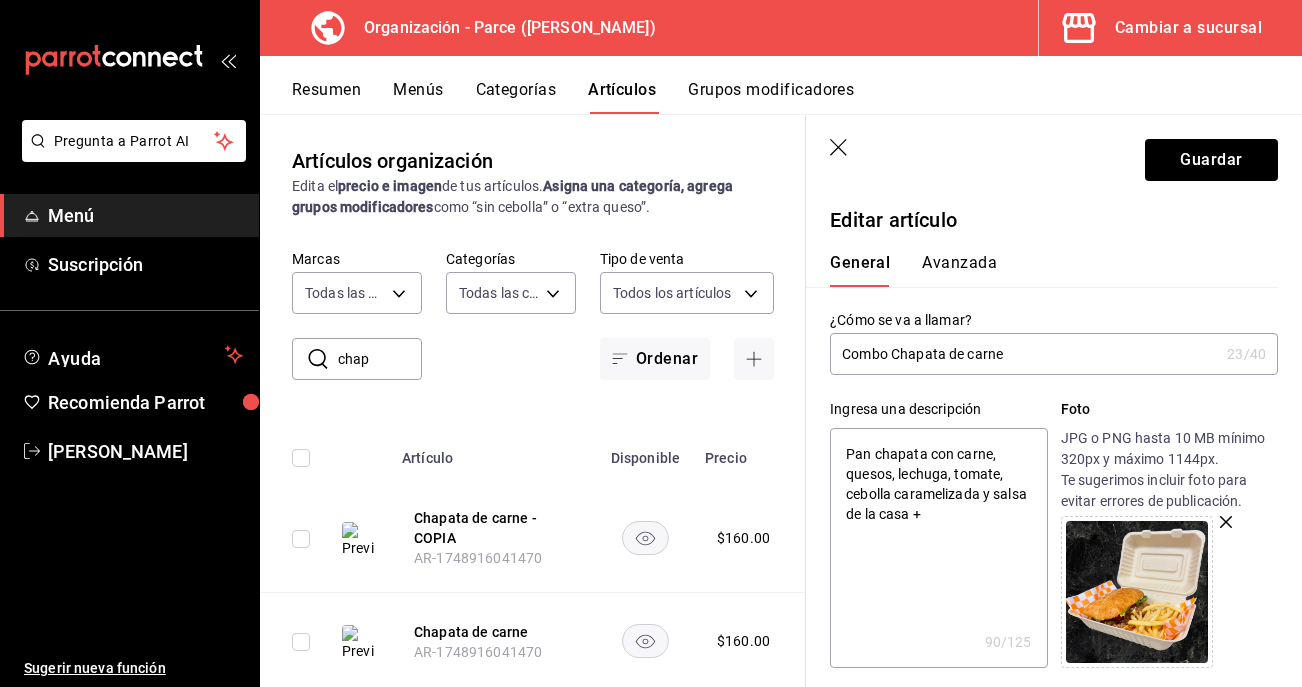 type on "Pan chapata con carne, quesos, lechuga, tomate, cebolla caramelizada y salsa de la casa + g" 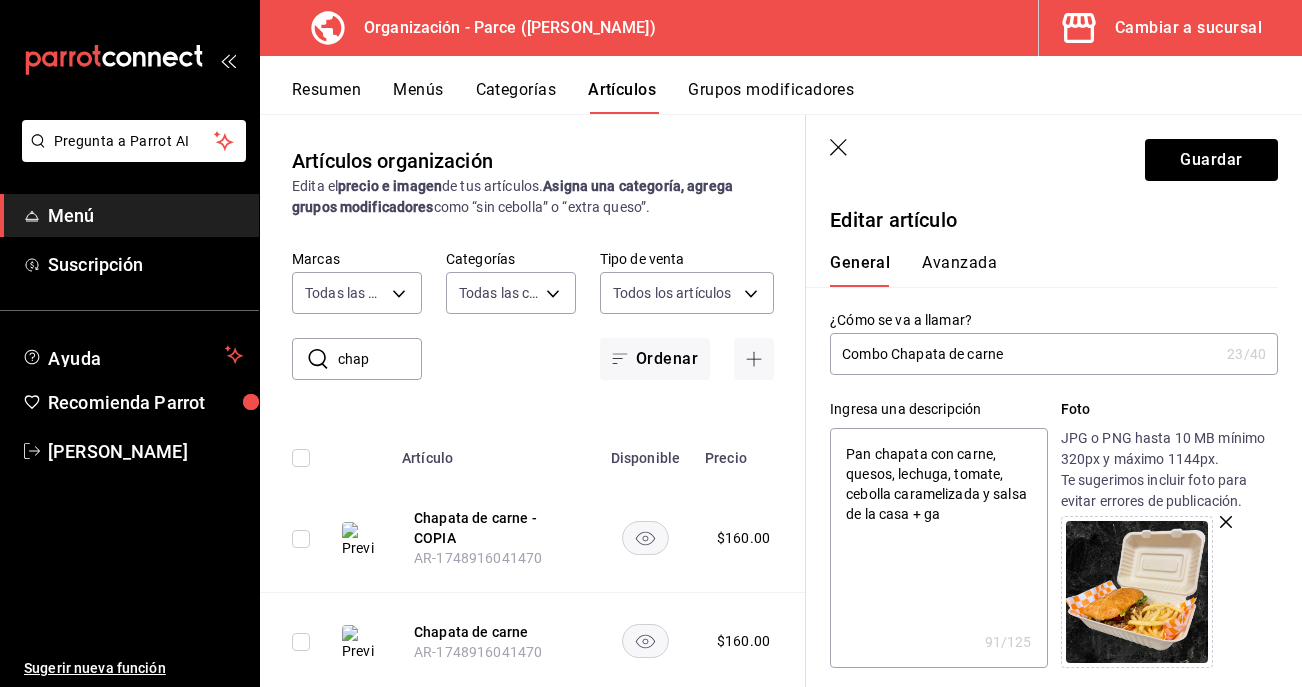 type on "Pan chapata con carne, quesos, lechuga, tomate, cebolla caramelizada y salsa de la casa + gal" 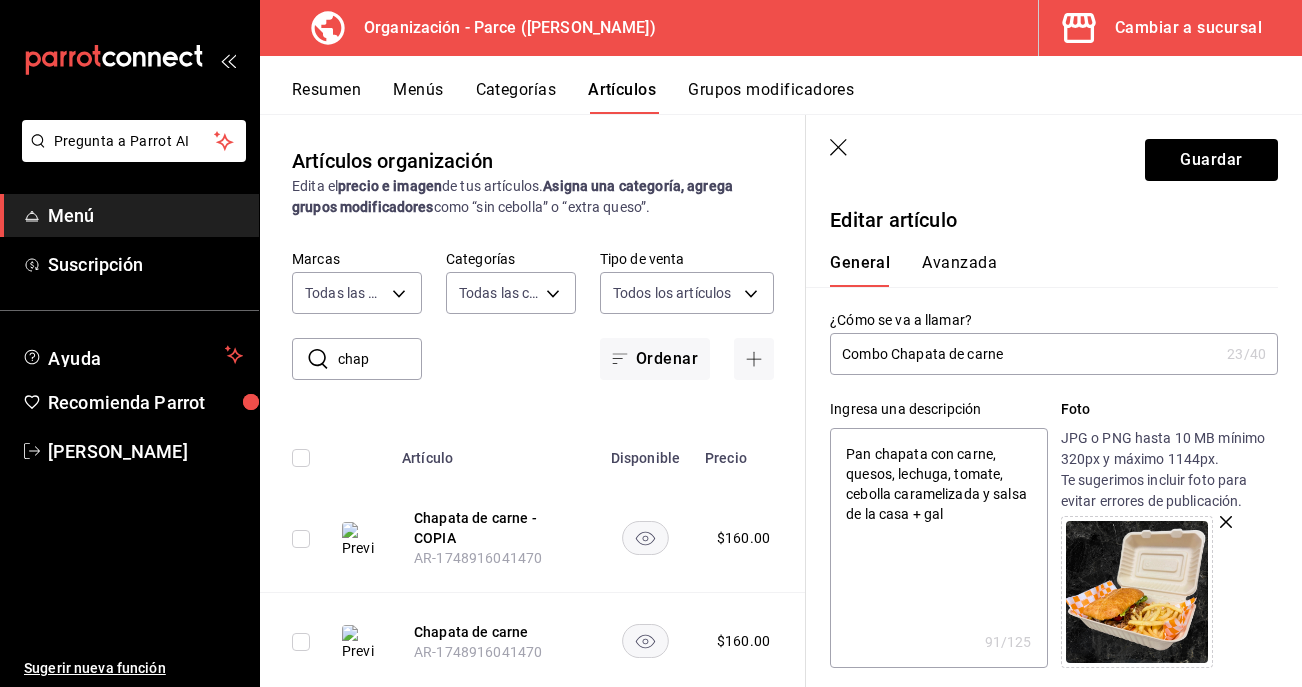 type on "x" 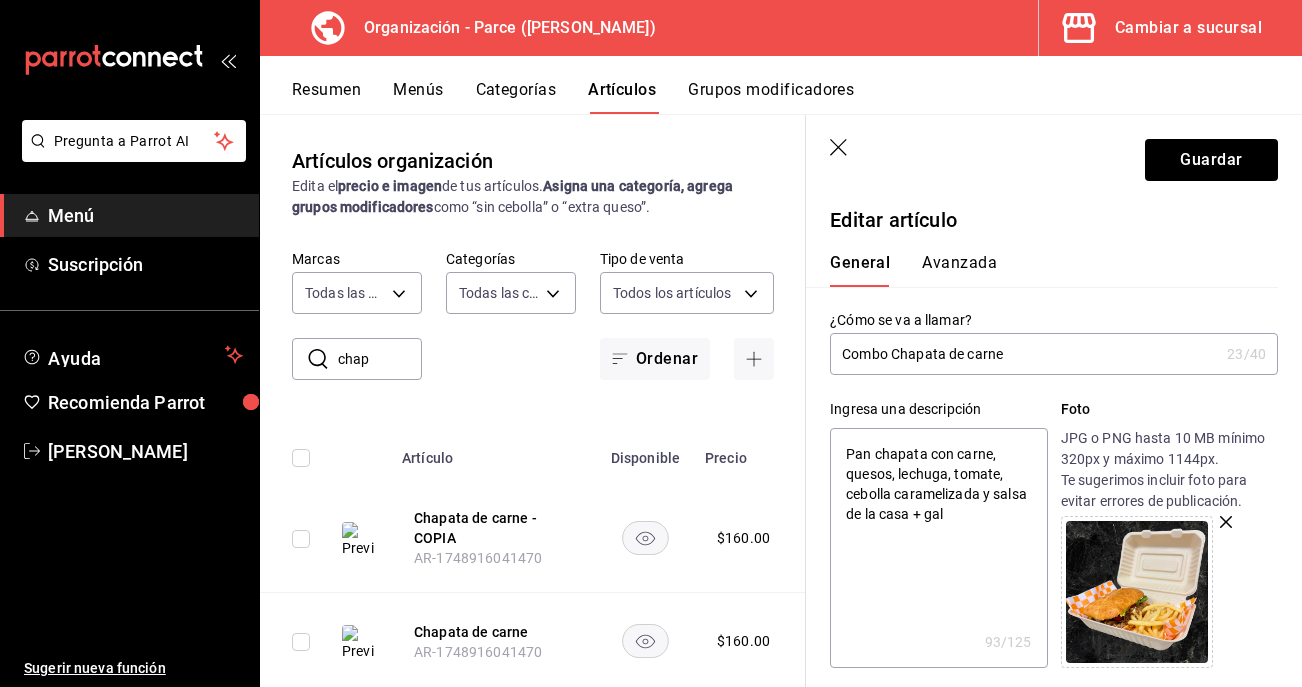 type on "Pan chapata con carne, quesos, lechuga, tomate, cebolla caramelizada y salsa de la casa + gall" 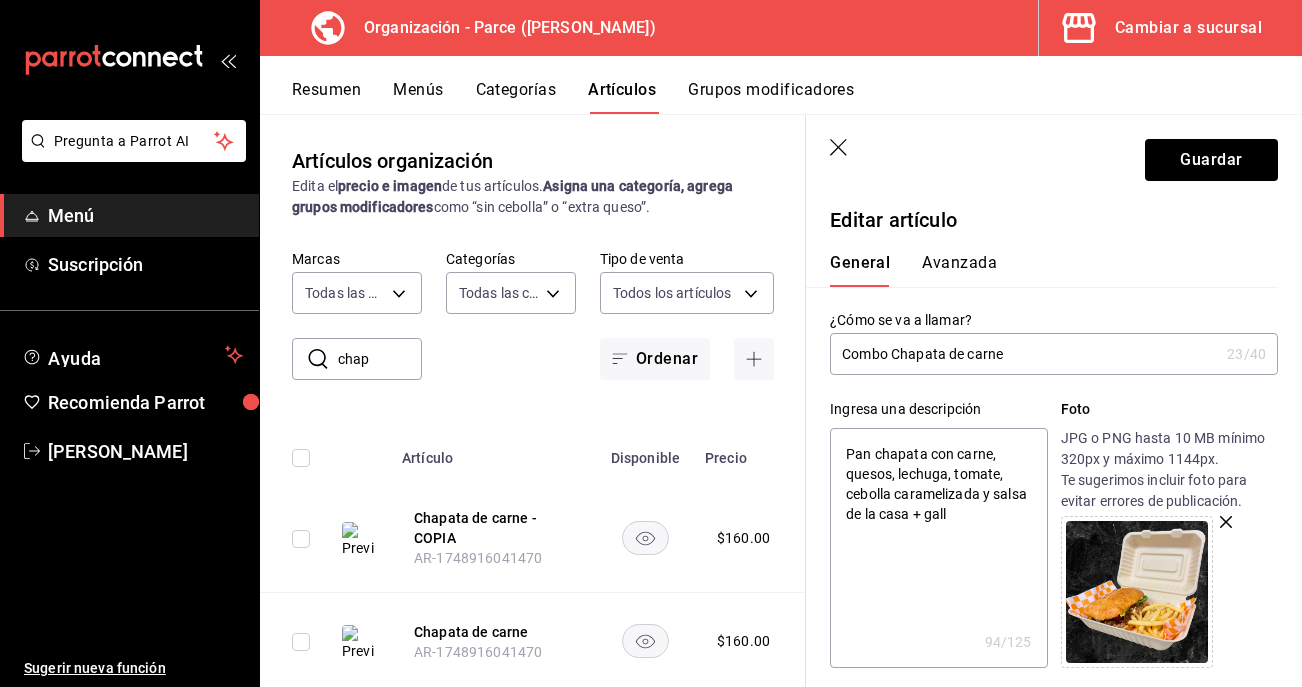 type on "Pan chapata con carne, quesos, lechuga, tomate, cebolla caramelizada y salsa de la casa + [PERSON_NAME]" 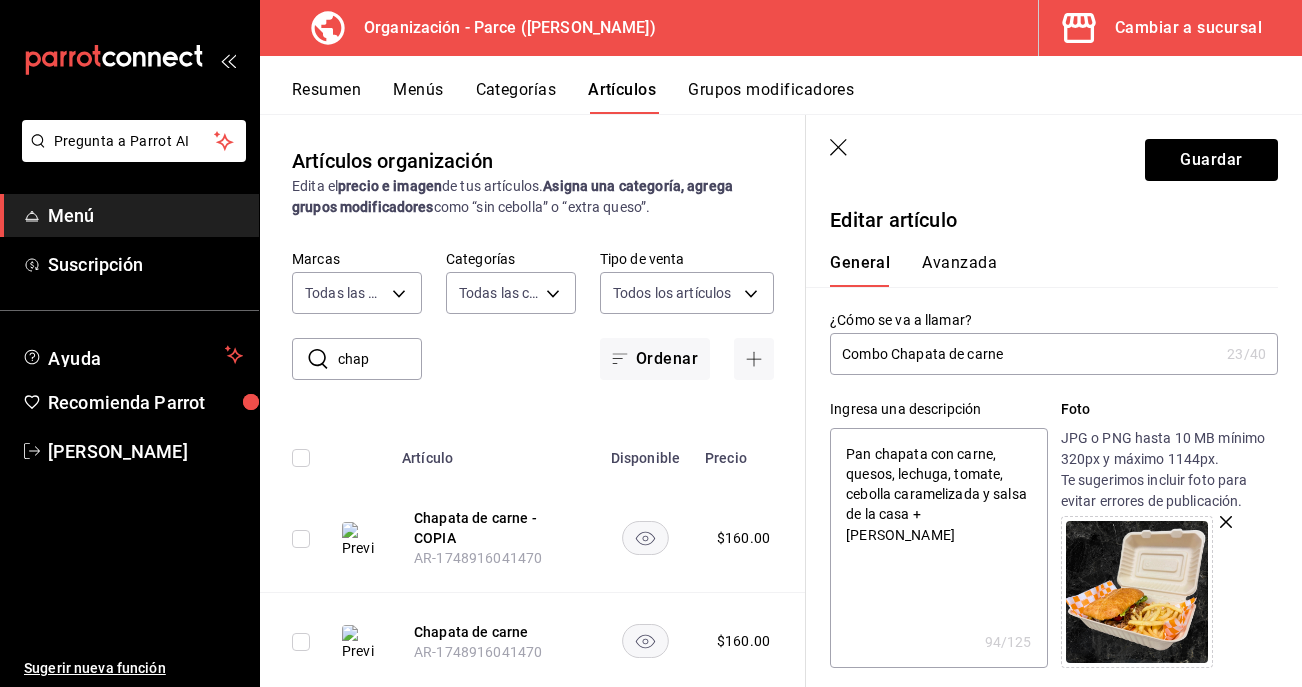 type on "Pan chapata con carne, quesos, lechuga, tomate, cebolla caramelizada y salsa de la casa + [PERSON_NAME]" 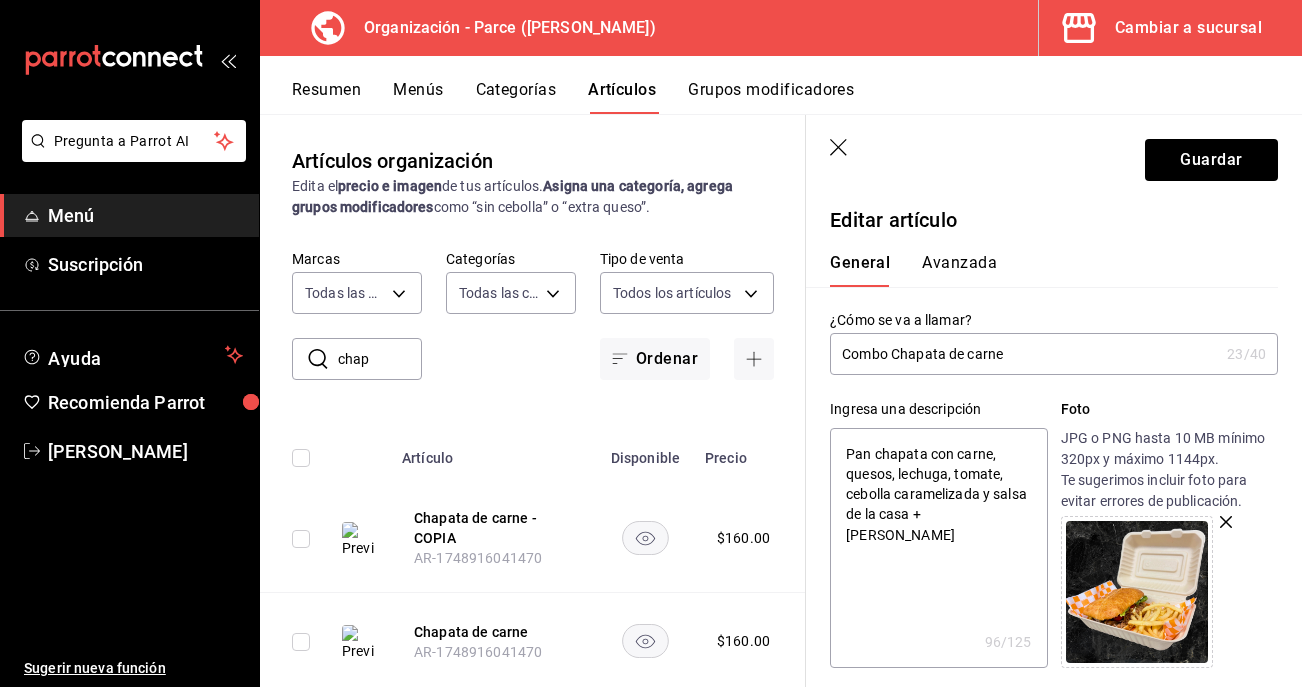 type on "Pan chapata con carne, quesos, lechuga, tomate, cebolla caramelizada y salsa de la casa + galleta" 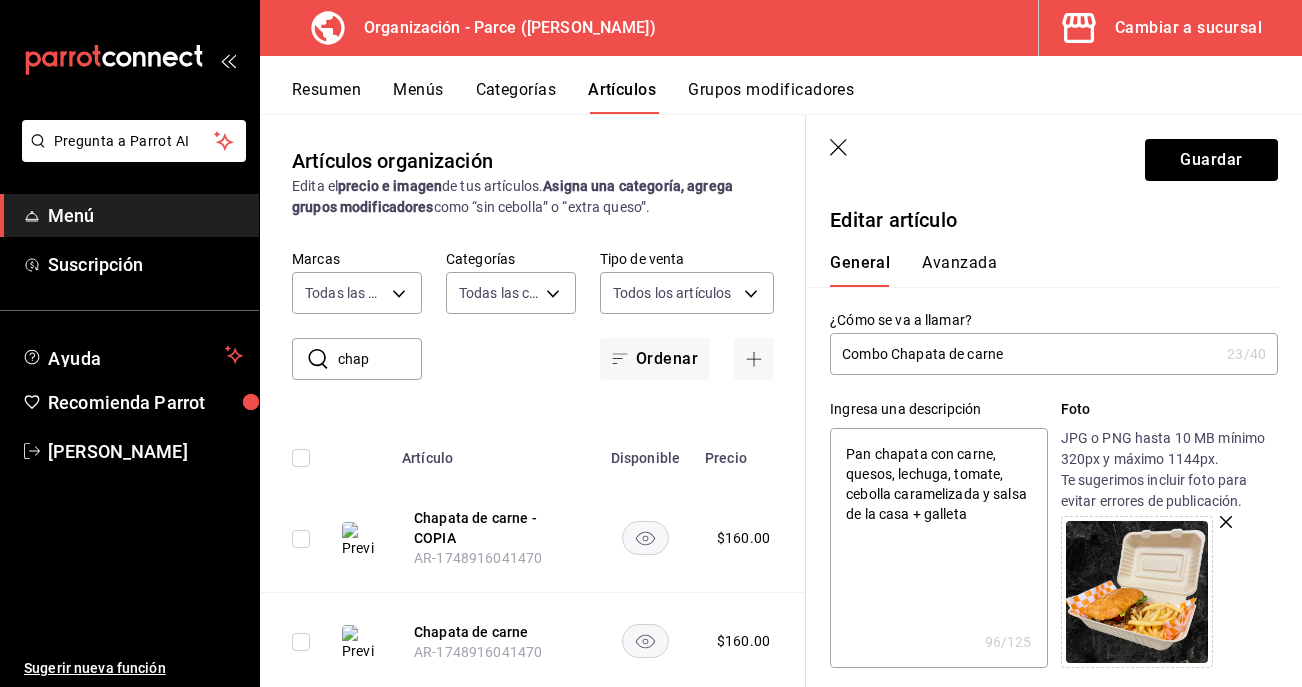 type on "Pan chapata con carne, quesos, lechuga, tomate, cebolla caramelizada y salsa de la casa + galleta" 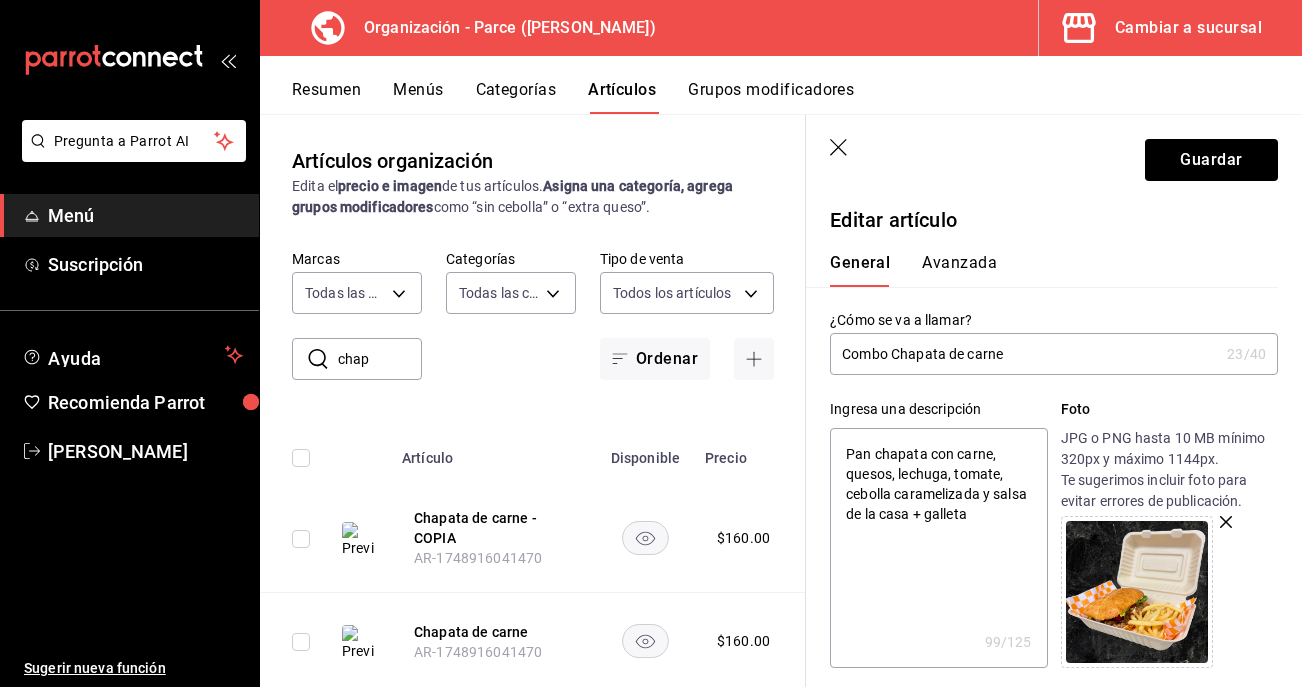 type on "Pan chapata con carne, quesos, lechuga, tomate, cebolla caramelizada y salsa de la casa + galleta +" 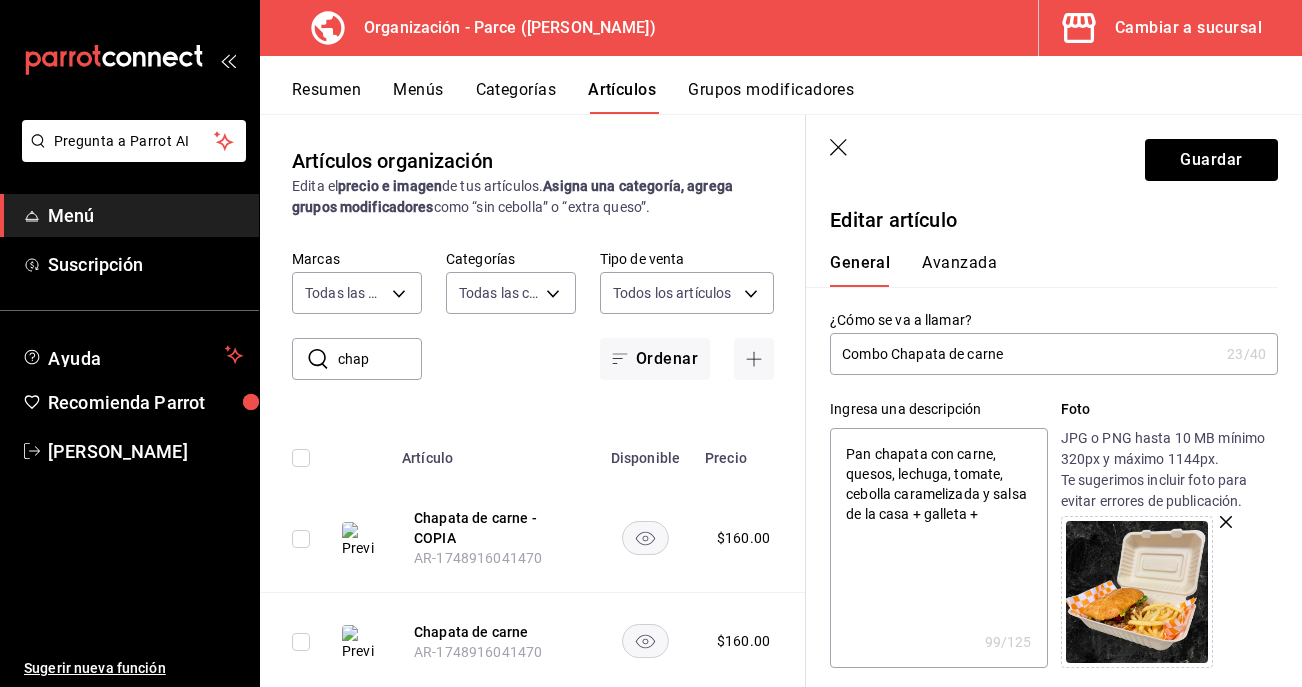 type on "Pan chapata con carne, quesos, lechuga, tomate, cebolla caramelizada y salsa de la casa + galleta +" 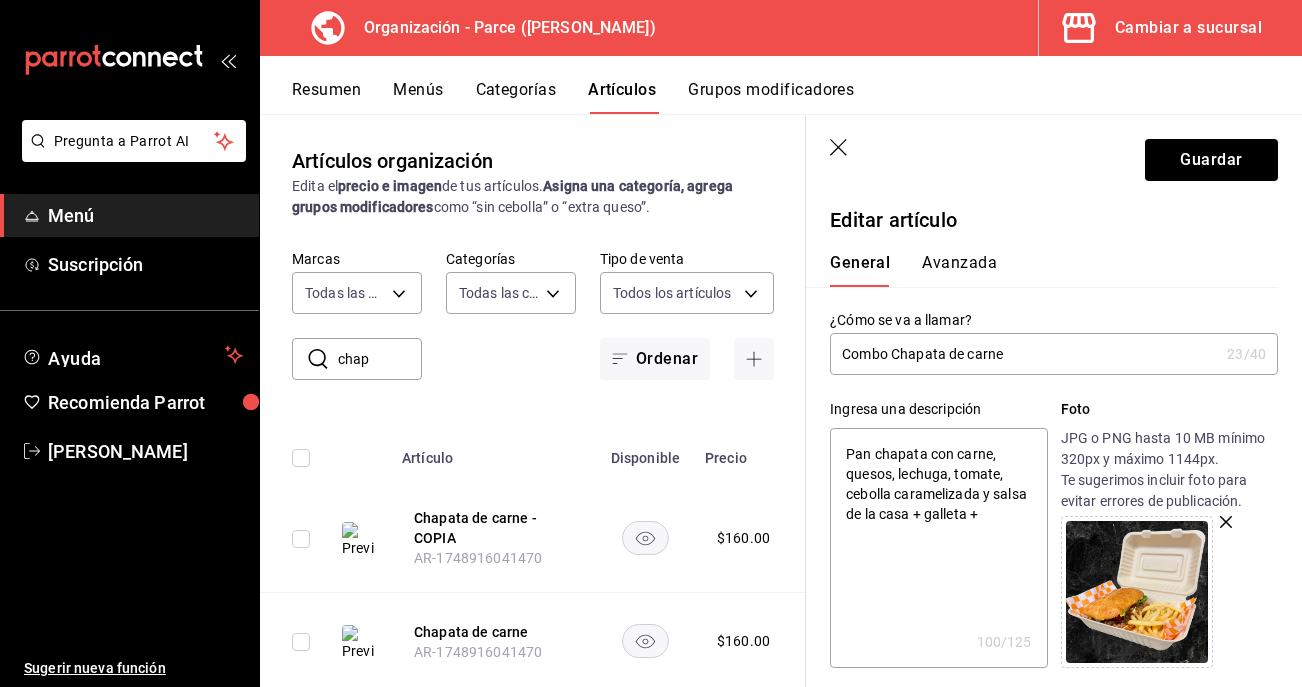 type on "Pan chapata con carne, quesos, lechuga, tomate, cebolla caramelizada y salsa de la casa + galleta + b" 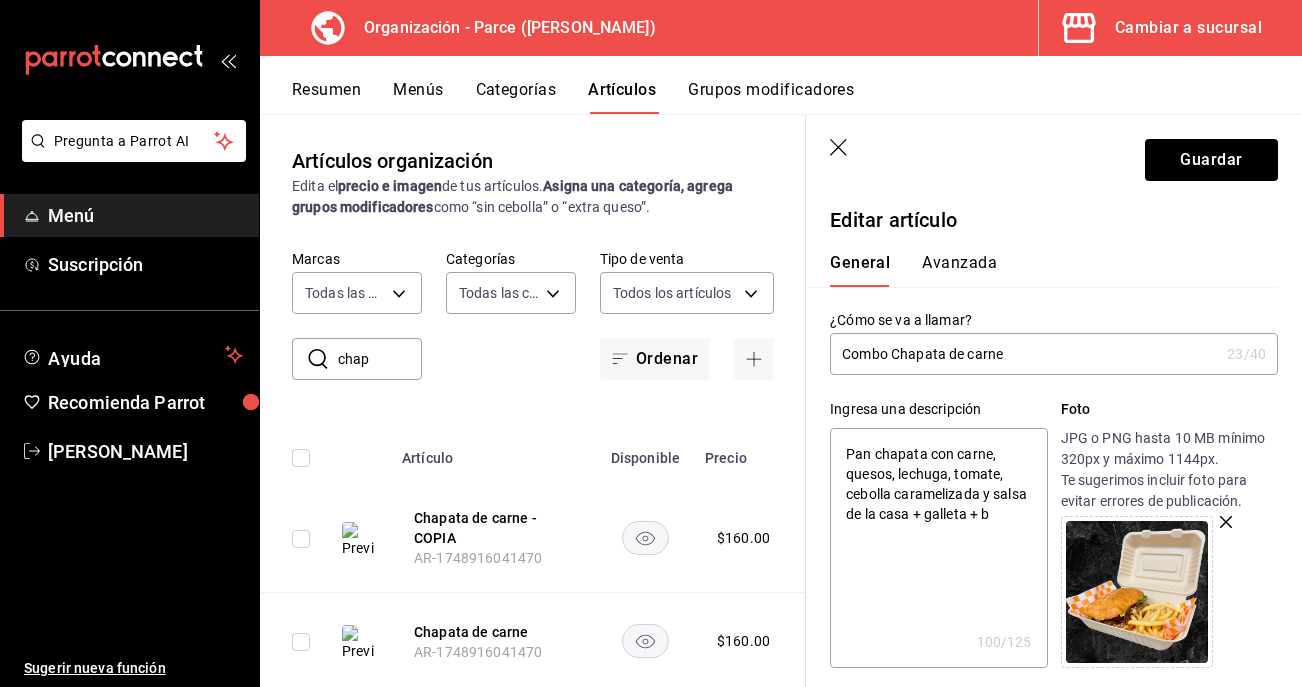 type on "Pan chapata con carne, quesos, lechuga, tomate, cebolla caramelizada y salsa de la casa + galleta + be" 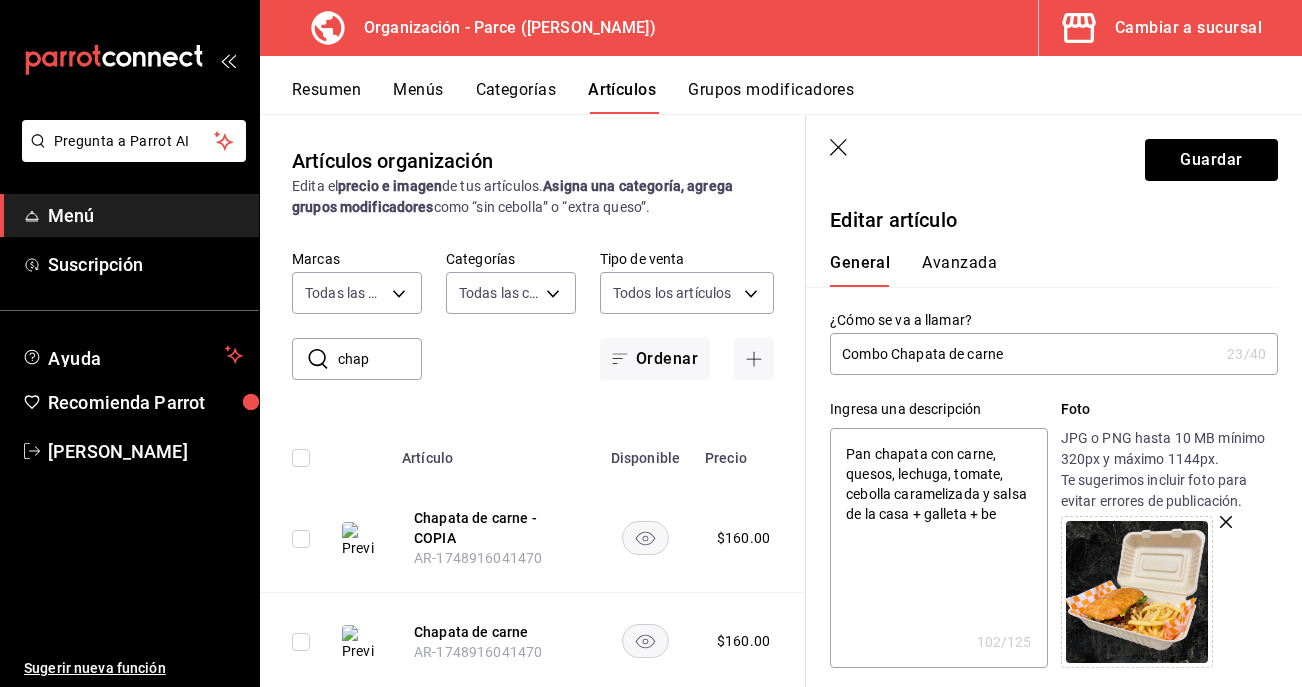 type on "Pan chapata con carne, quesos, lechuga, tomate, cebolla caramelizada y salsa de la casa + galleta + beb" 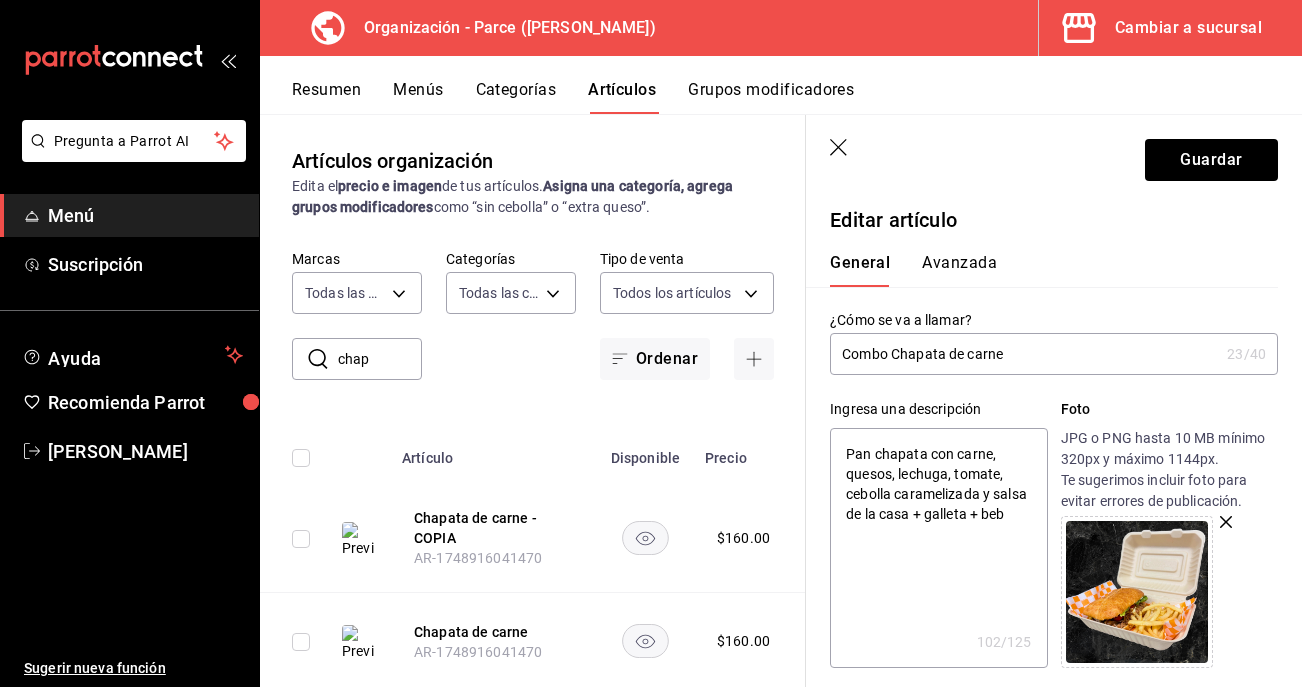 type on "x" 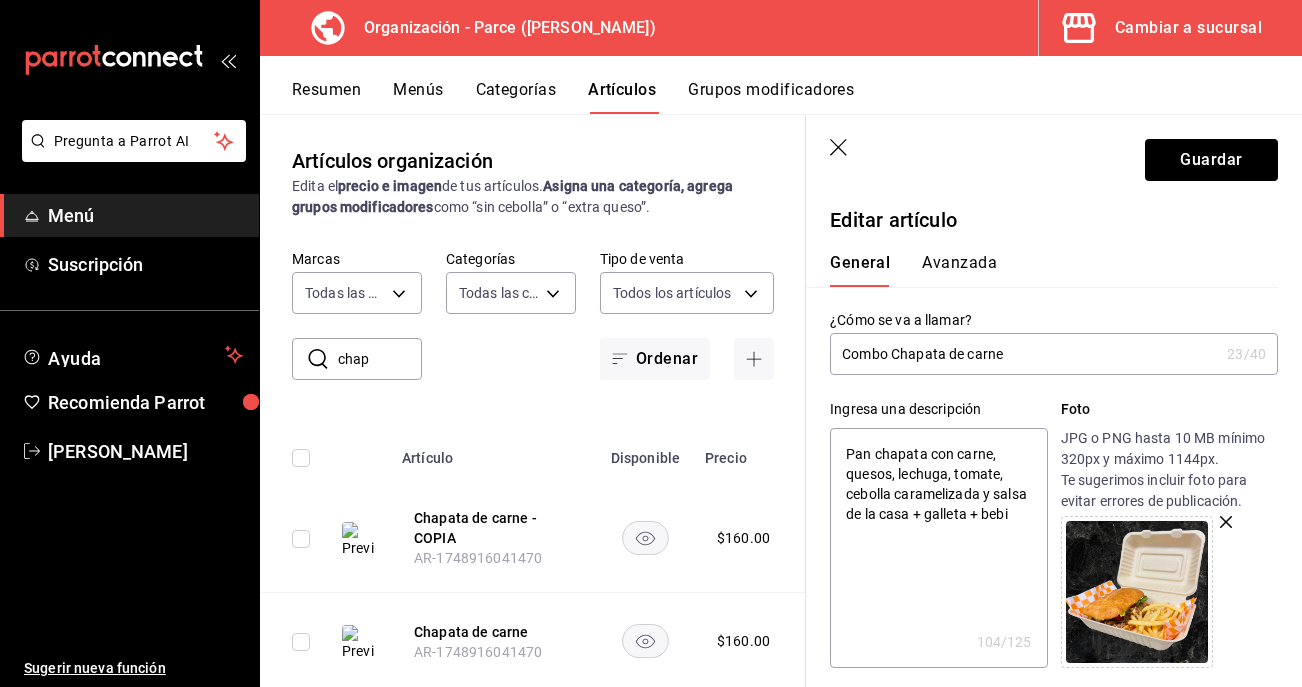 type on "x" 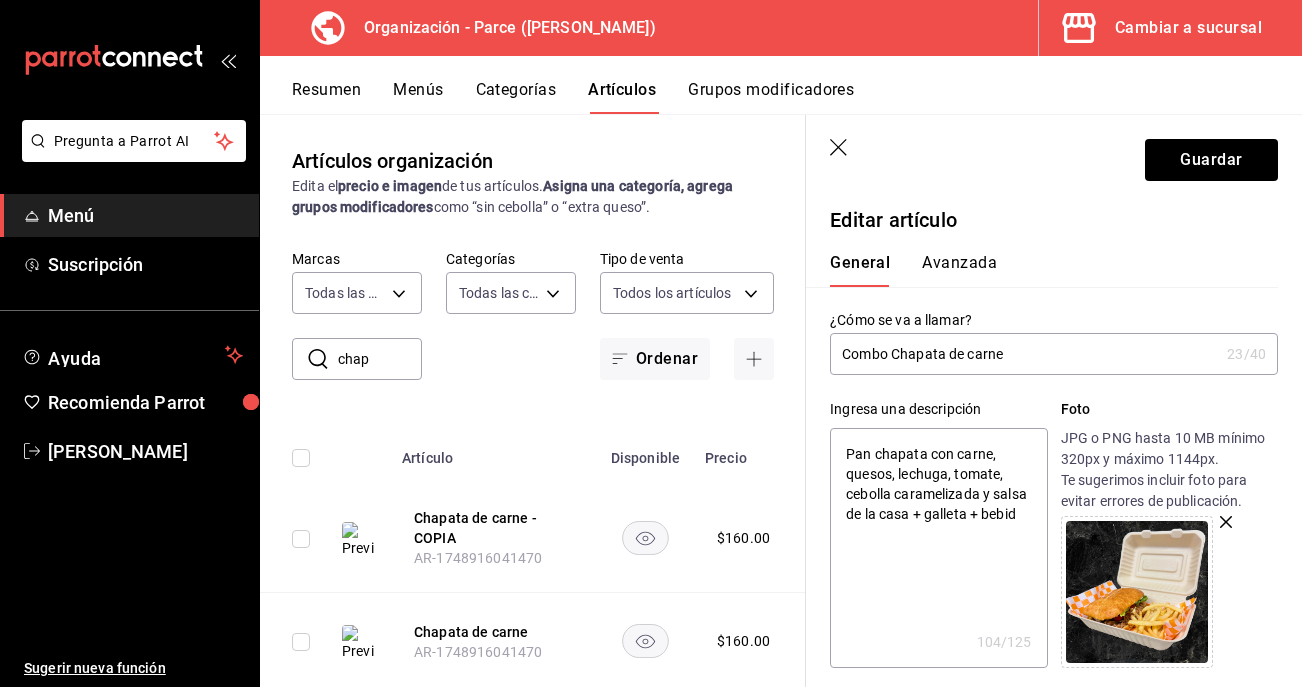 type on "x" 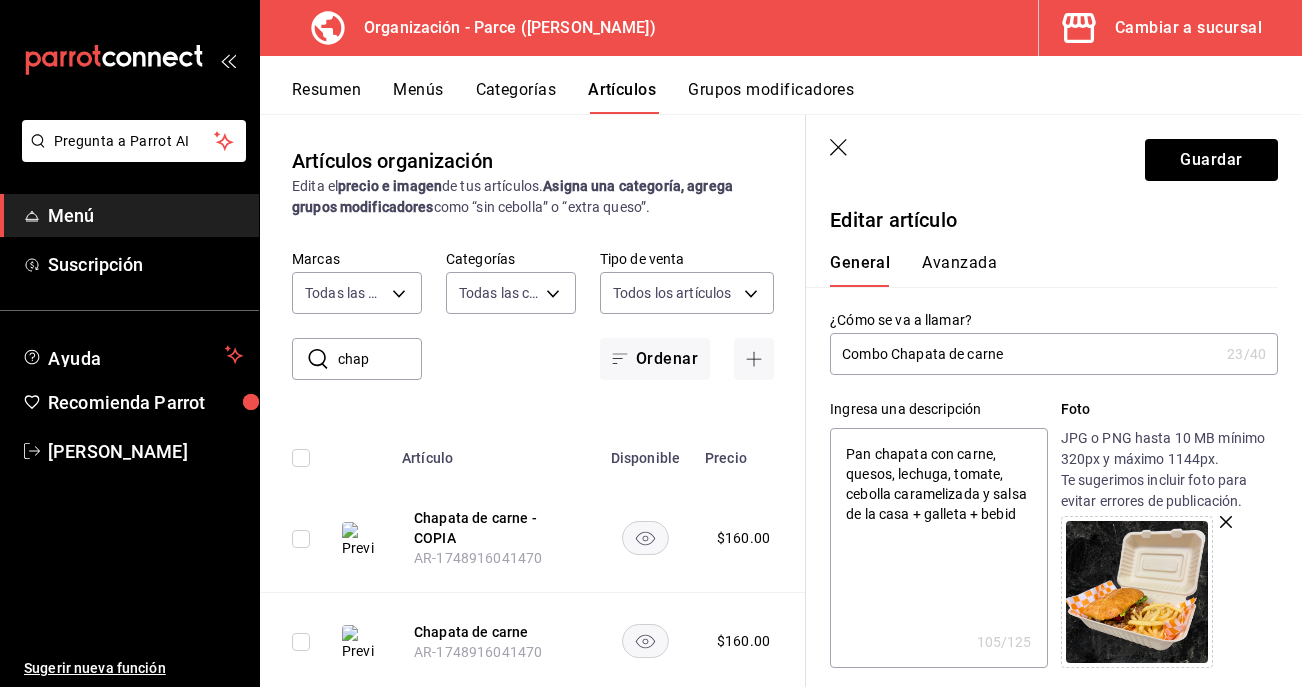 type on "Pan chapata con carne, quesos, lechuga, tomate, cebolla caramelizada y salsa de la casa + galleta + bebida" 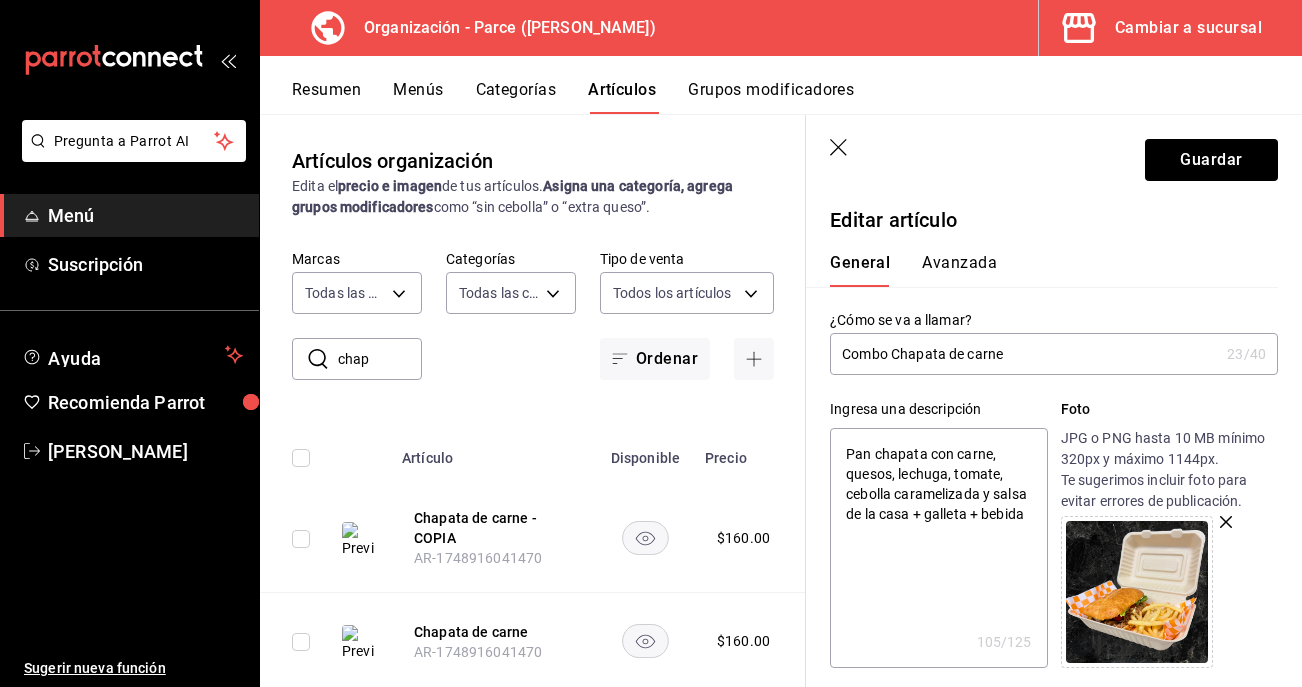 type on "x" 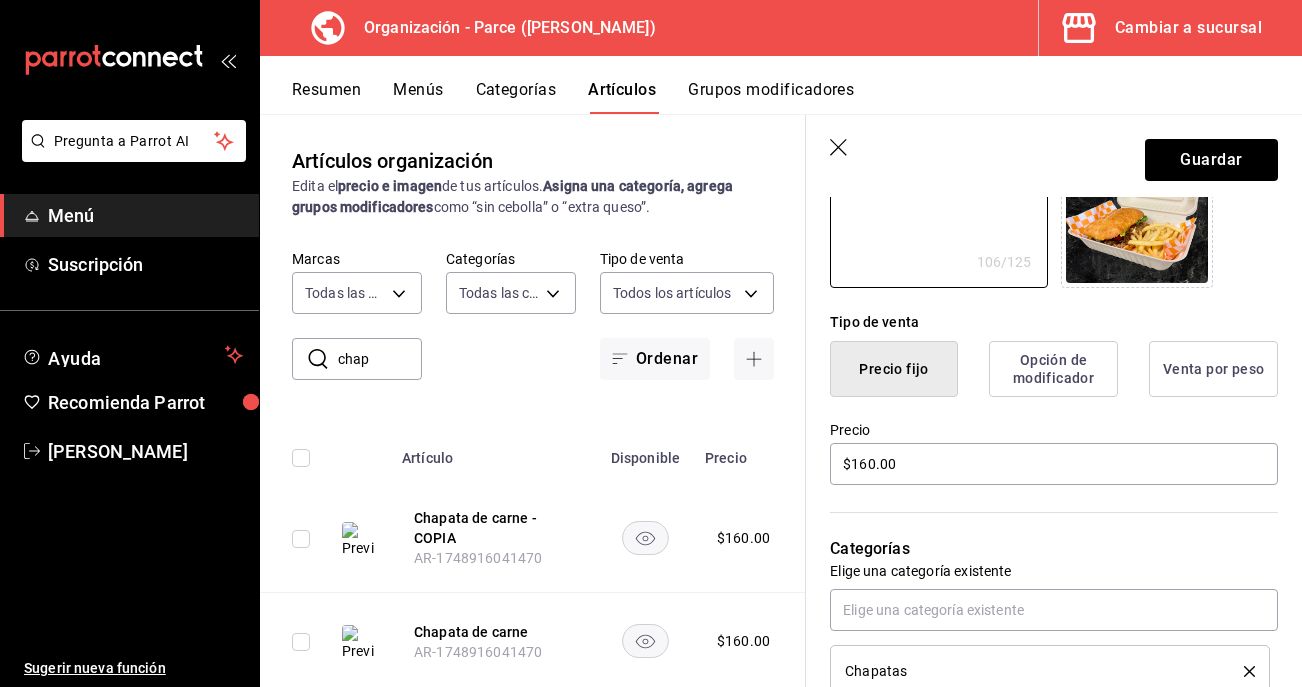 scroll, scrollTop: 384, scrollLeft: 0, axis: vertical 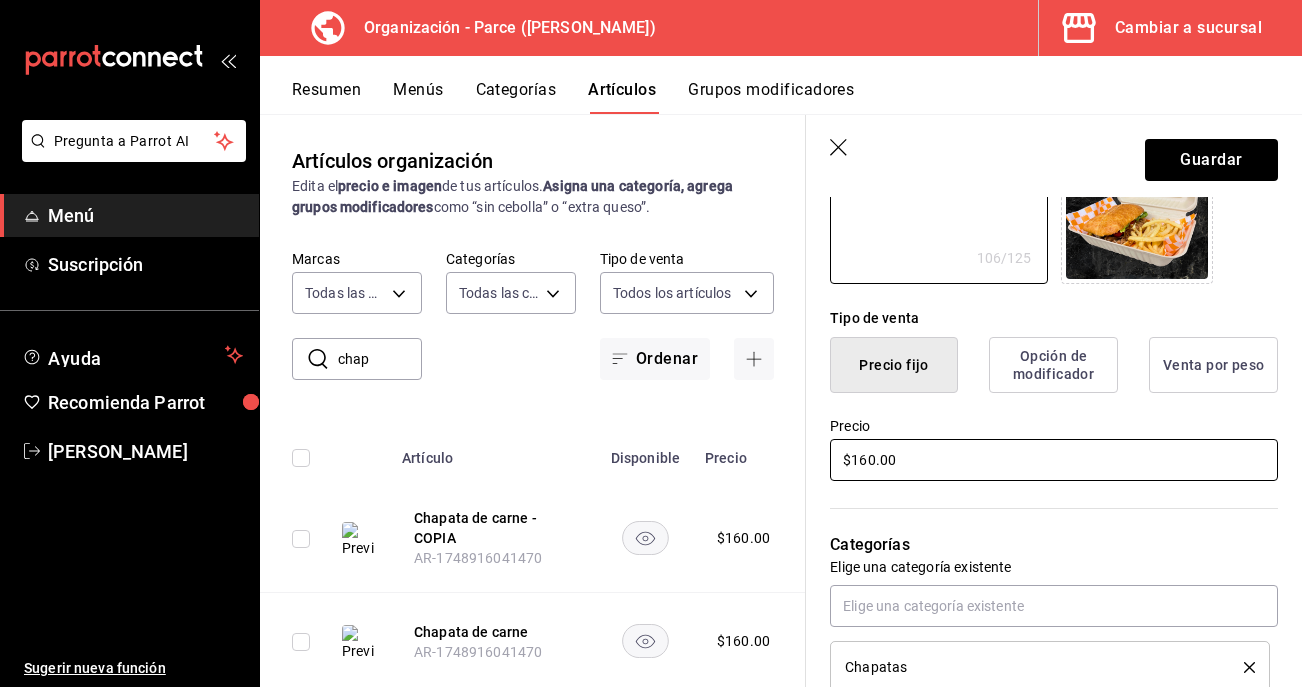 type on "Pan chapata con carne, quesos, lechuga, tomate, cebolla caramelizada y salsa de la casa + galleta + bebida" 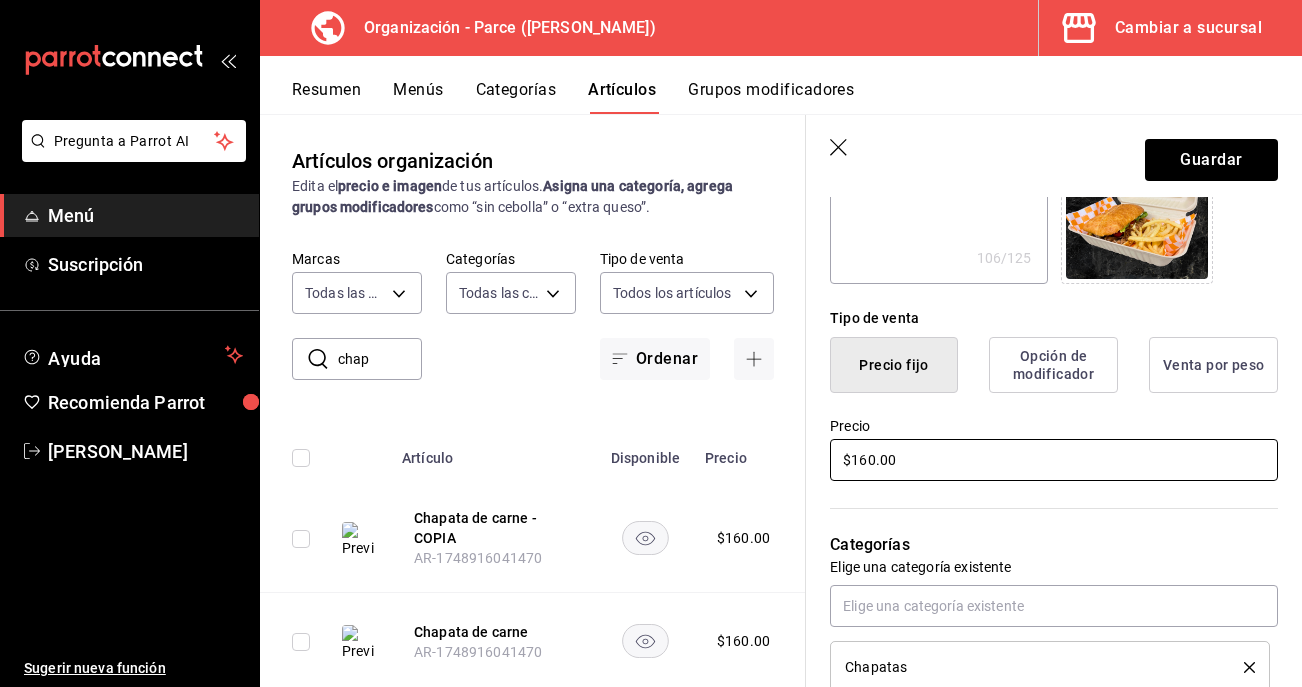 drag, startPoint x: 867, startPoint y: 460, endPoint x: 851, endPoint y: 460, distance: 16 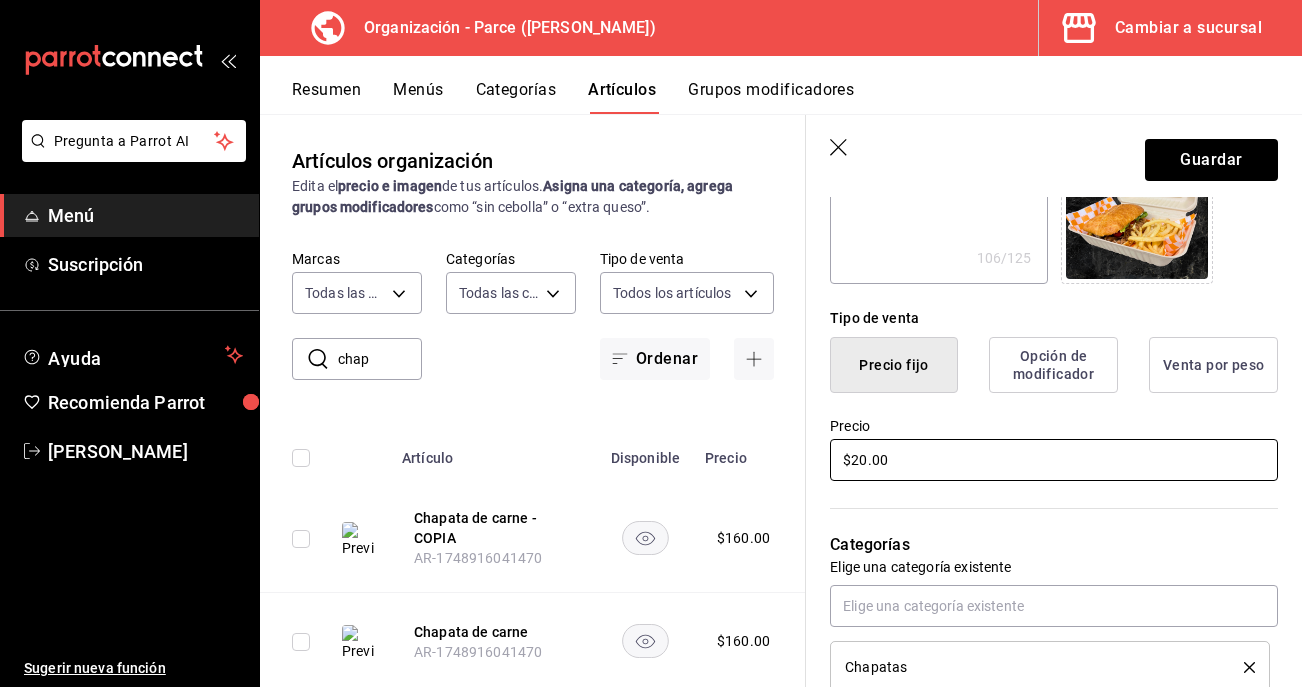type on "x" 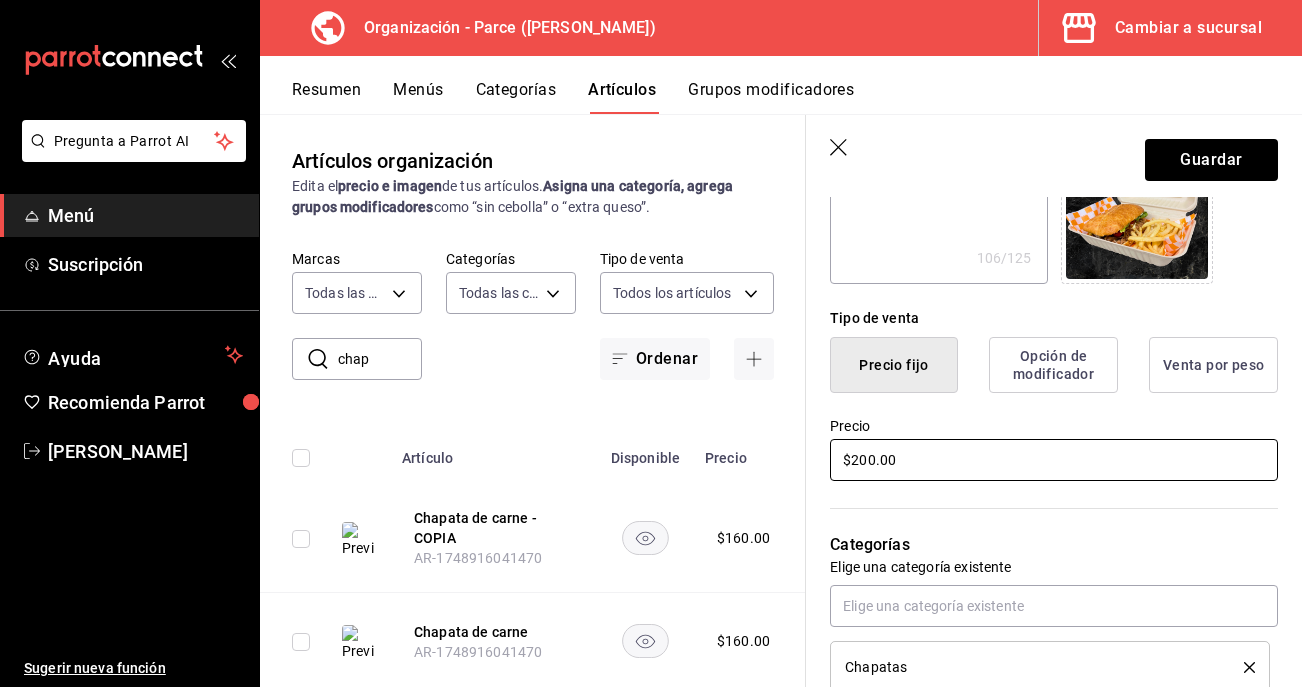 type on "$200.00" 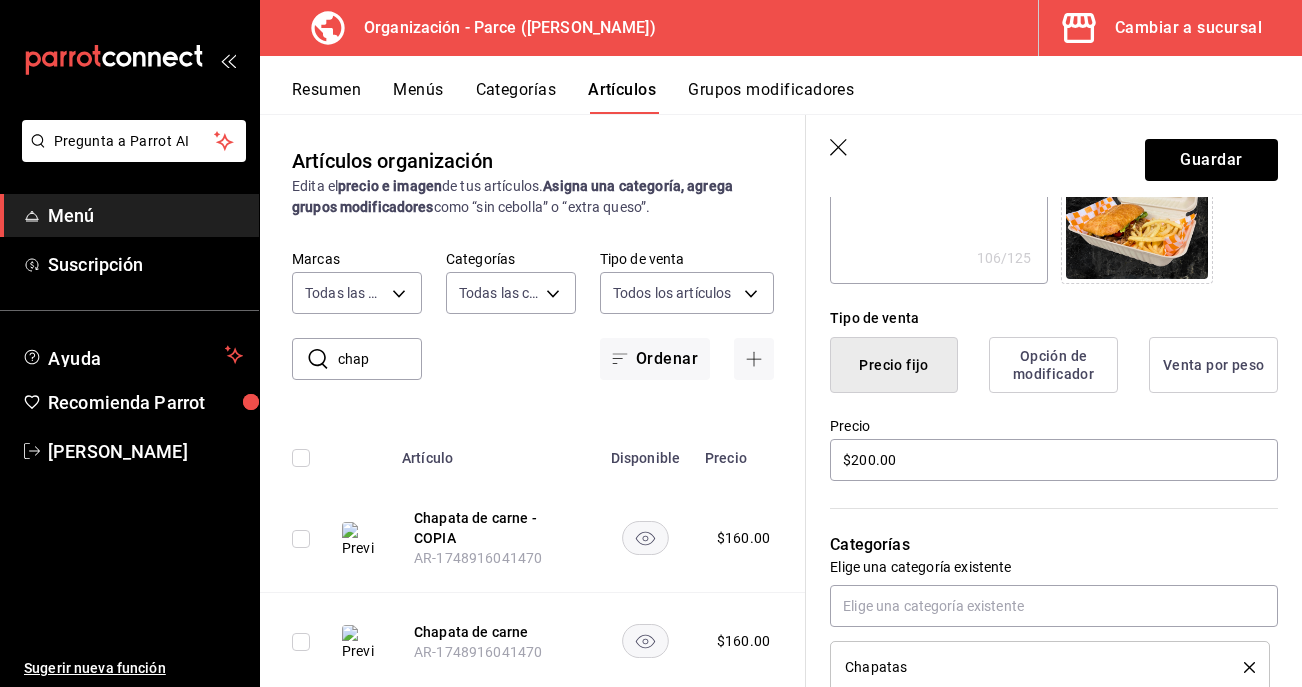 click on "Opción de modificador" at bounding box center [1053, 365] 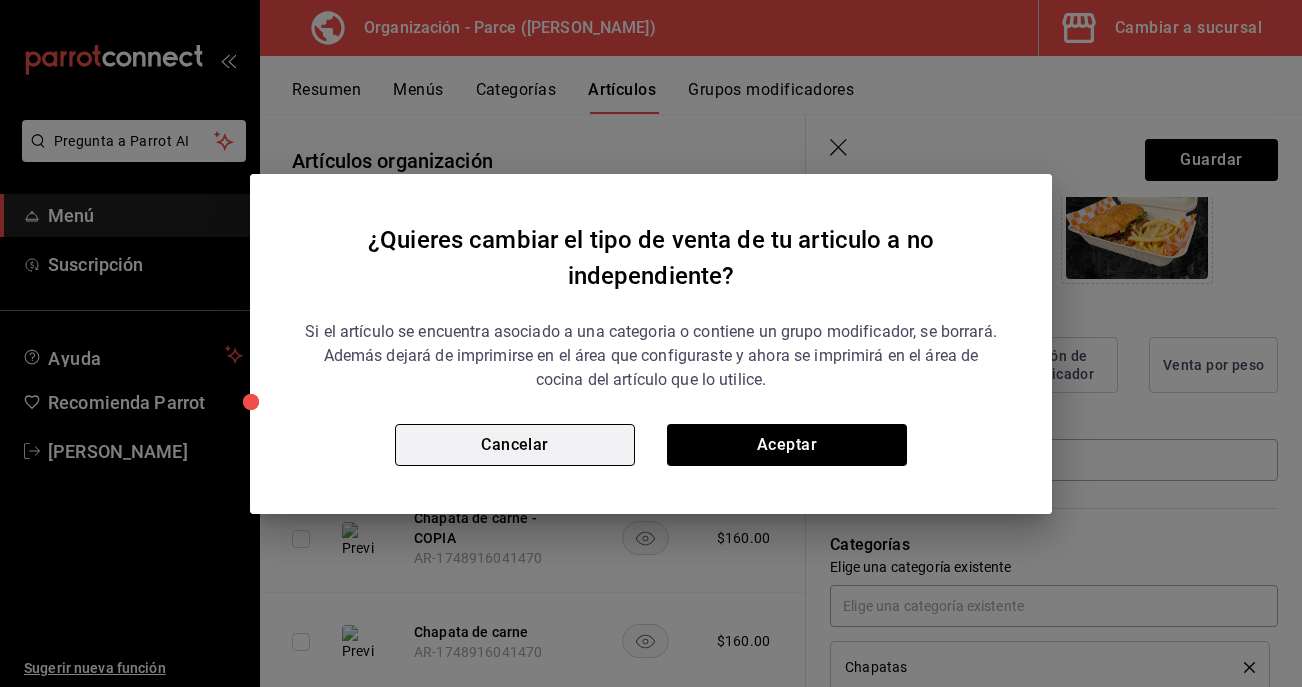 click on "Cancelar" at bounding box center [515, 445] 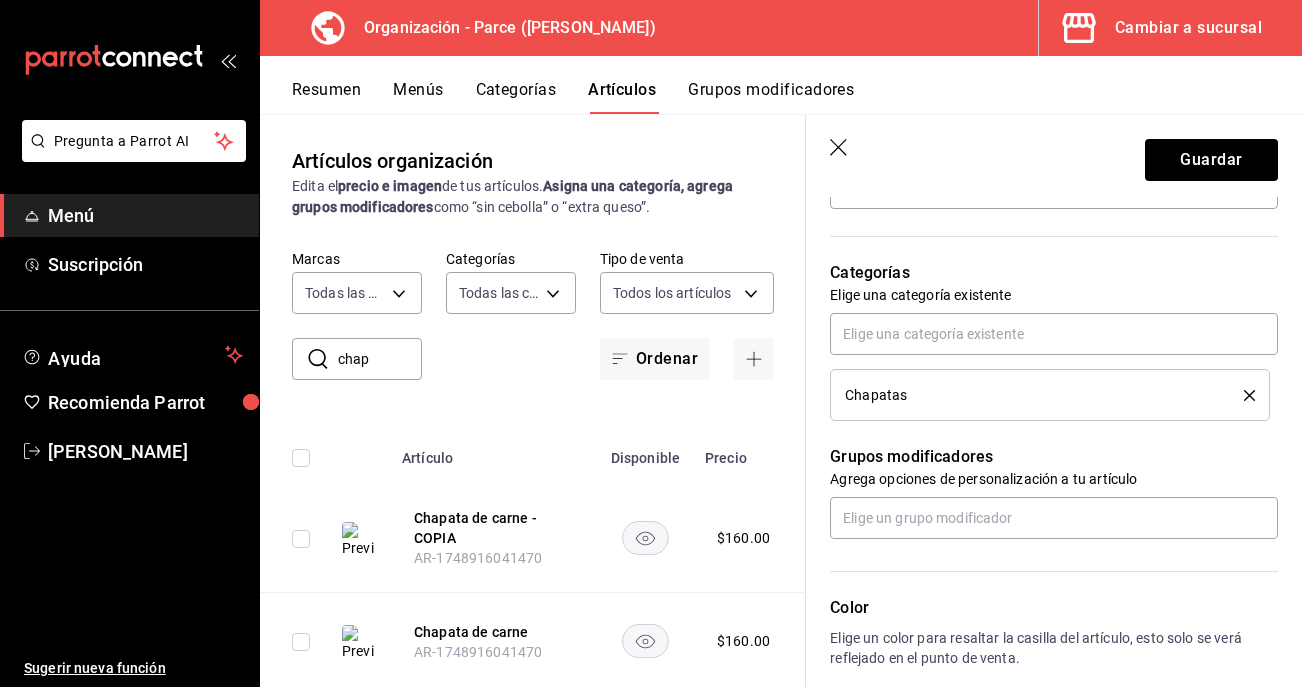 scroll, scrollTop: 678, scrollLeft: 0, axis: vertical 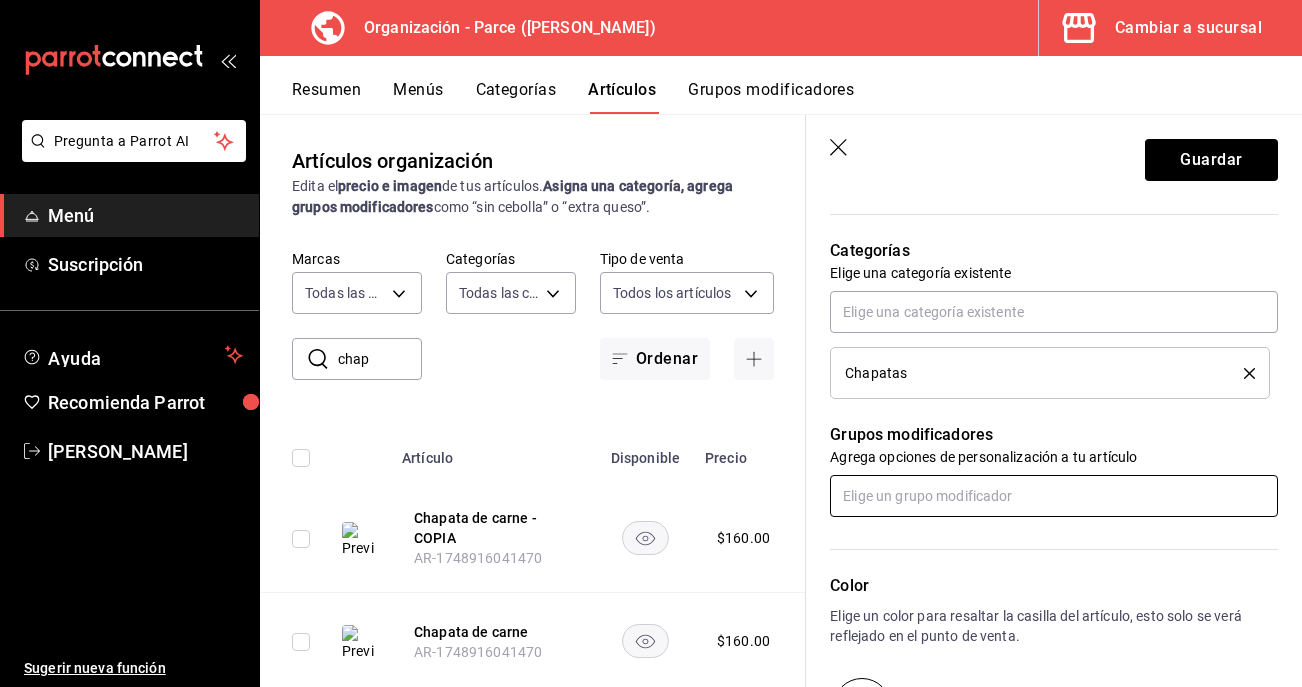 click at bounding box center [1054, 496] 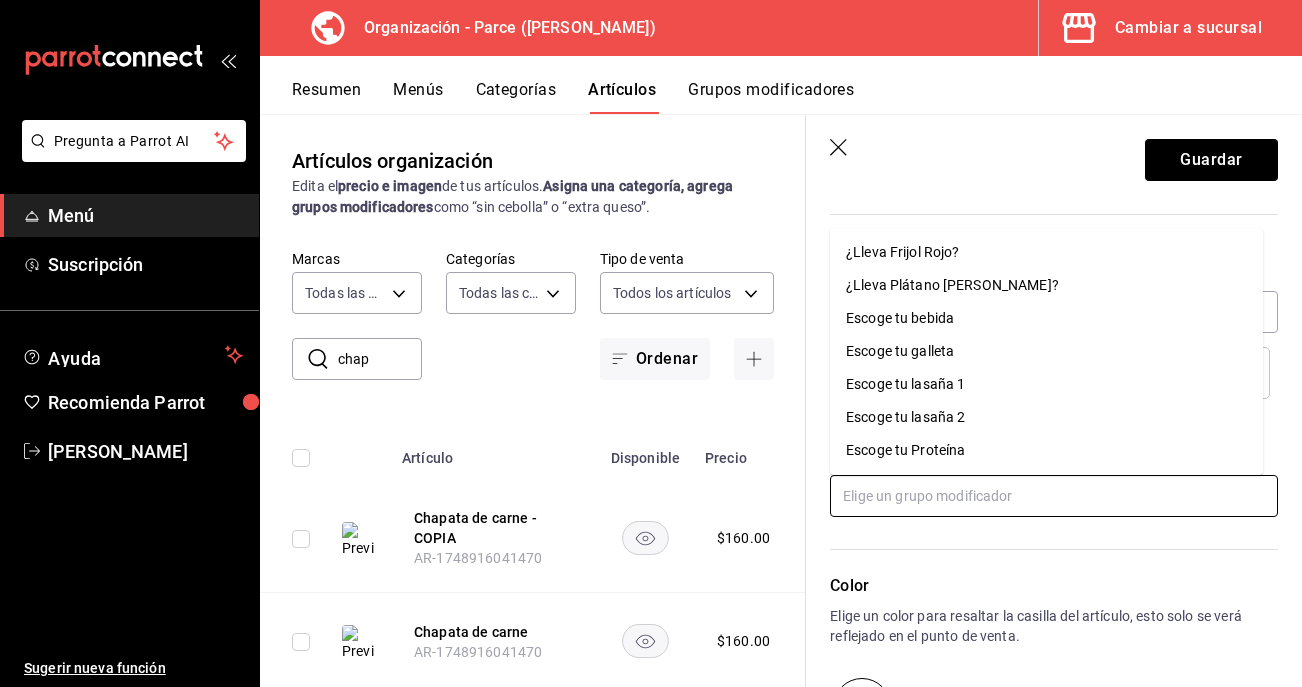 click on "Escoge tu bebida" at bounding box center [900, 318] 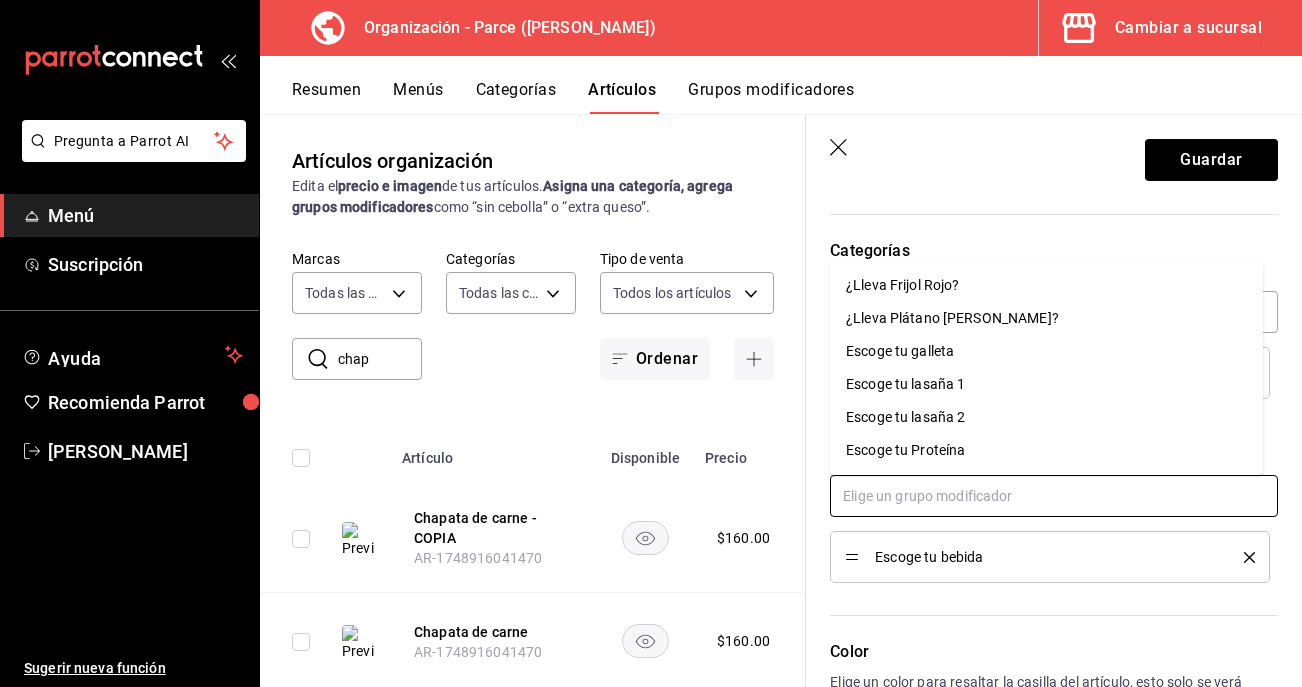 click at bounding box center [1054, 496] 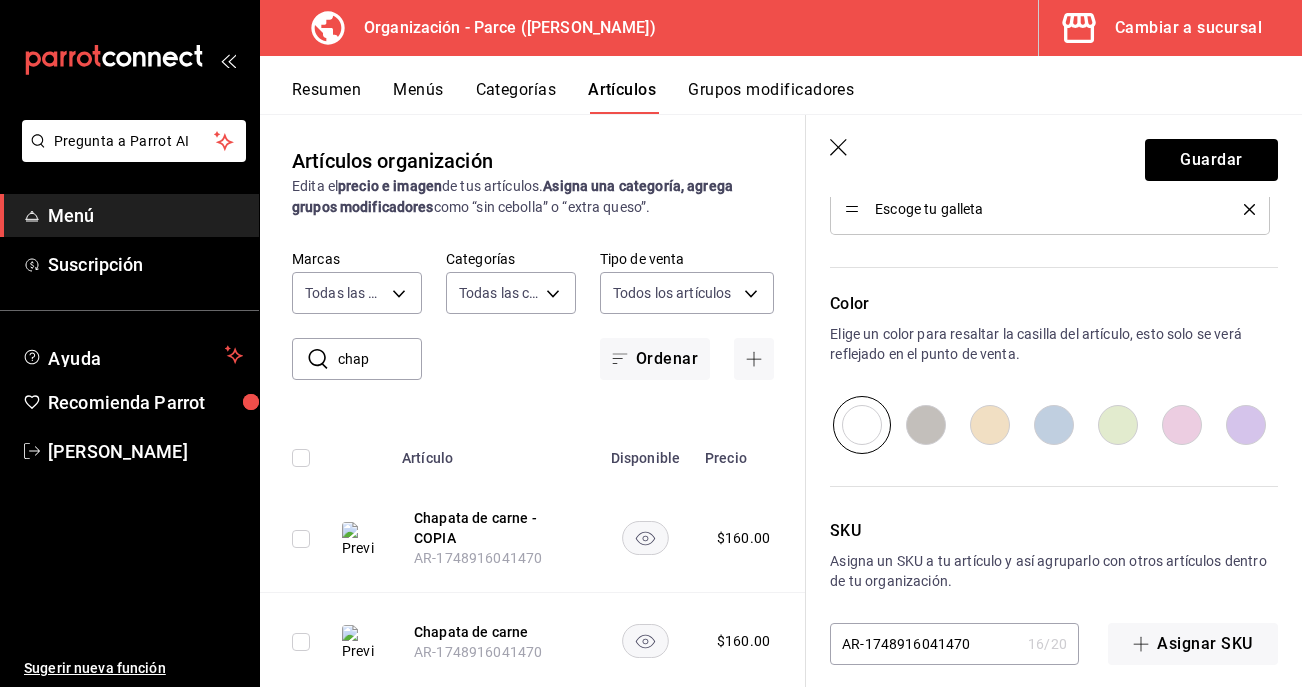 scroll, scrollTop: 1095, scrollLeft: 0, axis: vertical 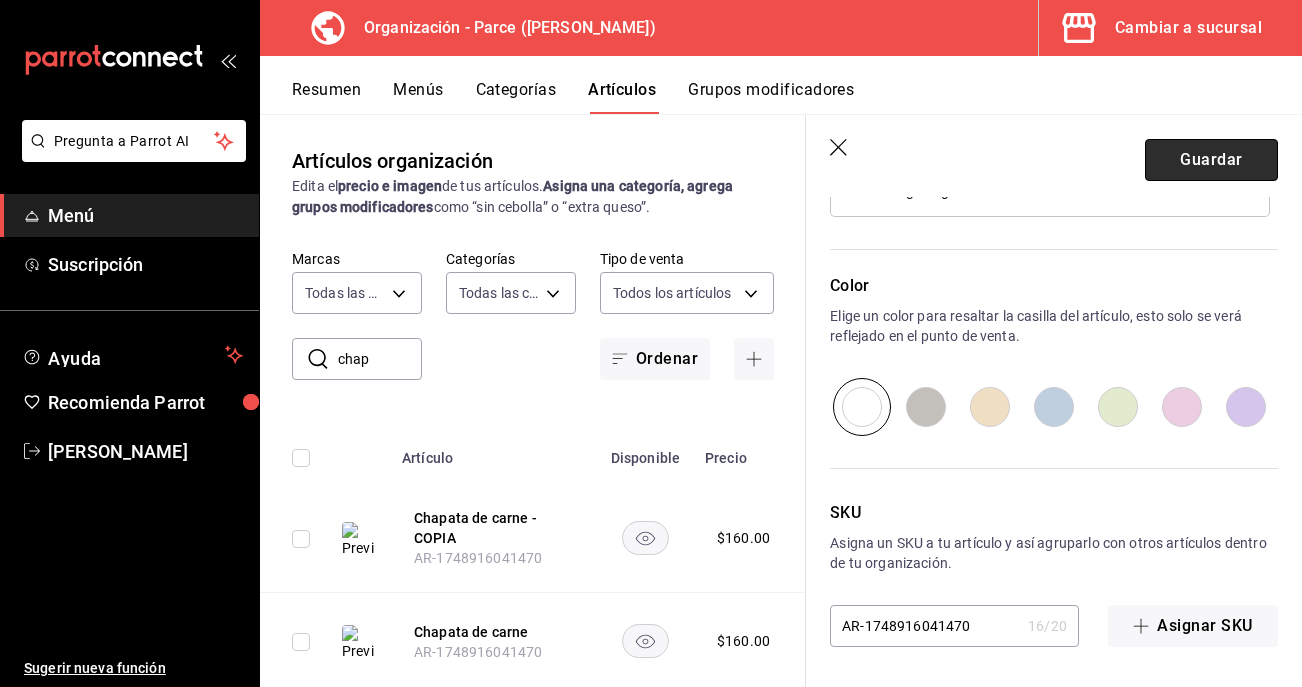 click on "Guardar" at bounding box center (1211, 160) 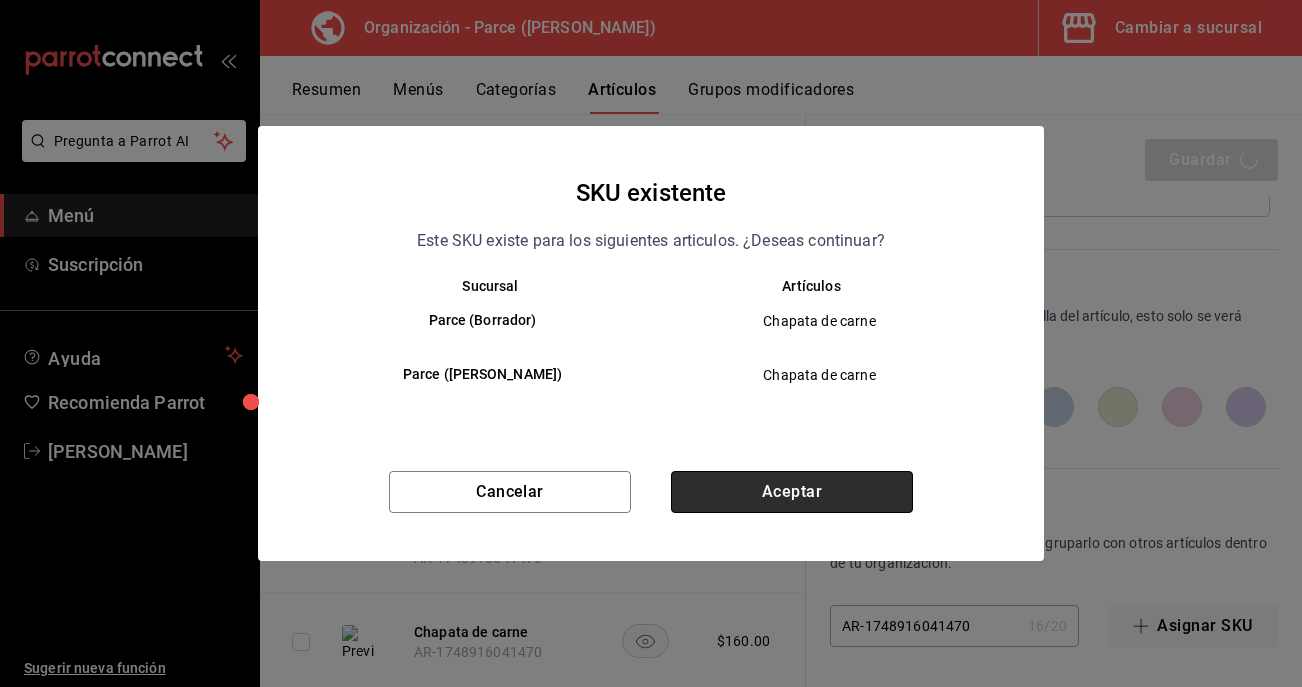 click on "Aceptar" at bounding box center (792, 492) 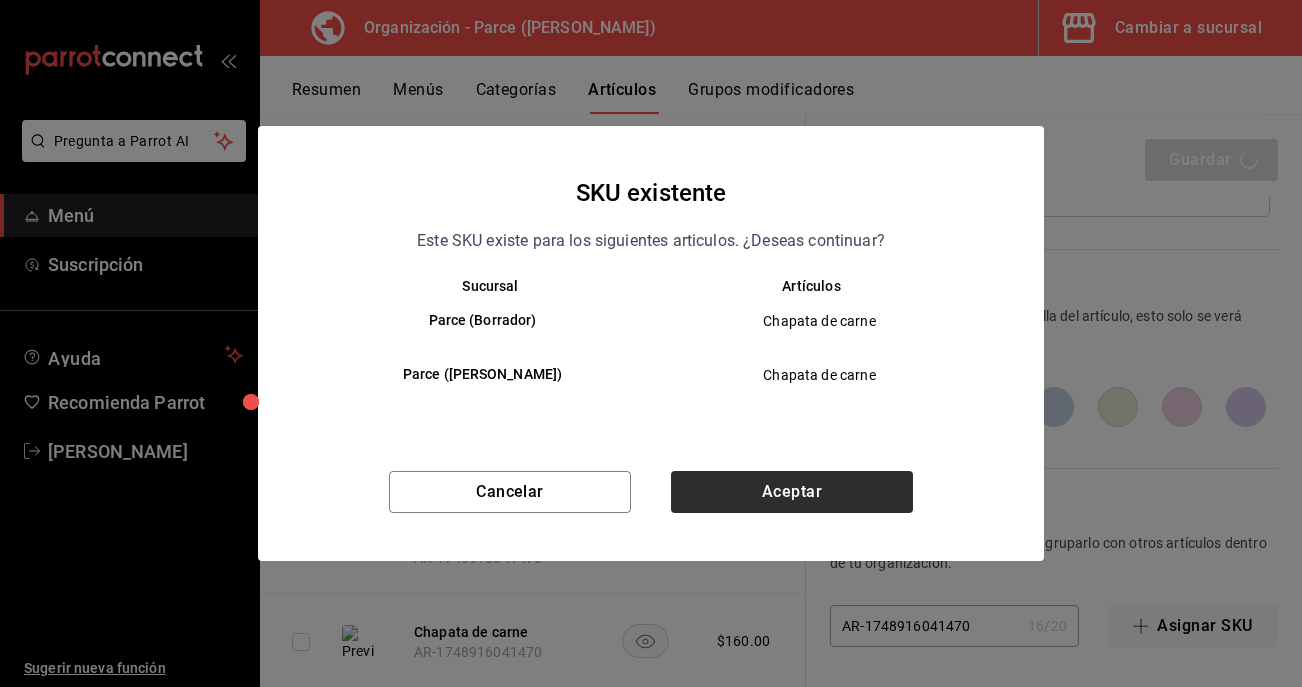 type on "x" 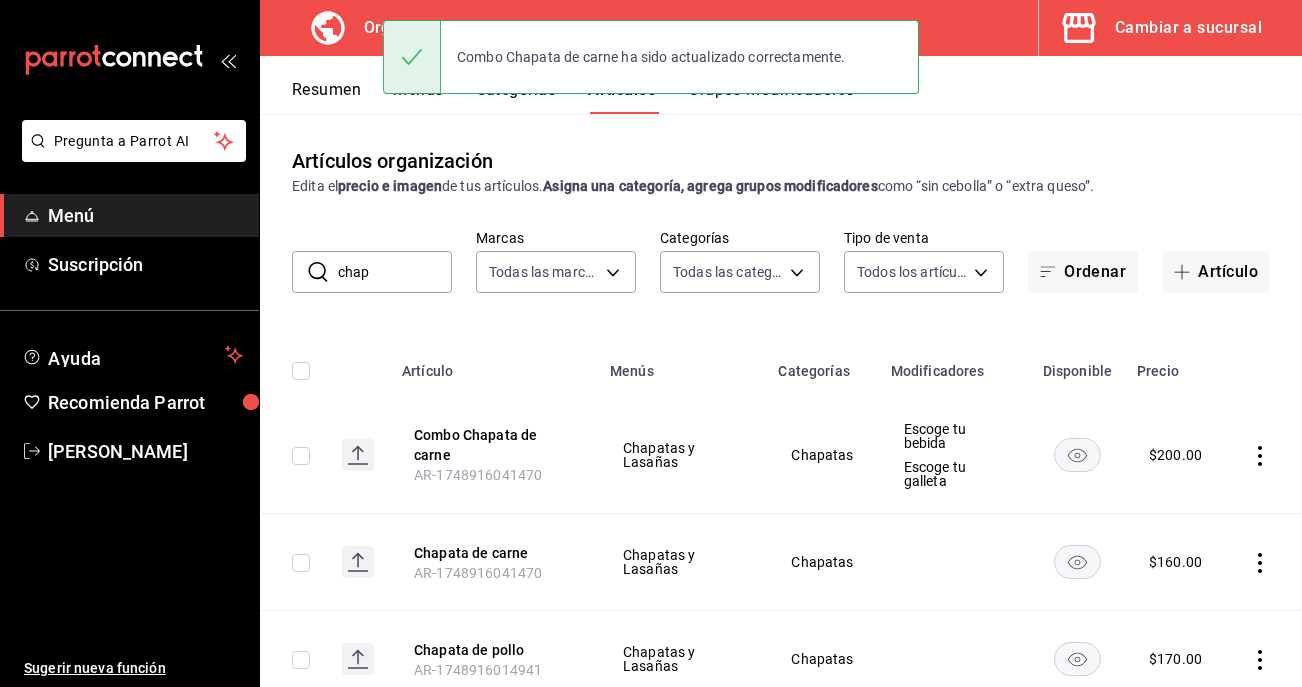 scroll, scrollTop: 0, scrollLeft: 0, axis: both 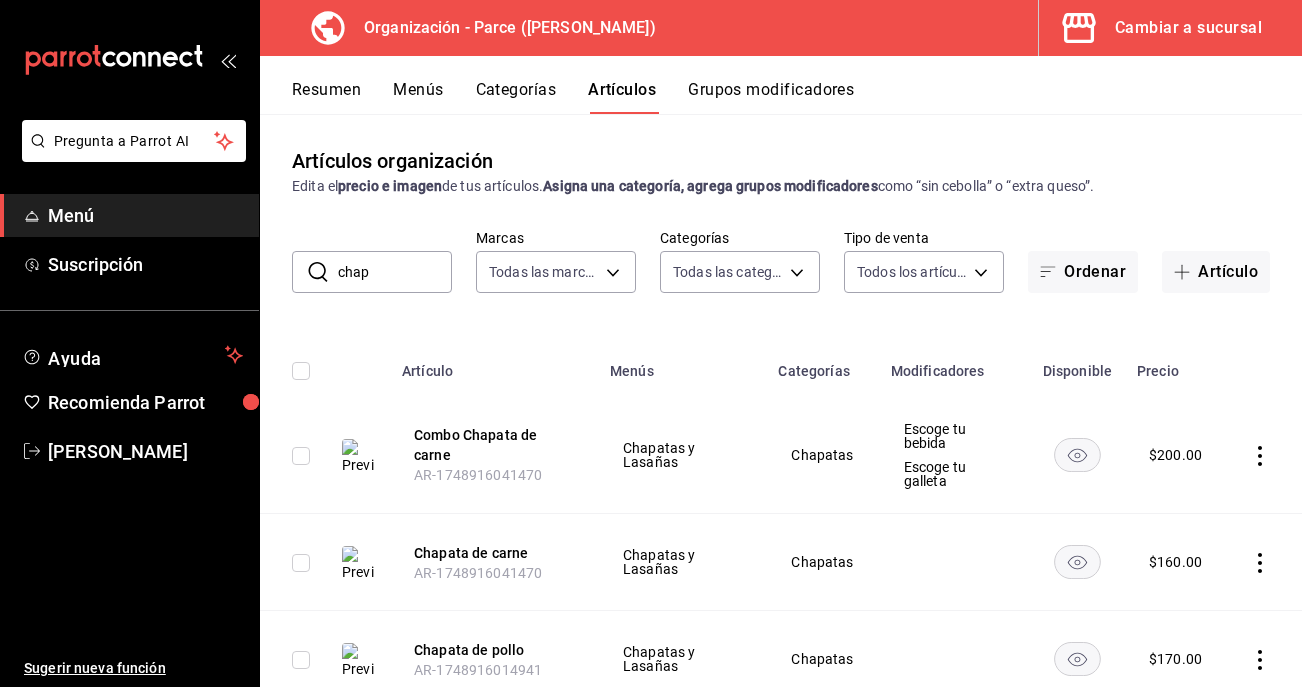 click 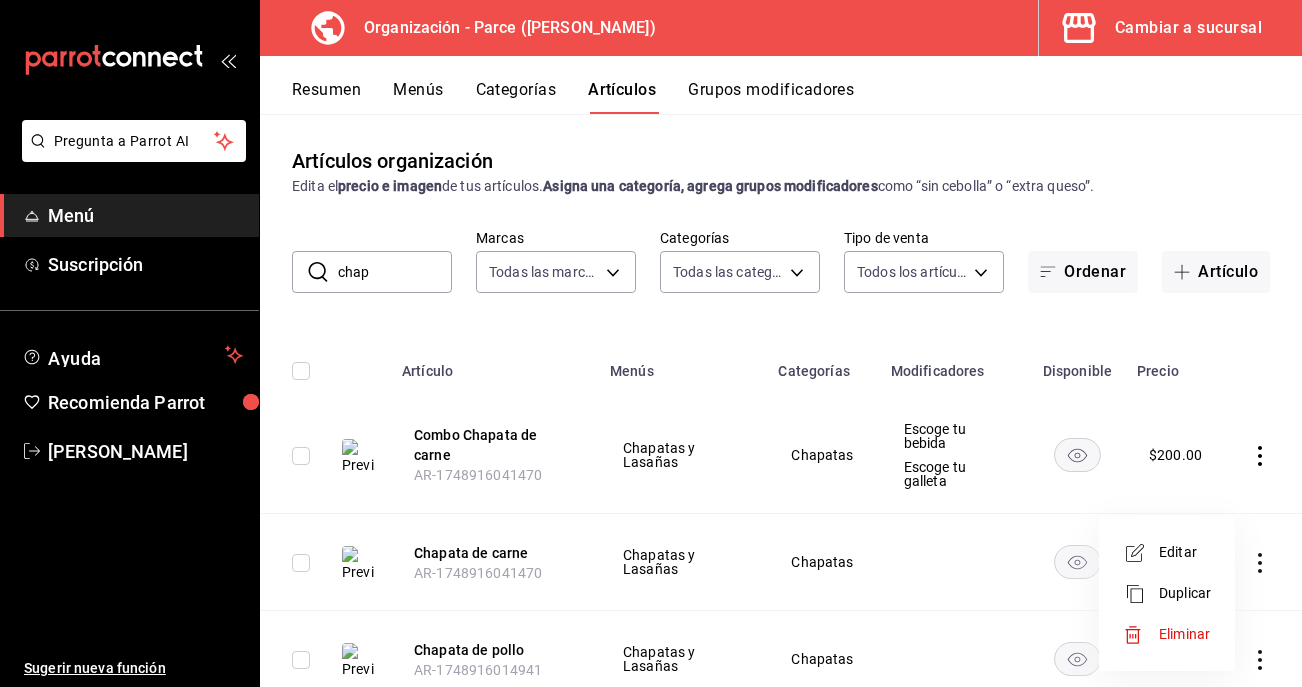 click on "Duplicar" at bounding box center (1185, 593) 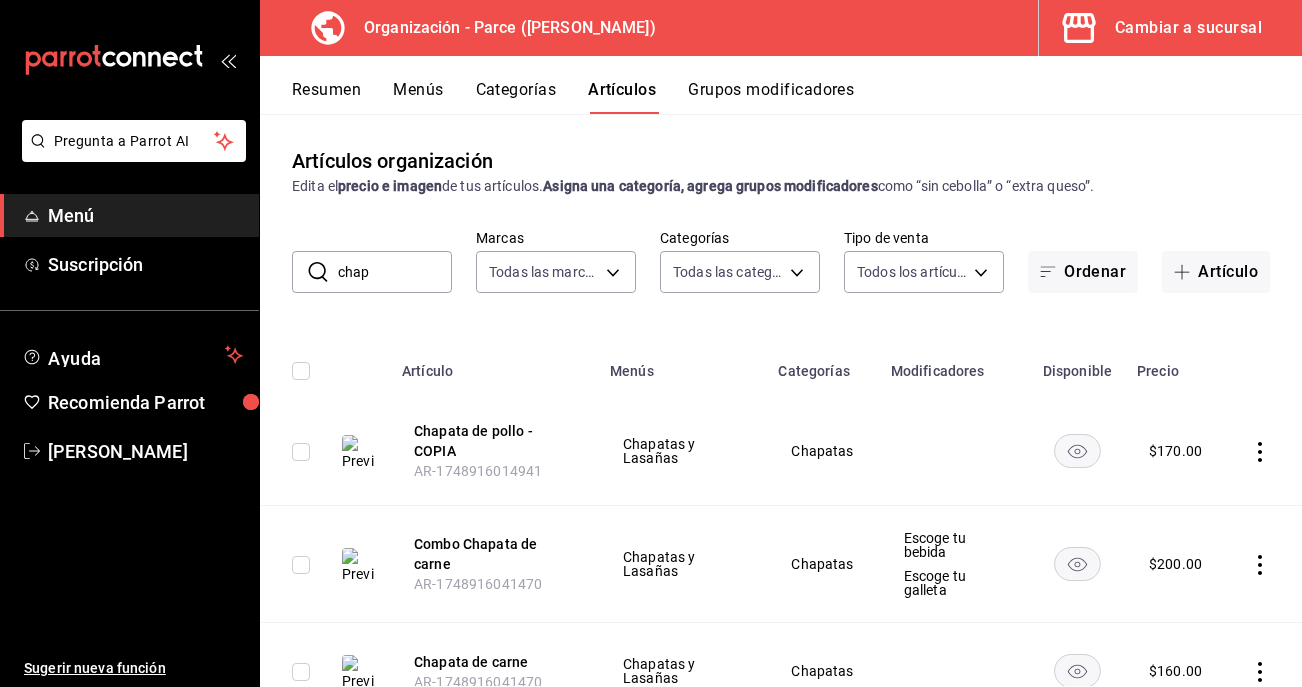 click 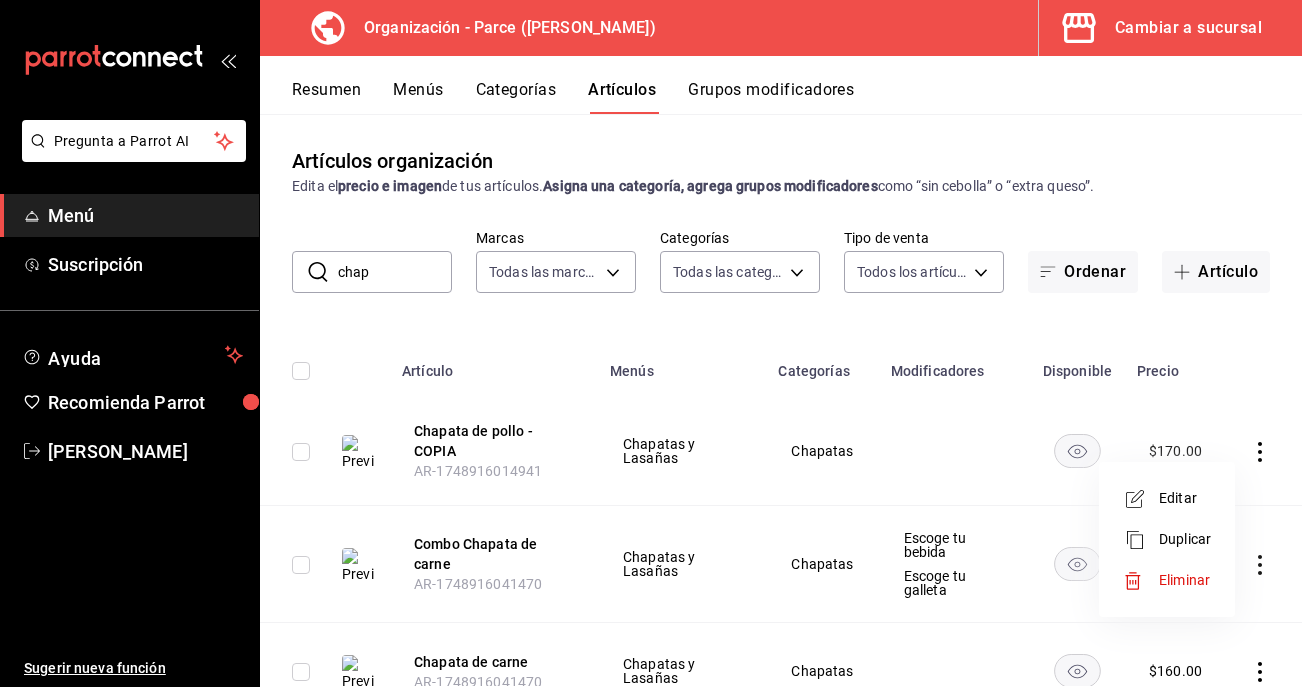 click on "Editar" at bounding box center (1185, 498) 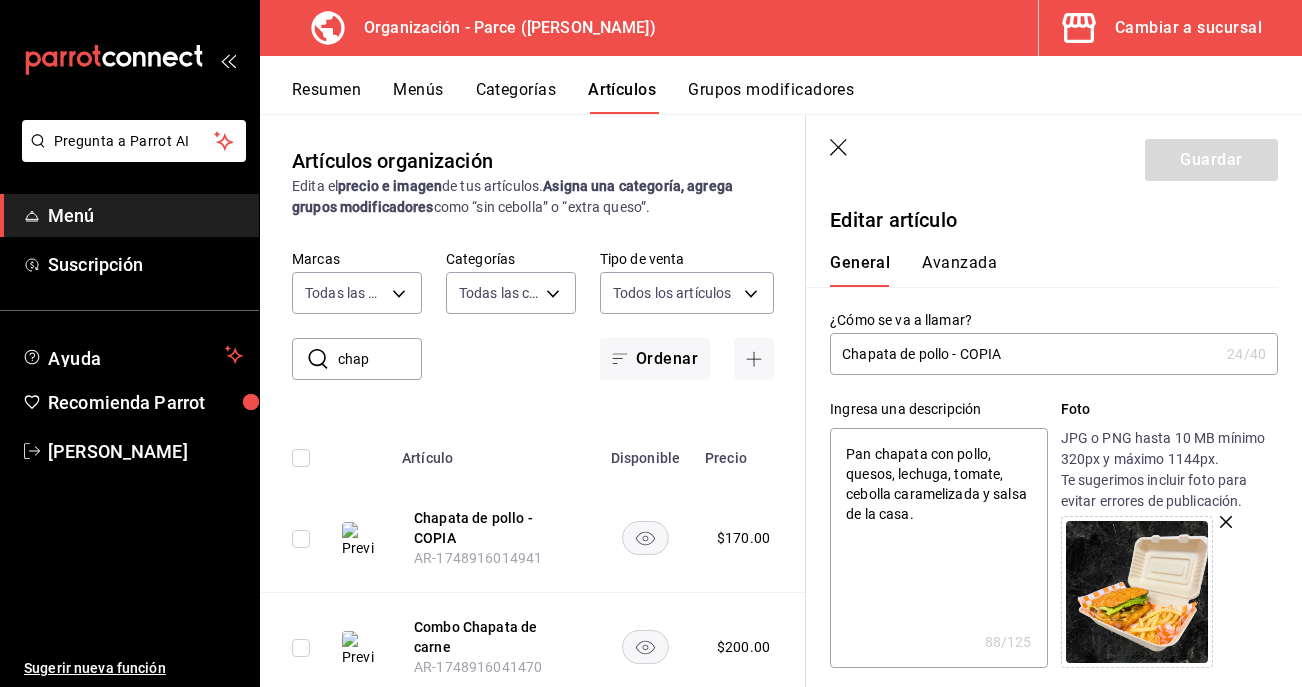 drag, startPoint x: 1005, startPoint y: 357, endPoint x: 954, endPoint y: 354, distance: 51.088158 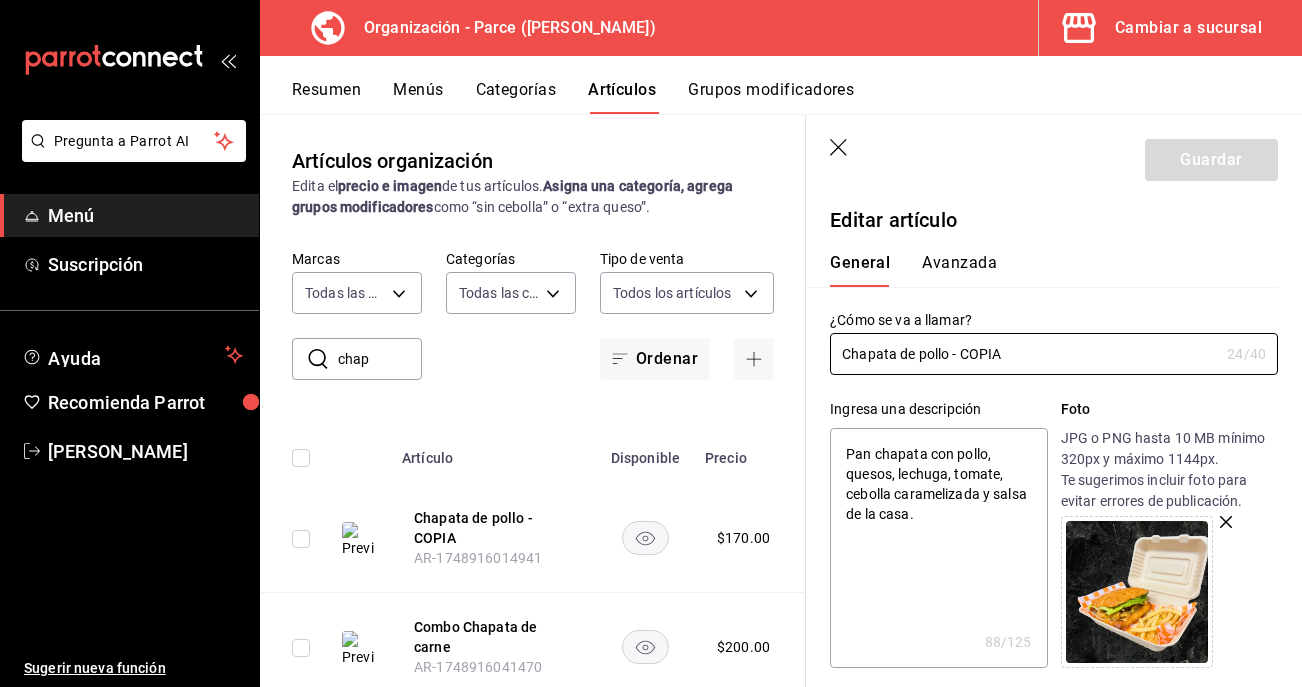 type on "Chapata de pollo" 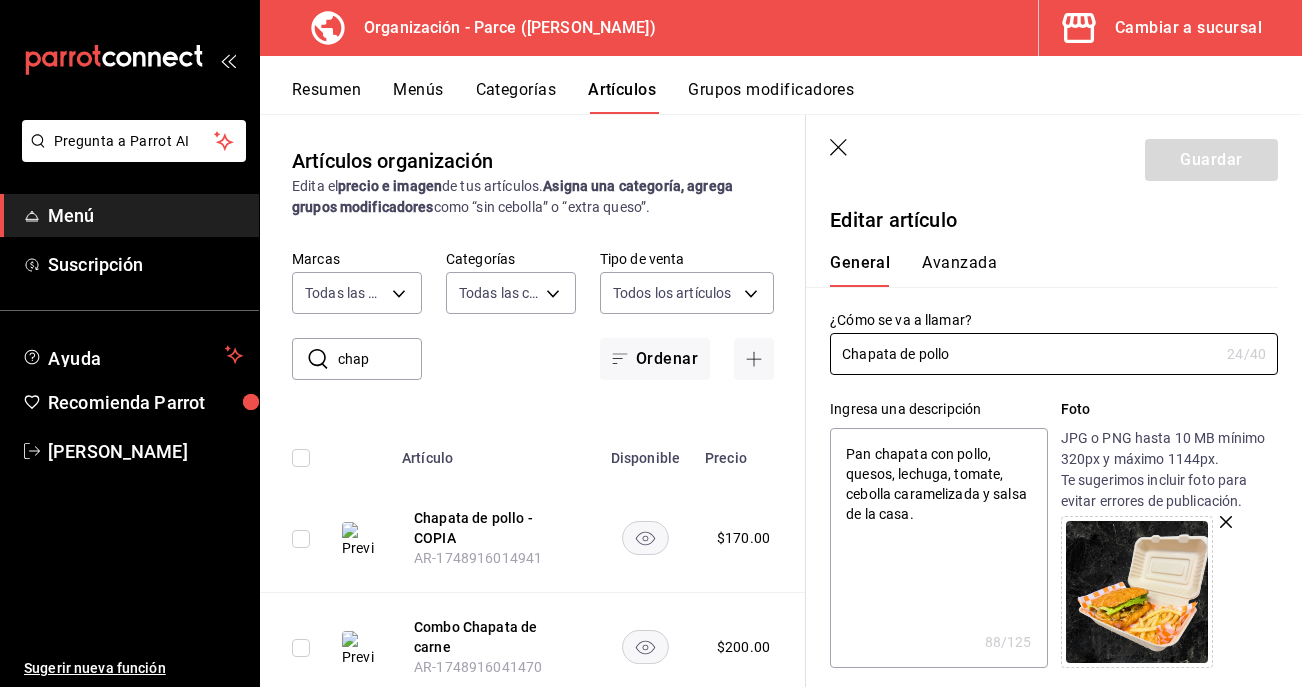 type on "x" 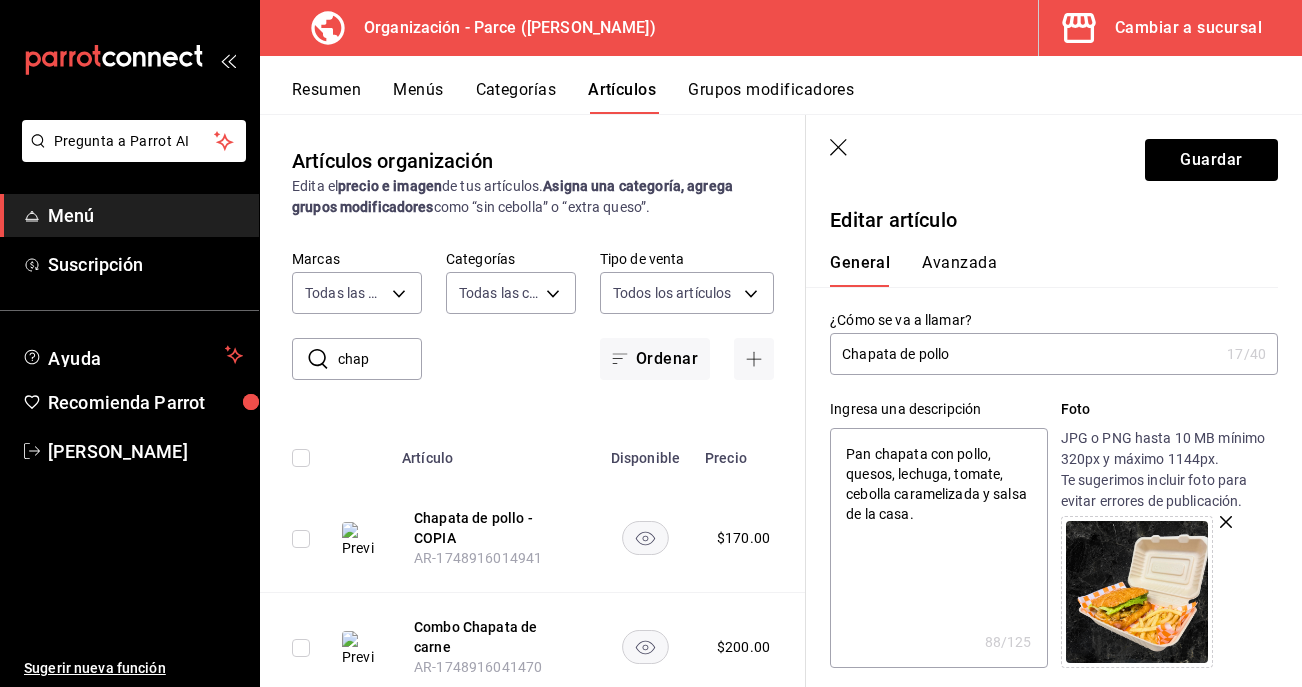 click on "Chapata de pollo" at bounding box center [1024, 354] 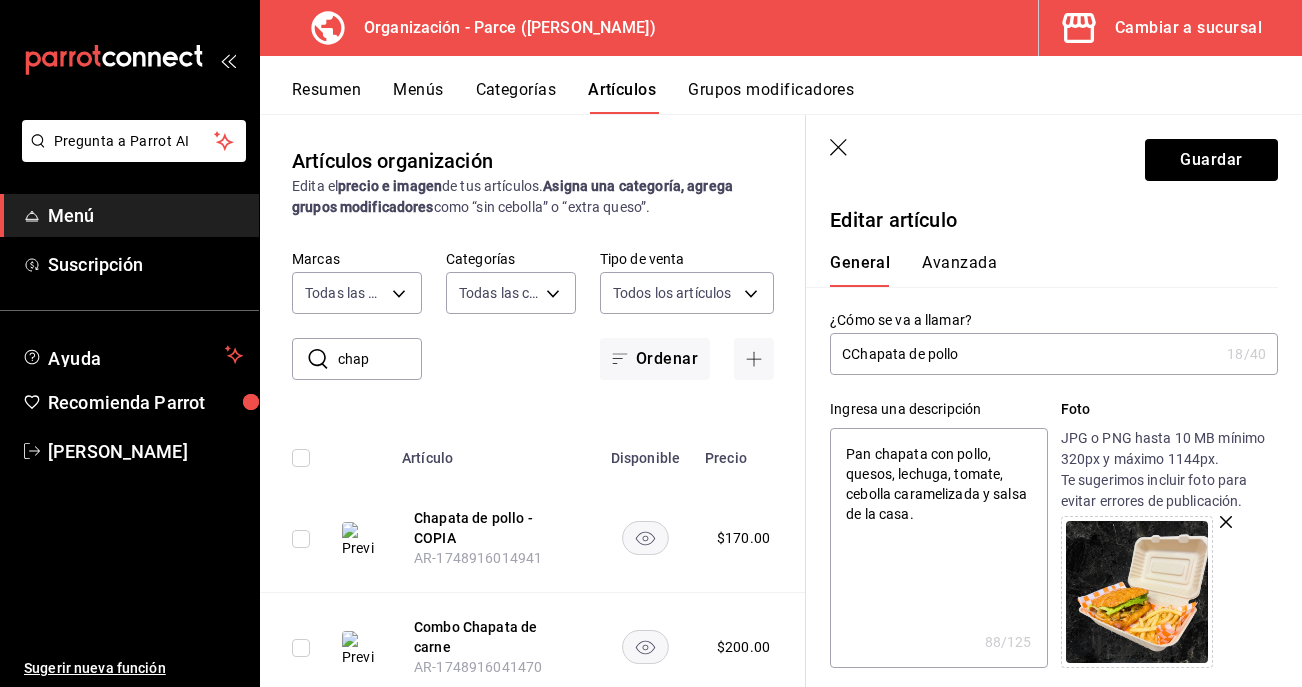 type on "CoChapata de pollo" 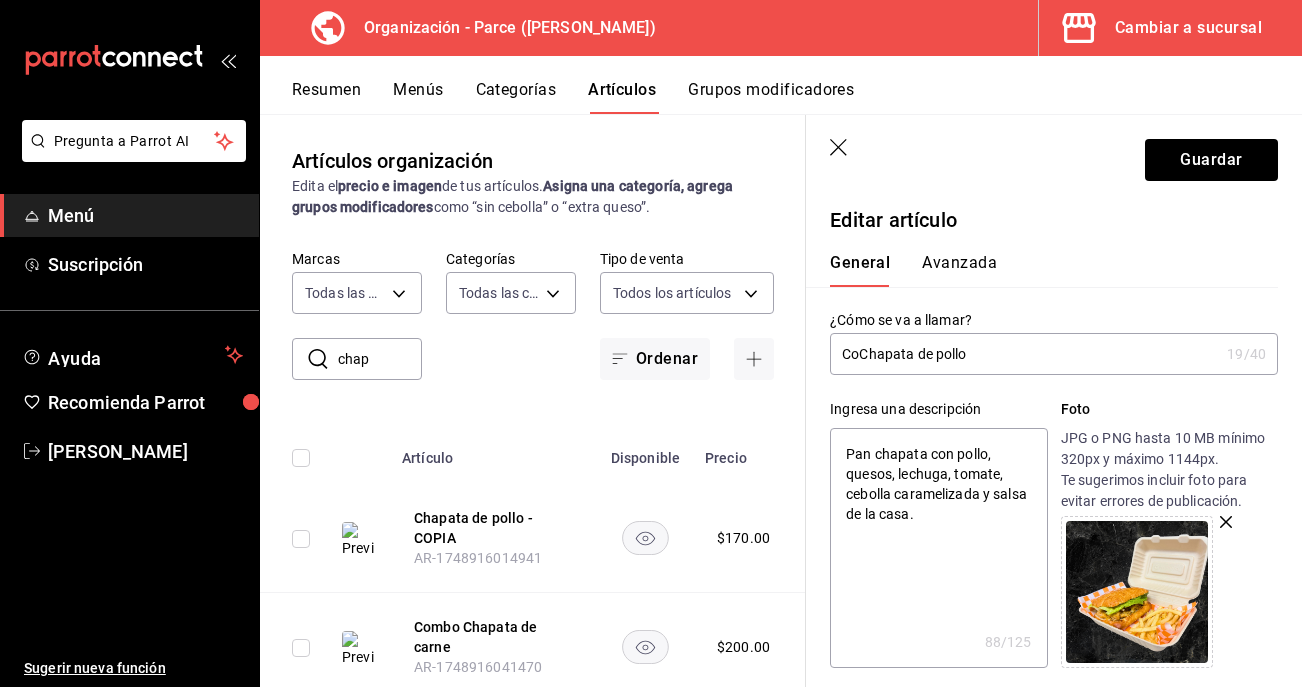 type on "ComChapata de pollo" 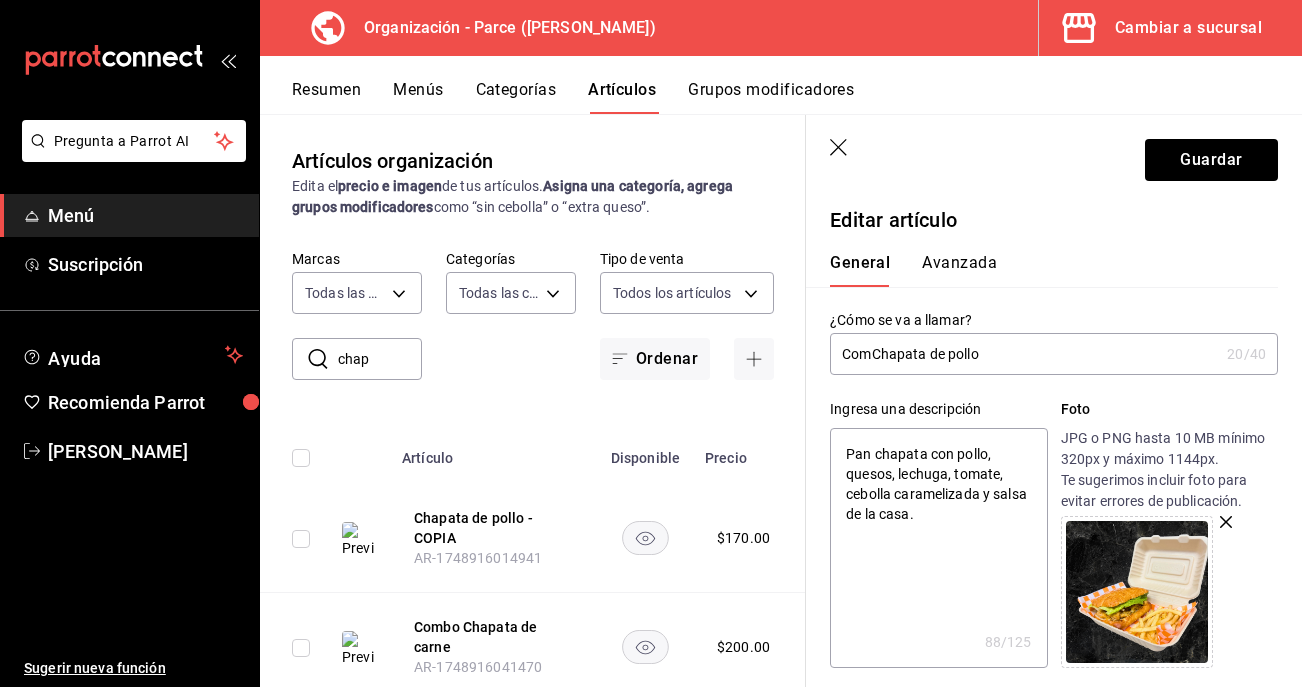 type on "CombChapata de pollo" 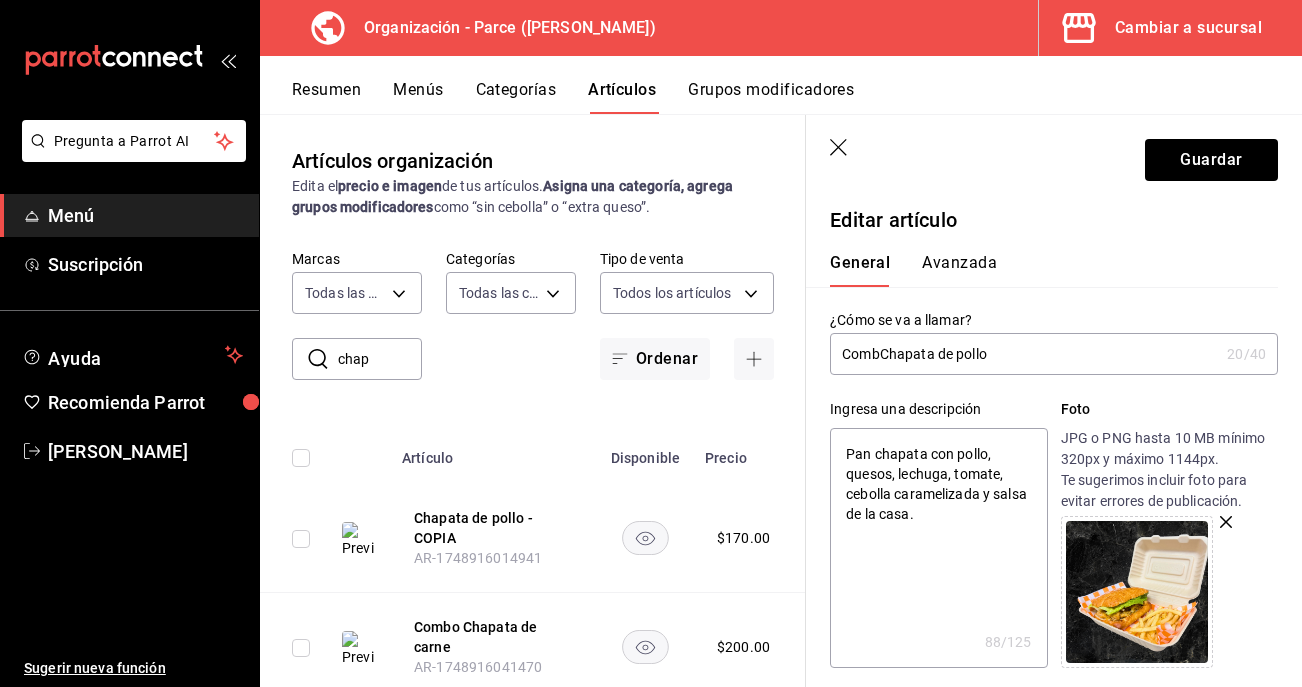type on "ComboChapata de pollo" 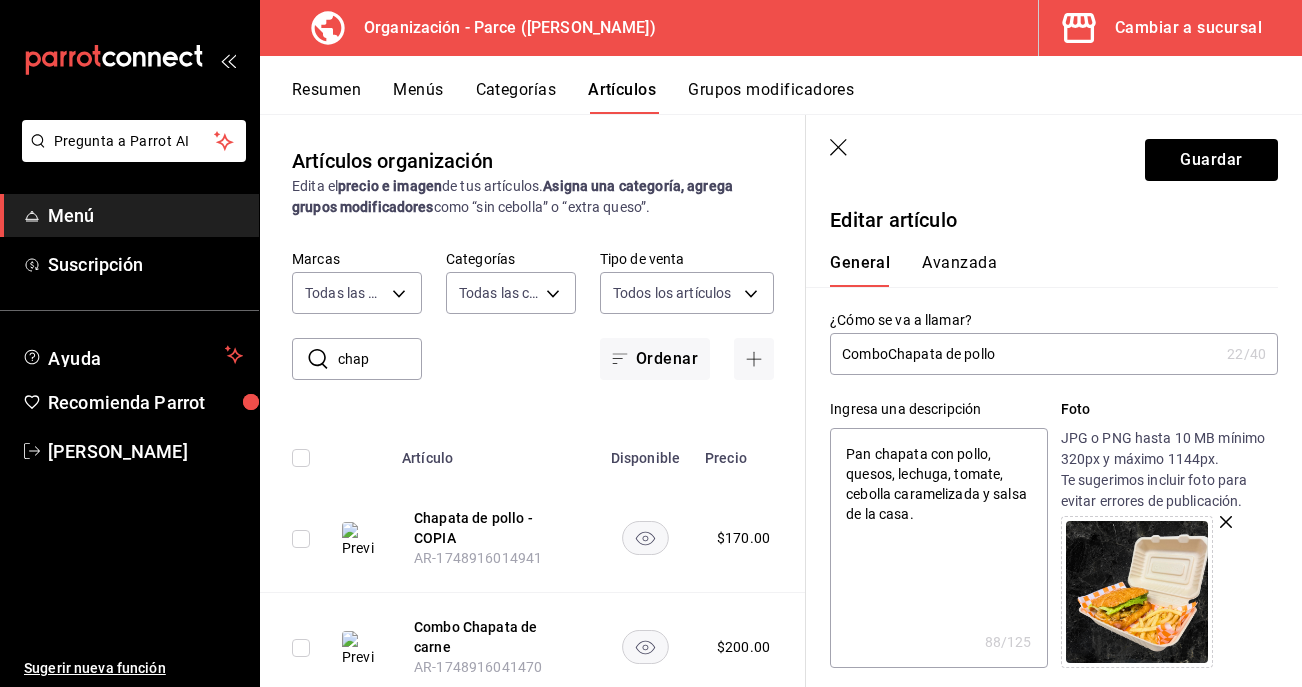 type on "Combo Chapata de pollo" 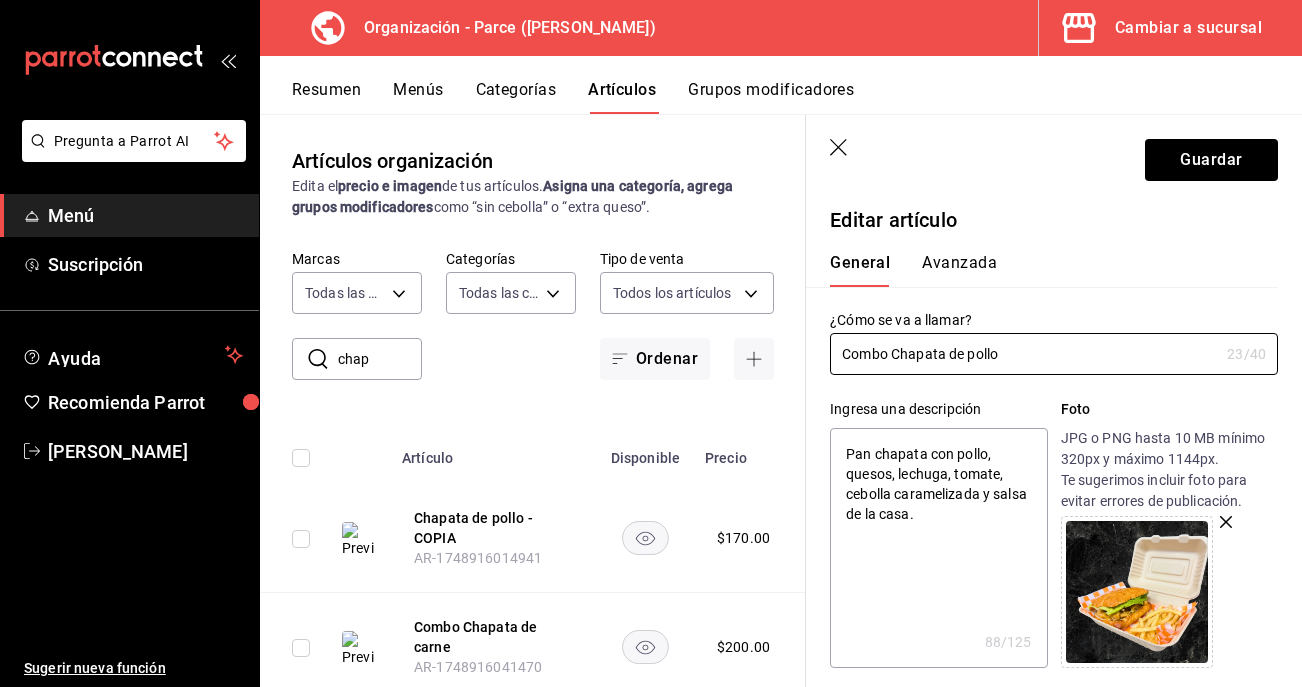 type on "Combo Chapata de pollo" 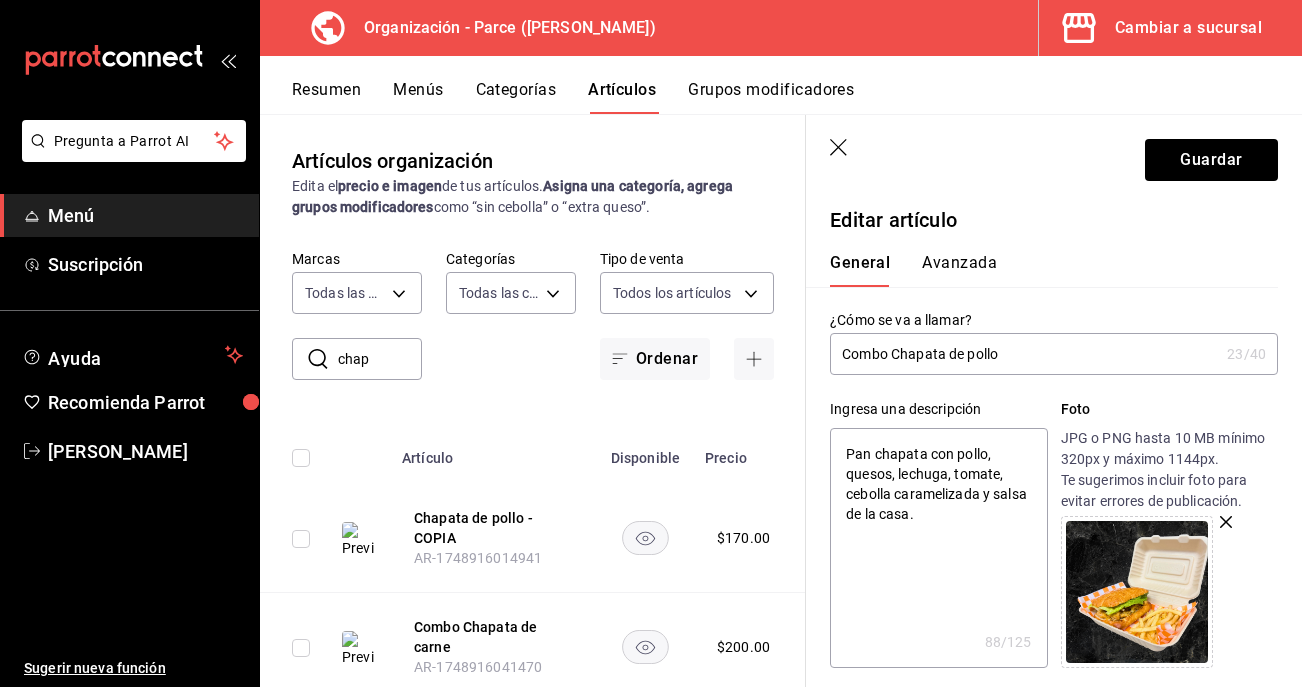 click on "Pan chapata con pollo, quesos, lechuga, tomate, cebolla caramelizada y salsa de la casa." at bounding box center [938, 548] 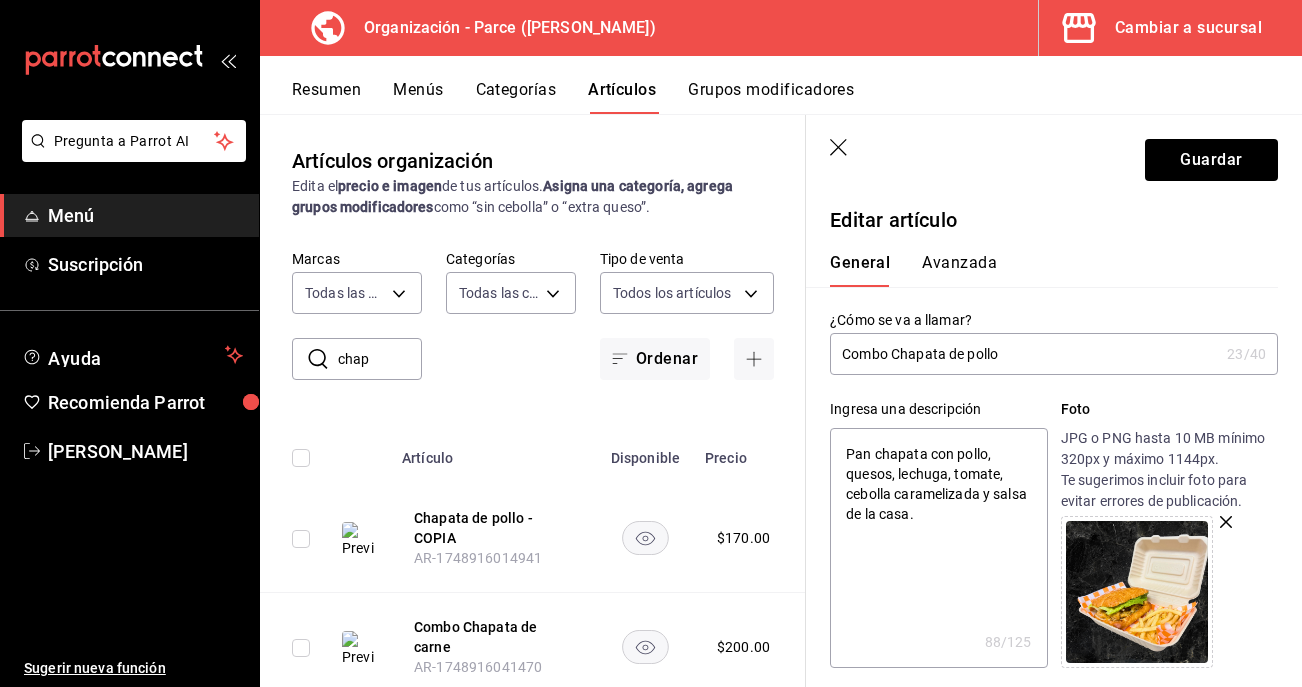 type on "Pan chapata con pollo, quesos, lechuga, tomate, cebolla caramelizada y salsa de la casa" 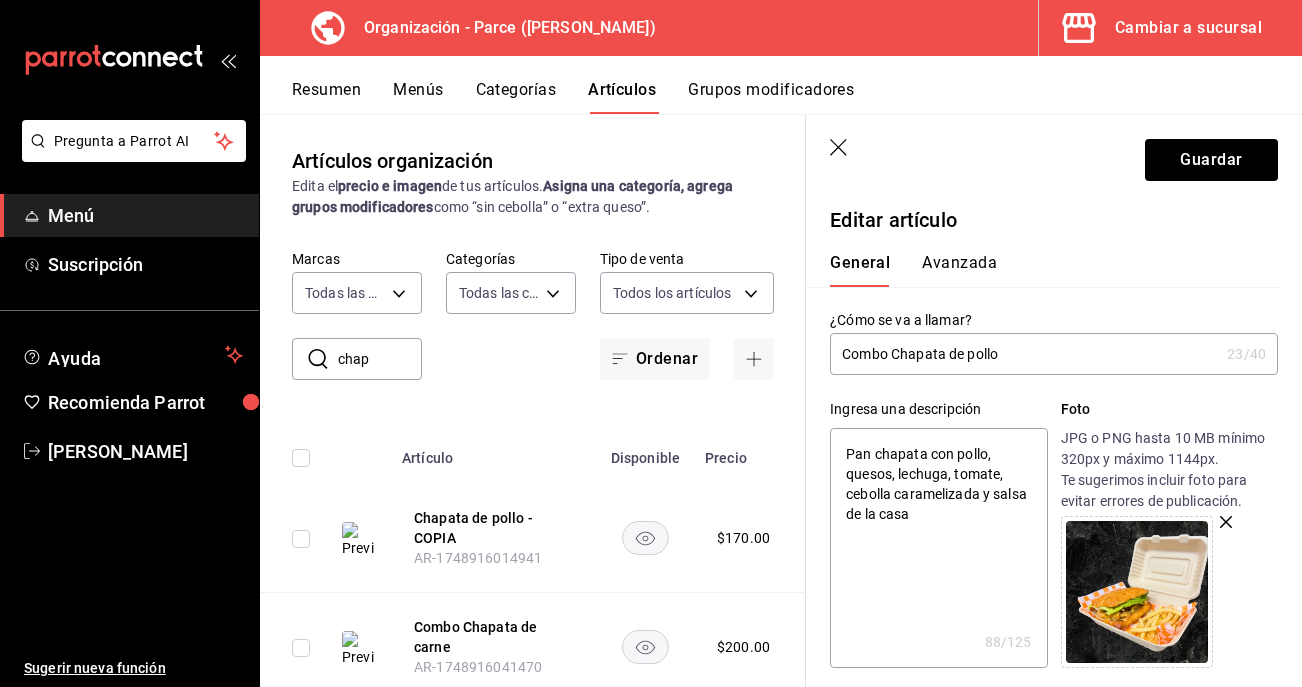 type on "x" 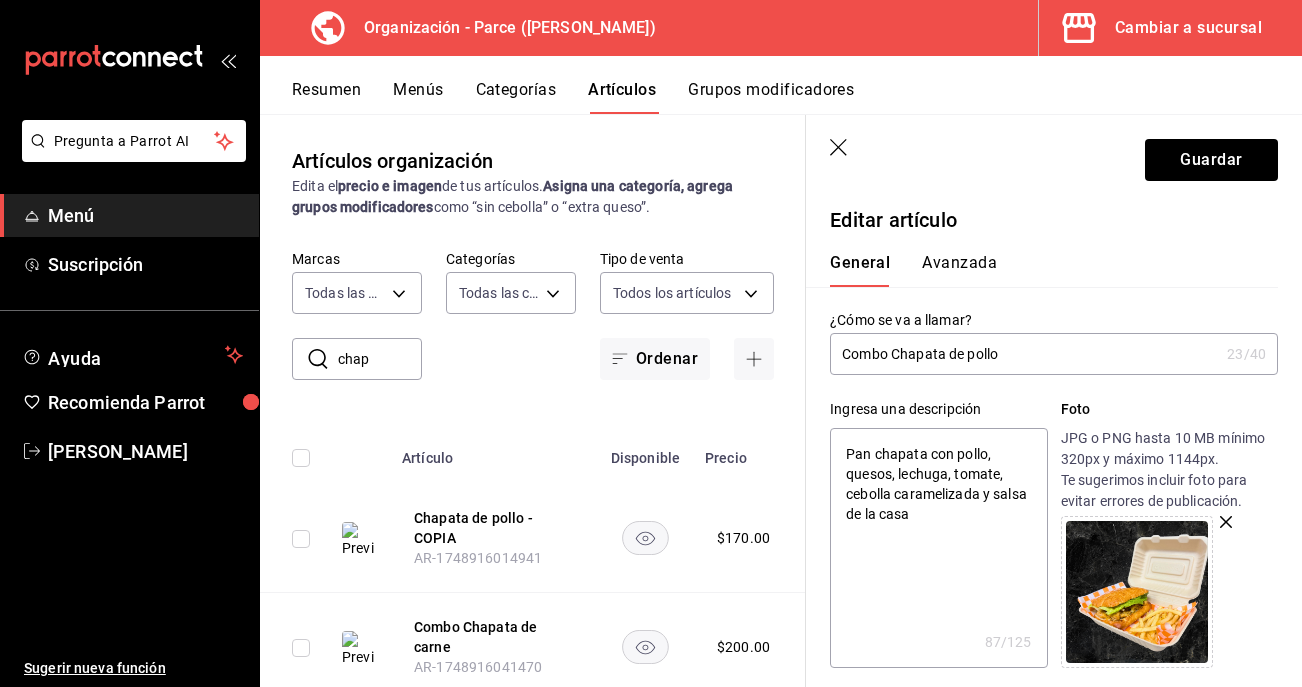 type on "Pan chapata con pollo, quesos, lechuga, tomate, cebolla caramelizada y salsa de la casa" 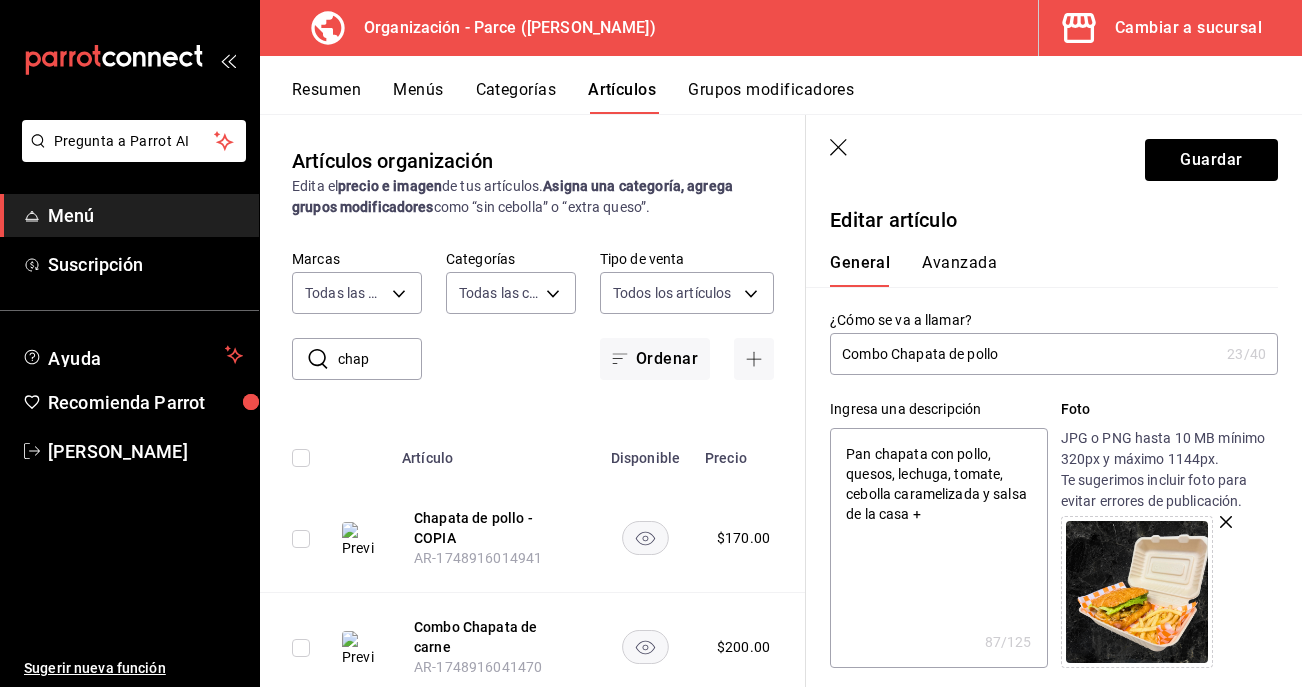 type on "x" 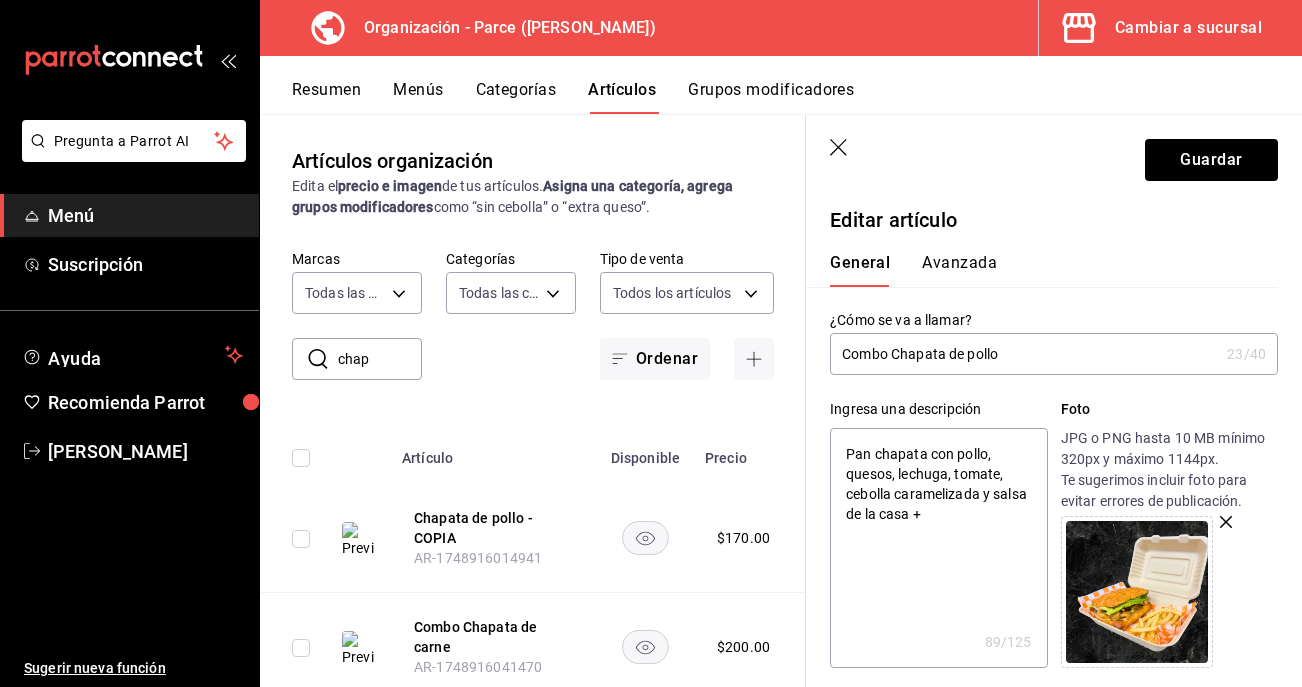 type on "Pan chapata con pollo, quesos, lechuga, tomate, cebolla caramelizada y salsa de la casa +" 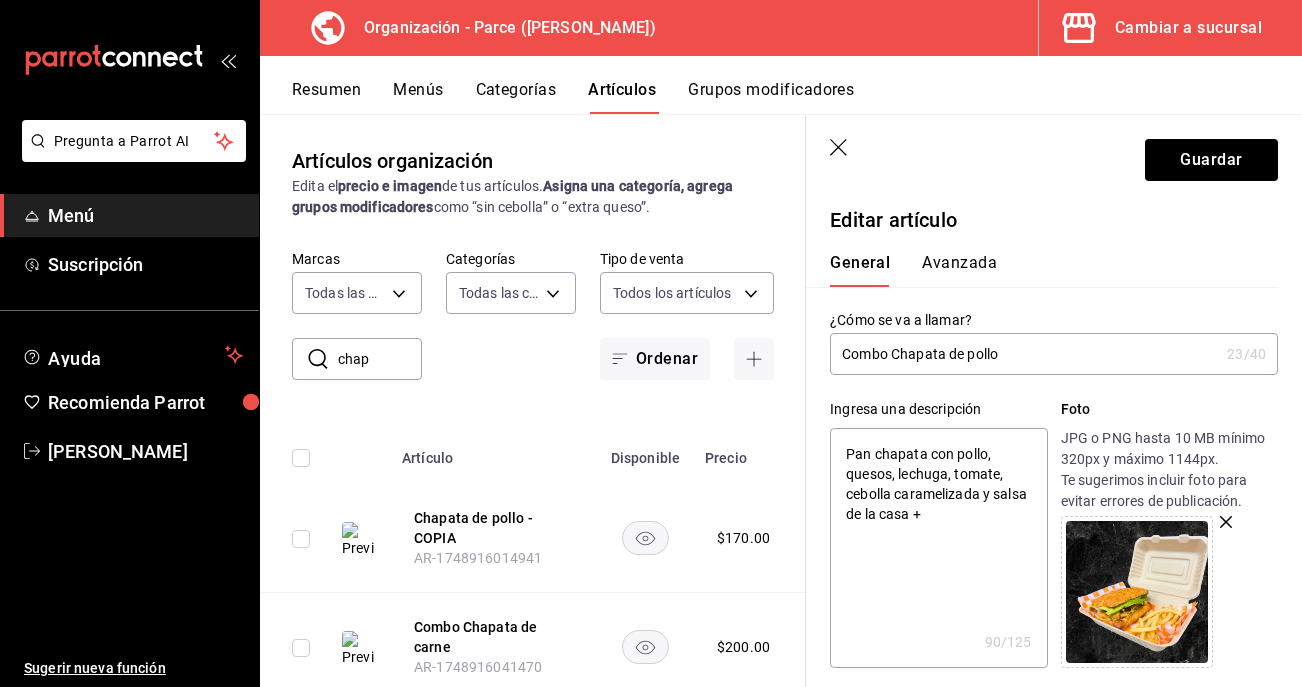 type on "Pan chapata con pollo, quesos, lechuga, tomate, cebolla caramelizada y salsa de la casa + g" 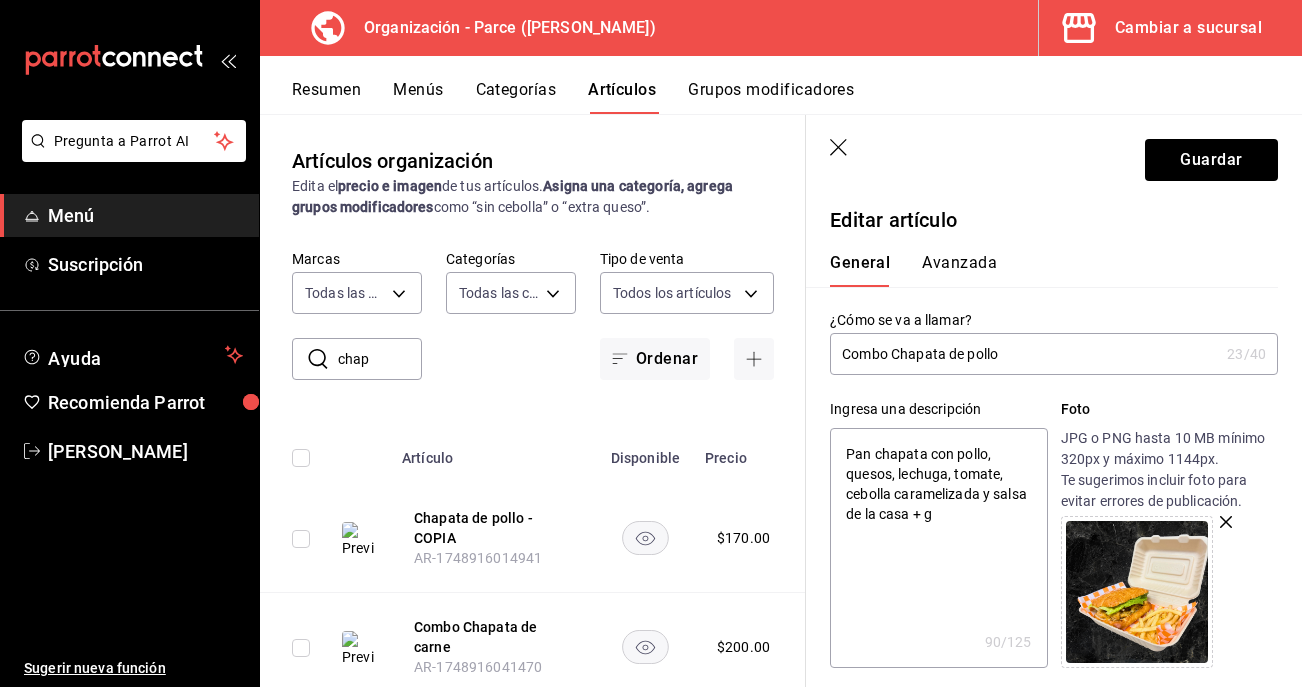 type on "x" 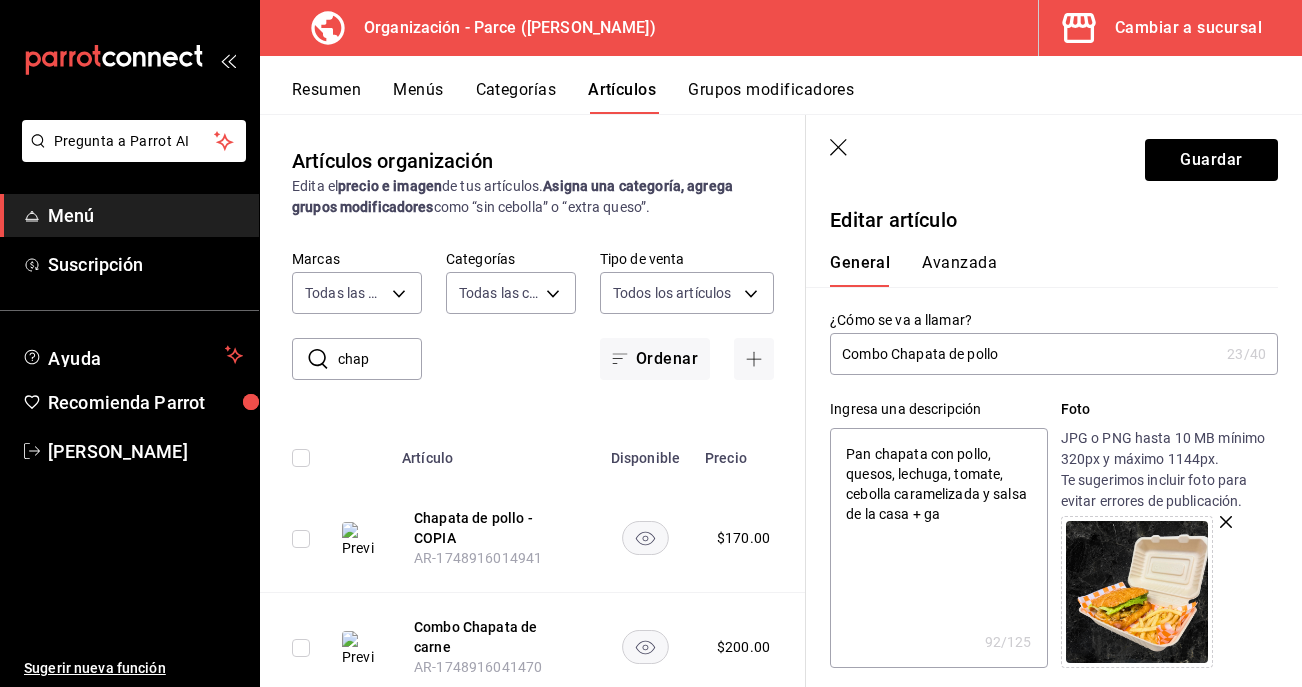 type on "Pan chapata con pollo, quesos, lechuga, tomate, cebolla caramelizada y salsa de la casa + gal" 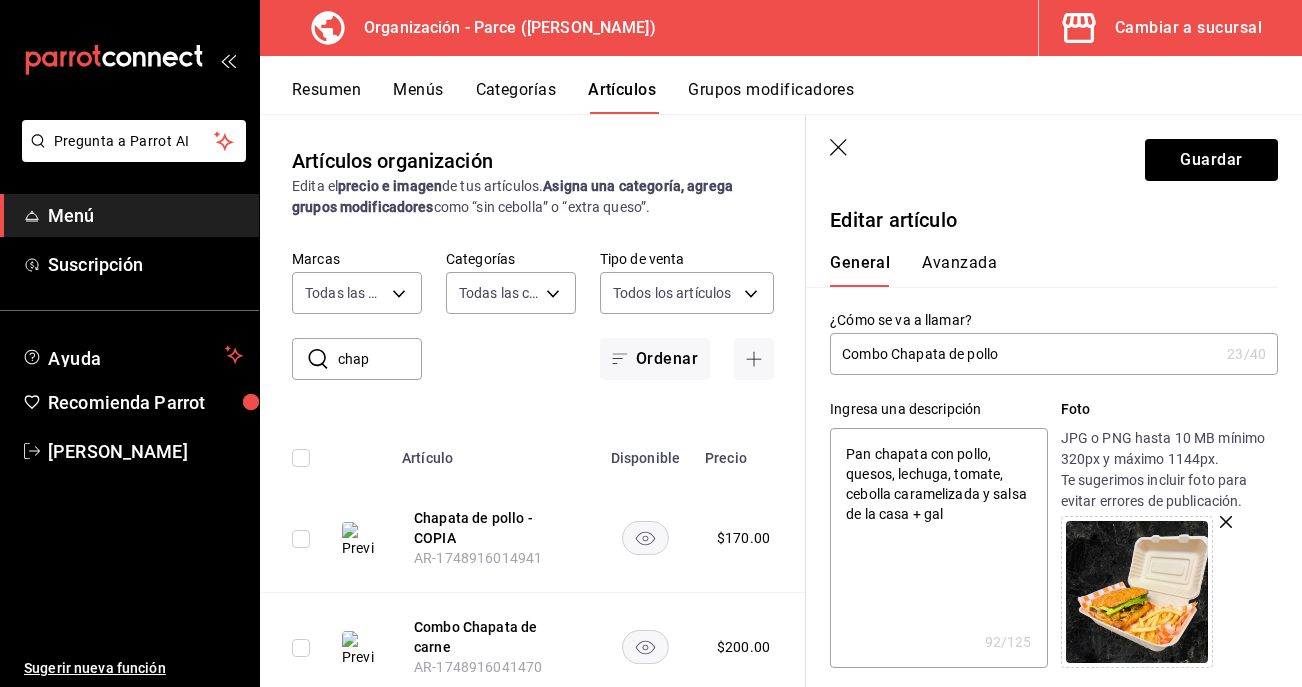 type on "x" 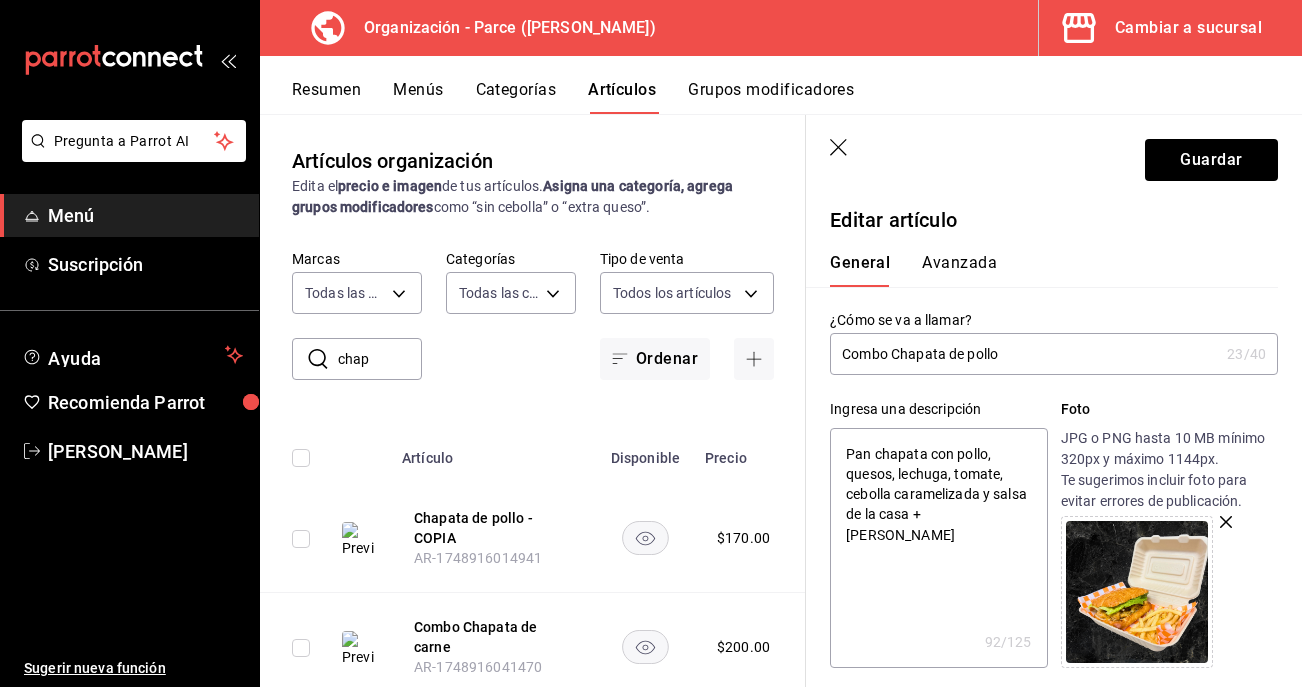 type on "Pan chapata con pollo, quesos, lechuga, tomate, cebolla caramelizada y salsa de la casa + [PERSON_NAME]" 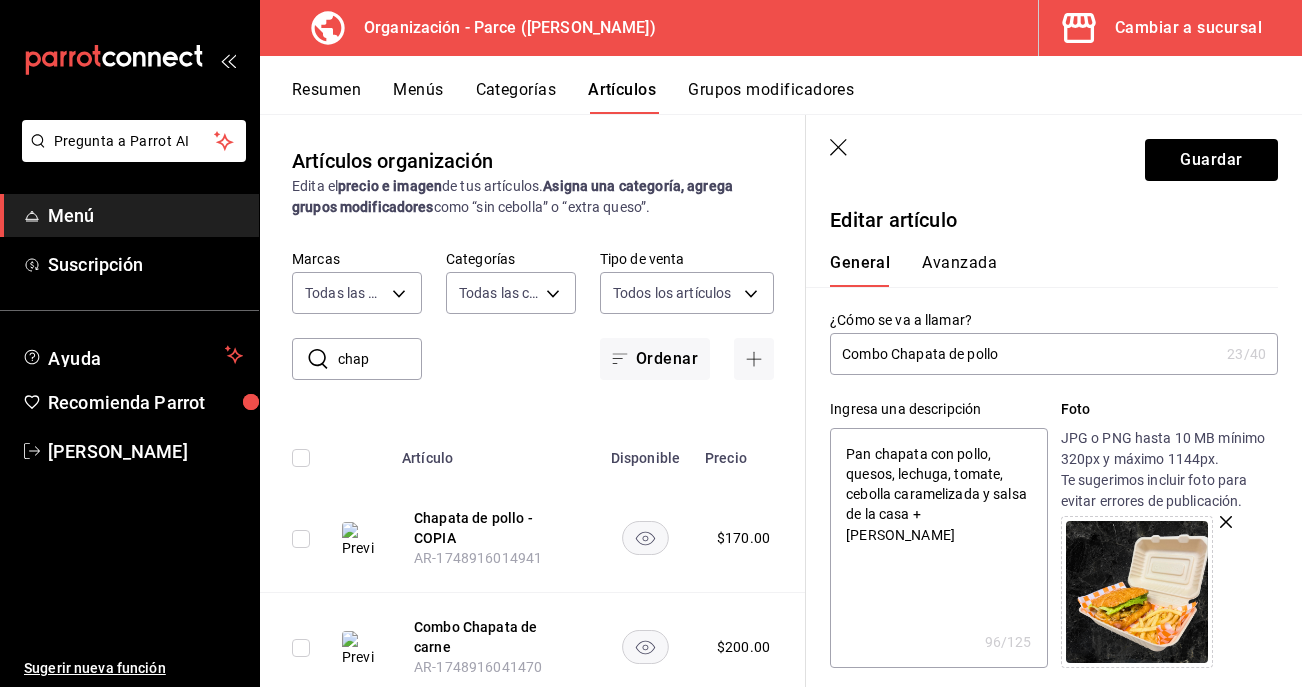 type on "Pan chapata con pollo, quesos, lechuga, tomate, cebolla caramelizada y salsa de la casa + galleta" 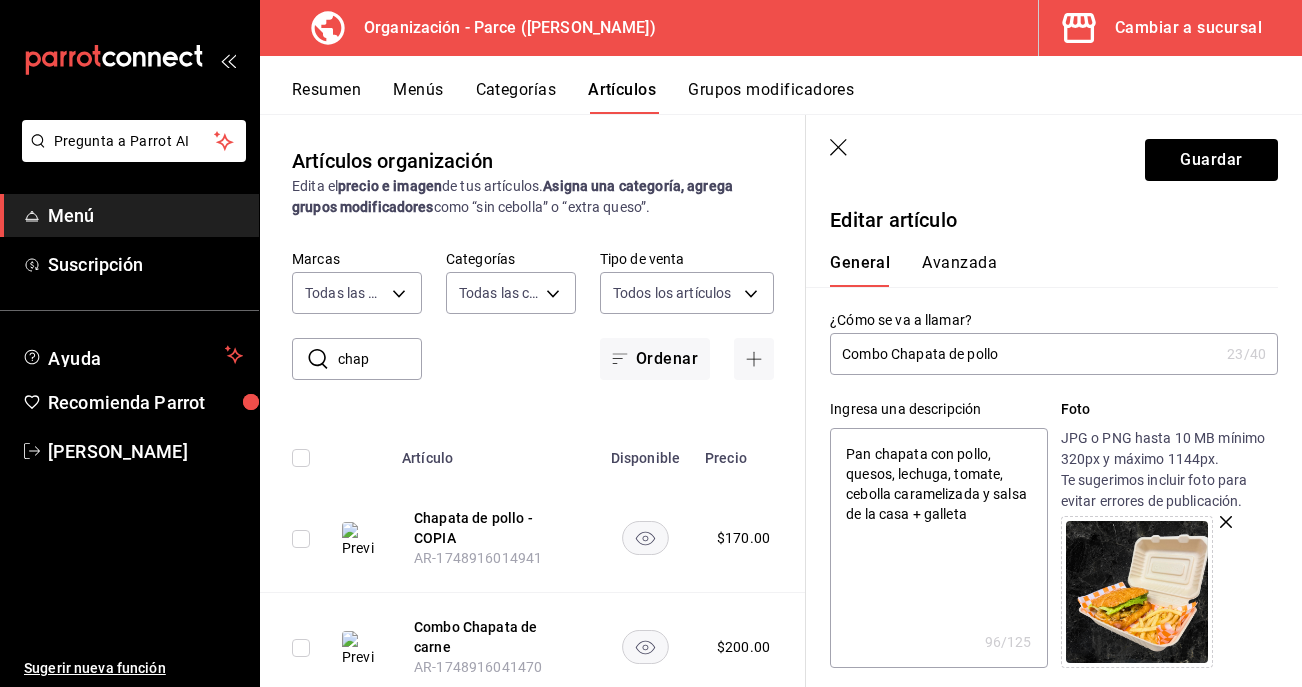 type on "Pan chapata con pollo, quesos, lechuga, tomate, cebolla caramelizada y salsa de la casa + galleta" 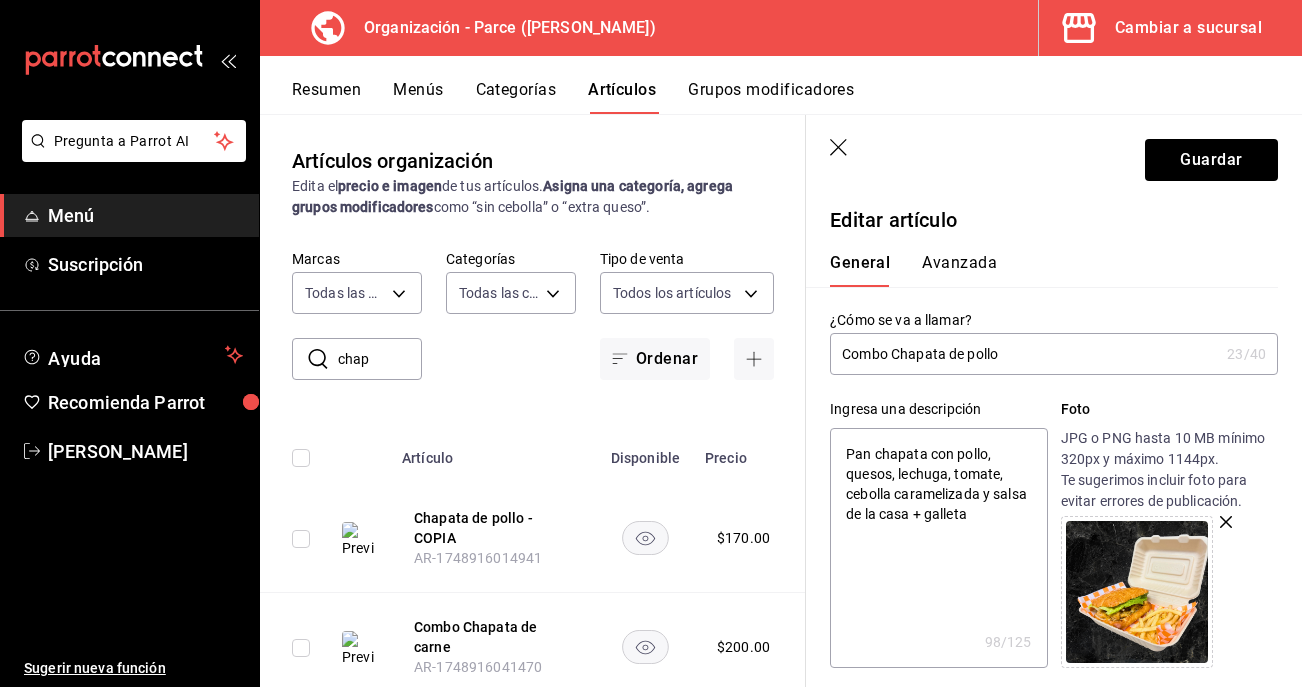 type on "Pan chapata con pollo, quesos, lechuga, tomate, cebolla caramelizada y salsa de la casa + galleta +" 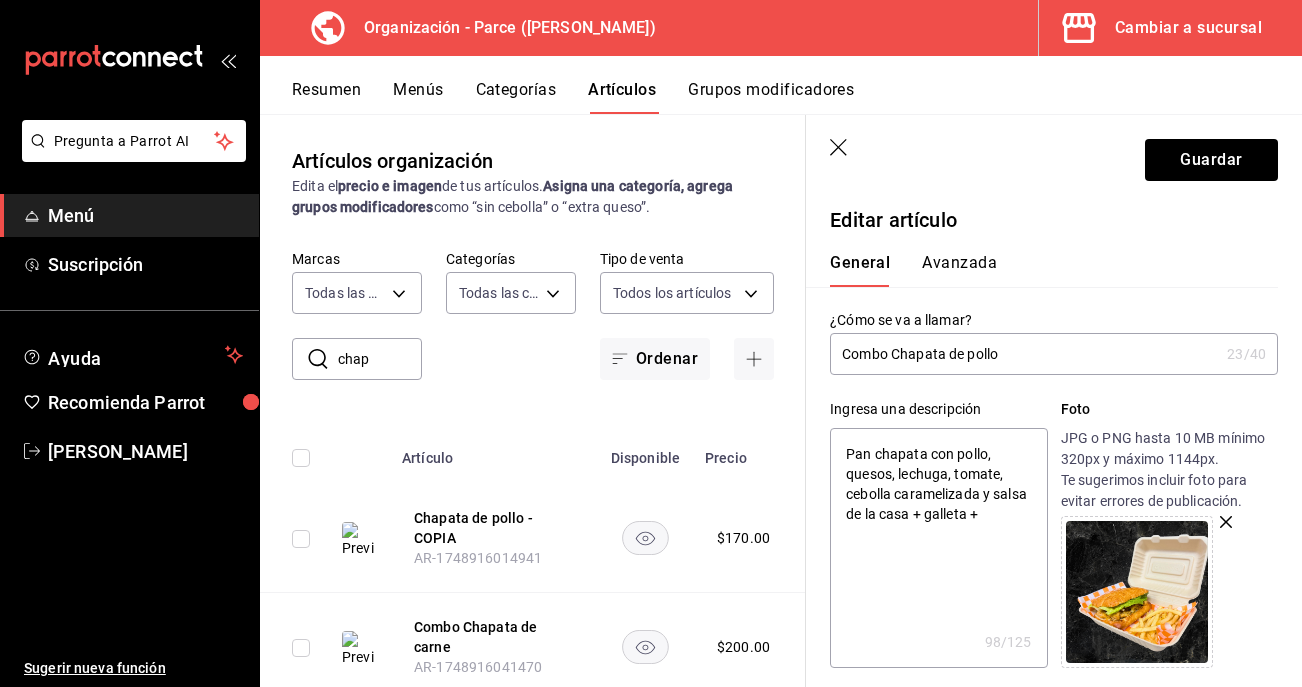 type on "x" 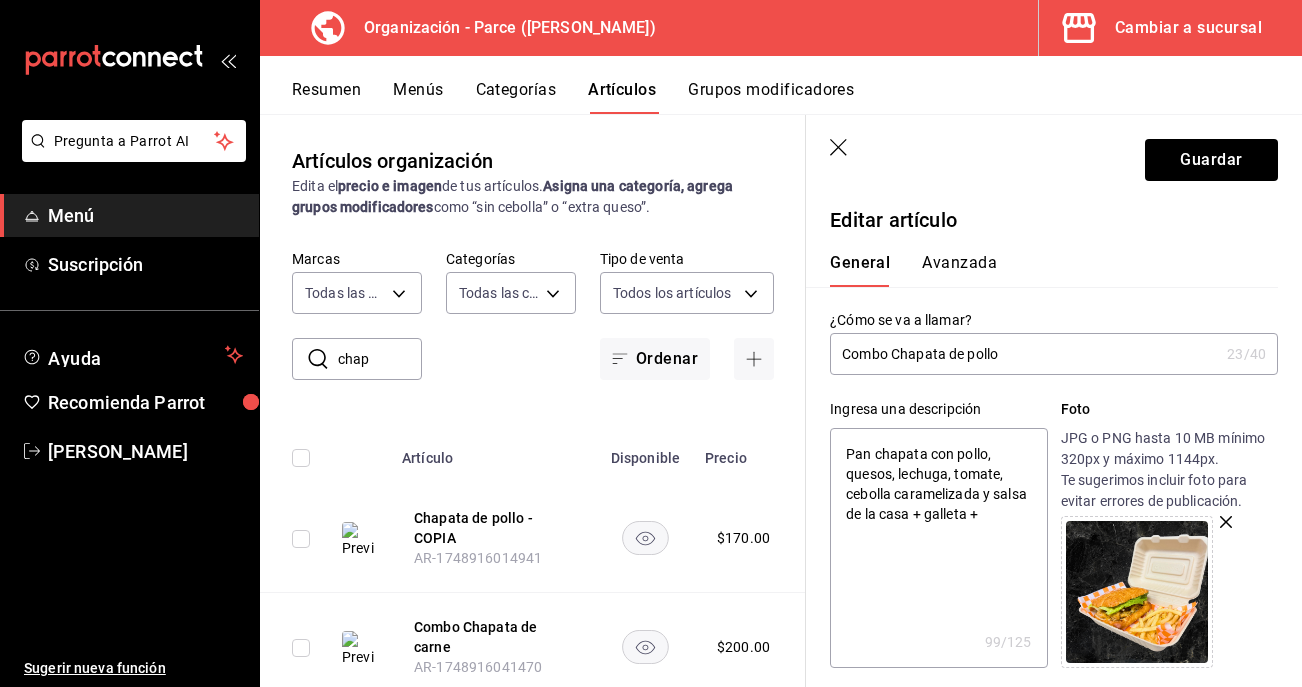 type on "Pan chapata con pollo, quesos, lechuga, tomate, cebolla caramelizada y salsa de la casa + galleta +" 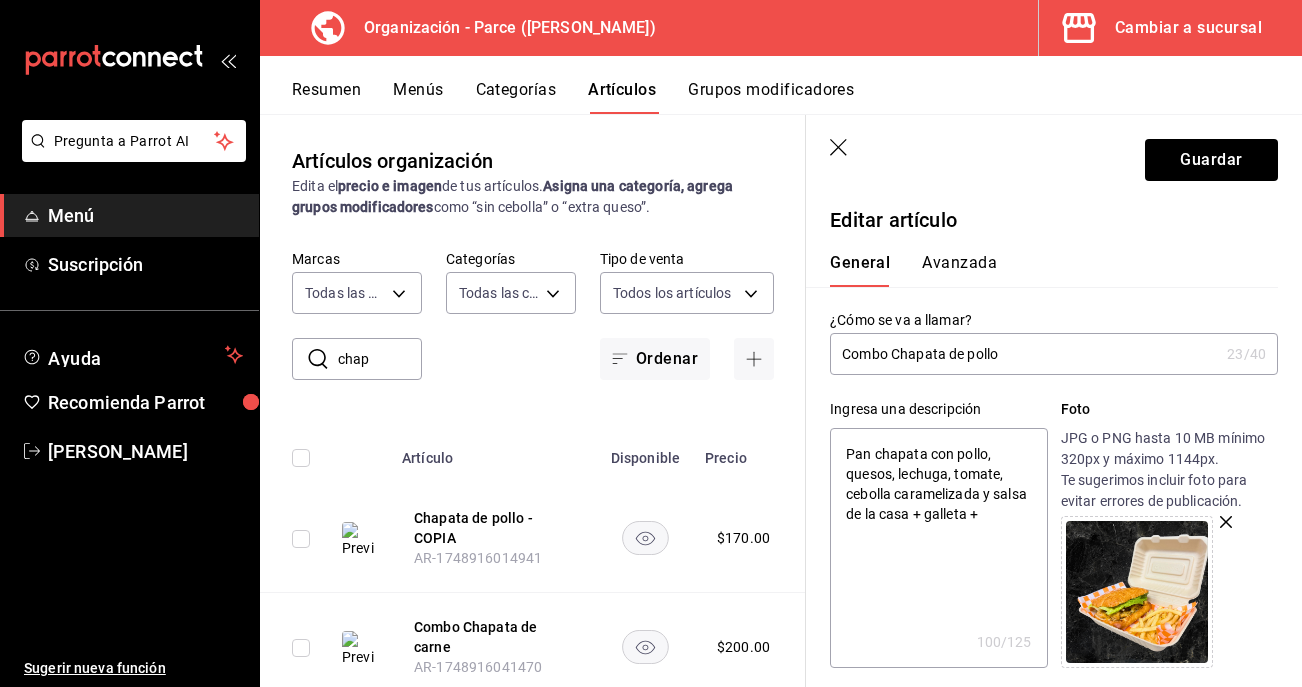 type on "Pan chapata con pollo, quesos, lechuga, tomate, cebolla caramelizada y salsa de la casa + galleta + b" 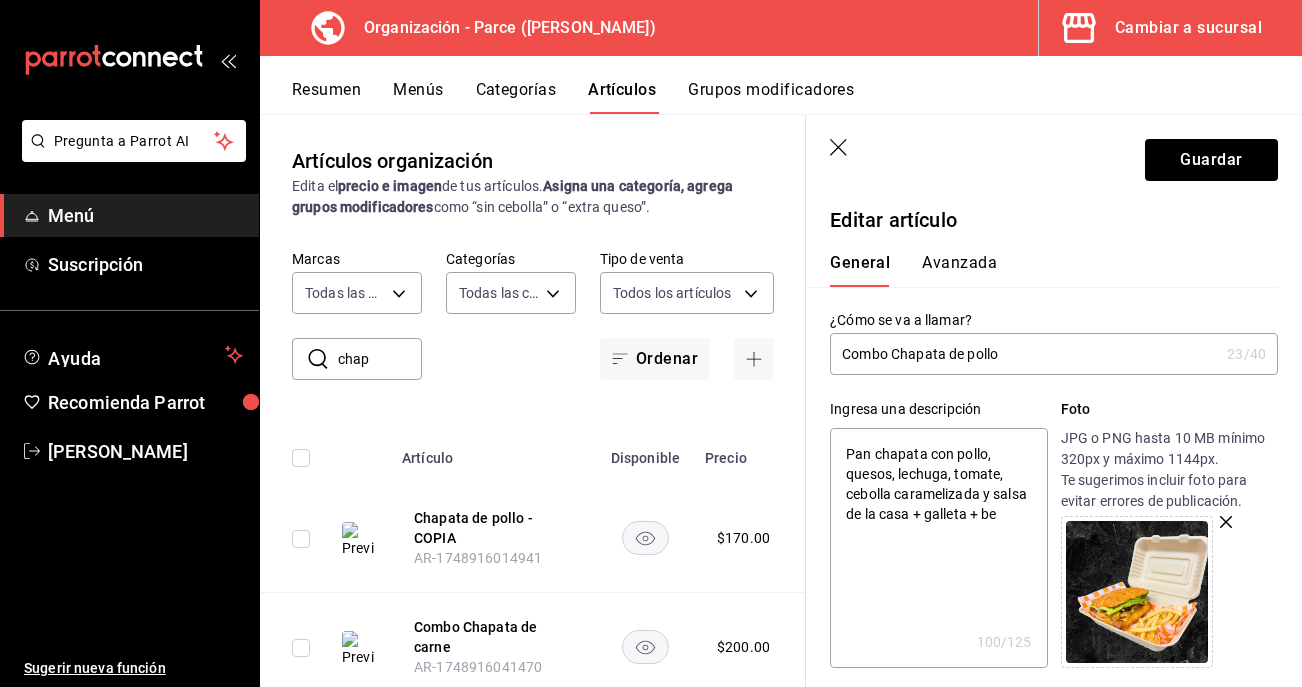 type on "Pan chapata con pollo, quesos, lechuga, tomate, cebolla caramelizada y salsa de la casa + galleta + beb" 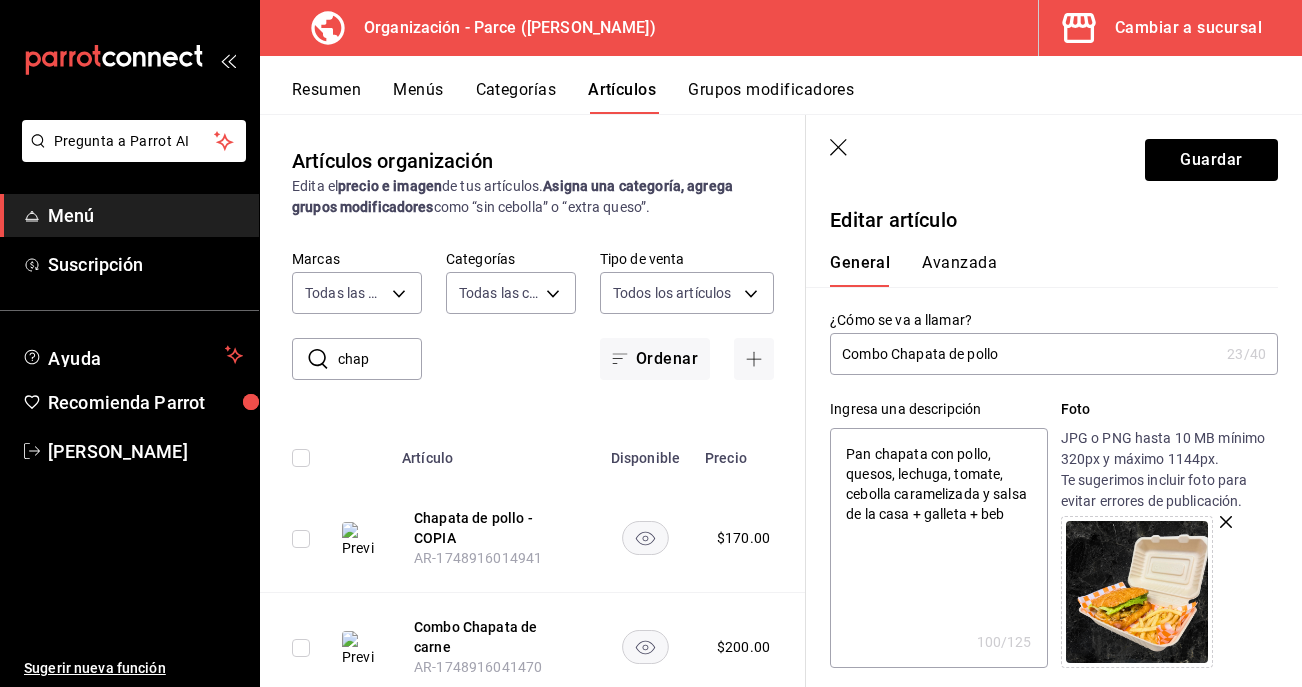 type on "x" 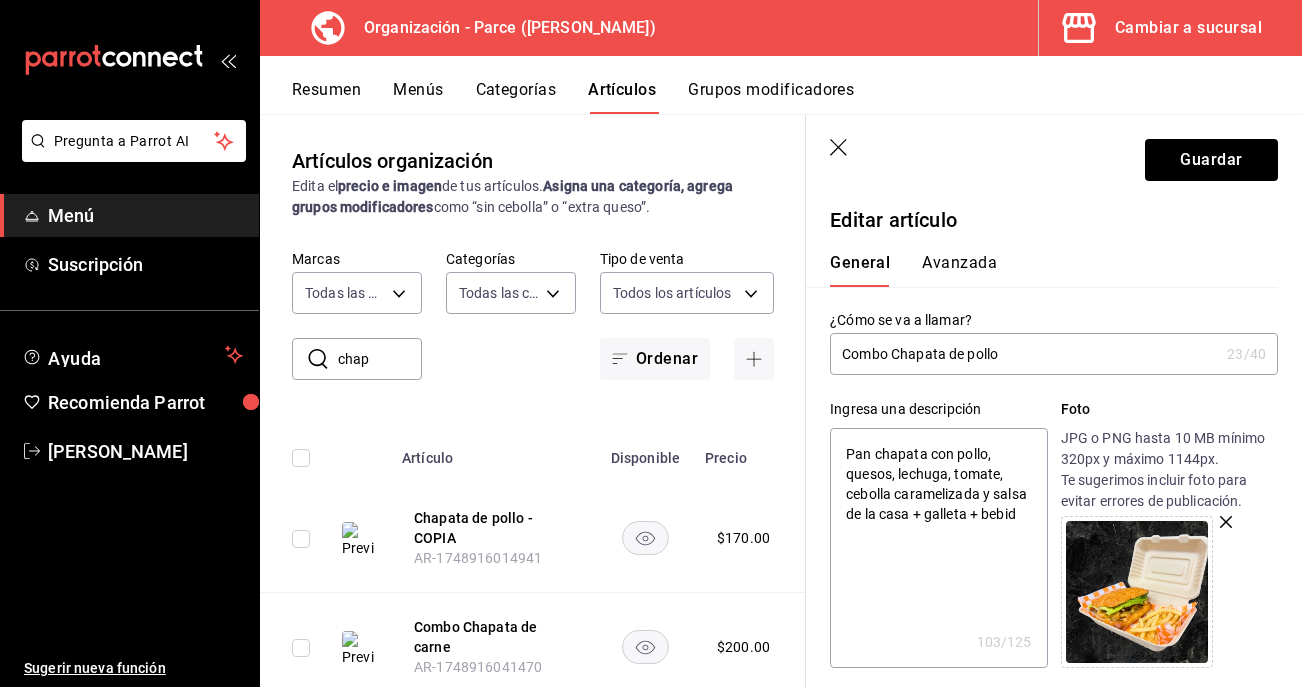 type on "Pan chapata con pollo, quesos, lechuga, tomate, cebolla caramelizada y salsa de la casa + galleta + bebida" 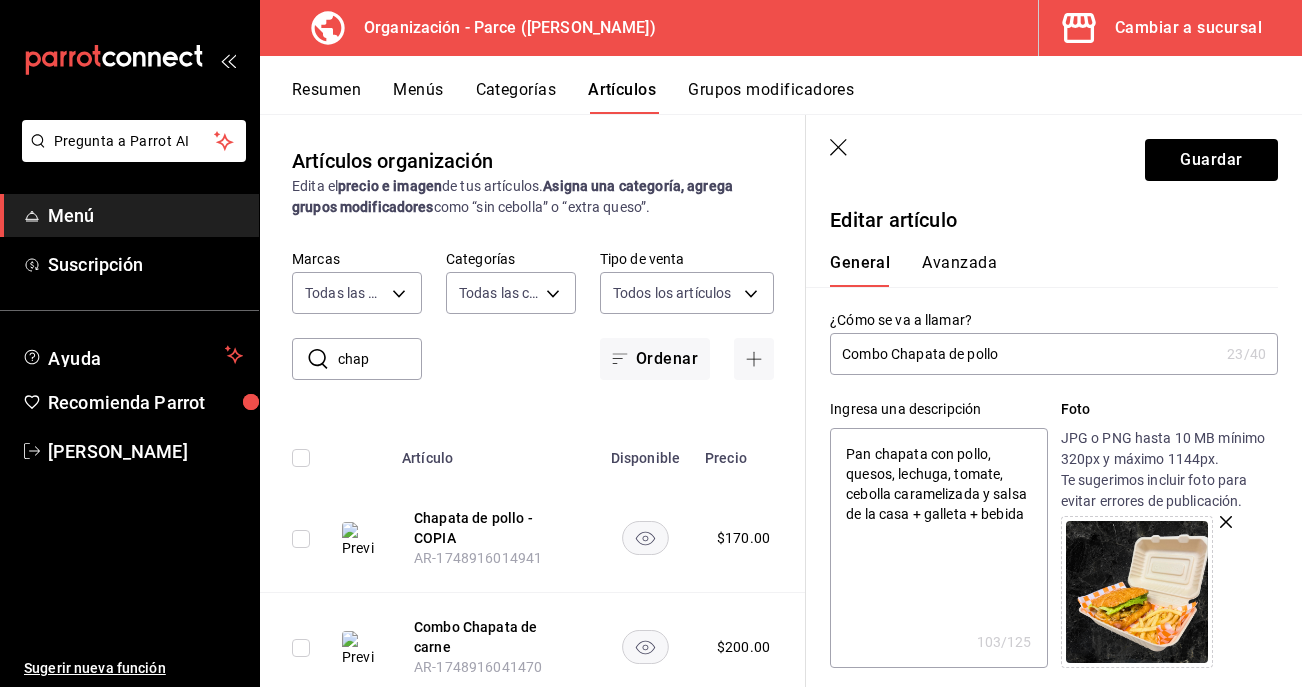type on "x" 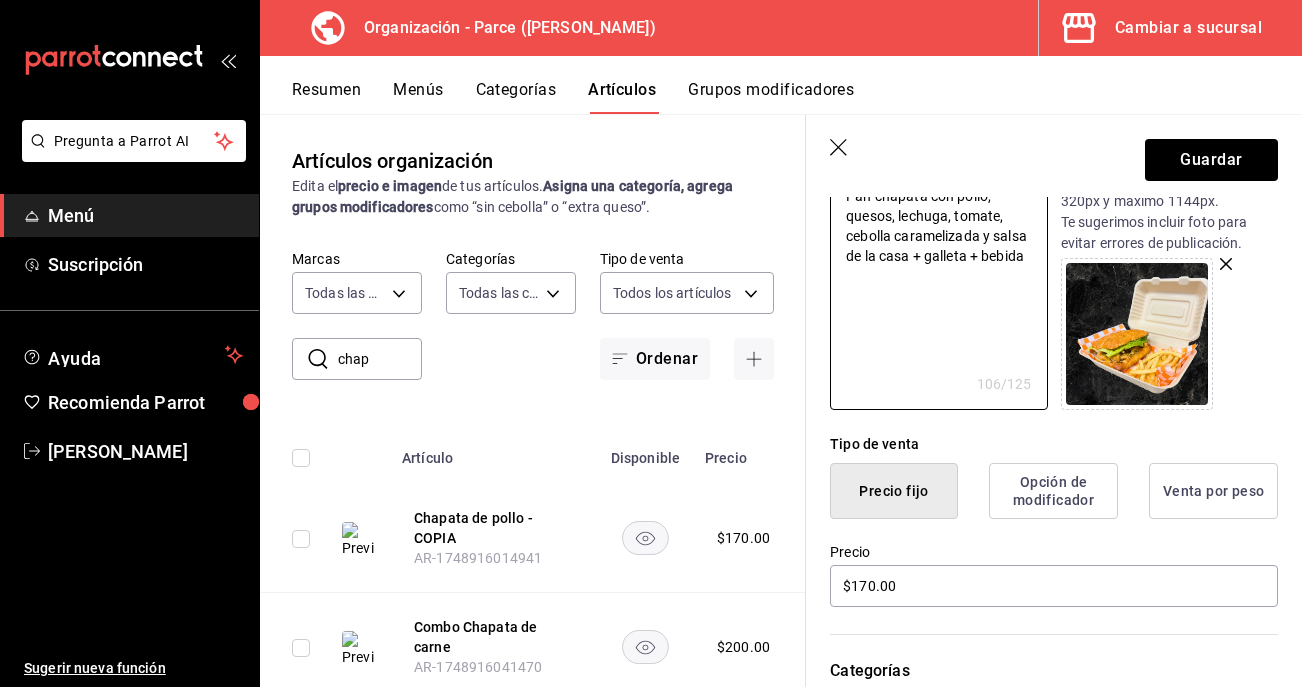 scroll, scrollTop: 259, scrollLeft: 0, axis: vertical 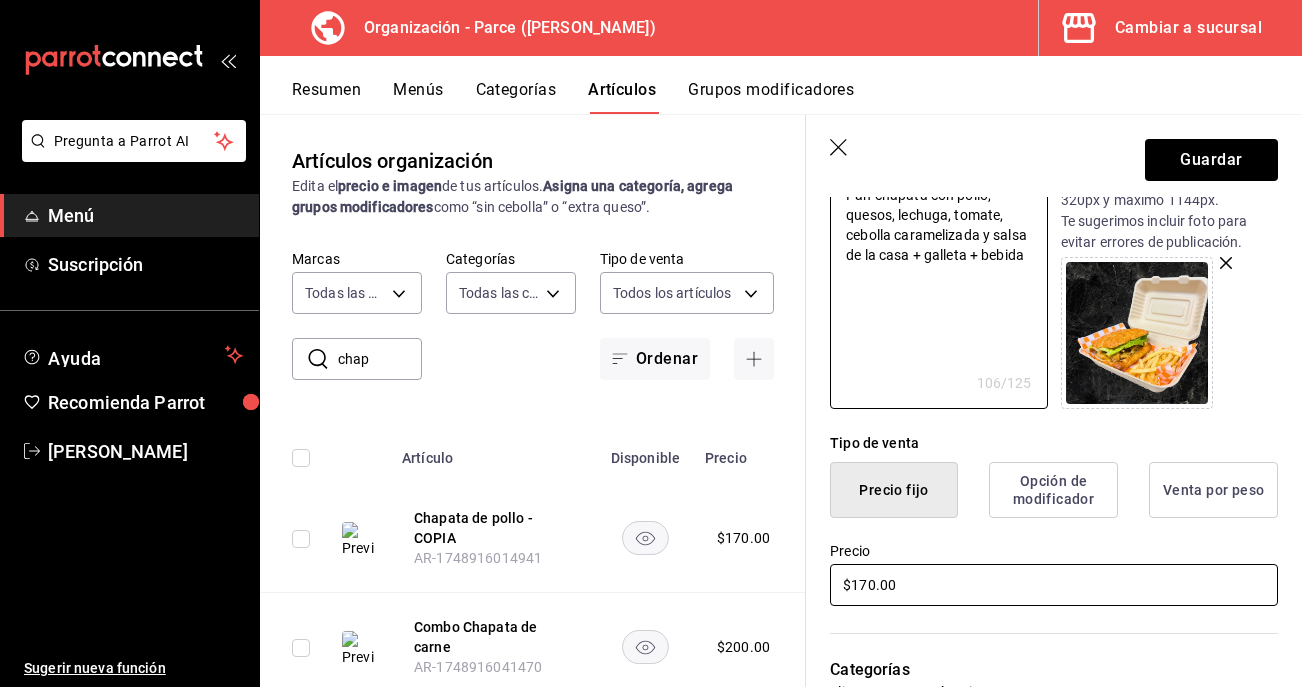 type on "Pan chapata con pollo, quesos, lechuga, tomate, cebolla caramelizada y salsa de la casa + galleta + bebida" 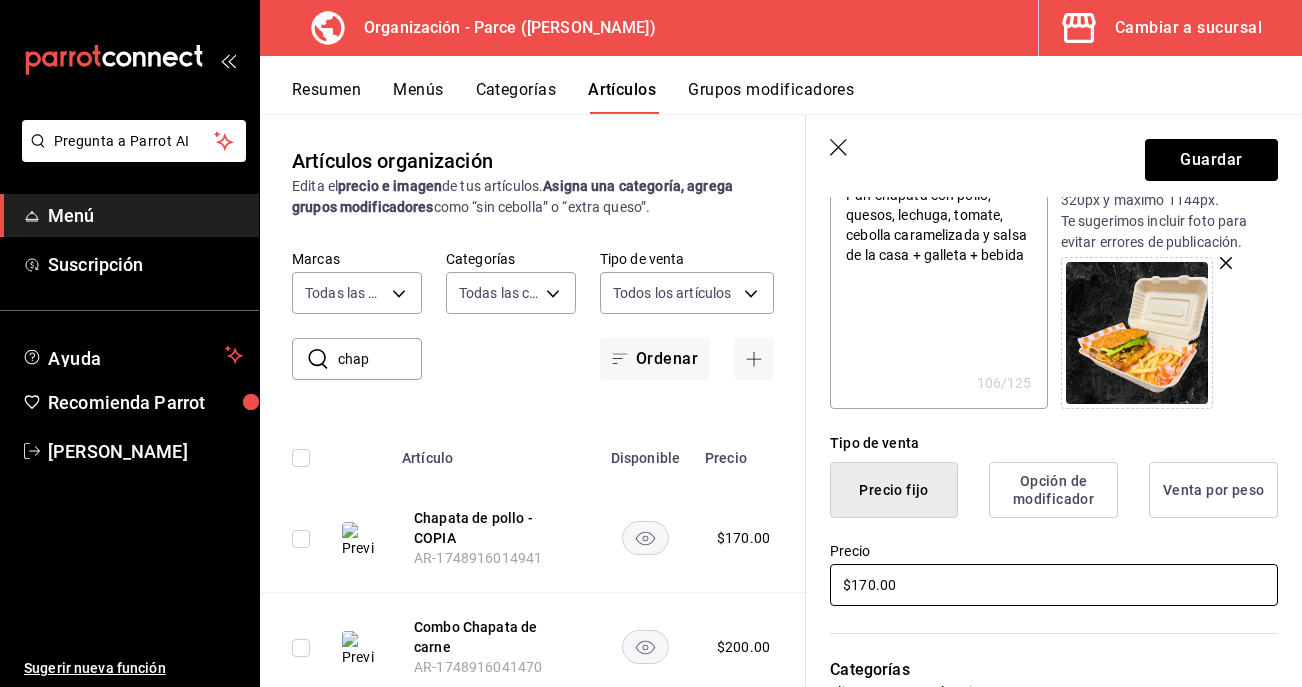 drag, startPoint x: 867, startPoint y: 583, endPoint x: 854, endPoint y: 582, distance: 13.038404 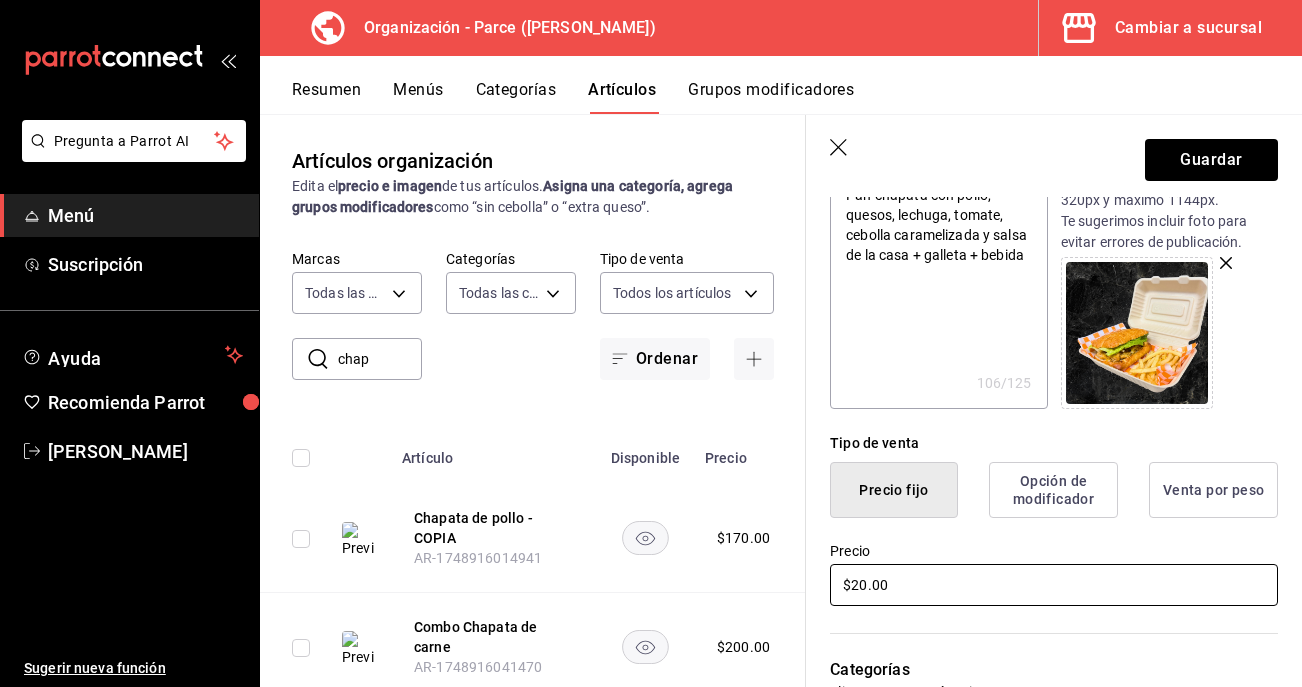type on "x" 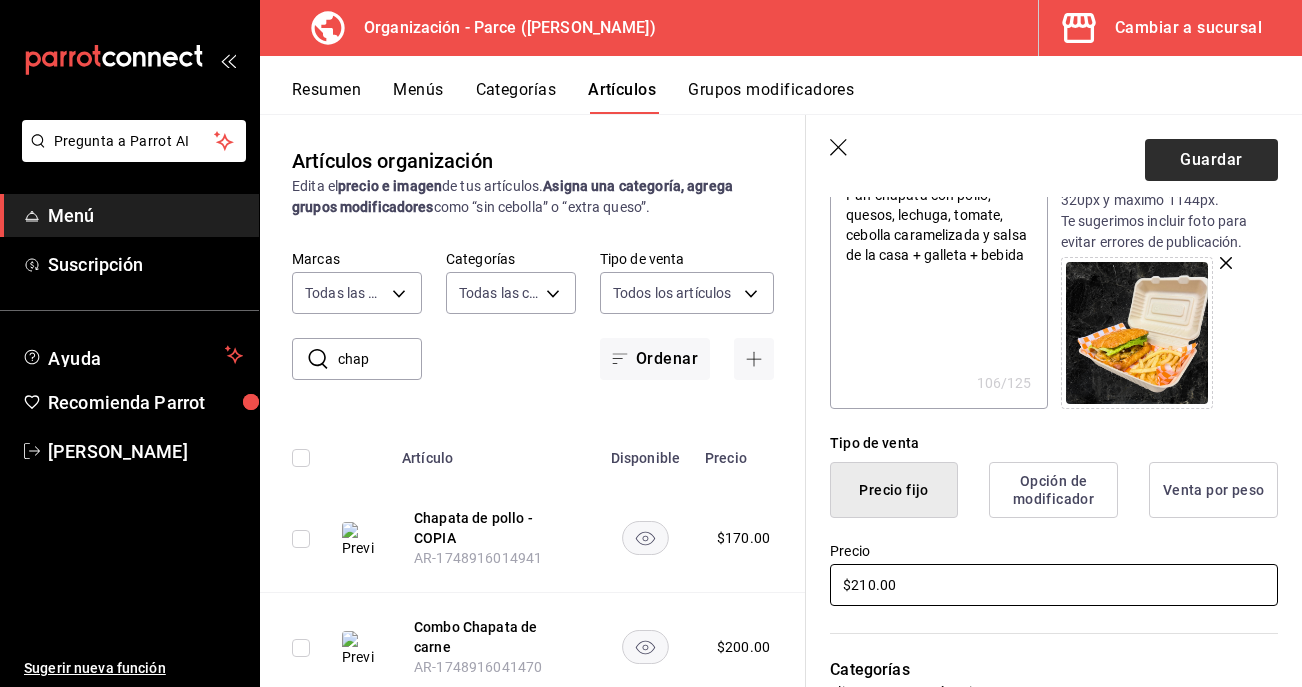 type on "$210.00" 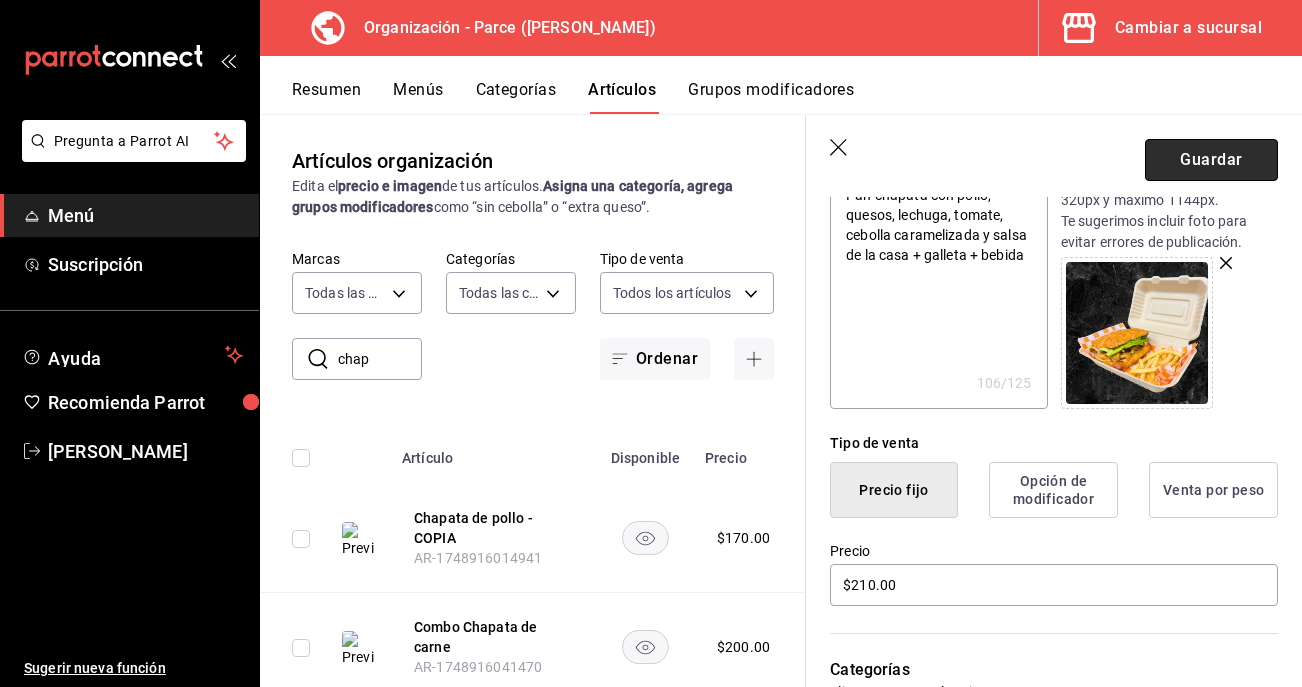 click on "Guardar" at bounding box center [1211, 160] 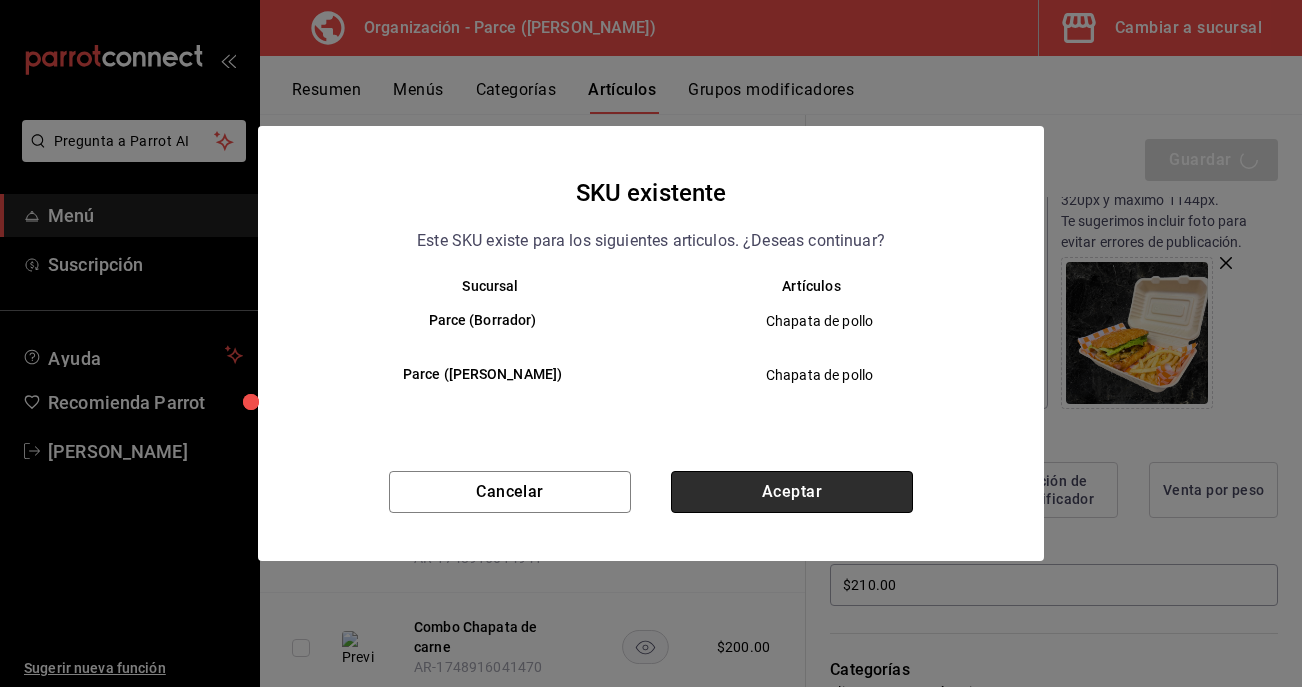 click on "Aceptar" at bounding box center (792, 492) 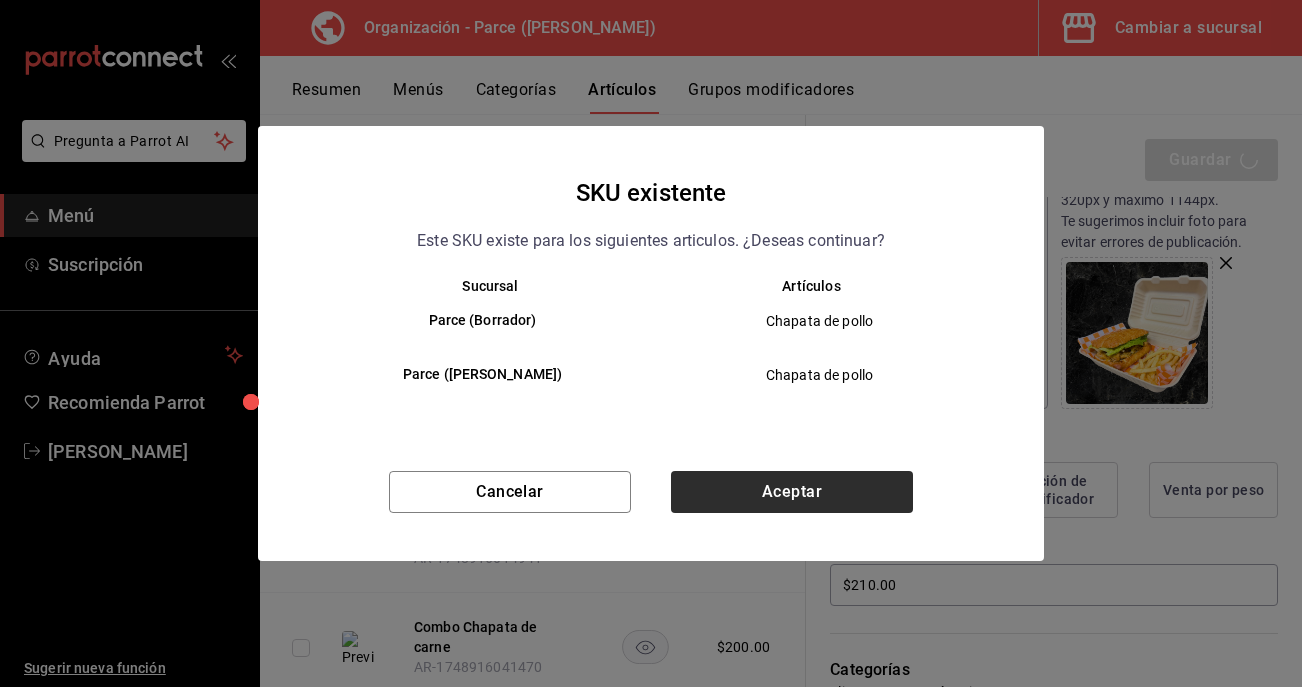 type on "x" 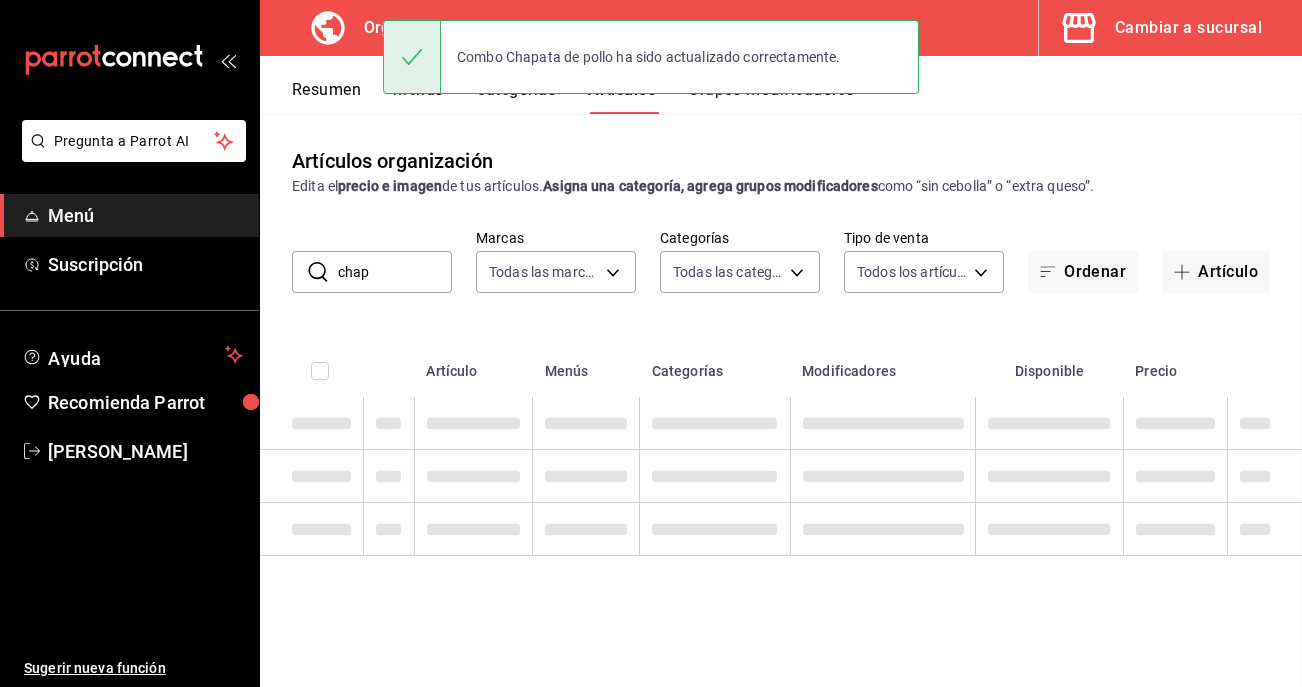scroll, scrollTop: 0, scrollLeft: 0, axis: both 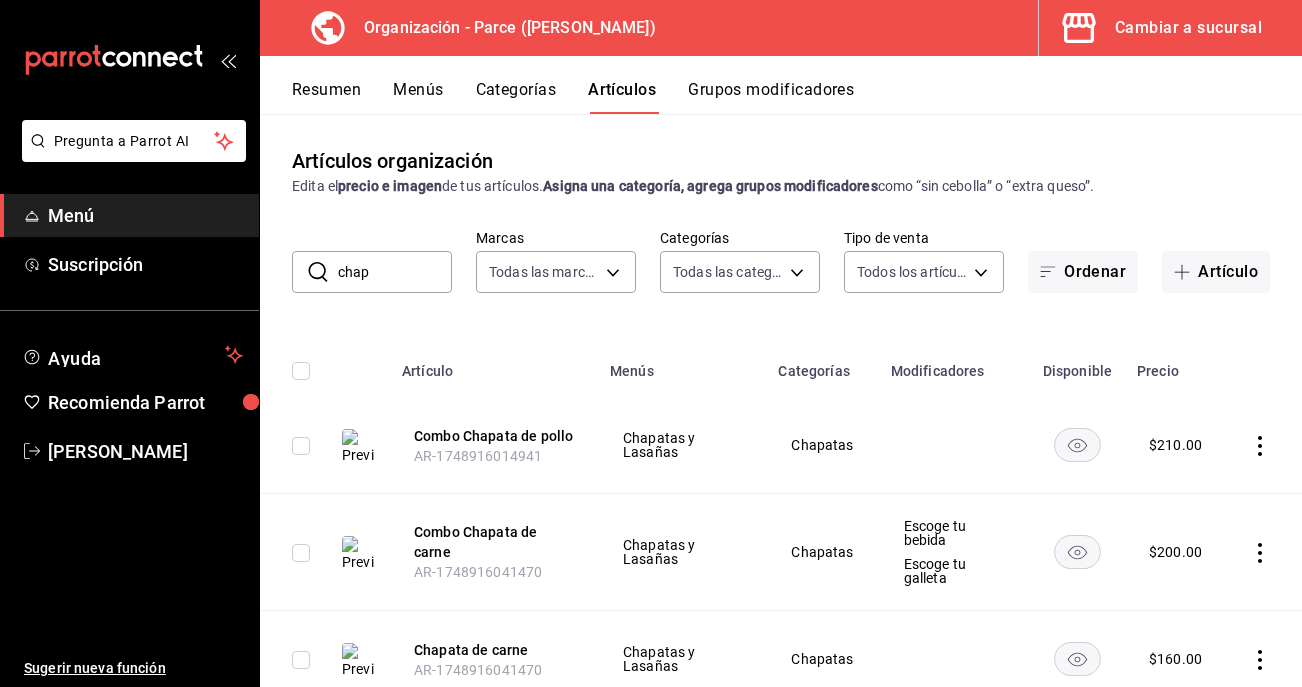 click 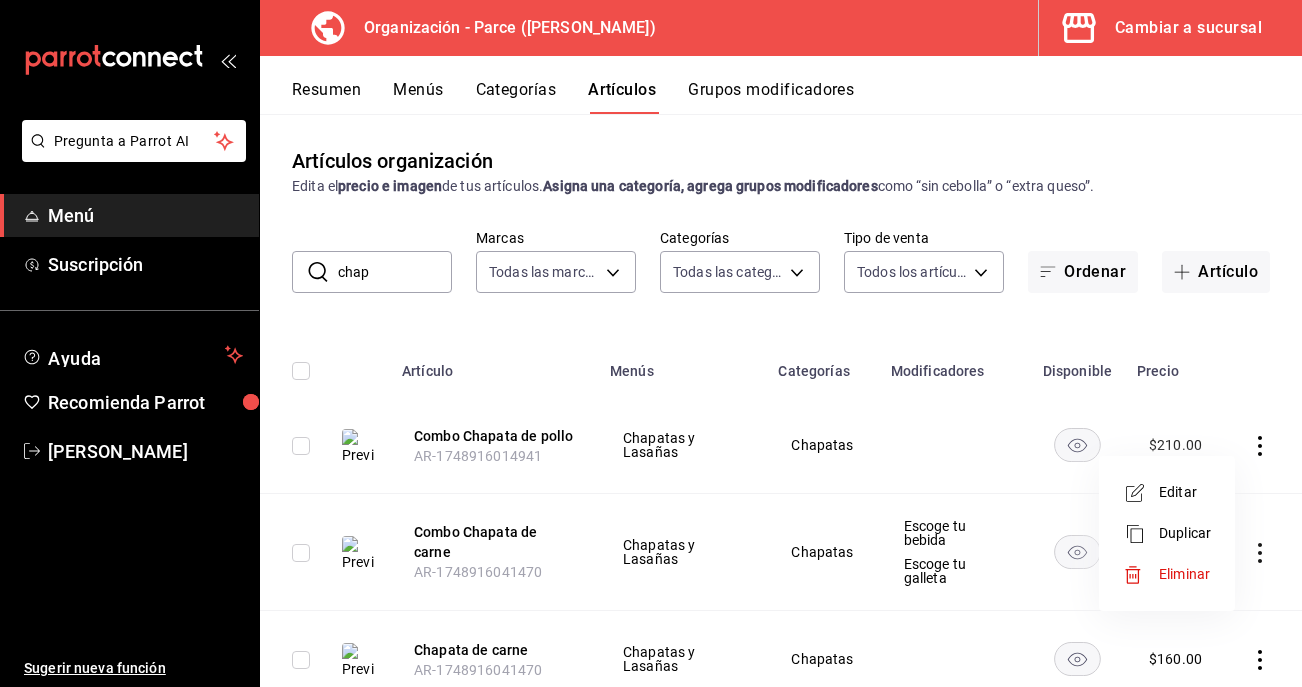 click at bounding box center [1141, 493] 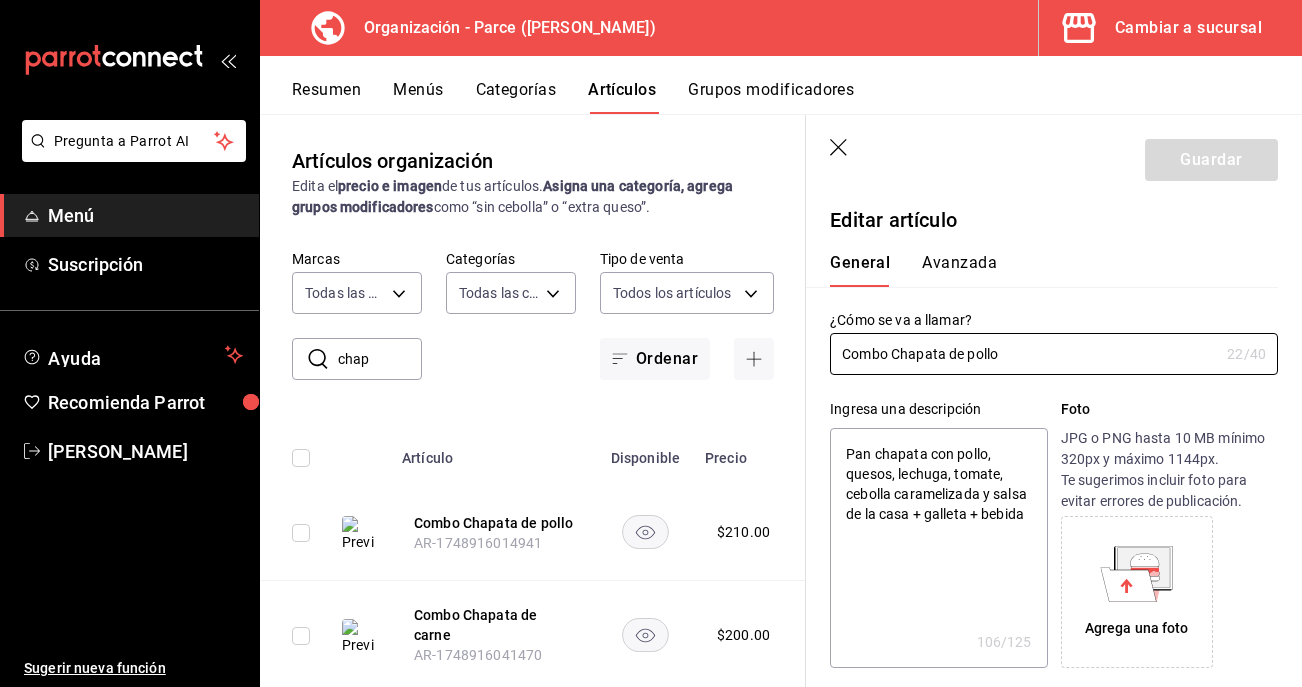 type on "x" 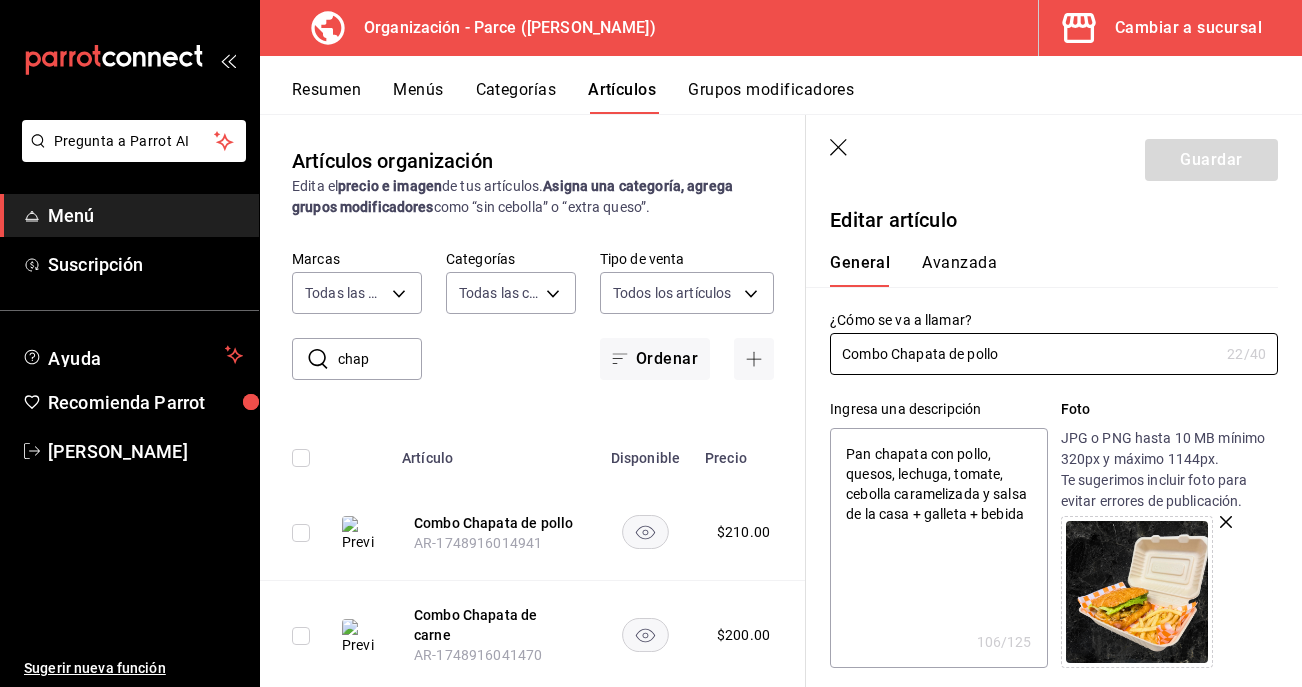 scroll, scrollTop: 660, scrollLeft: 0, axis: vertical 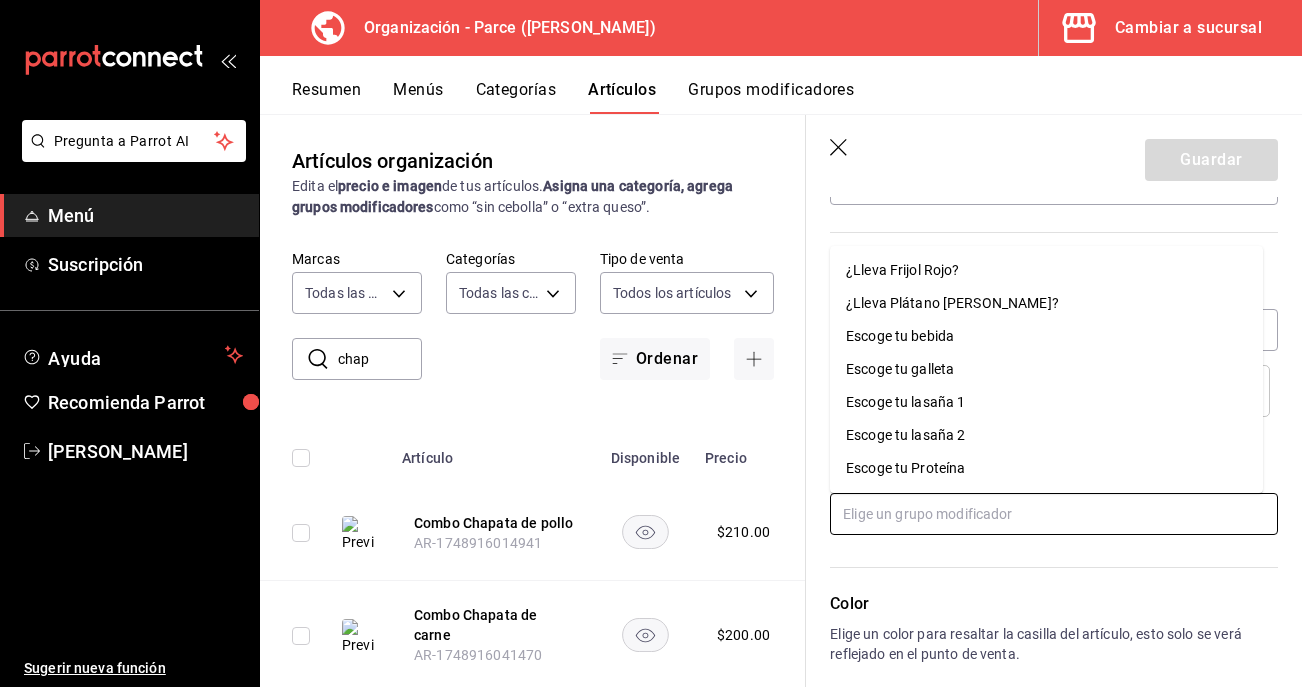 click at bounding box center [1054, 514] 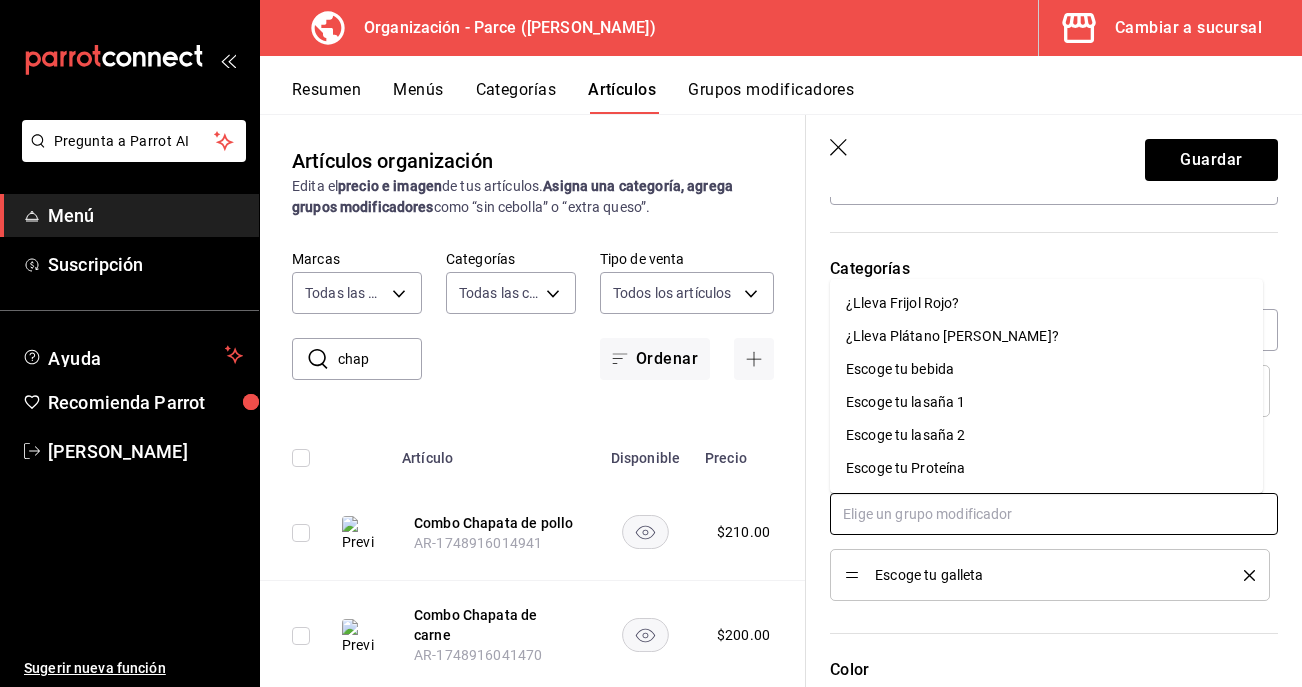 click at bounding box center (1054, 514) 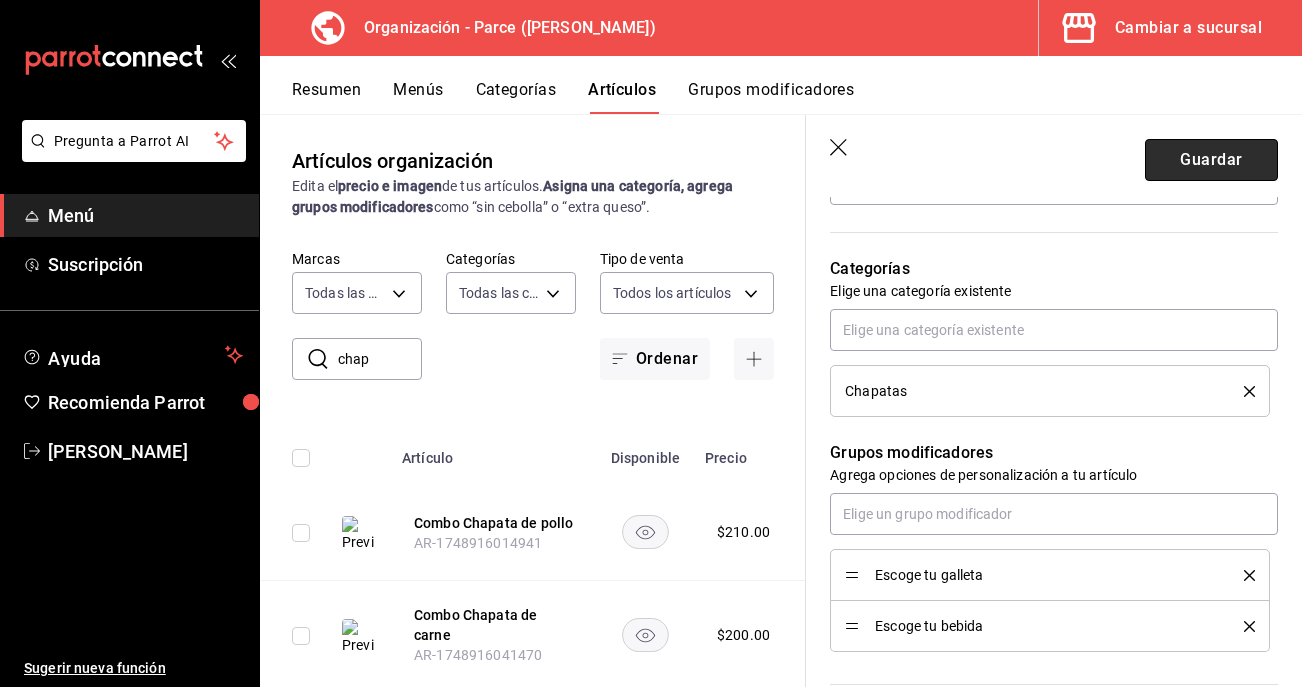 click on "Guardar" at bounding box center [1211, 160] 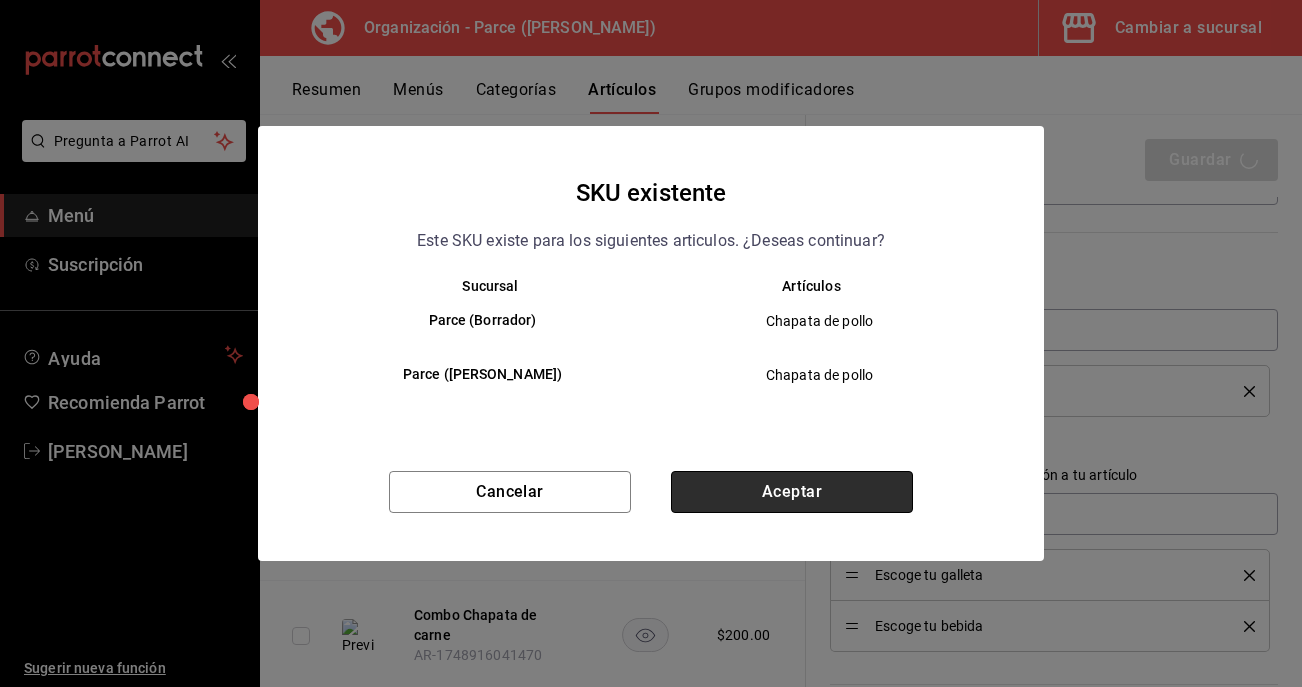 click on "Aceptar" at bounding box center (792, 492) 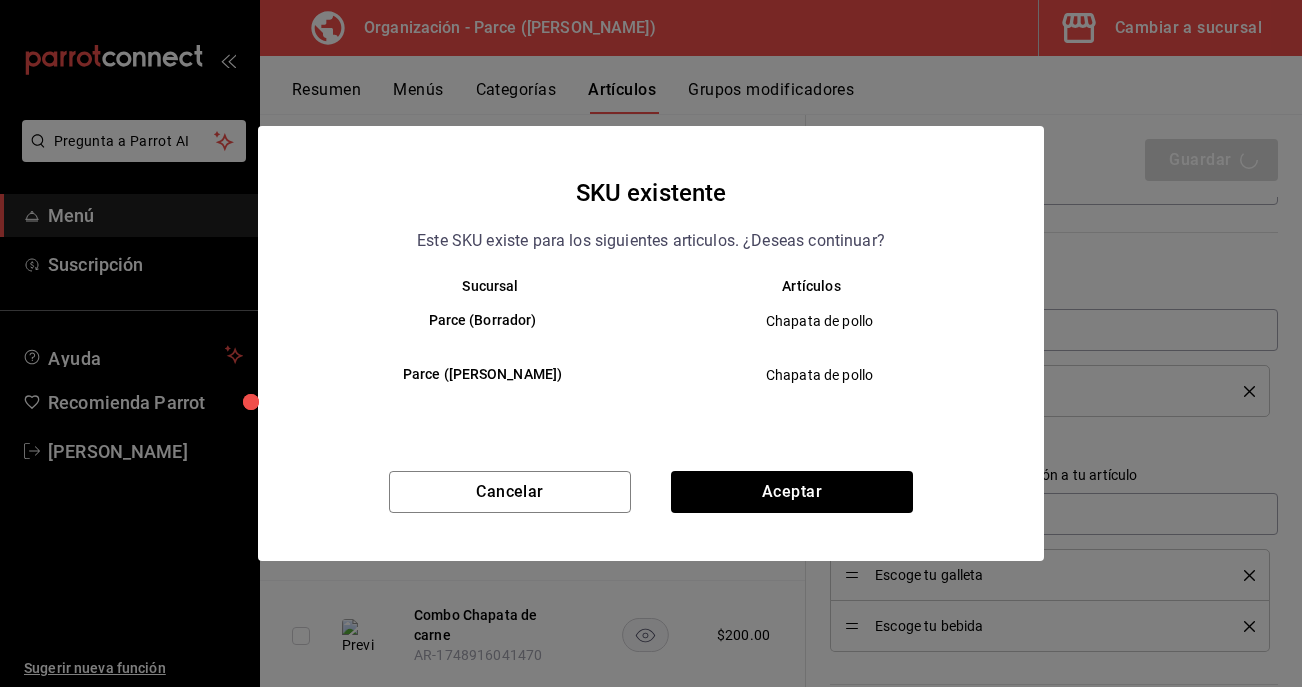 type on "x" 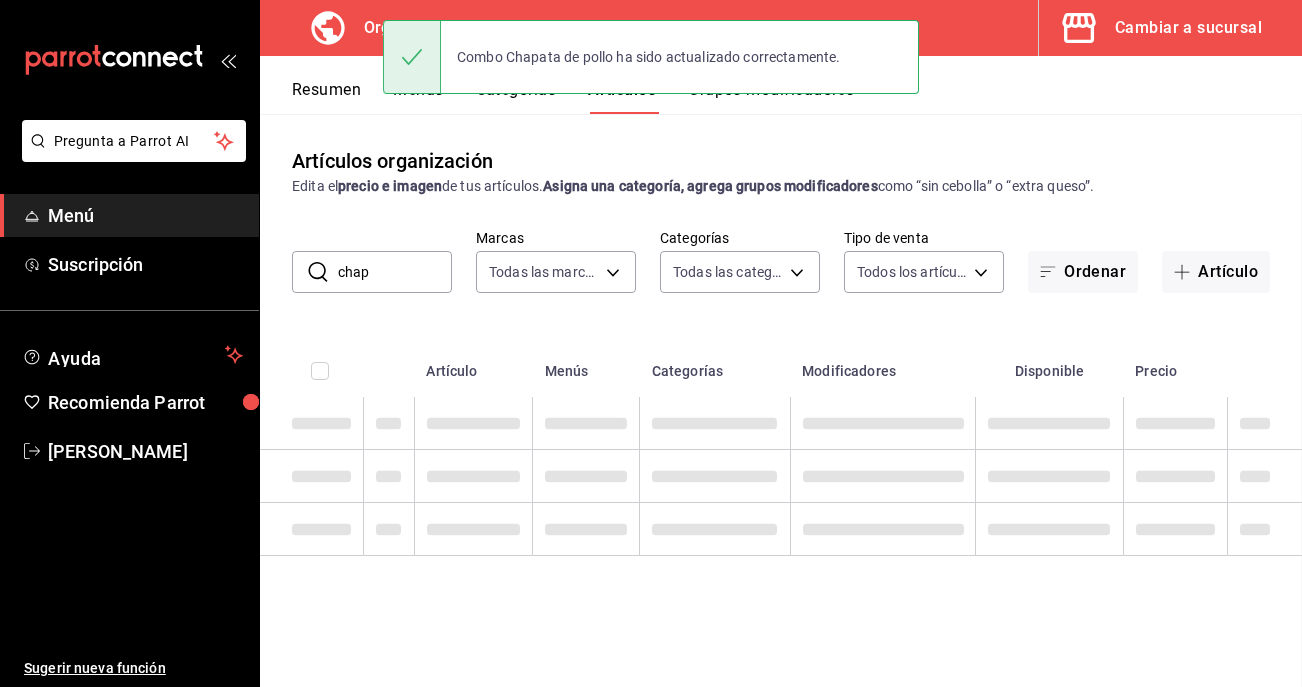 scroll, scrollTop: 0, scrollLeft: 0, axis: both 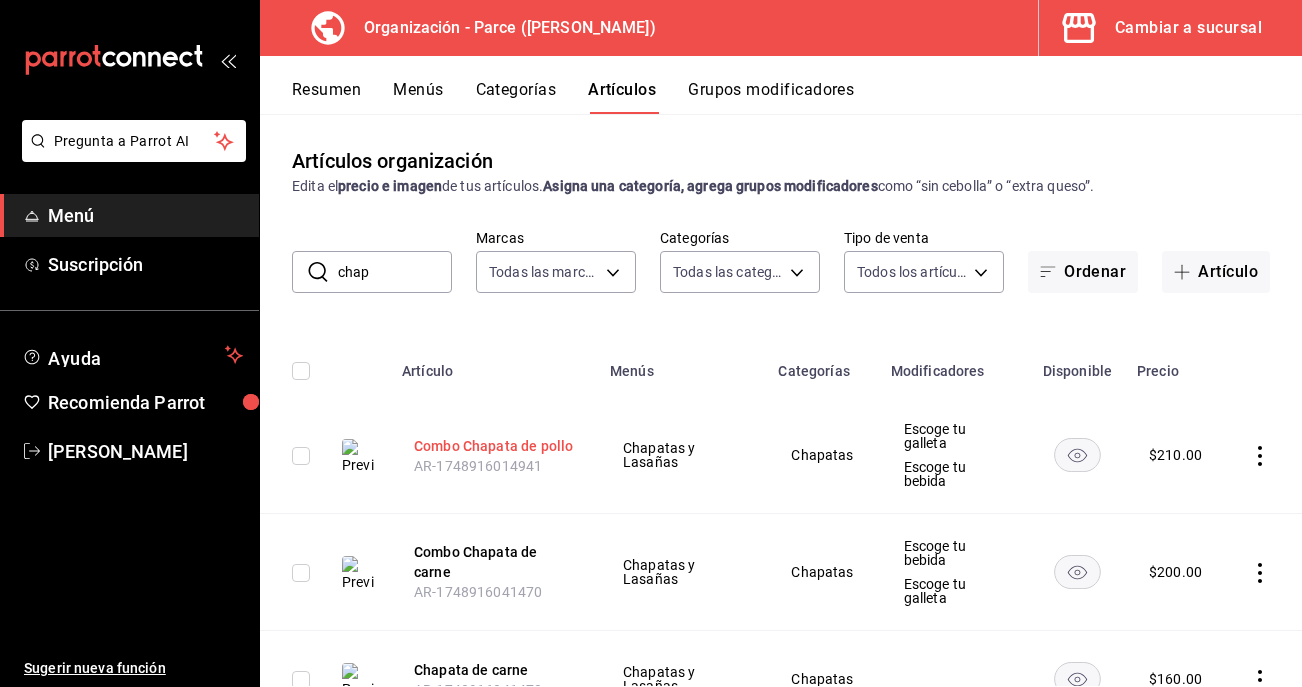 click on "Combo Chapata de pollo" at bounding box center (494, 446) 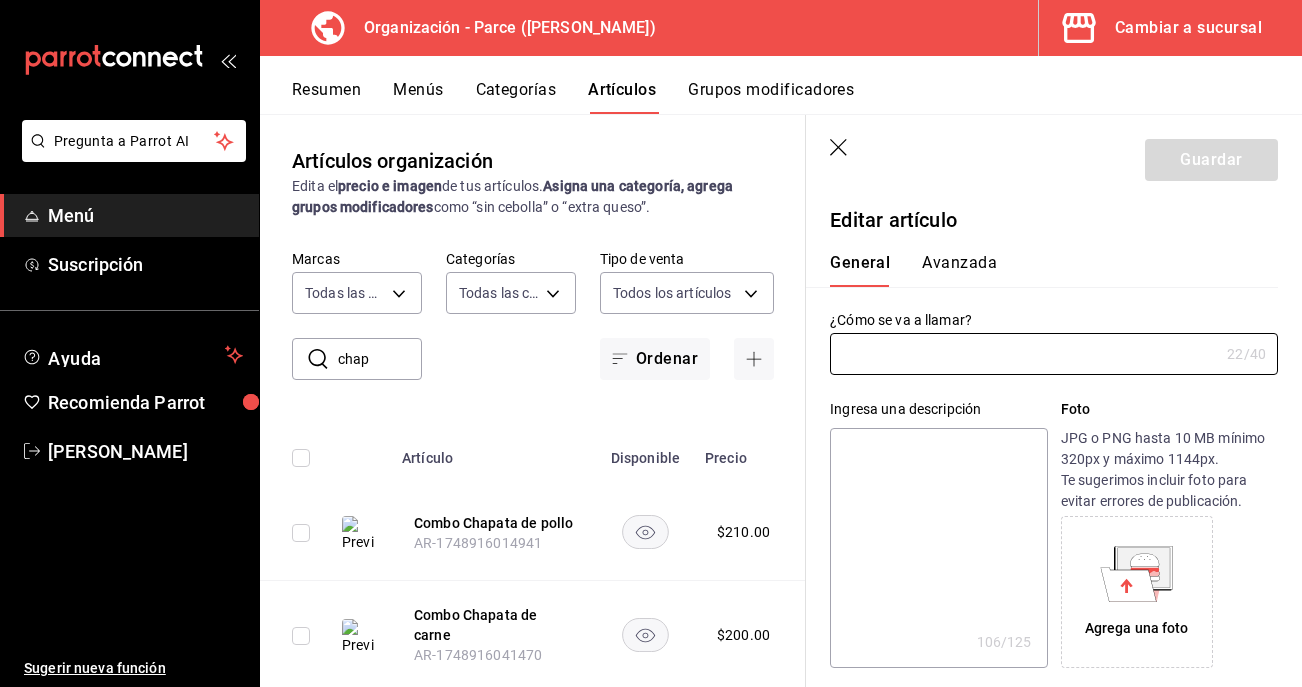 type on "Combo Chapata de pollo" 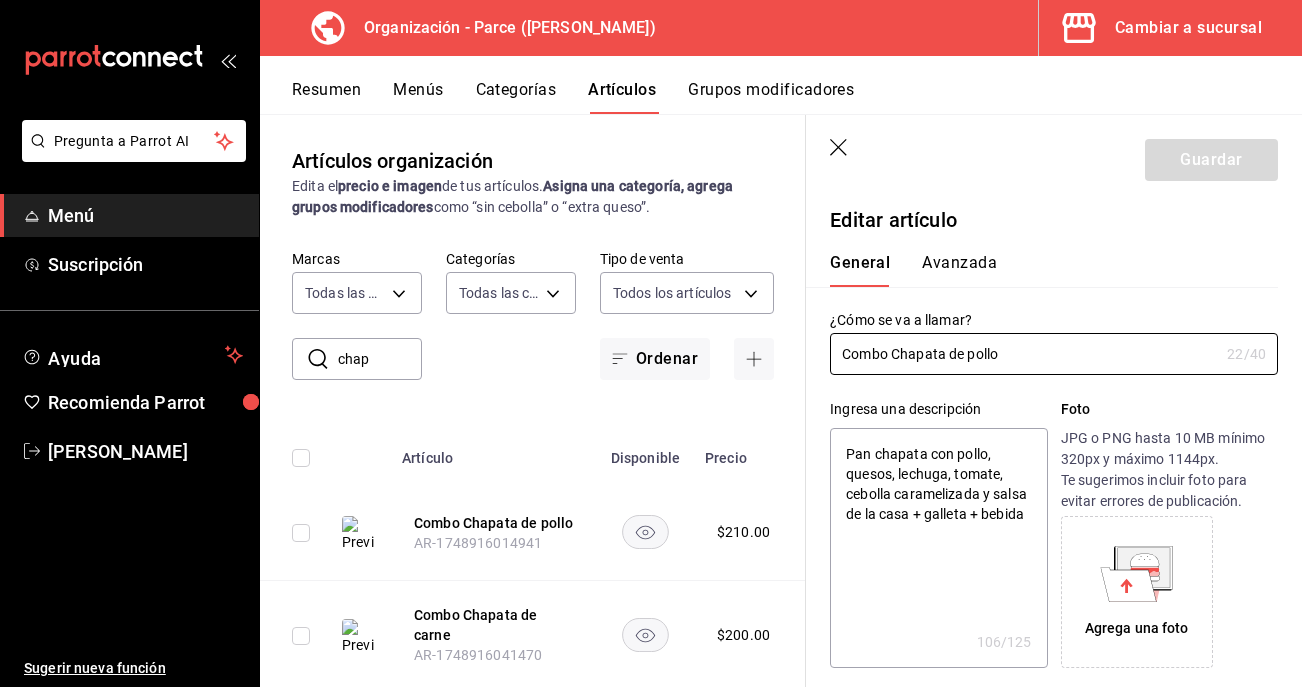type on "x" 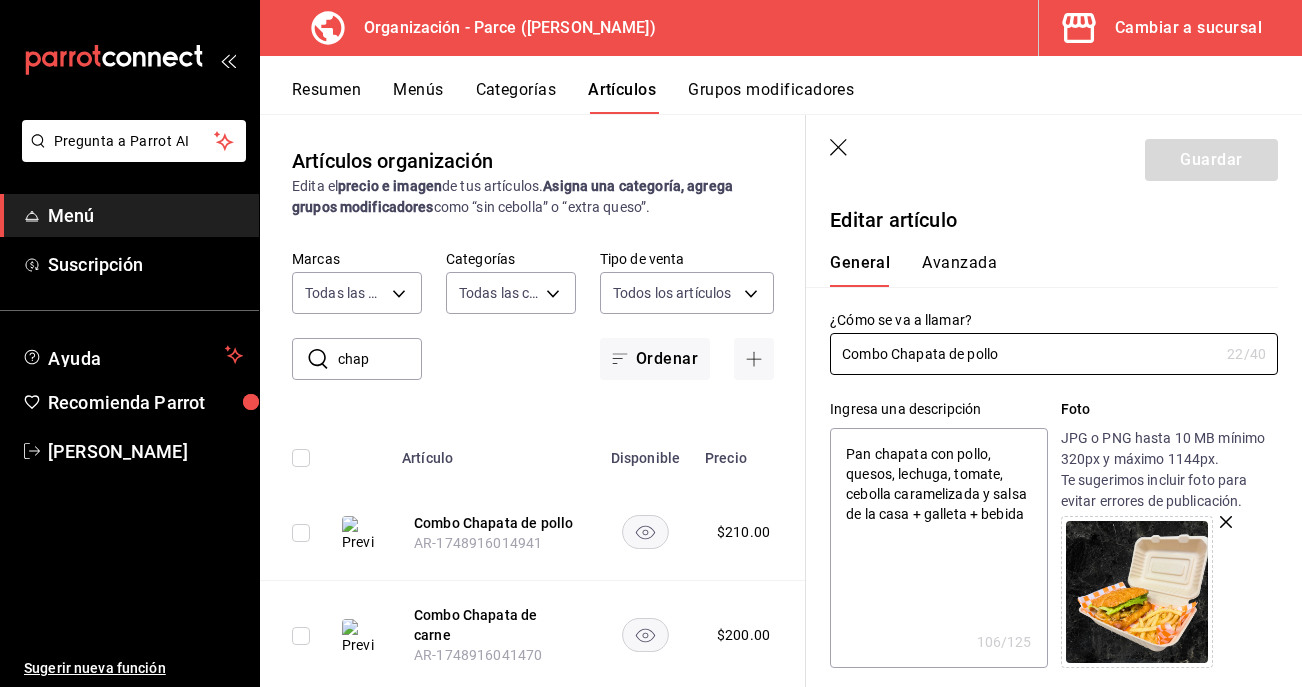 click 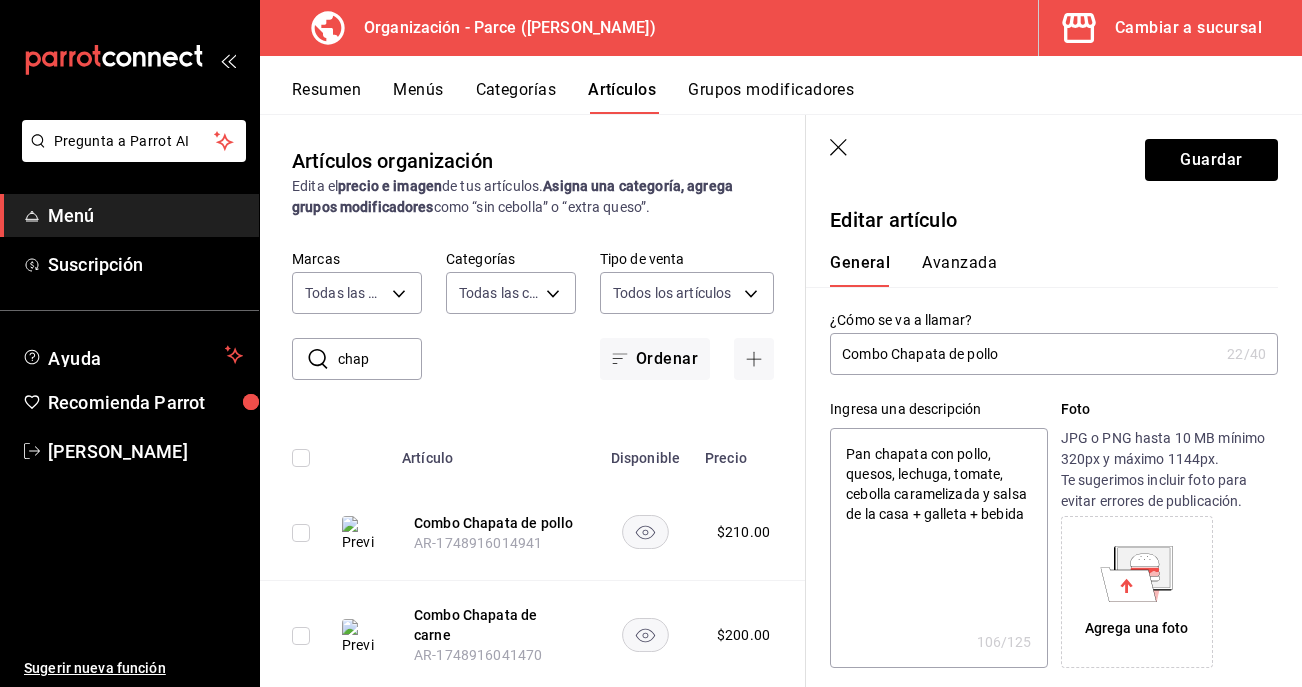 click 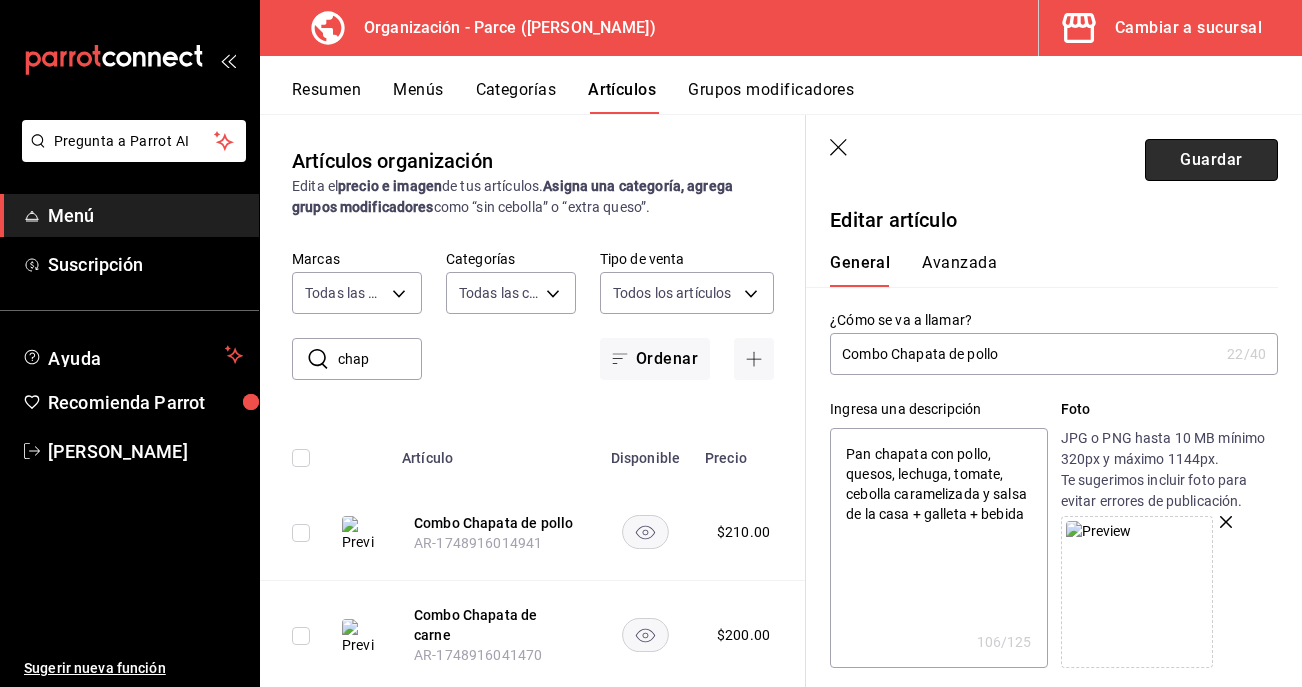 click on "Guardar" at bounding box center [1211, 160] 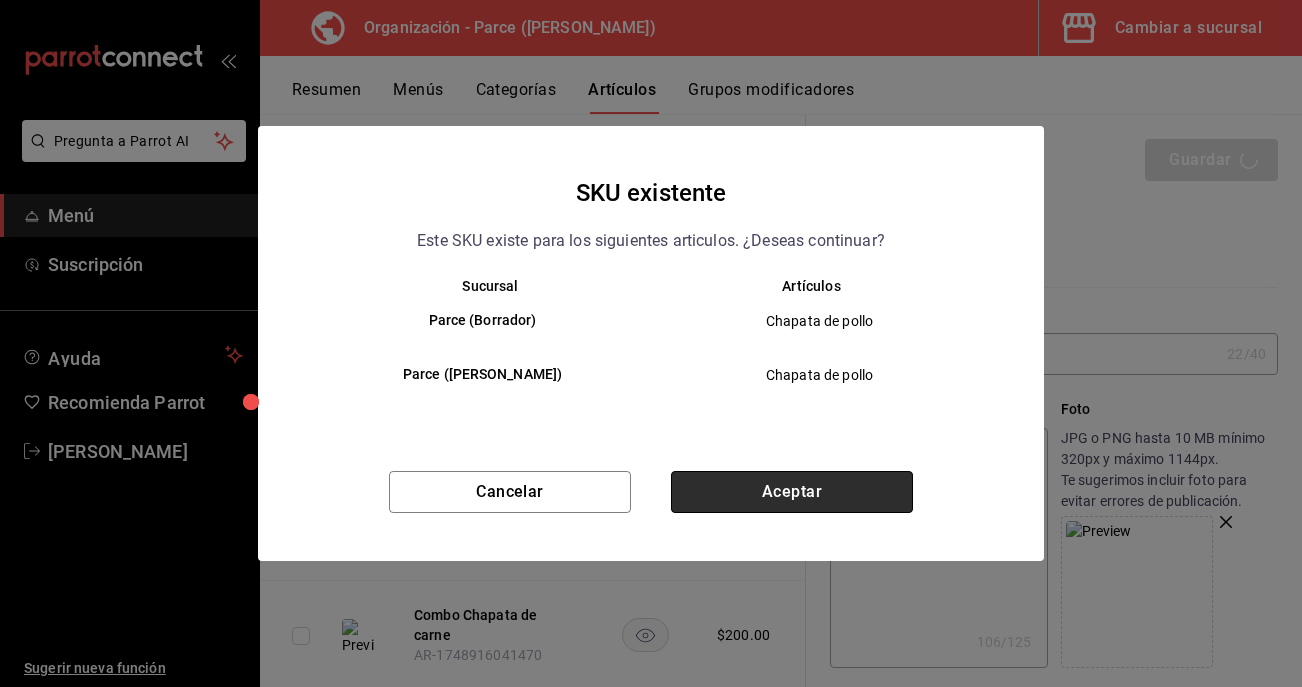 click on "Aceptar" at bounding box center (792, 492) 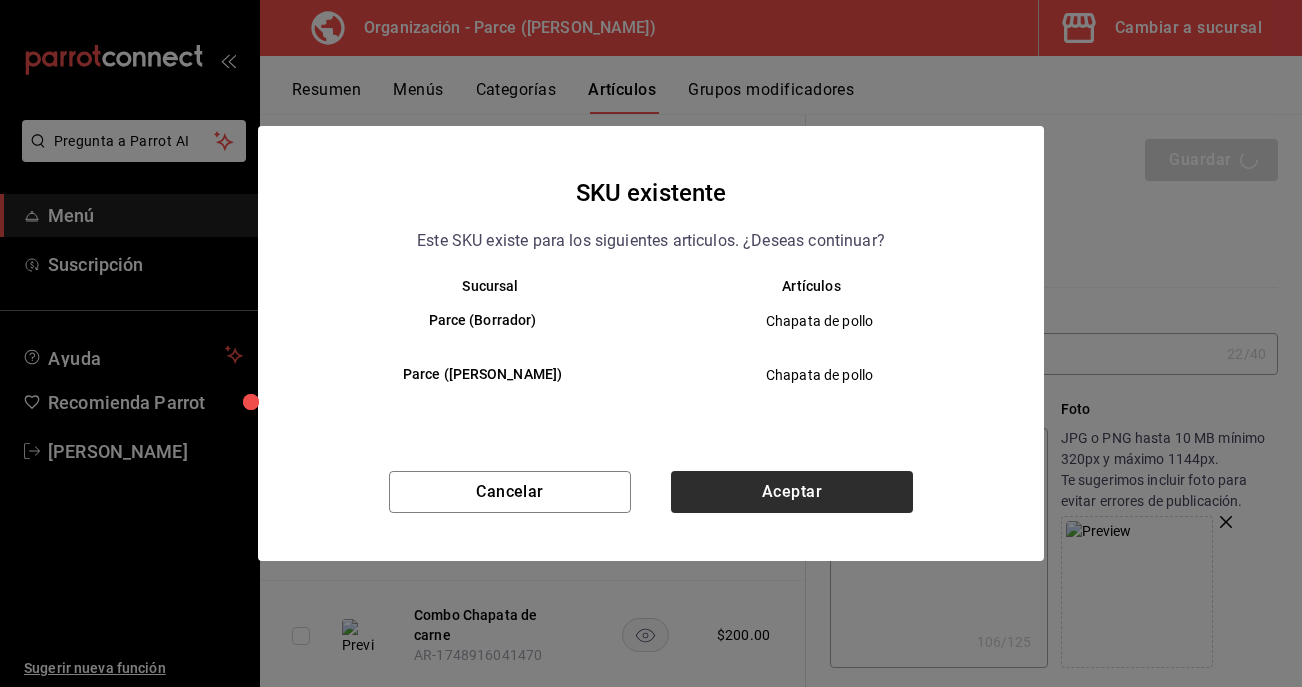 type on "x" 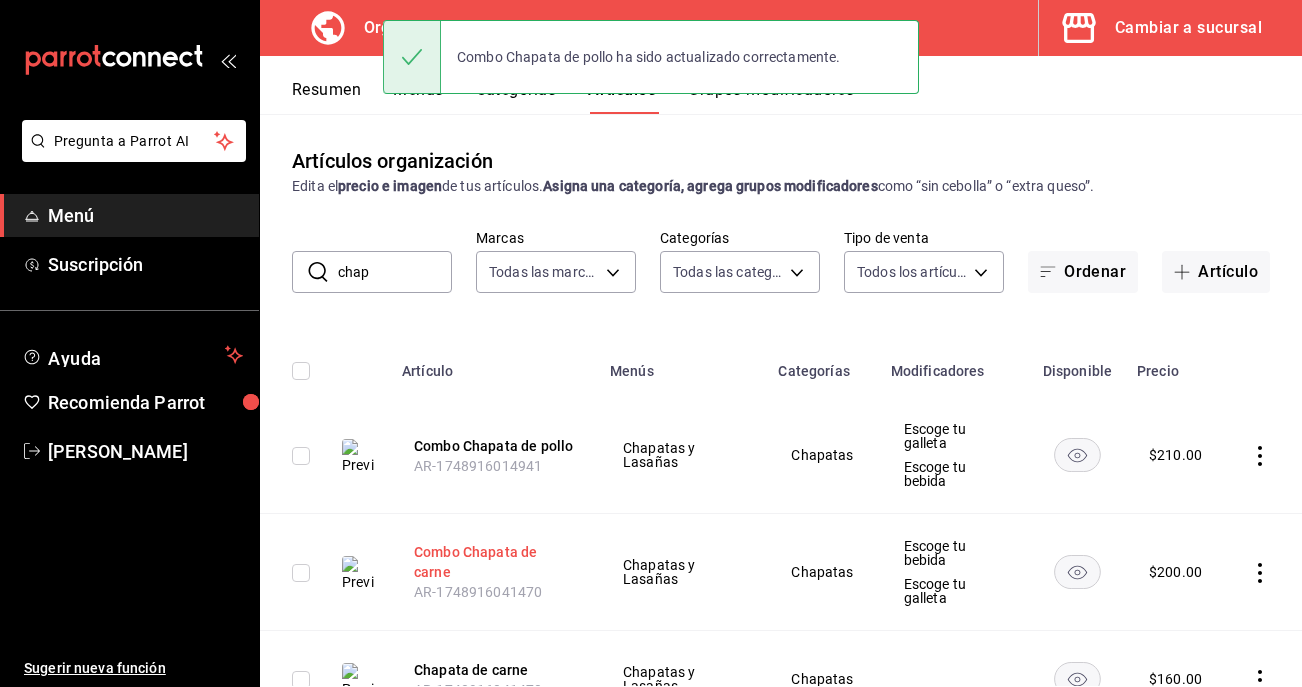 click on "Combo Chapata de carne" at bounding box center (494, 562) 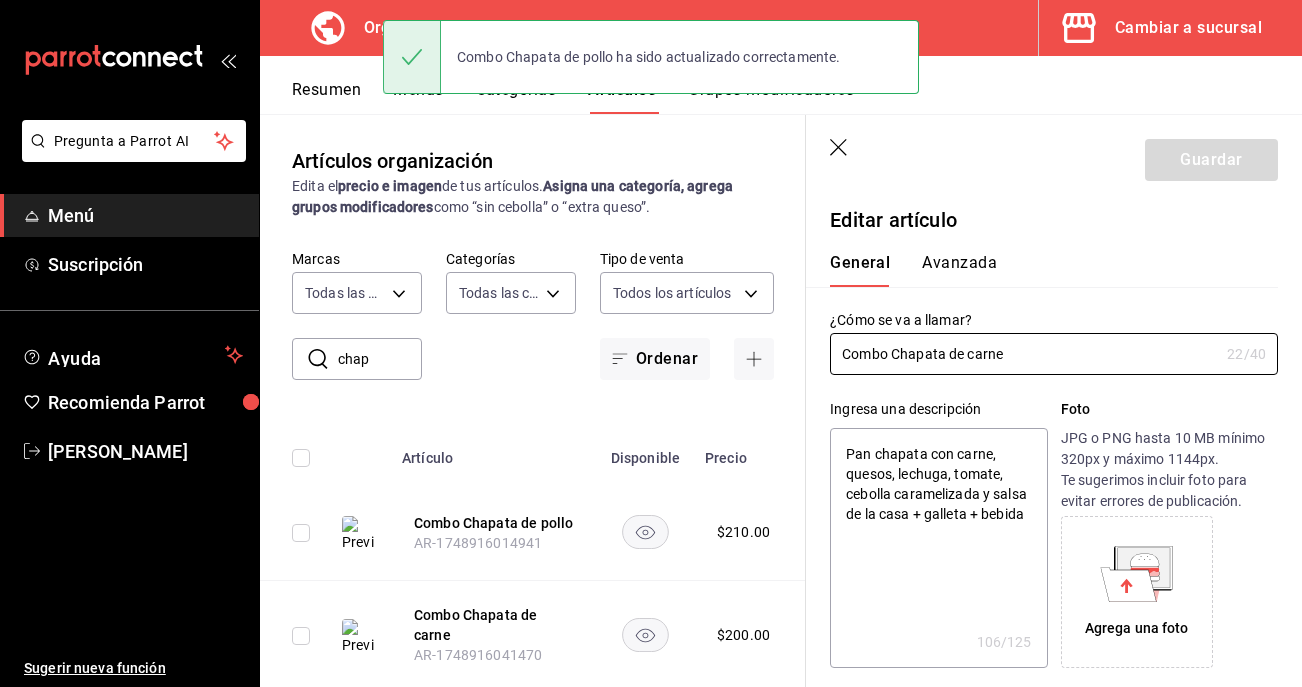 type on "x" 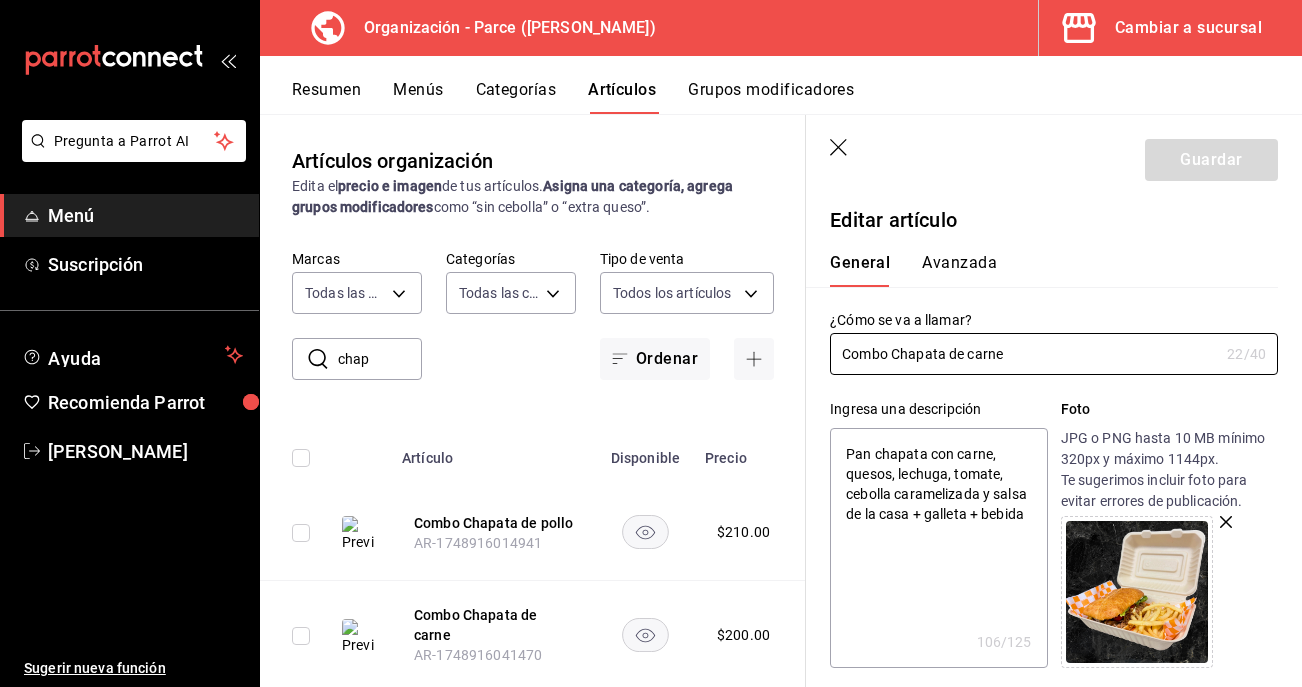 click 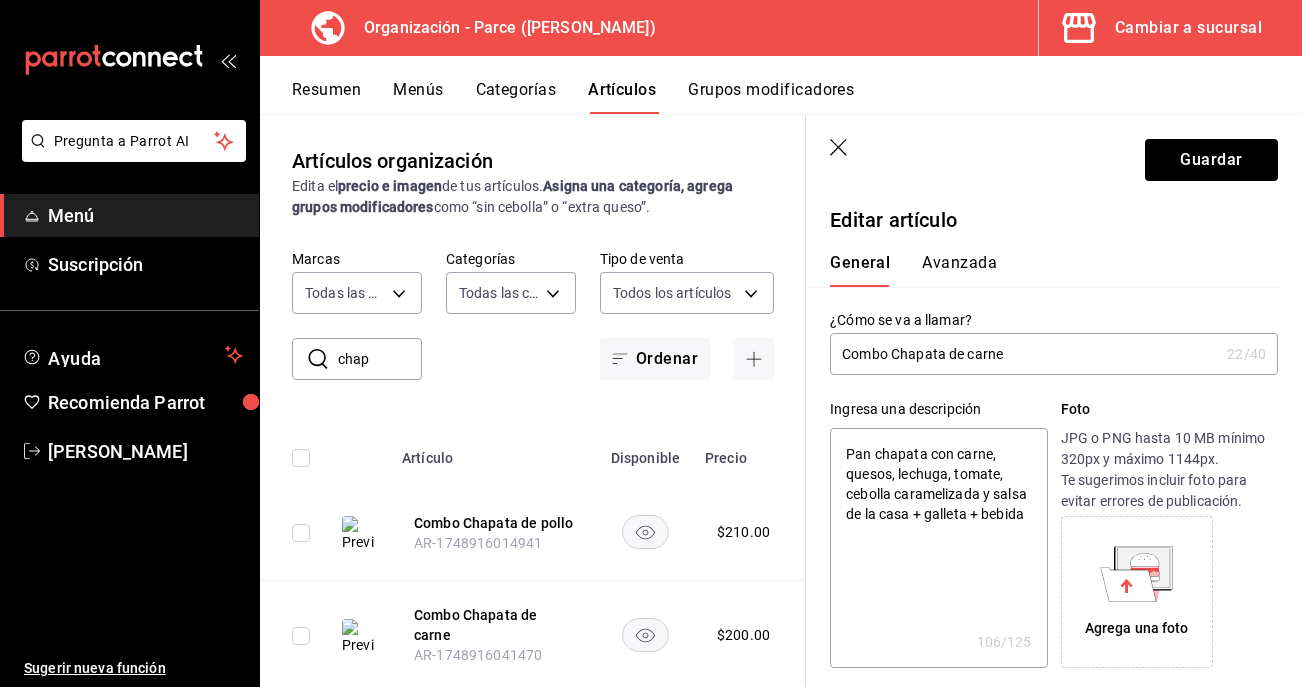 click 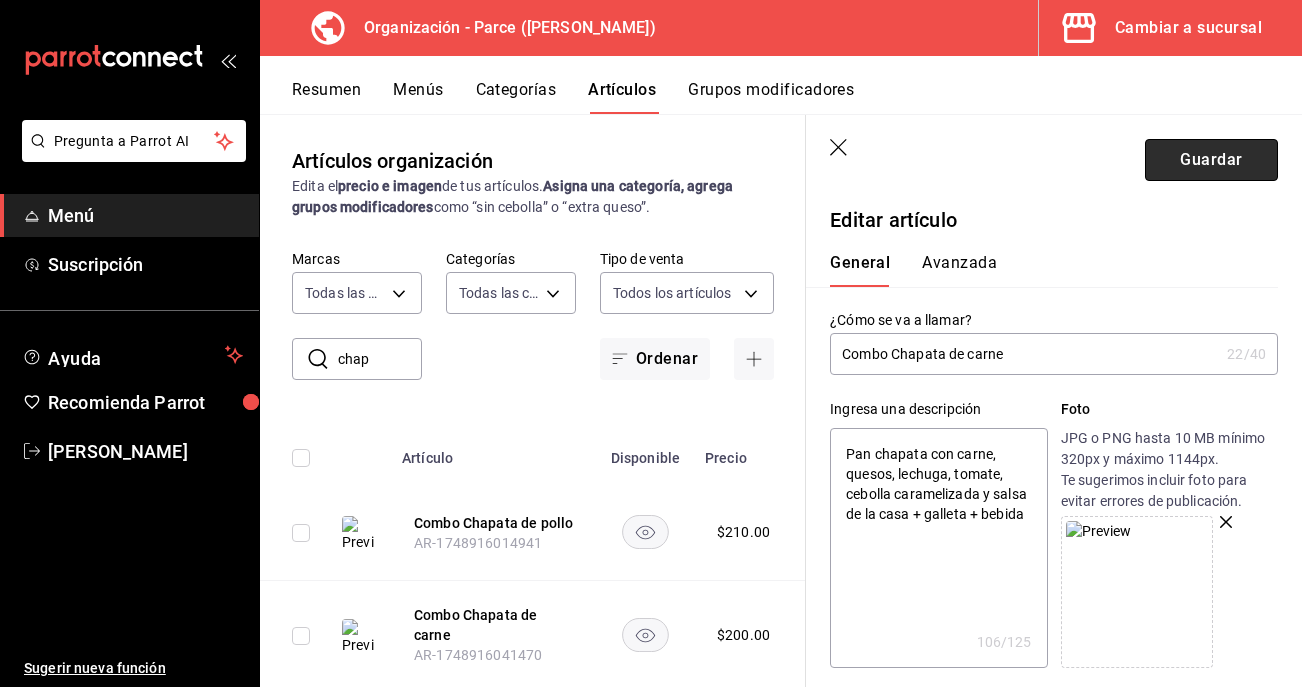 click on "Guardar" at bounding box center [1211, 160] 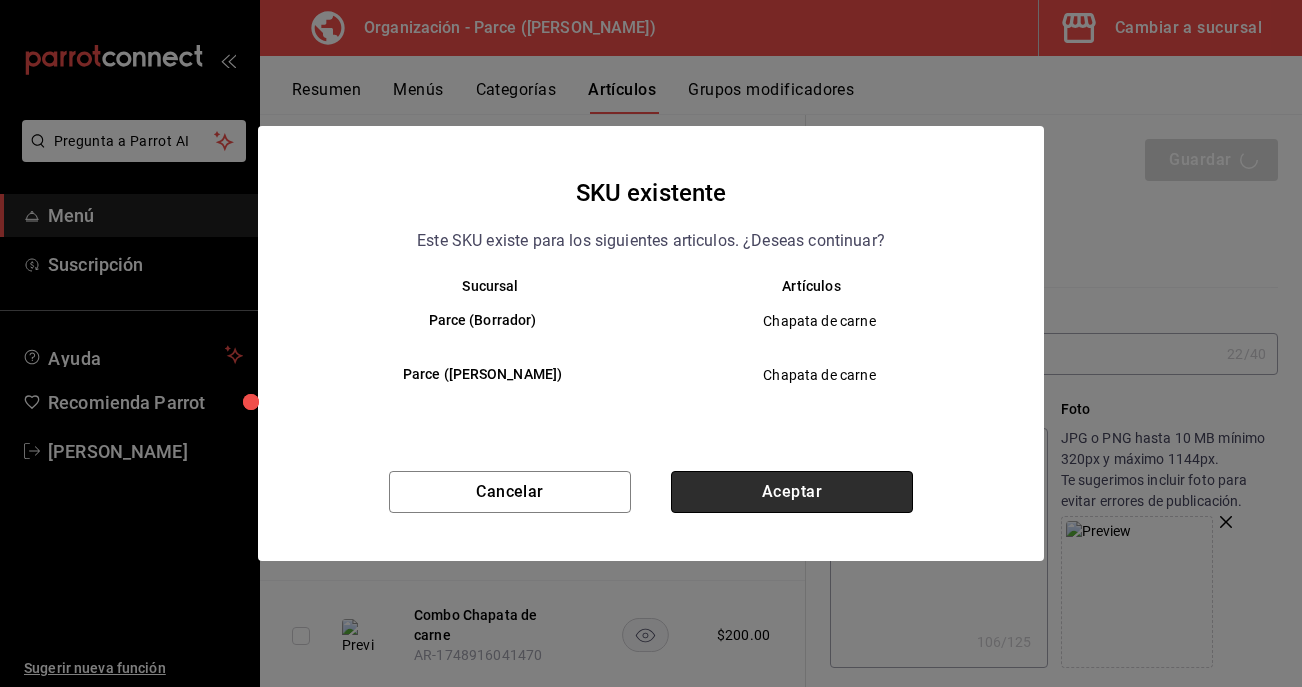 click on "Aceptar" at bounding box center (792, 492) 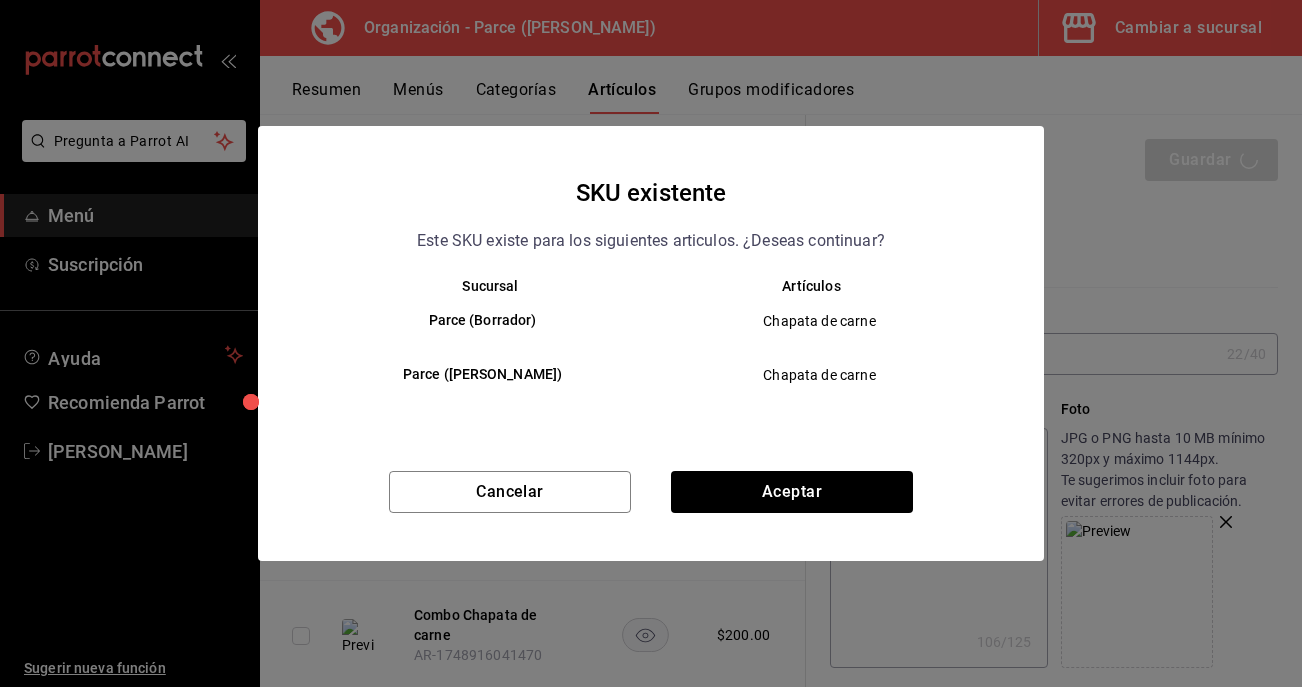 type on "x" 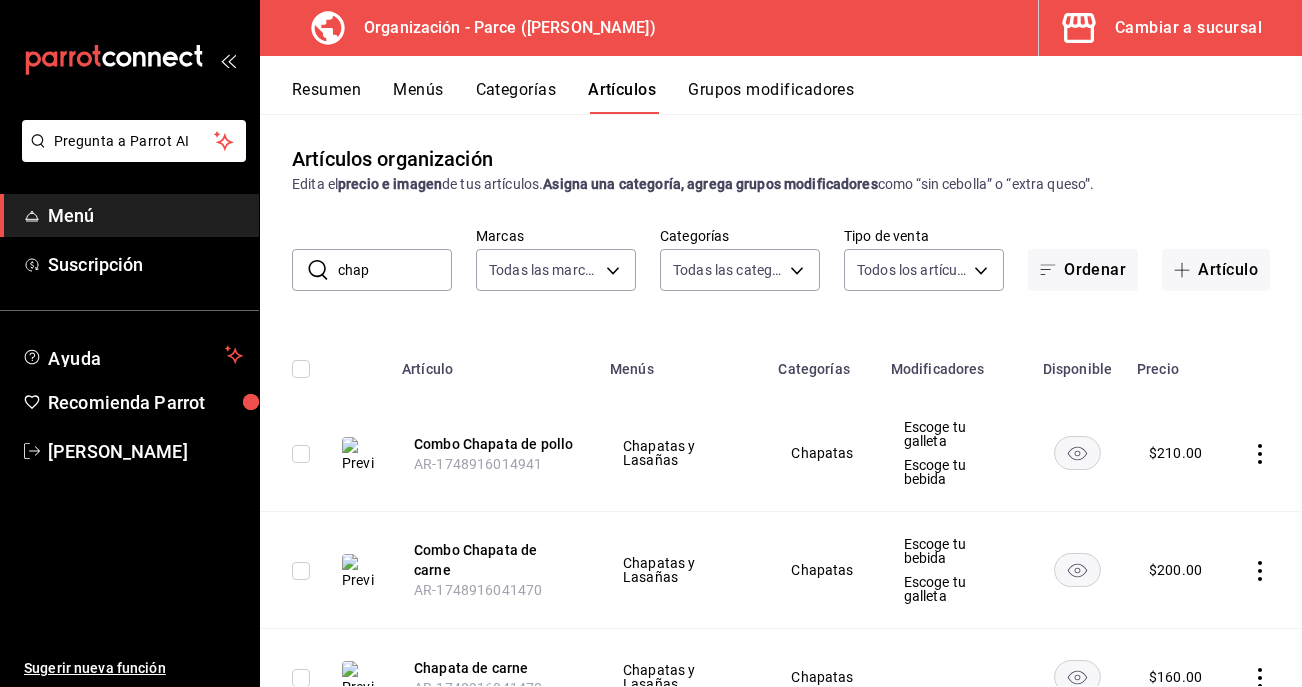 scroll, scrollTop: 0, scrollLeft: 0, axis: both 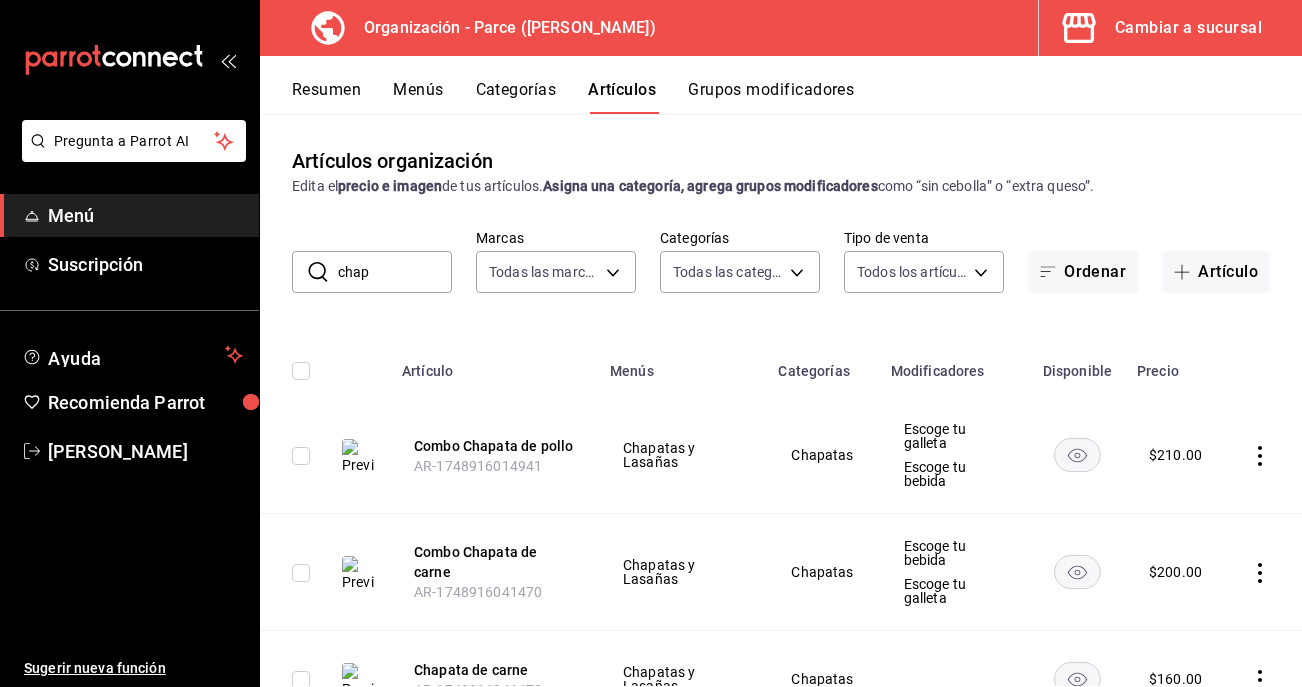 drag, startPoint x: 378, startPoint y: 272, endPoint x: 326, endPoint y: 267, distance: 52.23983 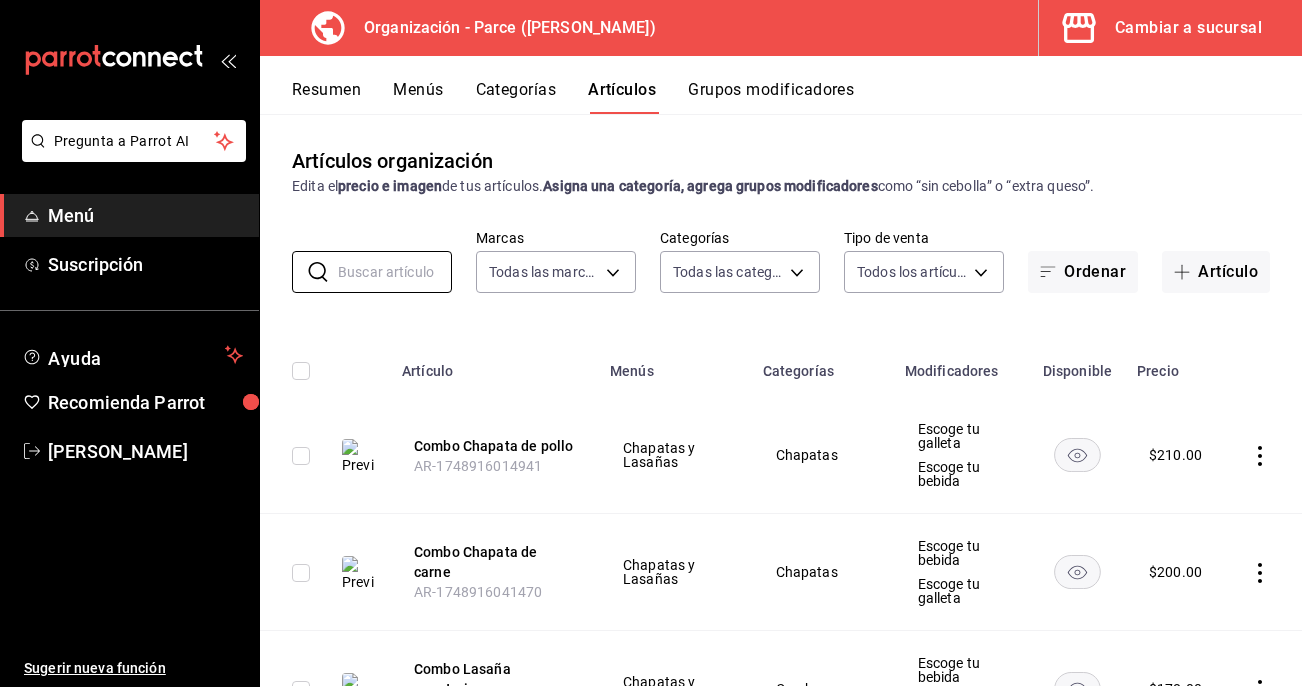 type 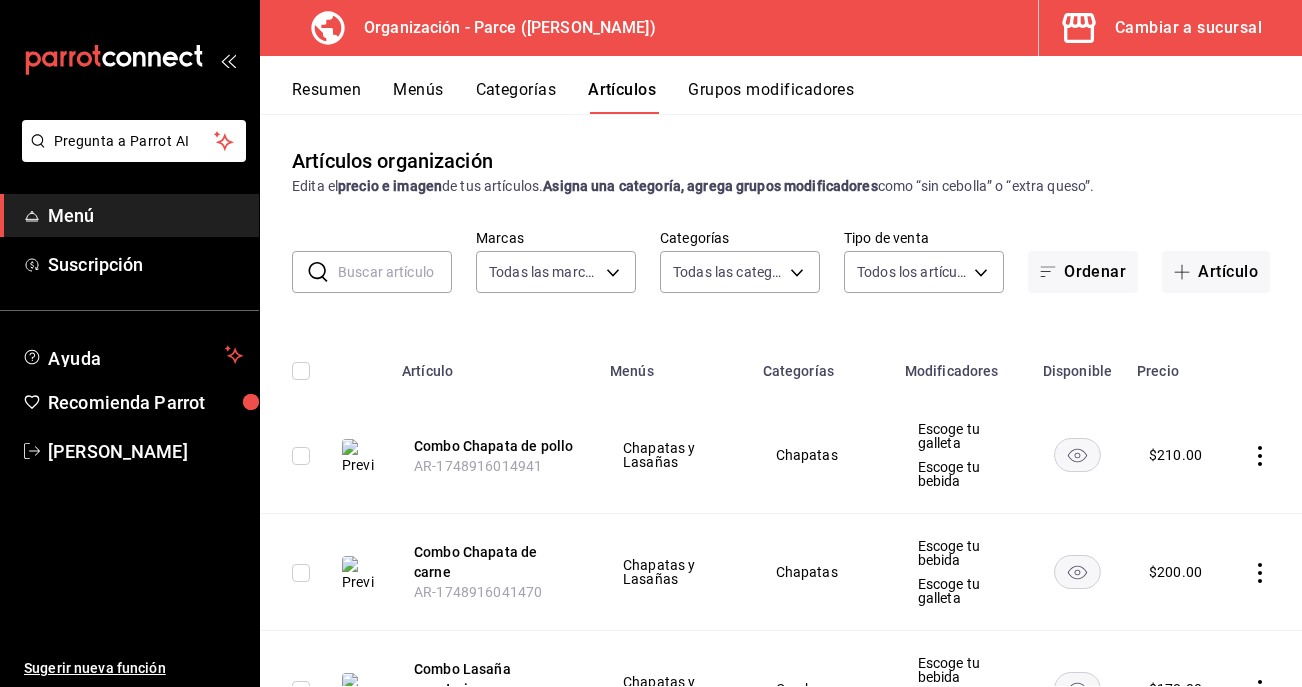 click on "Menús" at bounding box center (418, 97) 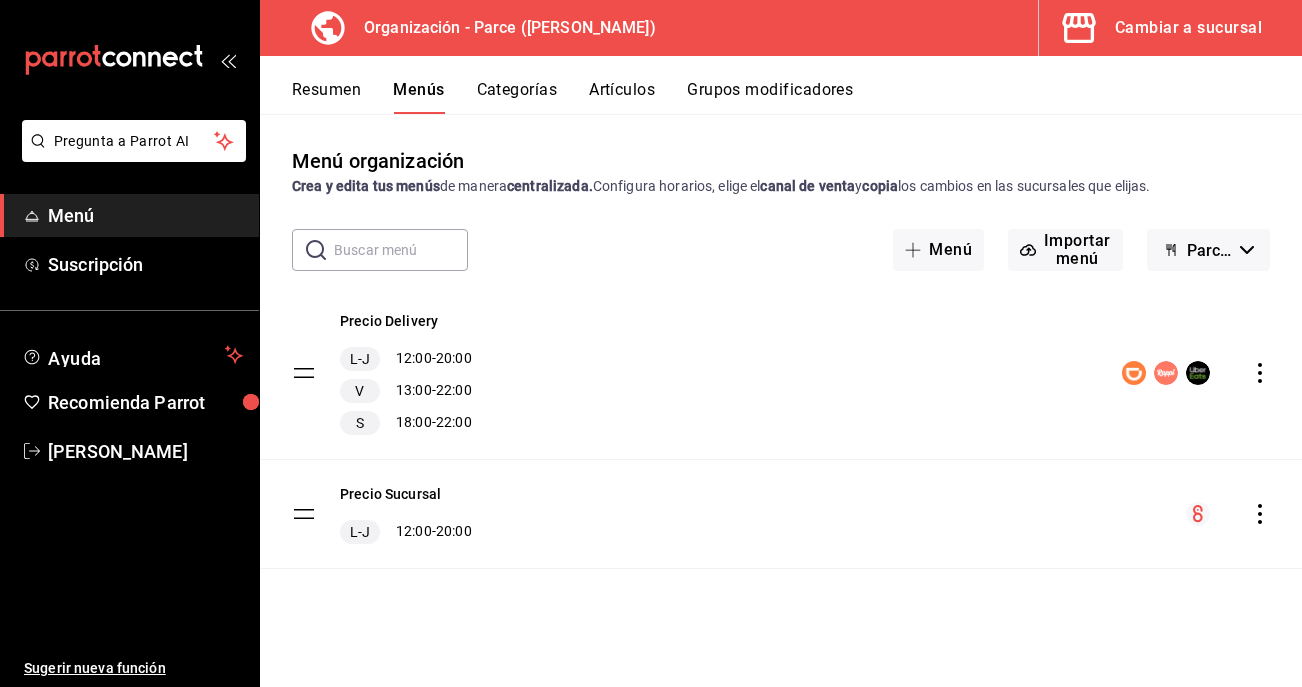 click 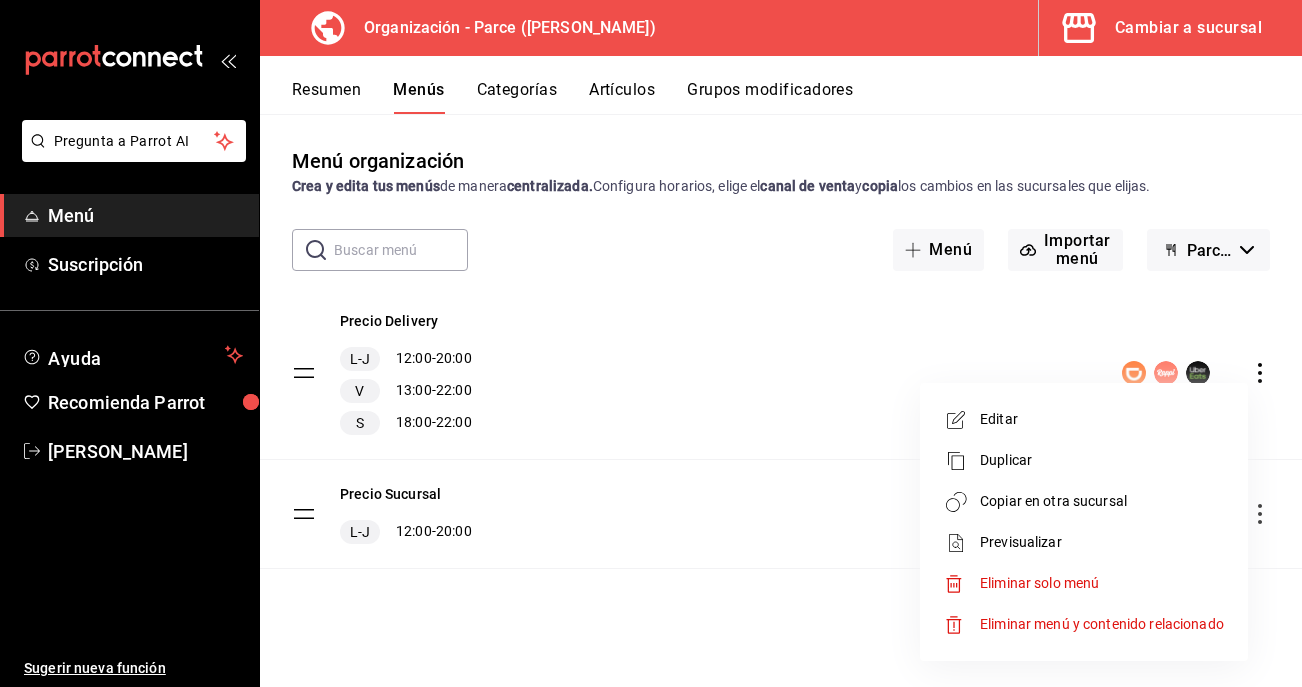 click at bounding box center [651, 343] 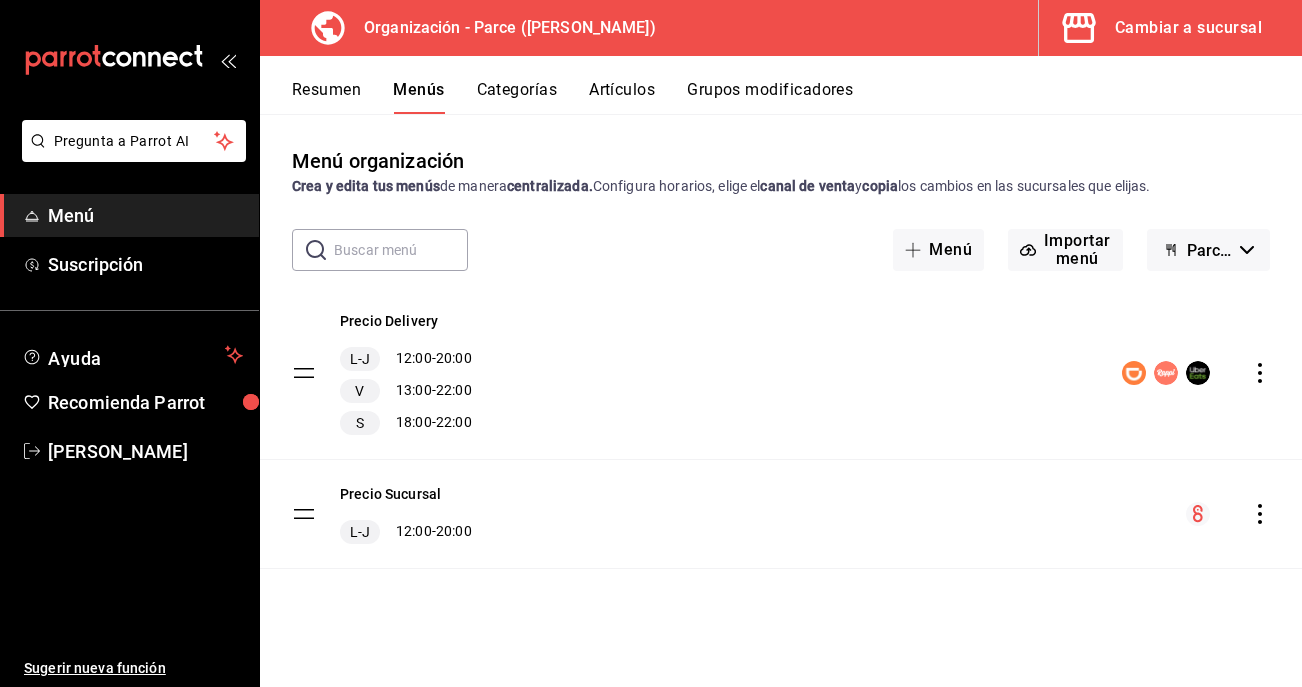 click 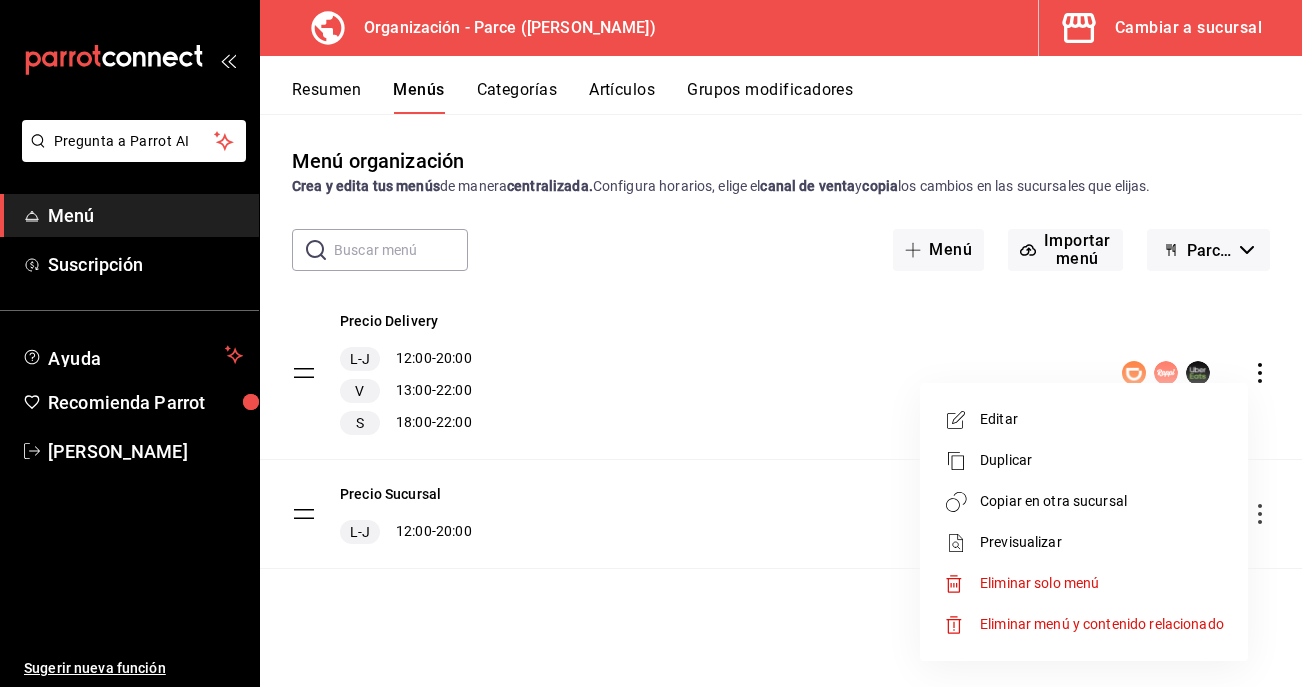click on "Copiar en otra sucursal" at bounding box center (1102, 501) 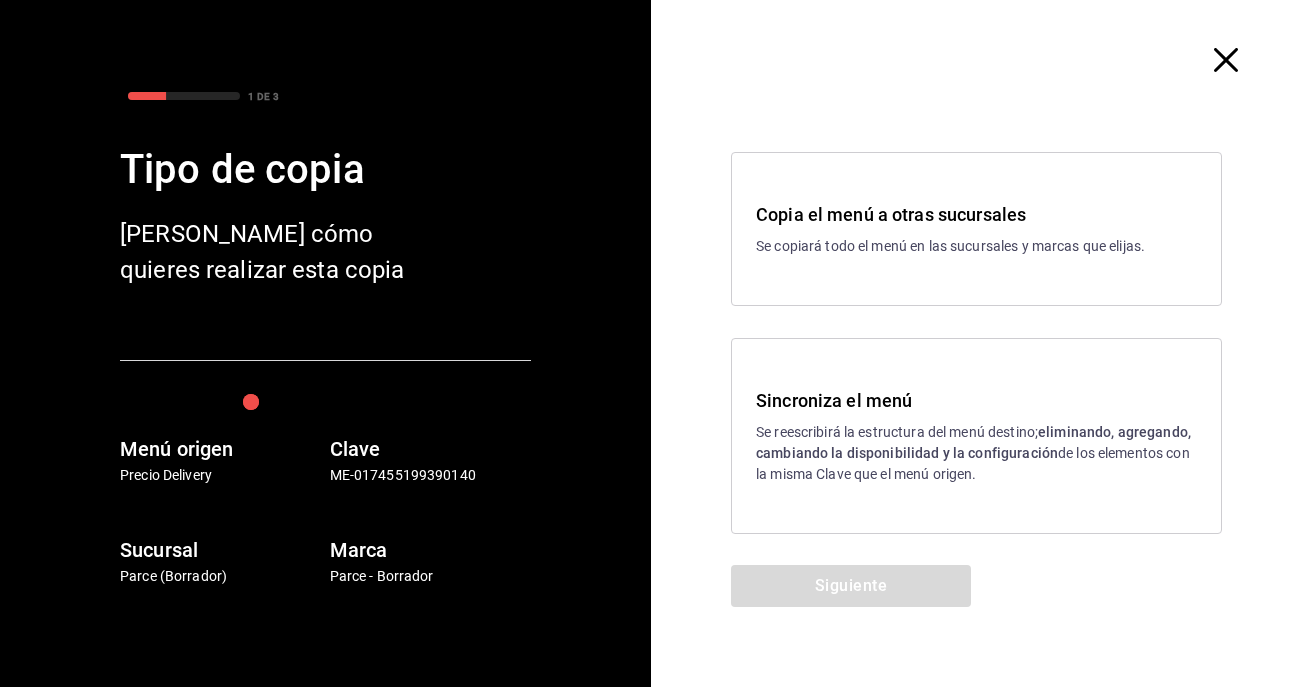click on "Se reescribirá la estructura del menú destino;  eliminando, agregando, cambiando la disponibilidad y la configuración  de los elementos con la misma Clave que el menú origen." at bounding box center [976, 453] 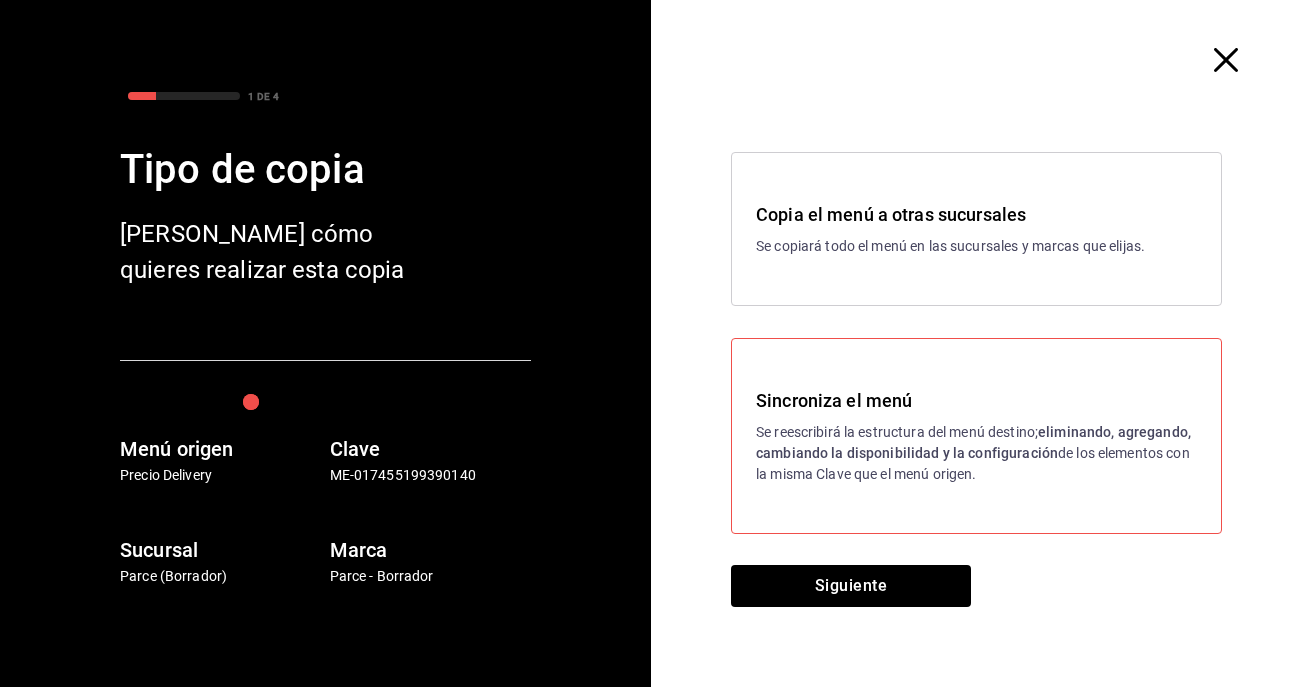 click 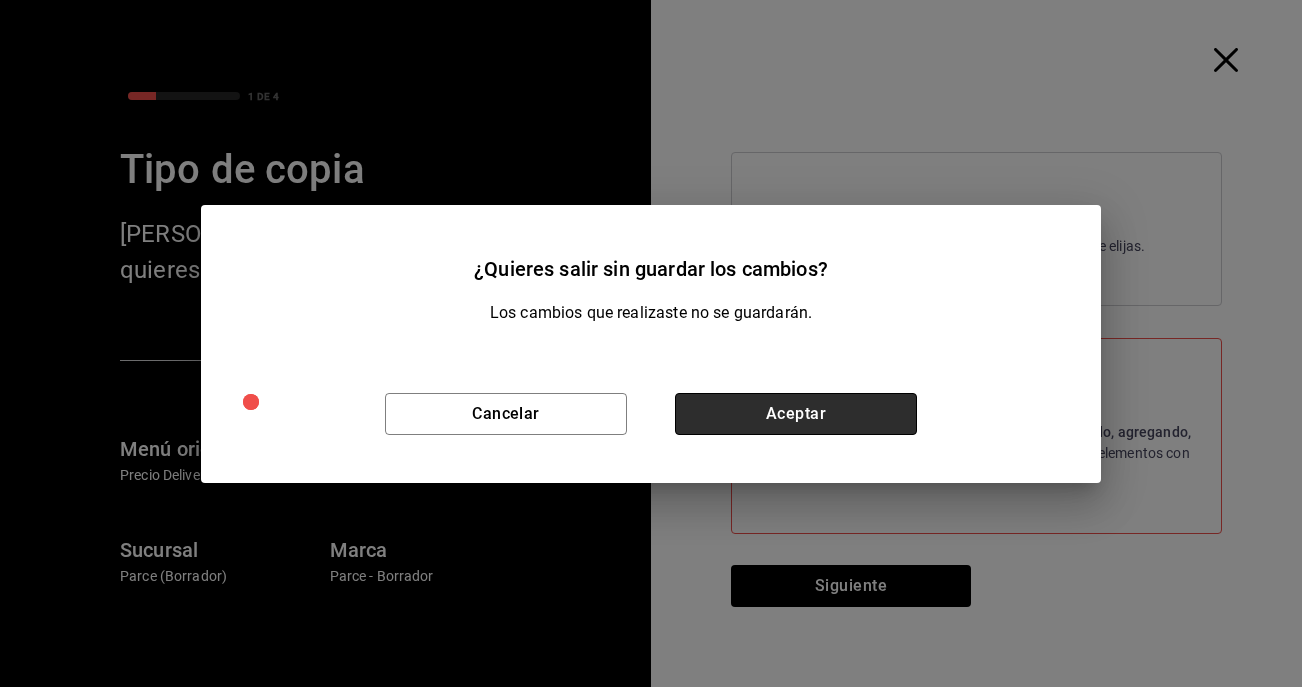 click on "Aceptar" at bounding box center (796, 414) 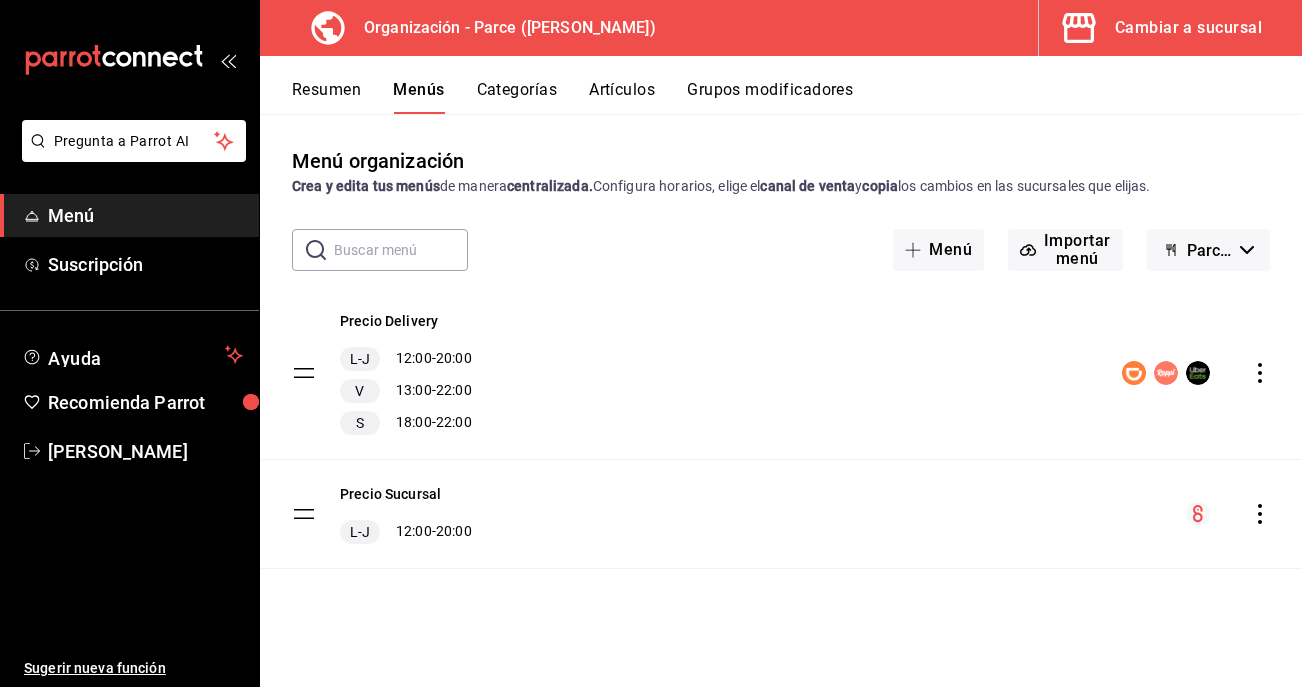 click 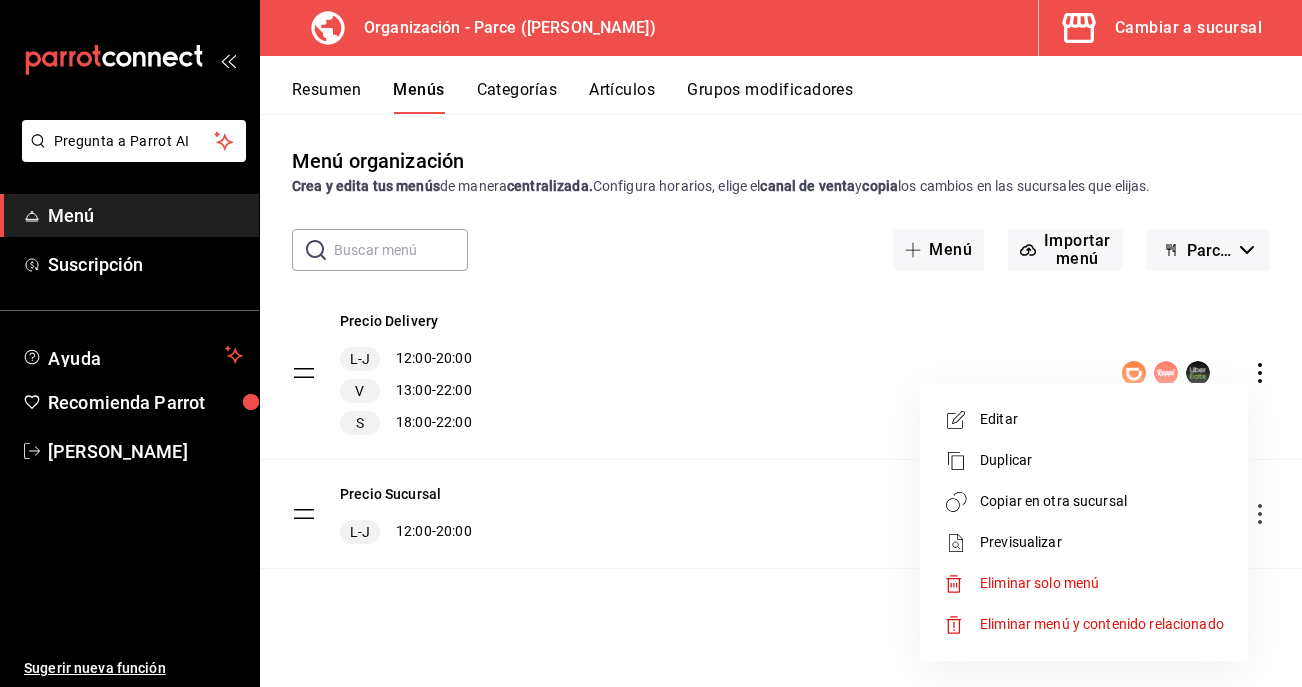 click on "Editar" at bounding box center (1102, 419) 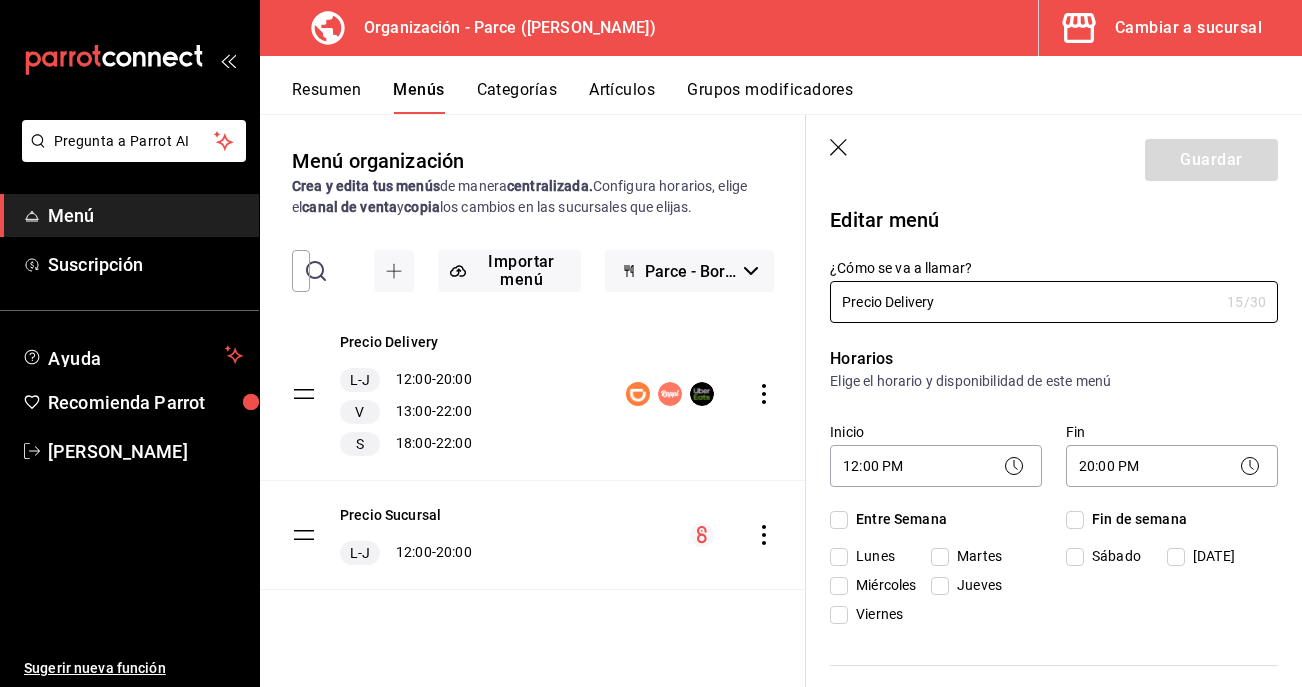 checkbox on "true" 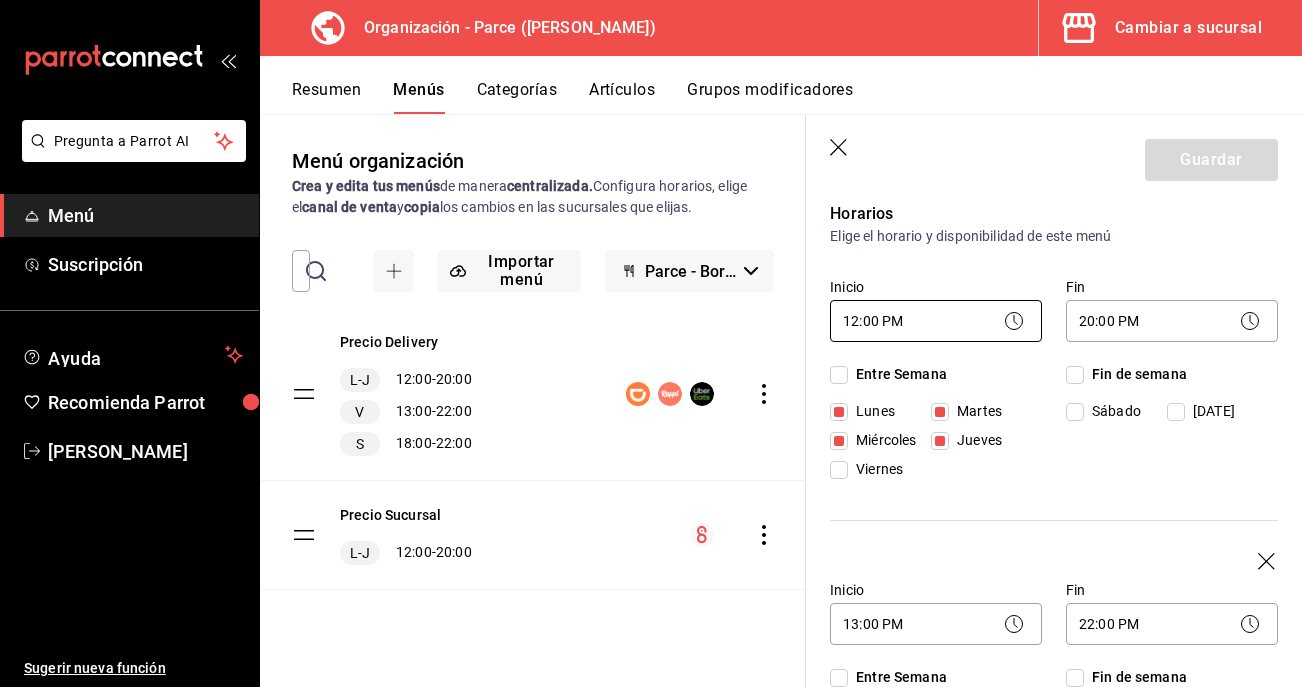 scroll, scrollTop: 381, scrollLeft: 0, axis: vertical 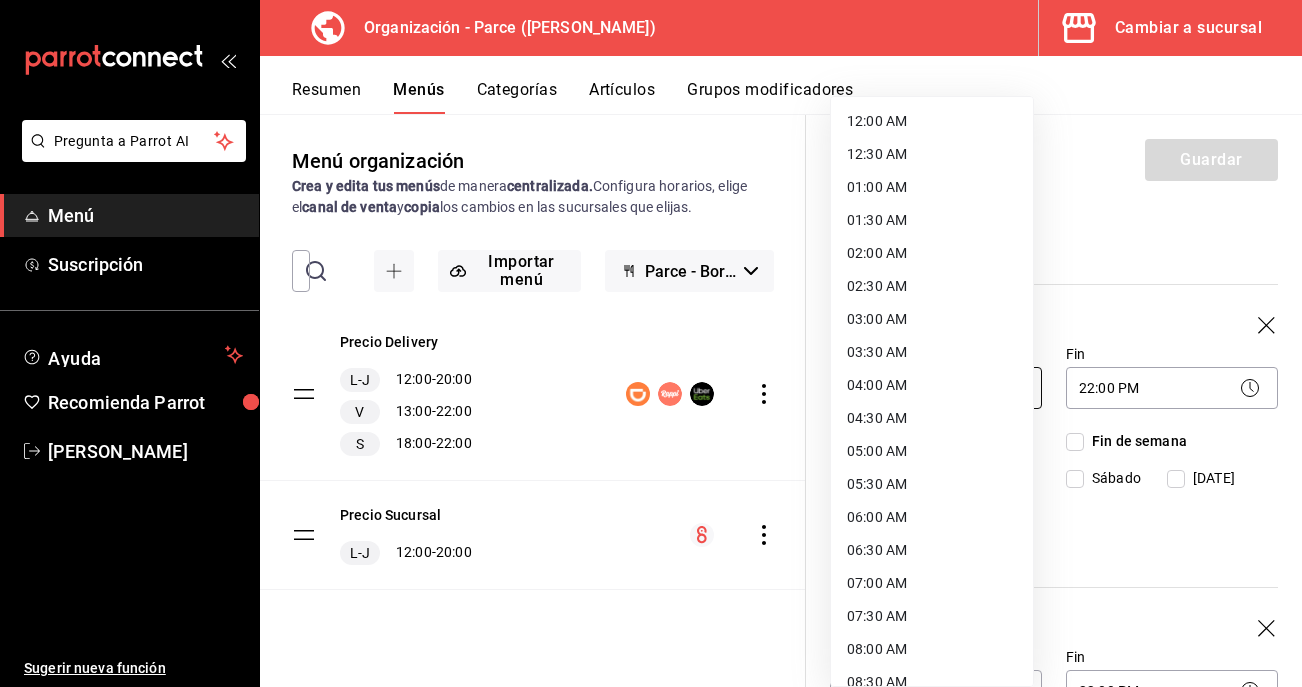 click on "Pregunta a Parrot AI Menú   Suscripción   Ayuda Recomienda Parrot   [PERSON_NAME]   Sugerir nueva función   Organización - Parce ([PERSON_NAME]) Cambiar a sucursal Resumen Menús Categorías Artículos Grupos modificadores Menú organización Crea y edita tus menús  de manera  centralizada.  Configura horarios, elige el  canal de venta  y  copia  los cambios en las sucursales que elijas. ​ ​ Importar menú Parce - Borrador Precio Delivery L-J 12:00  -  20:00 V 13:00  -  22:00 S 18:00  -  22:00 Precio Sucursal L-J 12:00  -  20:00 Guardar Editar menú ¿Cómo se va a llamar? Precio Delivery 15 /30 ¿Cómo se va a llamar? Horarios Elige el horario y disponibilidad de este menú Inicio 12:00 PM 12:00 Fin 20:00 PM 20:00 Entre Semana [DATE] [DATE] [DATE] [DATE] [DATE] Fin de semana [DATE][PERSON_NAME][DATE] Inicio 13:00 PM 13:00 Fin 22:00 PM 22:00 Entre Semana [DATE] [DATE] [DATE] [DATE] [DATE] Fin de semana [DATE][PERSON_NAME][DATE] Inicio 18:00 PM 18:00 Fin 22:00 PM 22:00 Entre Semana [DATE] [DATE] [DATE] [DATE] /" at bounding box center (651, 343) 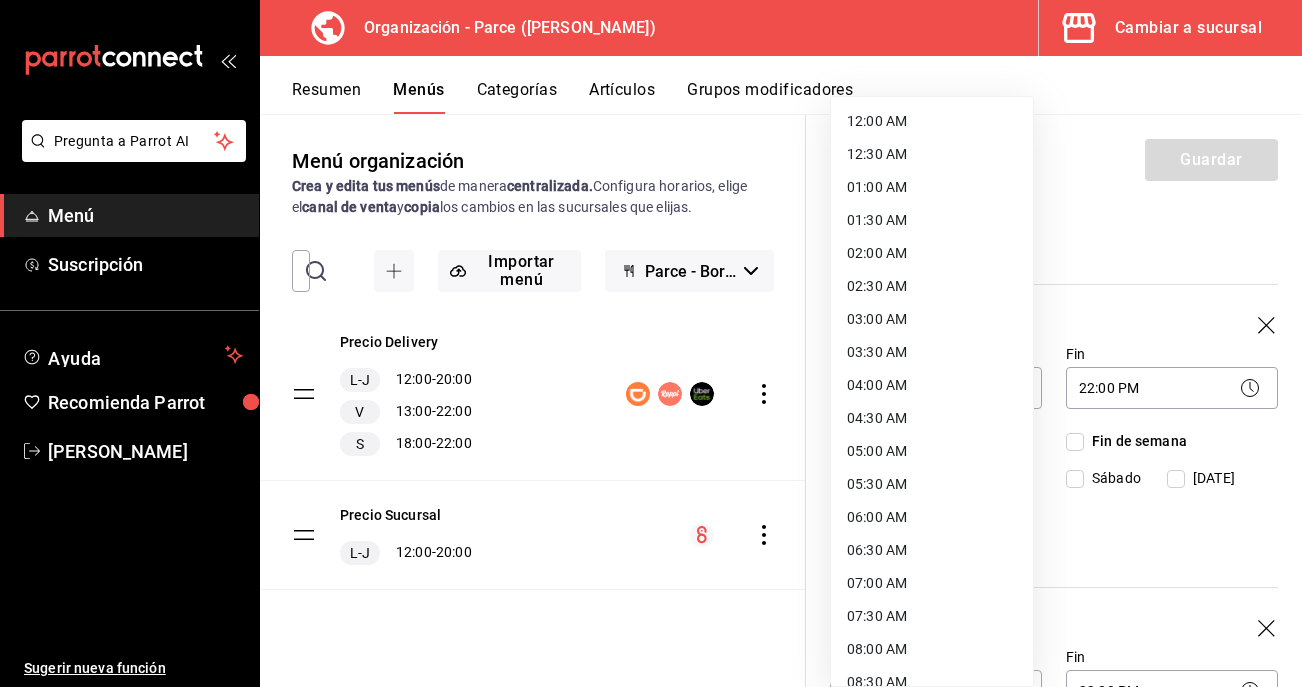 scroll, scrollTop: 588, scrollLeft: 0, axis: vertical 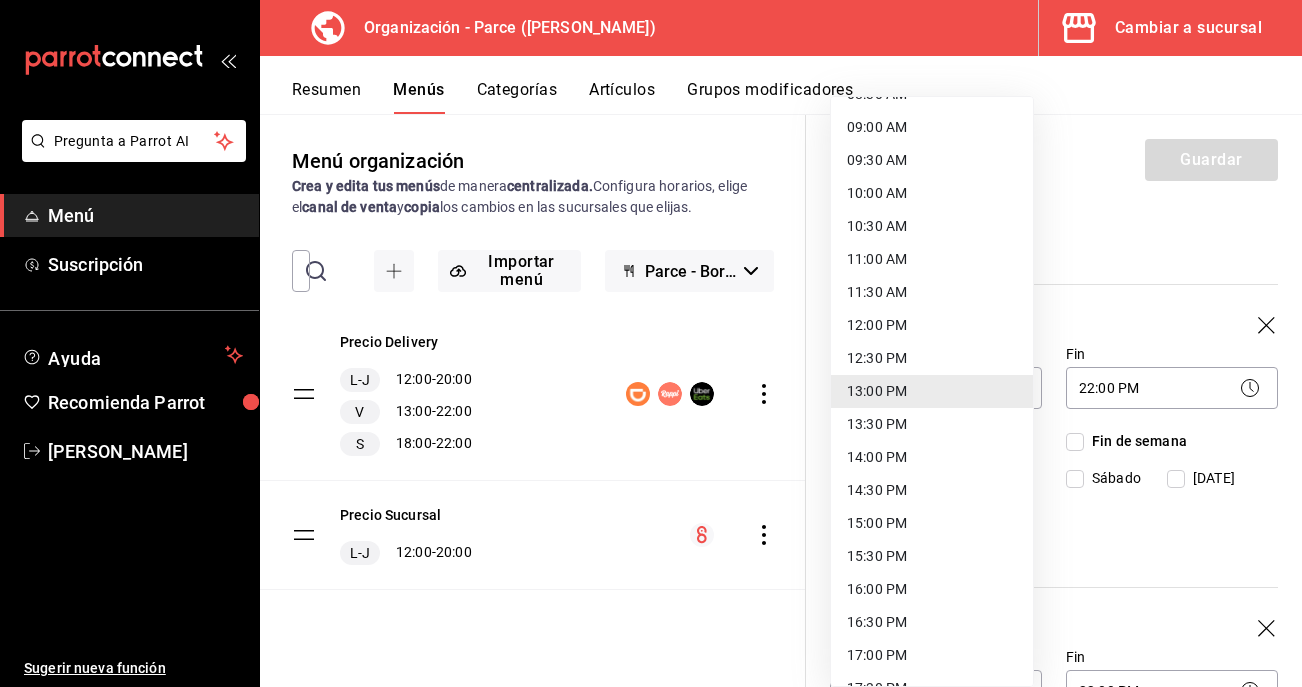 click on "14:00 PM" at bounding box center [932, 457] 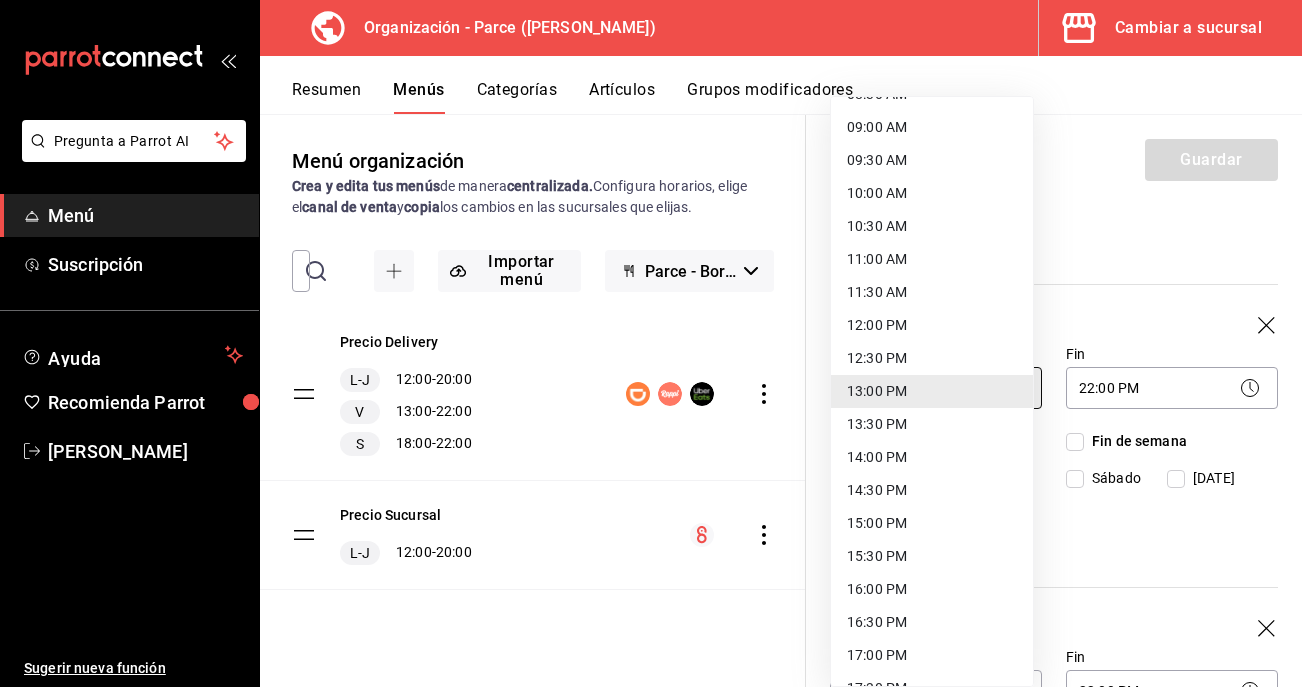 type on "14:00" 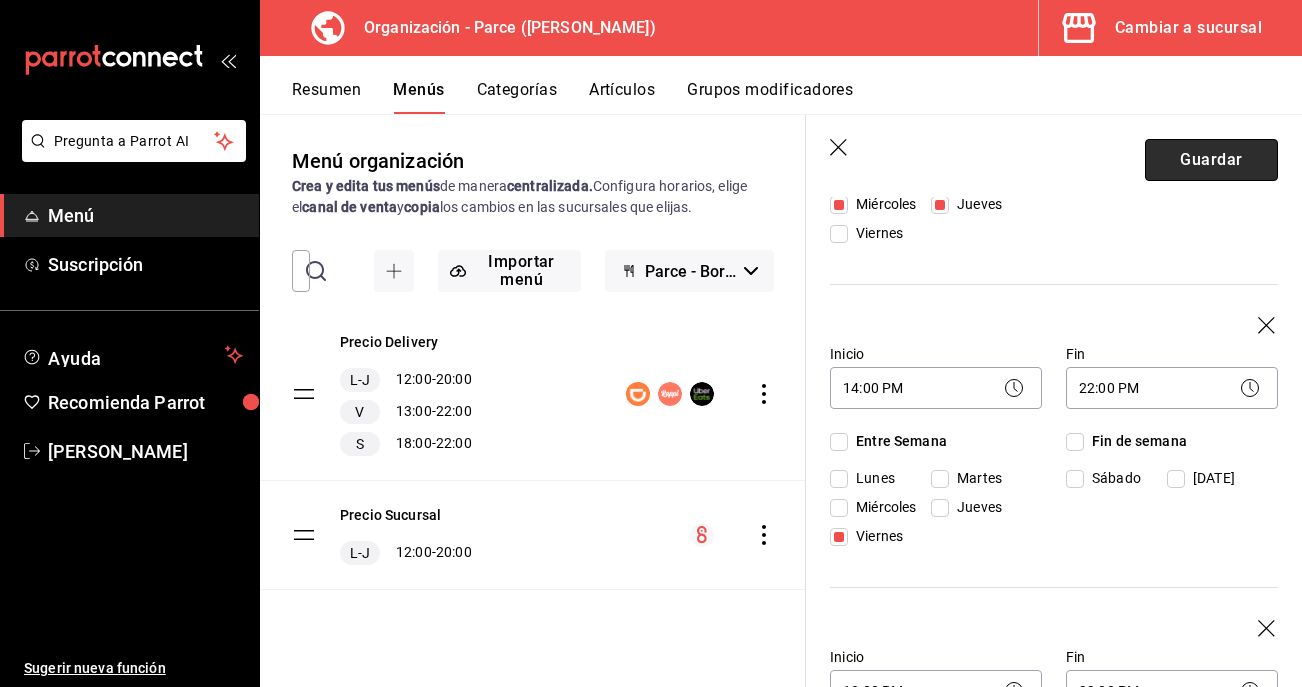 click on "Guardar" at bounding box center (1211, 160) 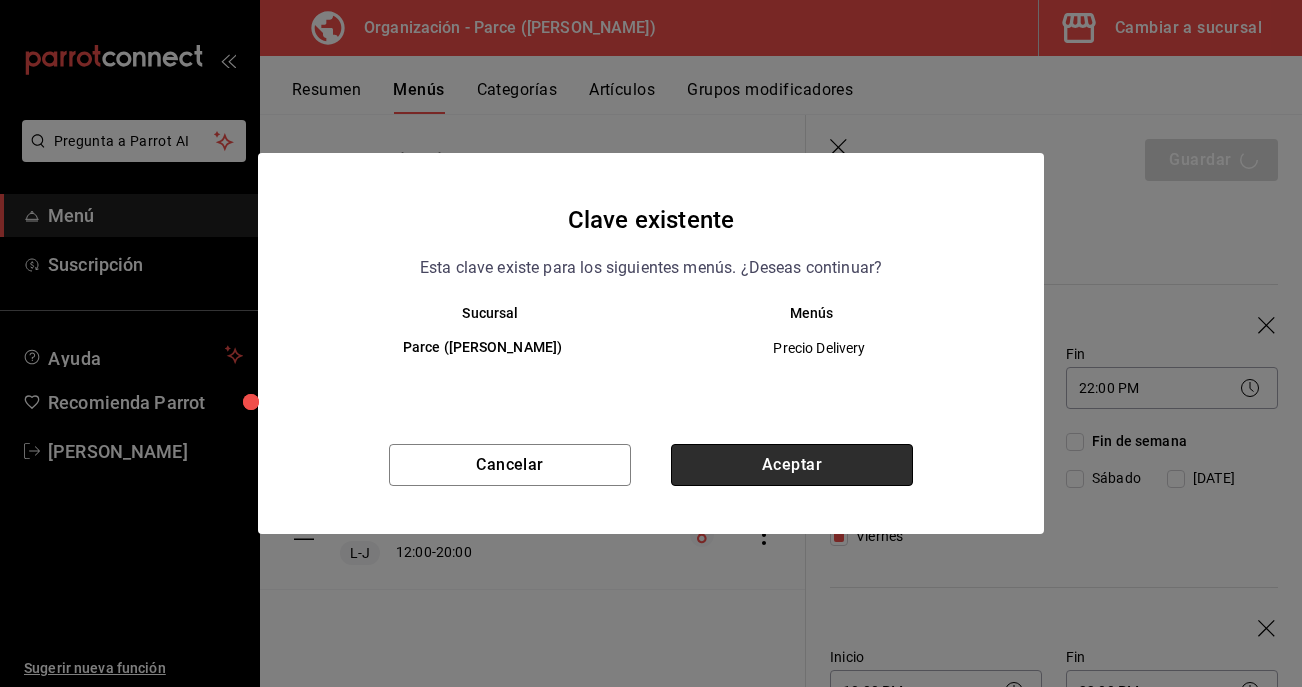 click on "Aceptar" at bounding box center [792, 465] 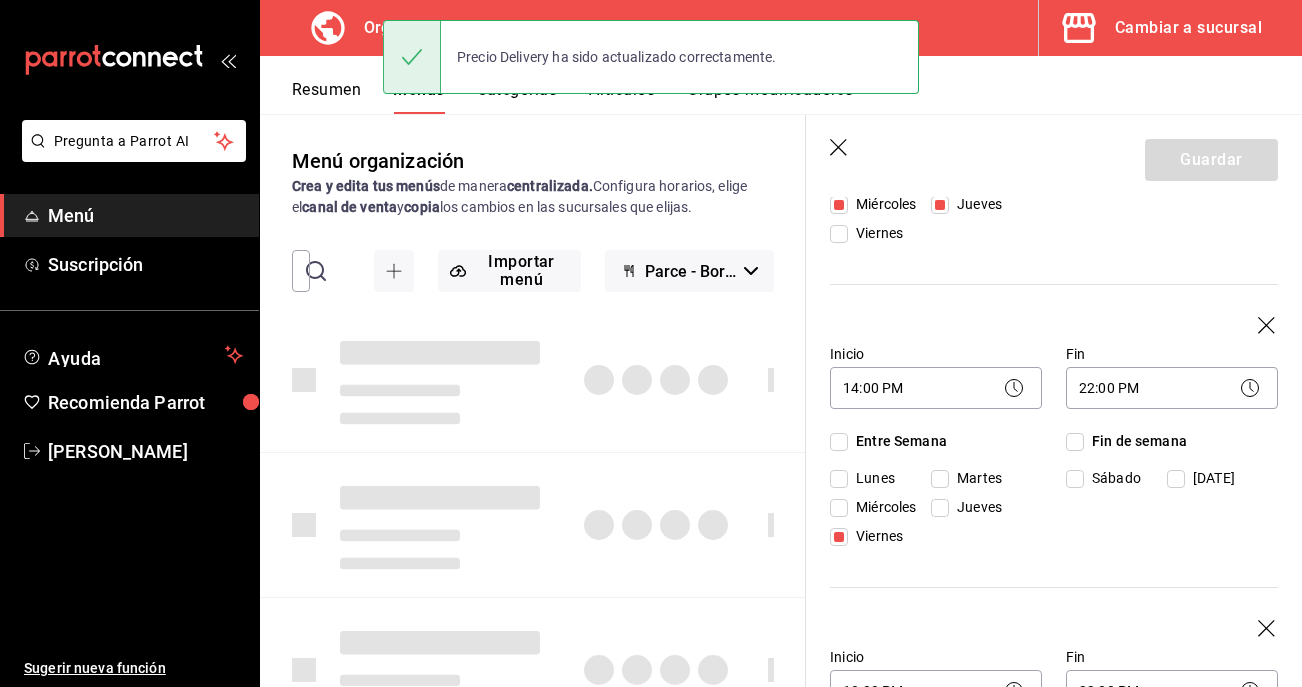 type 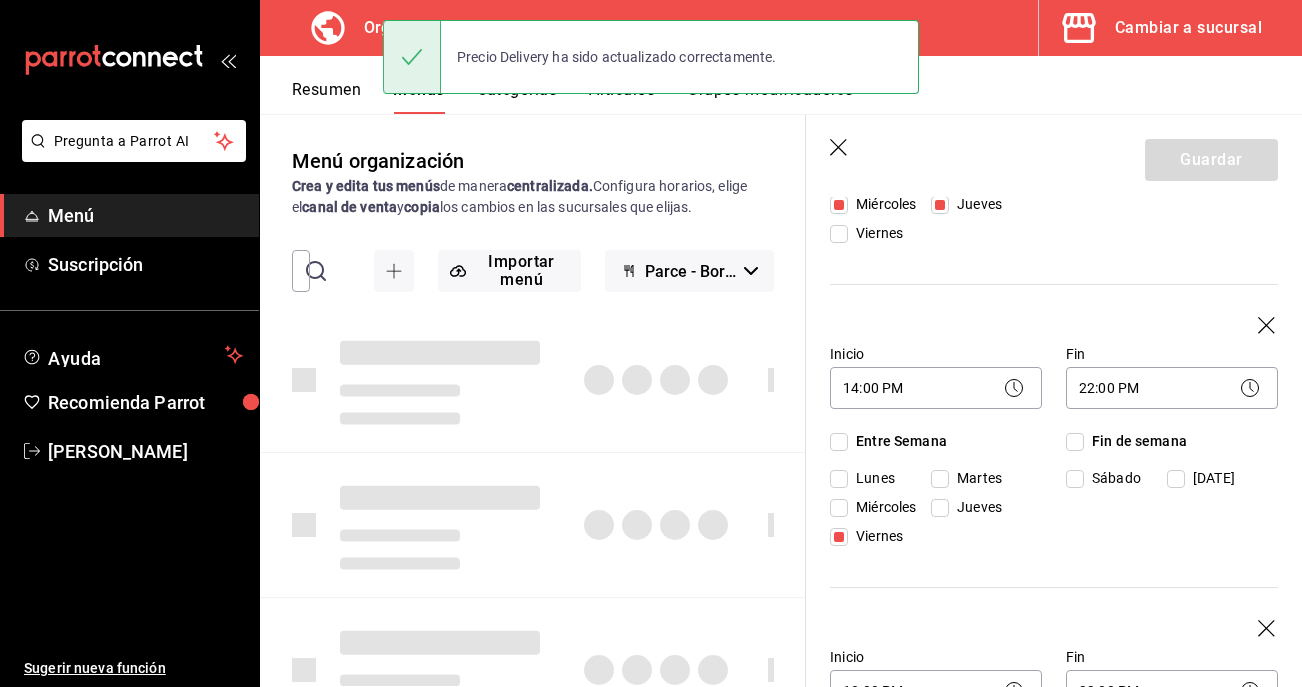 checkbox on "false" 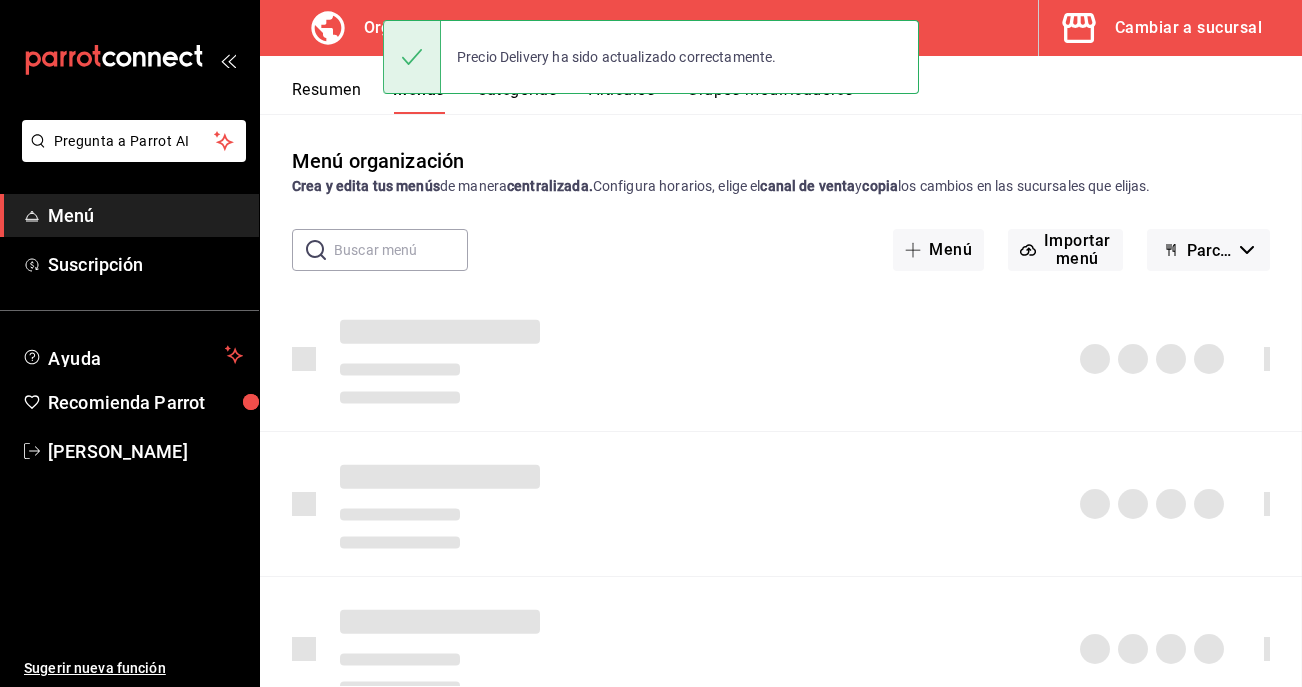 scroll, scrollTop: 0, scrollLeft: 0, axis: both 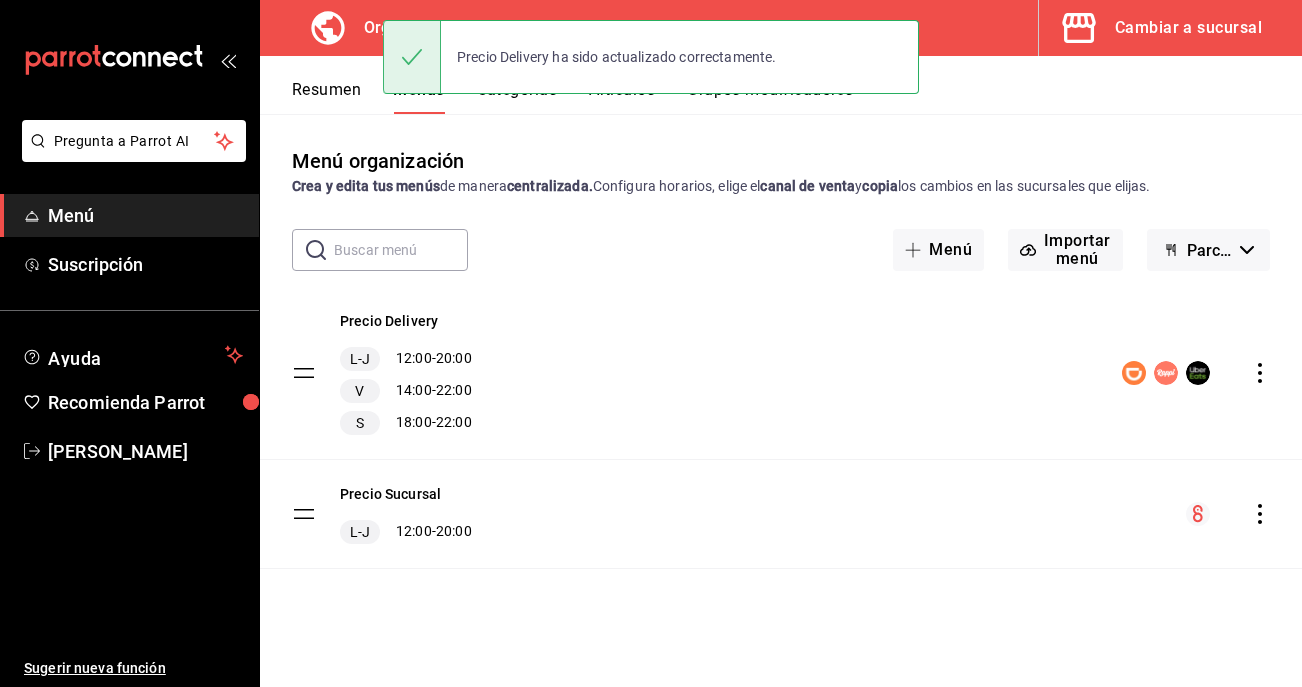 click 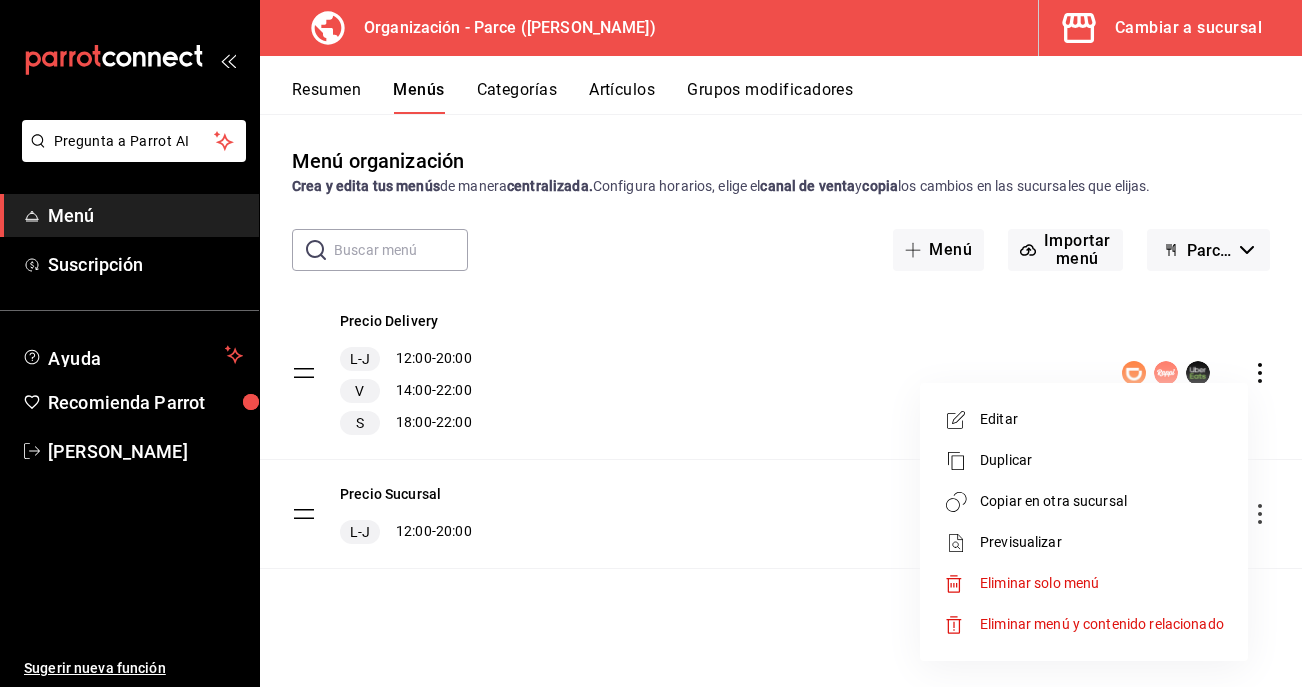 click on "Copiar en otra sucursal" at bounding box center [1102, 501] 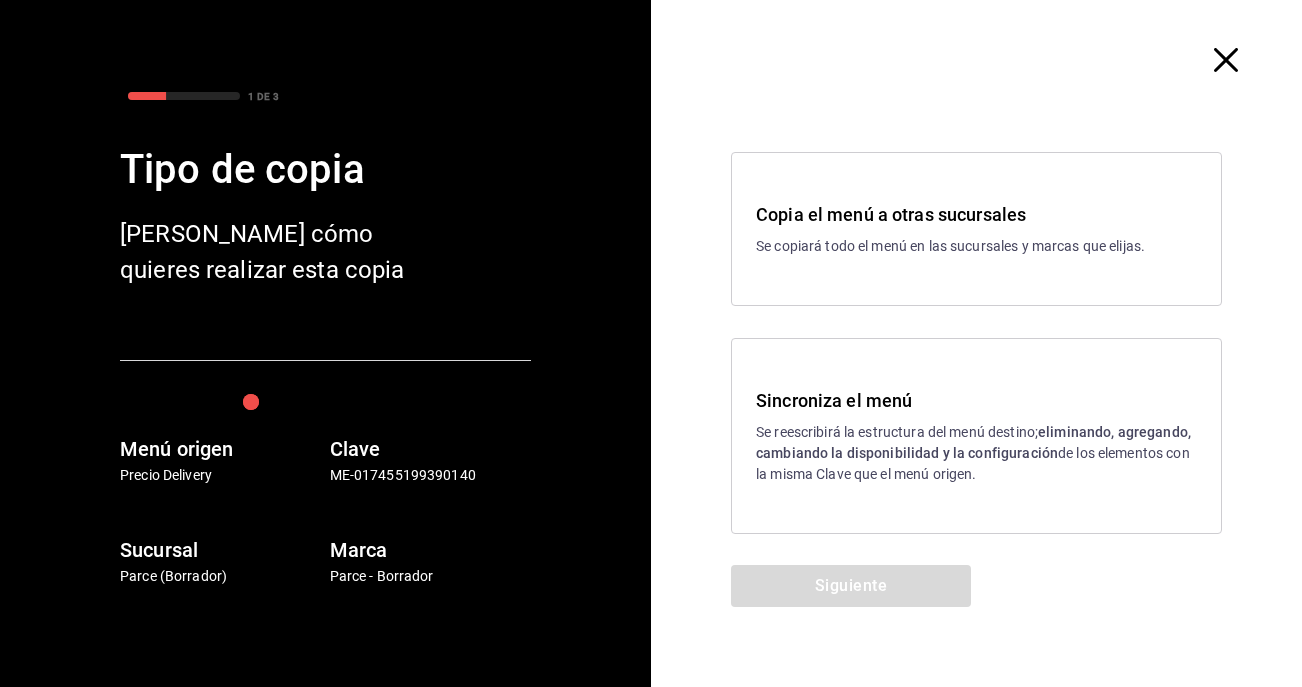 click on "Se reescribirá la estructura del menú destino;  eliminando, agregando, cambiando la disponibilidad y la configuración  de los elementos con la misma Clave que el menú origen." at bounding box center (976, 453) 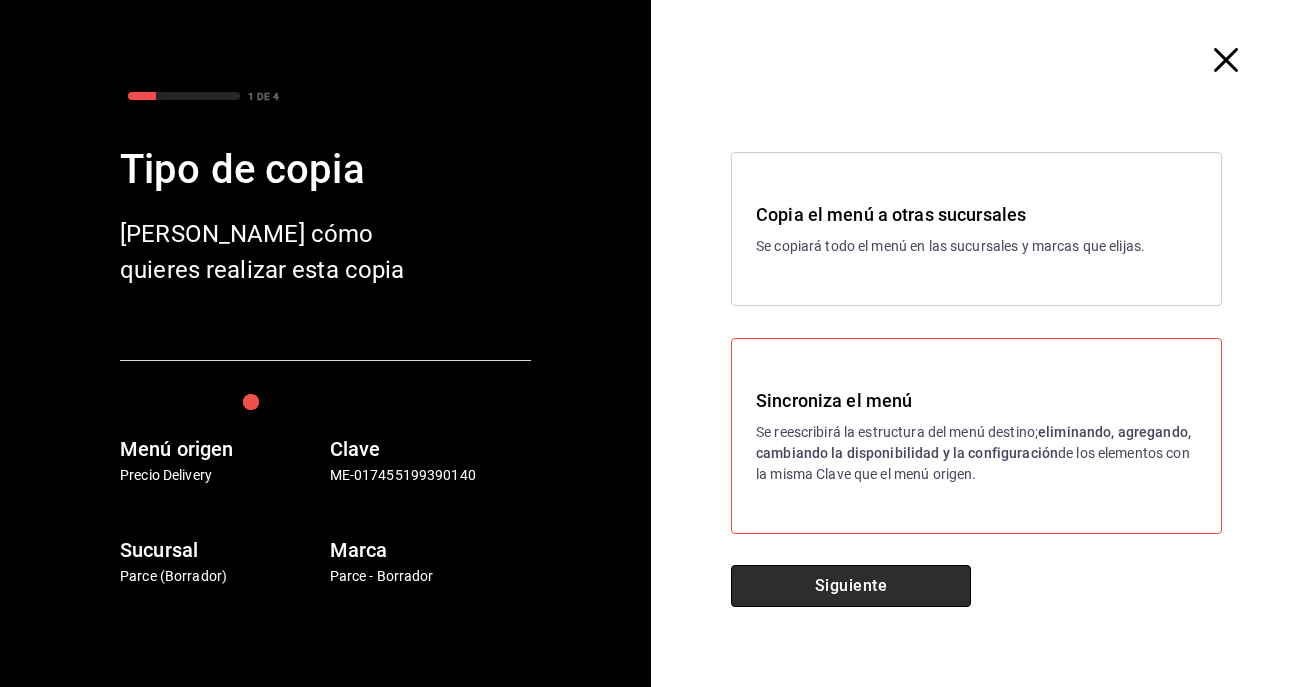 click on "Siguiente" at bounding box center (851, 586) 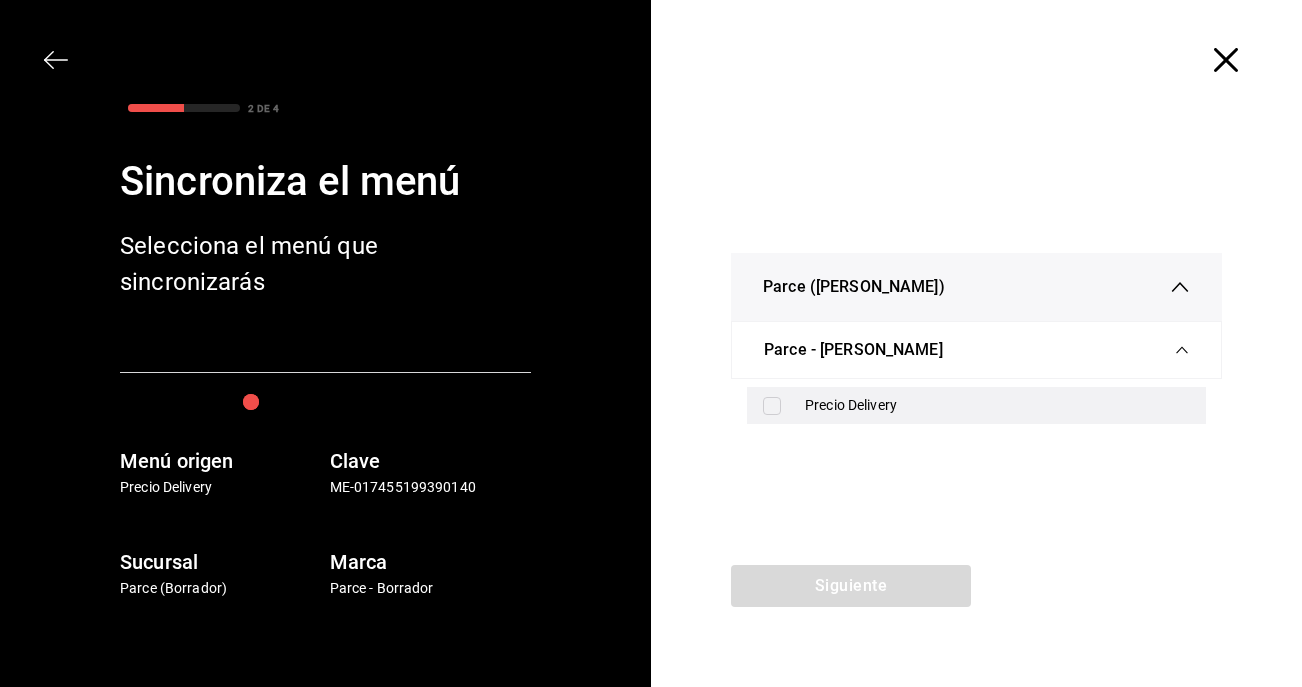 click on "Precio Delivery" at bounding box center (997, 405) 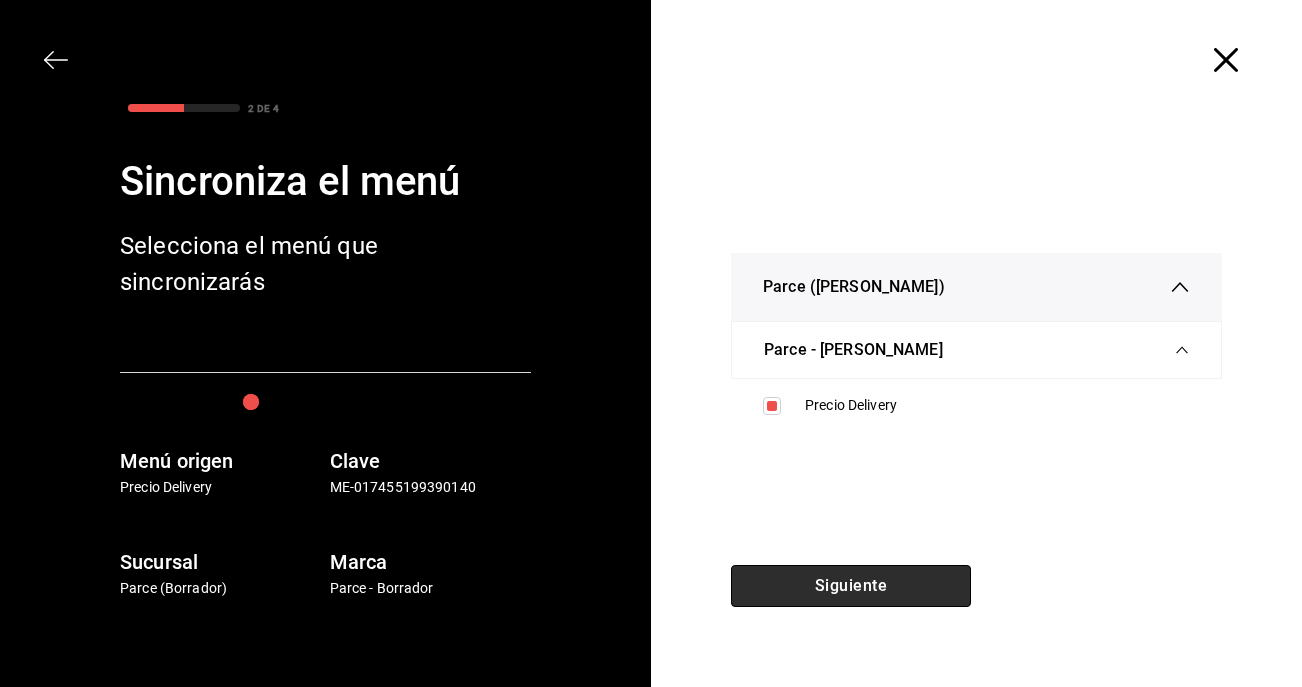 click on "Siguiente" at bounding box center [851, 586] 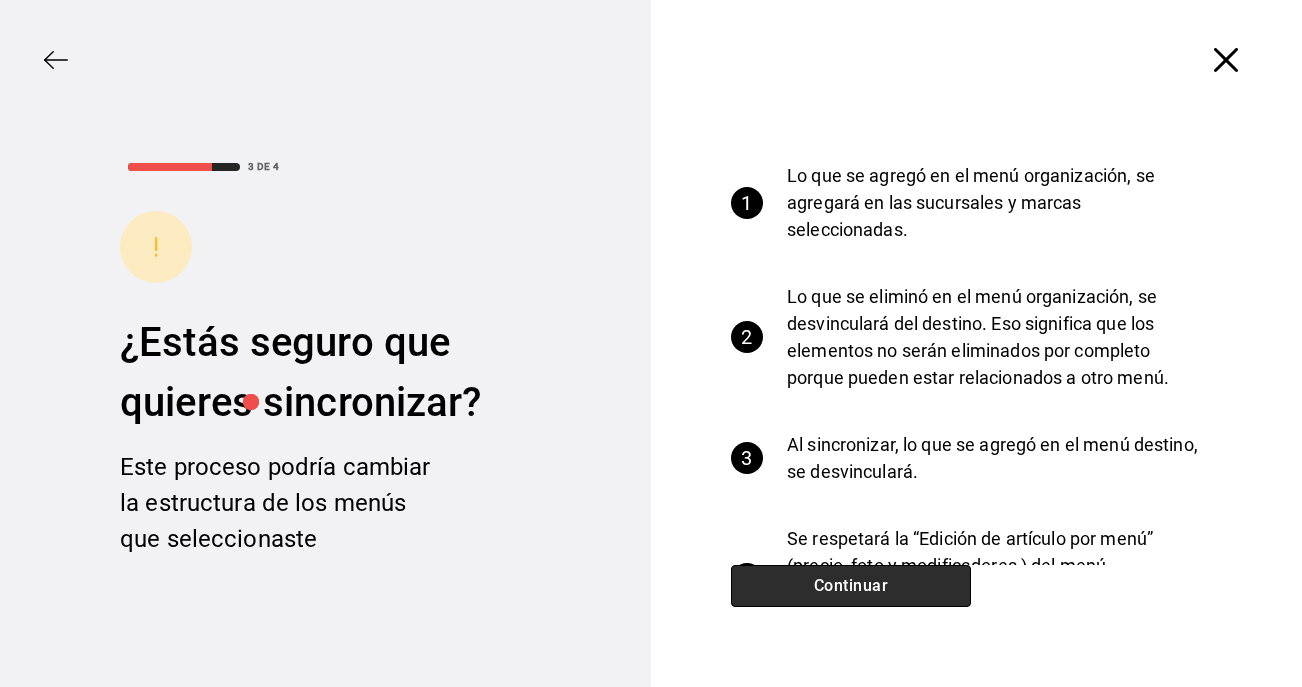 click on "Continuar" at bounding box center [851, 586] 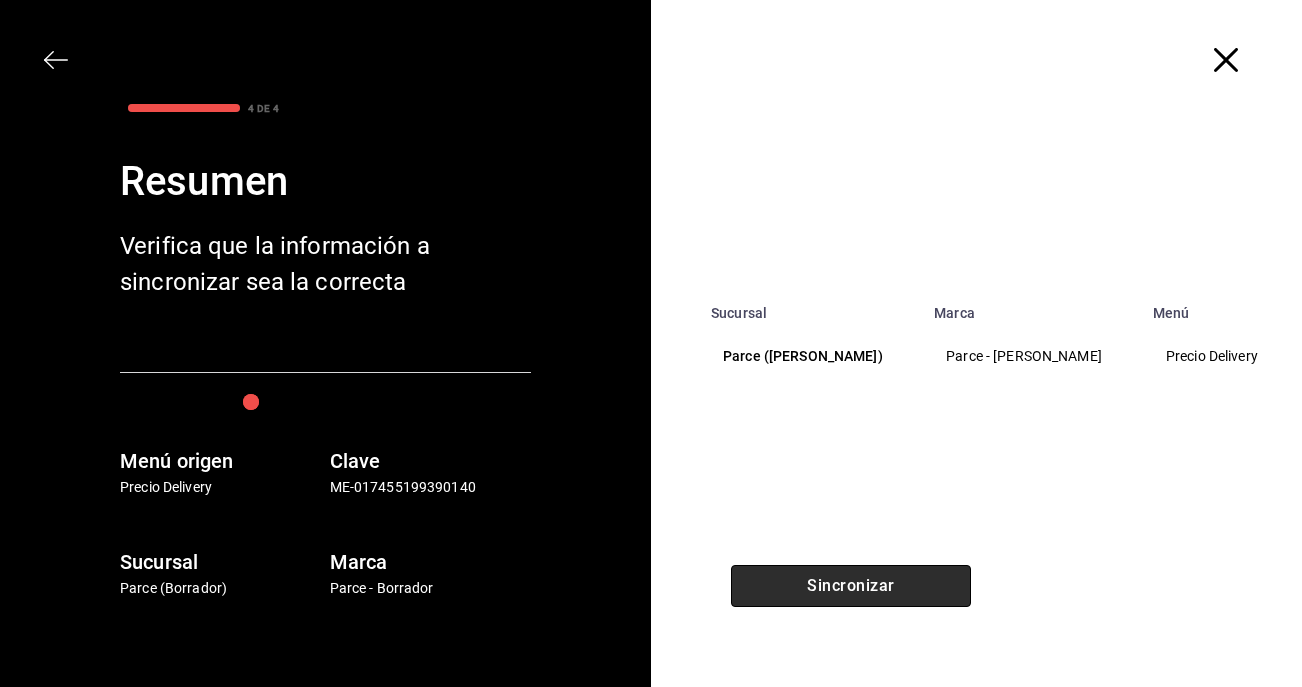 click on "Sincronizar" at bounding box center [851, 586] 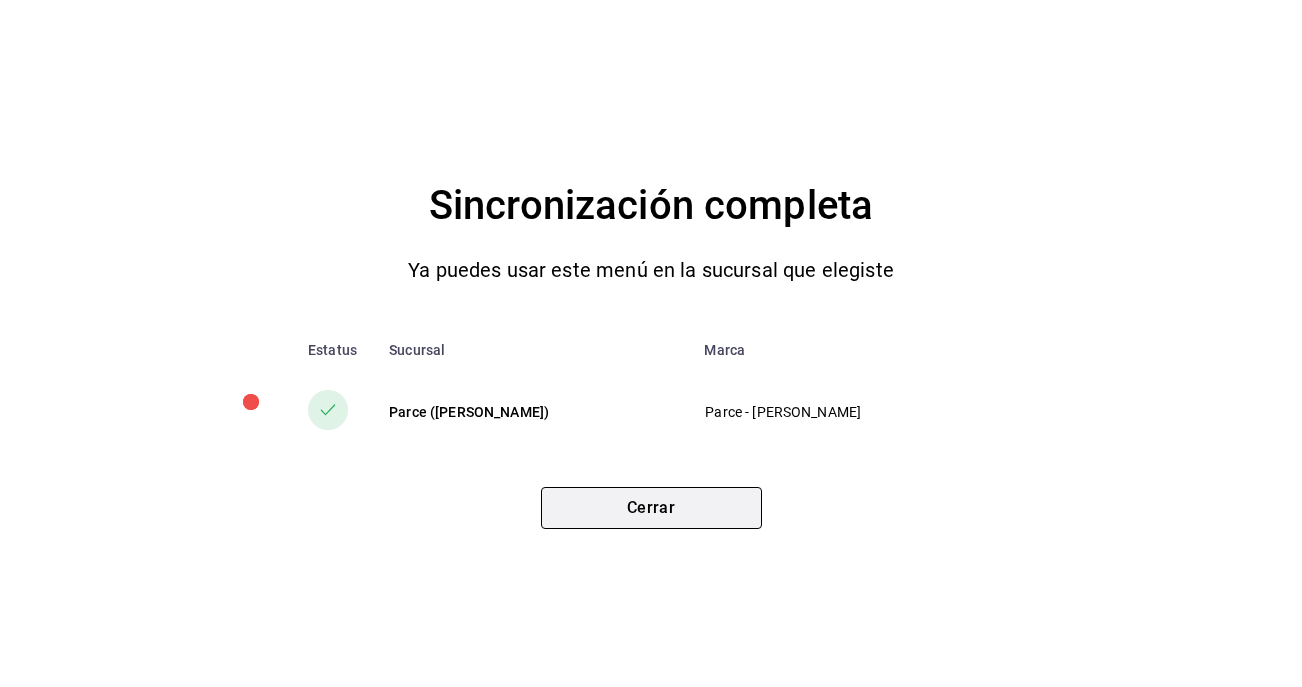 click on "Cerrar" at bounding box center (651, 508) 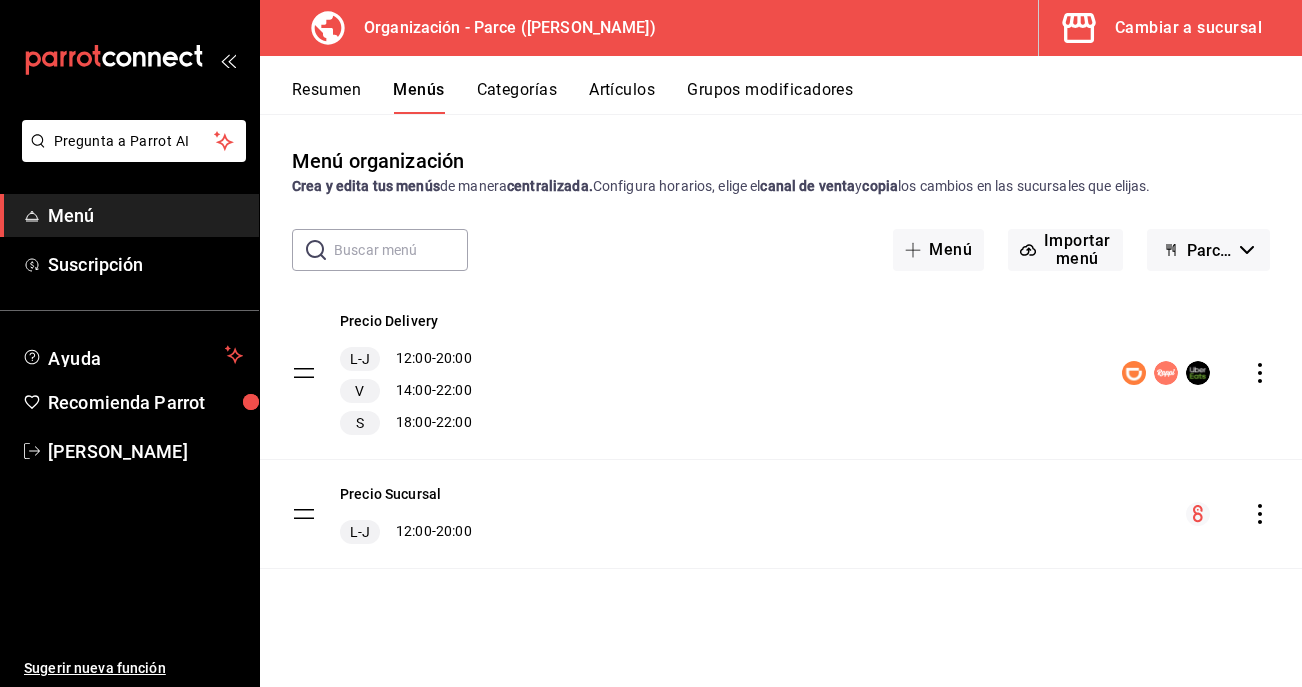 click on "Parce - Borrador" at bounding box center (1209, 250) 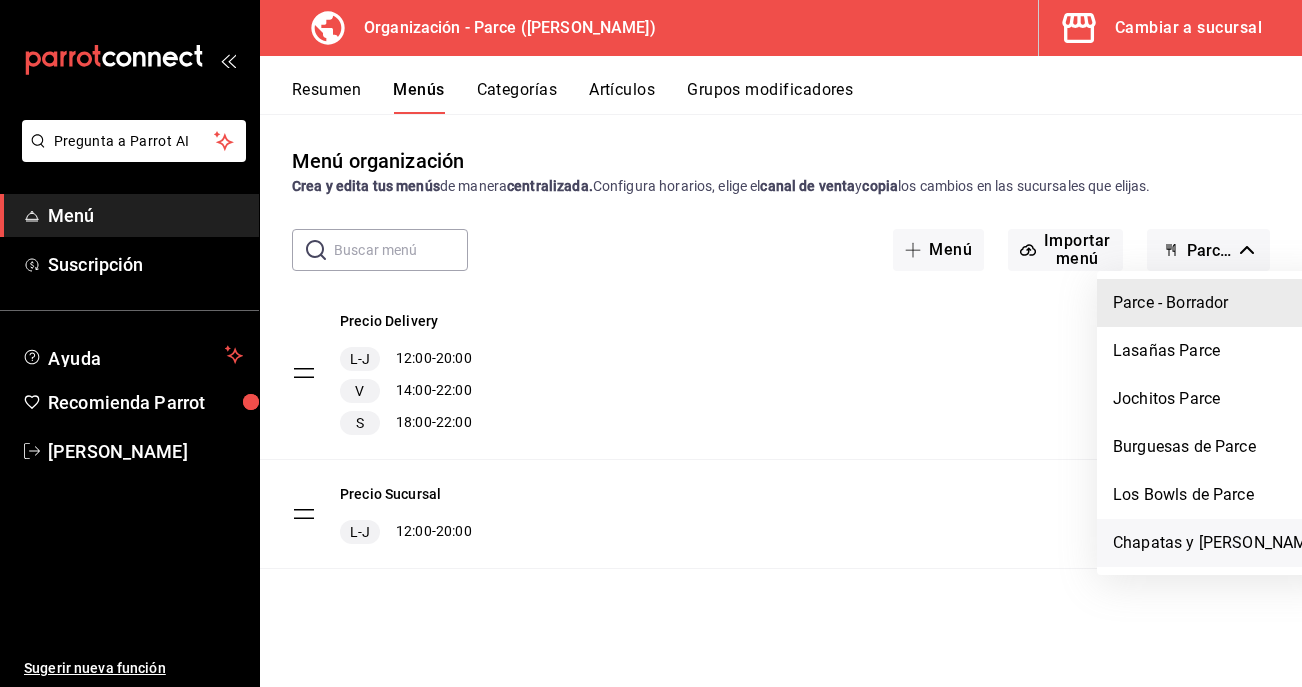 click on "Chapatas y [PERSON_NAME]" at bounding box center (1217, 543) 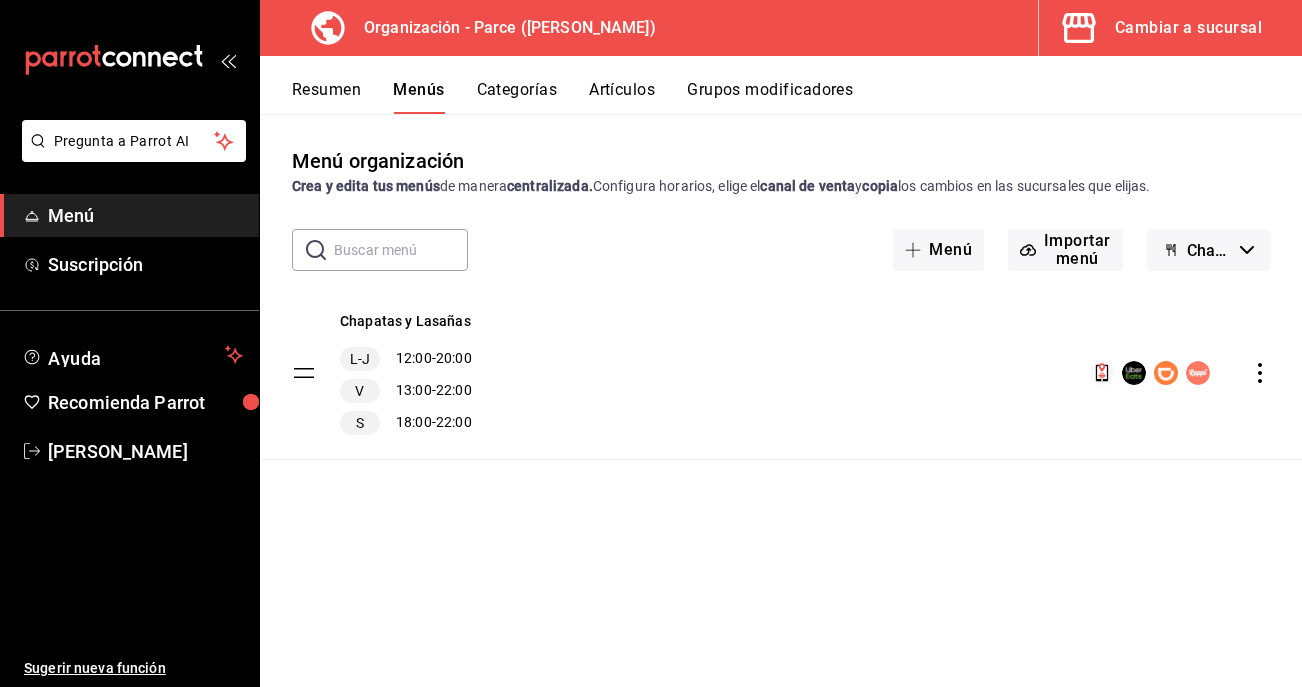 click 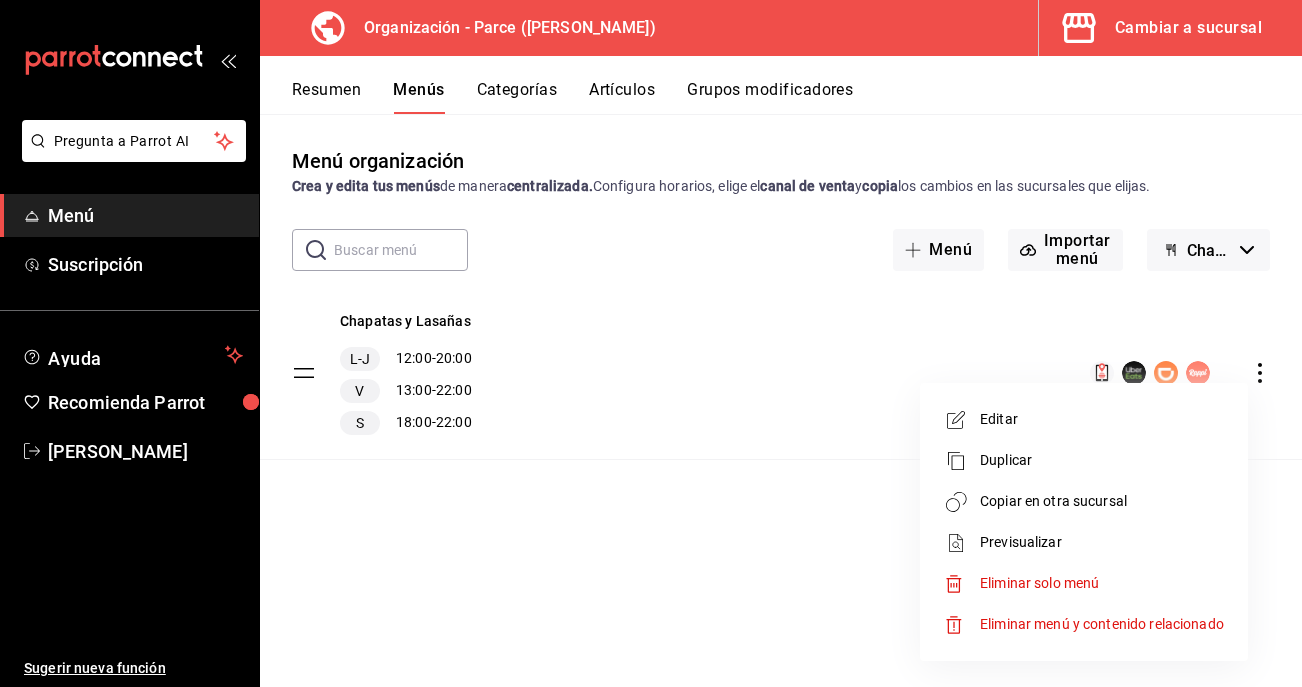 click on "Editar" at bounding box center [1102, 419] 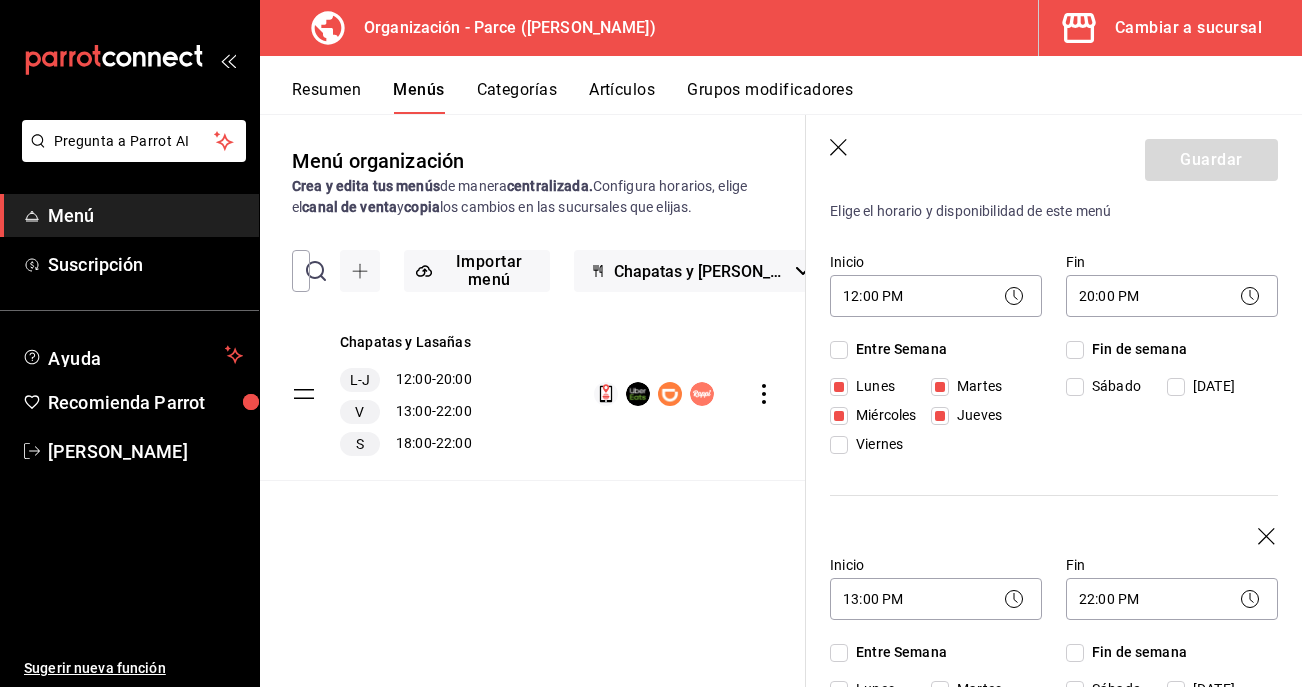 scroll, scrollTop: 341, scrollLeft: 0, axis: vertical 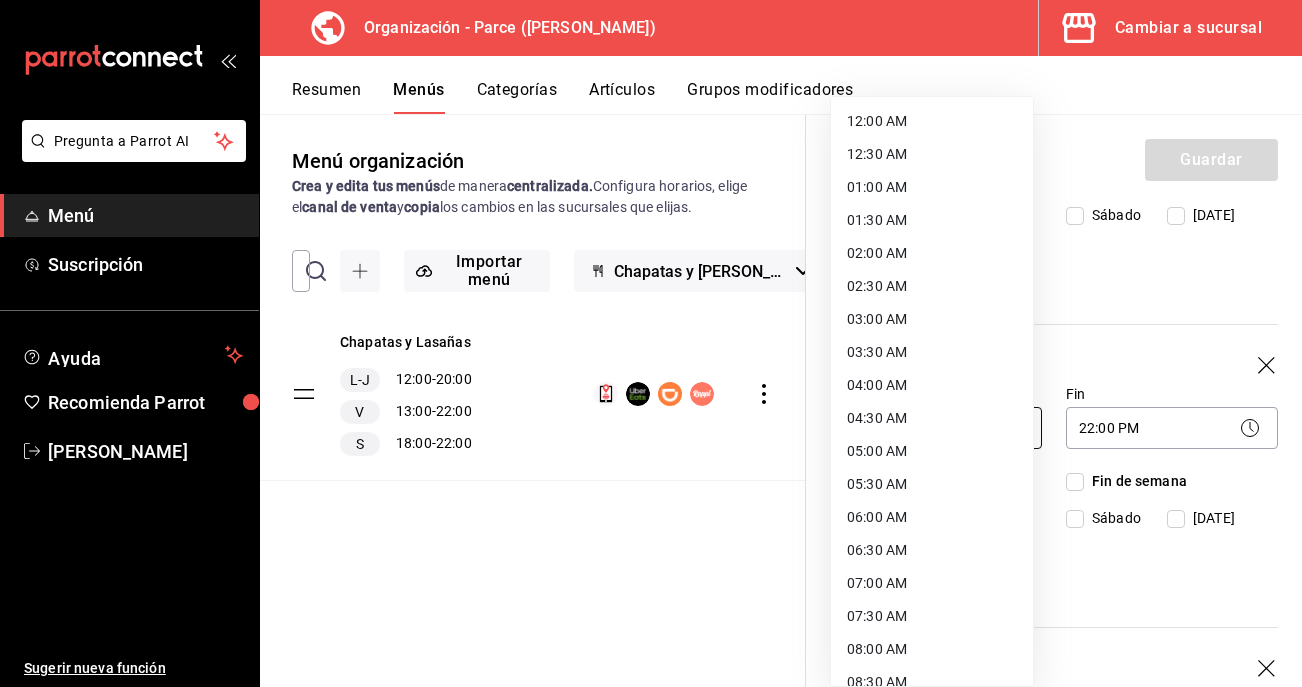 click on "Pregunta a Parrot AI Menú   Suscripción   Ayuda Recomienda Parrot   [PERSON_NAME]   Sugerir nueva función   Organización - Parce ([PERSON_NAME]) Cambiar a sucursal Resumen Menús Categorías Artículos Grupos modificadores Menú organización Crea y edita tus menús  de manera  centralizada.  Configura horarios, elige el  canal de venta  y  copia  los cambios en las sucursales que elijas. ​ ​ Importar menú Chapatas y [PERSON_NAME] Chapatas y [PERSON_NAME] L-J 12:00  -  20:00 V 13:00  -  22:00 S 18:00  -  22:00 Guardar Editar menú ¿Cómo se va a llamar? Chapatas y [PERSON_NAME] 18 /30 ¿Cómo se va a llamar? Horarios Elige el horario y disponibilidad de este menú Inicio 12:00 PM 12:00 Fin 20:00 PM 20:00 Entre Semana [DATE] [DATE] [DATE] [DATE] [DATE] Fin de semana [DATE][PERSON_NAME][DATE] Inicio 13:00 PM 13:00 Fin 22:00 PM 22:00 Entre Semana [DATE] [DATE] [DATE] [DATE] [DATE] Fin de semana [DATE][PERSON_NAME][DATE] Inicio 18:00 PM 18:00 Fin 22:00 PM 22:00 Entre Semana [DATE] [DATE] [DATE] [DATE] [DATE] Fin de semana /" at bounding box center [651, 343] 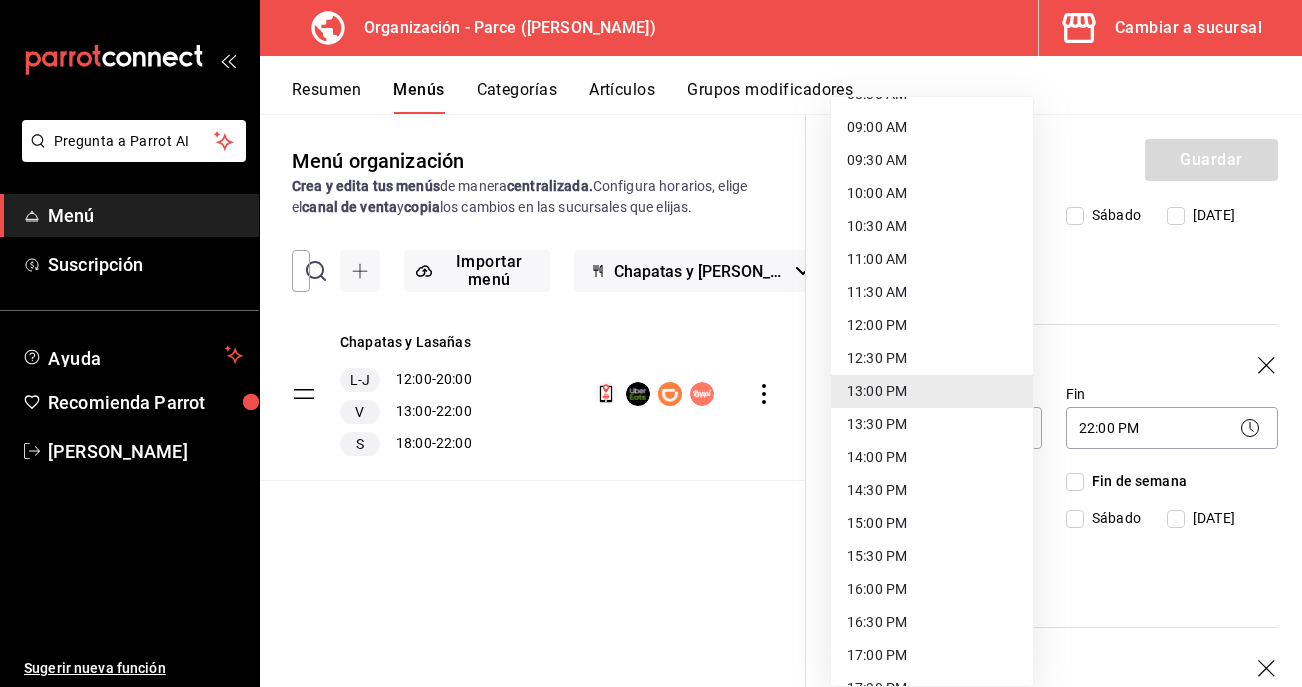 click on "14:00 PM" at bounding box center [932, 457] 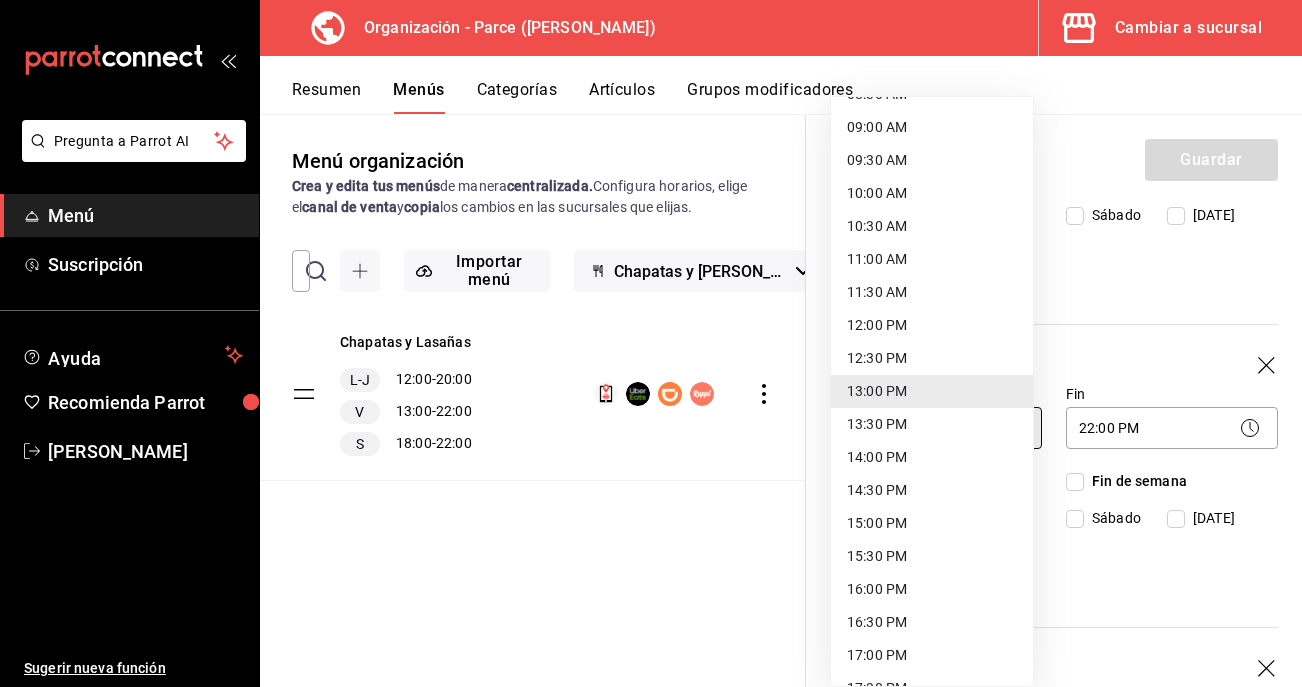 type on "14:00" 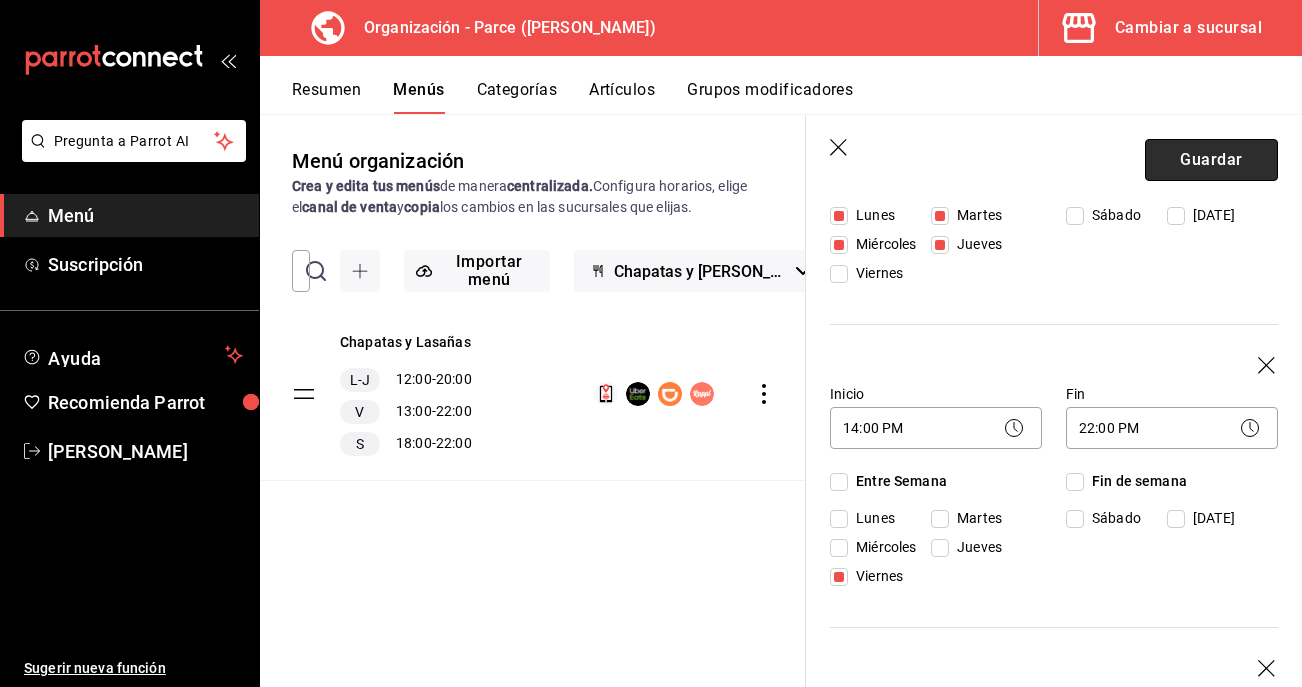 click on "Guardar" at bounding box center [1211, 160] 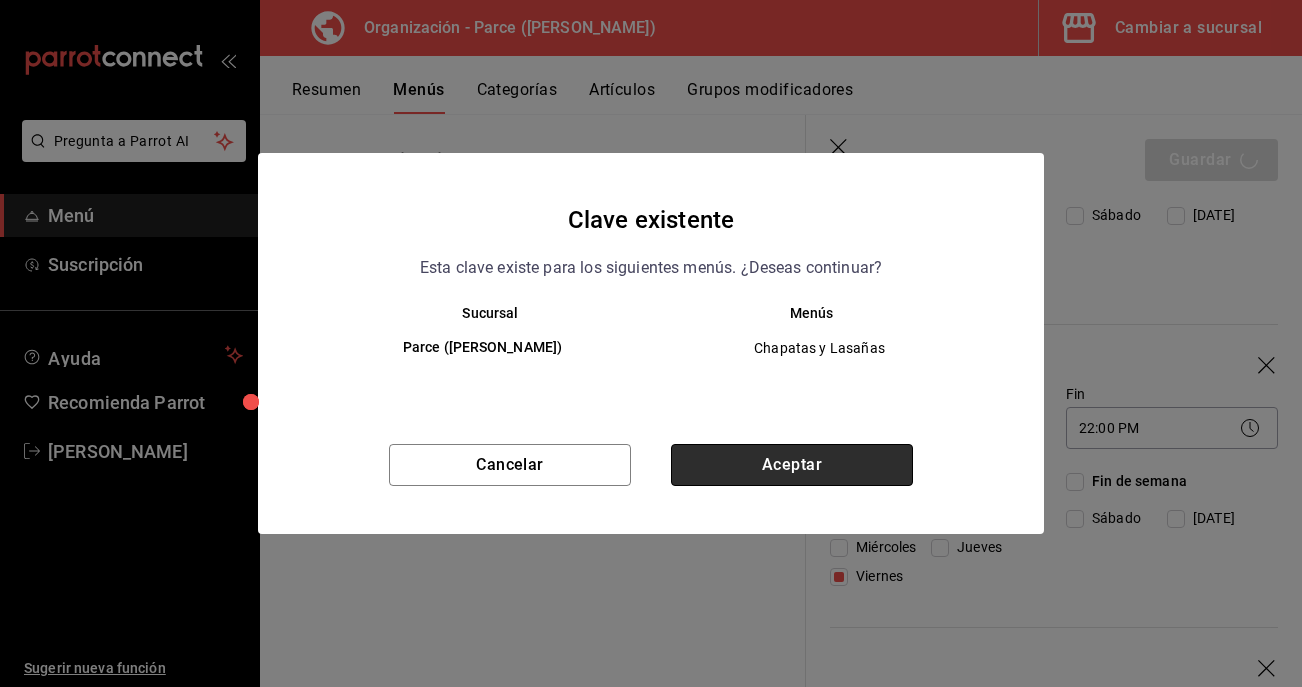 click on "Aceptar" at bounding box center (792, 465) 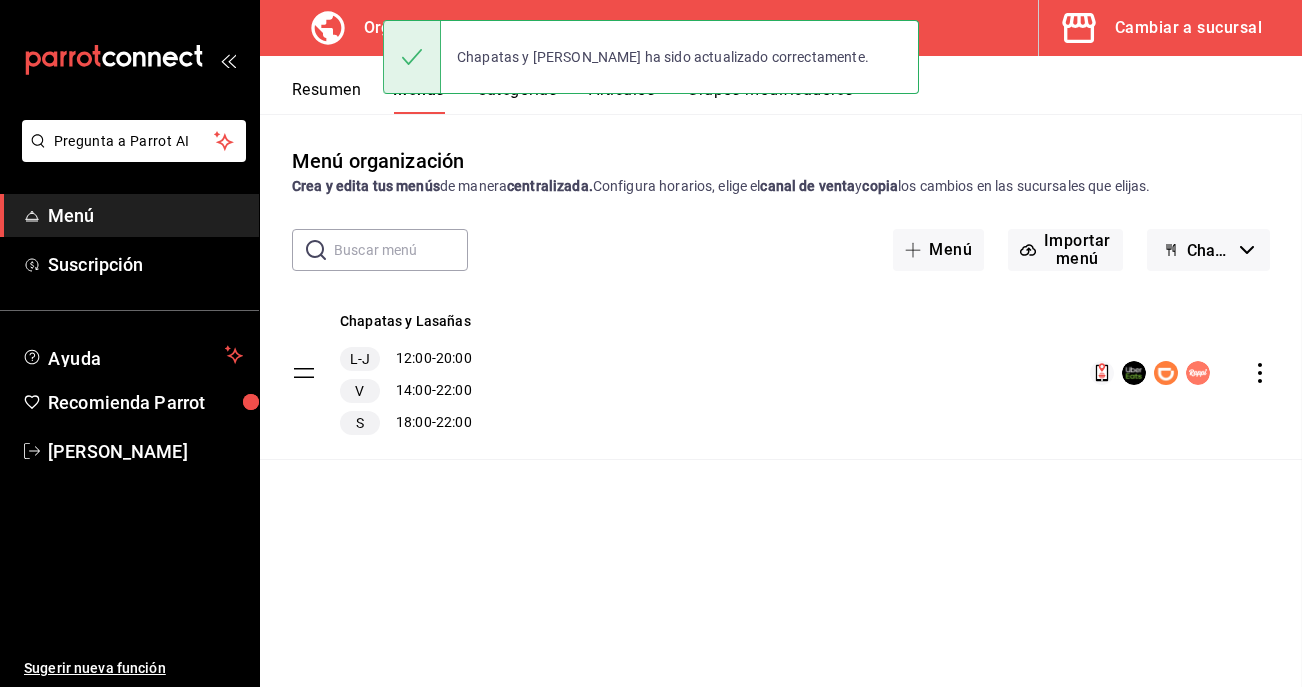 scroll, scrollTop: 0, scrollLeft: 0, axis: both 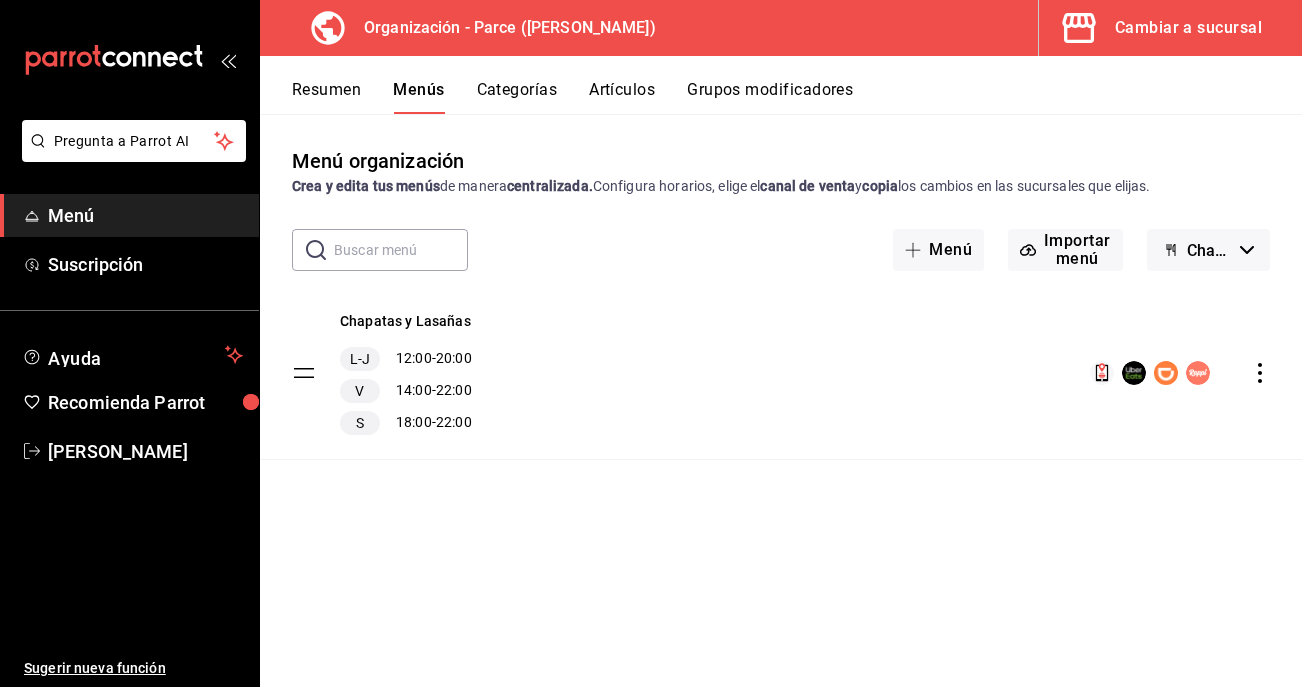 click 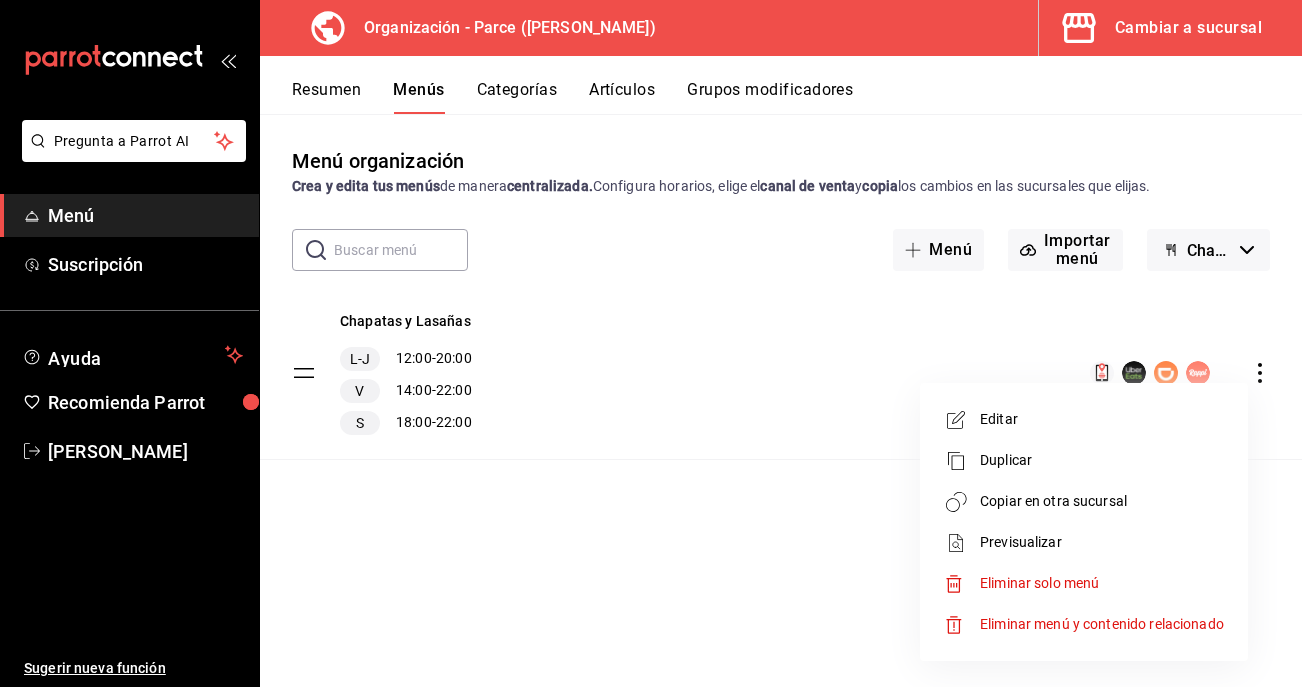 click on "Copiar en otra sucursal" at bounding box center (1102, 501) 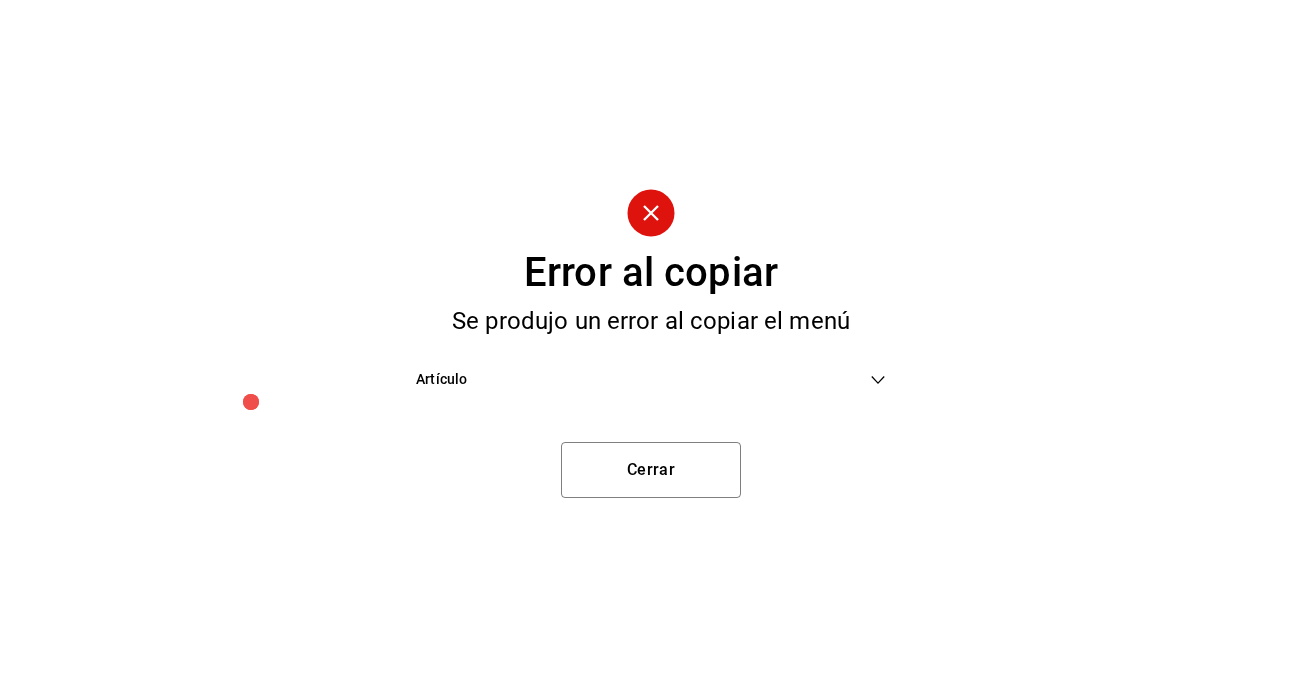 click on "Artículo" at bounding box center [651, 379] 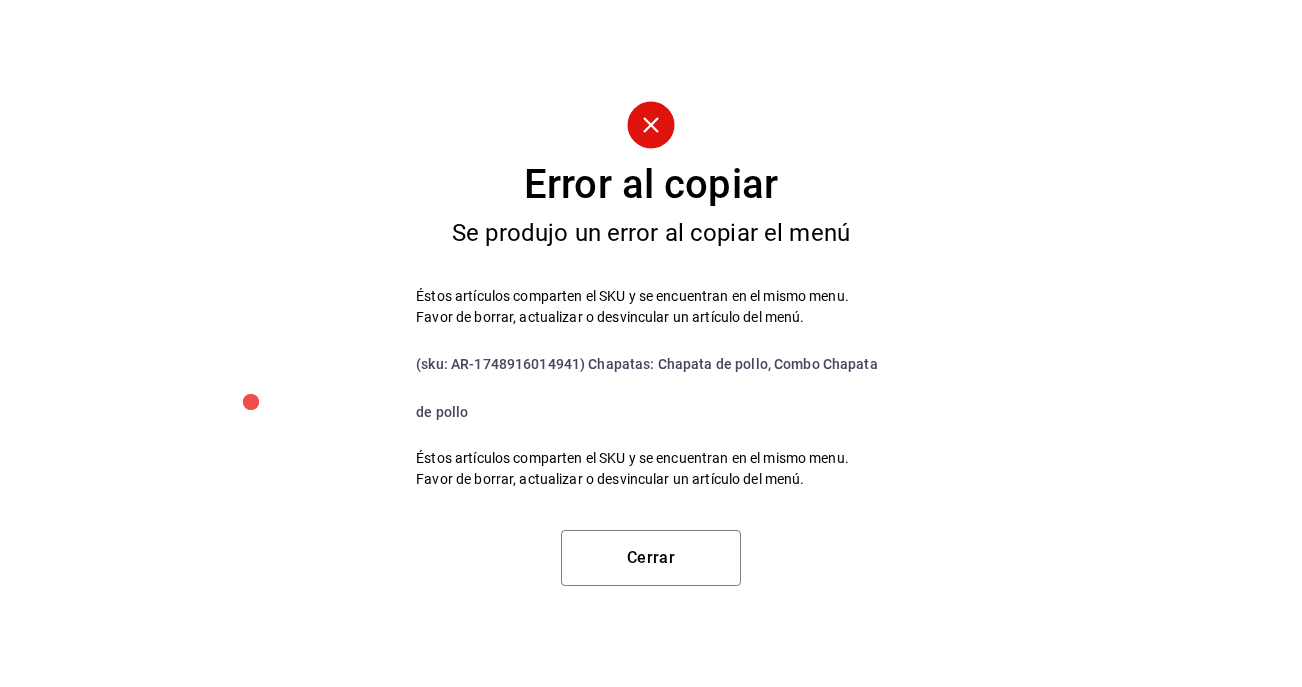 scroll, scrollTop: 156, scrollLeft: 0, axis: vertical 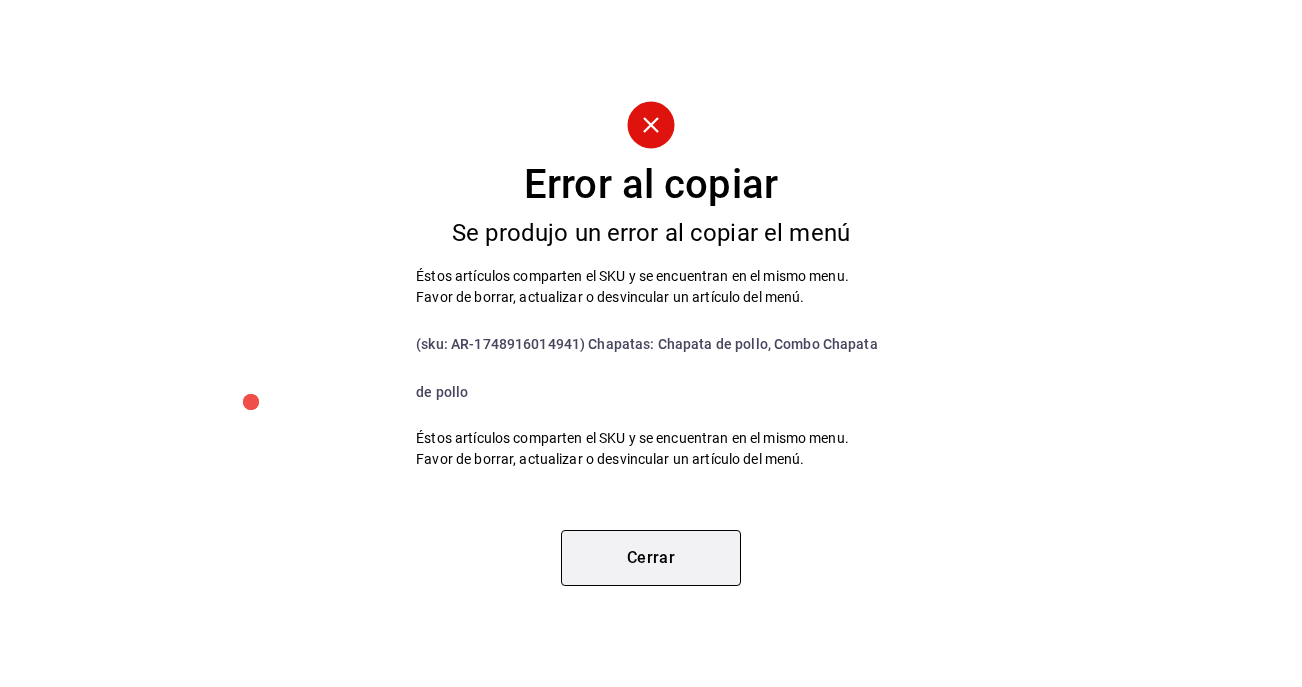 click on "Cerrar" at bounding box center (651, 558) 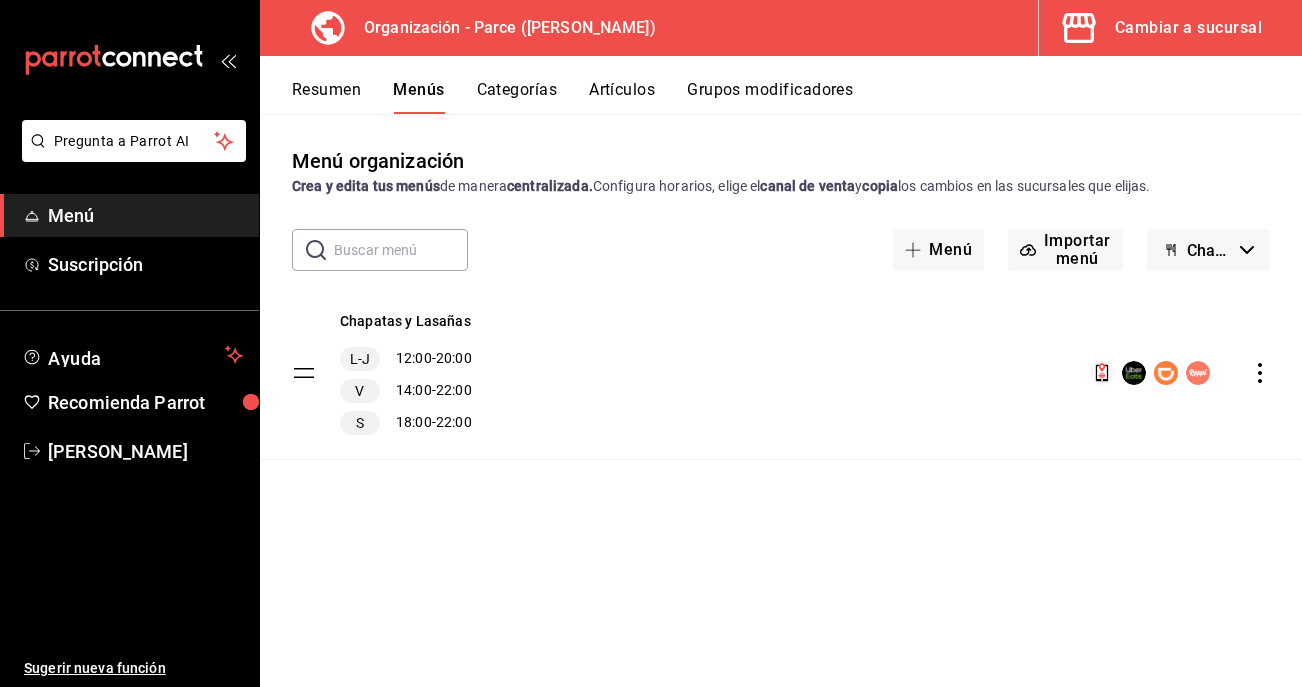 click on "Artículos" at bounding box center [622, 97] 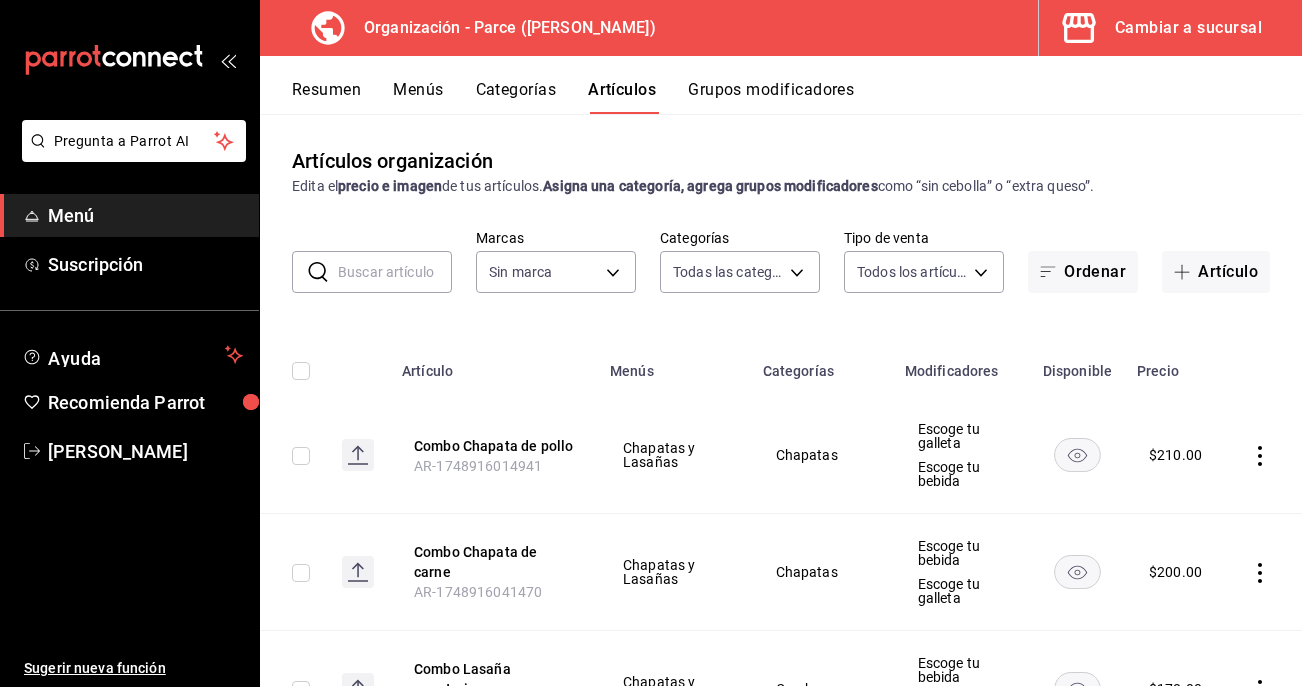 type on "e183c81b-4ecf-4799-b879-c13def88bad0,eecff6ee-5c75-45d2-8b9d-e43bcf7056c1,d4832ef1-c436-49a7-85be-6a0dd137c651,bcc5d845-c41b-43a3-b73a-06bb1b245d10,0e87e5aa-f405-4dc9-a1cb-57cdbbfc0c21,8179e992-82af-4c8d-b554-b0ccfa3822c5,129b015f-c0c8-4a54-ae85-4c71a080b71d,a7327655-e338-44a1-b643-fb05a21fcfaa,84bc823b-791a-4b1e-9b1e-994d81b899f0,7f4e5902-0a56-4b14-9463-e227471fb603,407b32eb-0799-4e8e-a5a3-15018411fc6c,5c7d8a5d-b551-46d0-8ba8-0abda1a6886c,cfb44dd6-1c1d-4bde-ae08-887b23683145,4544c754-d084-4af1-995f-7c99b34e78cc,24415b0b-f734-44a3-95b0-9b50d3532cda,4e9cce17-a2a3-419b-ad82-faebed43580c,a9e34054-1398-4f72-9681-185fb8105df5,b1c9f6a3-969c-444b-a166-e732a2af10d3" 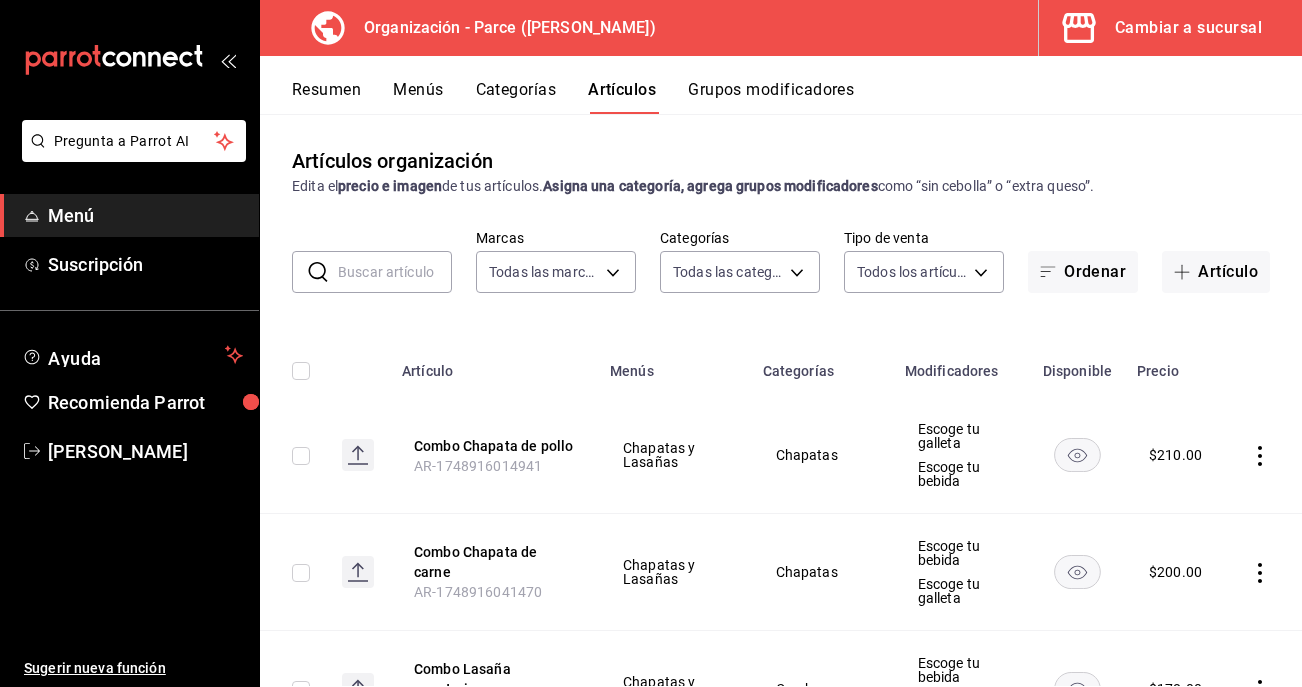 type on "0a3127fc-1276-4737-ab8d-e4e994693669,4b297962-9005-42f3-abd1-527526d01ddc,1a53e0b4-2e39-46a9-84cf-7f6a69f9f111,c630f9e2-fcd7-4872-9bbf-a46be475e313,714c4b6c-cc4b-473b-9001-35e0f2212cbe,3aa0a133-d70d-4326-8f8a-745f727d753f" 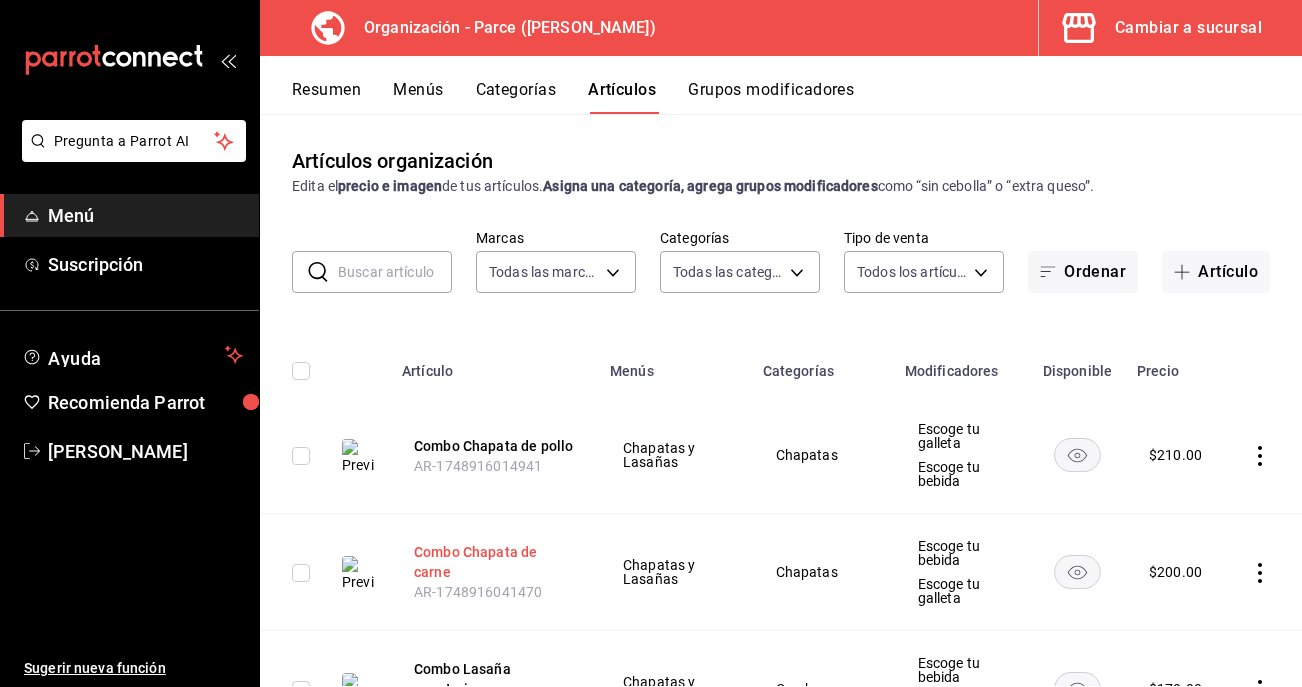 click on "Combo Chapata de carne" at bounding box center (494, 562) 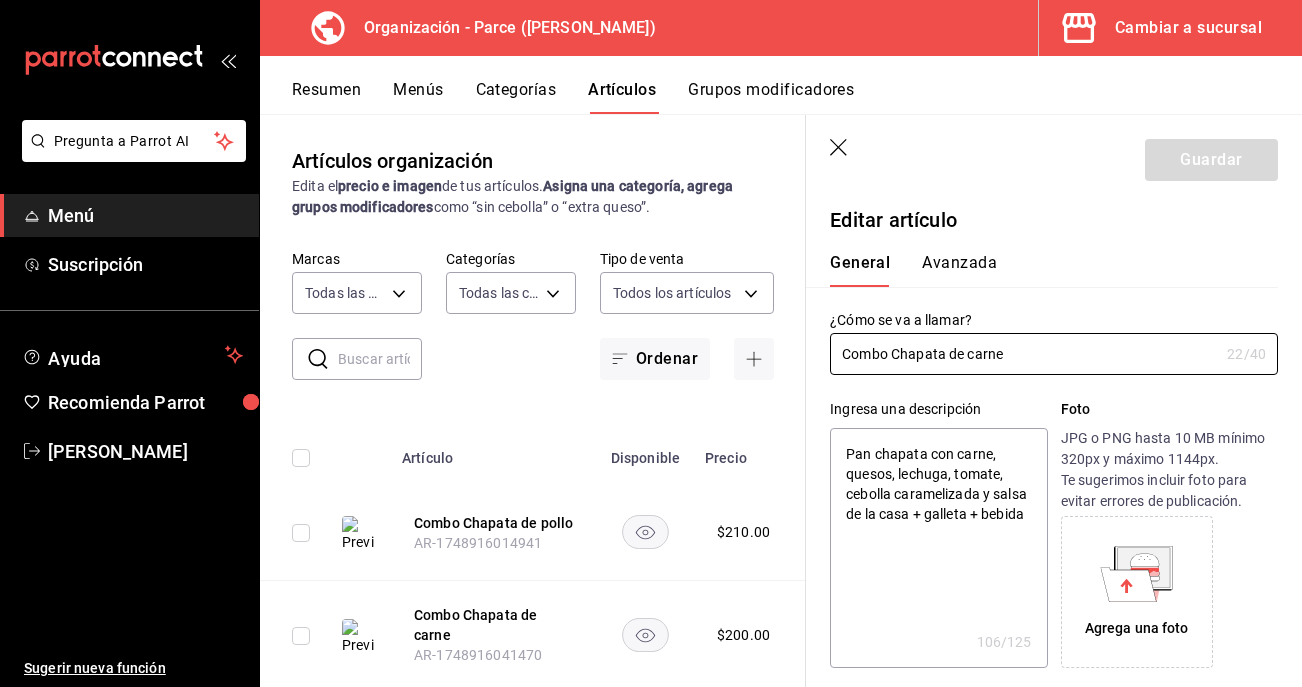type on "x" 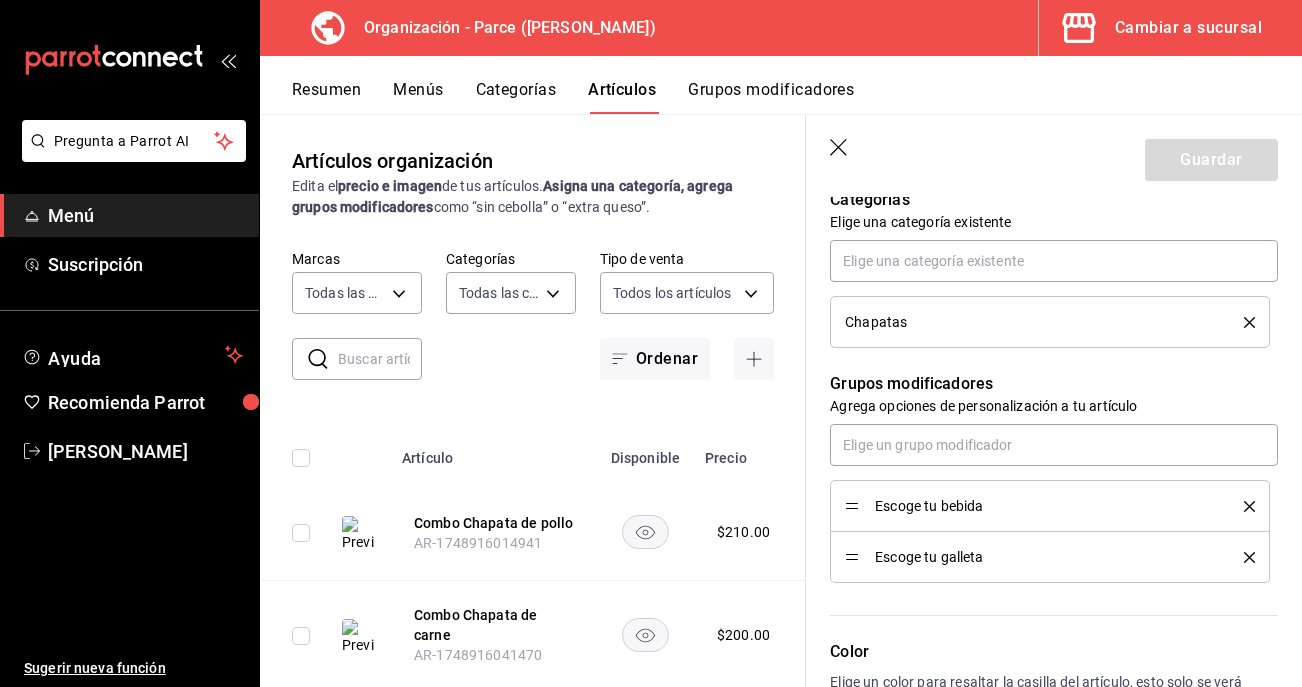scroll, scrollTop: 1095, scrollLeft: 0, axis: vertical 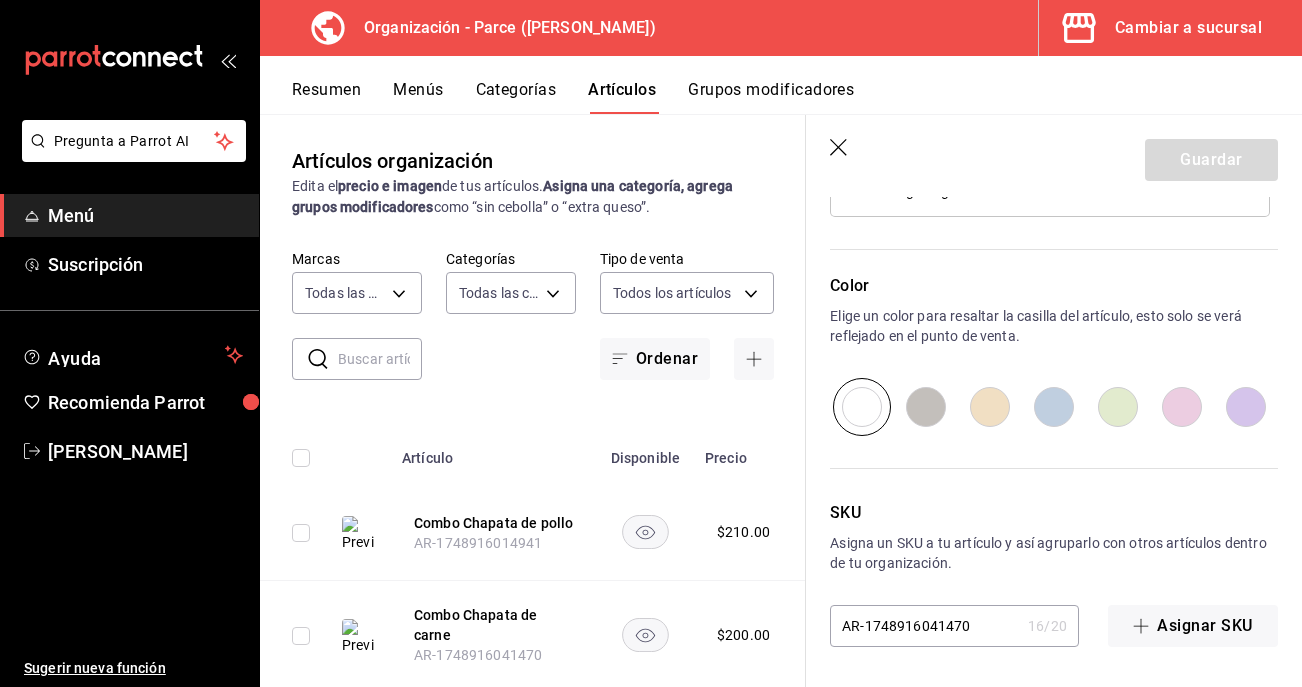 click on "AR-1748916041470" at bounding box center [925, 626] 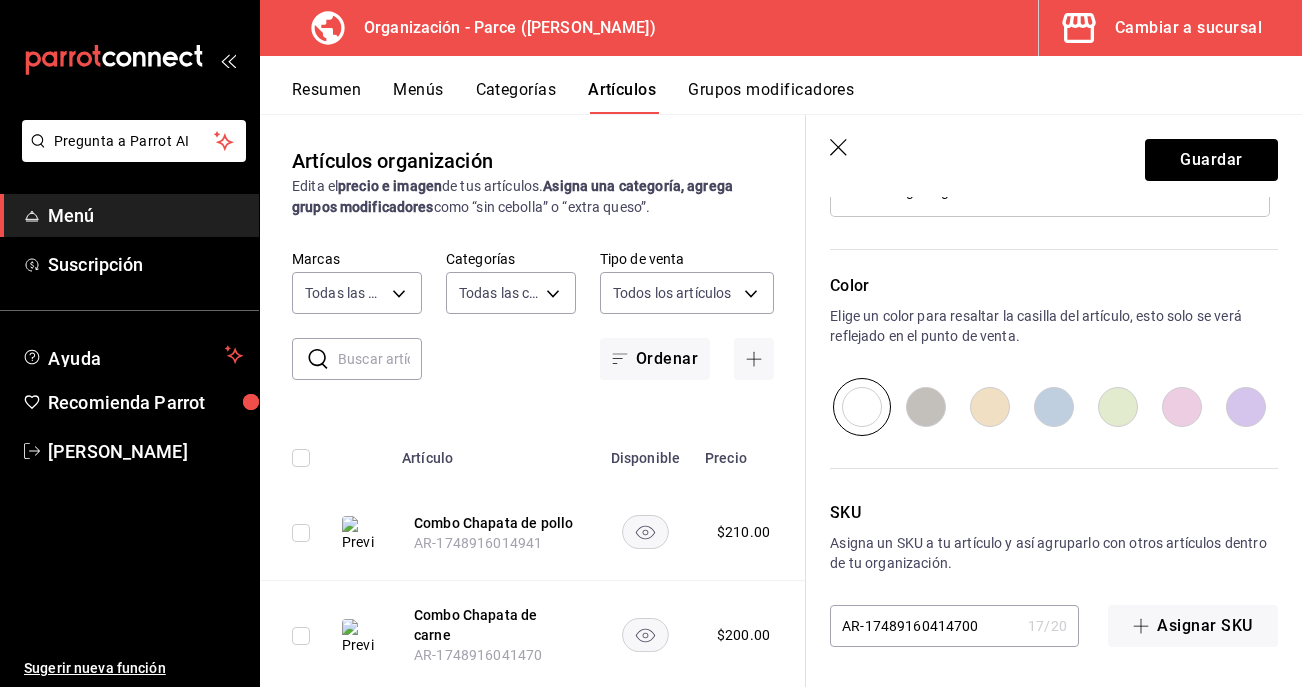 type on "x" 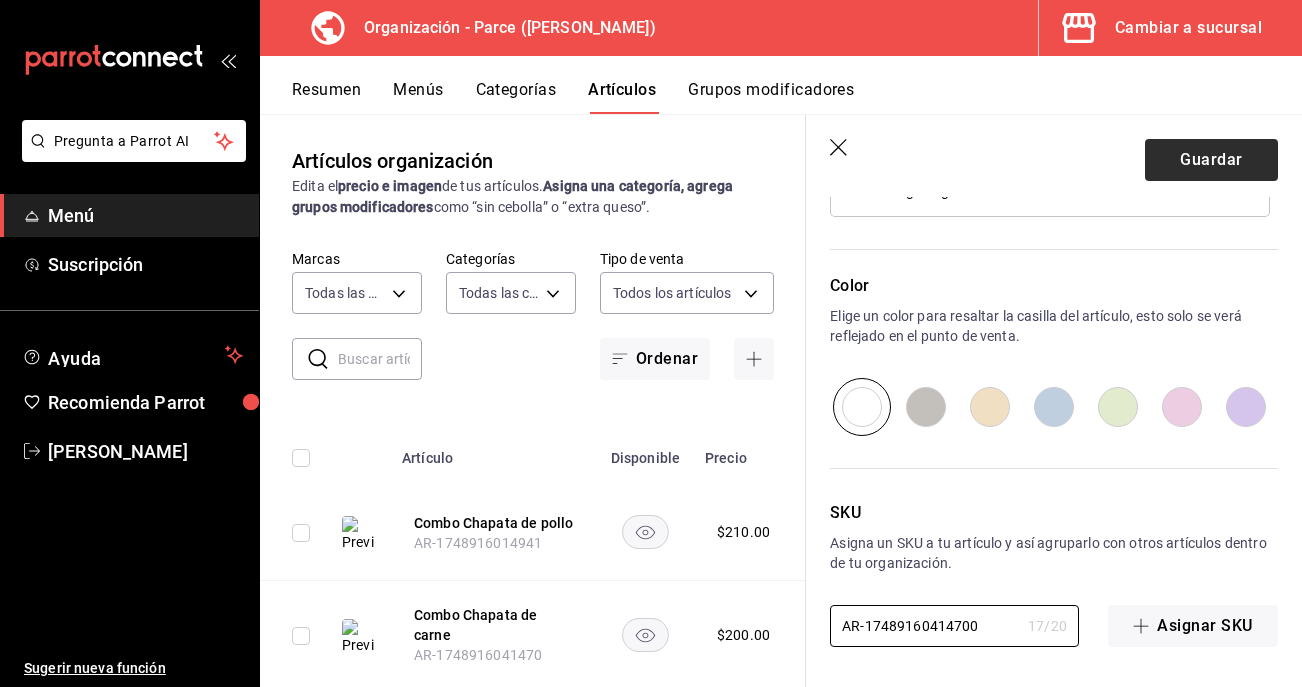 type on "AR-17489160414700" 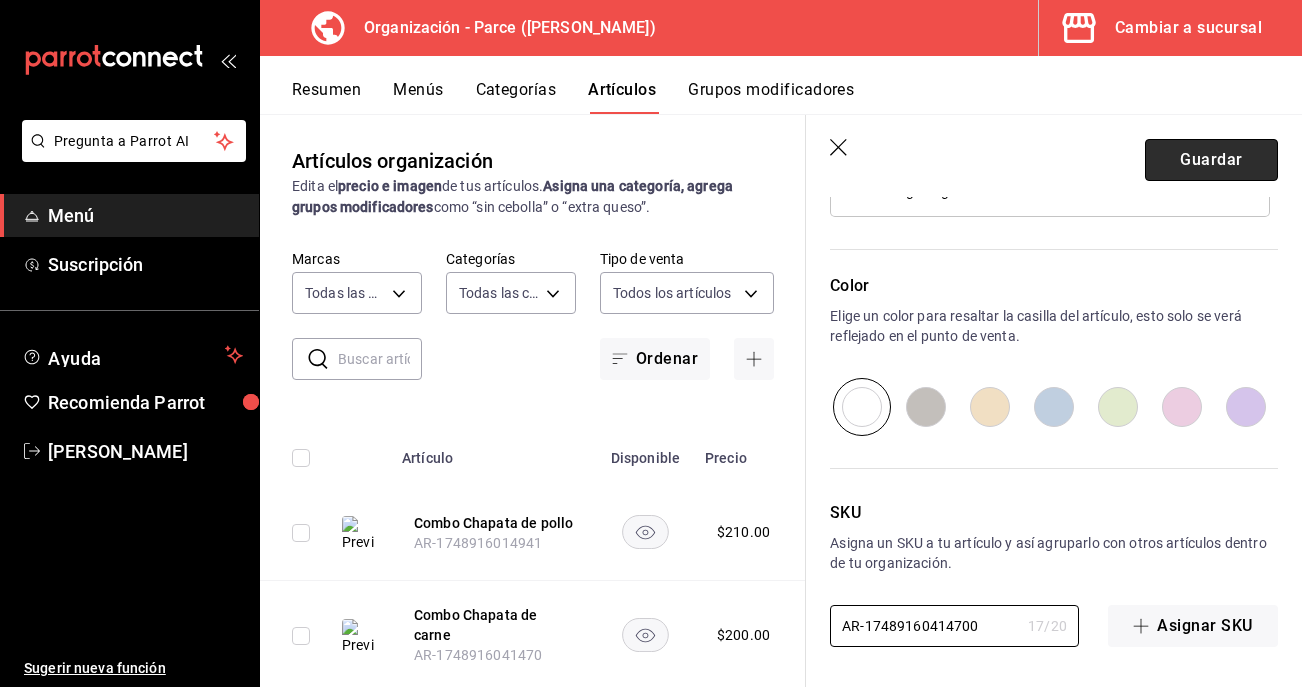 click on "Guardar" at bounding box center [1211, 160] 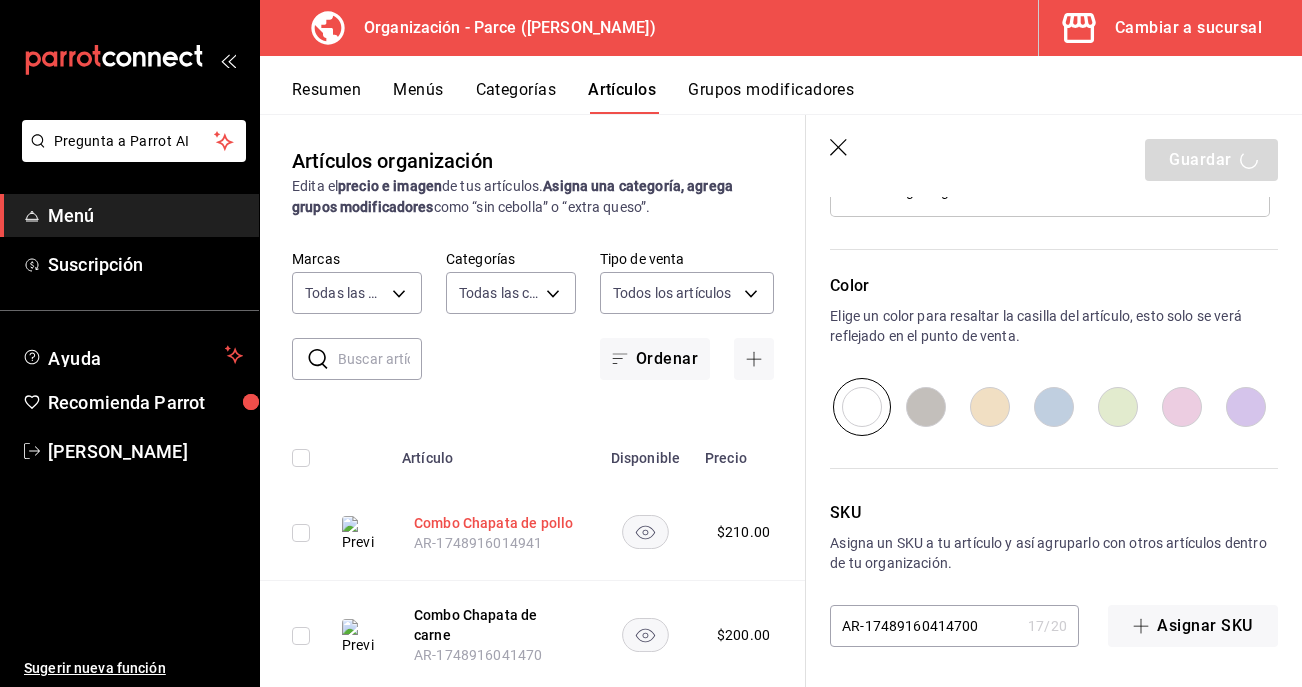 type on "x" 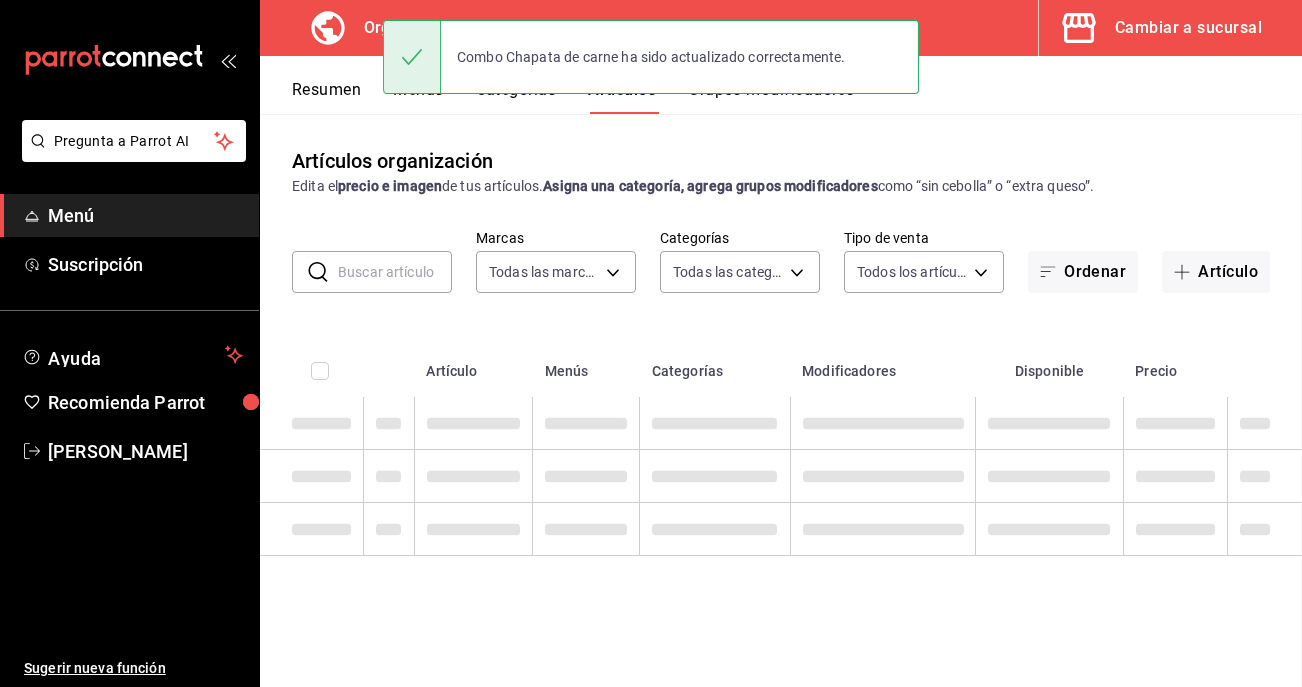 scroll, scrollTop: 0, scrollLeft: 0, axis: both 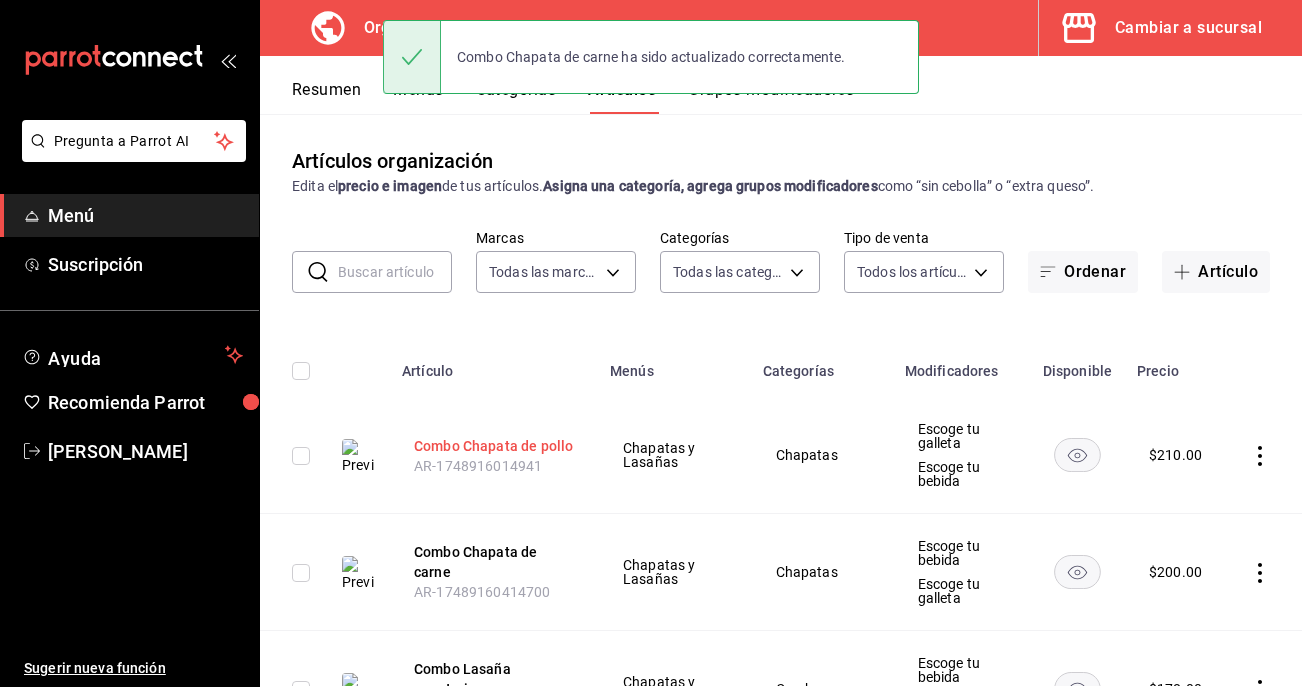 click on "Combo Chapata de pollo" at bounding box center [494, 446] 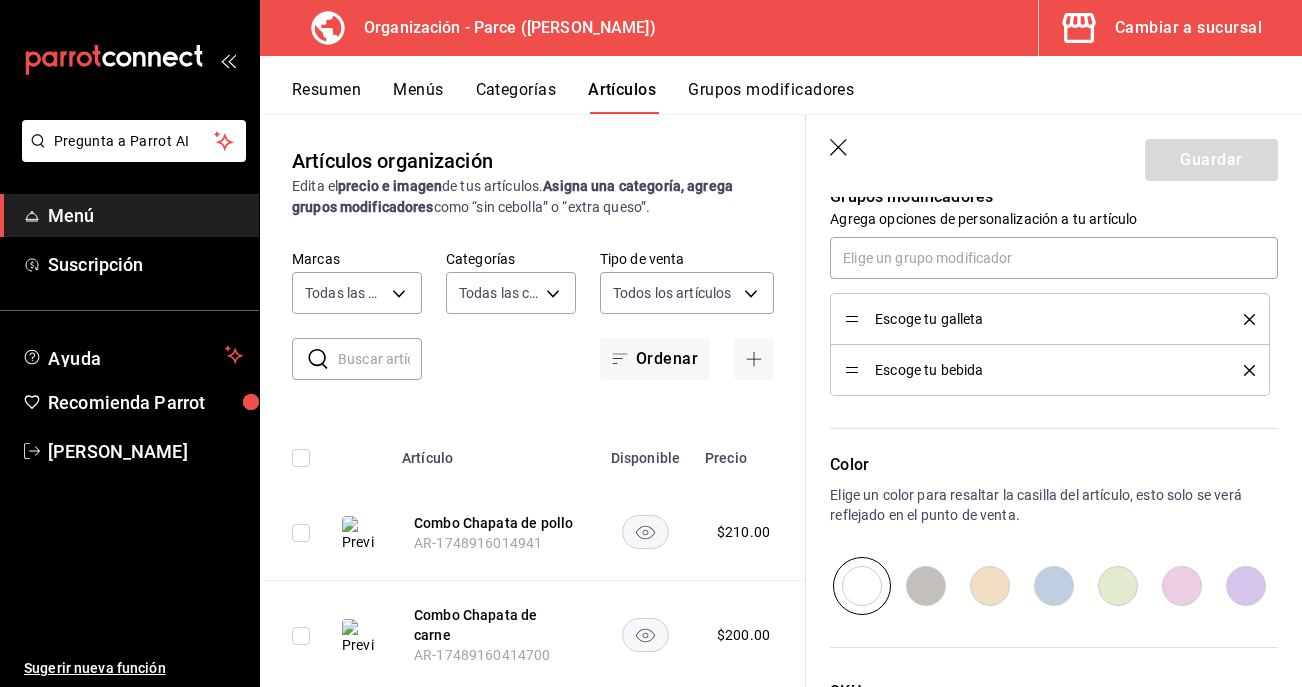 scroll, scrollTop: 1095, scrollLeft: 0, axis: vertical 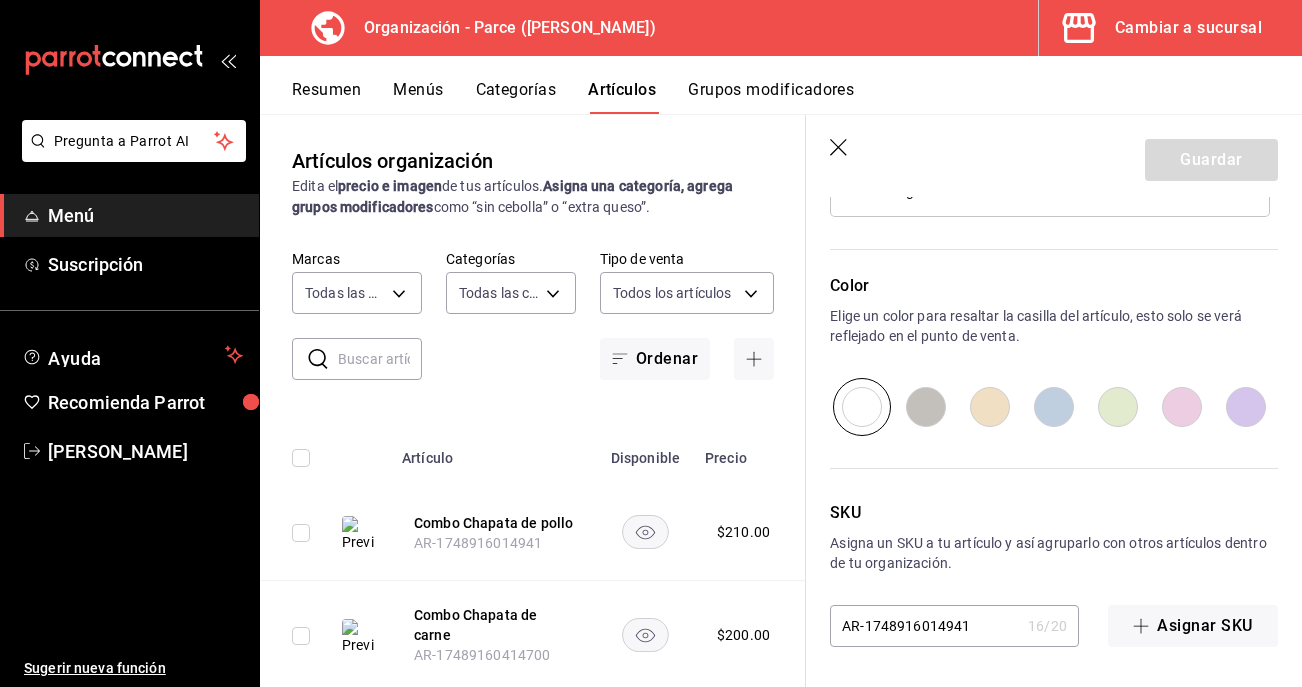 click on "AR-1748916014941" at bounding box center [925, 626] 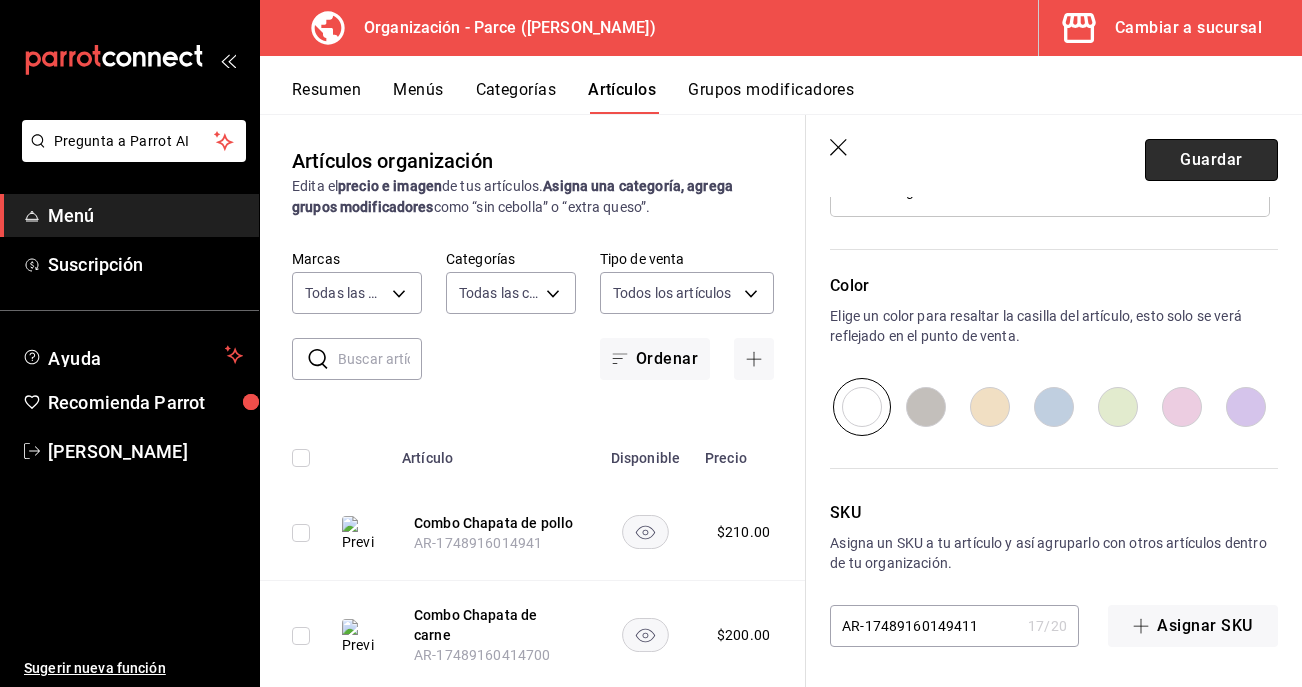 click on "Guardar" at bounding box center (1211, 160) 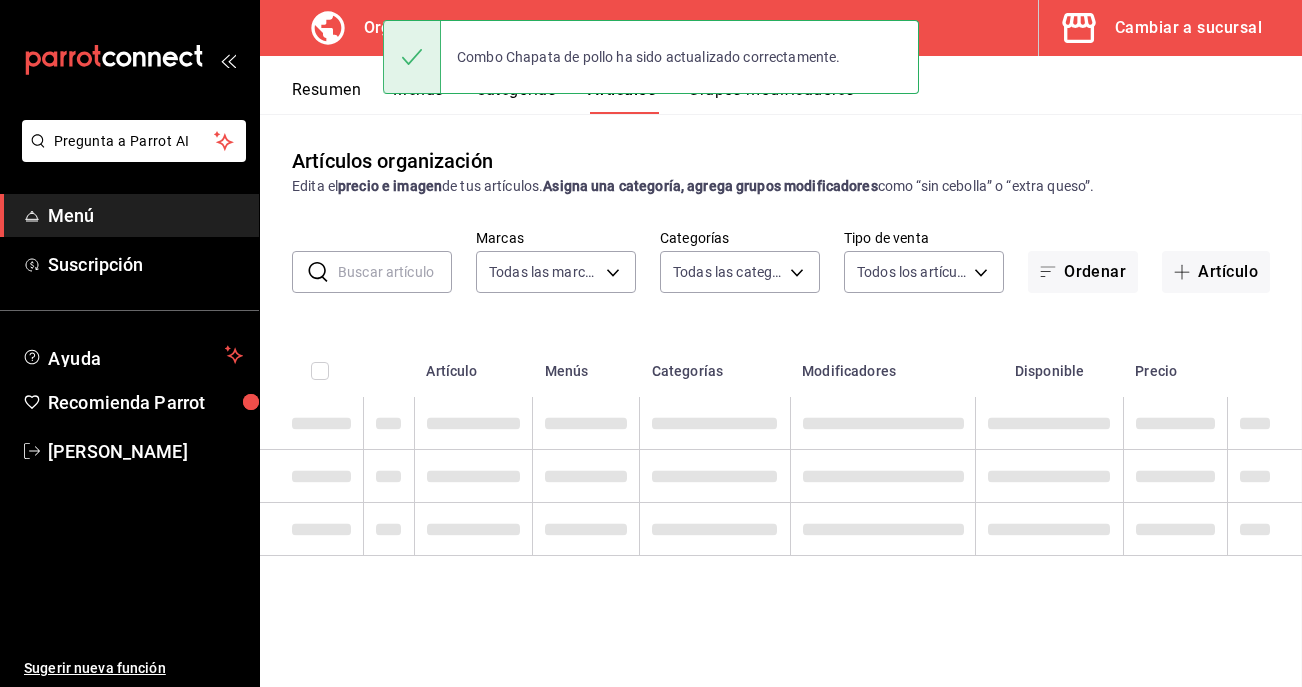 scroll, scrollTop: 0, scrollLeft: 0, axis: both 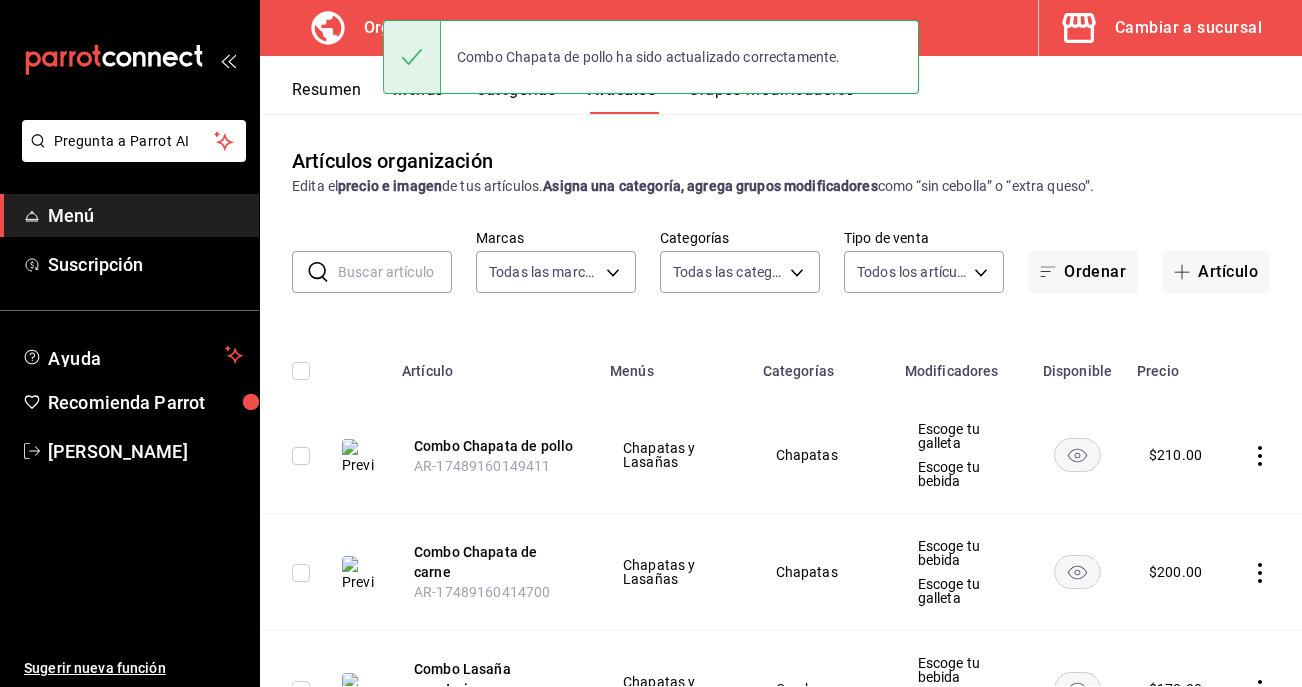 click on "Menús" at bounding box center [418, 97] 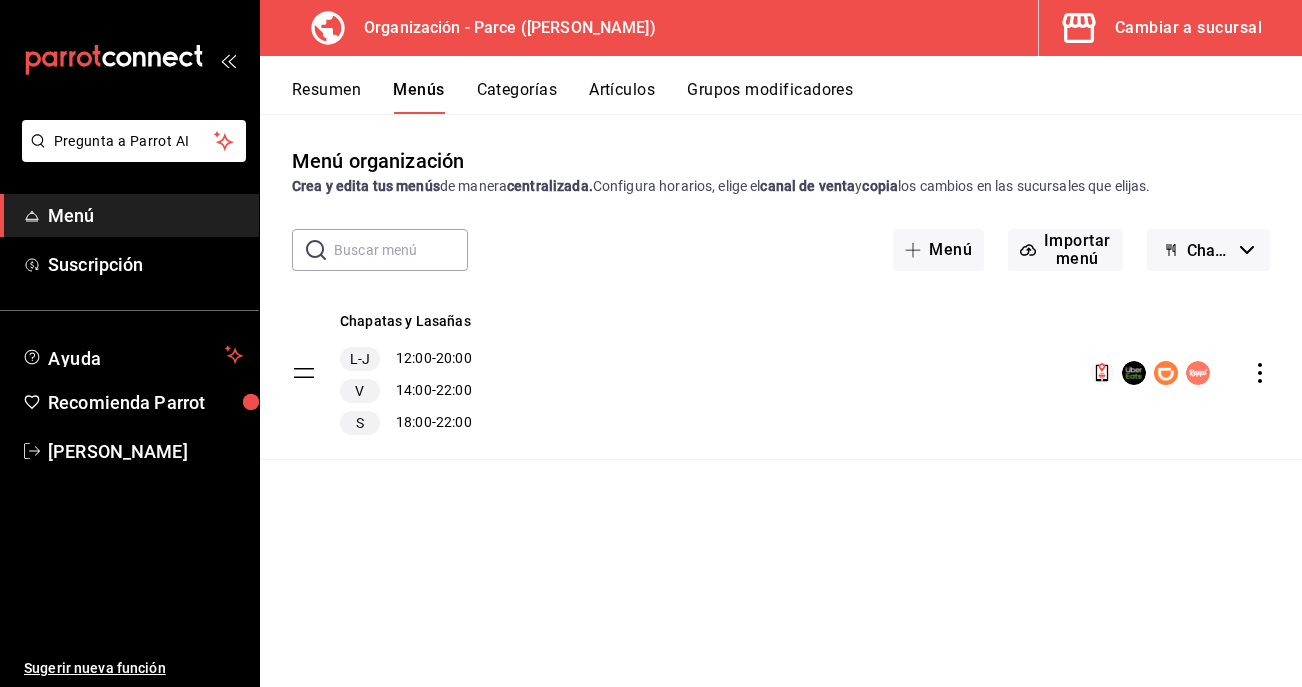 click 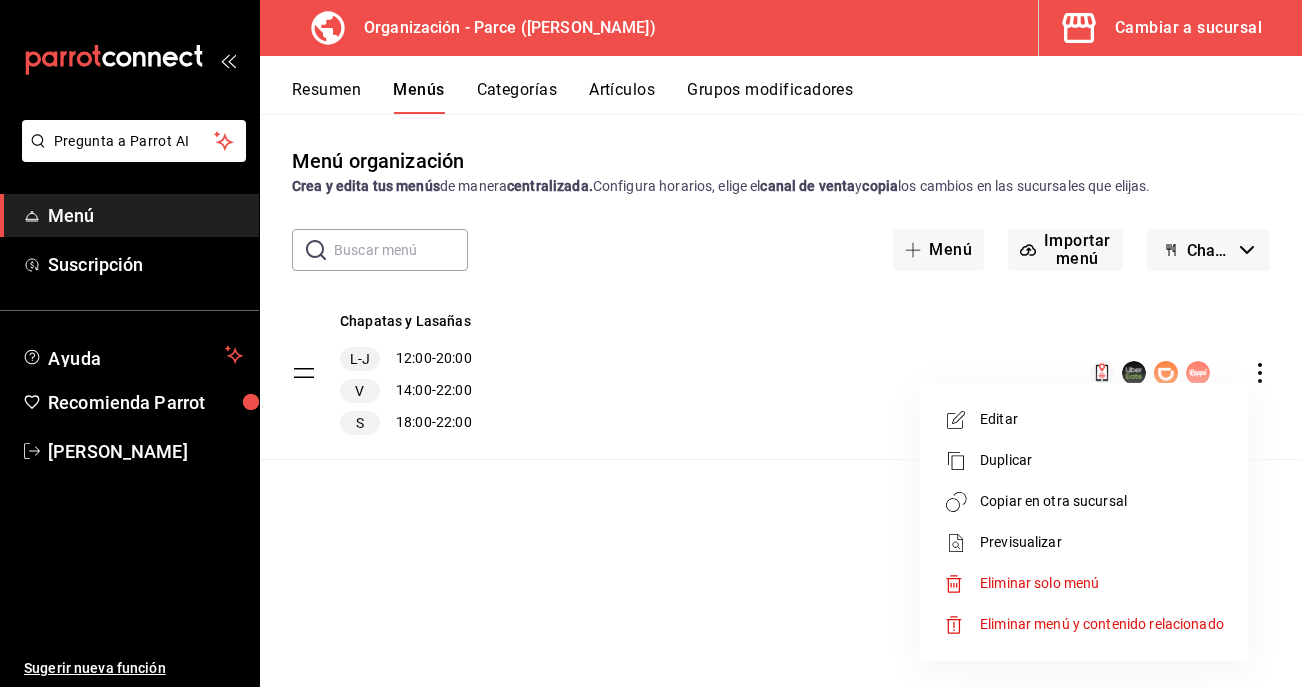 click on "Copiar en otra sucursal" at bounding box center [1102, 501] 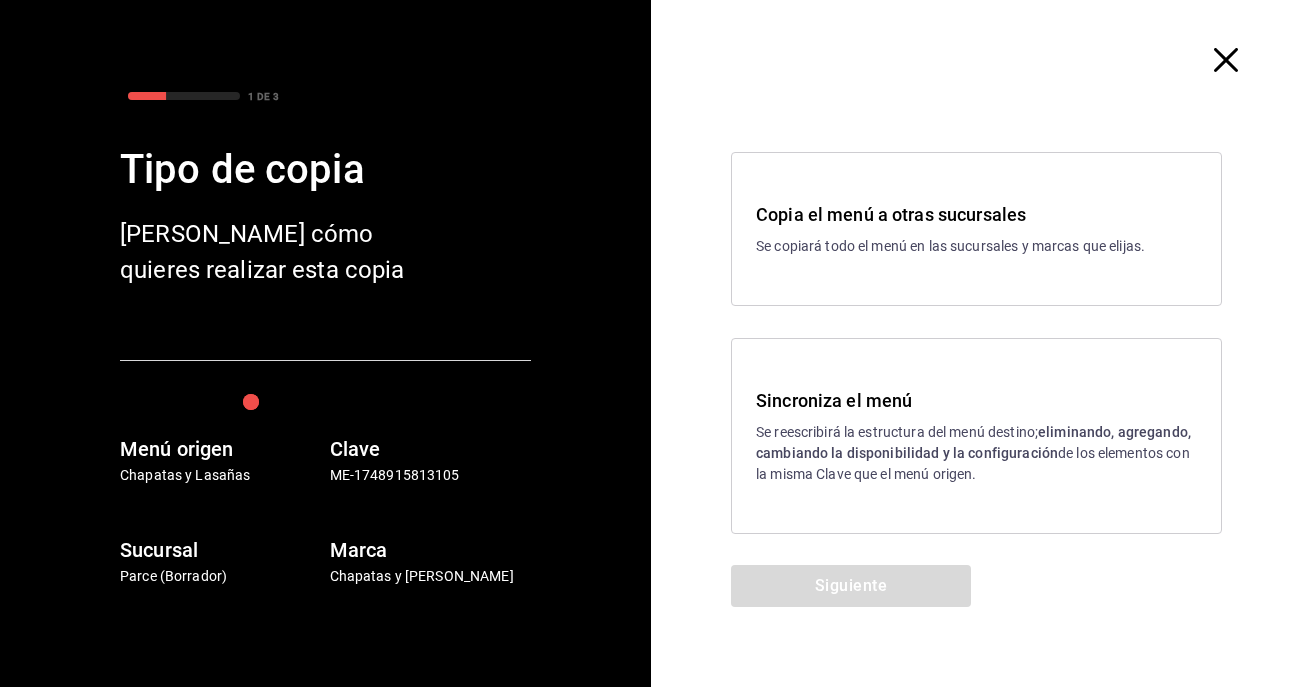 click on "Se reescribirá la estructura del menú destino;  eliminando, agregando, cambiando la disponibilidad y la configuración  de los elementos con la misma Clave que el menú origen." at bounding box center (976, 453) 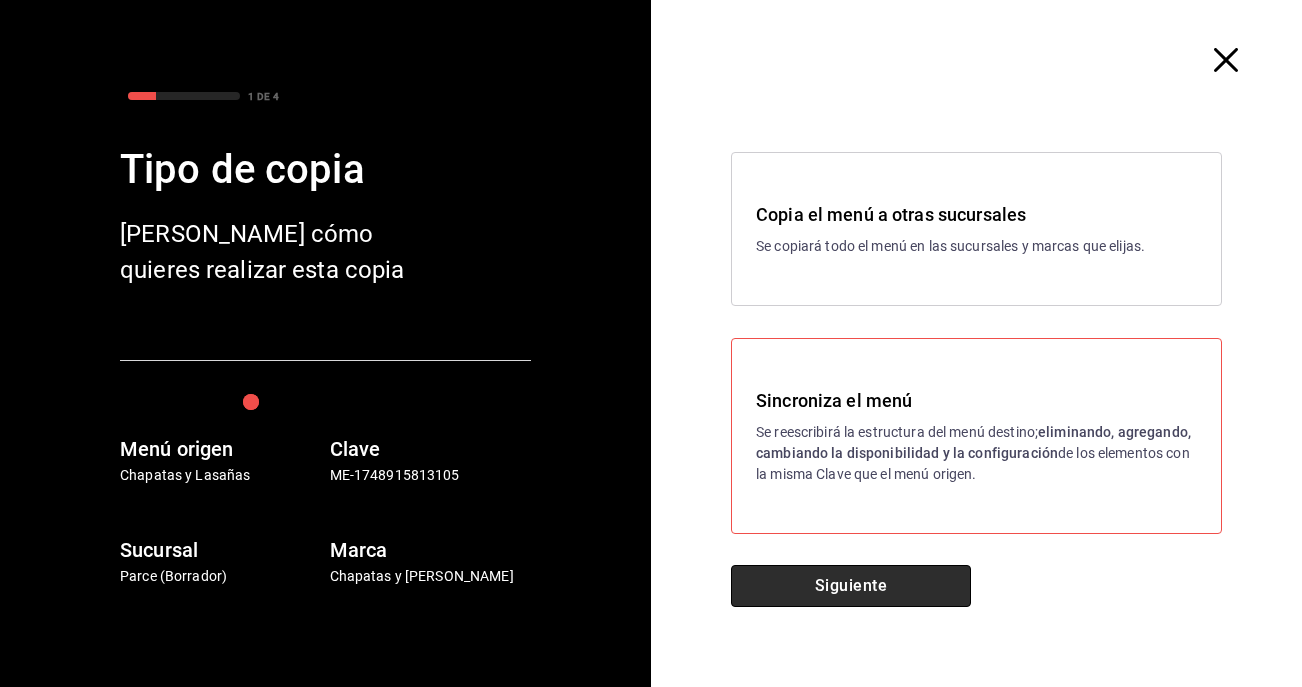 click on "Siguiente" at bounding box center [851, 586] 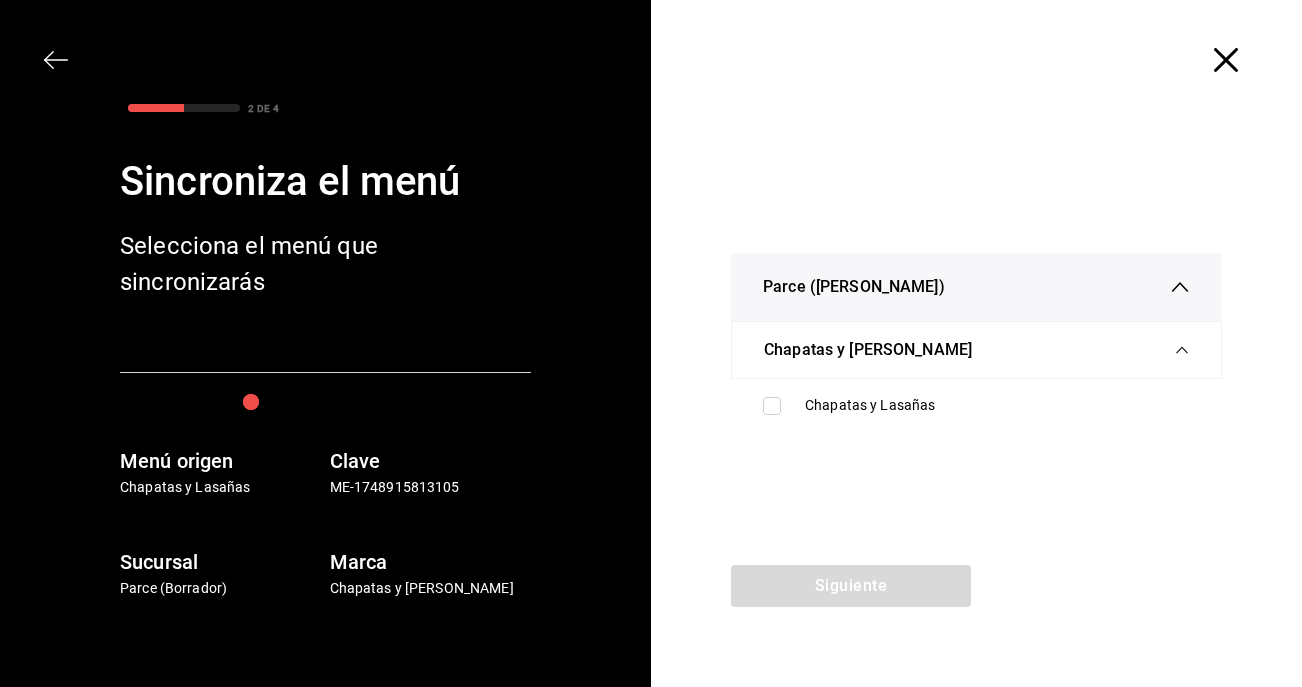 drag, startPoint x: 774, startPoint y: 413, endPoint x: 774, endPoint y: 442, distance: 29 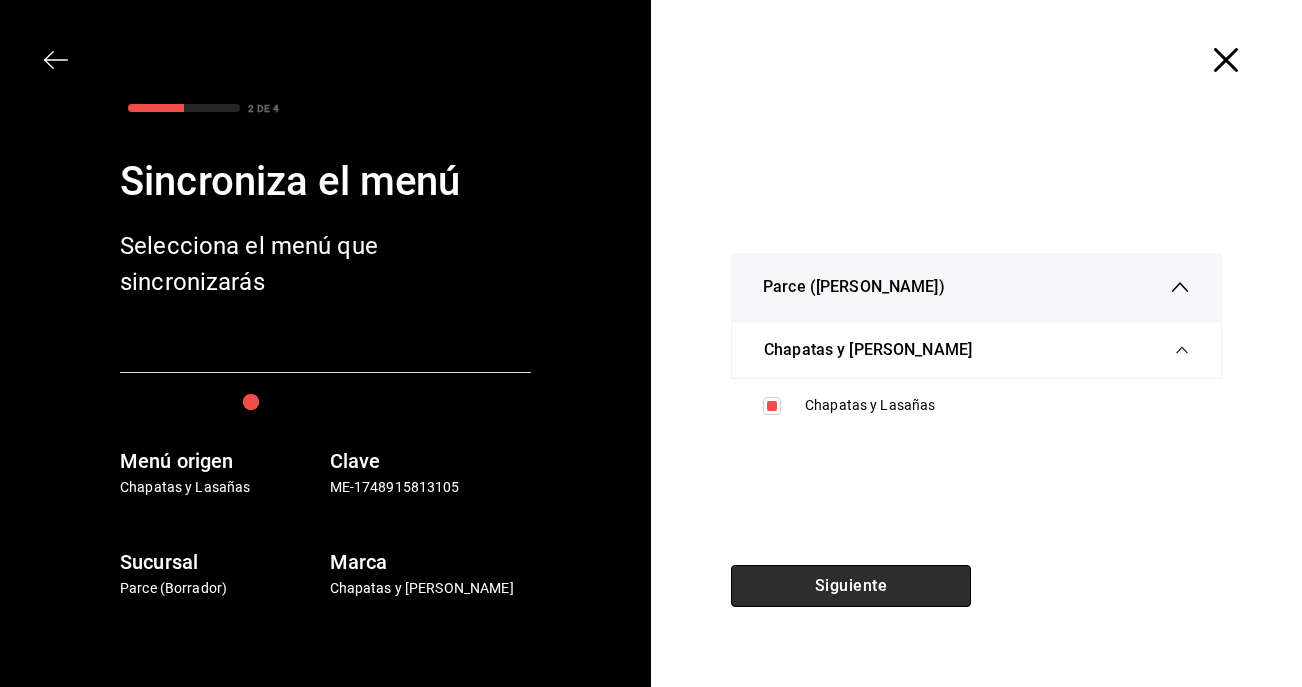 click on "Siguiente" at bounding box center [851, 586] 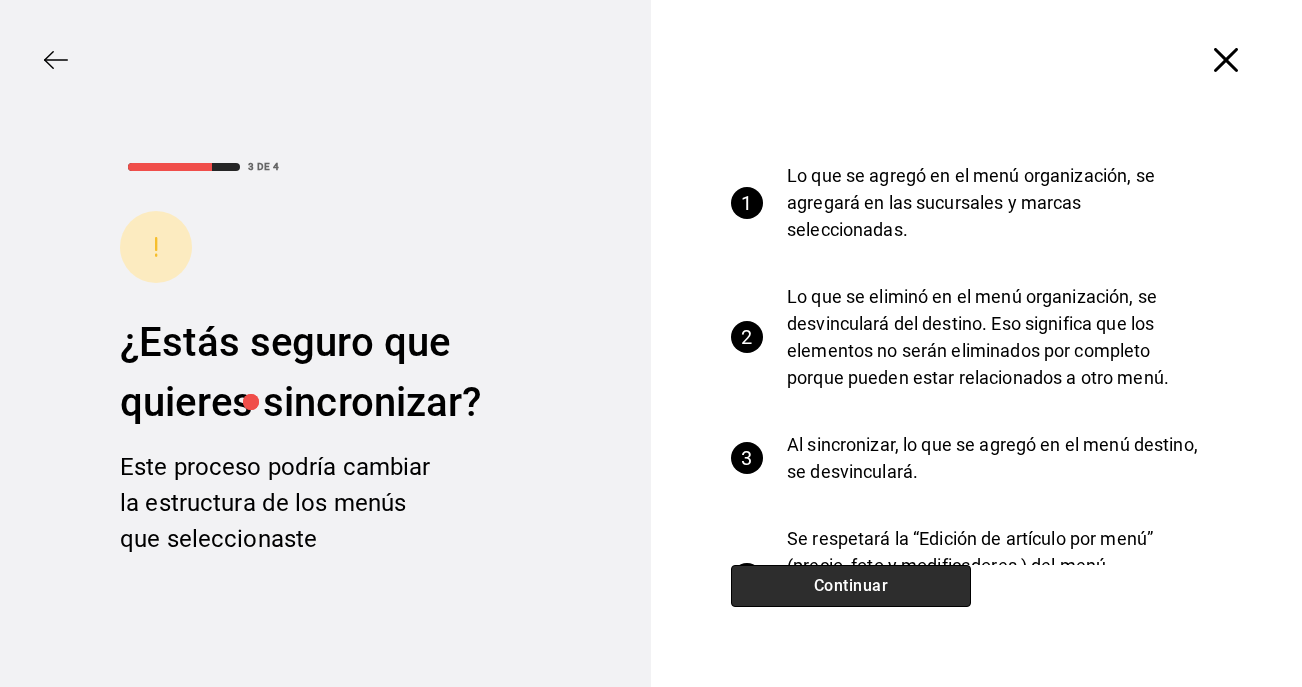 click on "Continuar" at bounding box center (851, 586) 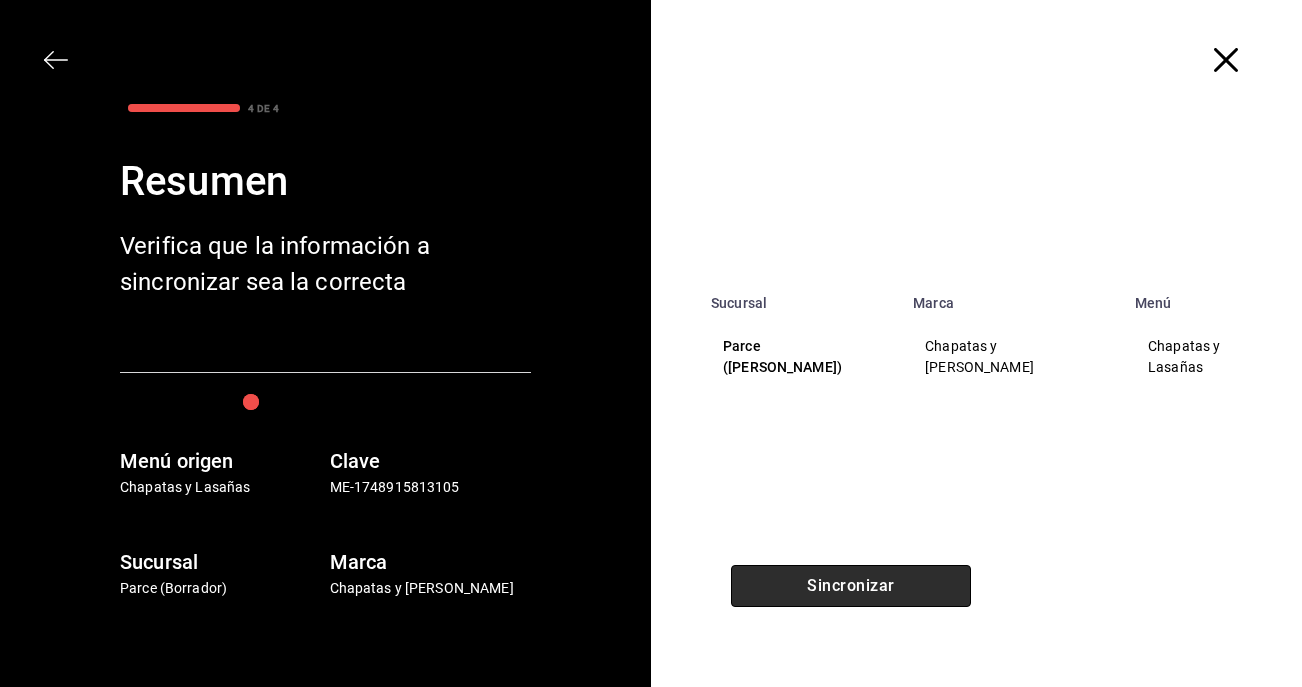 click on "Sincronizar" at bounding box center (851, 586) 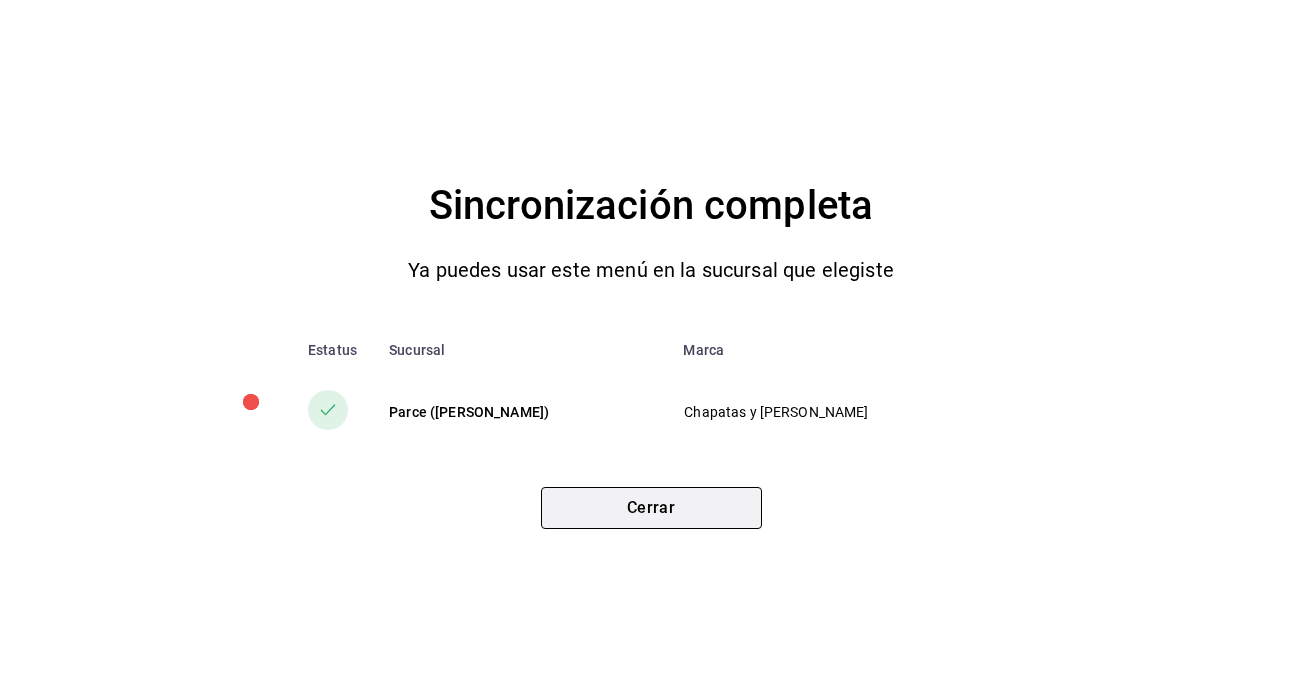 click on "Cerrar" at bounding box center [651, 508] 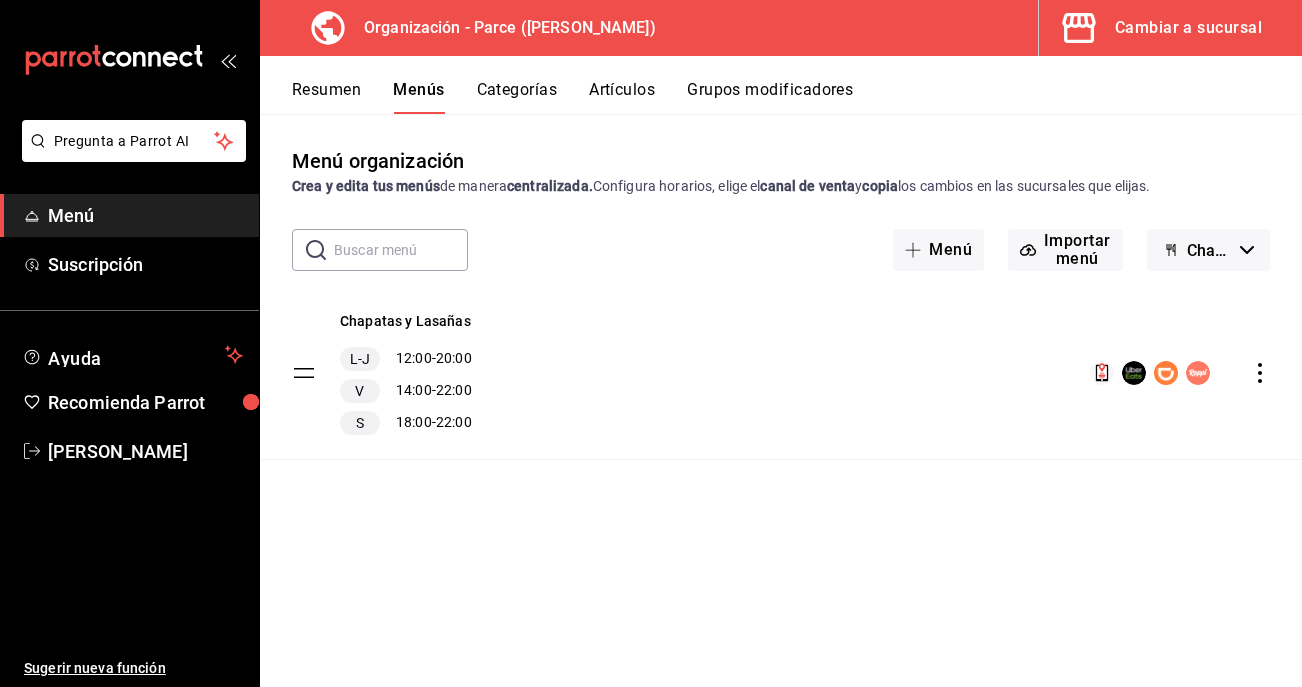 click on "Cambiar a sucursal" at bounding box center (1188, 28) 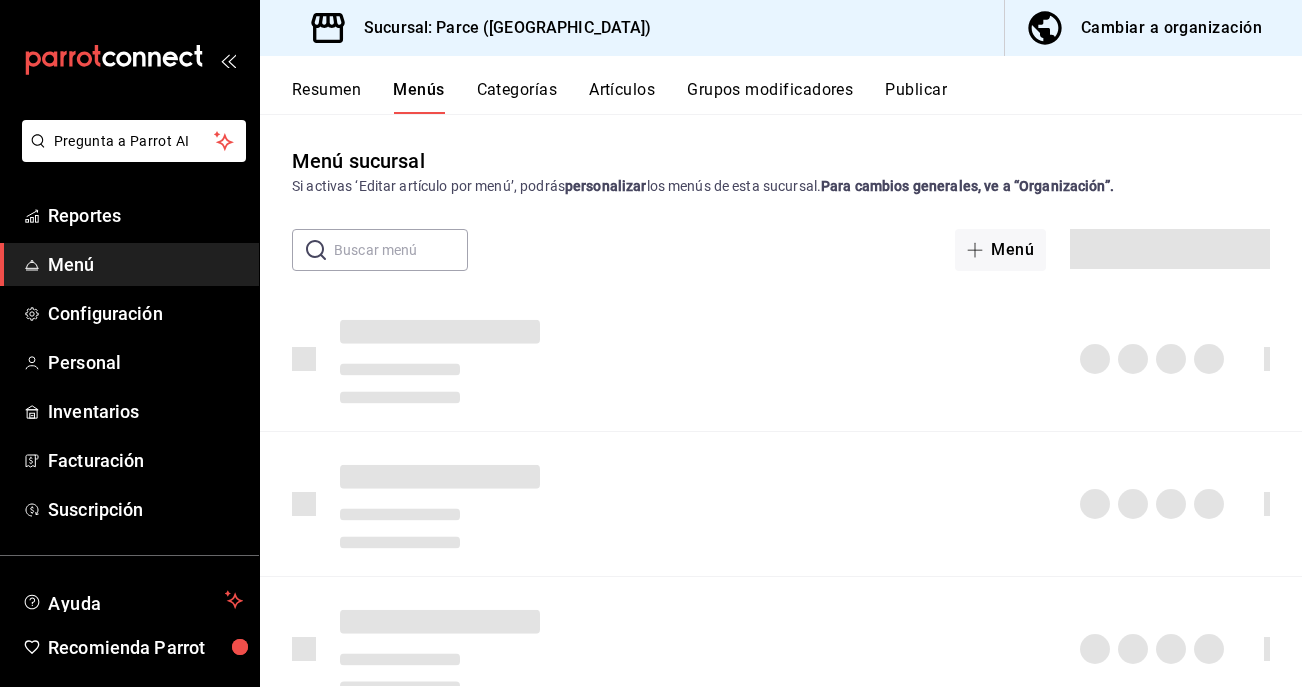 click on "Publicar" at bounding box center (916, 97) 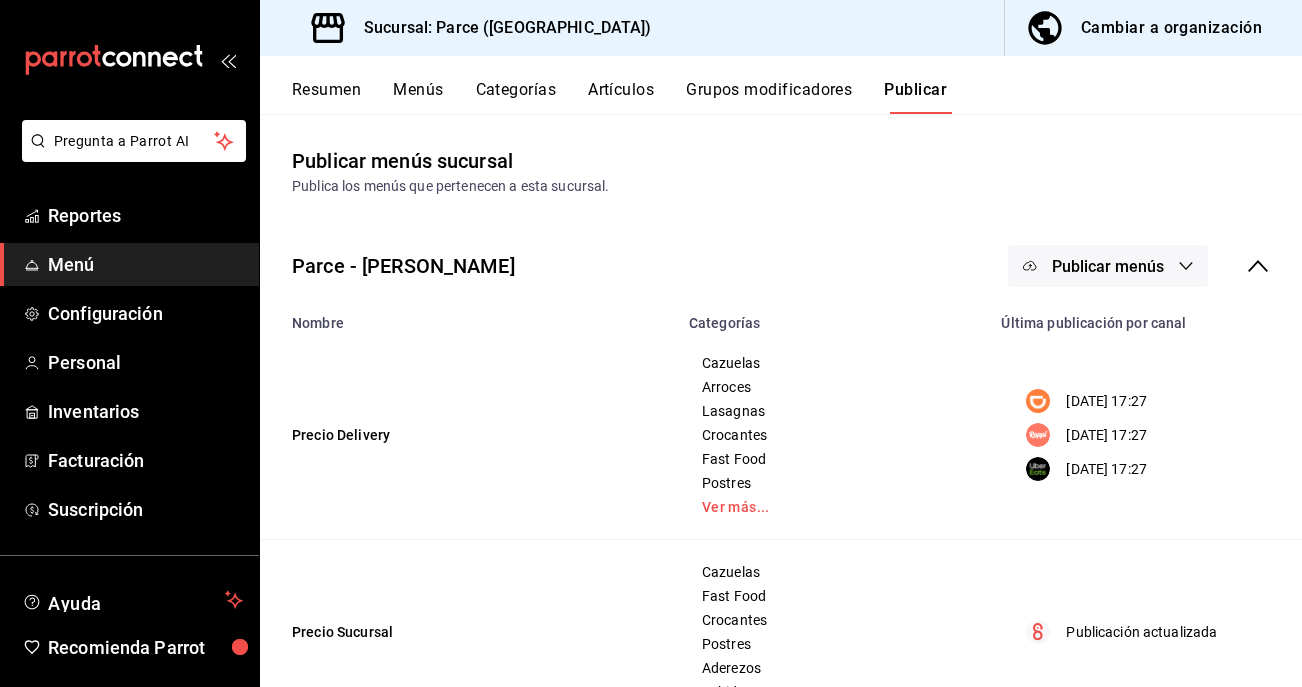 click on "Publicar menús" at bounding box center [1108, 266] 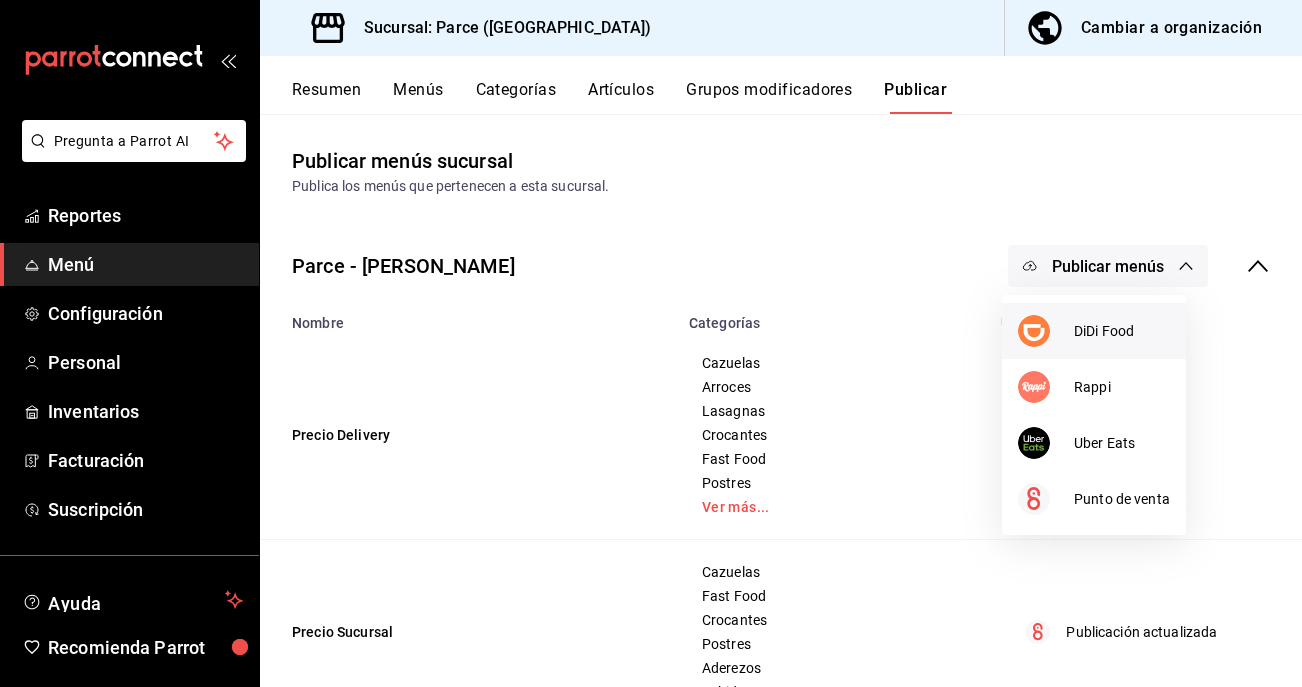 click on "DiDi Food" at bounding box center [1122, 331] 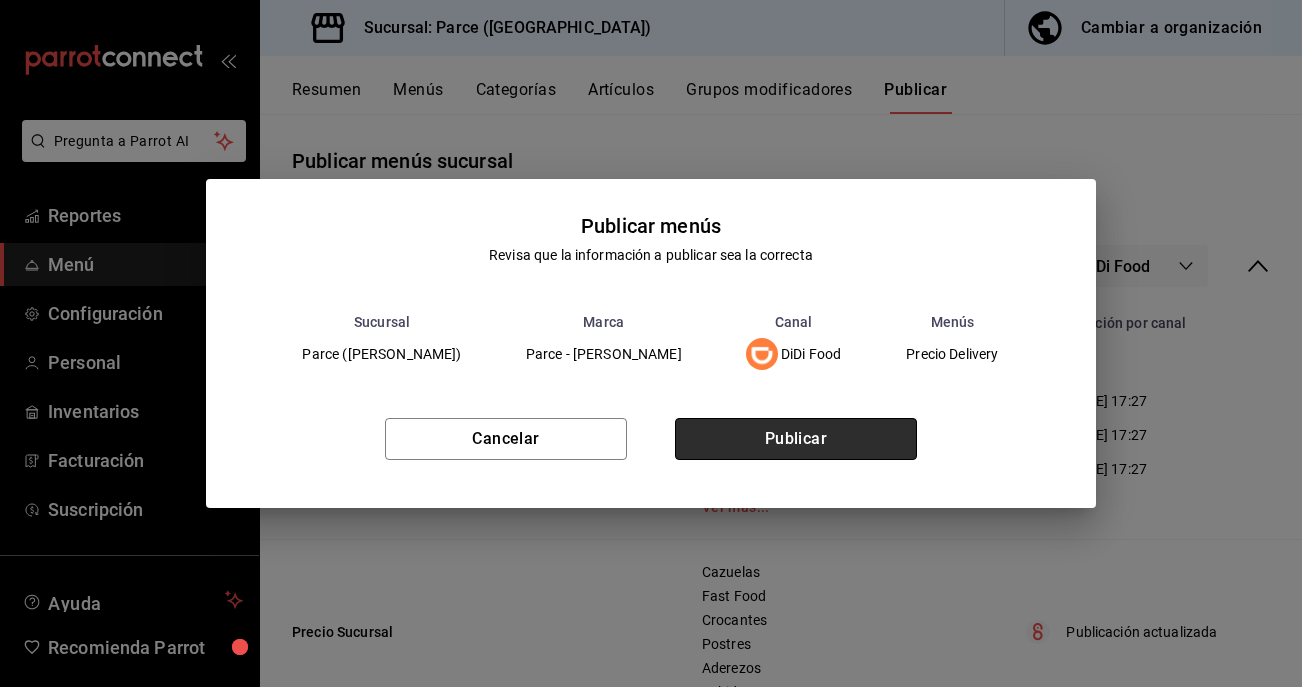 click on "Publicar" at bounding box center (796, 439) 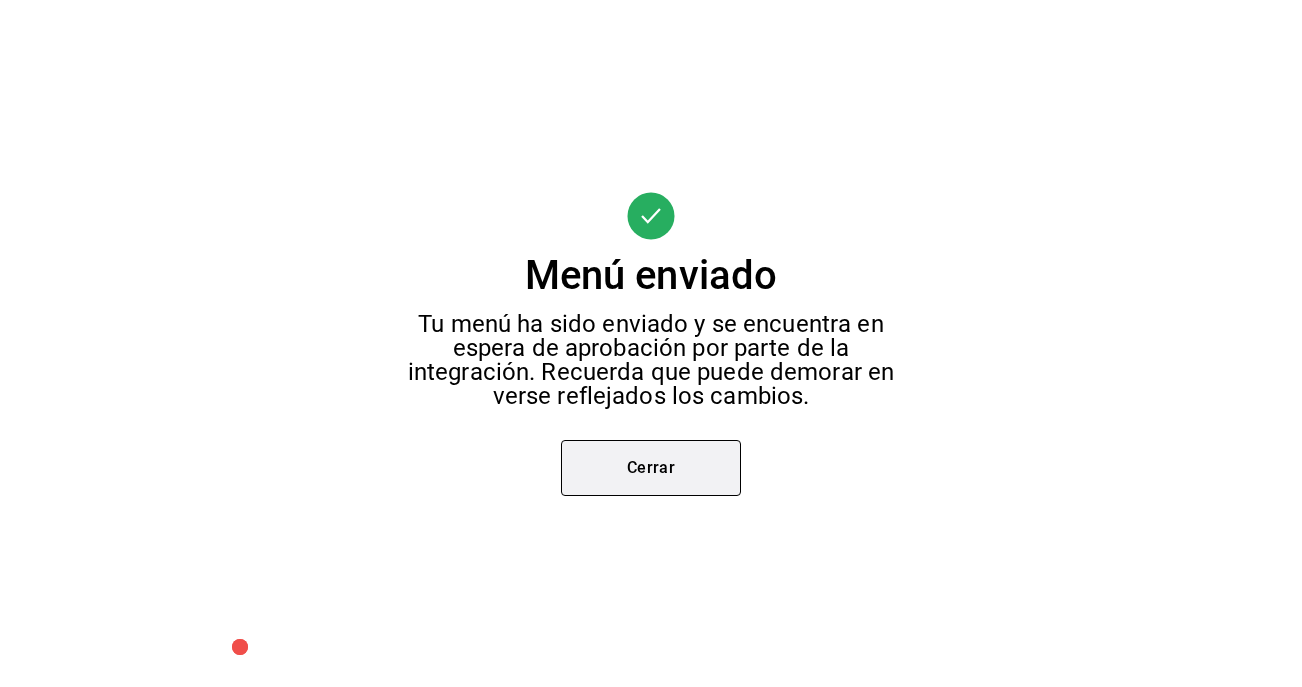 click on "Cerrar" at bounding box center (651, 468) 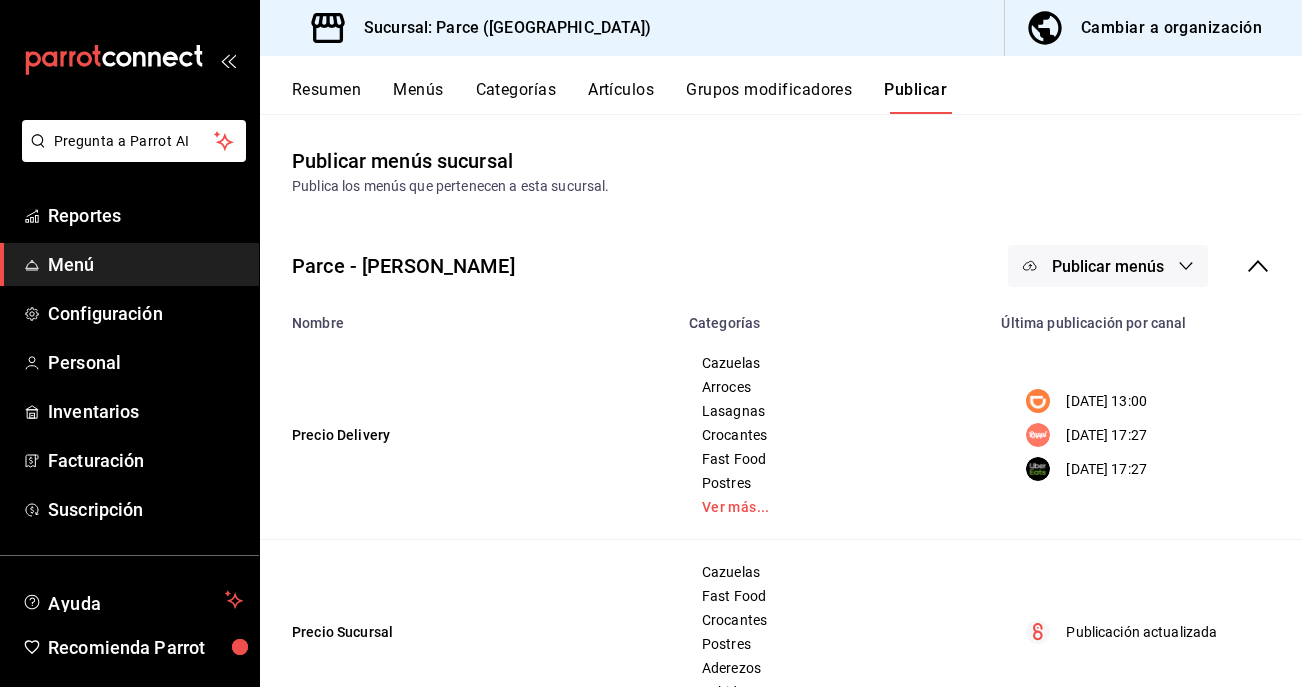 click on "Publicar menús" at bounding box center (1108, 266) 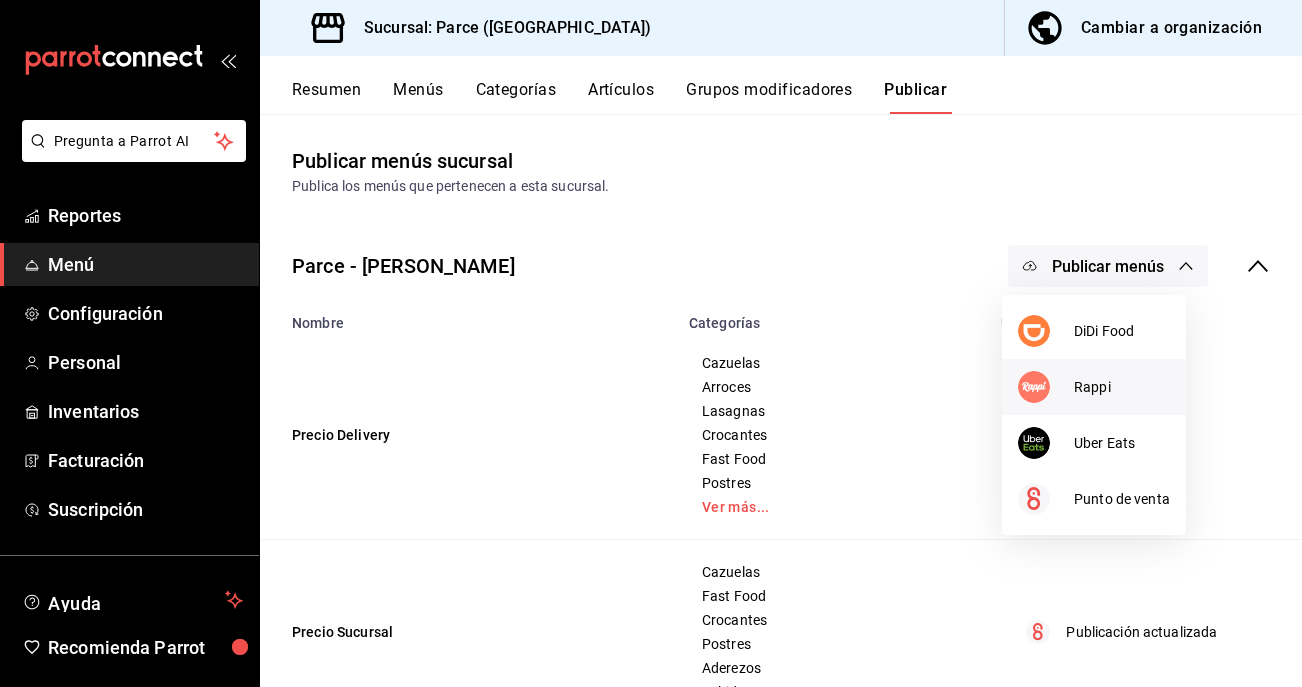 click at bounding box center (1046, 387) 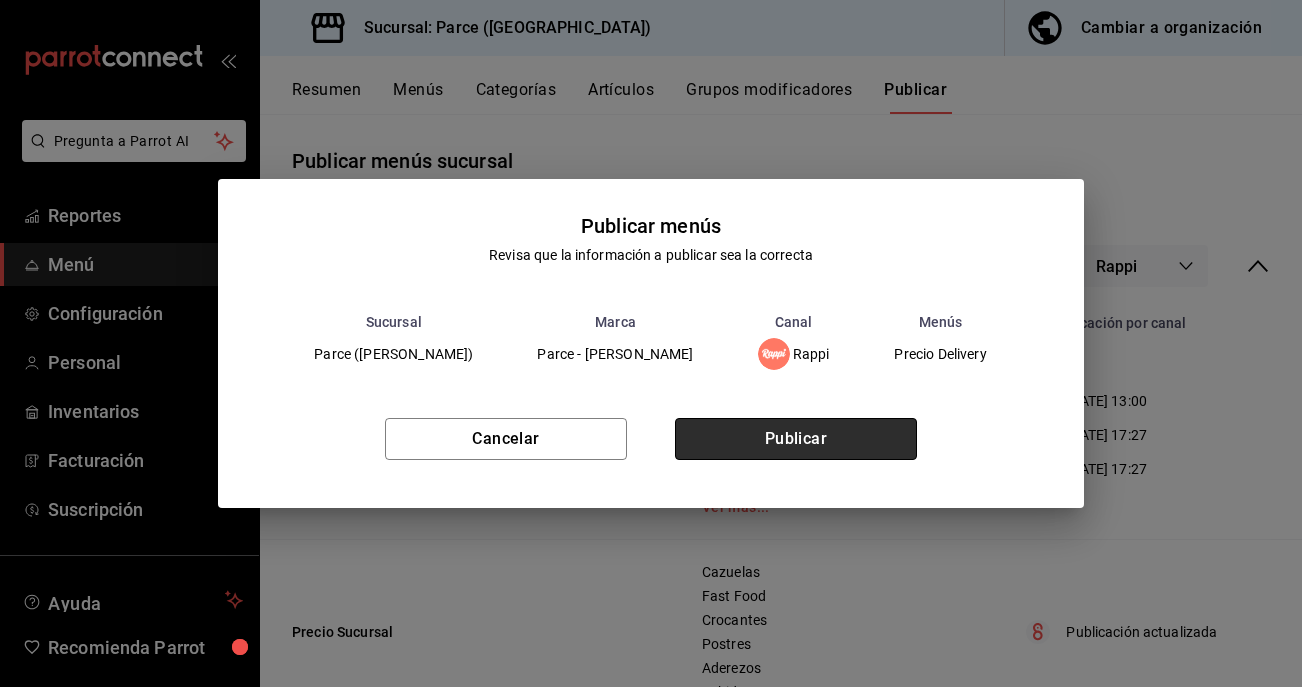 click on "Publicar" at bounding box center (796, 439) 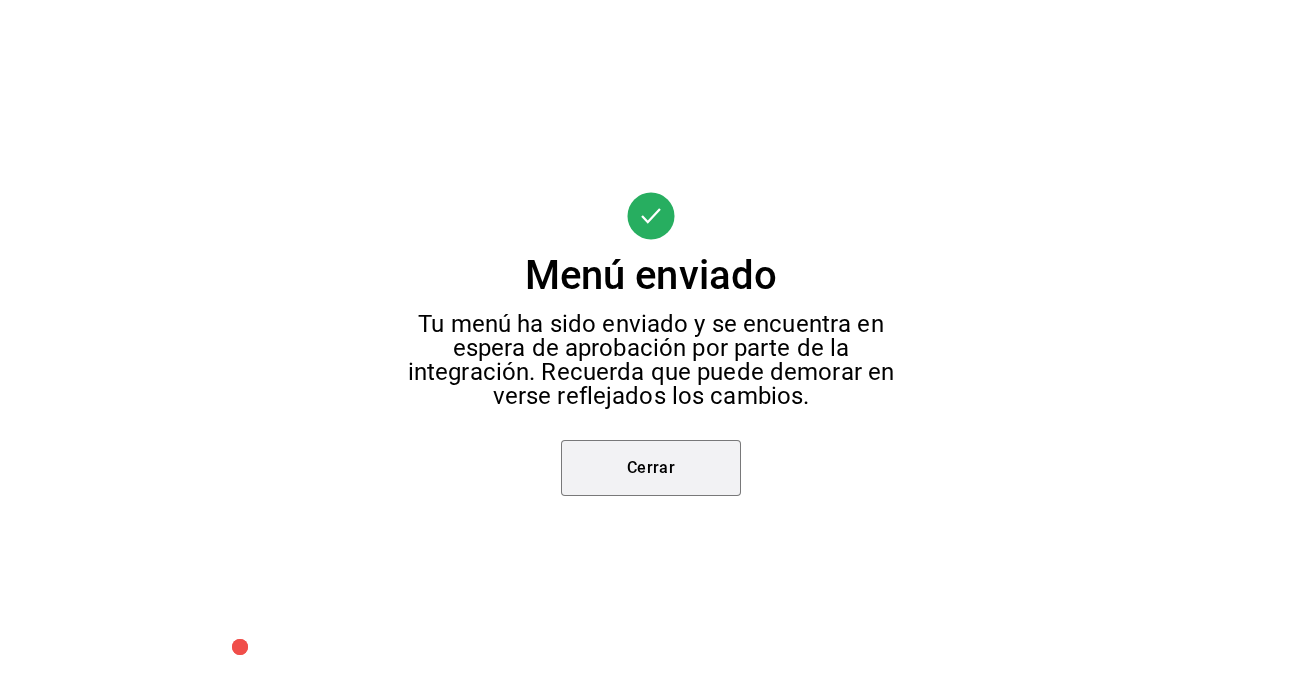 drag, startPoint x: 642, startPoint y: 468, endPoint x: 674, endPoint y: 460, distance: 32.984844 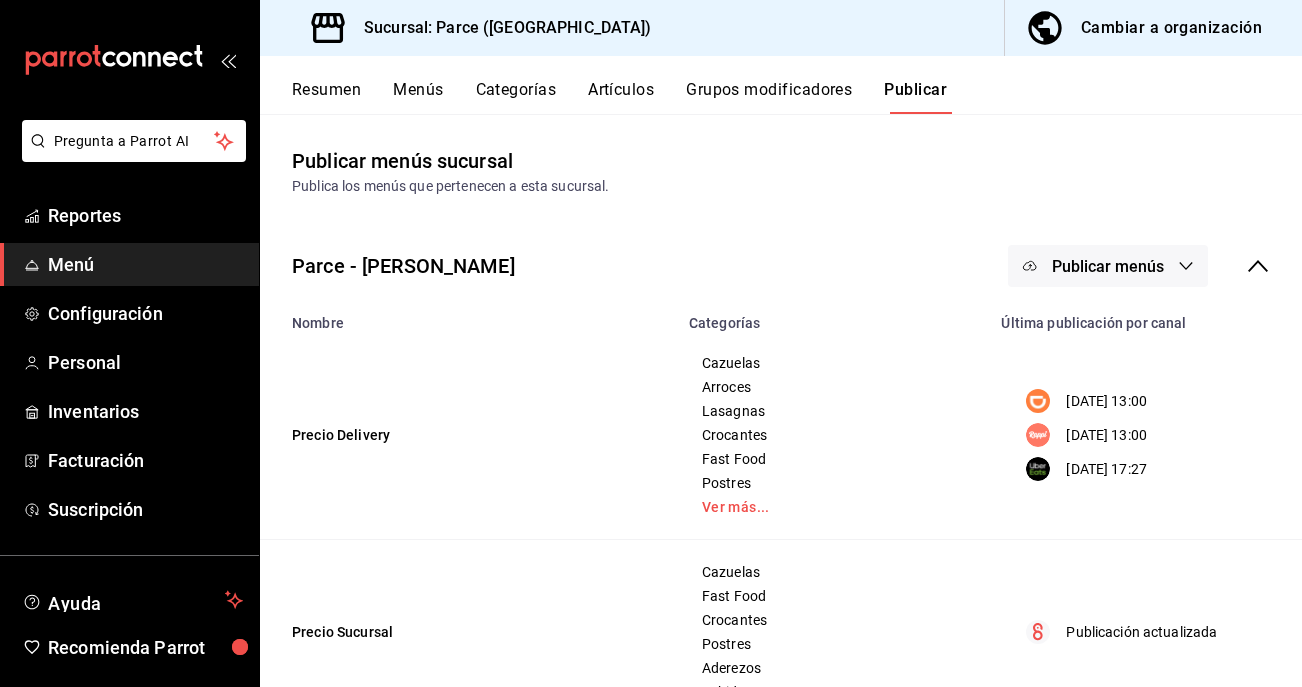 click on "Publicar menús" at bounding box center (1108, 266) 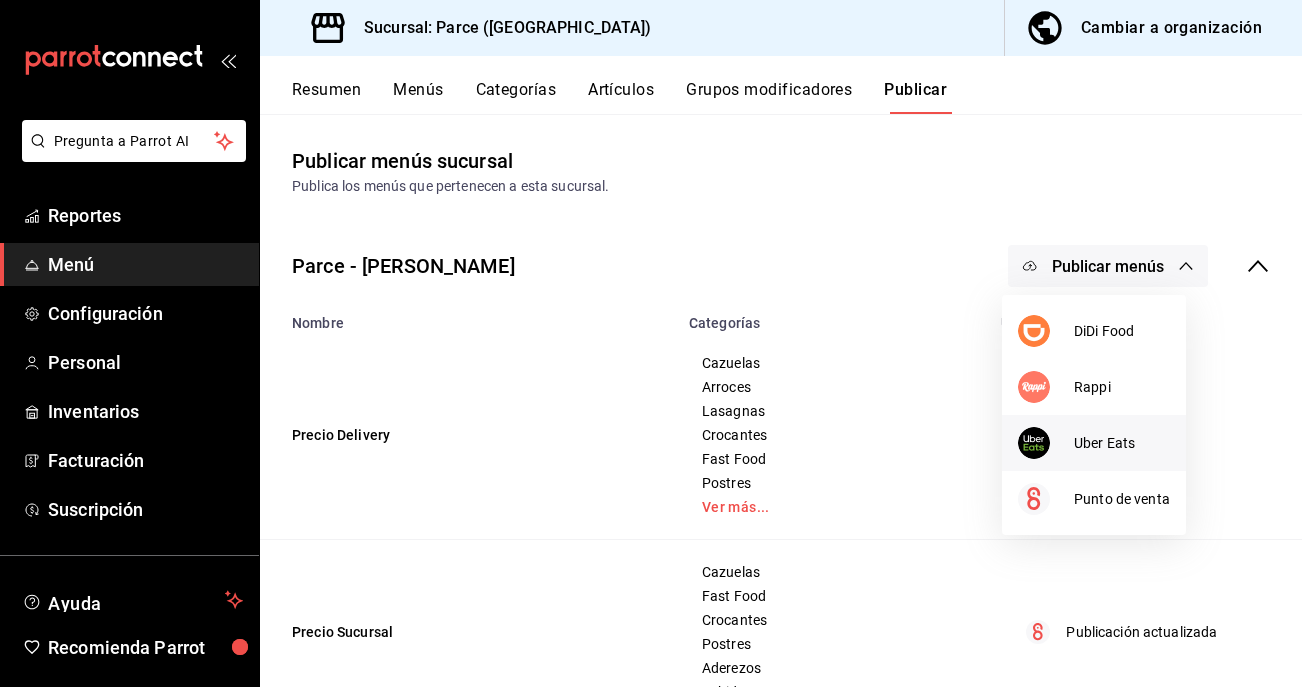 click at bounding box center [1034, 443] 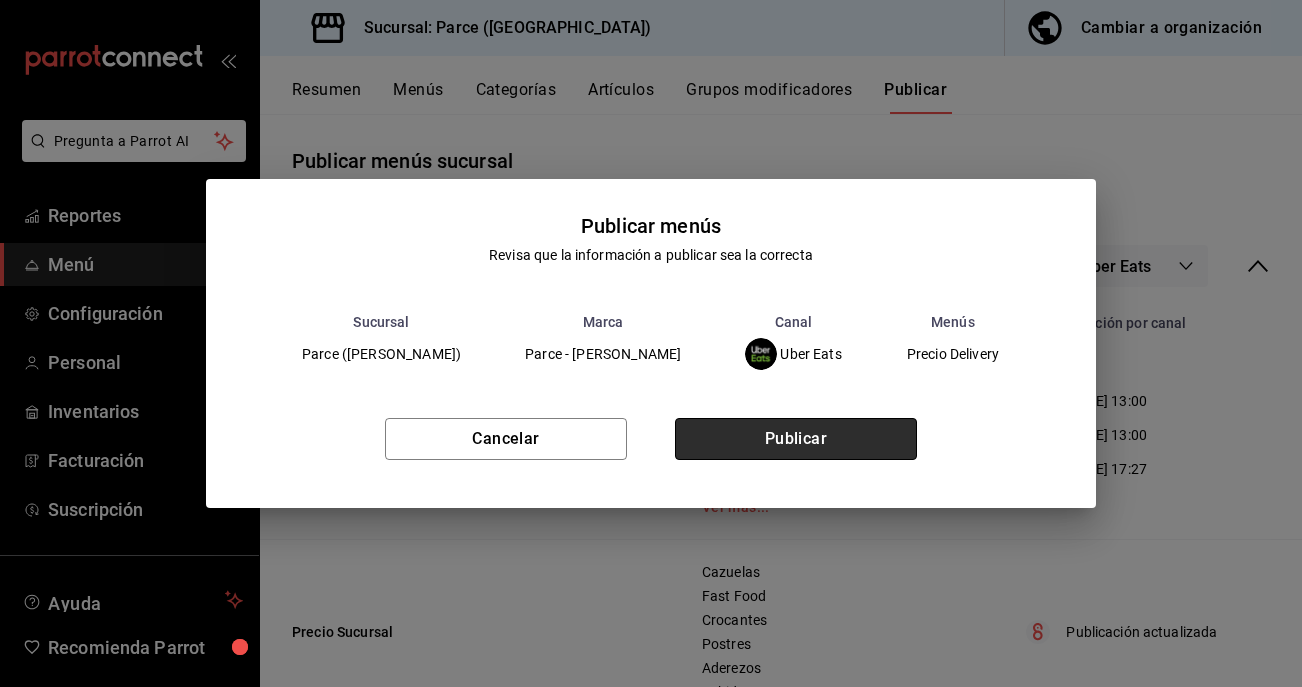 click on "Publicar" at bounding box center (796, 439) 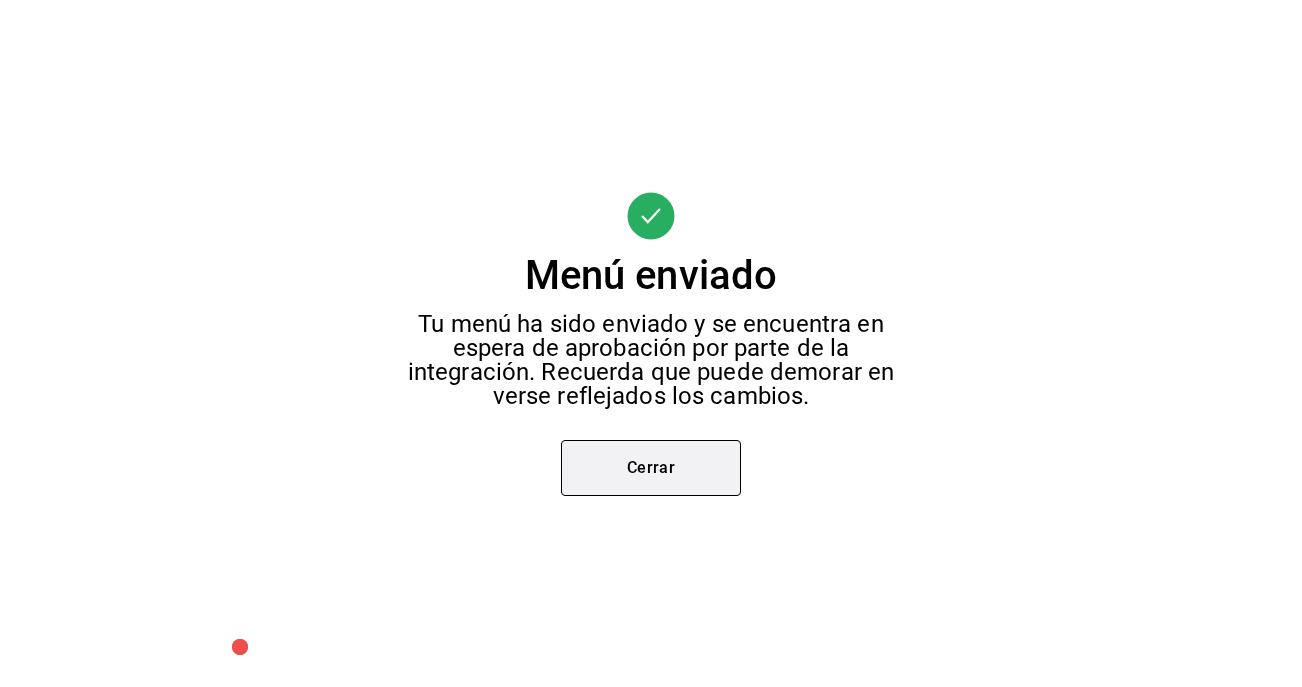 click on "Cerrar" at bounding box center [651, 468] 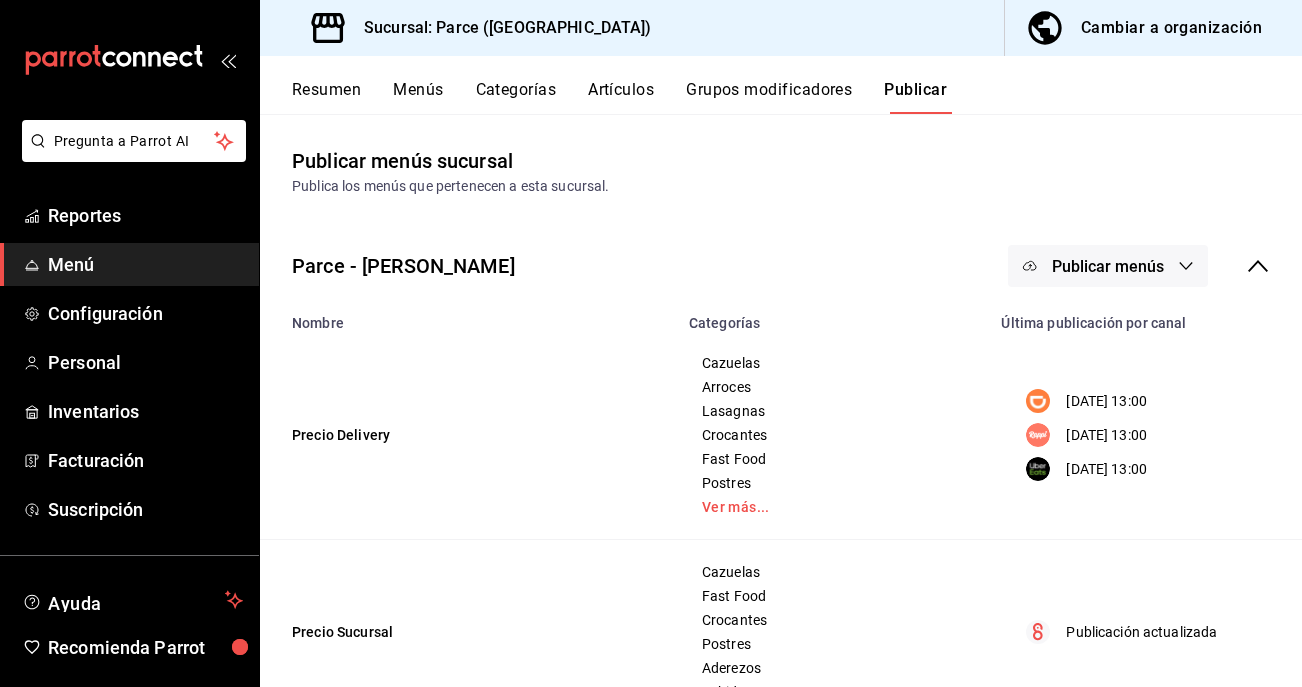scroll, scrollTop: 35, scrollLeft: 0, axis: vertical 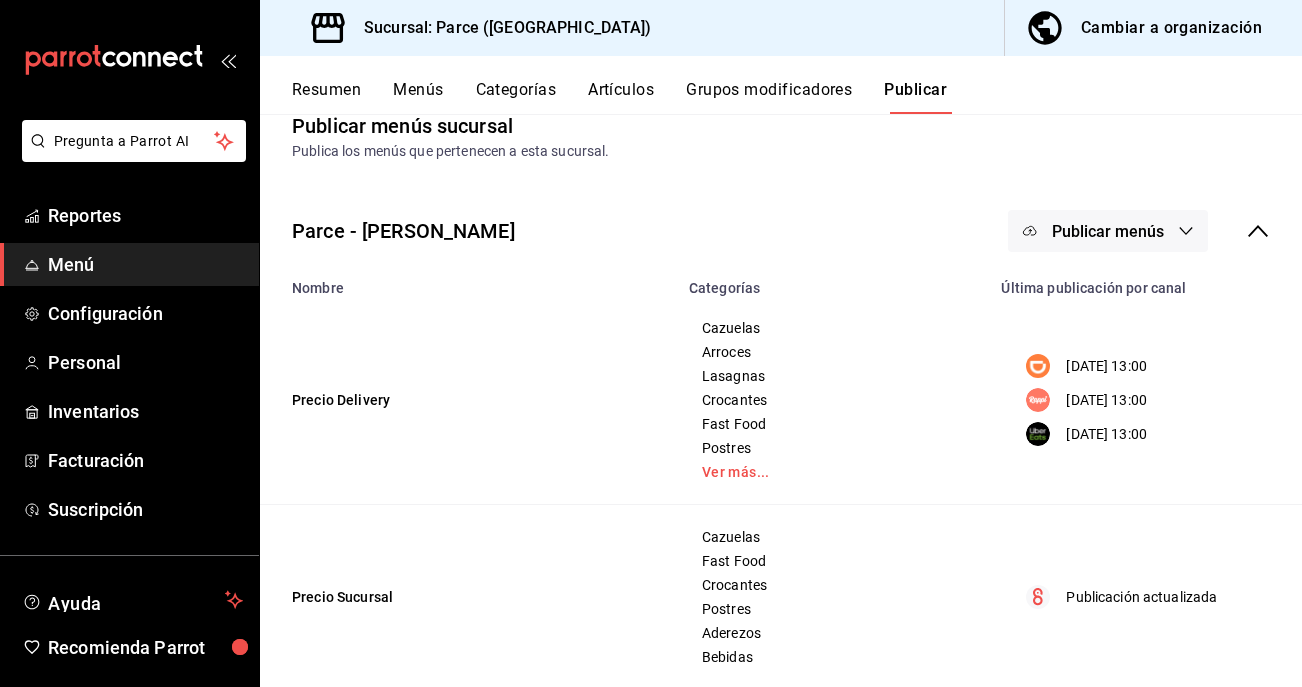 click 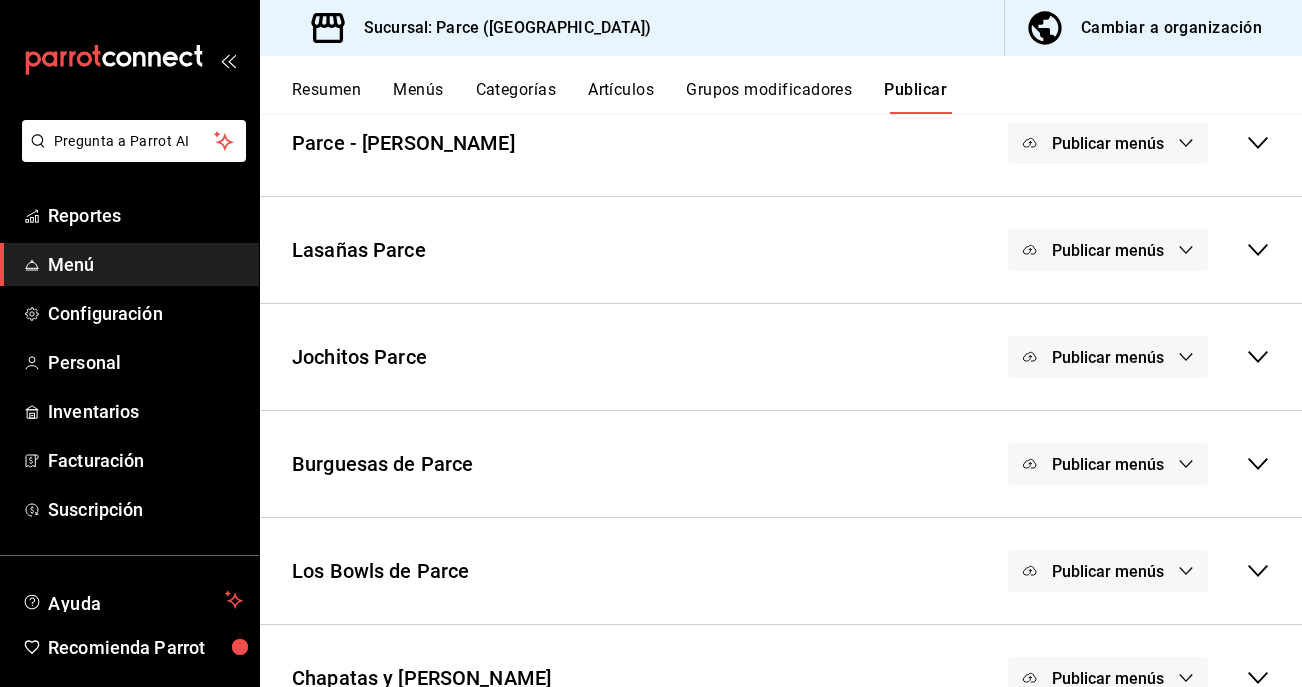 scroll, scrollTop: 168, scrollLeft: 0, axis: vertical 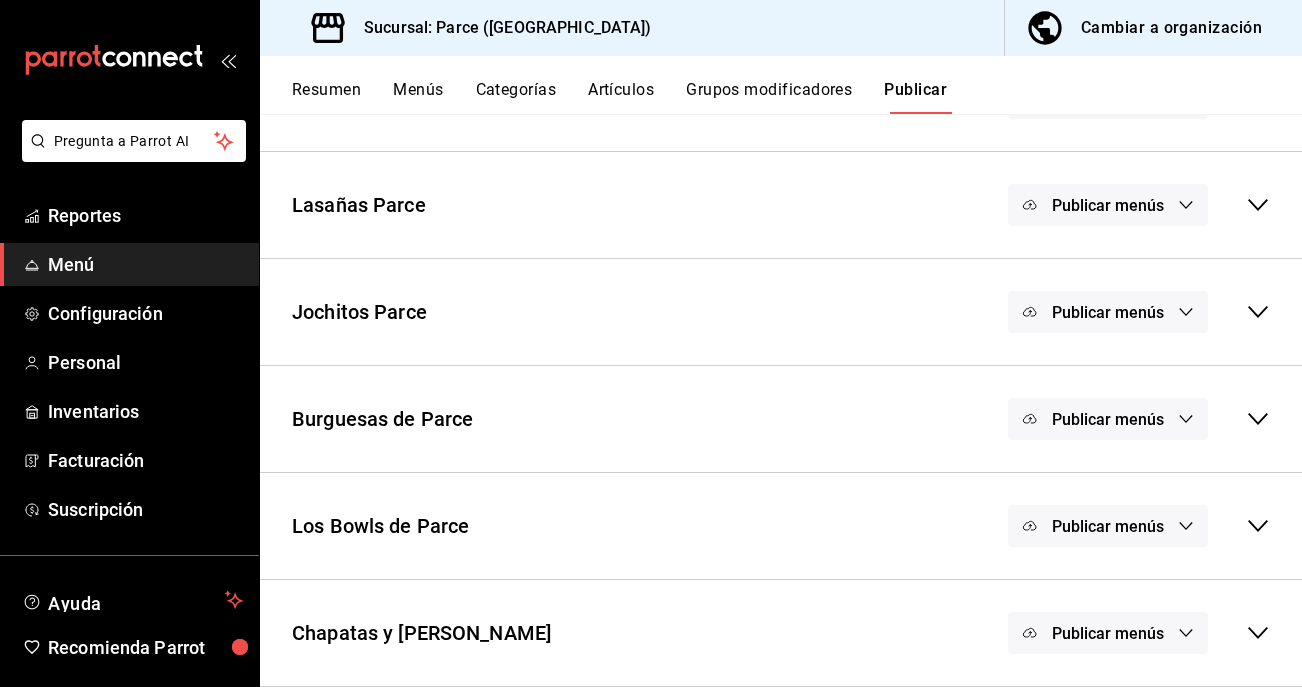 click 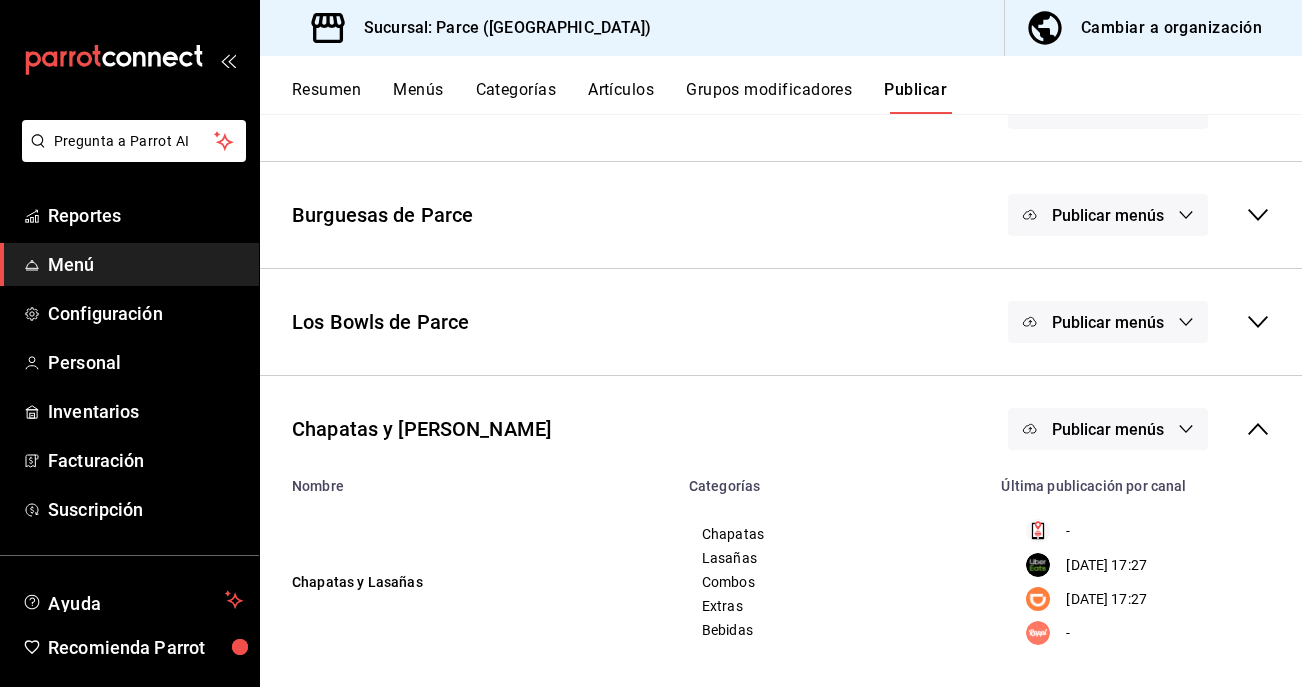 scroll, scrollTop: 388, scrollLeft: 0, axis: vertical 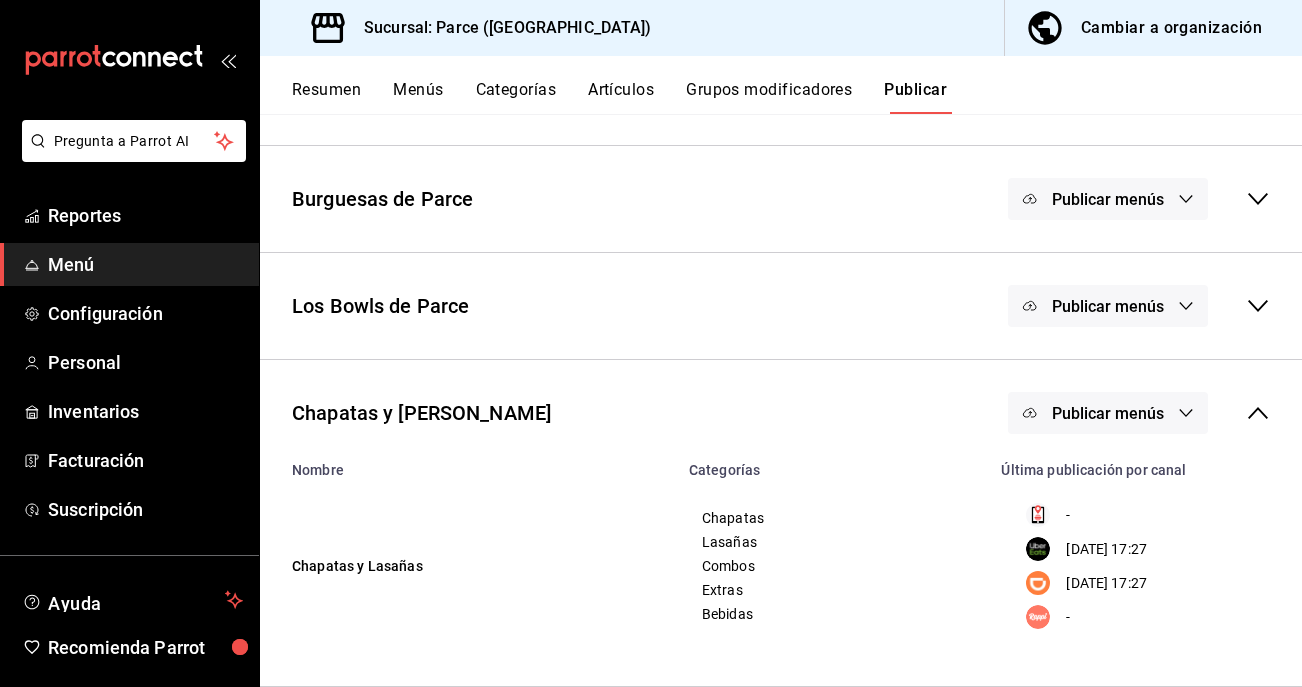 click on "Publicar menús" at bounding box center [1108, 413] 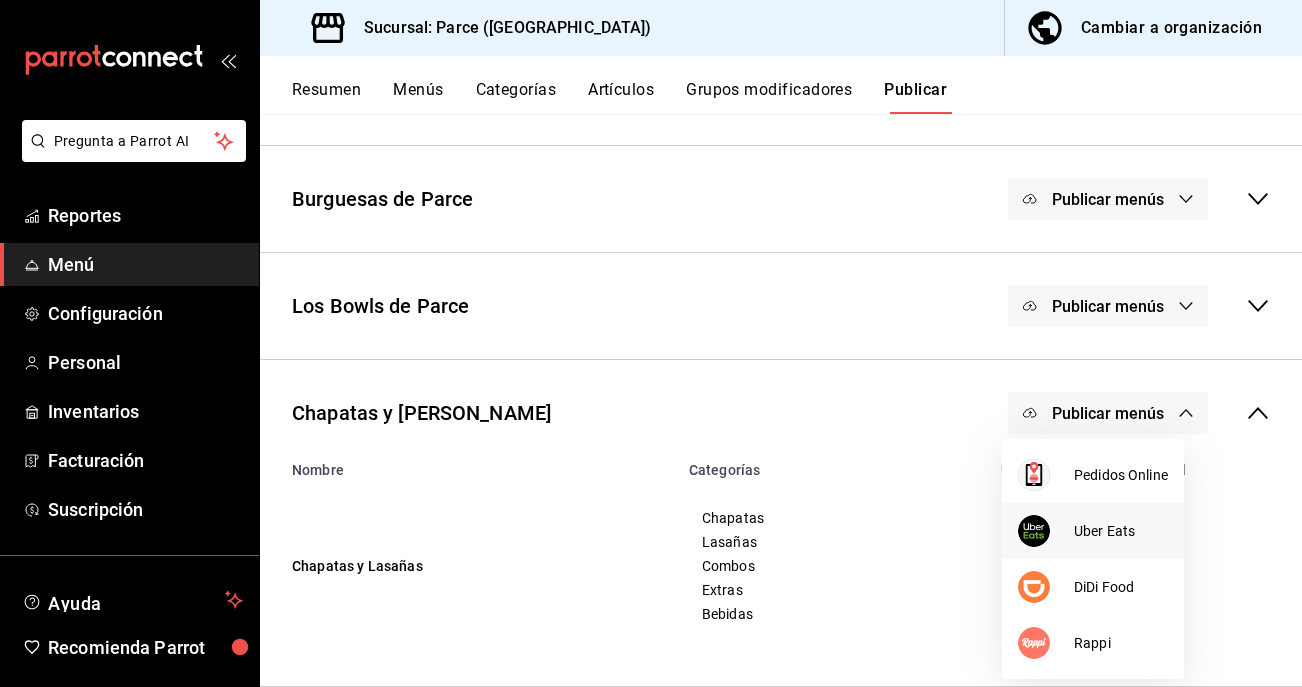 click at bounding box center [1046, 531] 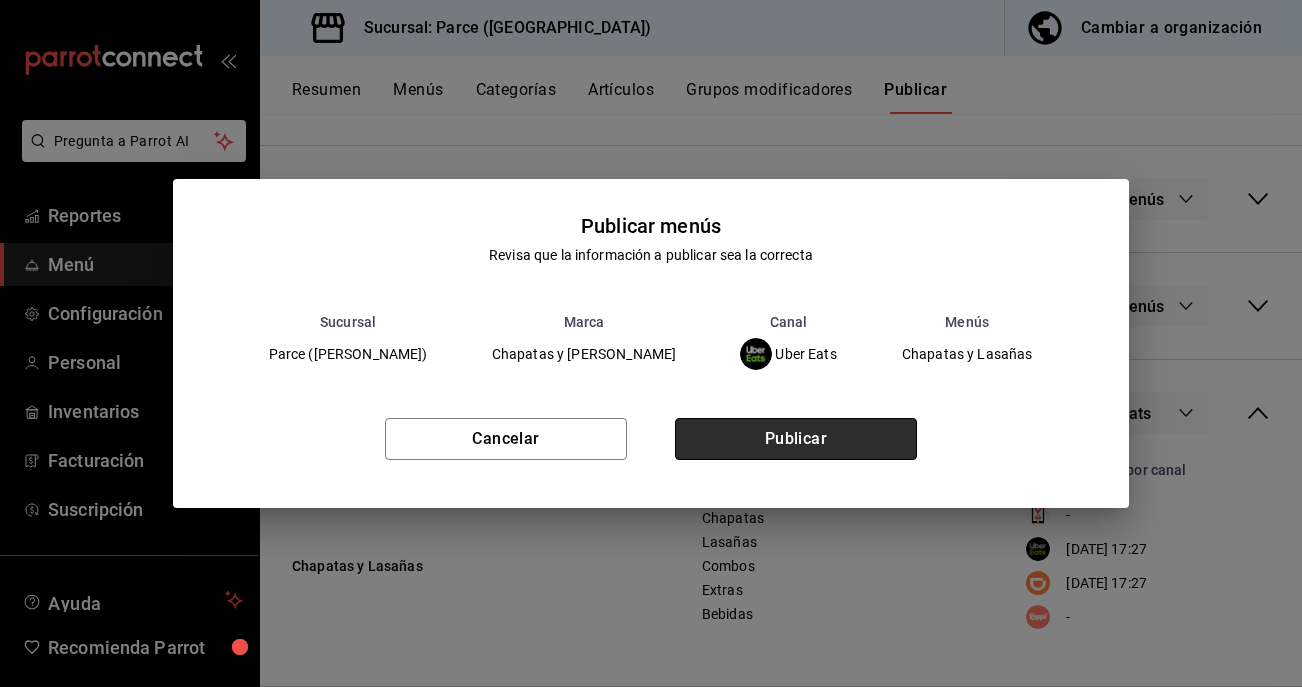 click on "Publicar" at bounding box center (796, 439) 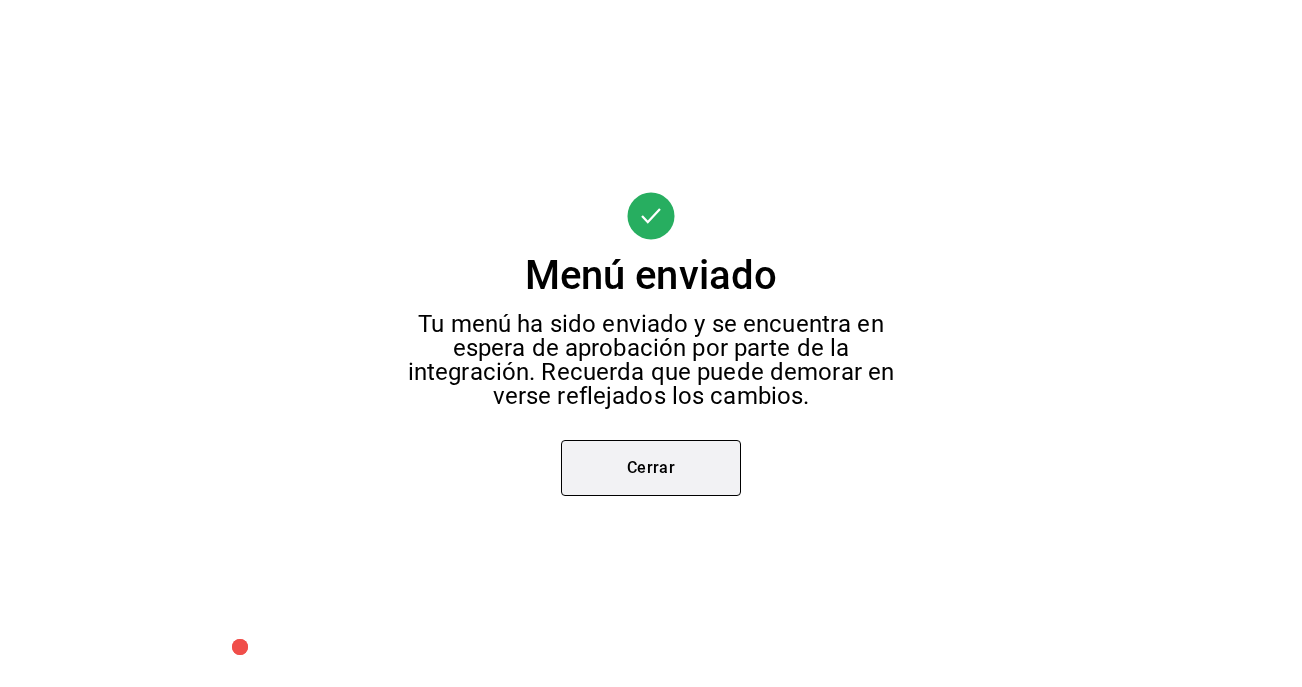 scroll, scrollTop: 388, scrollLeft: 0, axis: vertical 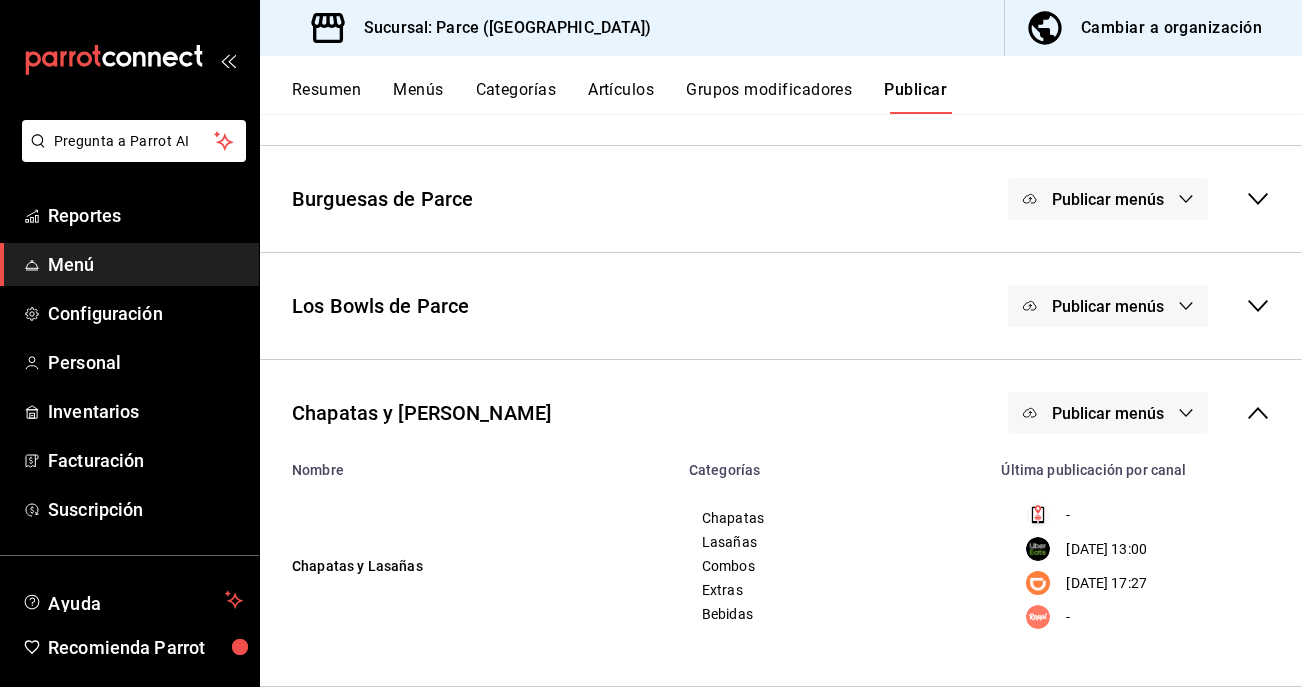click on "Publicar menús" at bounding box center (1108, 413) 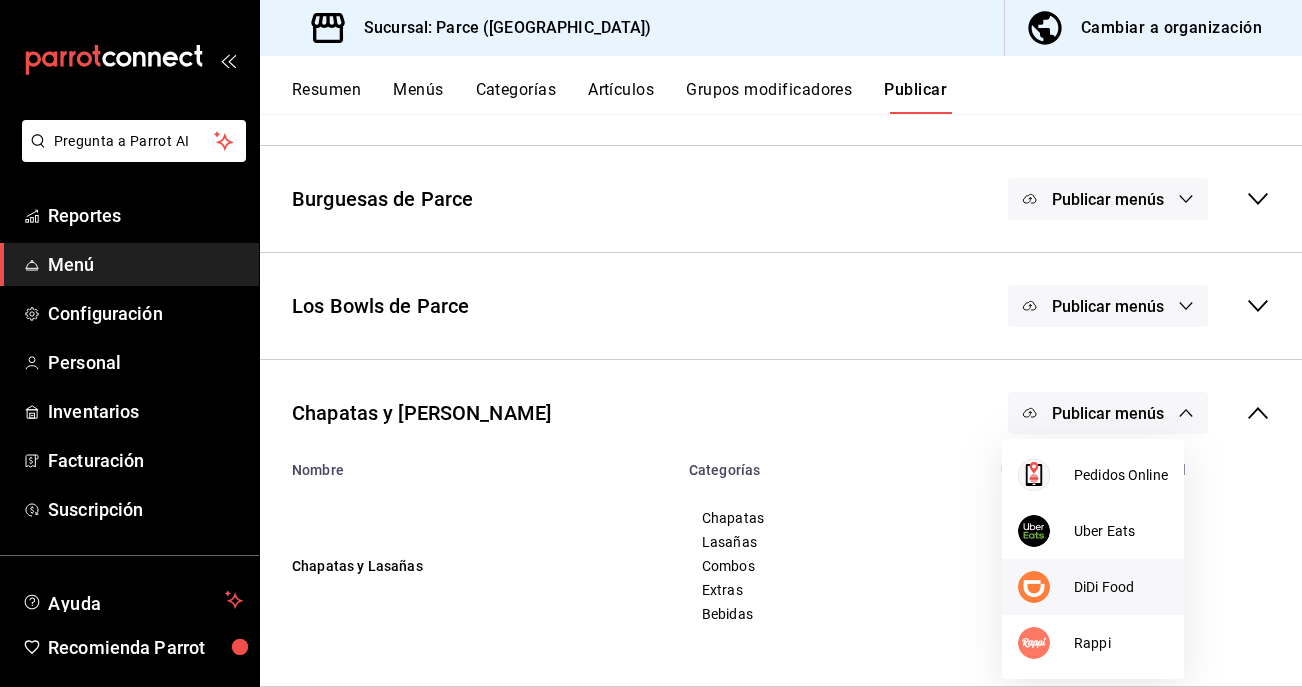 click at bounding box center (1046, 587) 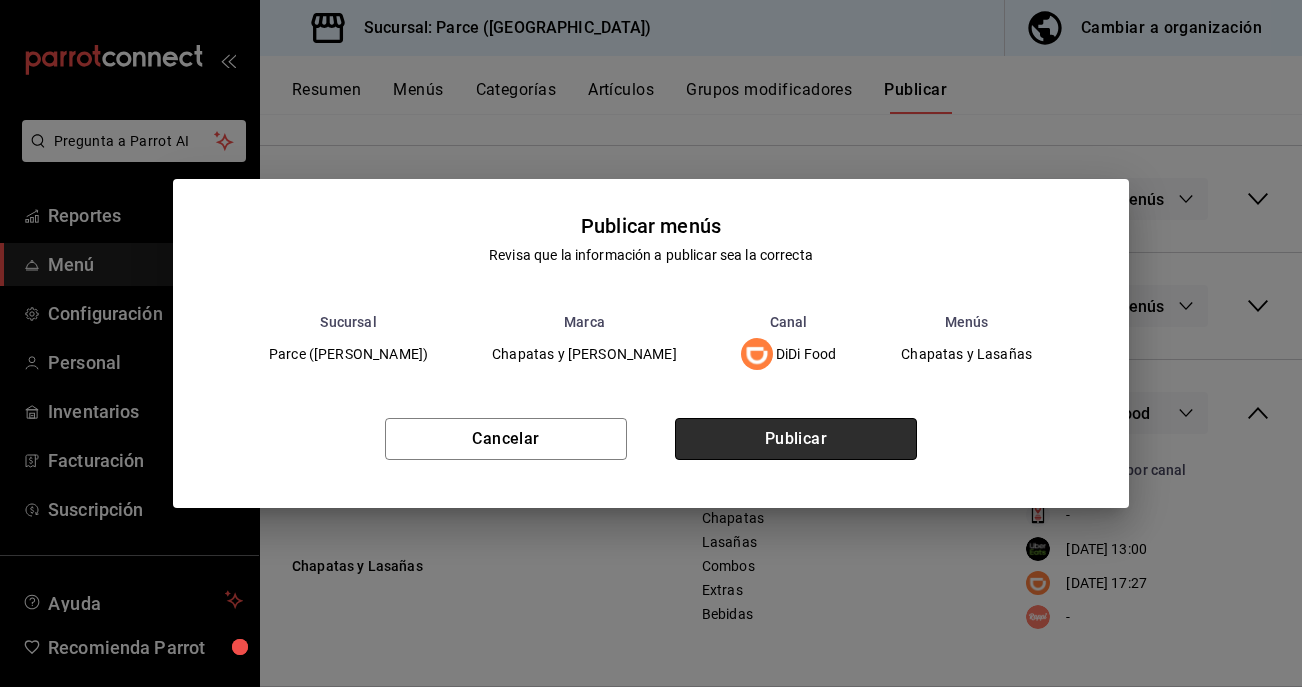 click on "Publicar" at bounding box center [796, 439] 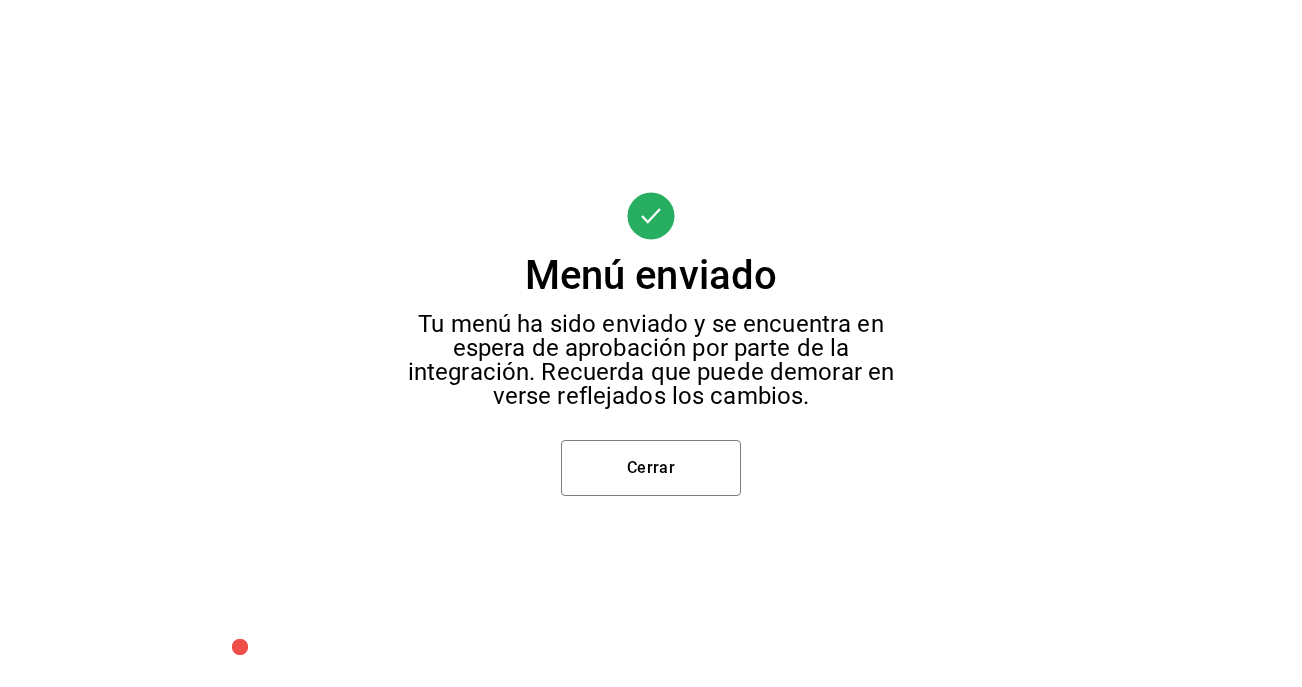 scroll, scrollTop: 388, scrollLeft: 0, axis: vertical 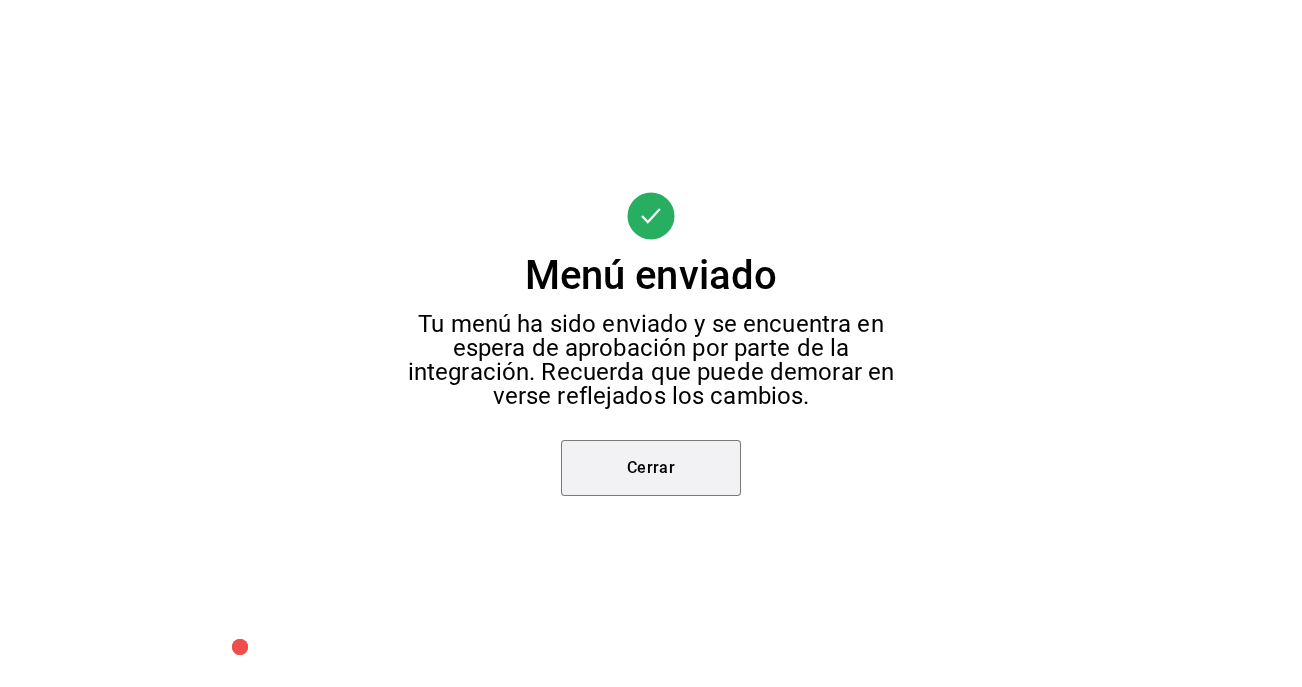 drag, startPoint x: 662, startPoint y: 462, endPoint x: 717, endPoint y: 473, distance: 56.089214 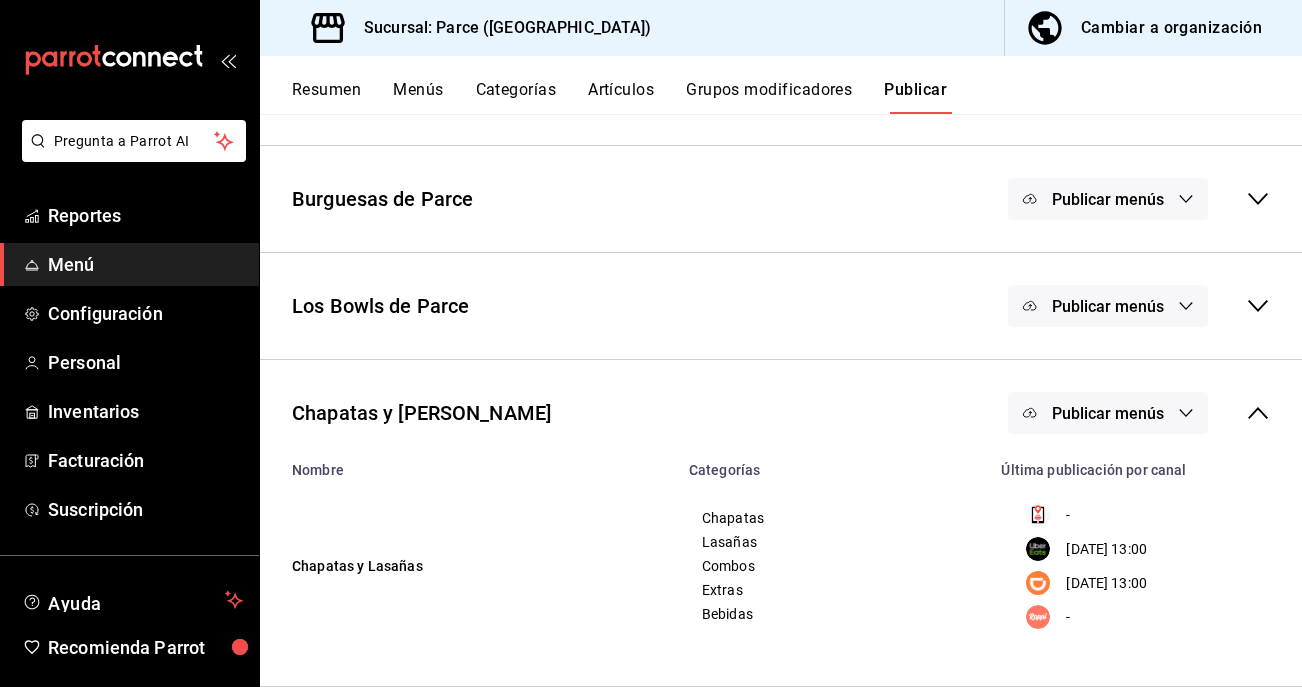 click on "Publicar menús" at bounding box center (1108, 413) 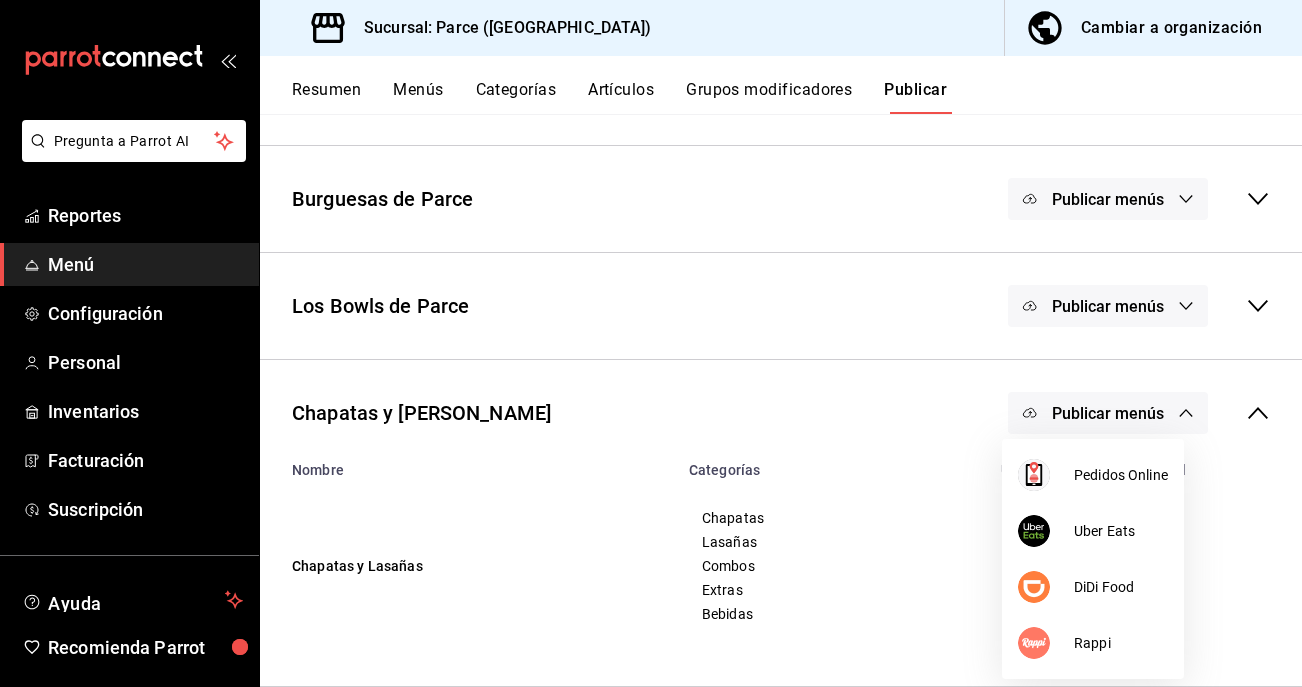 click at bounding box center (651, 343) 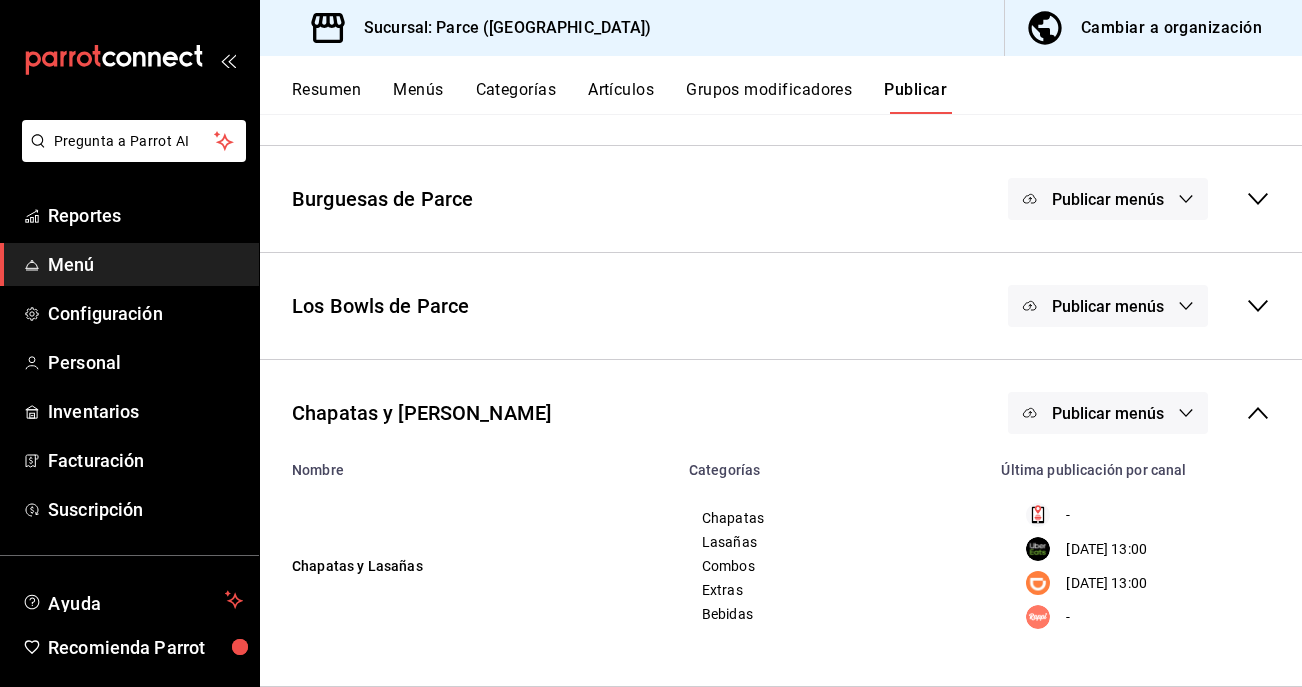 click 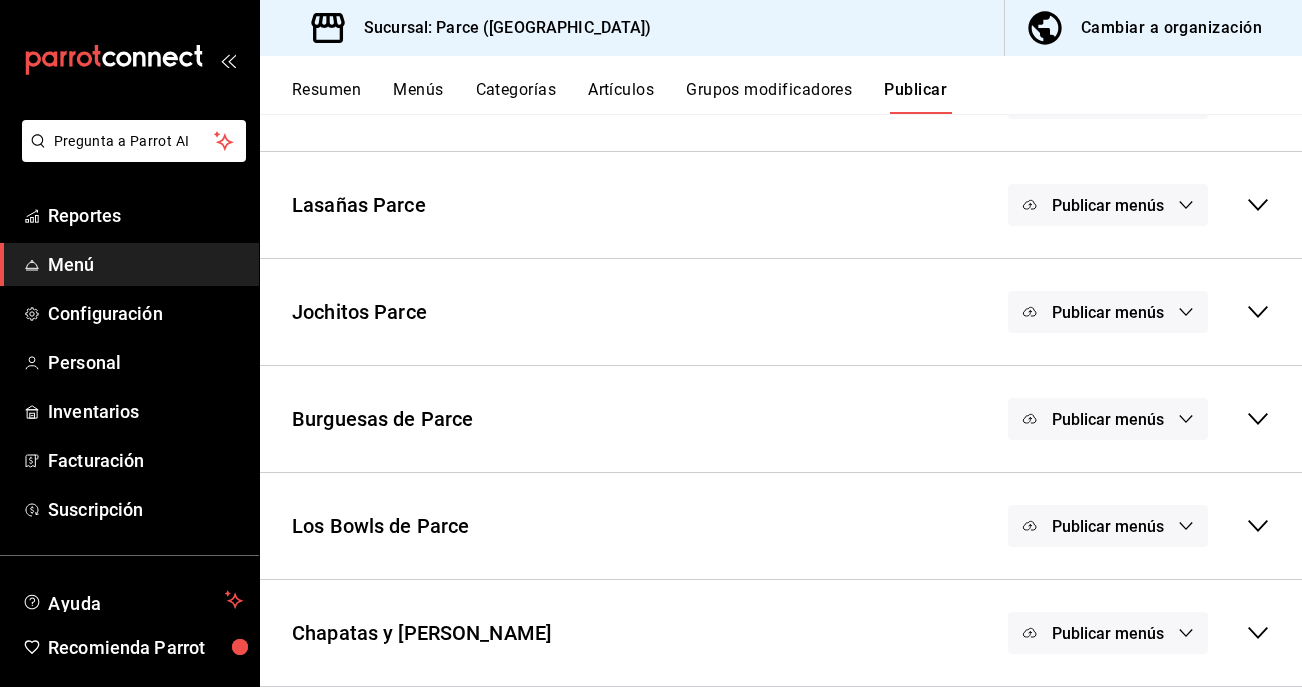 scroll, scrollTop: 168, scrollLeft: 0, axis: vertical 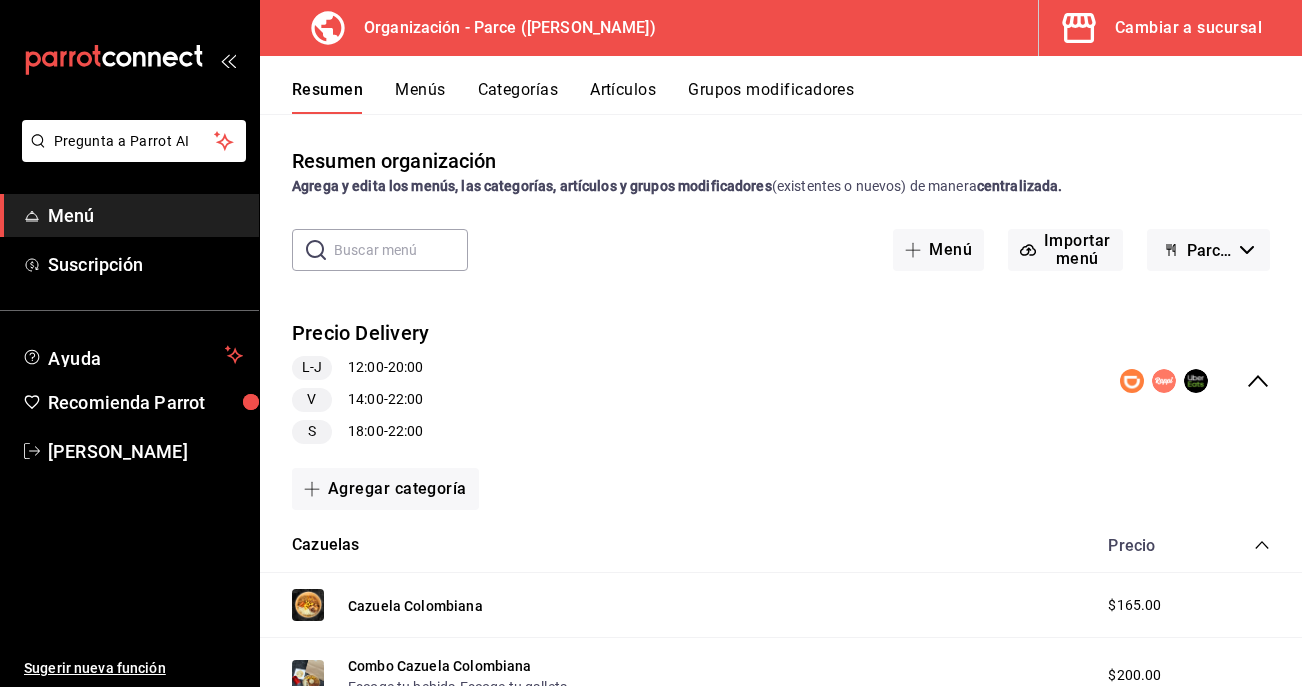 click on "Menús" at bounding box center [420, 97] 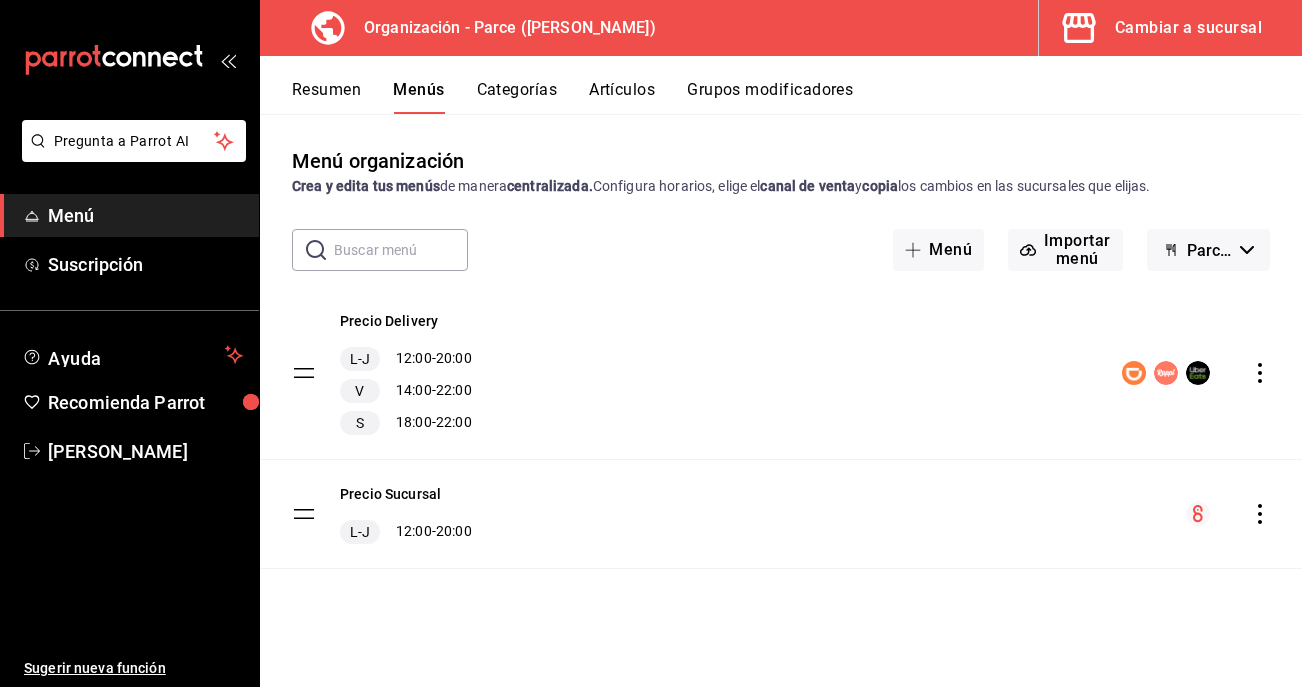 click on "Artículos" at bounding box center [622, 97] 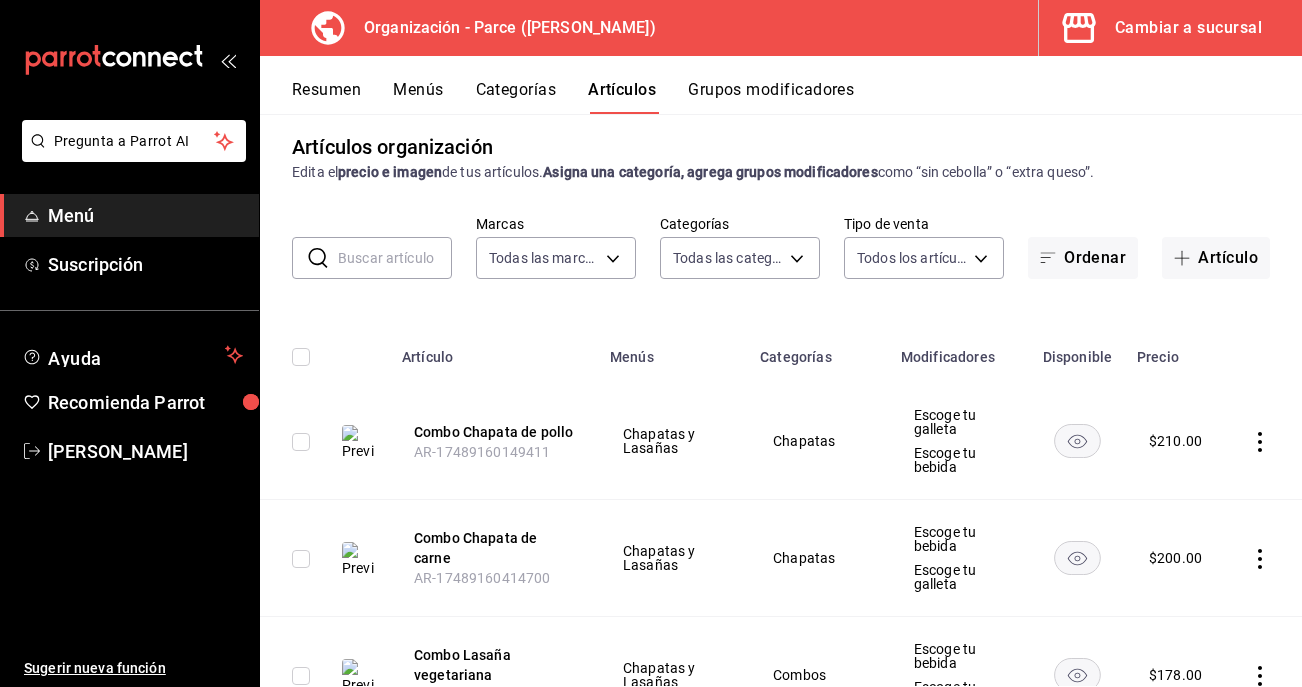 scroll, scrollTop: 0, scrollLeft: 0, axis: both 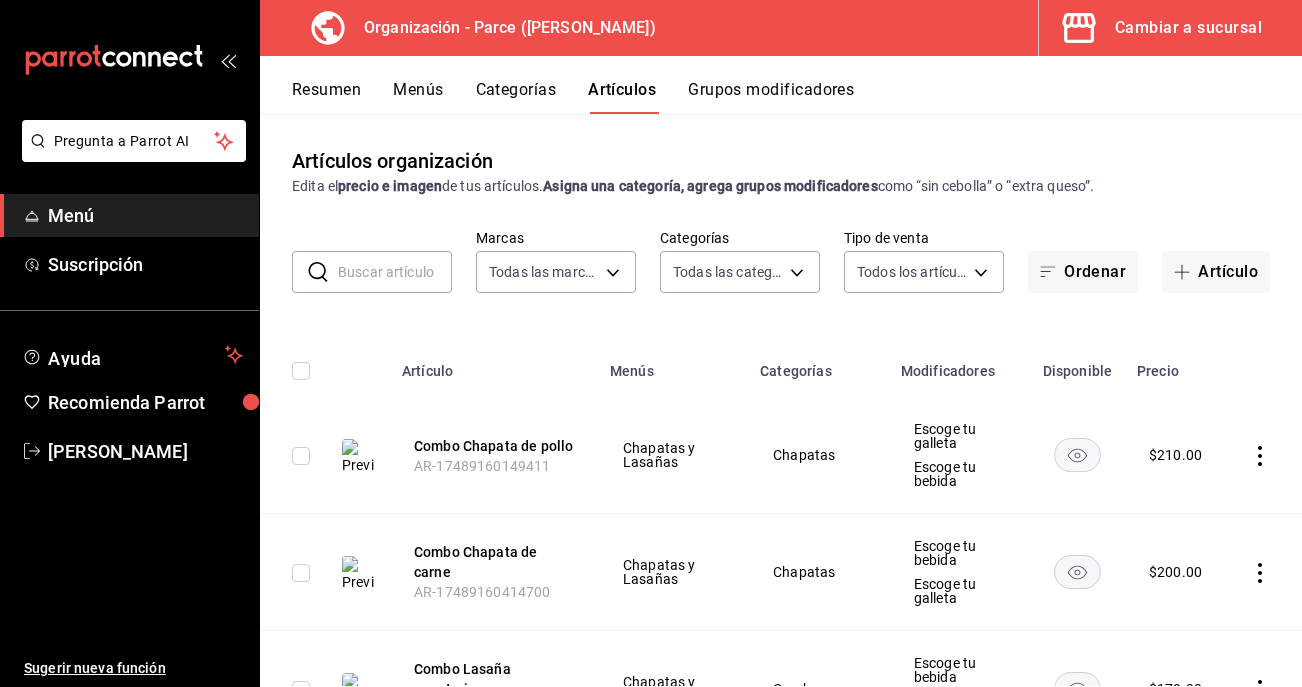 click at bounding box center [395, 272] 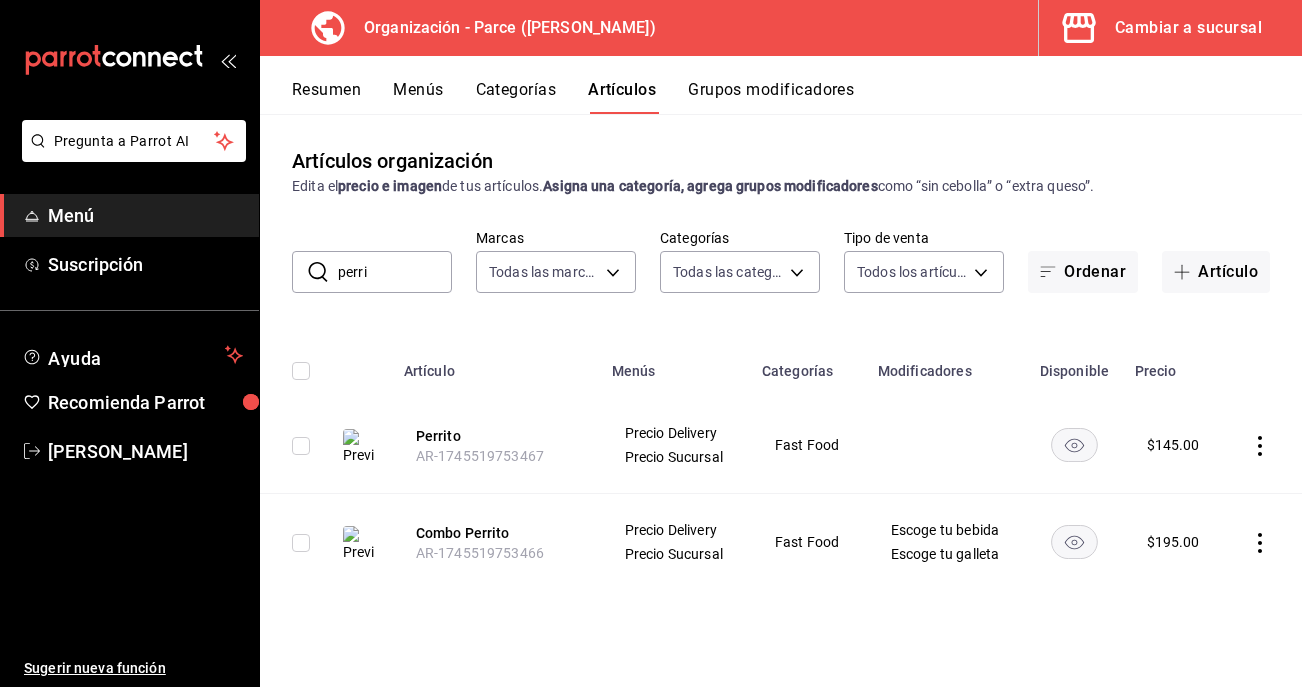 click 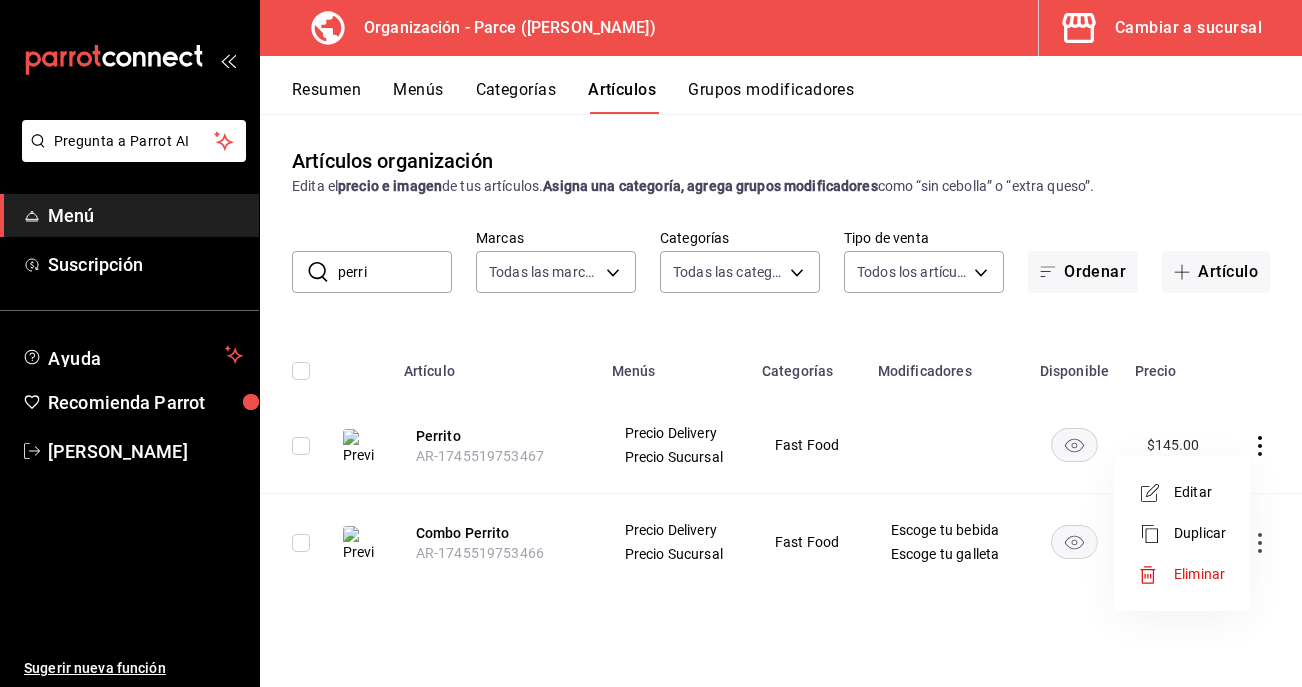 click on "Duplicar" at bounding box center (1200, 533) 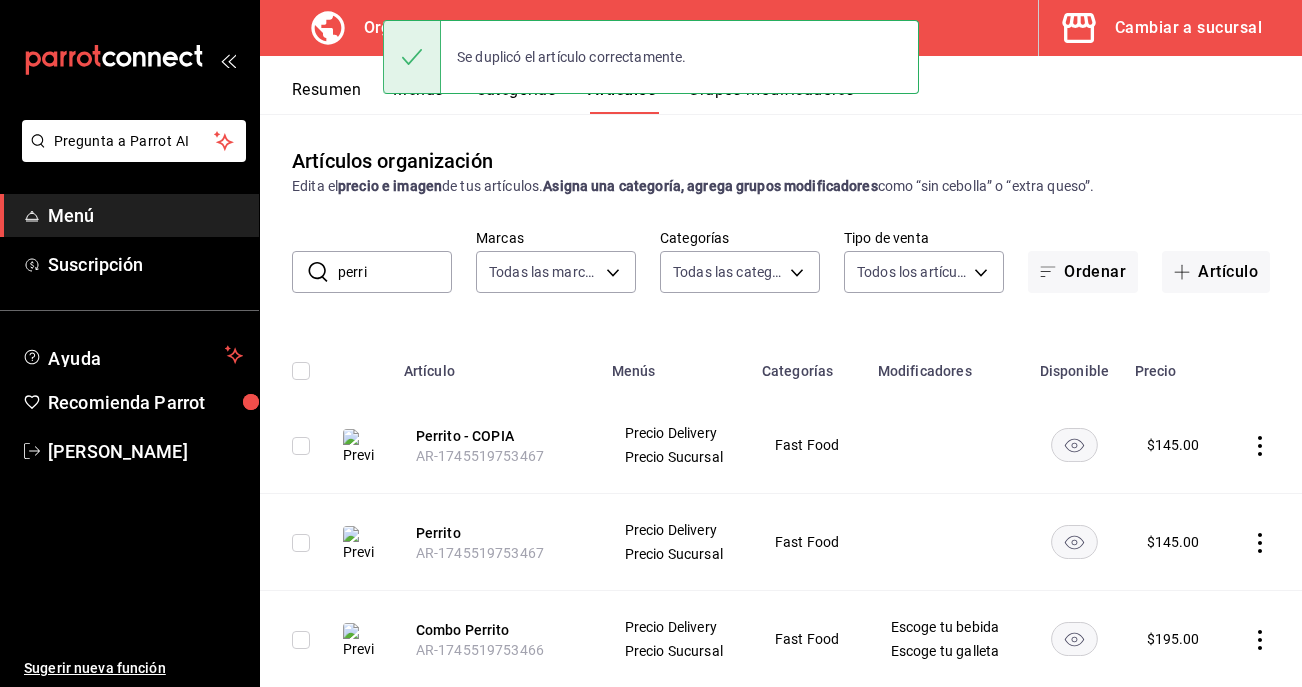 click 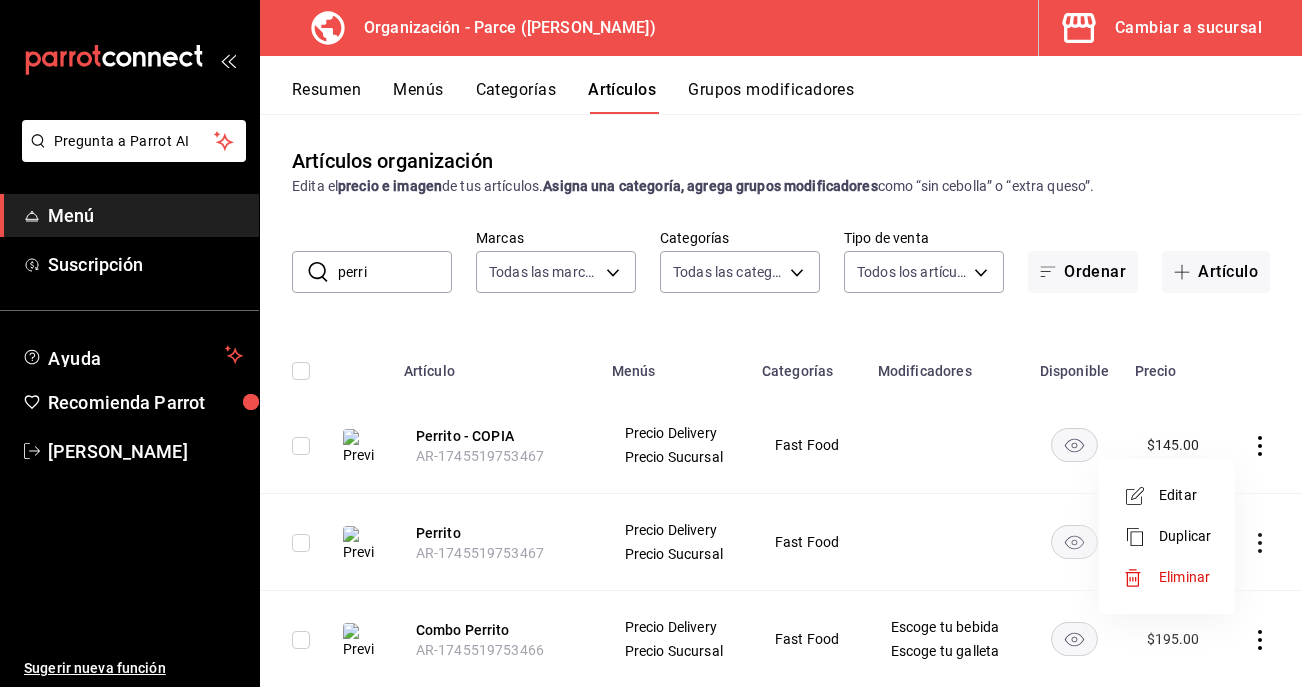 click on "Editar" at bounding box center [1185, 495] 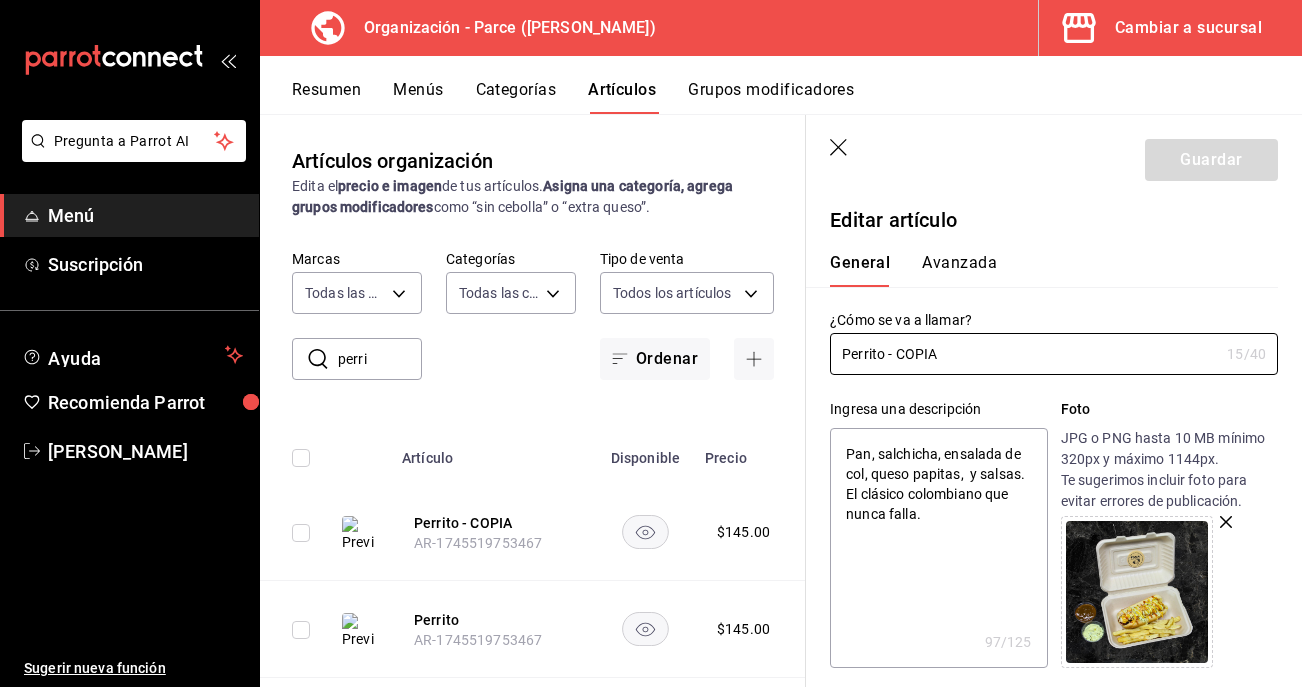 drag, startPoint x: 838, startPoint y: 336, endPoint x: 747, endPoint y: 325, distance: 91.66242 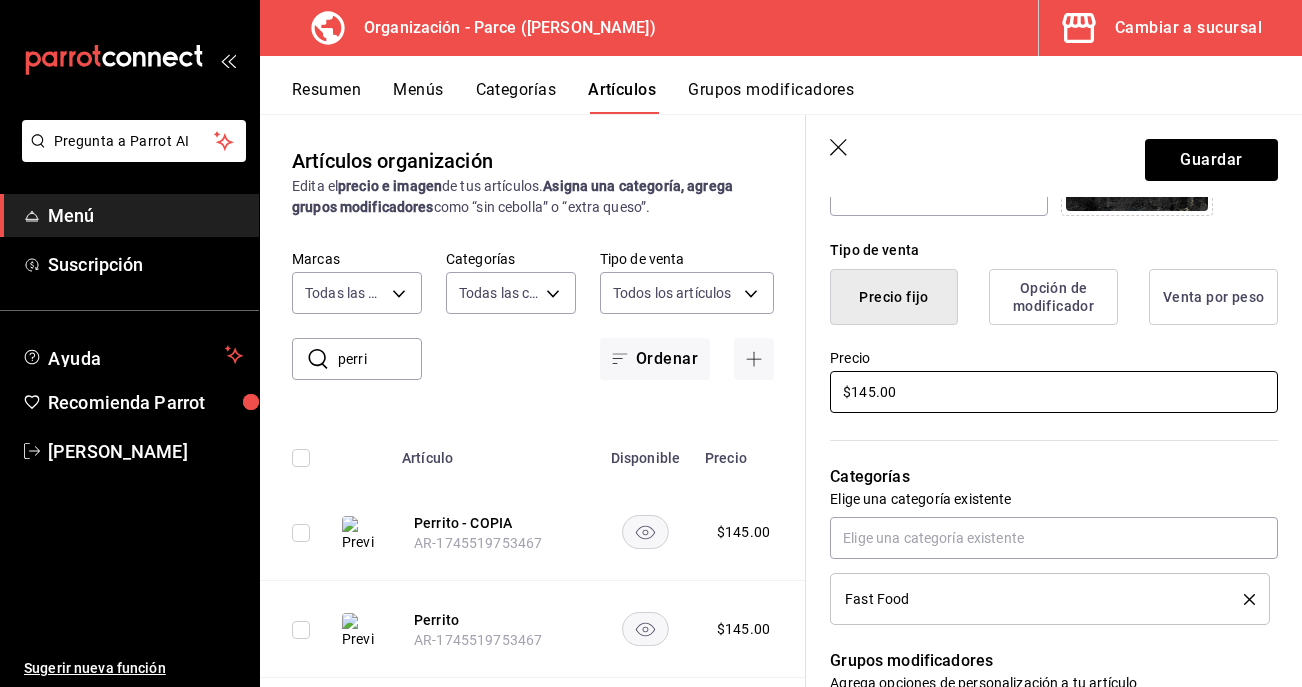 scroll, scrollTop: 538, scrollLeft: 0, axis: vertical 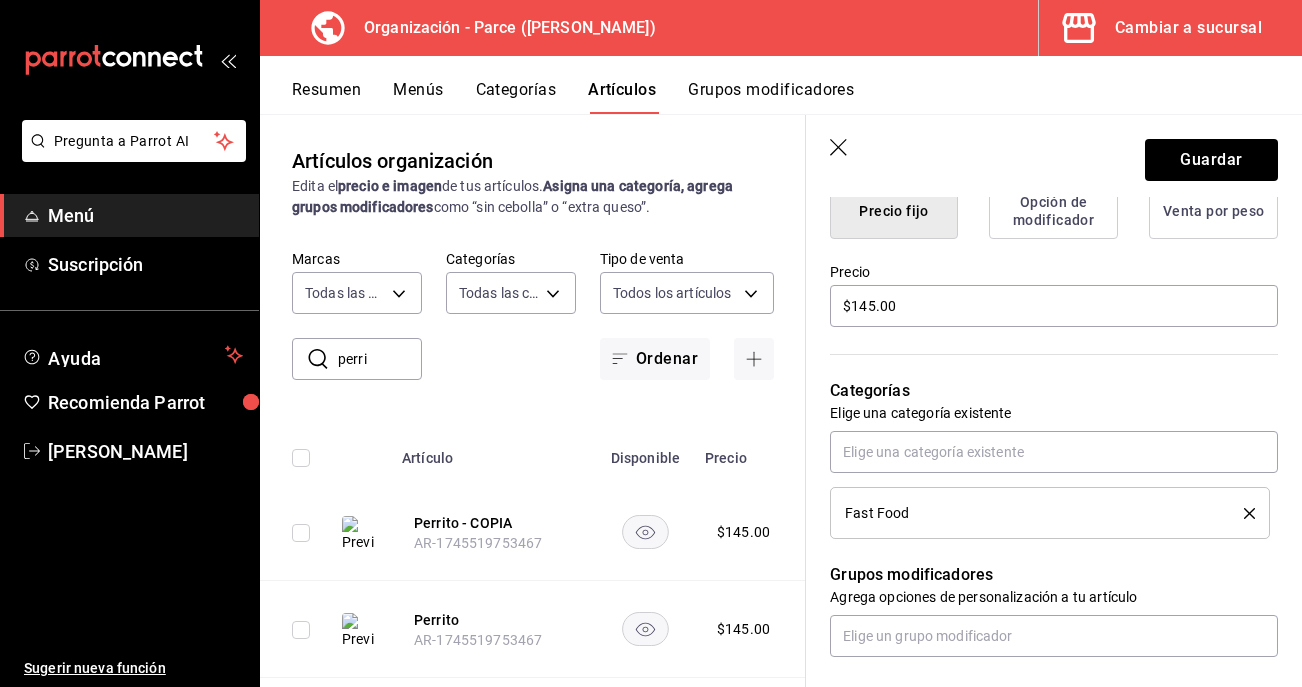 click 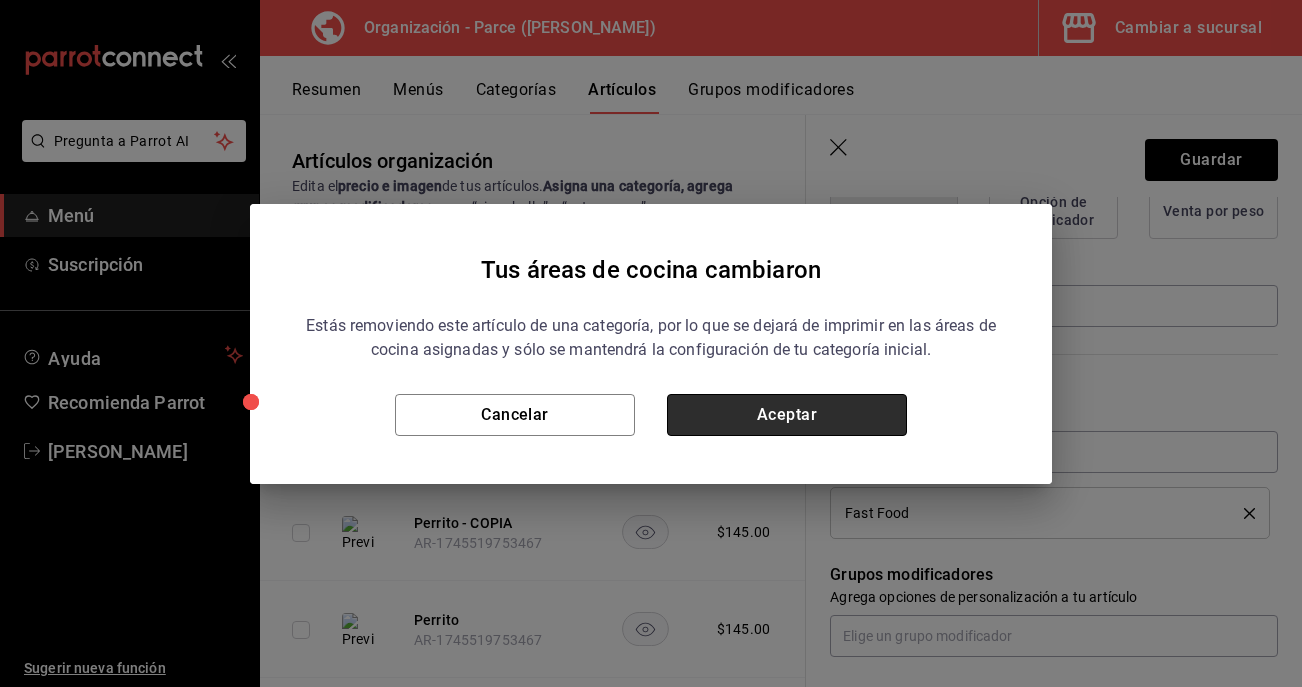 click on "Aceptar" at bounding box center [787, 415] 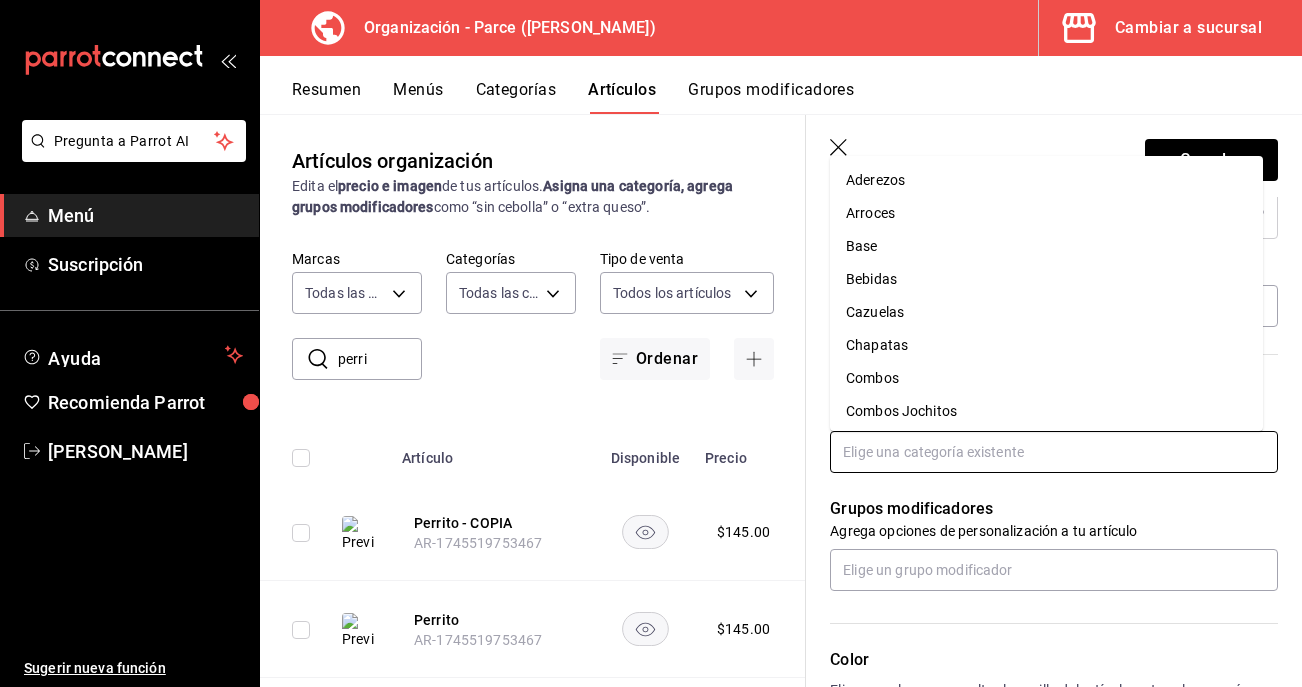click at bounding box center (1054, 452) 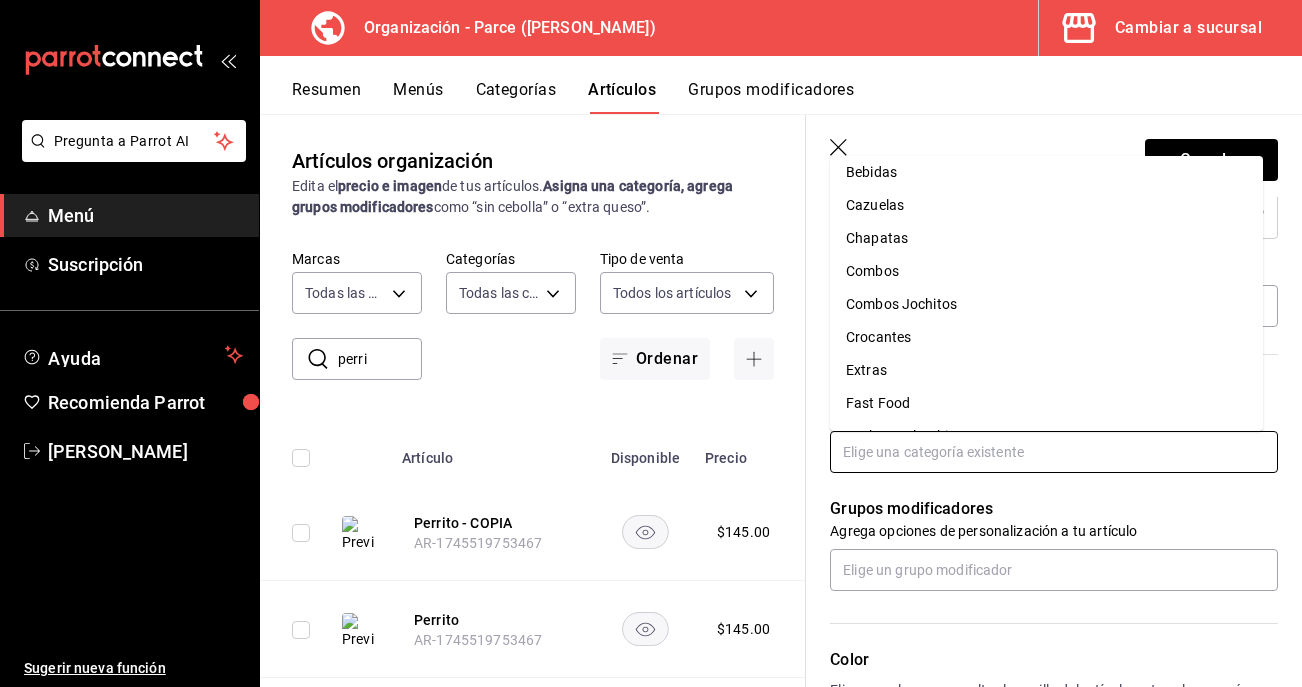 scroll, scrollTop: 272, scrollLeft: 0, axis: vertical 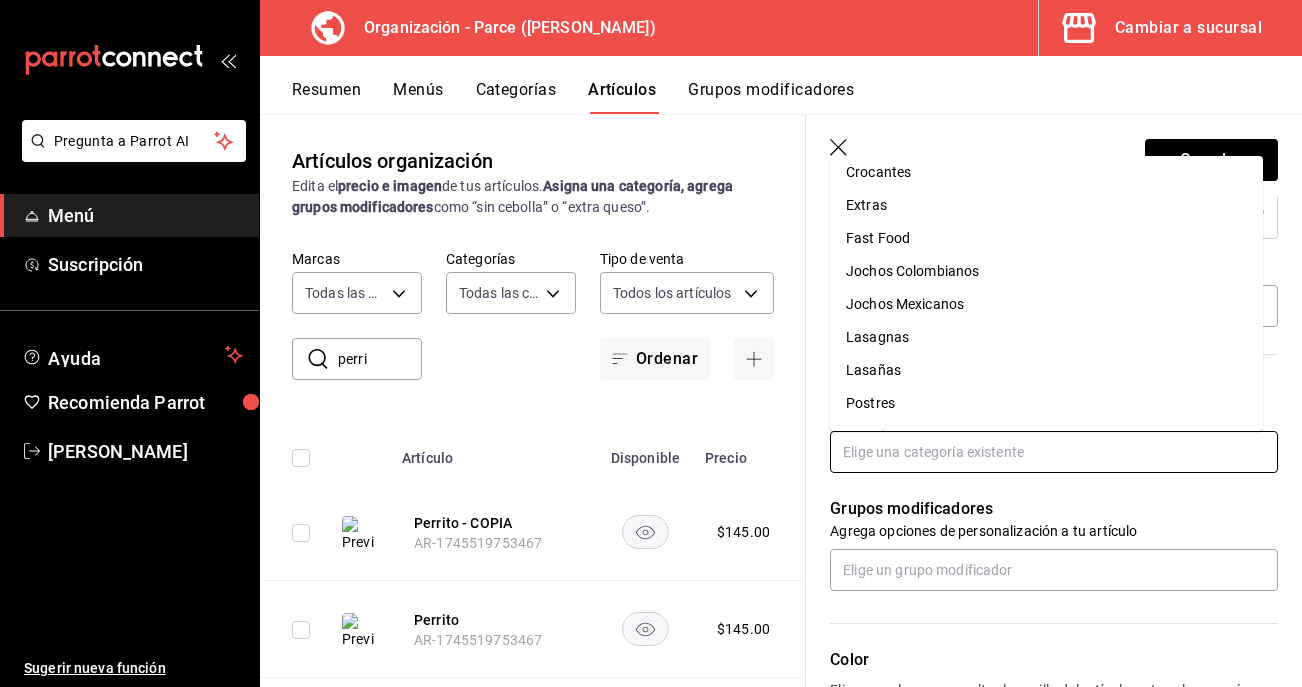 click on "Jochos Colombianos" at bounding box center [1046, 271] 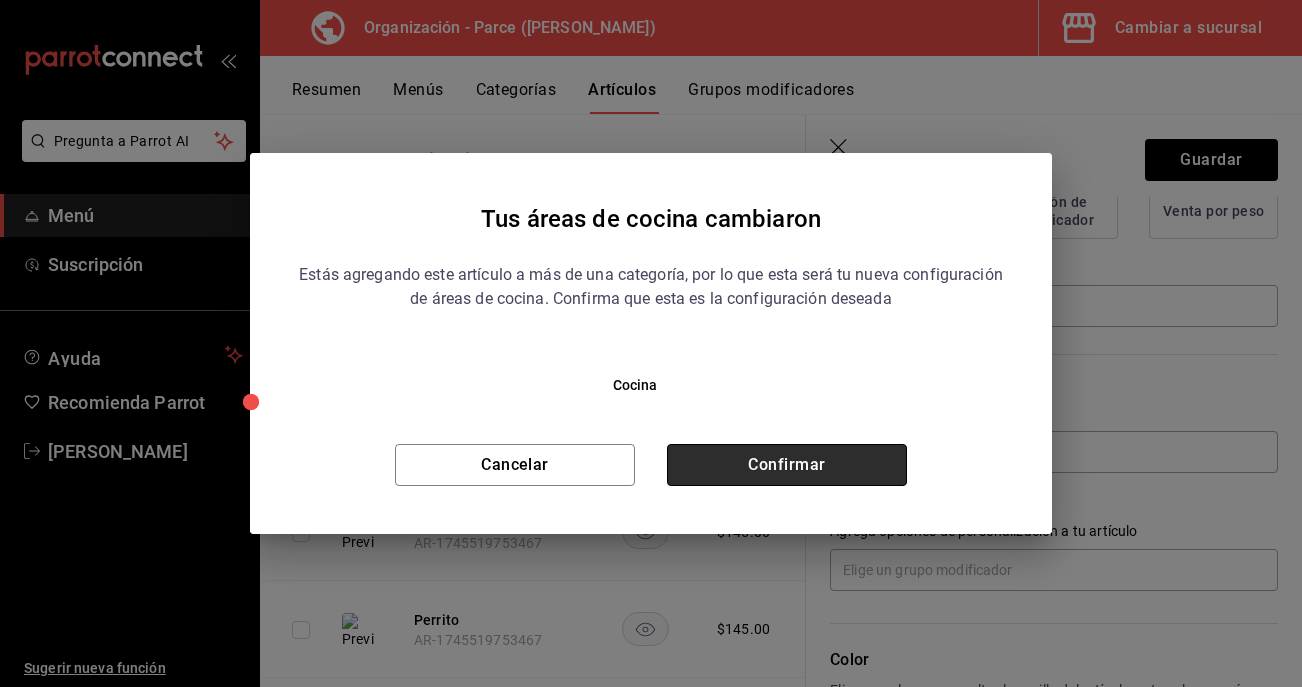 click on "Confirmar" at bounding box center [787, 465] 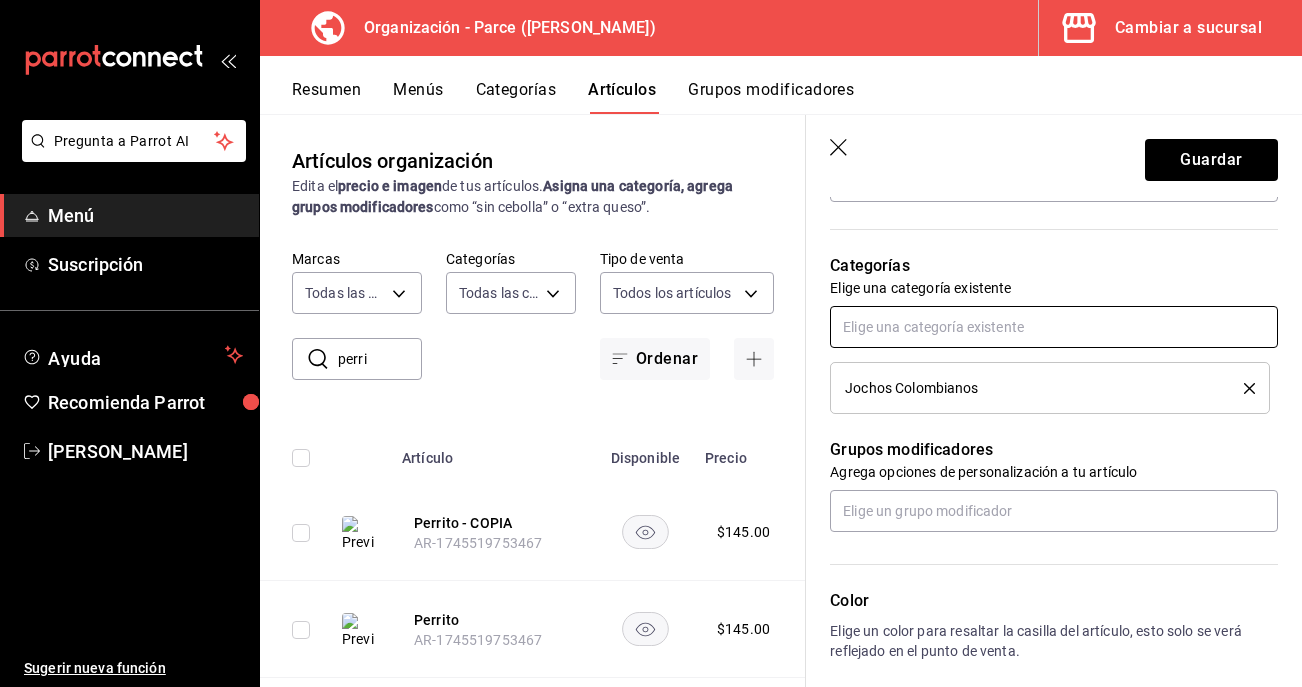 scroll, scrollTop: 978, scrollLeft: 0, axis: vertical 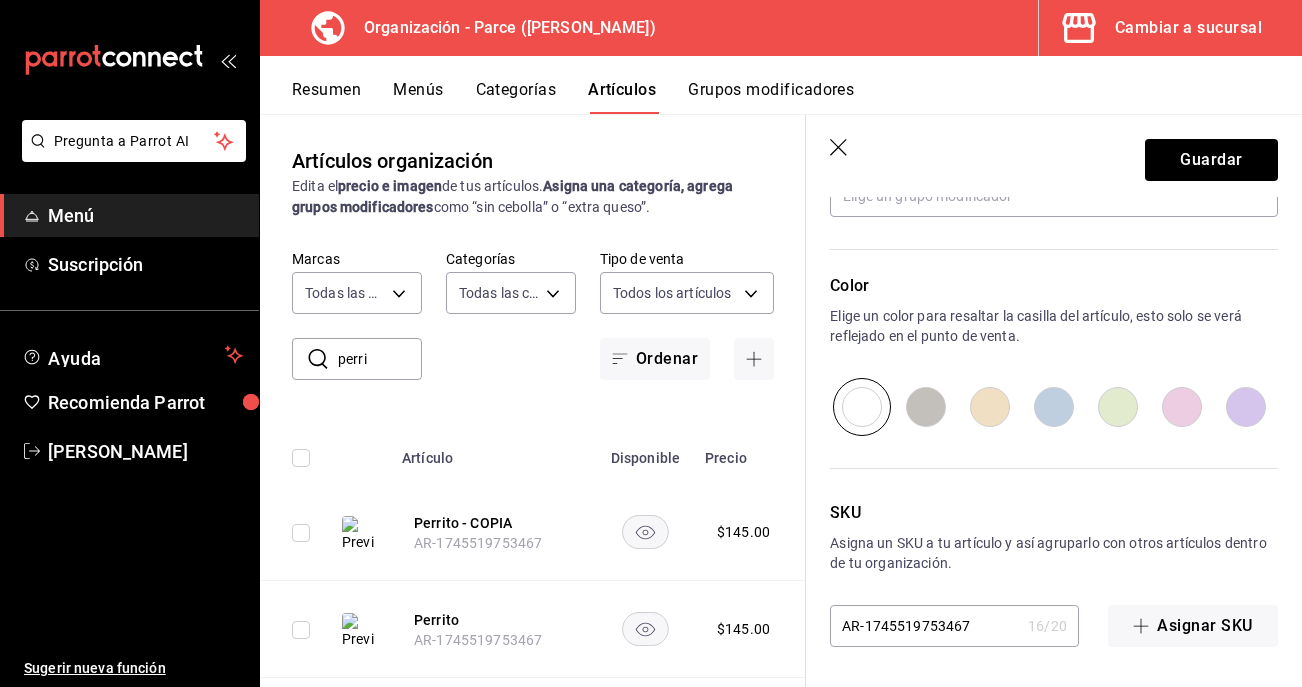 click on "AR-1745519753467" at bounding box center [925, 626] 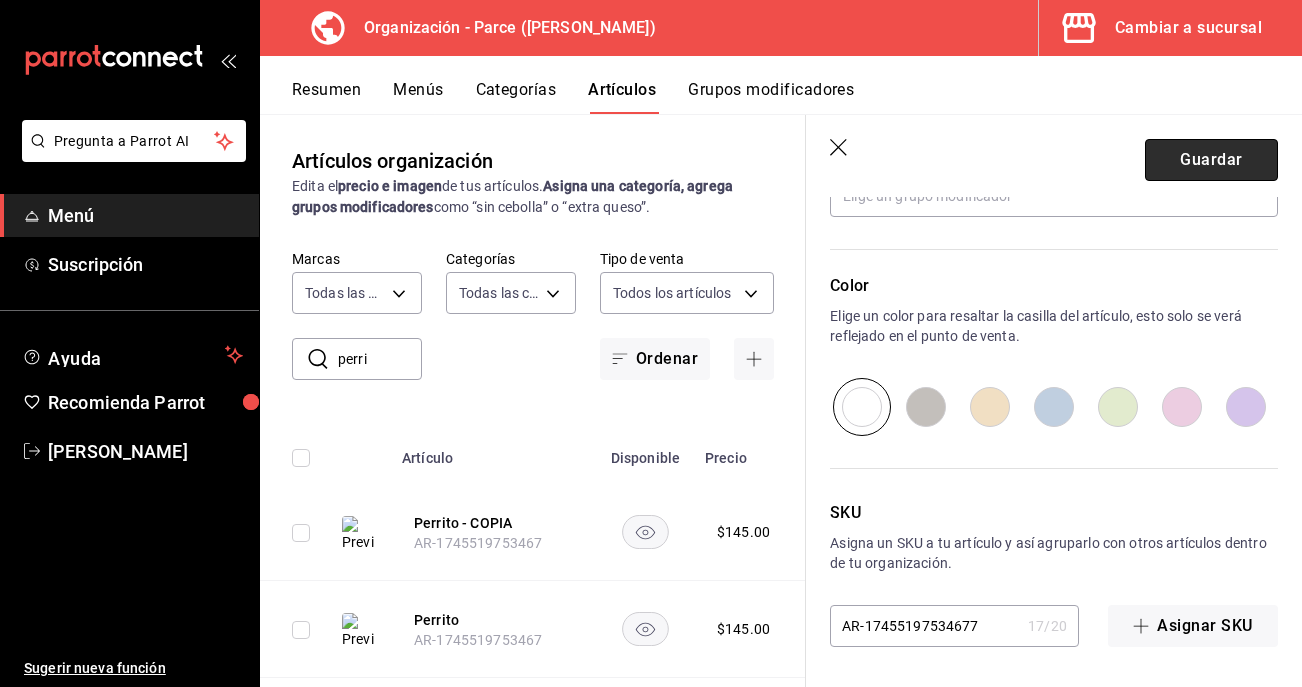 click on "Guardar" at bounding box center [1211, 160] 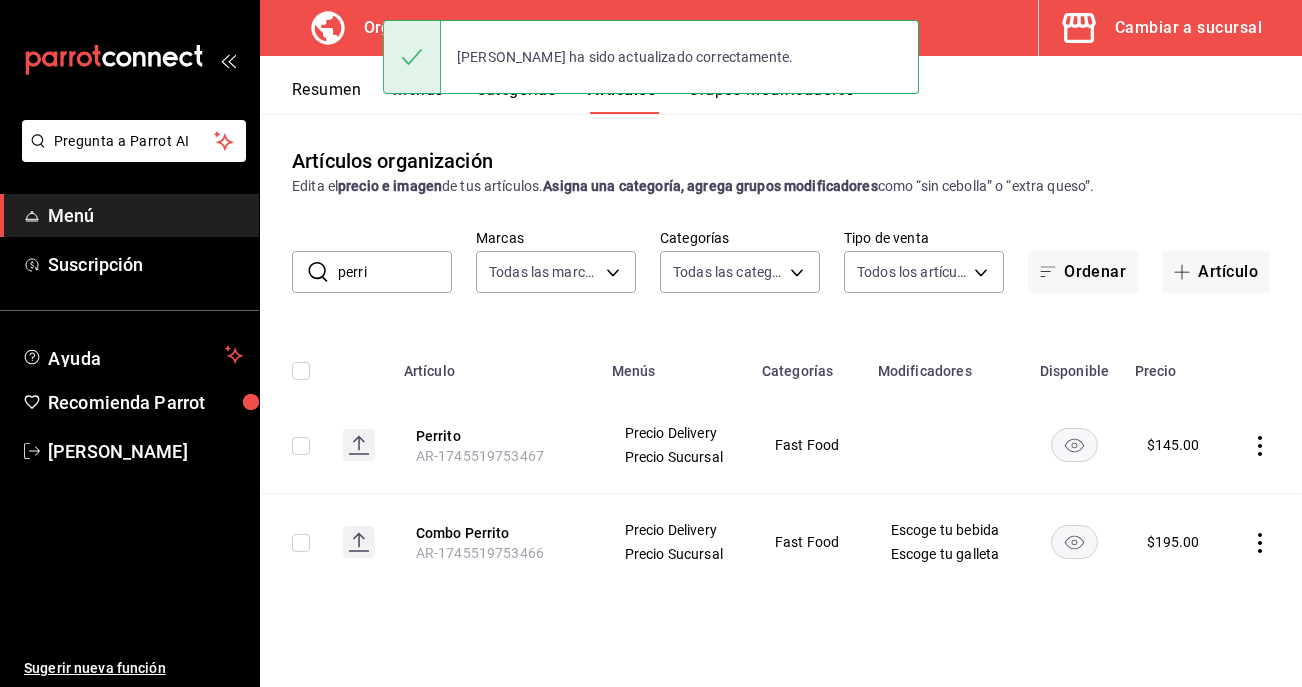 scroll, scrollTop: 0, scrollLeft: 0, axis: both 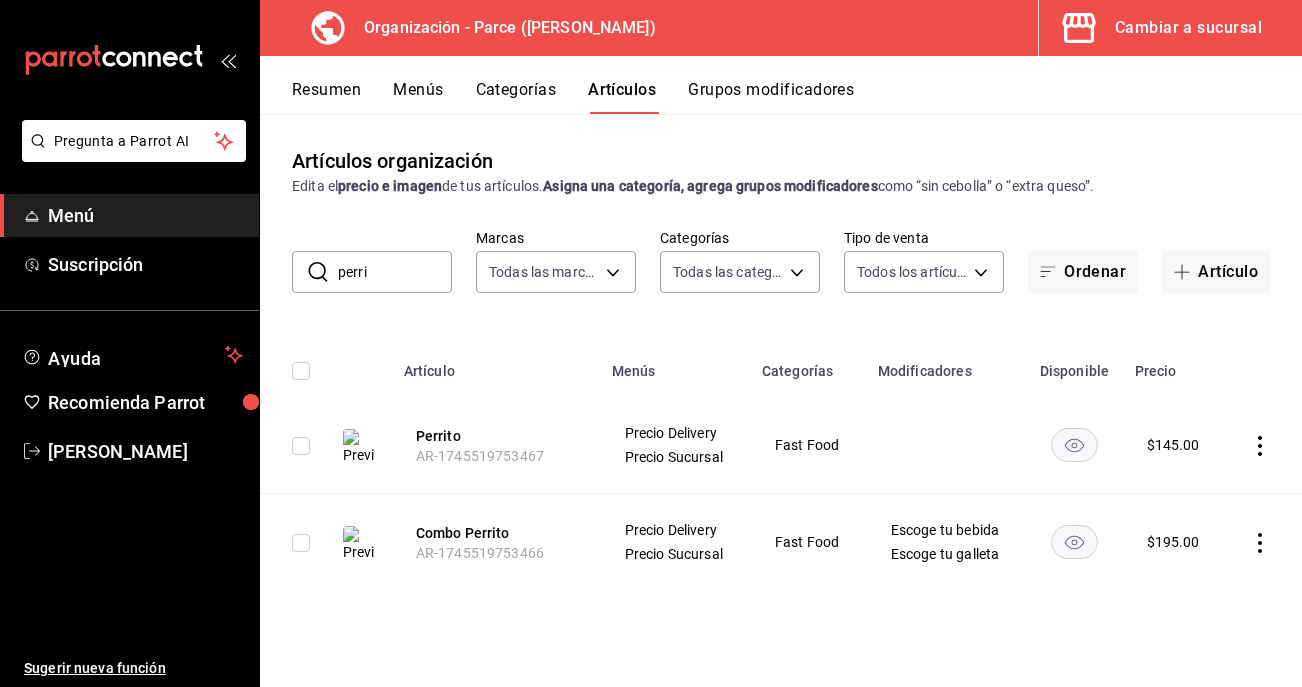 click 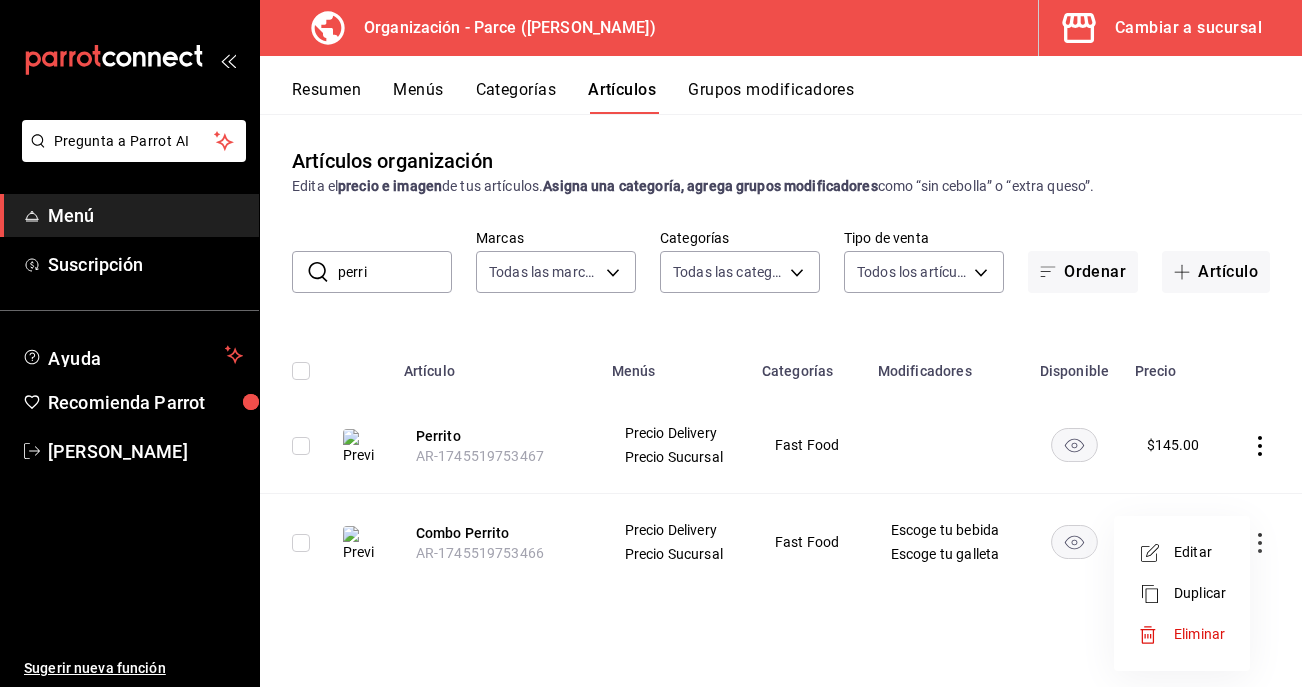 click on "Duplicar" at bounding box center [1200, 593] 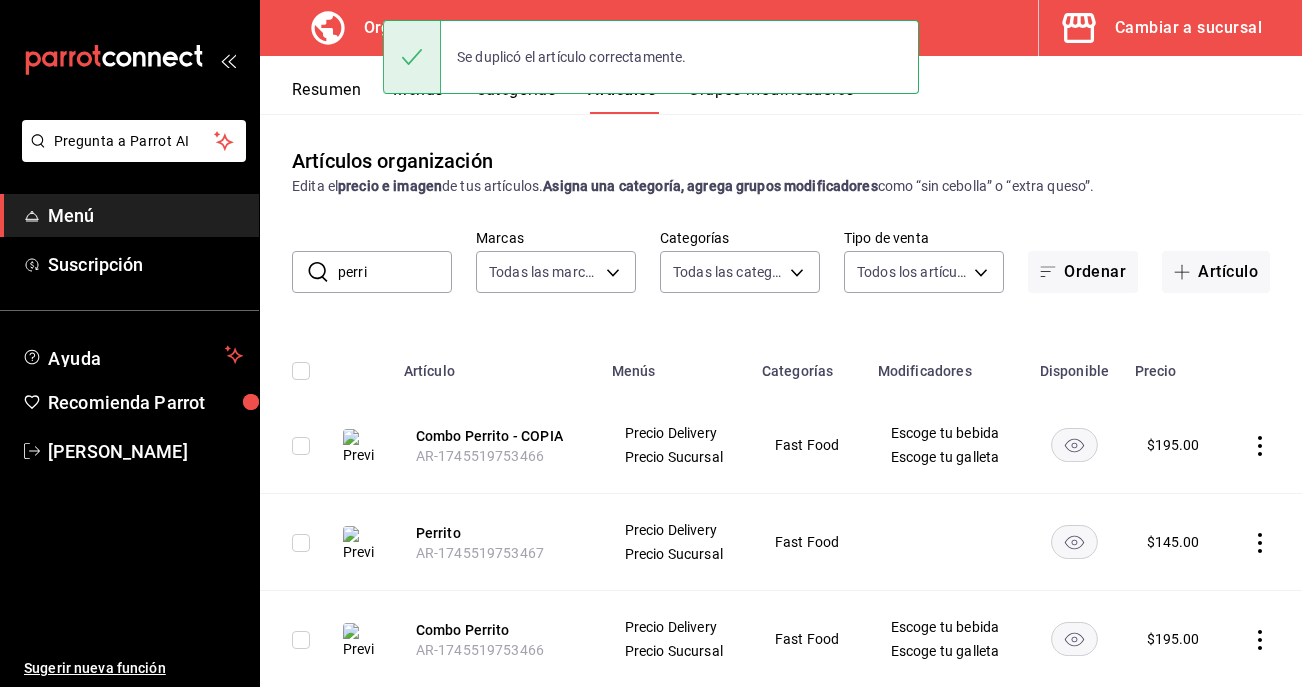 click 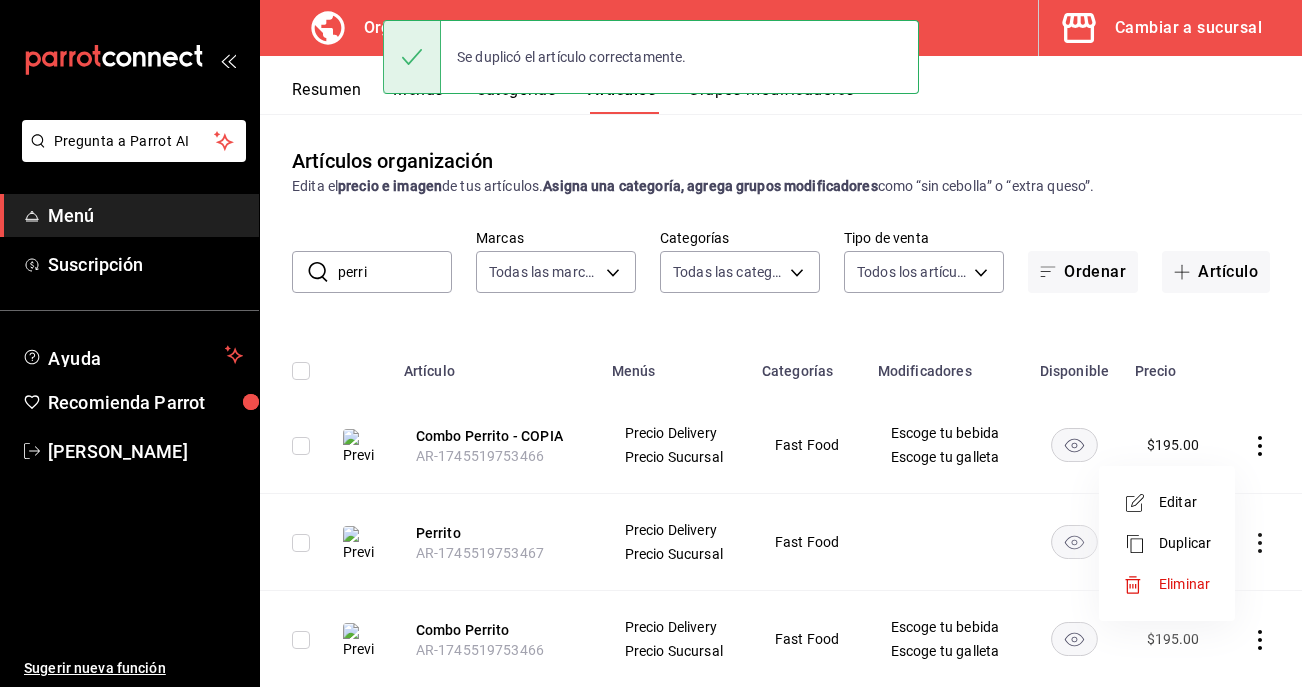 click at bounding box center (1141, 503) 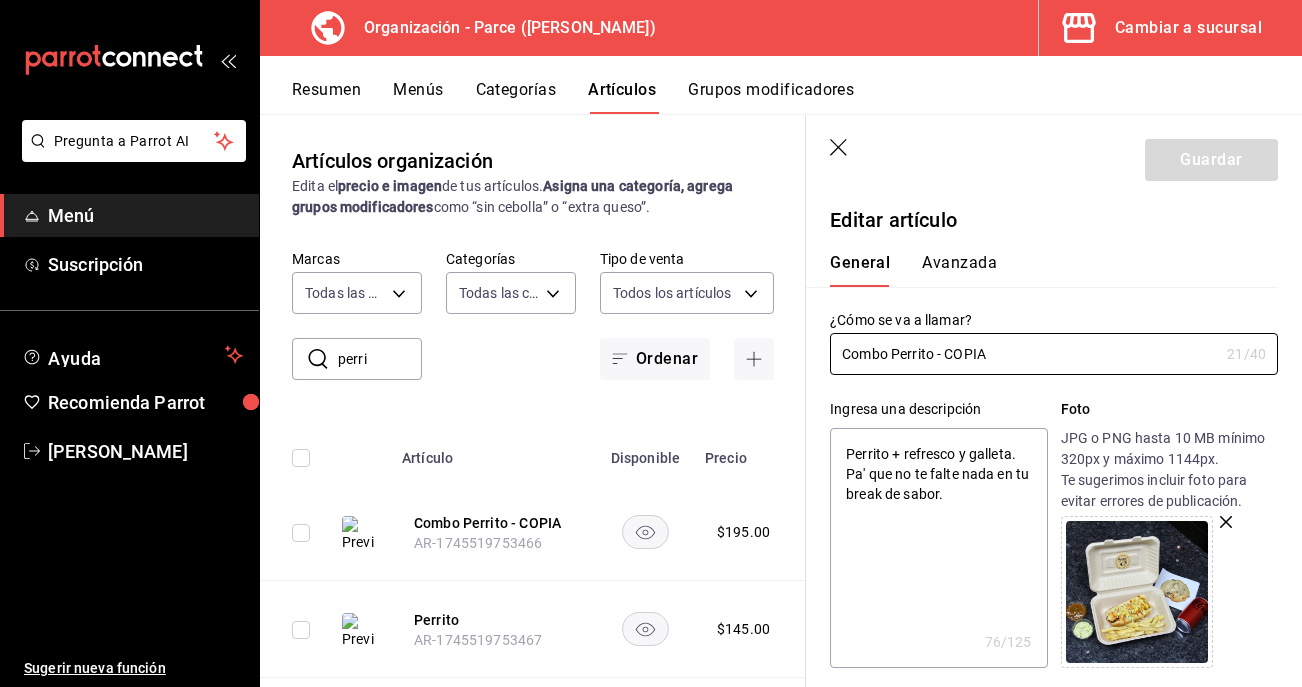 drag, startPoint x: 900, startPoint y: 342, endPoint x: 819, endPoint y: 339, distance: 81.055534 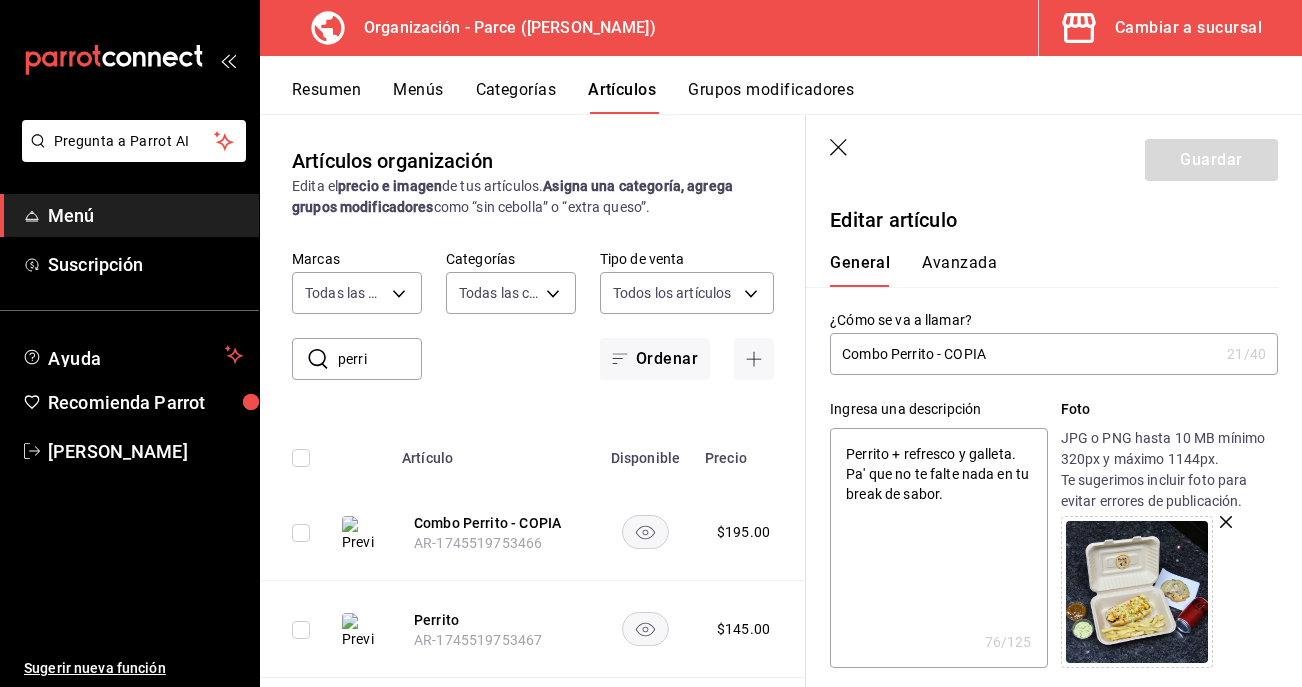 click on "Combo Perrito - COPIA" at bounding box center [1024, 354] 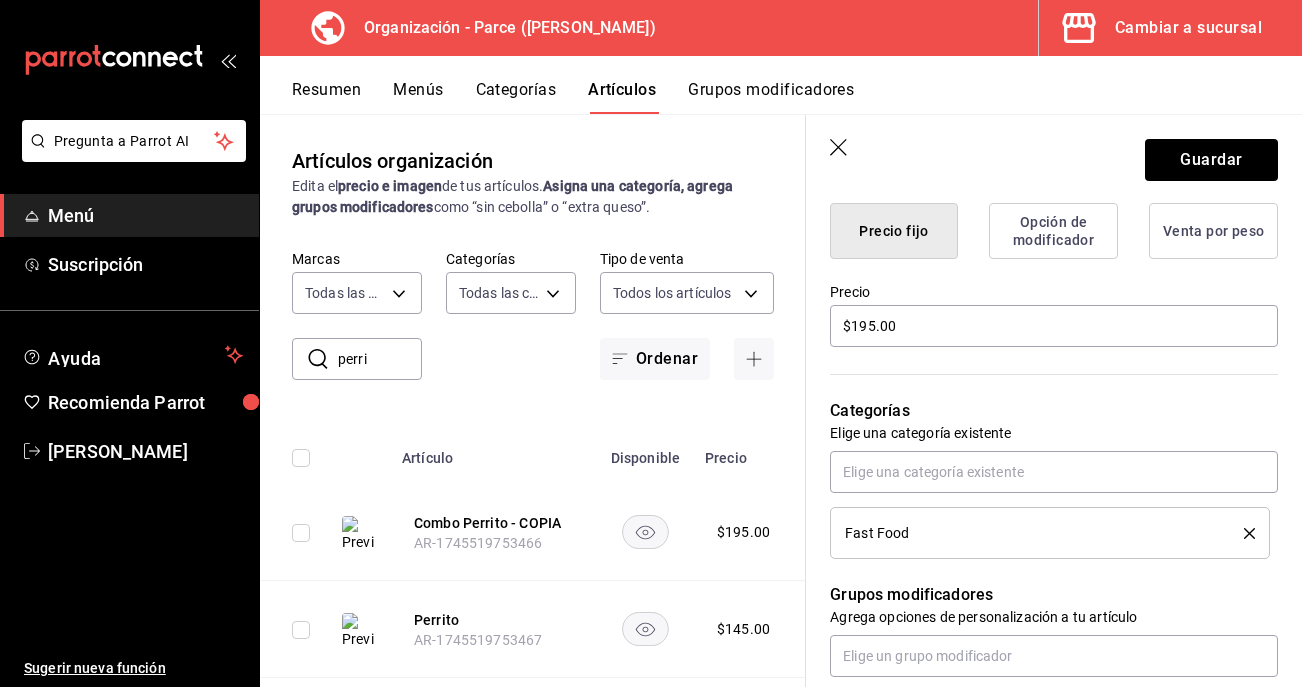 scroll, scrollTop: 534, scrollLeft: 0, axis: vertical 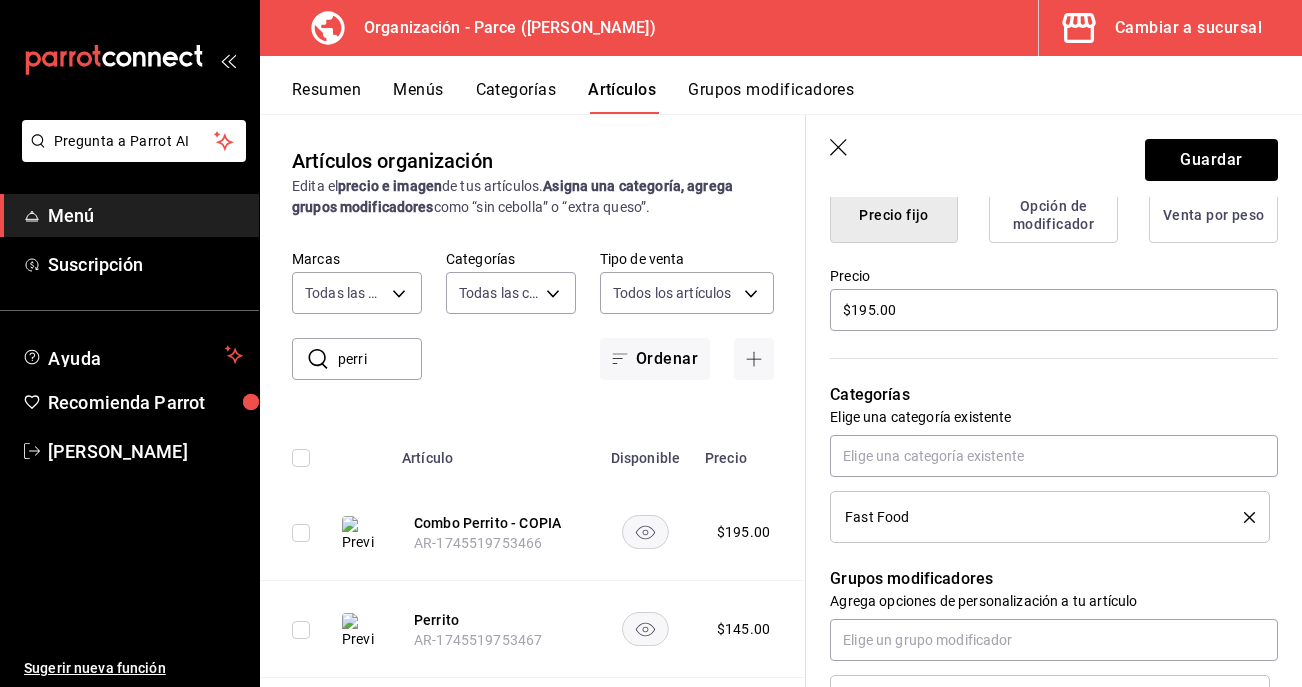 click 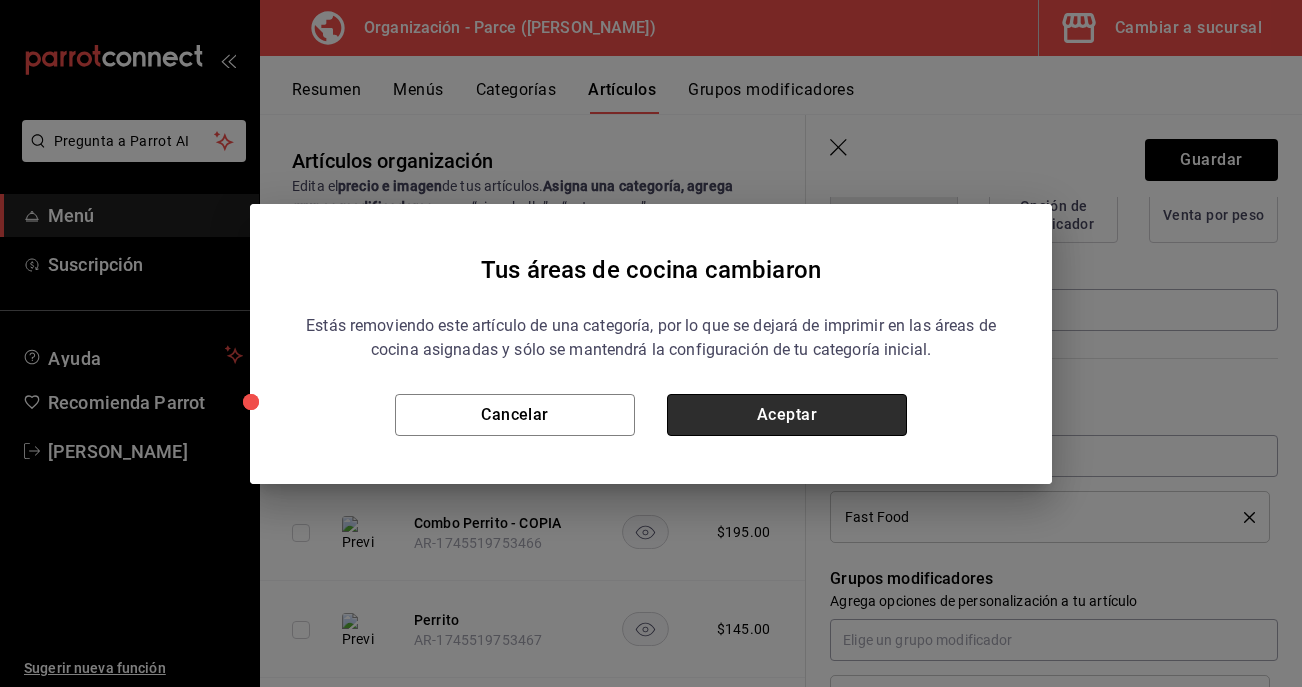 click on "Aceptar" at bounding box center [787, 415] 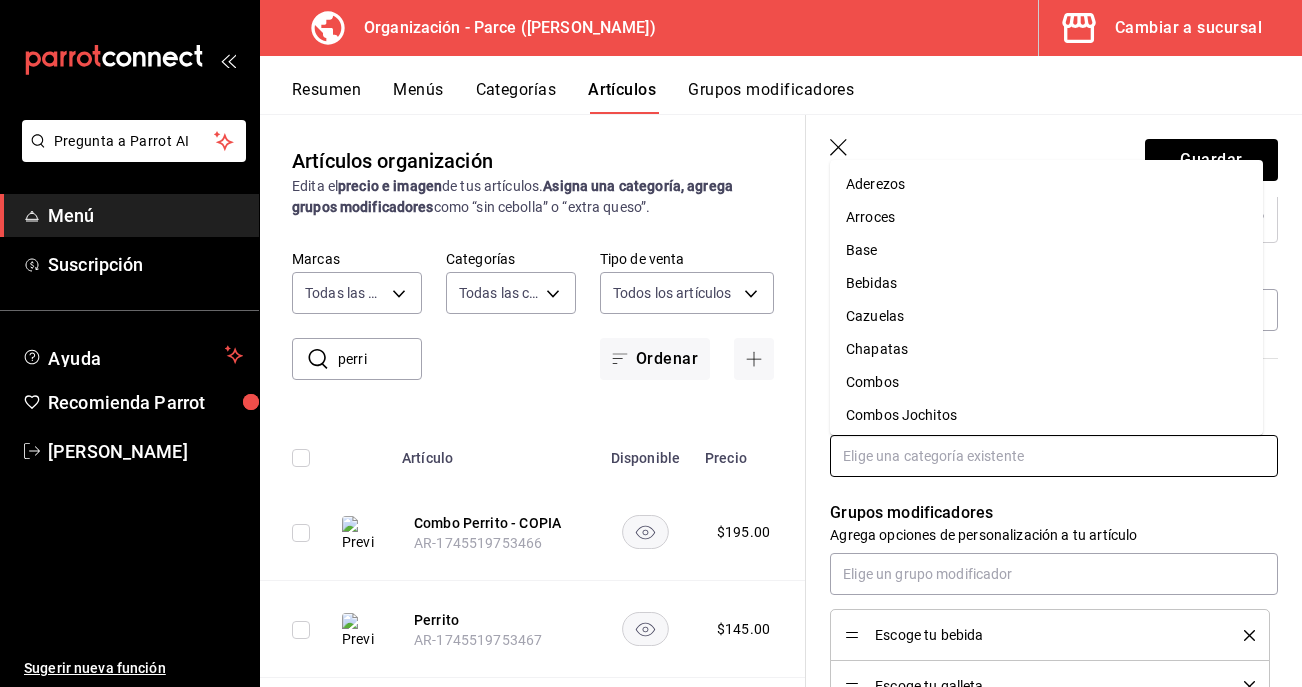 click at bounding box center (1054, 456) 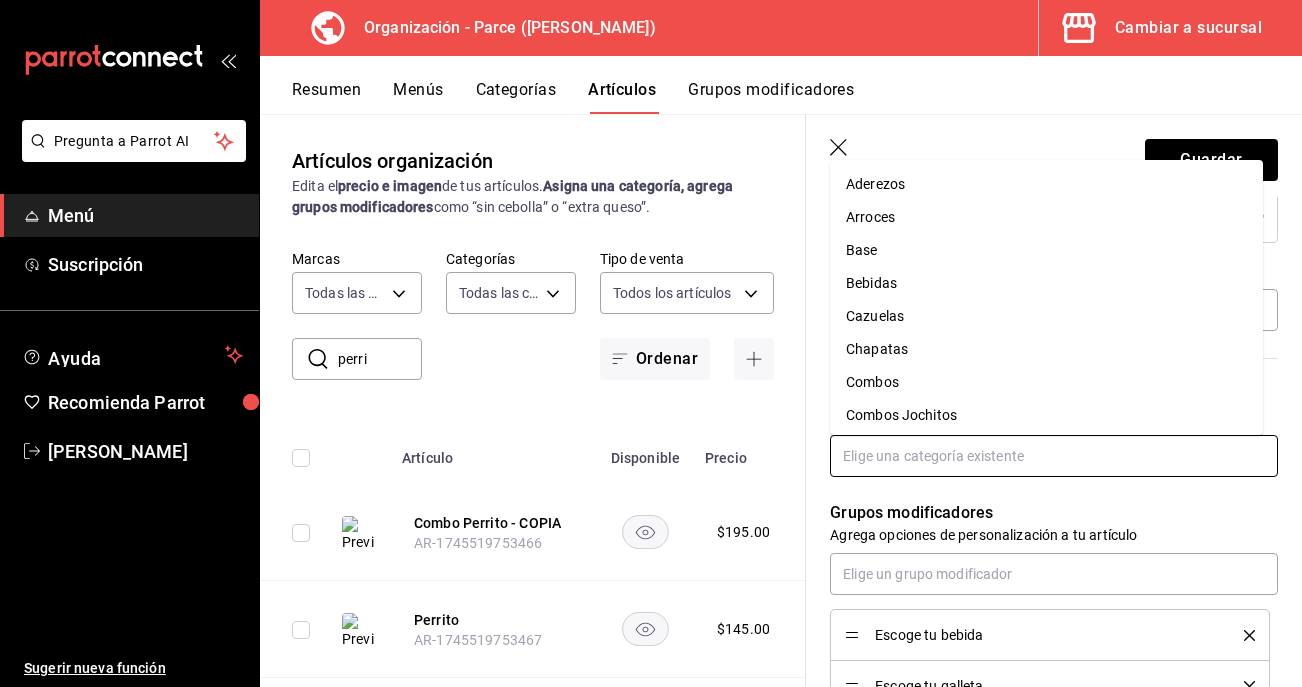 click on "Combos Jochitos" at bounding box center [1046, 415] 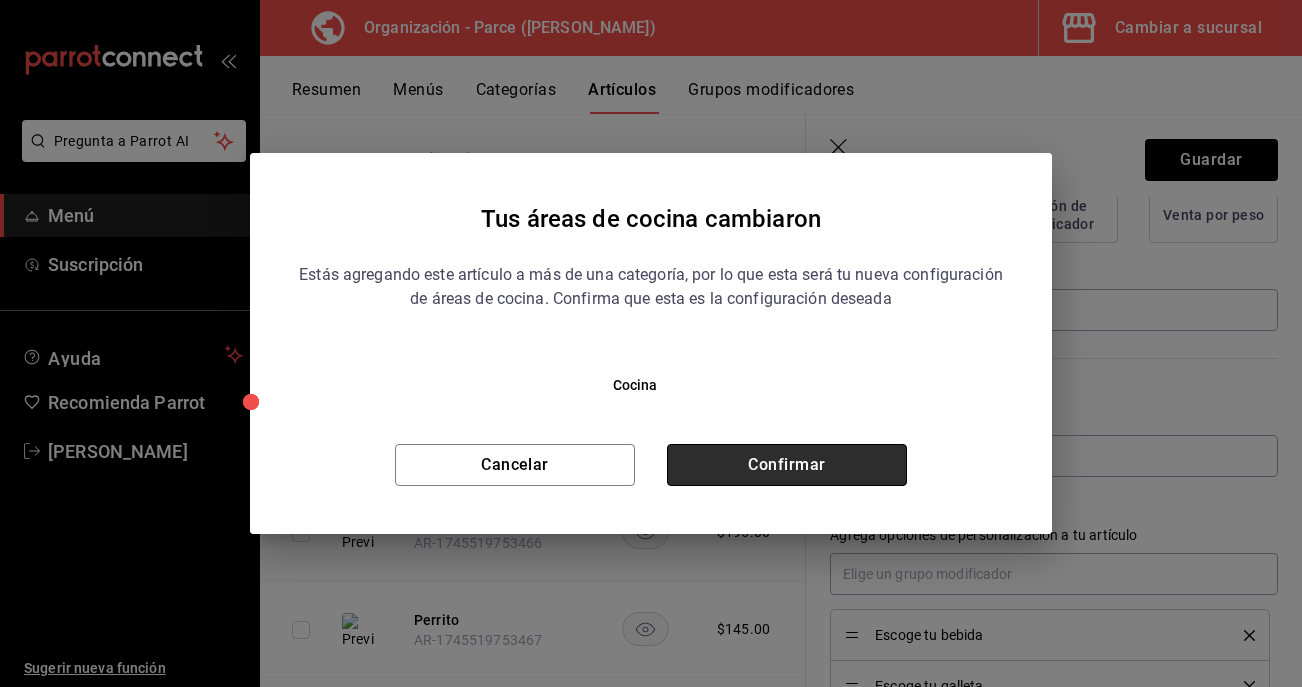 click on "Confirmar" at bounding box center (787, 465) 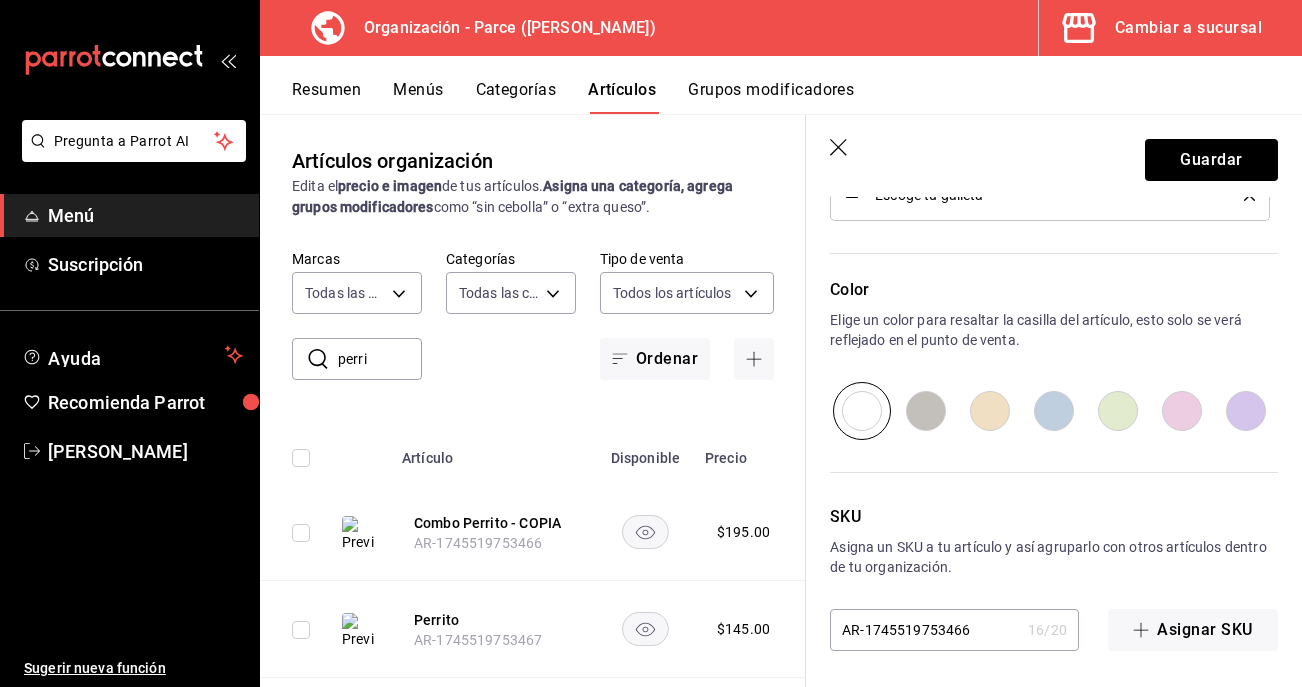 scroll, scrollTop: 1095, scrollLeft: 0, axis: vertical 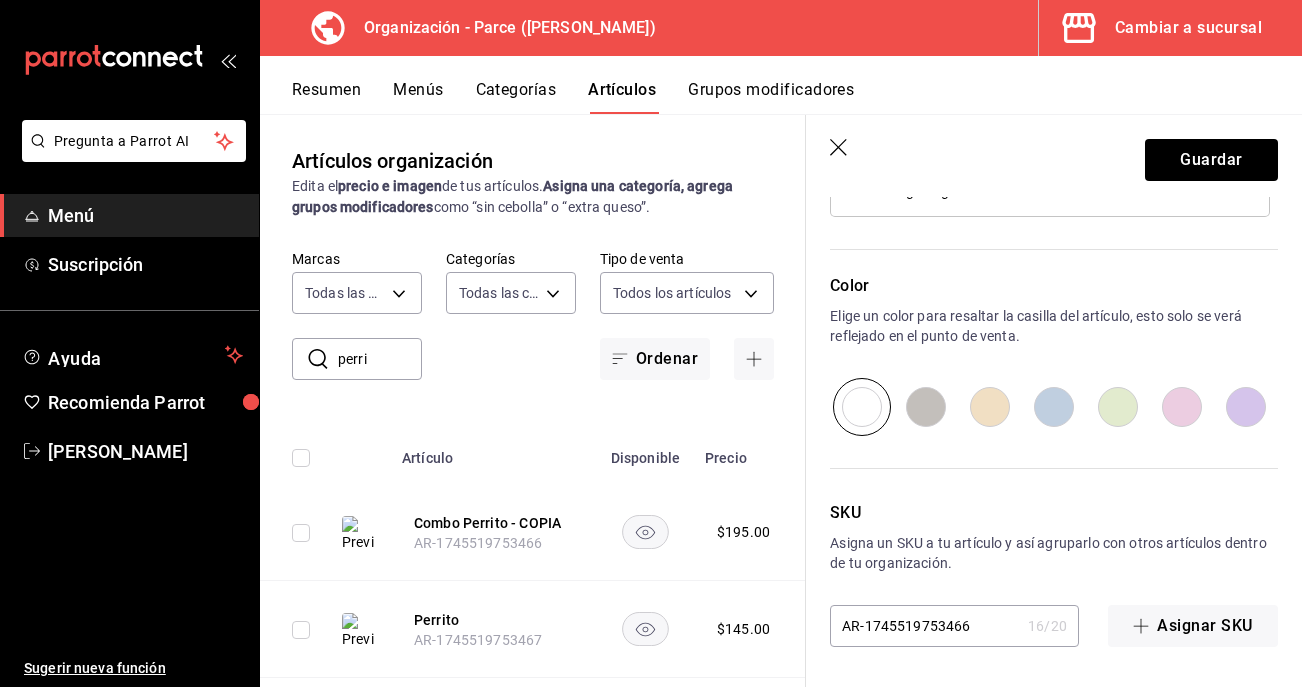 click on "AR-1745519753466" at bounding box center (925, 626) 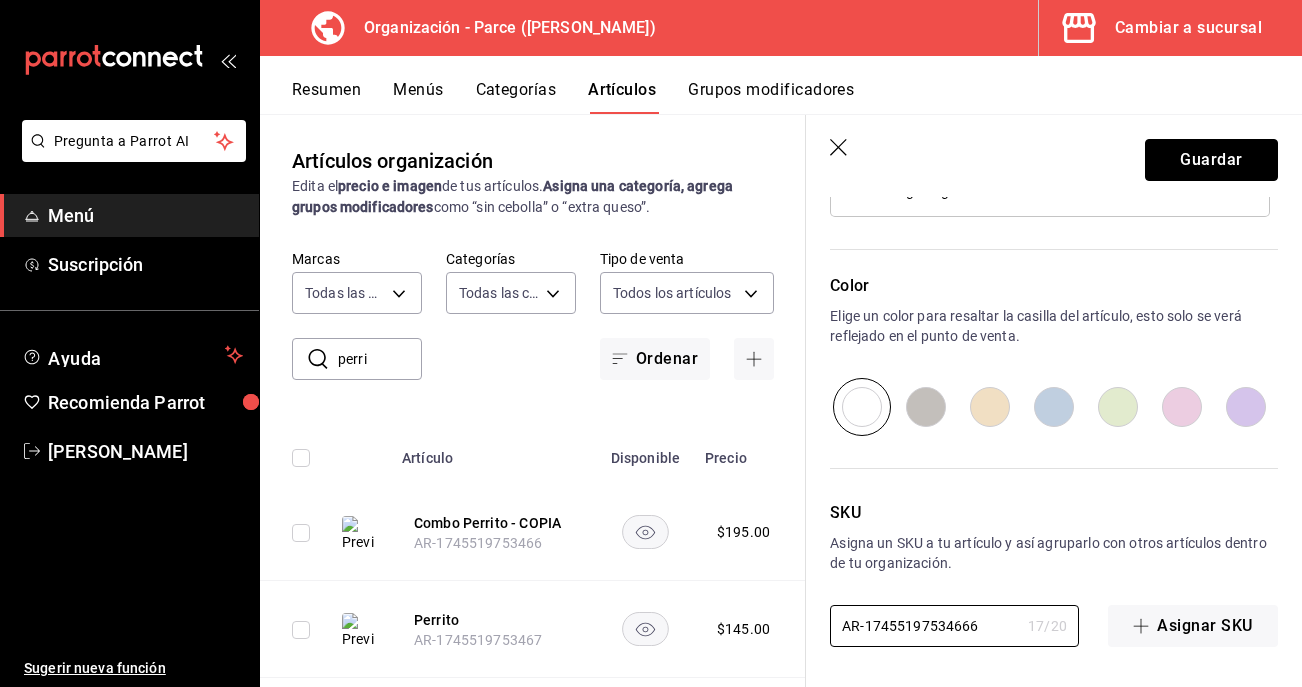 click on "Guardar" at bounding box center (1211, 160) 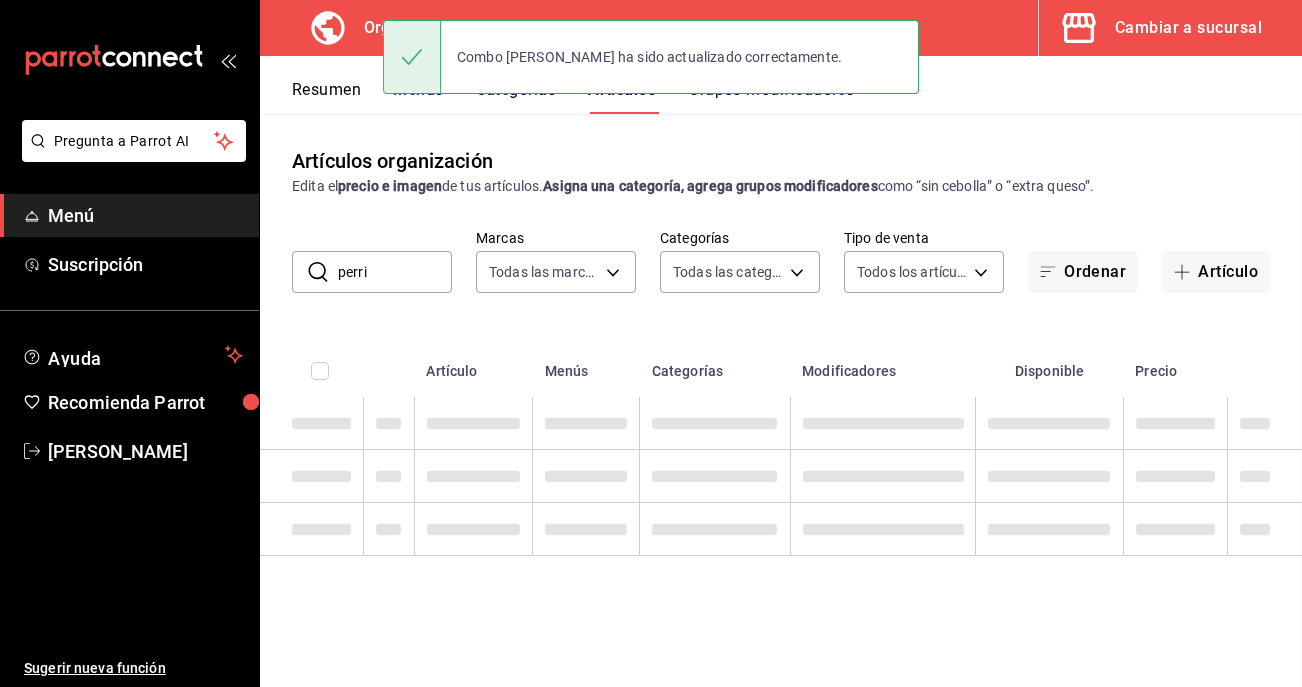 scroll, scrollTop: 0, scrollLeft: 0, axis: both 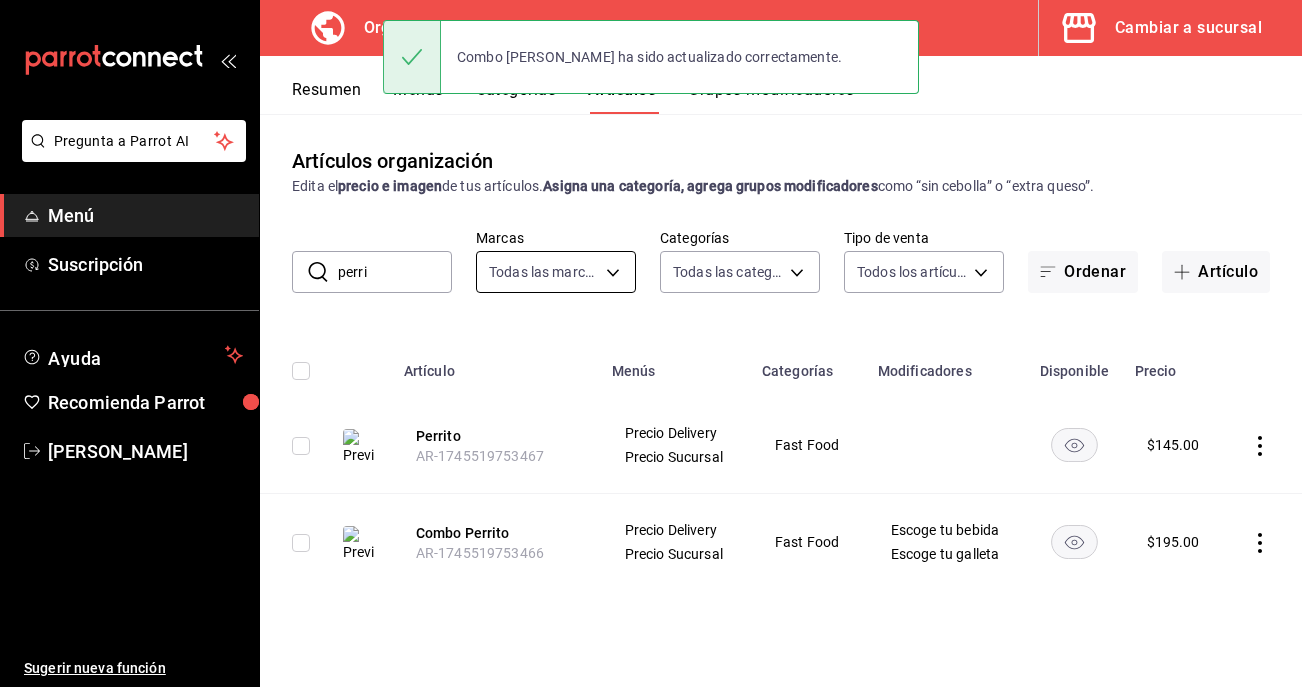 click on "Pregunta a Parrot AI Menú   Suscripción   Ayuda Recomienda Parrot   [PERSON_NAME]   Sugerir nueva función   Organización - Parce ([PERSON_NAME]) Cambiar a sucursal Resumen Menús Categorías Artículos Grupos modificadores Artículos organización Edita el  precio e imagen  de tus artículos.  Asigna una categoría, agrega grupos modificadores  como “sin cebolla” o “extra queso”. ​ perri ​ Marcas Todas las marcas, Sin marca 0a3127fc-1276-4737-ab8d-e4e994693669,4b297962-9005-42f3-abd1-527526d01ddc,1a53e0b4-2e39-46a9-84cf-7f6a69f9f111,c630f9e2-fcd7-4872-9bbf-a46be475e313,714c4b6c-cc4b-473b-9001-35e0f2212cbe,3aa0a133-d70d-4326-8f8a-745f727d753f Categorías Todas las categorías, Sin categoría Tipo de venta Todos los artículos ALL Ordenar Artículo Artículo Menús Categorías Modificadores Disponible Precio Perrito AR-1745519753467 Precio Delivery Precio Sucursal Fast Food $ 145.00 Combo Perrito AR-1745519753466 Precio Delivery Precio Sucursal Fast Food Escoge tu bebida Escoge tu galleta $ Menú" at bounding box center (651, 343) 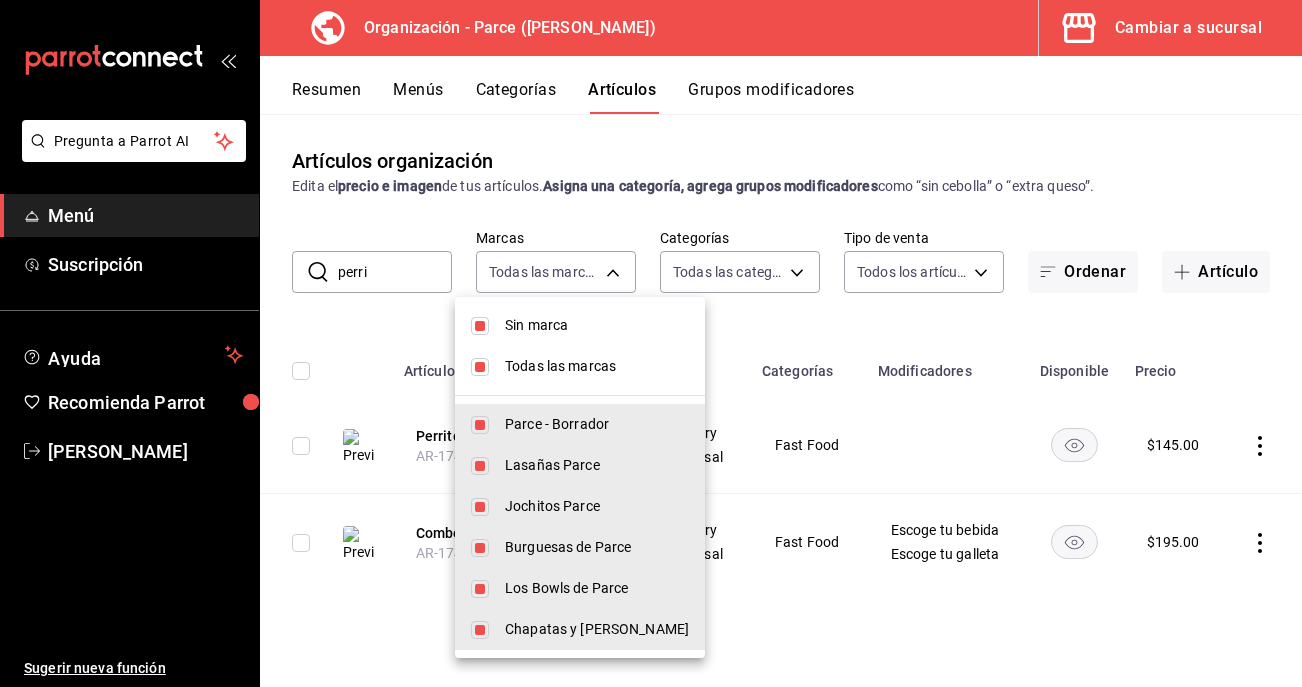 drag, startPoint x: 483, startPoint y: 364, endPoint x: 480, endPoint y: 338, distance: 26.172504 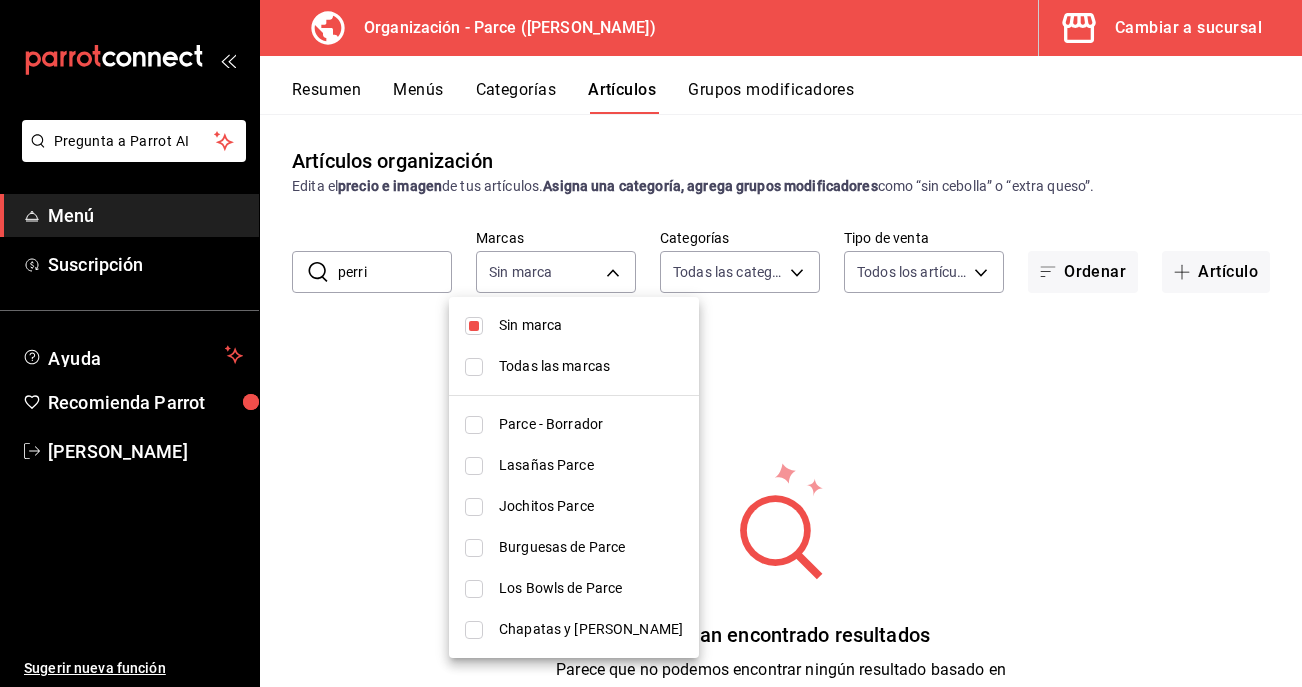 click at bounding box center [474, 326] 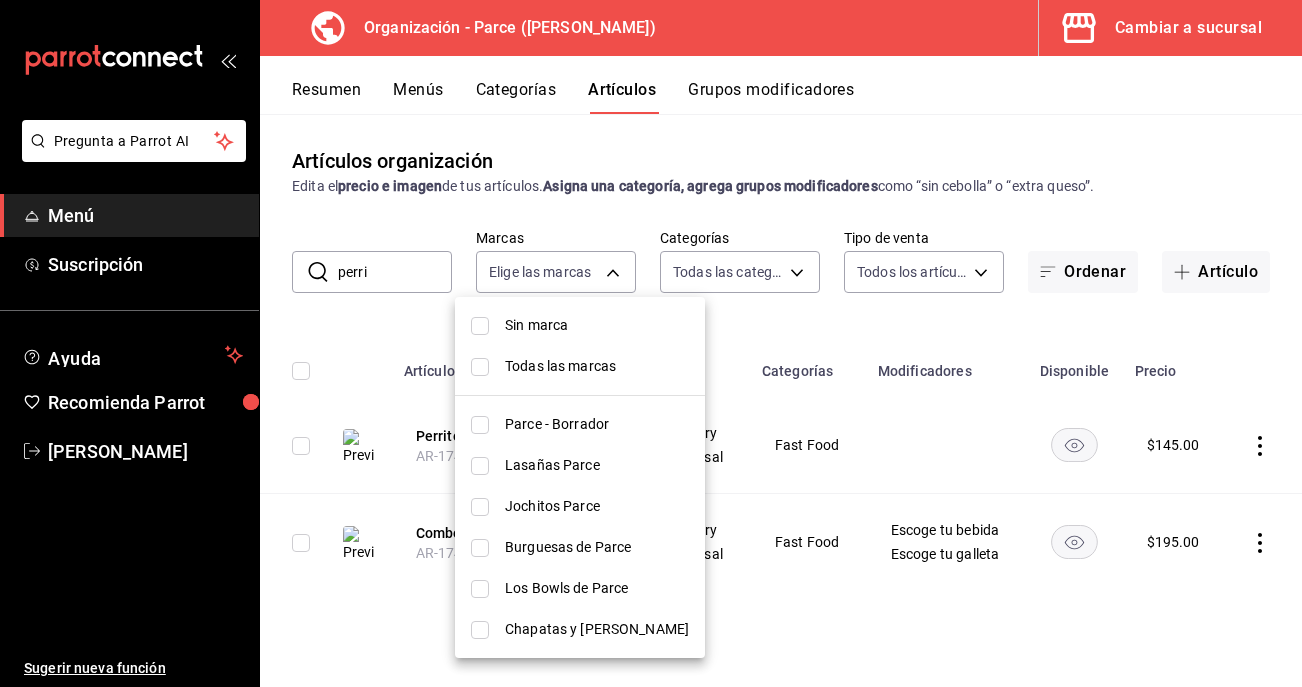 click at bounding box center [480, 507] 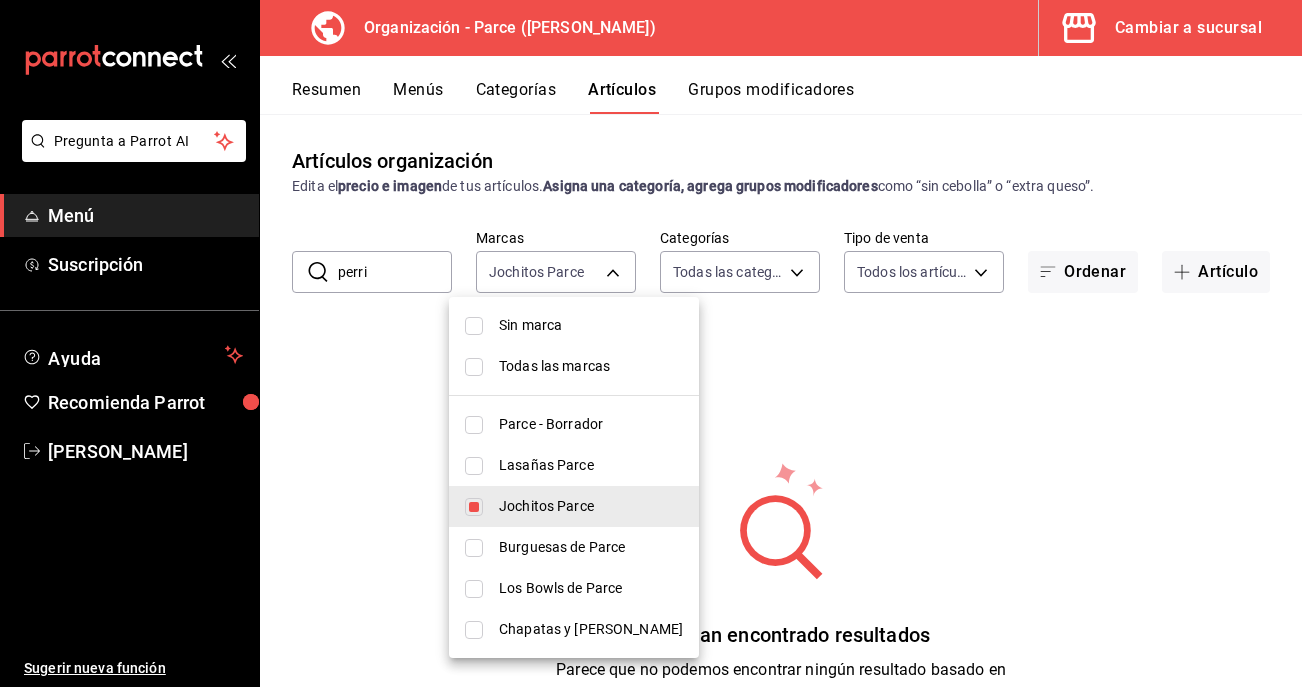 click at bounding box center [651, 343] 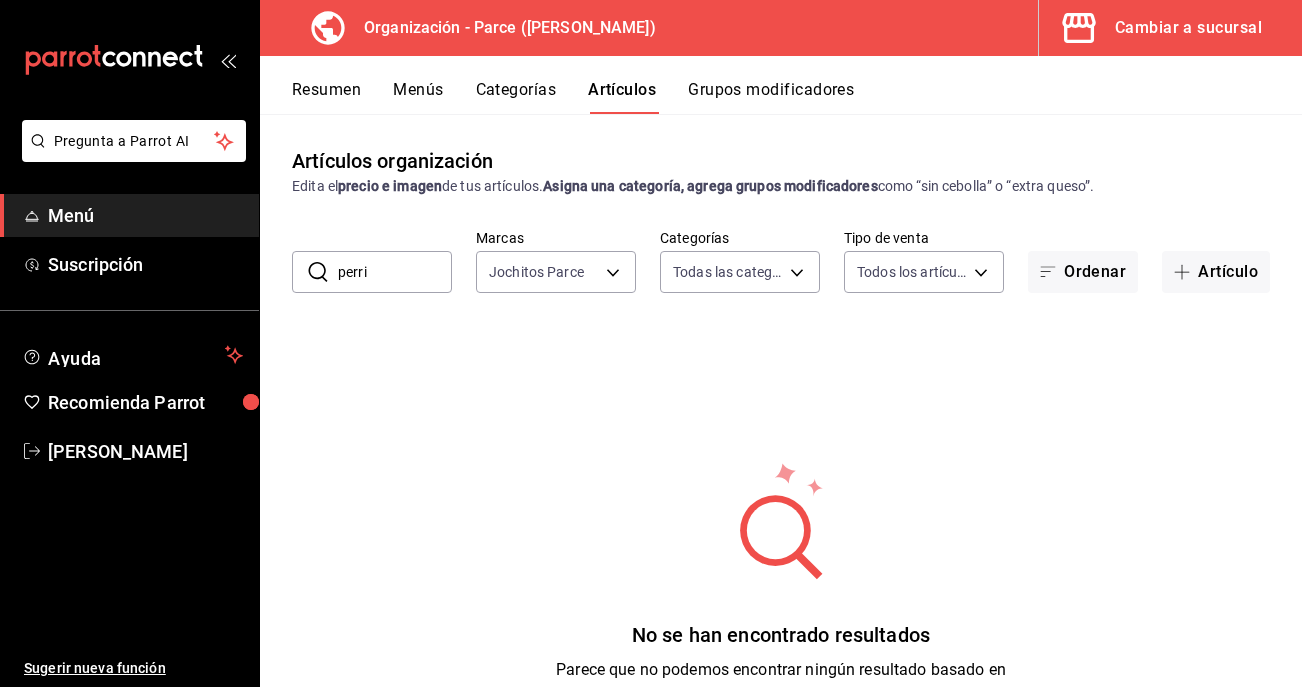 drag, startPoint x: 380, startPoint y: 271, endPoint x: 352, endPoint y: 271, distance: 28 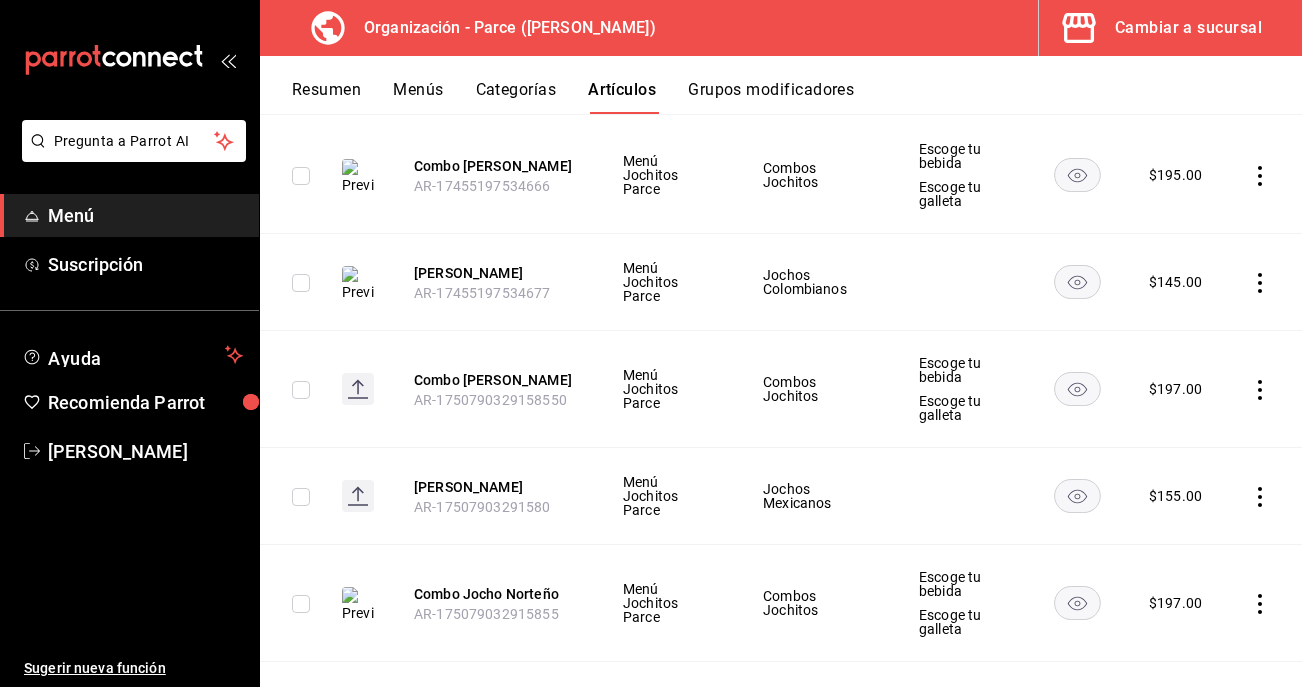 scroll, scrollTop: 285, scrollLeft: 0, axis: vertical 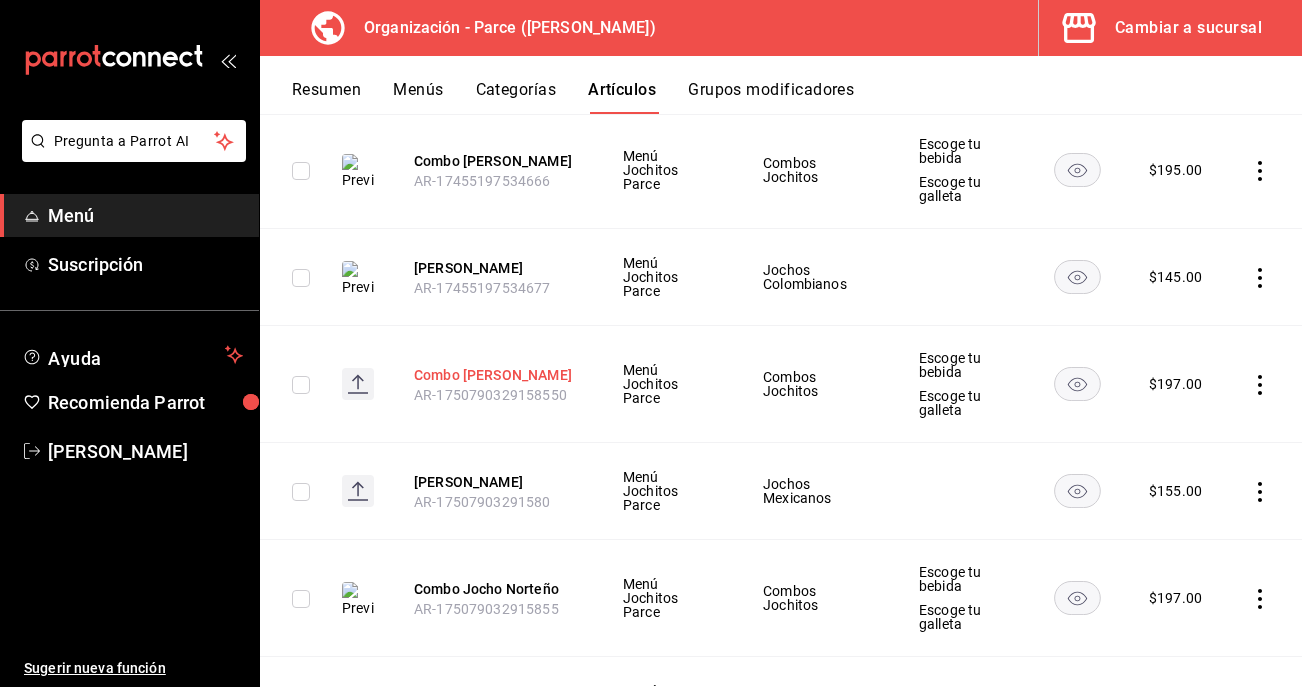click on "Combo [PERSON_NAME]" at bounding box center (494, 375) 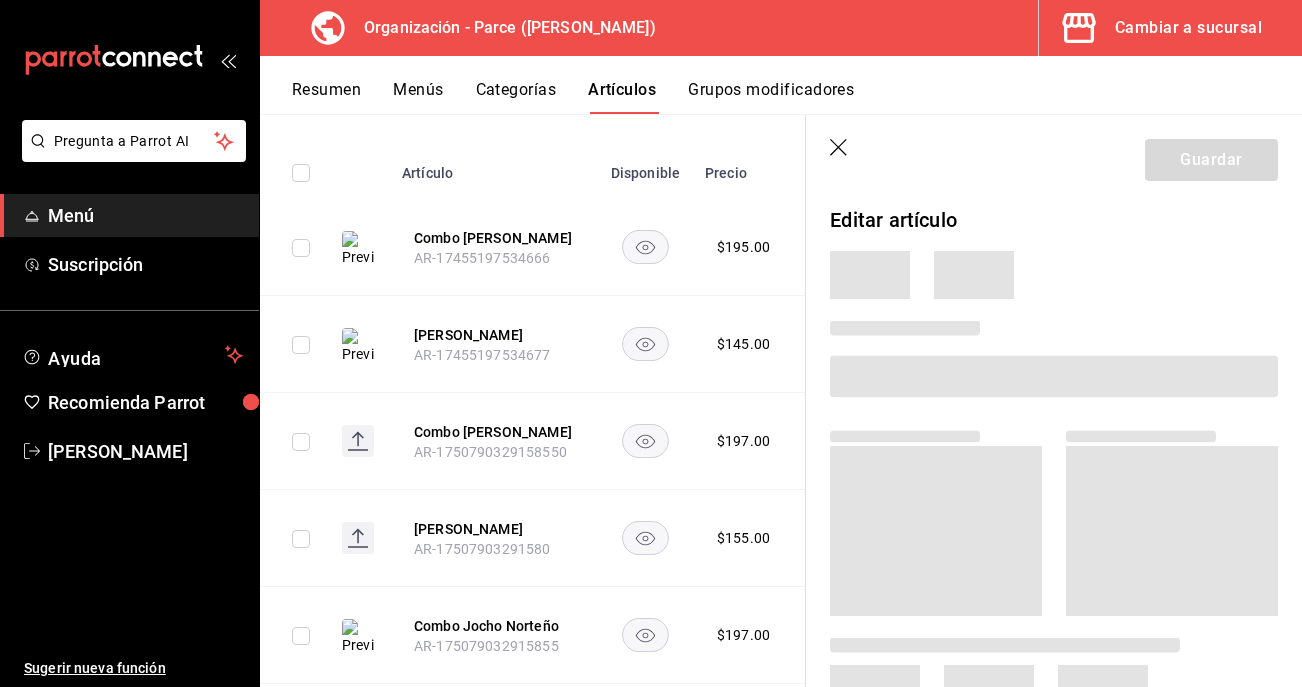 scroll, scrollTop: 275, scrollLeft: 0, axis: vertical 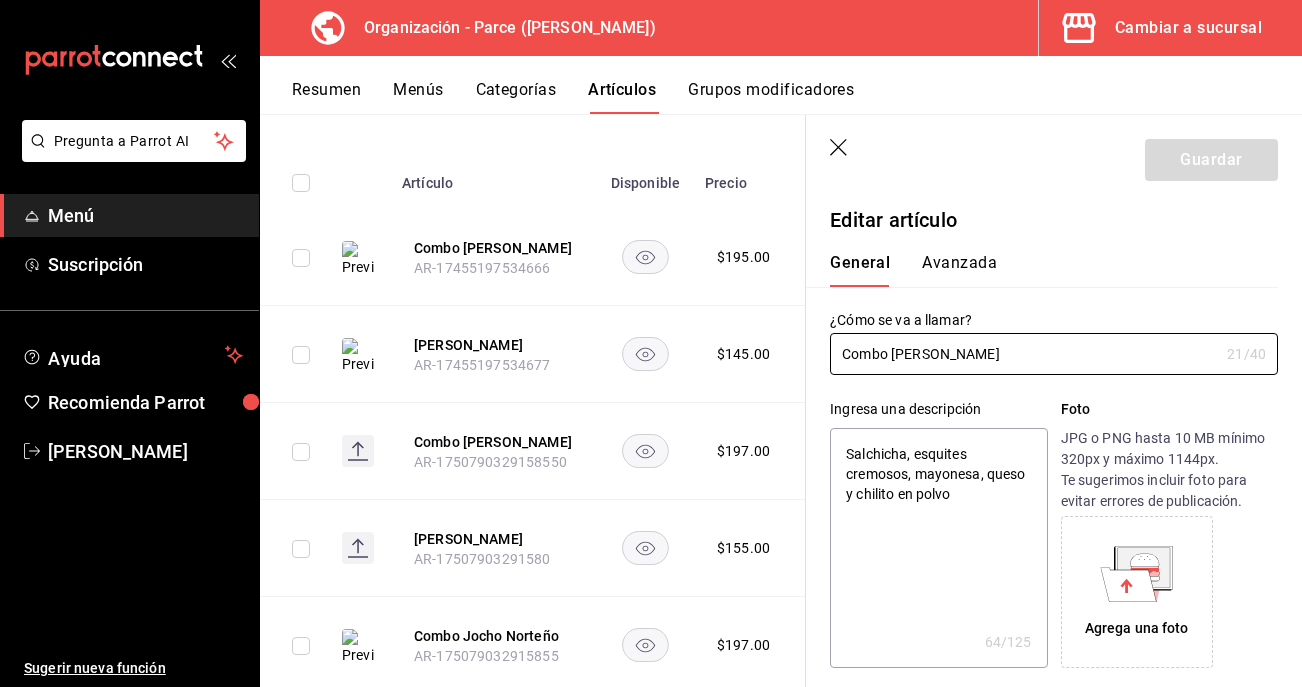 click 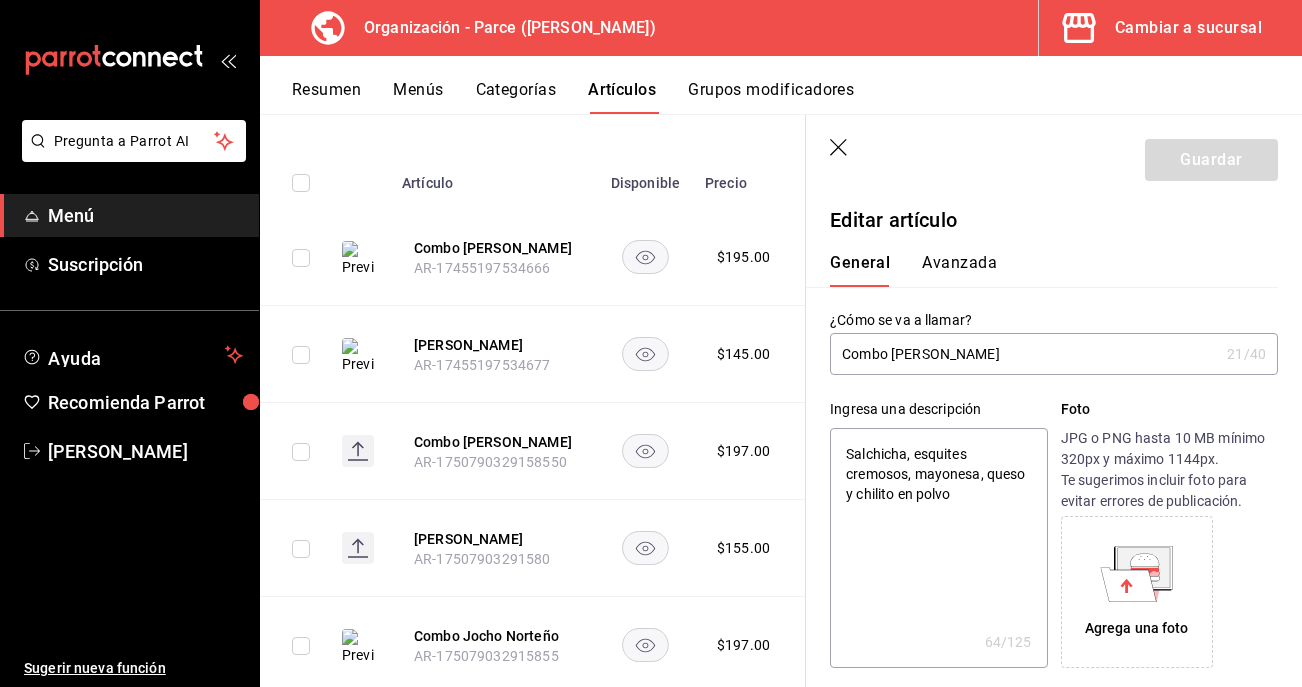 click 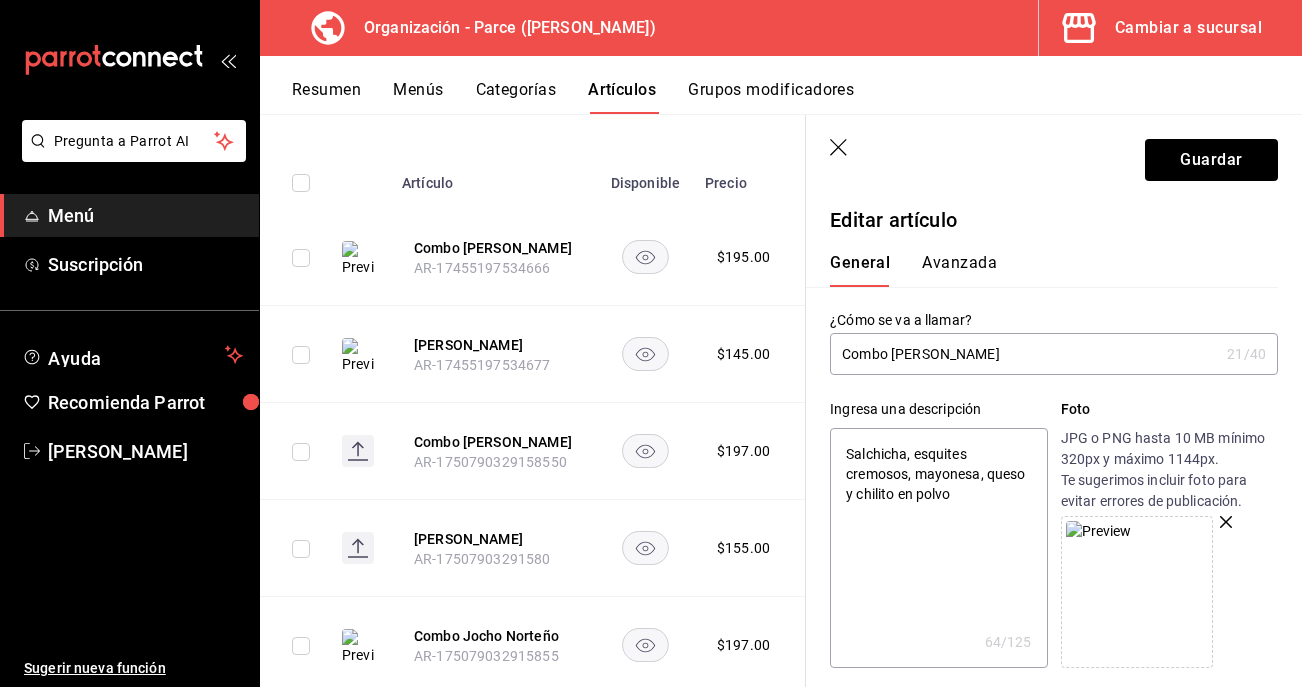 click on "Salchicha, esquites cremosos, mayonesa, queso y chilito en polvo" at bounding box center [938, 548] 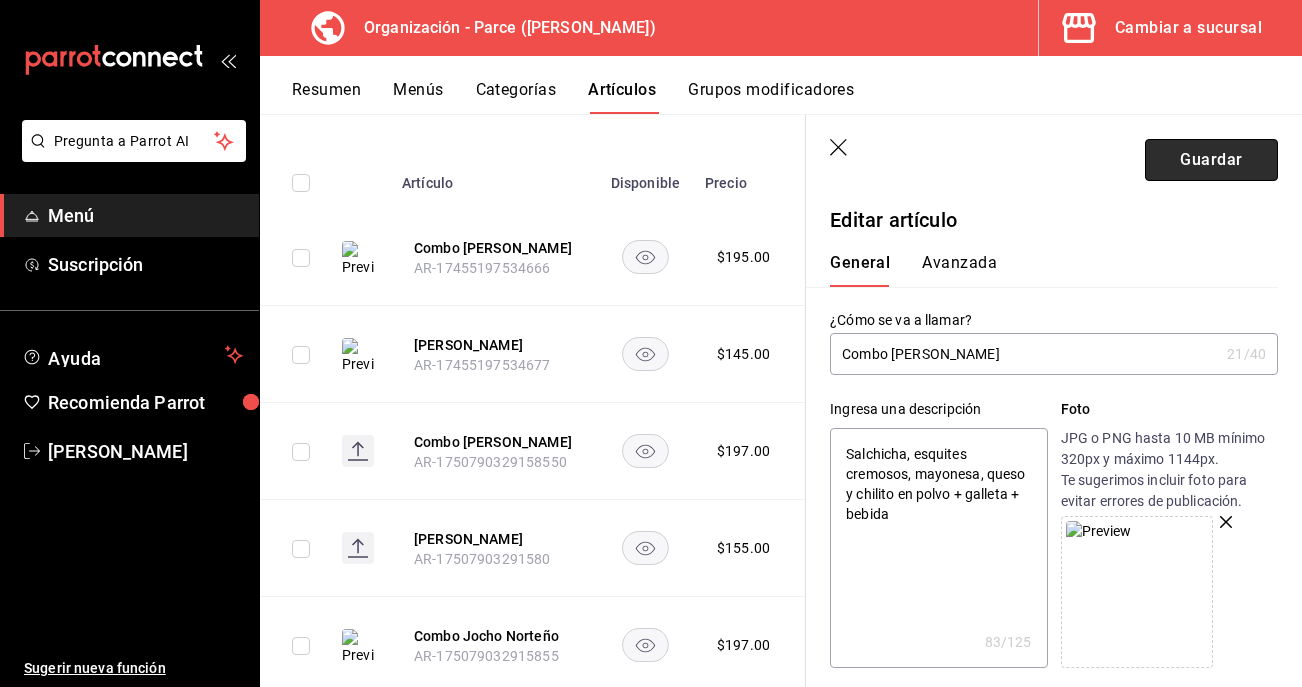 click on "Guardar" at bounding box center (1211, 160) 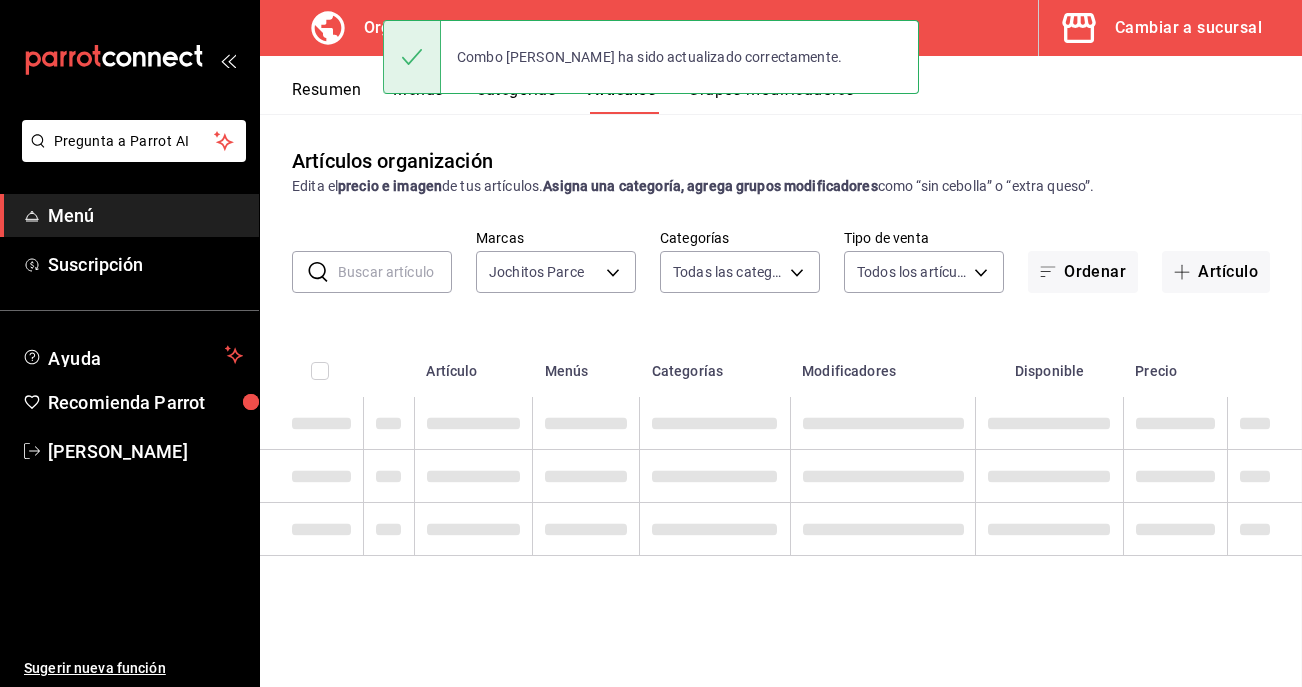 scroll, scrollTop: 0, scrollLeft: 0, axis: both 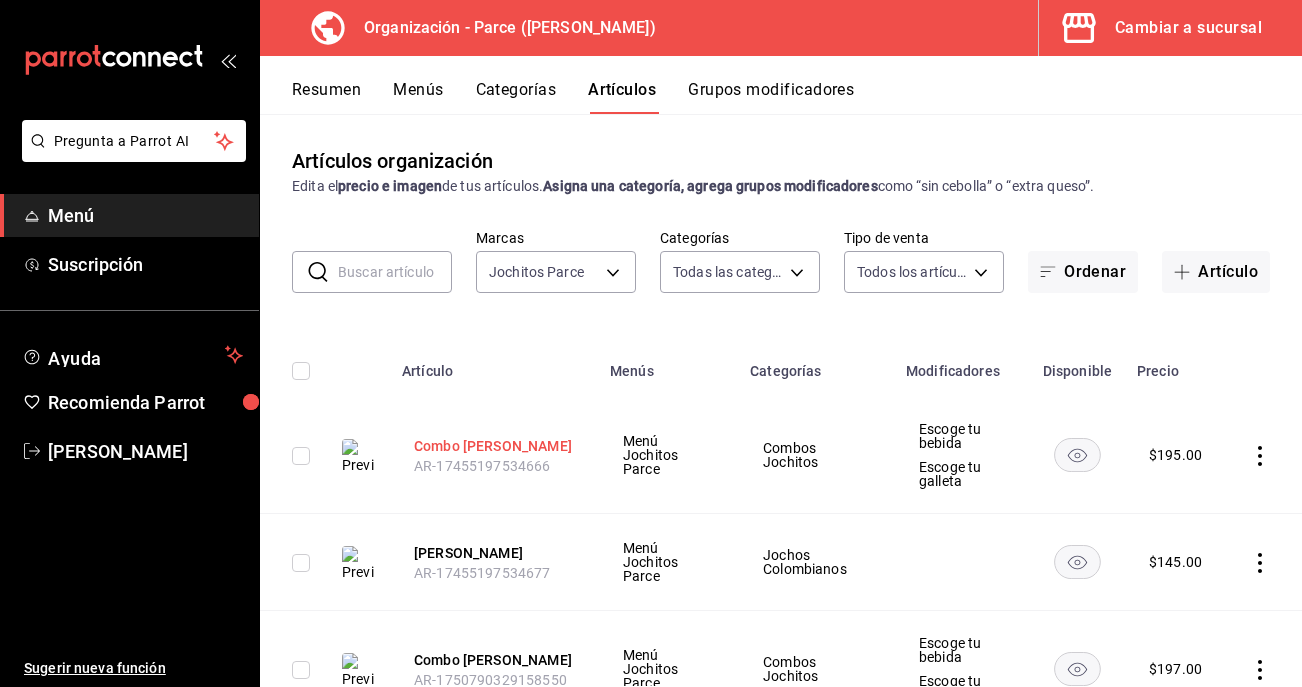 click on "Combo [PERSON_NAME]" at bounding box center [494, 446] 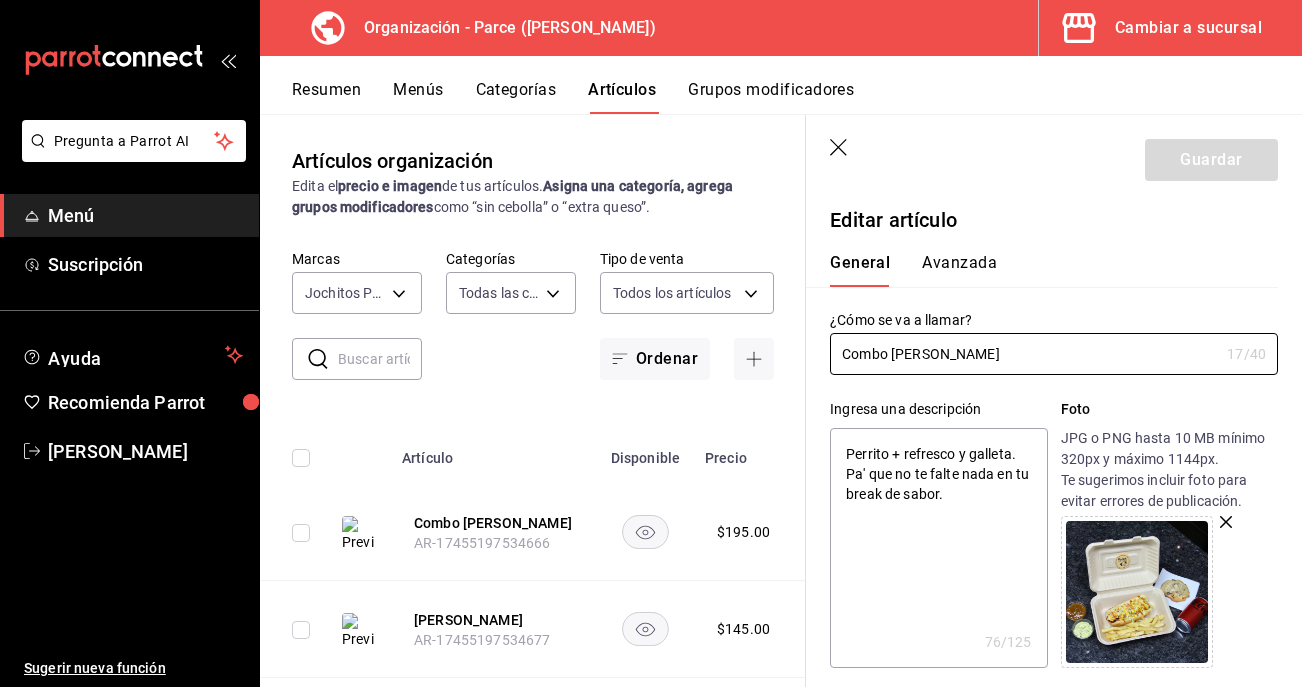 click 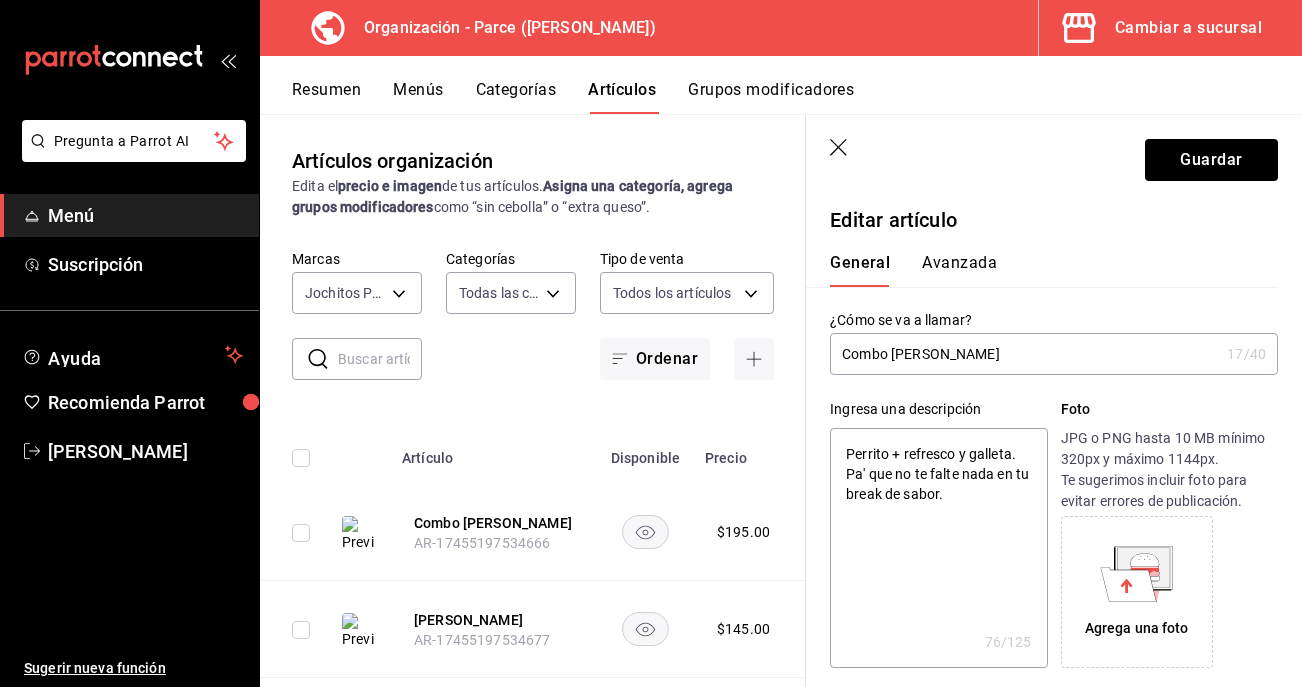 click 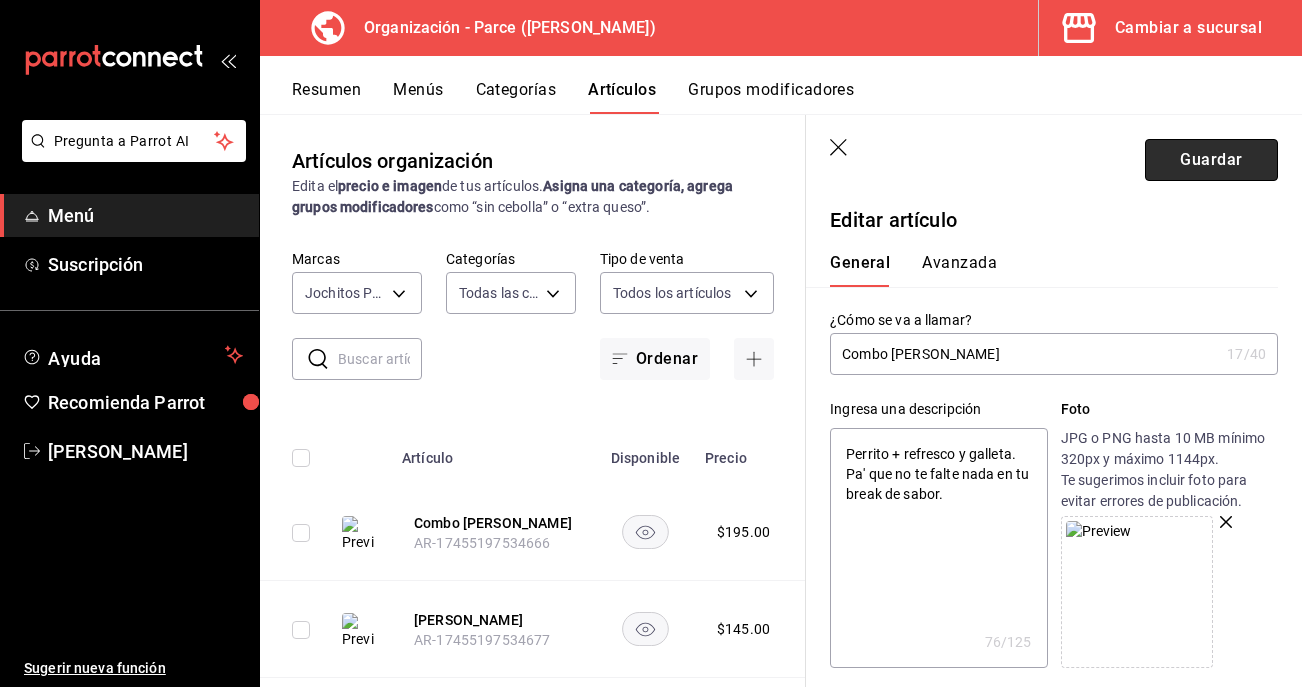 click on "Guardar" at bounding box center (1211, 160) 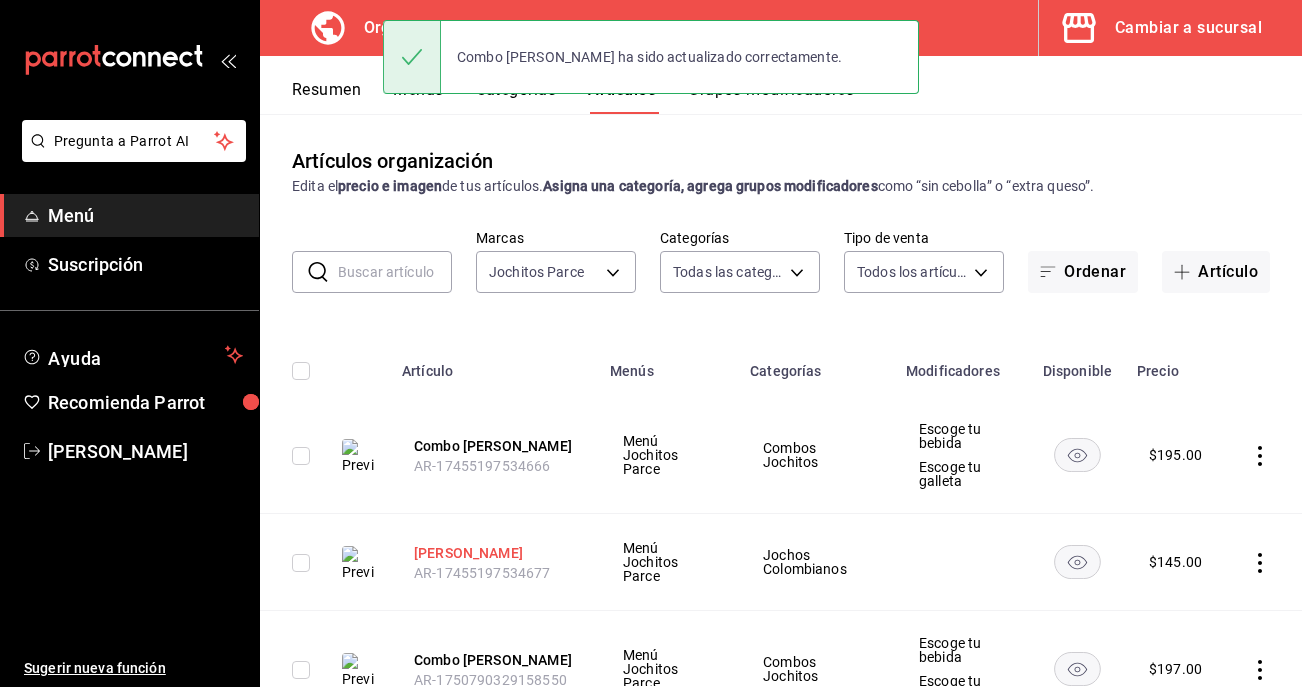 click on "[PERSON_NAME]" at bounding box center (494, 553) 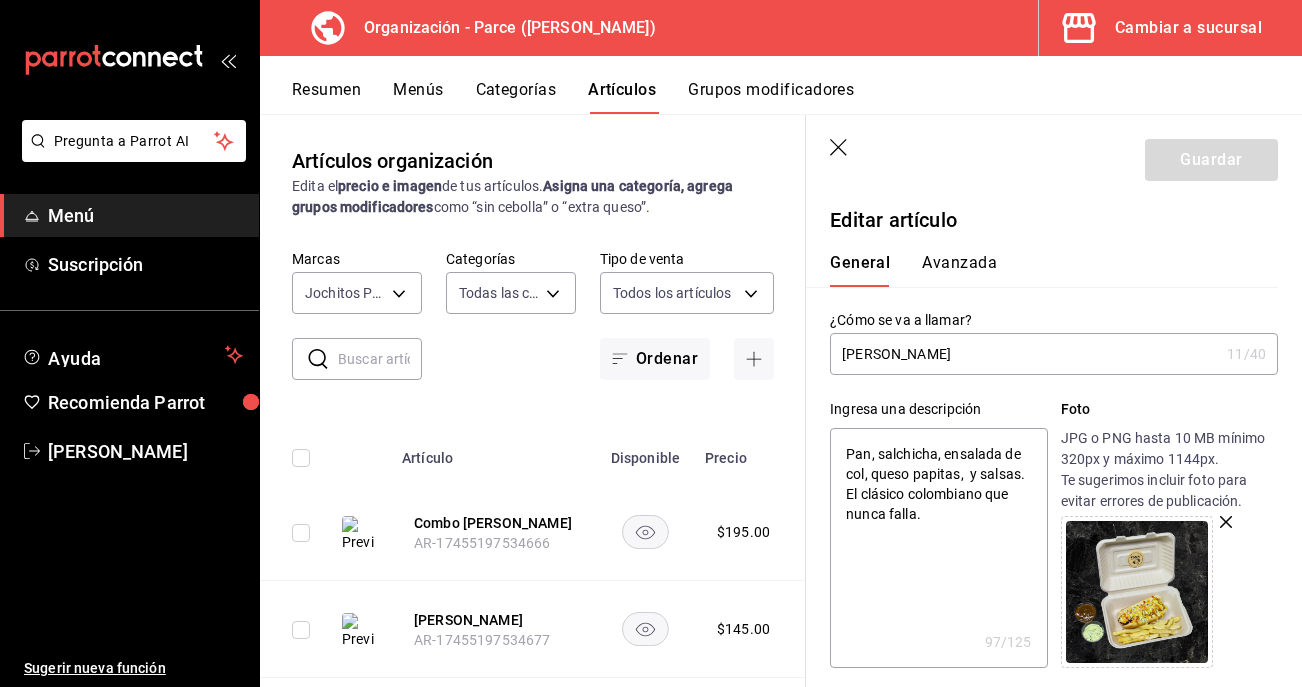 click at bounding box center (1137, 592) 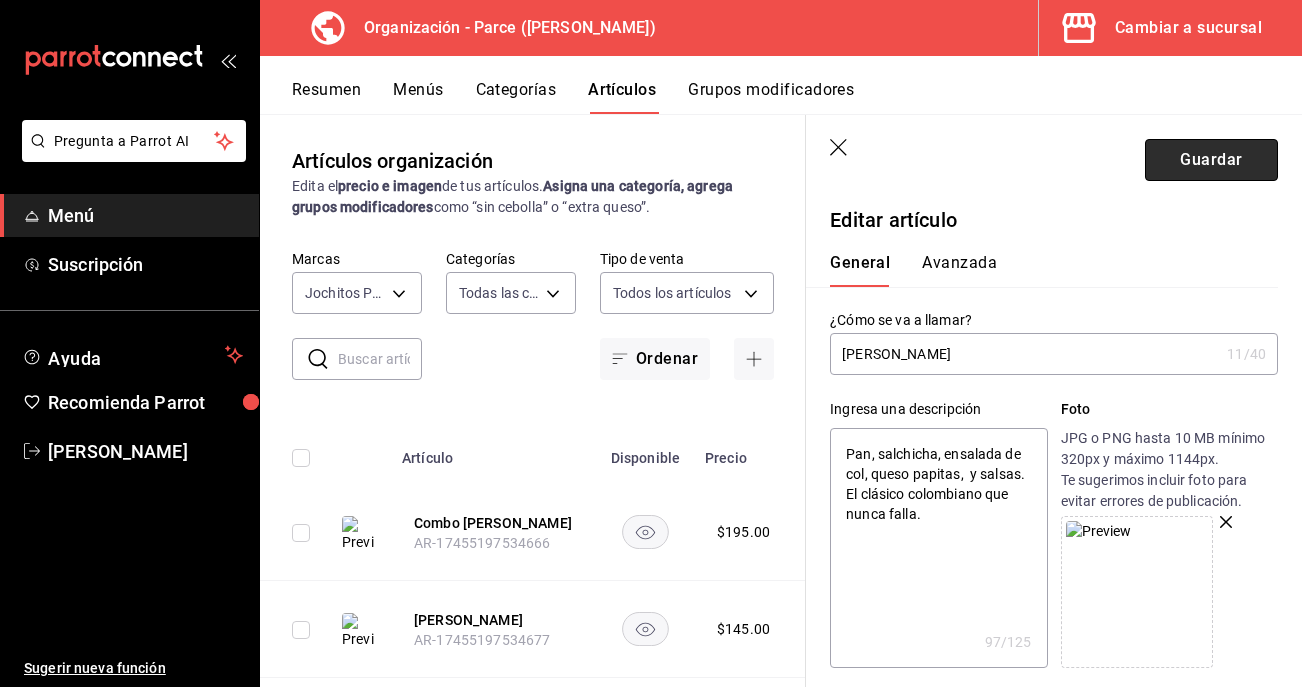 click on "Guardar" at bounding box center [1211, 160] 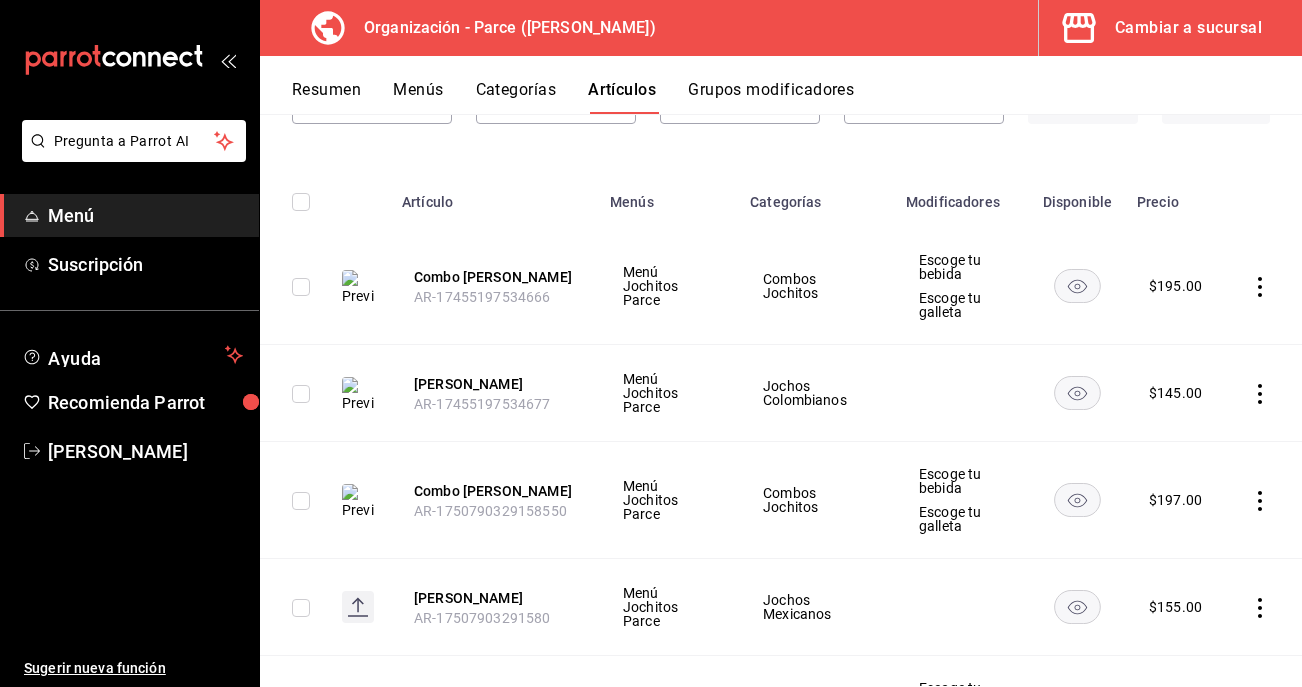scroll, scrollTop: 241, scrollLeft: 0, axis: vertical 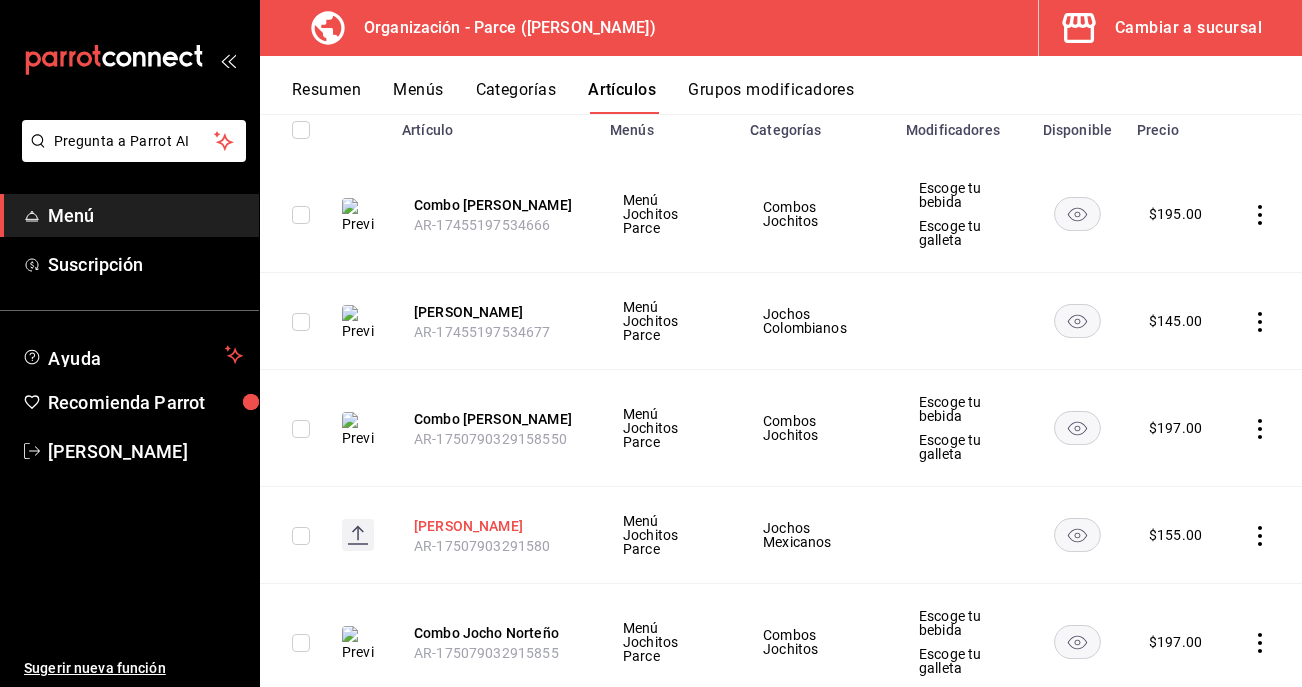 click on "[PERSON_NAME]" at bounding box center [494, 526] 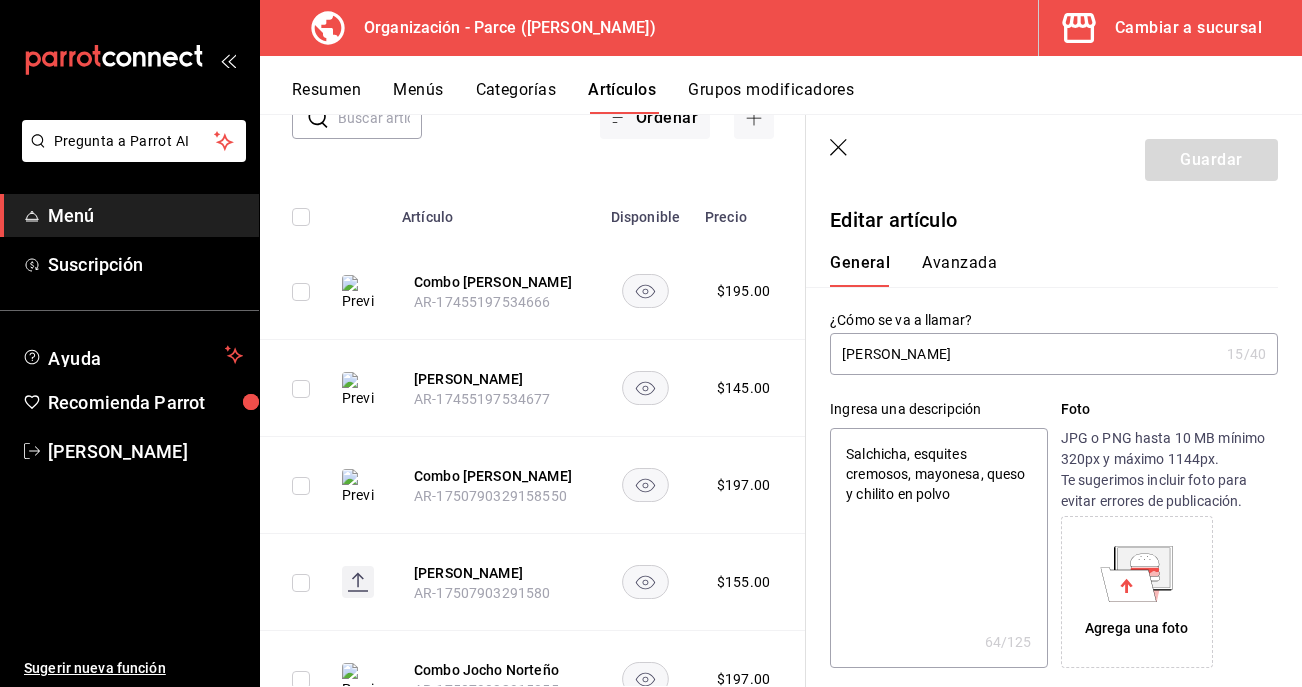 click 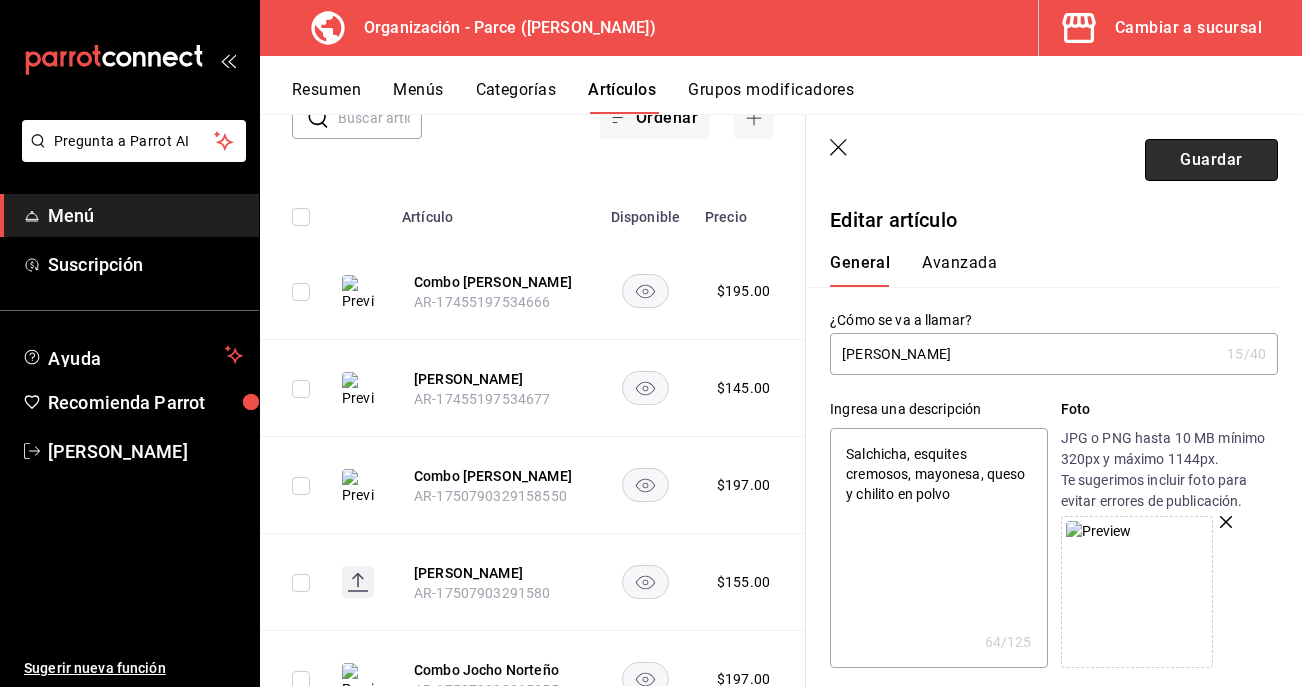 click on "Guardar" at bounding box center (1211, 160) 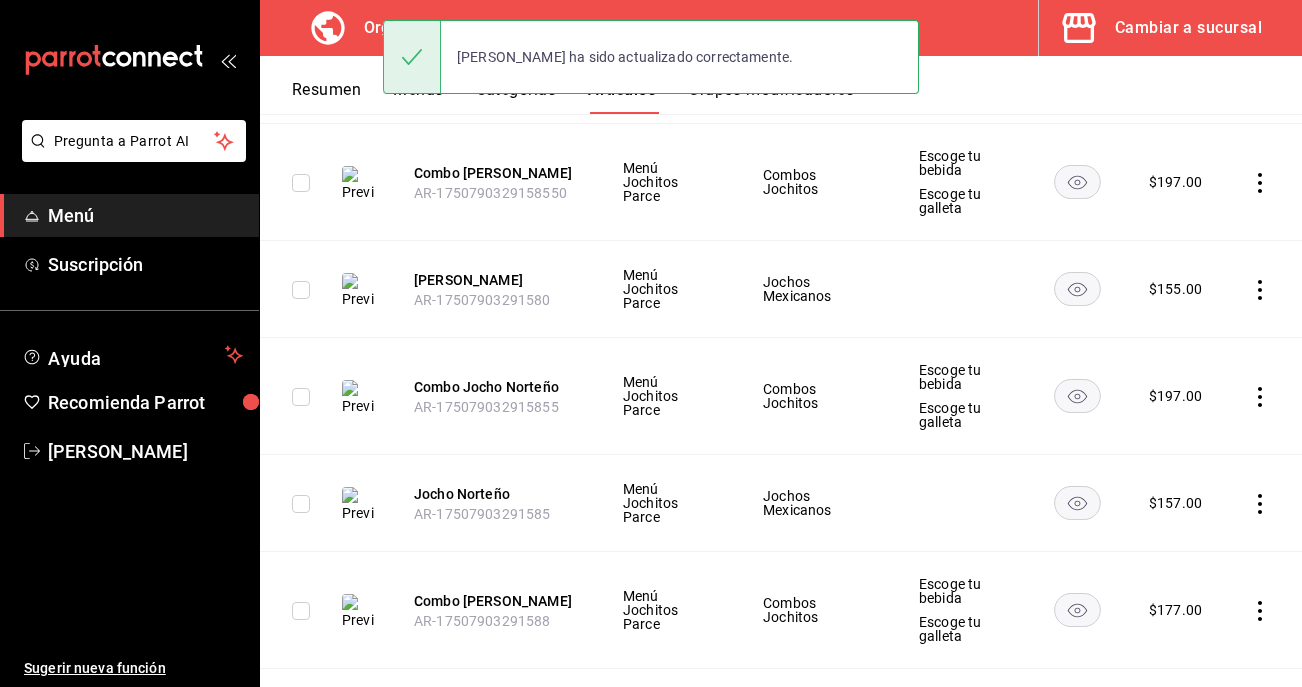 scroll, scrollTop: 490, scrollLeft: 0, axis: vertical 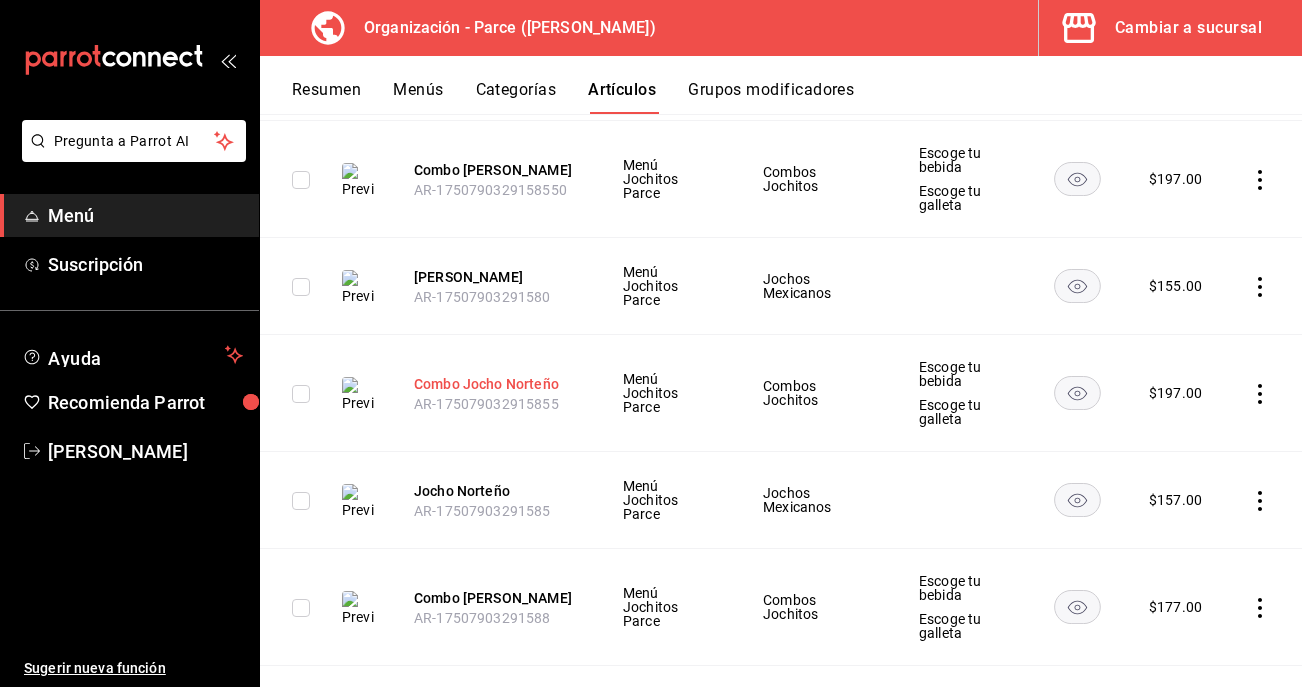 click on "Combo Jocho Norteño" at bounding box center [494, 384] 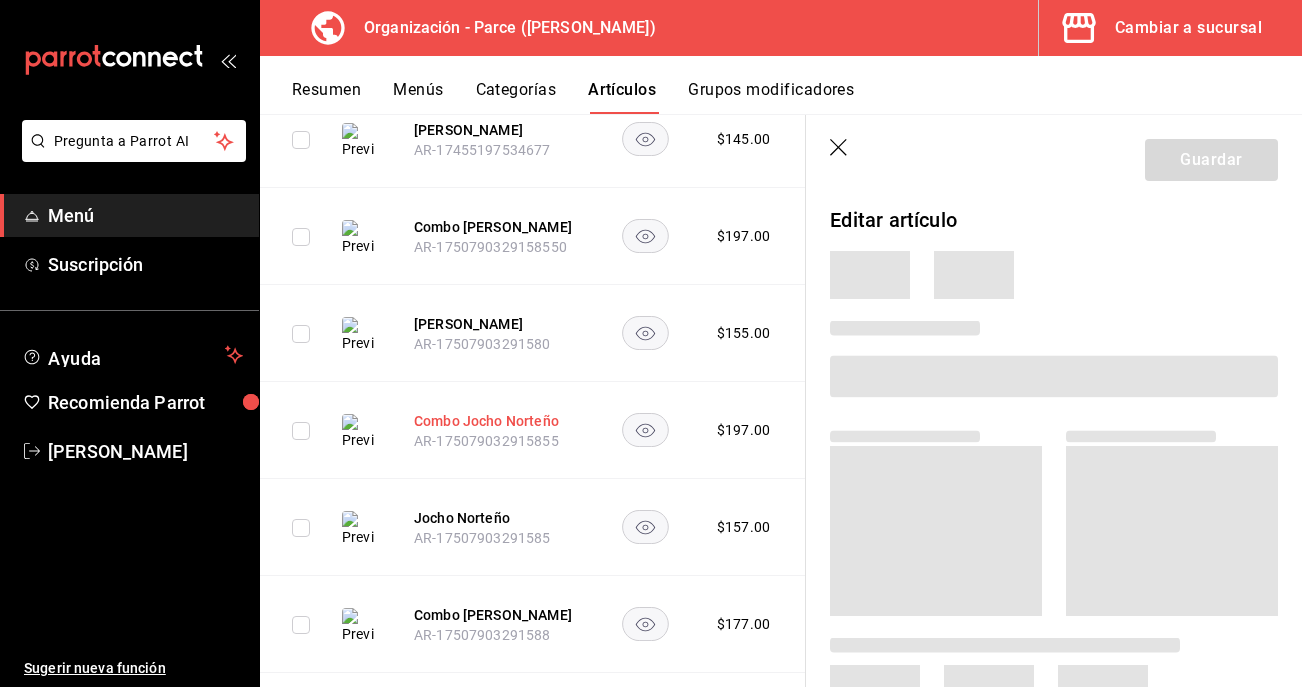 scroll, scrollTop: 470, scrollLeft: 0, axis: vertical 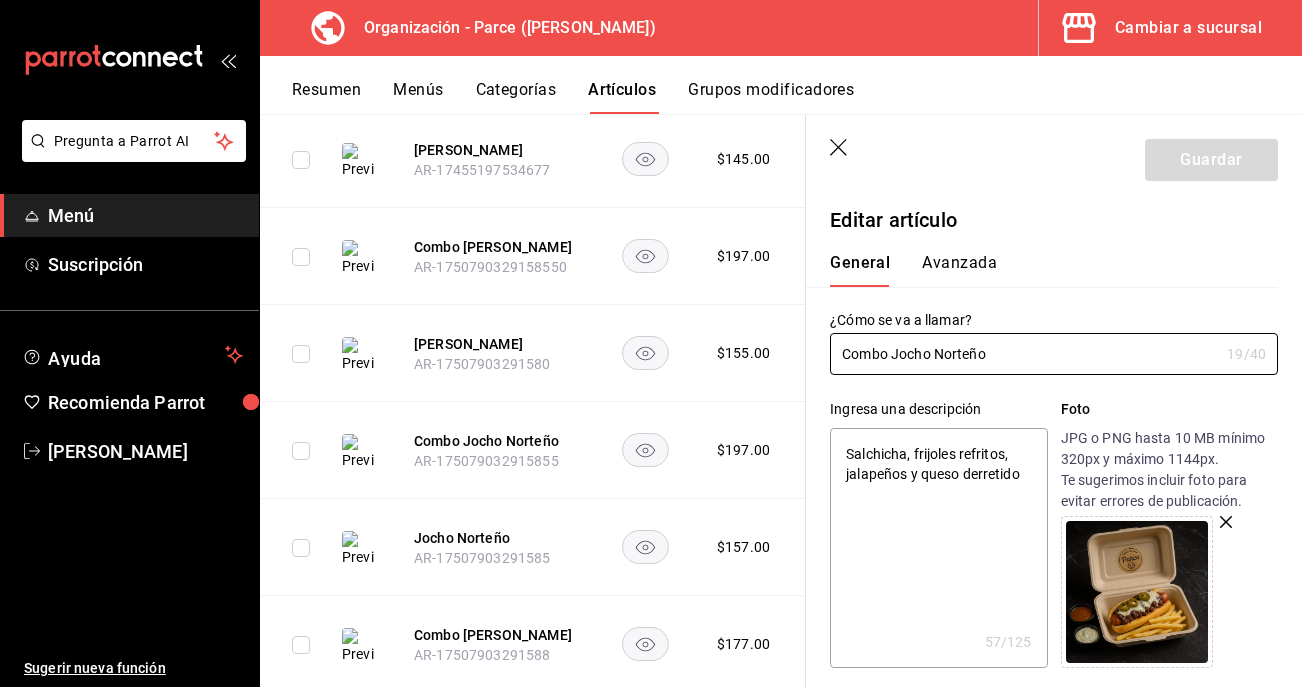 click 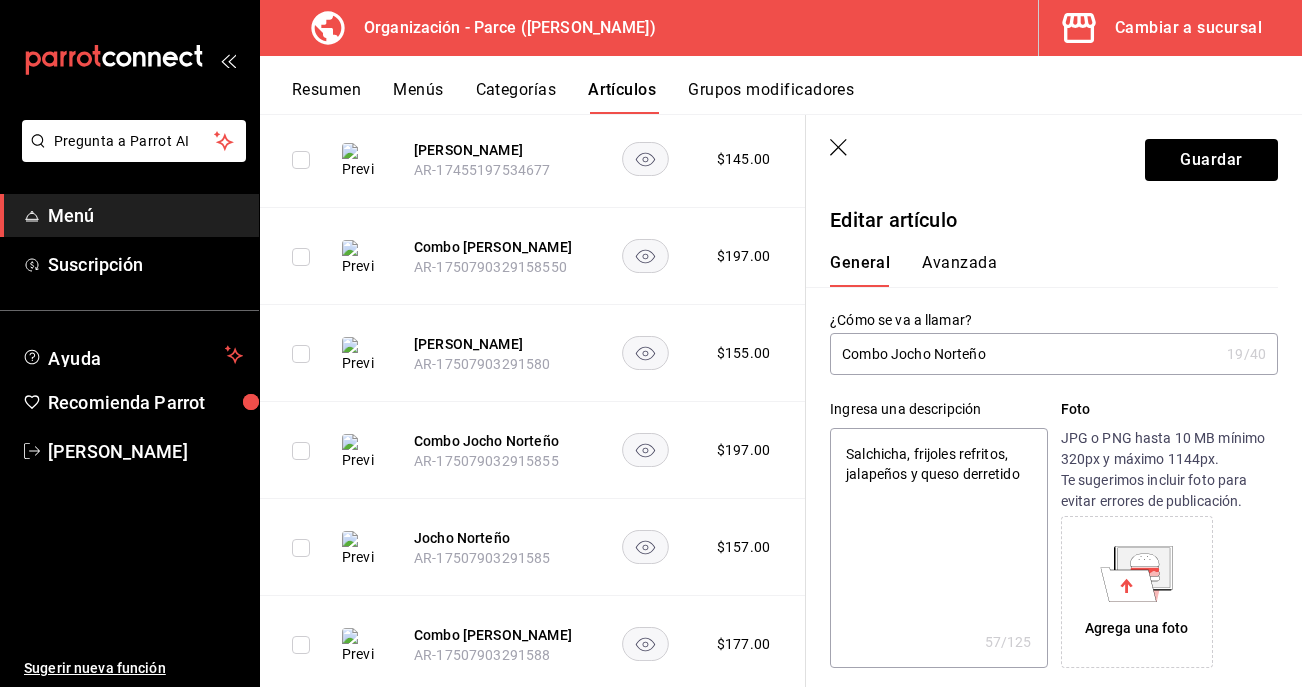 click 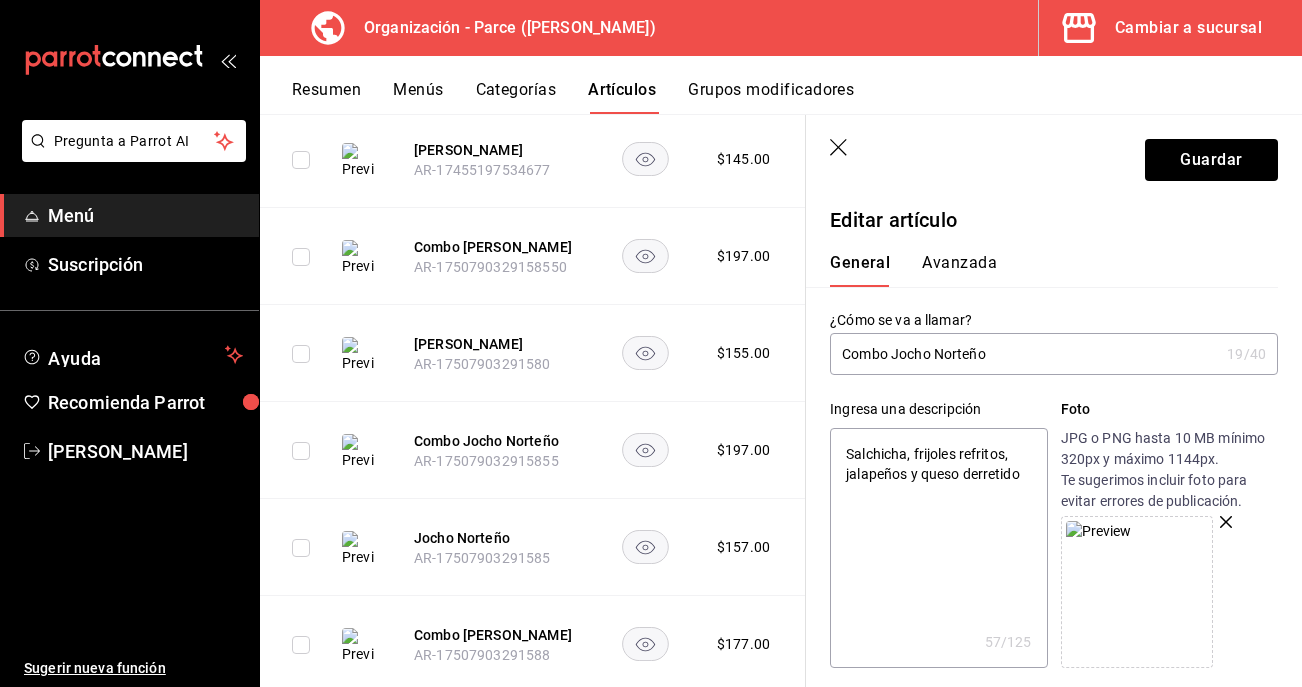 click on "Salchicha, frijoles refritos, jalapeños y queso derretido" at bounding box center [938, 548] 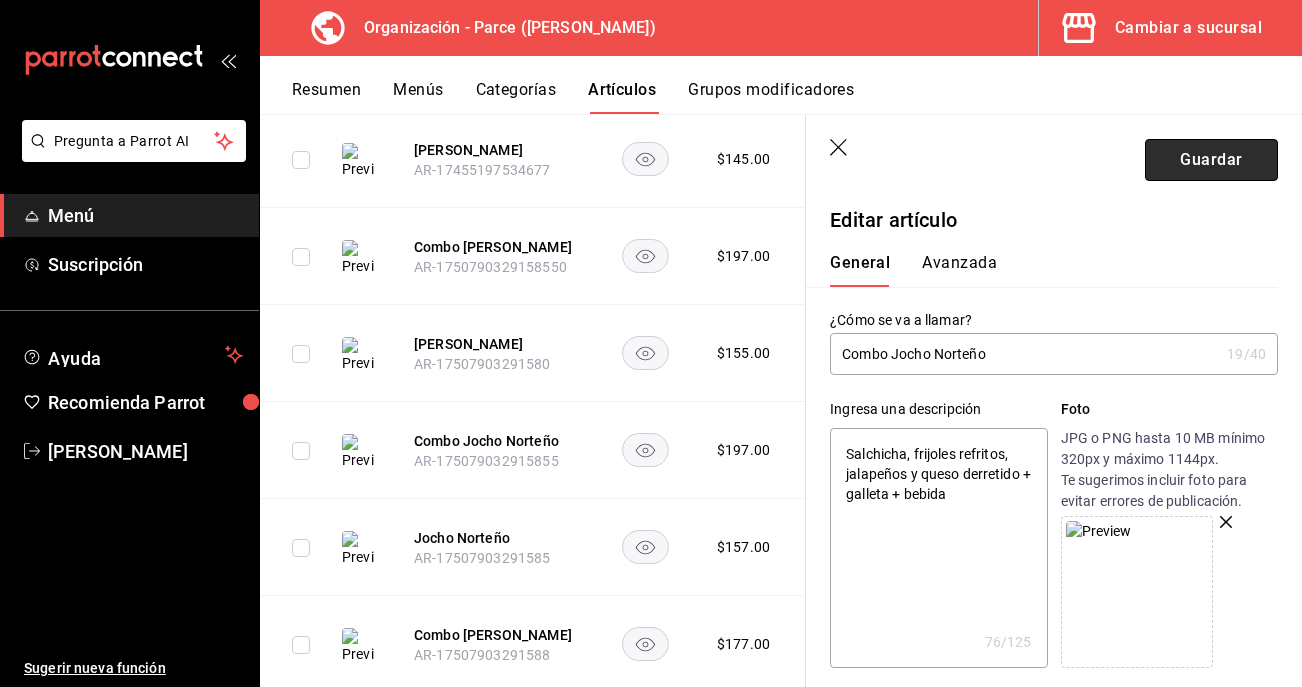 click on "Guardar" at bounding box center [1211, 160] 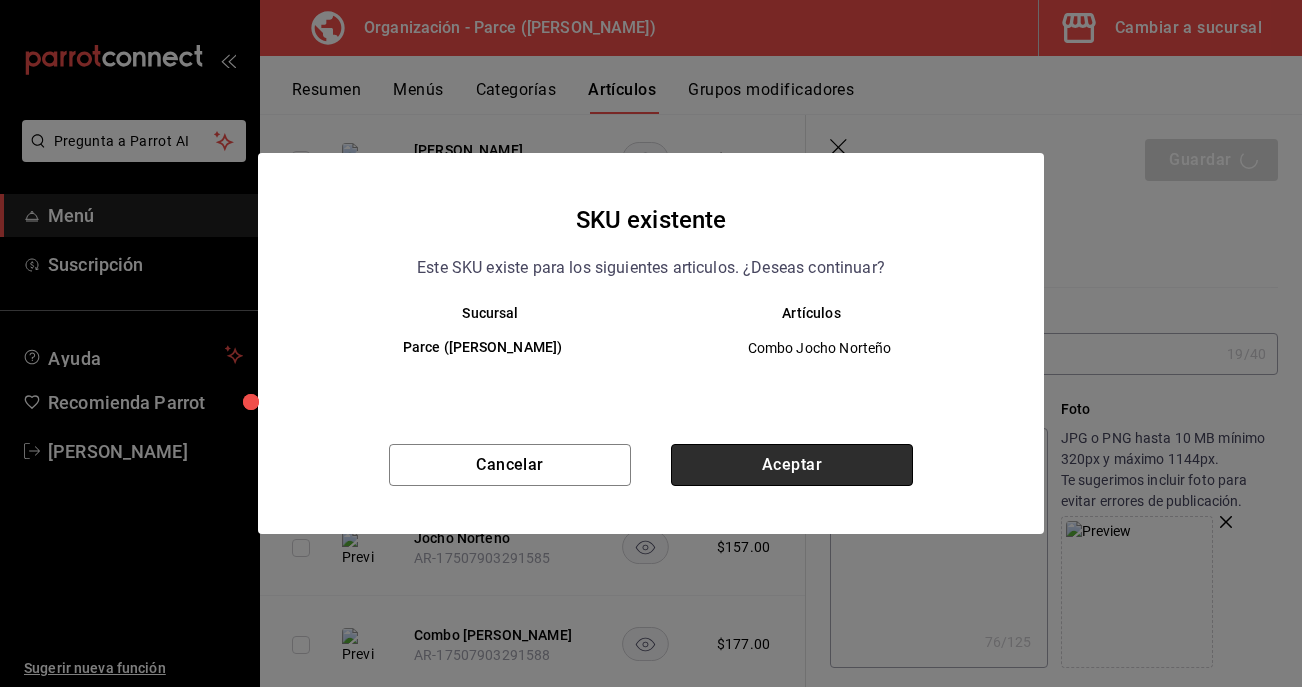 click on "Aceptar" at bounding box center [792, 465] 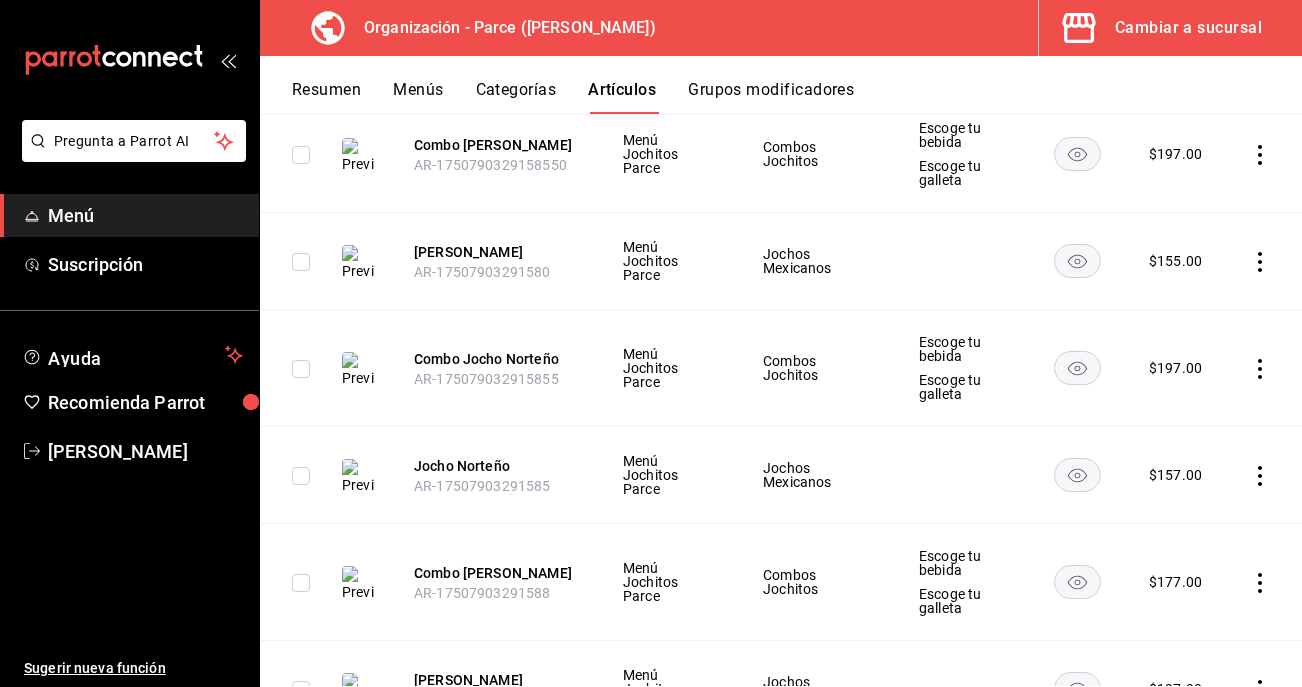 scroll, scrollTop: 608, scrollLeft: 0, axis: vertical 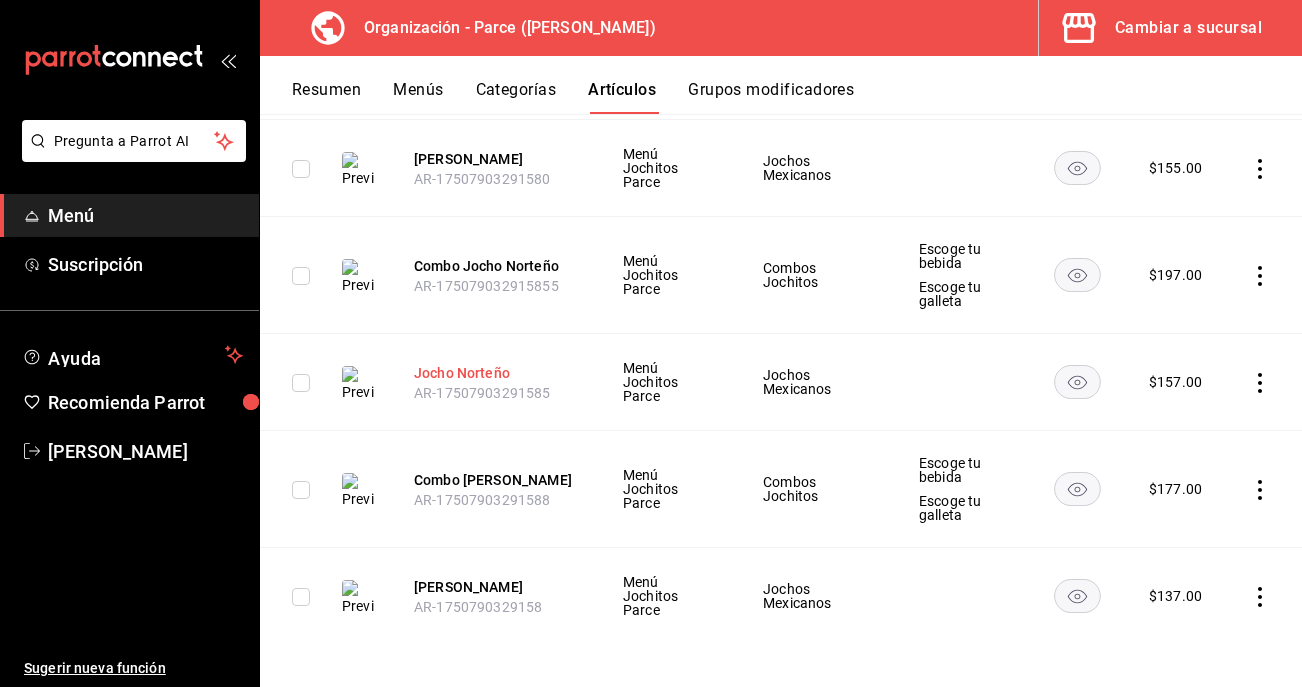click on "Jocho Norteño" at bounding box center [494, 373] 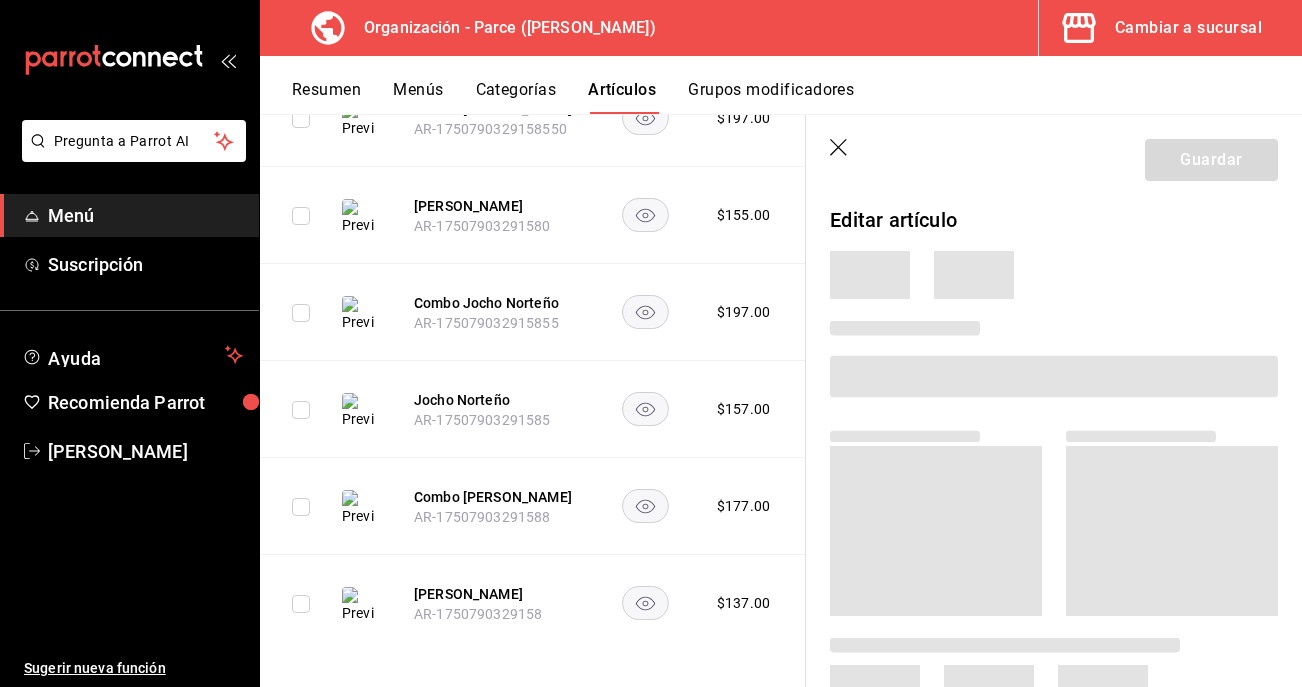 scroll, scrollTop: 534, scrollLeft: 0, axis: vertical 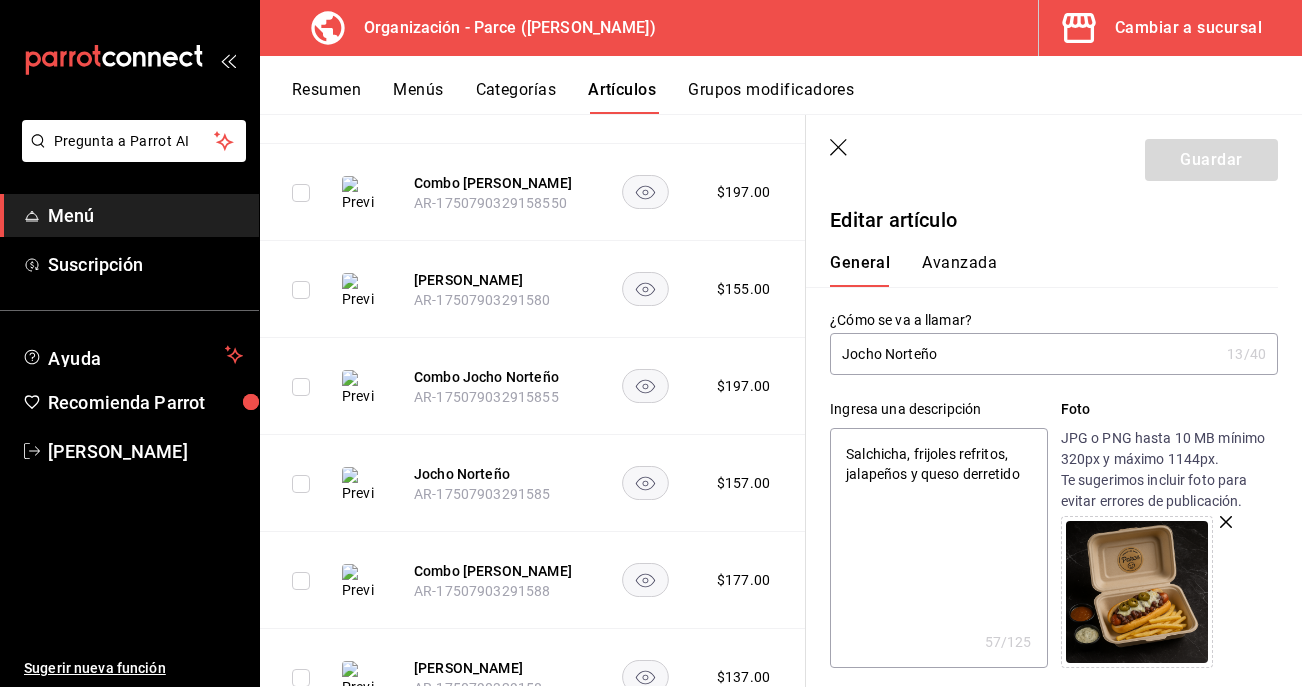 click 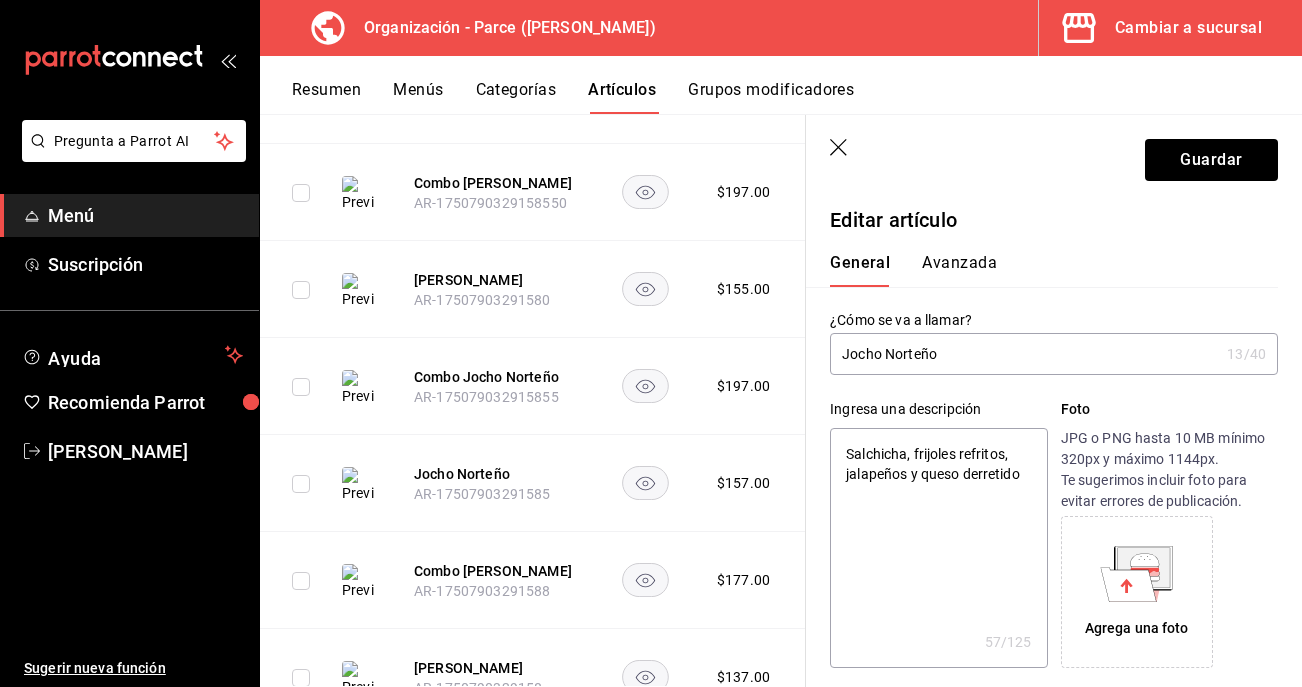 click 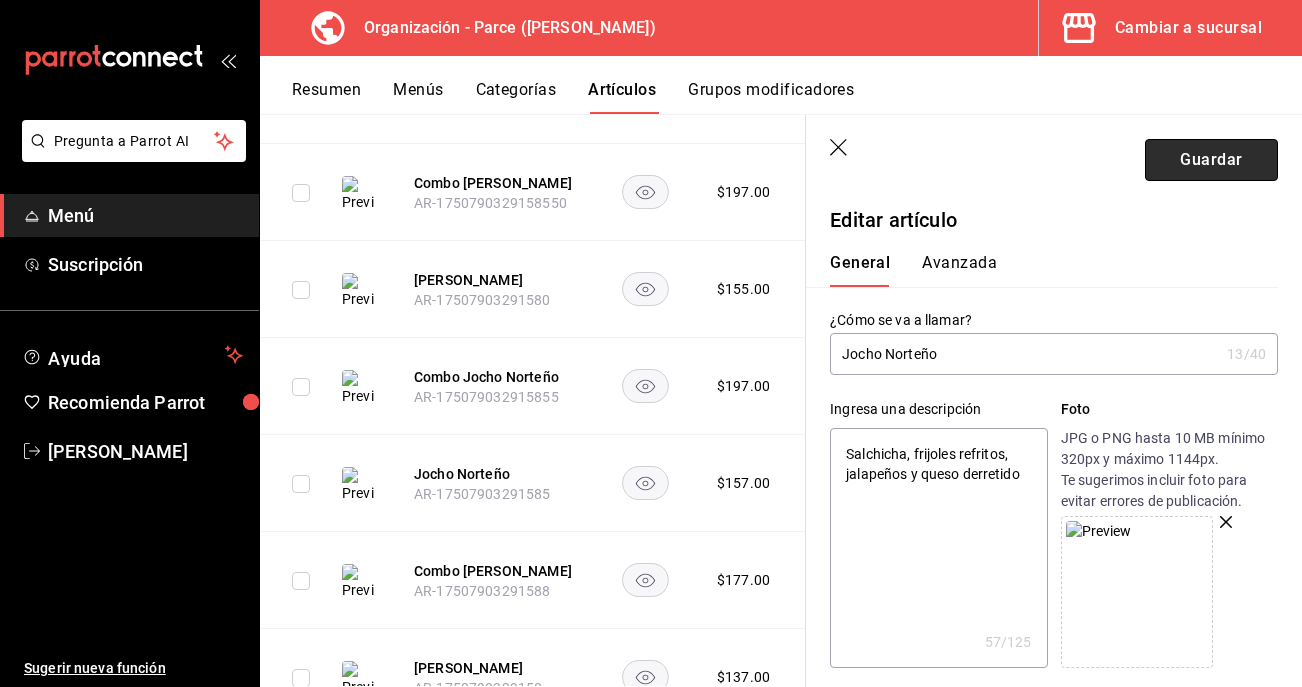 click on "Guardar" at bounding box center [1211, 160] 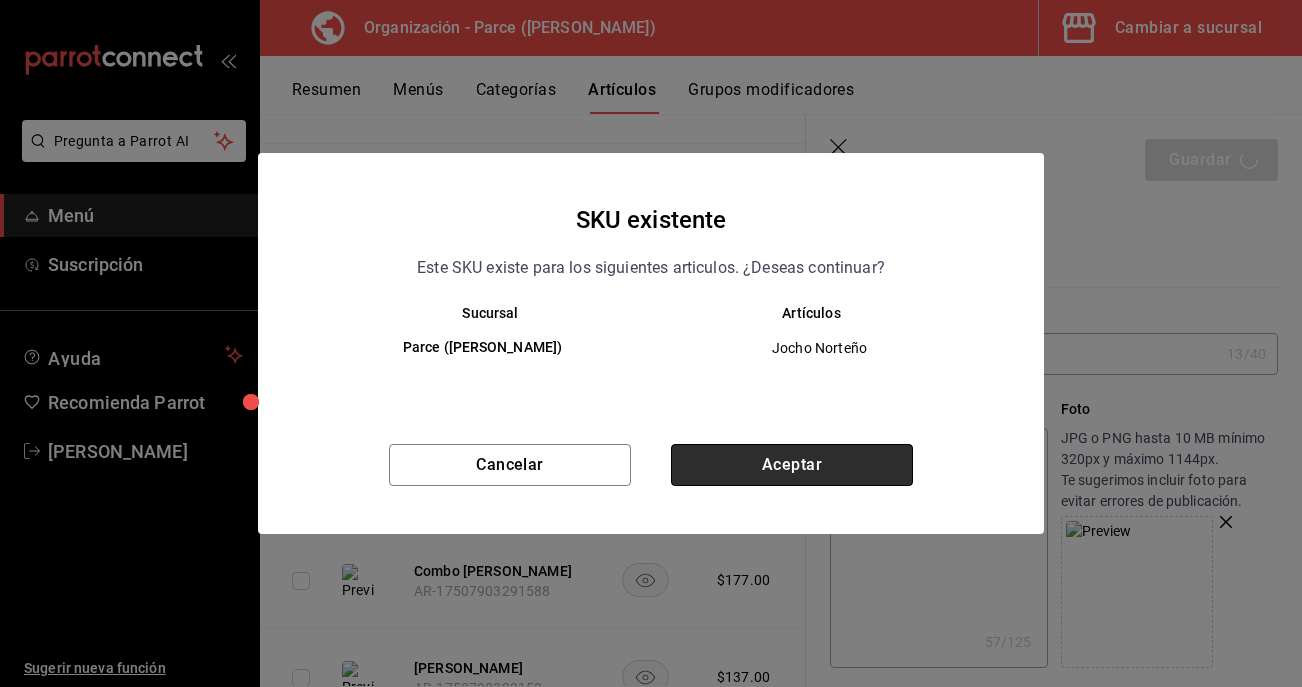 click on "Aceptar" at bounding box center (792, 465) 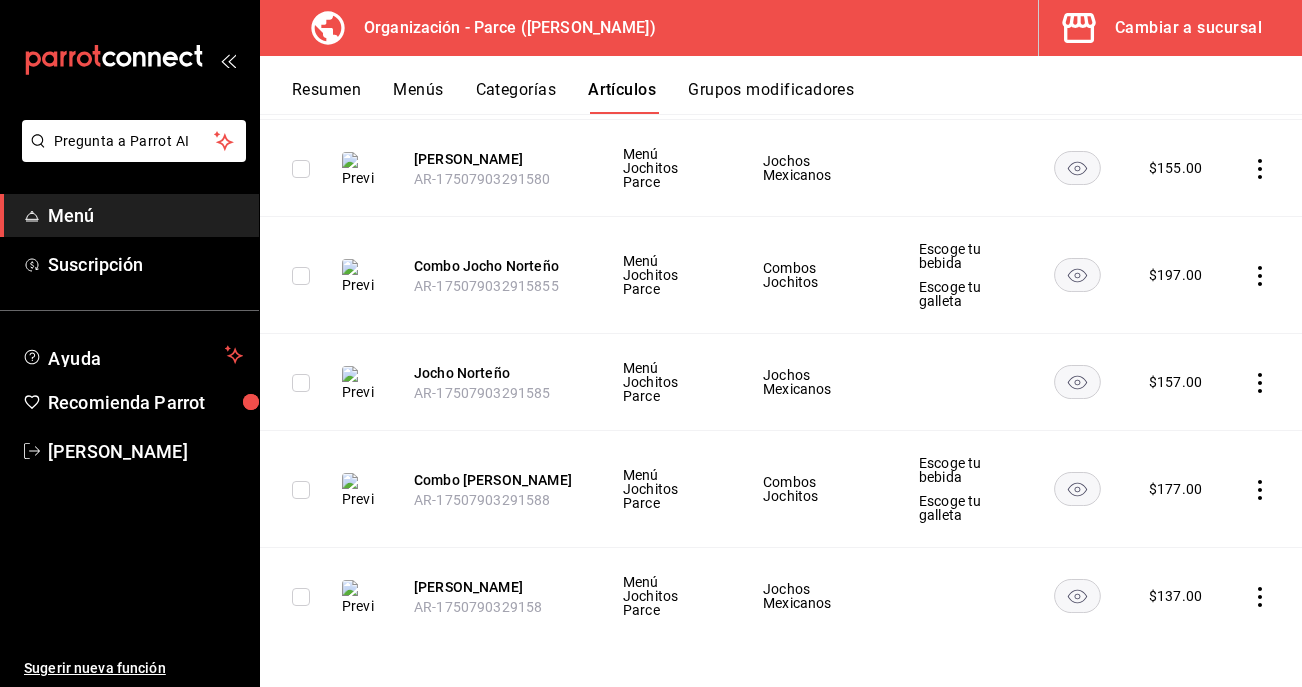 scroll, scrollTop: 614, scrollLeft: 0, axis: vertical 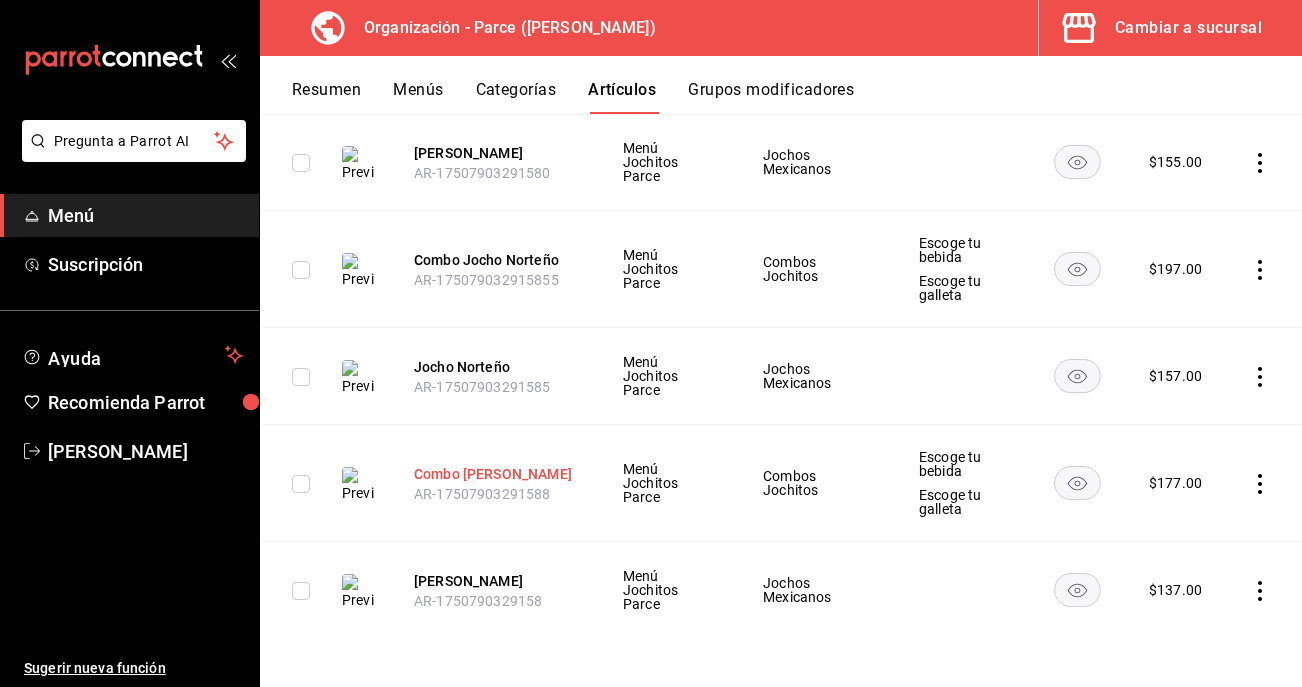 click on "Combo [PERSON_NAME]" at bounding box center [494, 474] 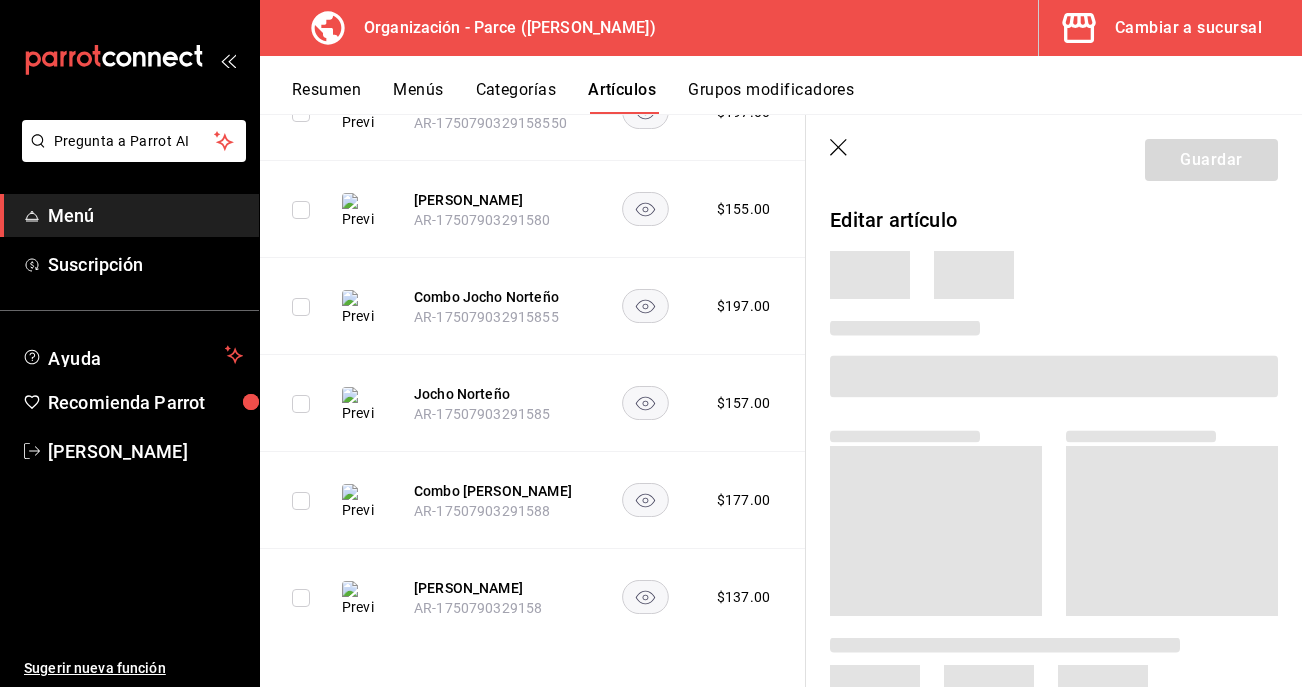 scroll, scrollTop: 534, scrollLeft: 0, axis: vertical 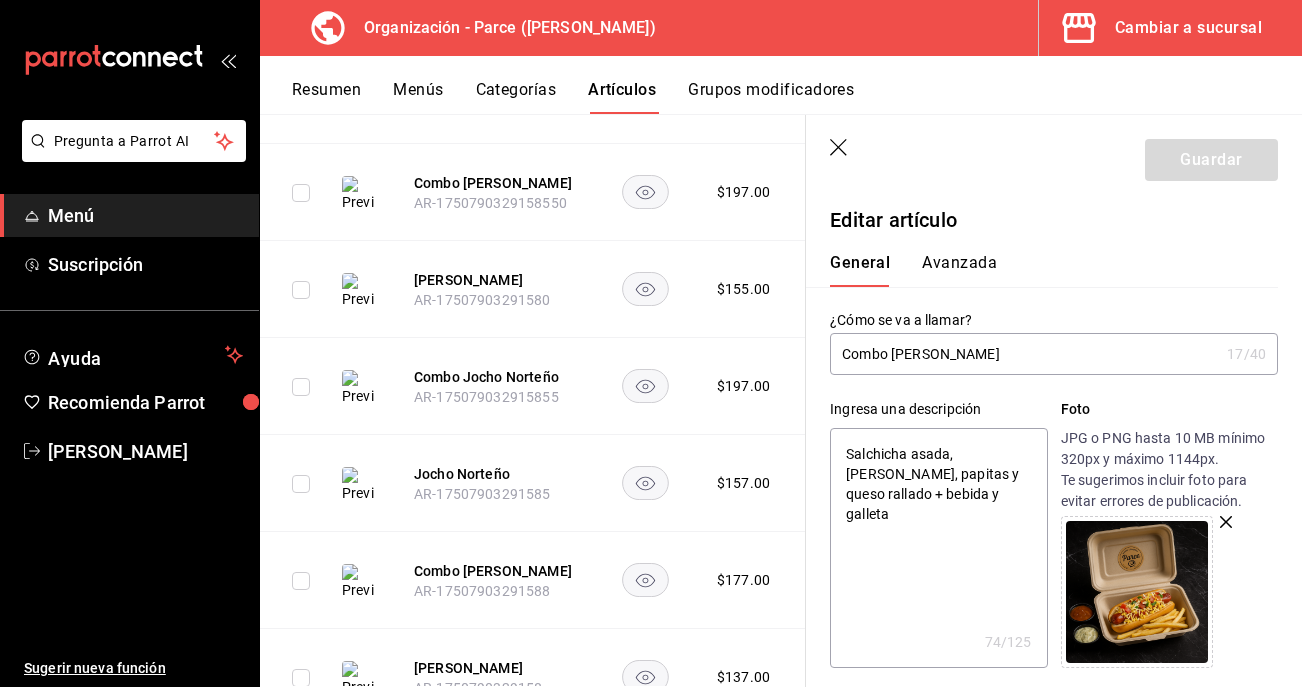 click 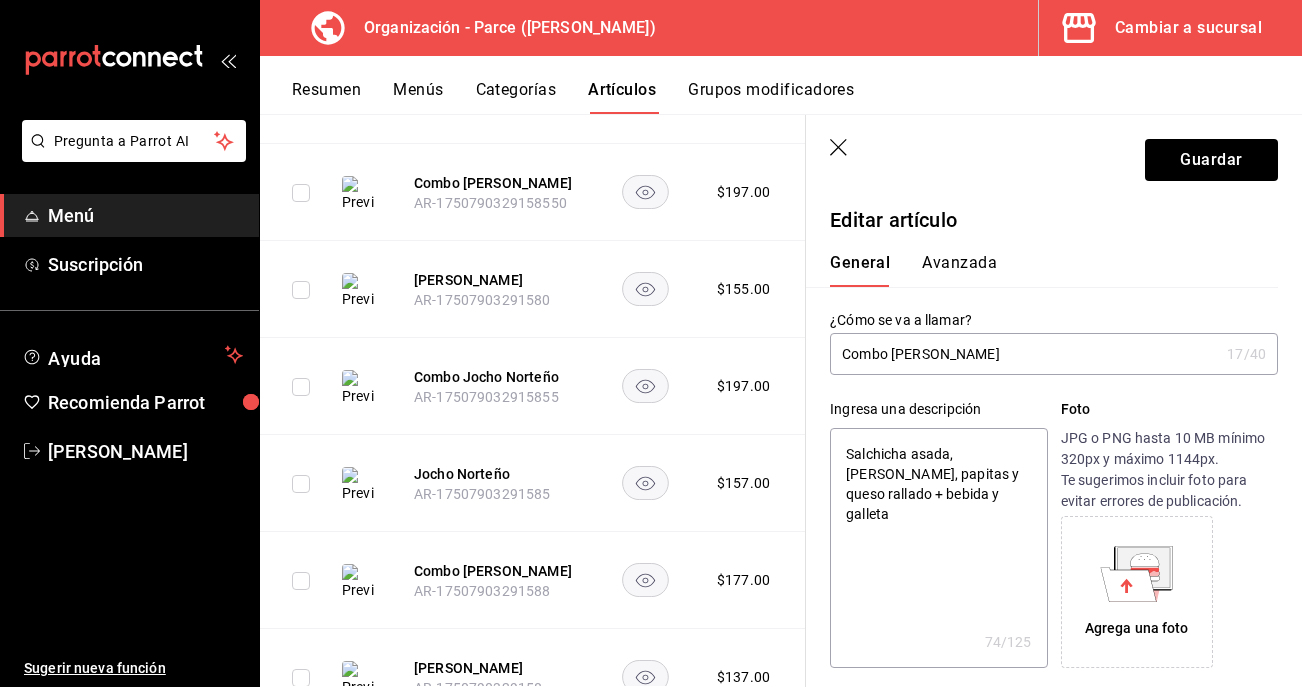 click 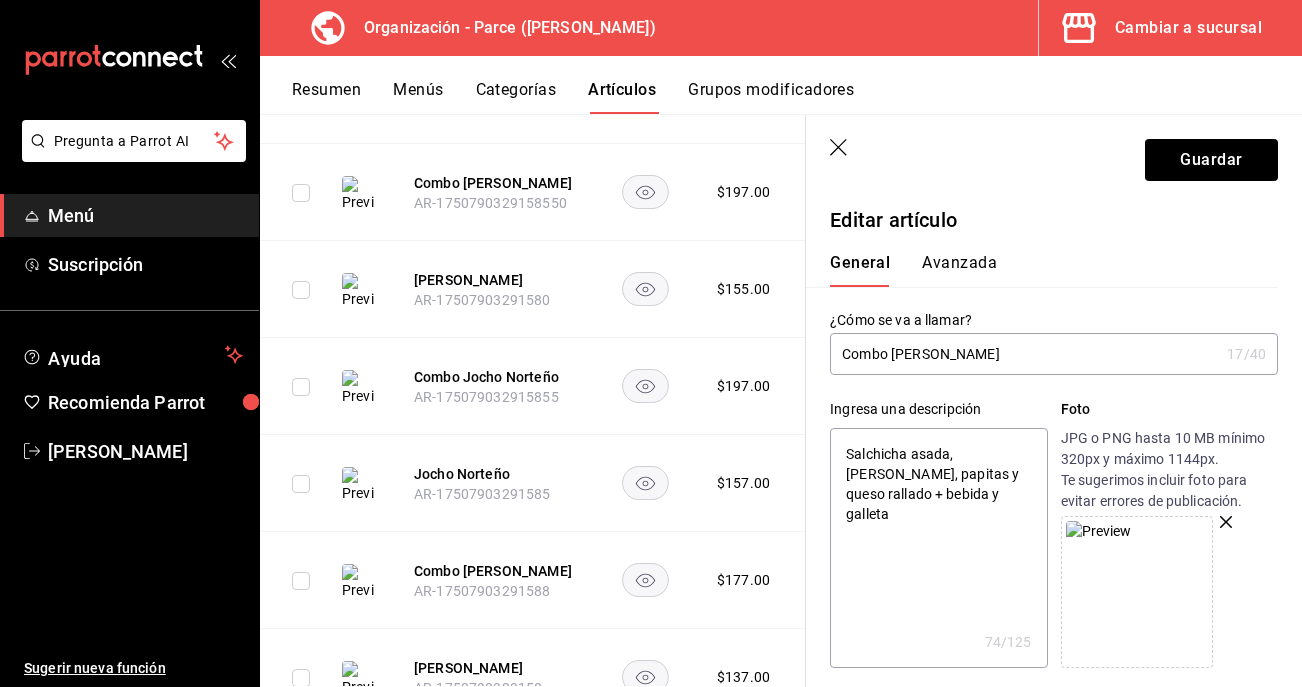 click 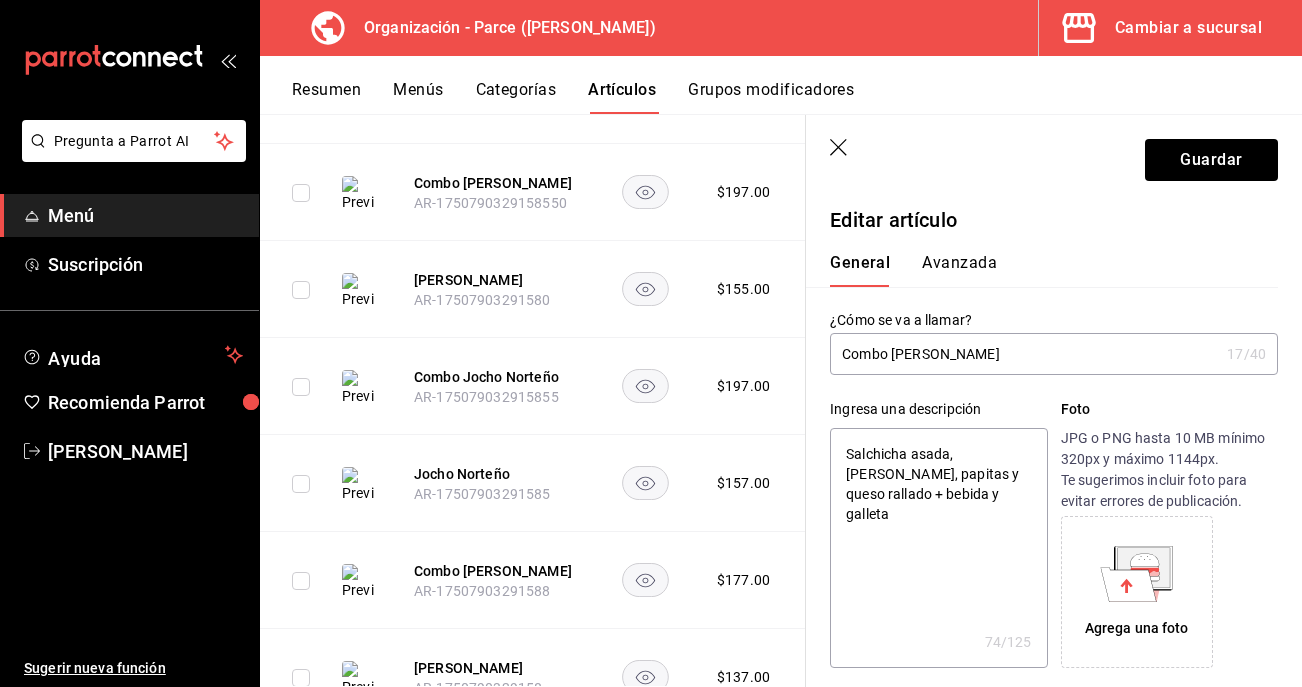 click 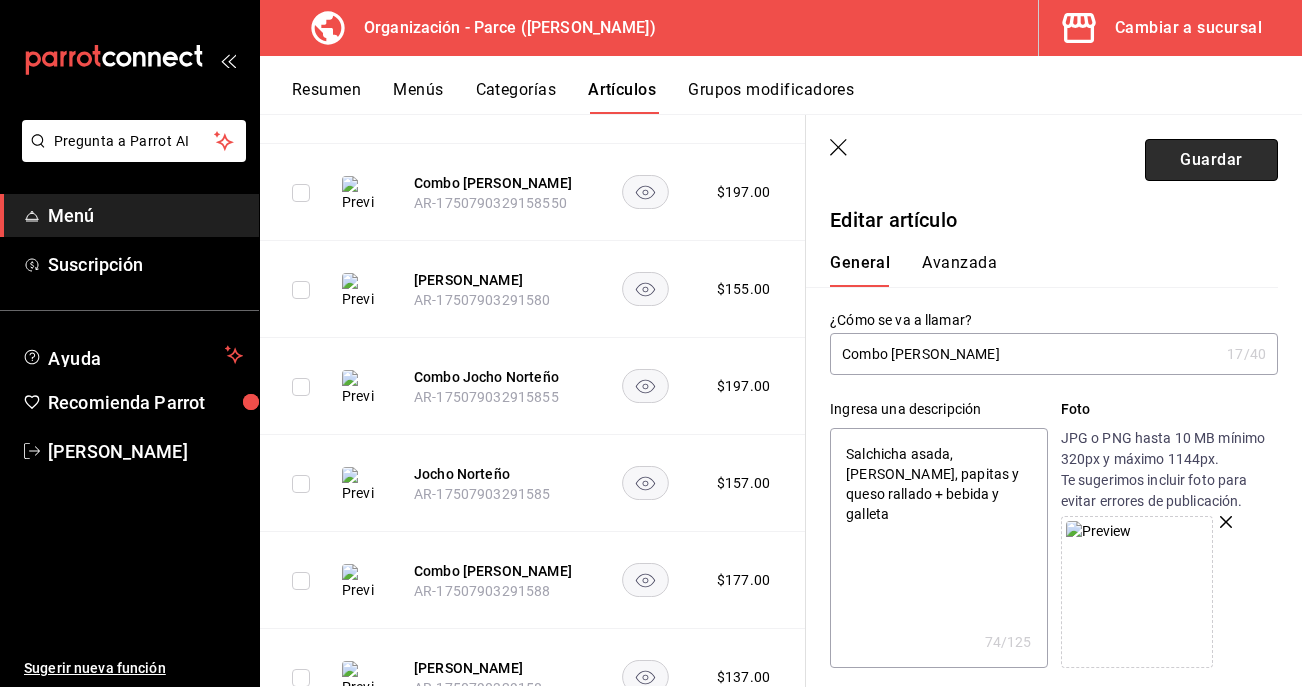 click on "Guardar" at bounding box center [1211, 160] 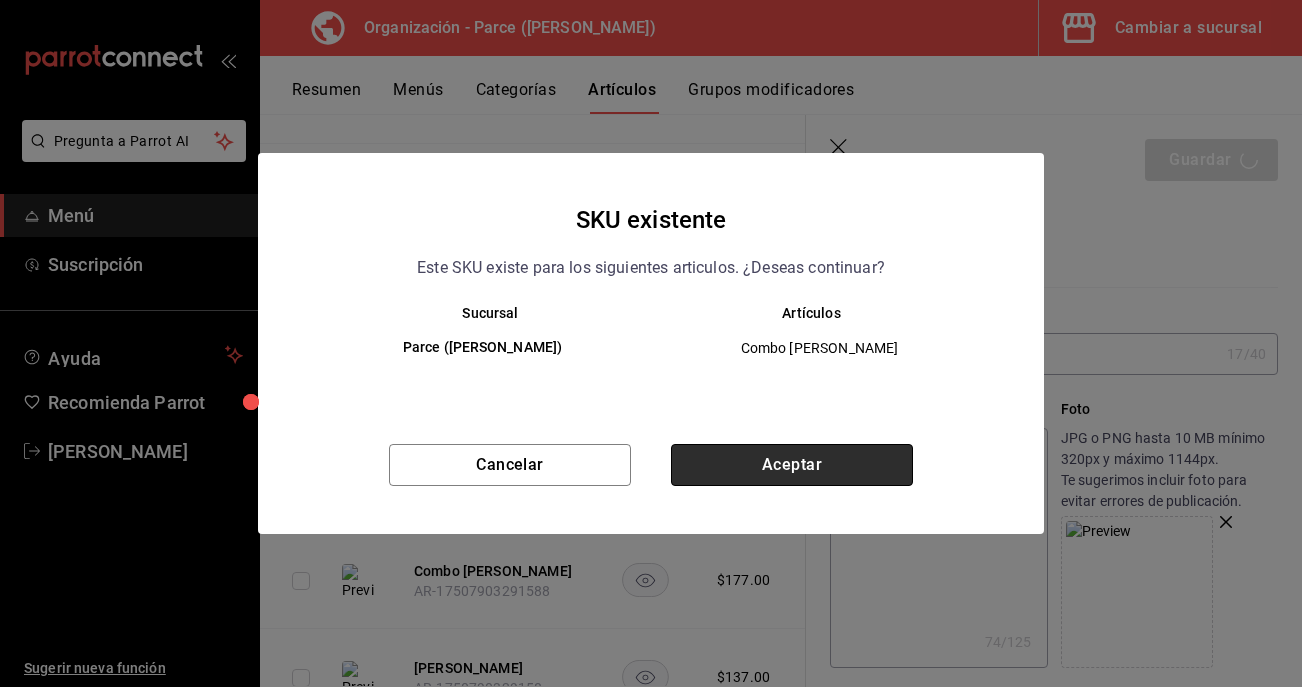 click on "Aceptar" at bounding box center [792, 465] 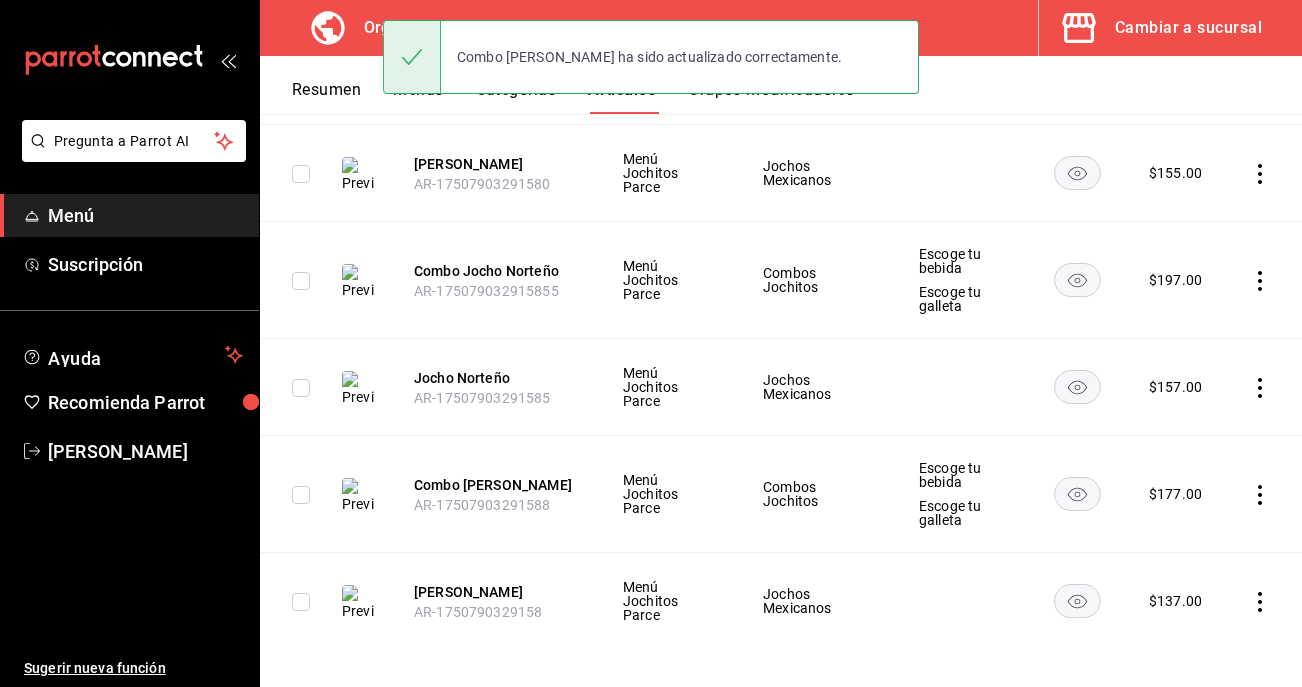 scroll, scrollTop: 614, scrollLeft: 0, axis: vertical 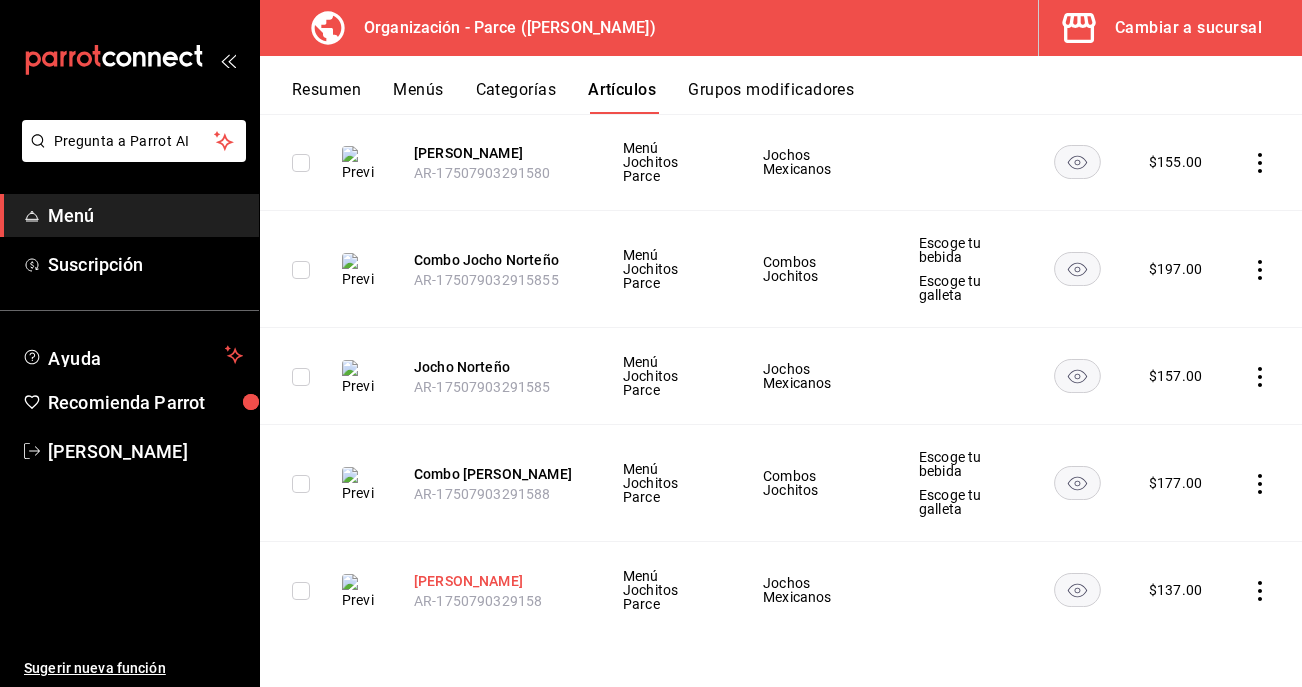 click on "[PERSON_NAME]" at bounding box center [494, 581] 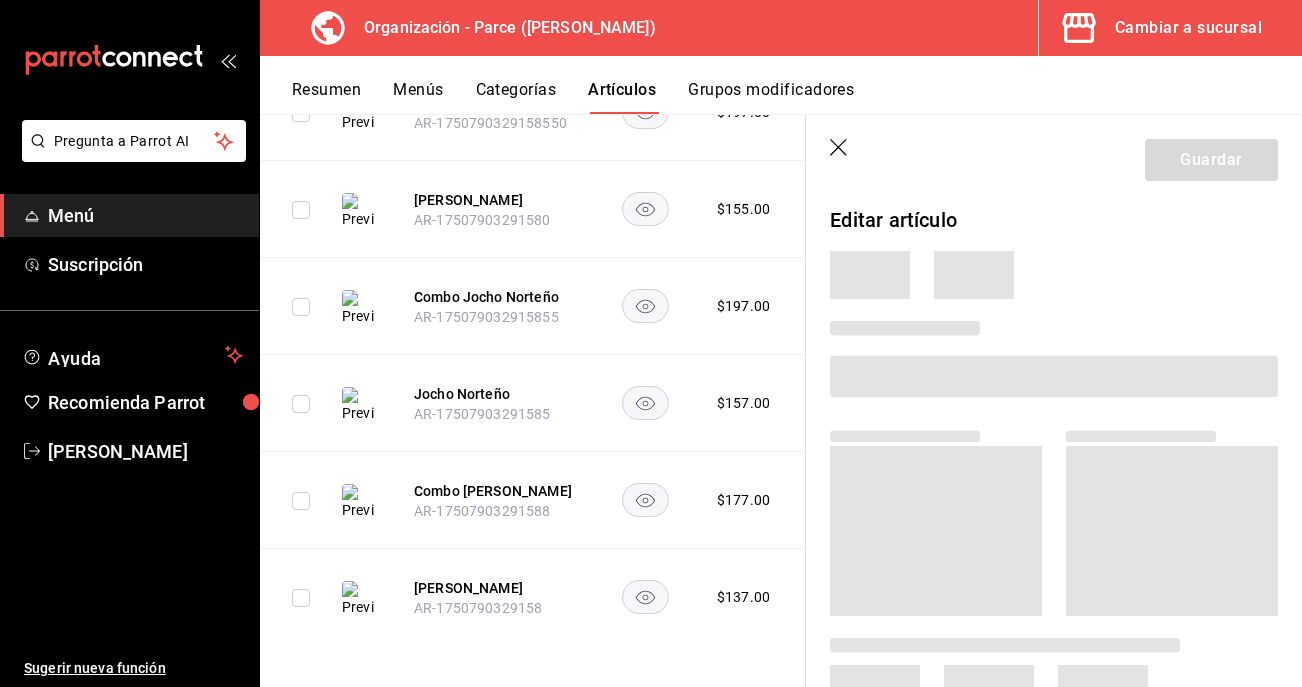 scroll, scrollTop: 534, scrollLeft: 0, axis: vertical 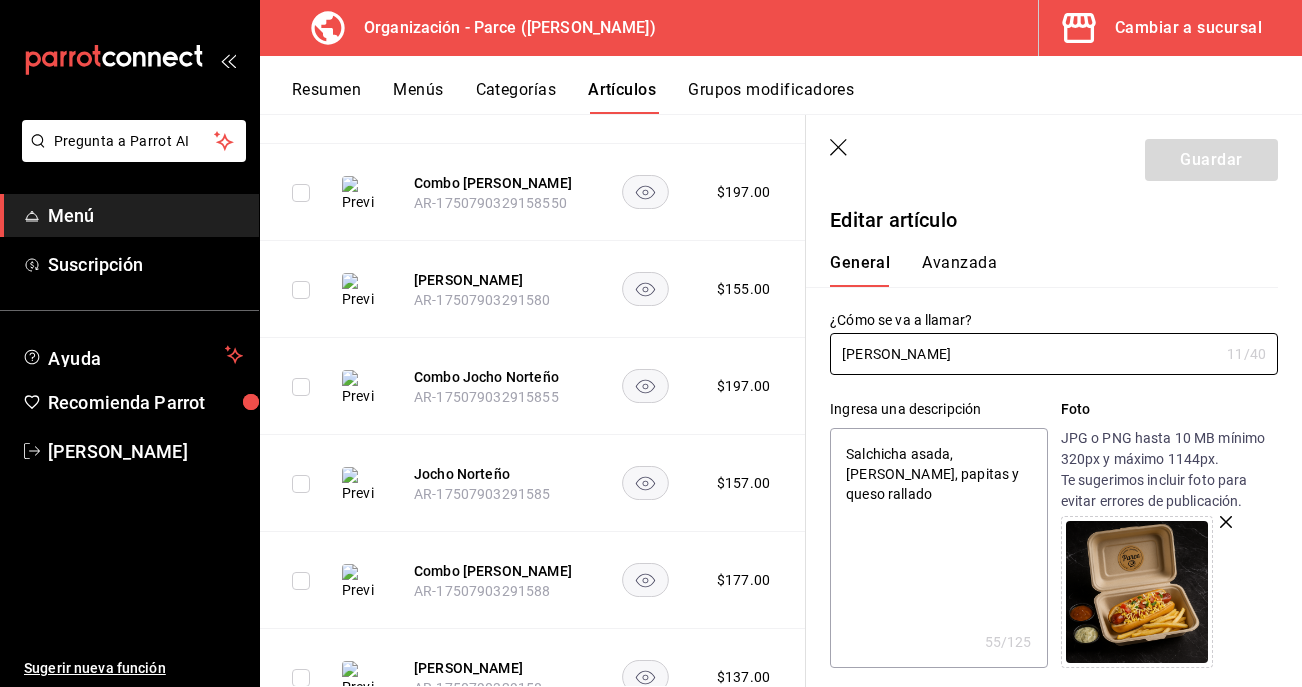 click 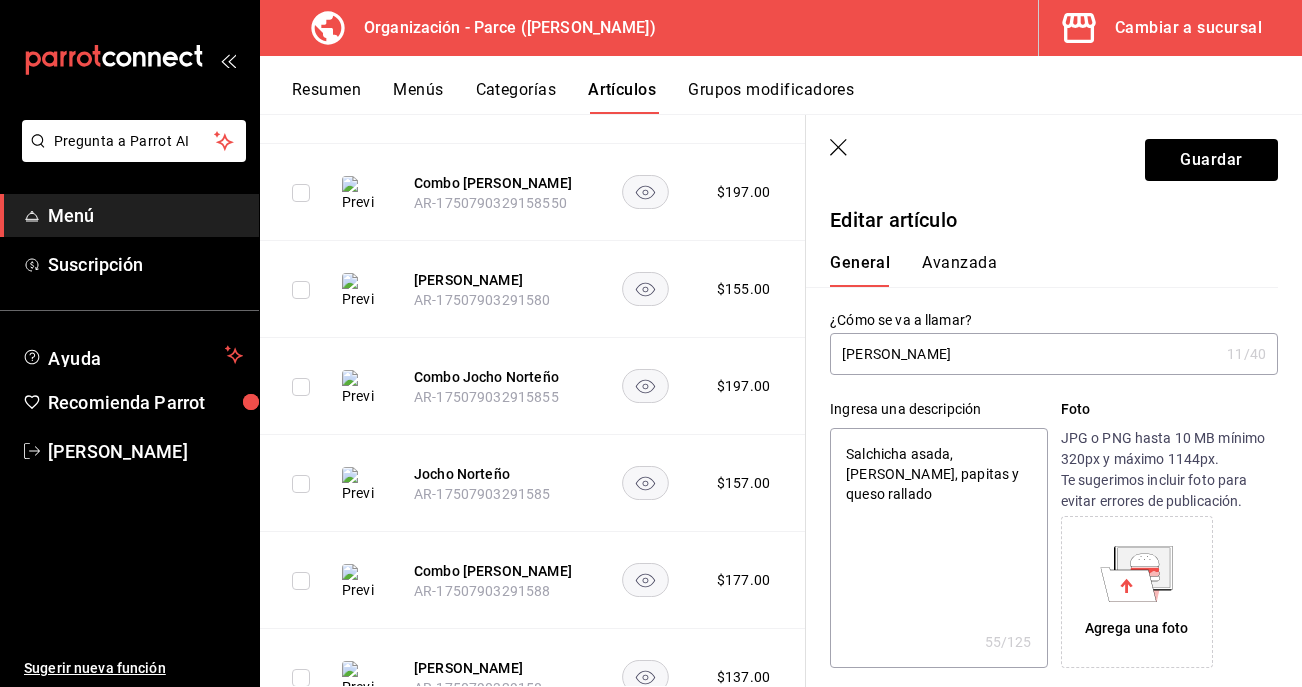click 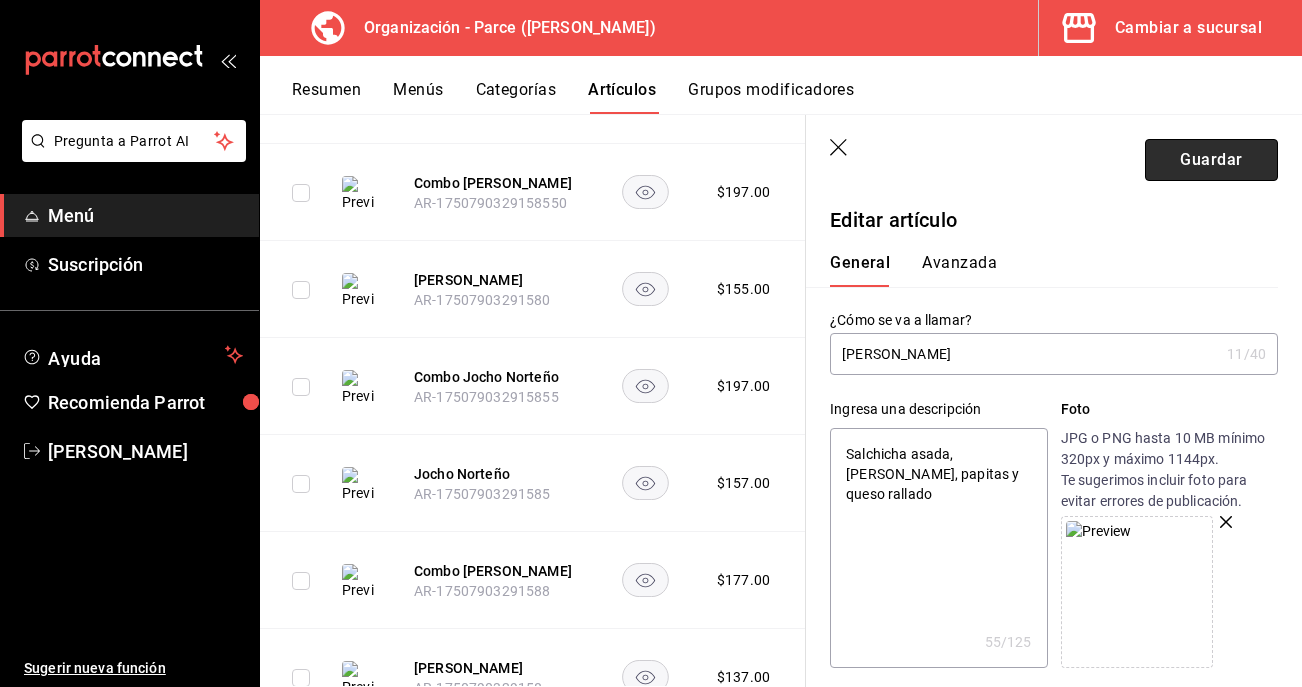 click on "Guardar" at bounding box center [1211, 160] 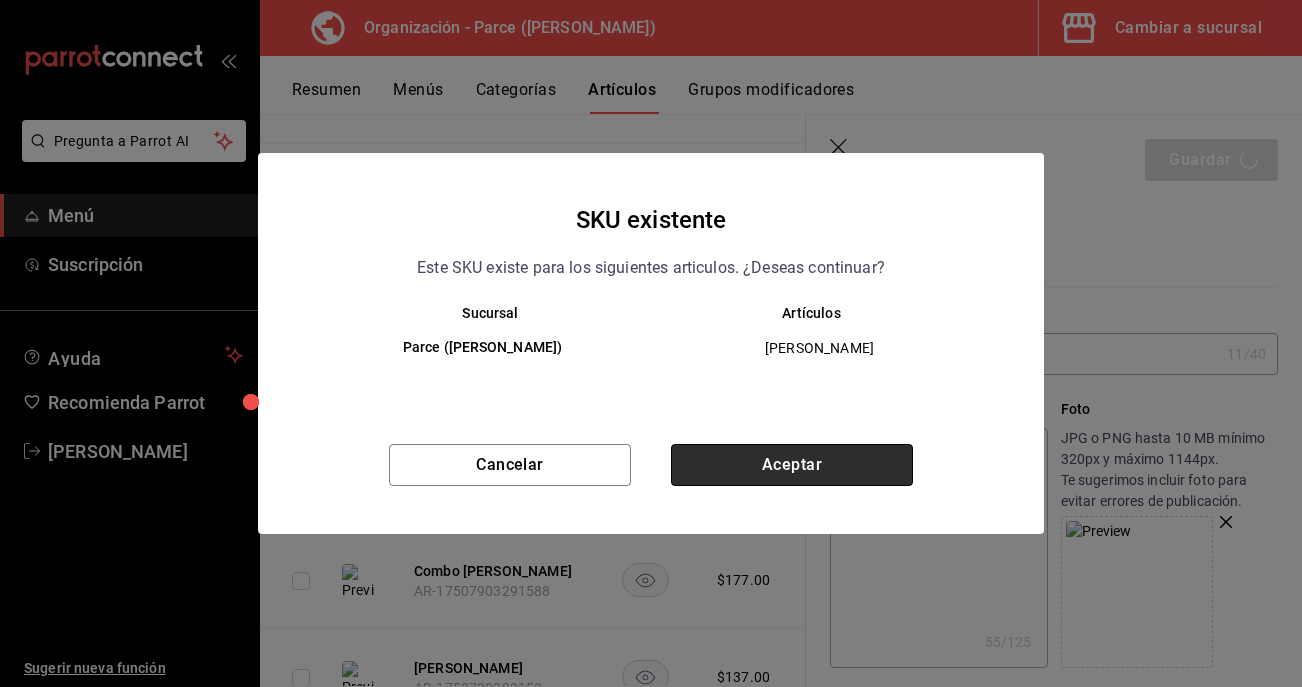 click on "Aceptar" at bounding box center [792, 465] 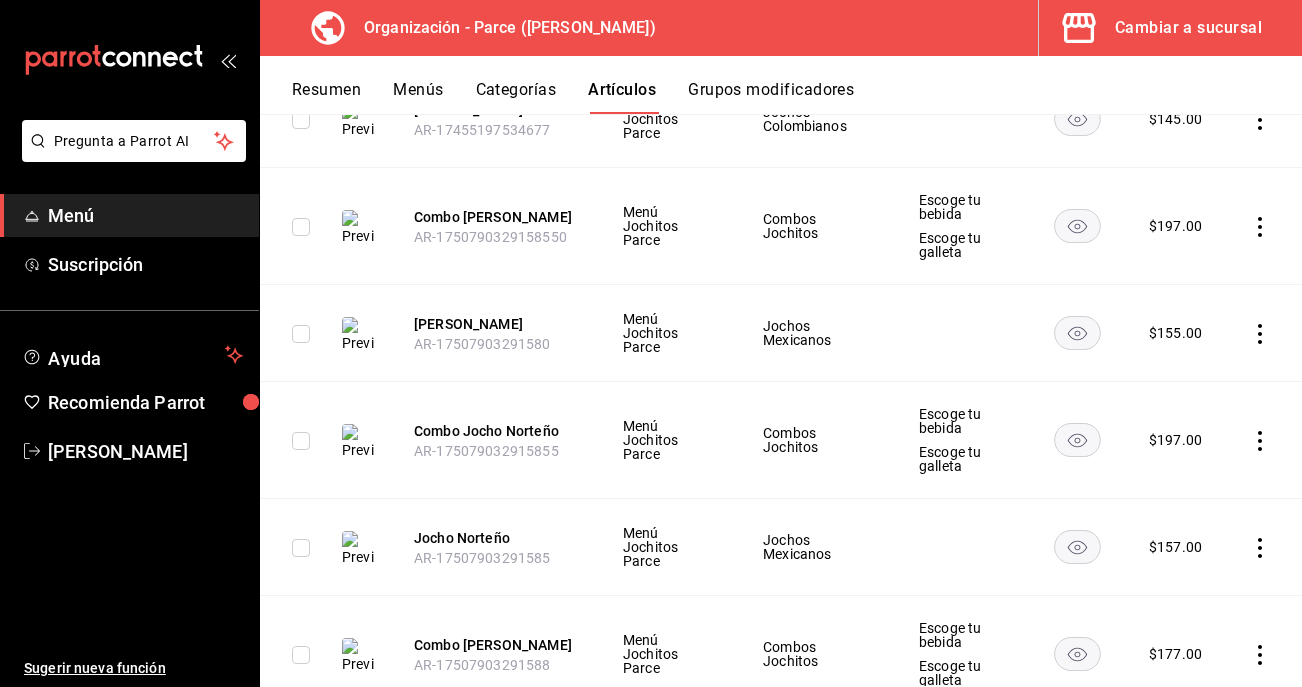 scroll, scrollTop: 0, scrollLeft: 0, axis: both 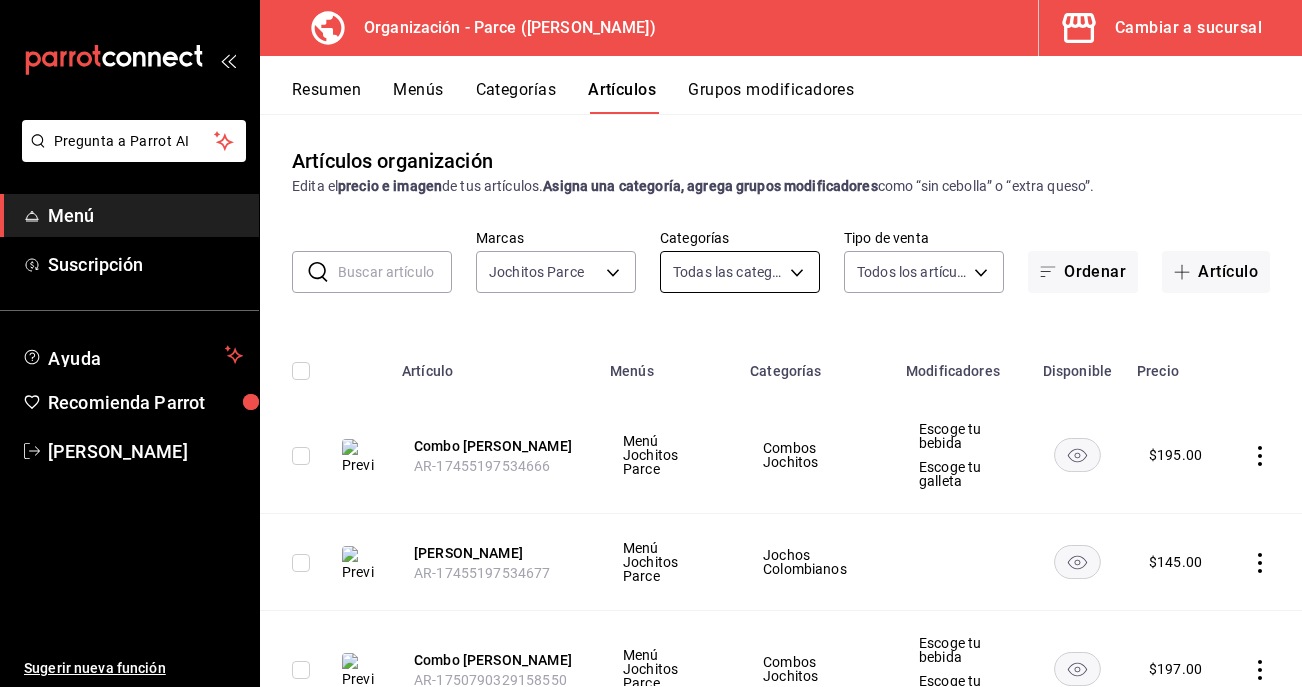 click on "Pregunta a Parrot AI Menú   Suscripción   Ayuda Recomienda Parrot   [PERSON_NAME]   Sugerir nueva función   Organización - Parce ([PERSON_NAME]) Cambiar a sucursal Resumen Menús Categorías Artículos Grupos modificadores Artículos organización Edita el  precio e imagen  de tus artículos.  Asigna una categoría, agrega grupos modificadores  como “sin cebolla” o “extra queso”. ​ ​ Marcas Jochitos Parce 1a53e0b4-2e39-46a9-84cf-7f6a69f9f111 Categorías Todas las categorías, Sin categoría Tipo de venta Todos los artículos ALL Ordenar Artículo Artículo Menús Categorías Modificadores Disponible Precio Combo Jocho Paisa AR-17455197534666 Menú Jochitos Parce Combos Jochitos Escoge tu bebida Escoge tu galleta $ 195.00 Jocho Paisa AR-17455197534677 Menú Jochitos Parce Jochos Colombianos $ 145.00 Combo Jocho Esquitero AR-1750790329158550 Menú Jochitos Parce Combos Jochitos Escoge tu bebida Escoge tu galleta $ 197.00 [PERSON_NAME] AR-17507903291580 Menú Jochitos Parce Jochos Mexicanos $ $" at bounding box center (651, 343) 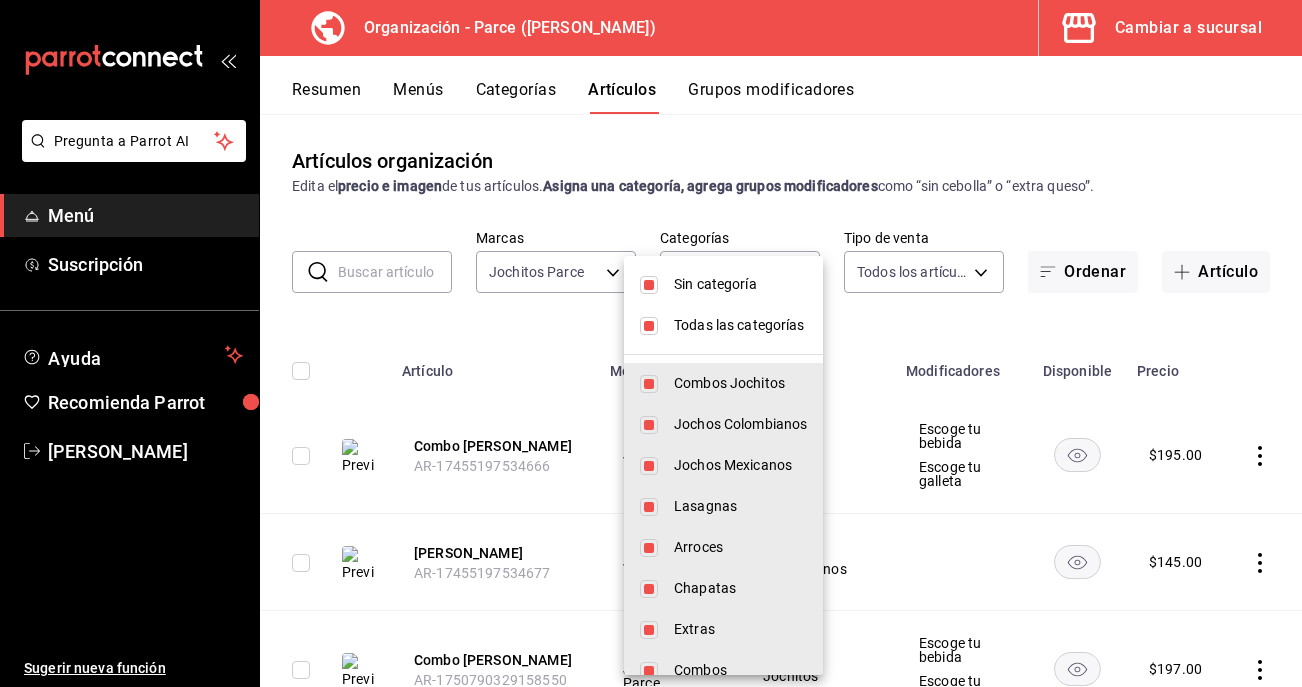 click at bounding box center [651, 343] 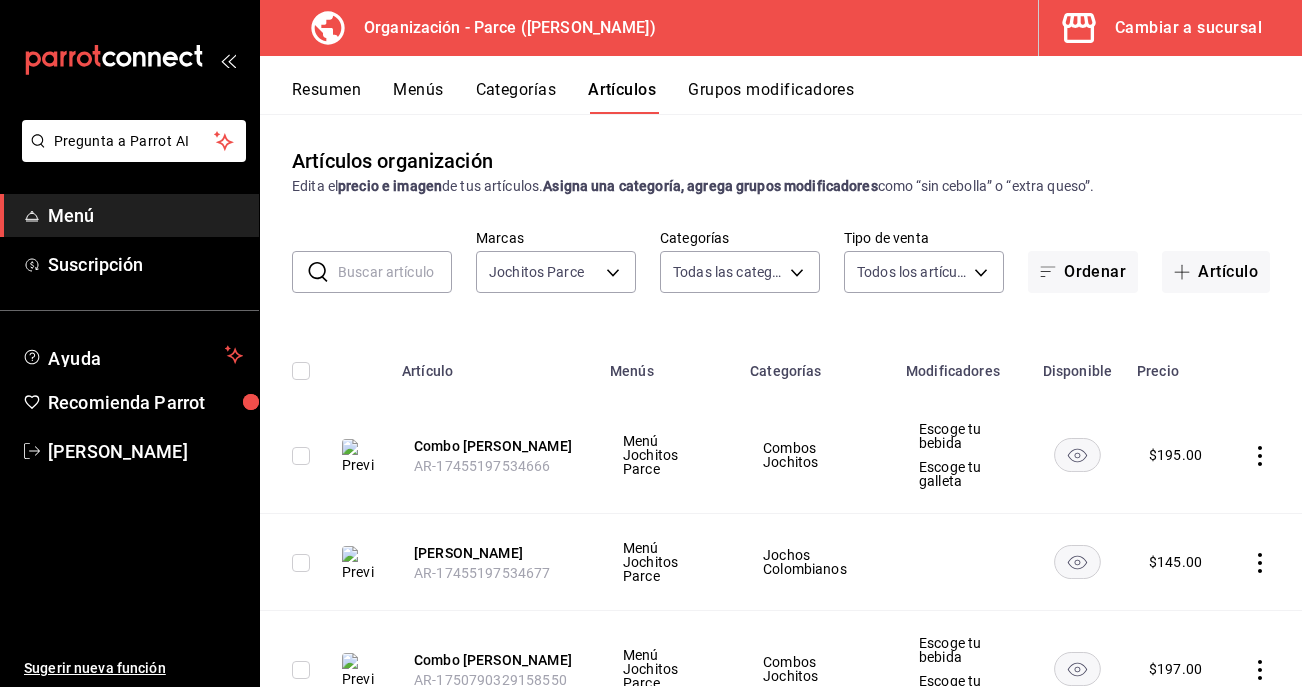 click on "Menús" at bounding box center [418, 97] 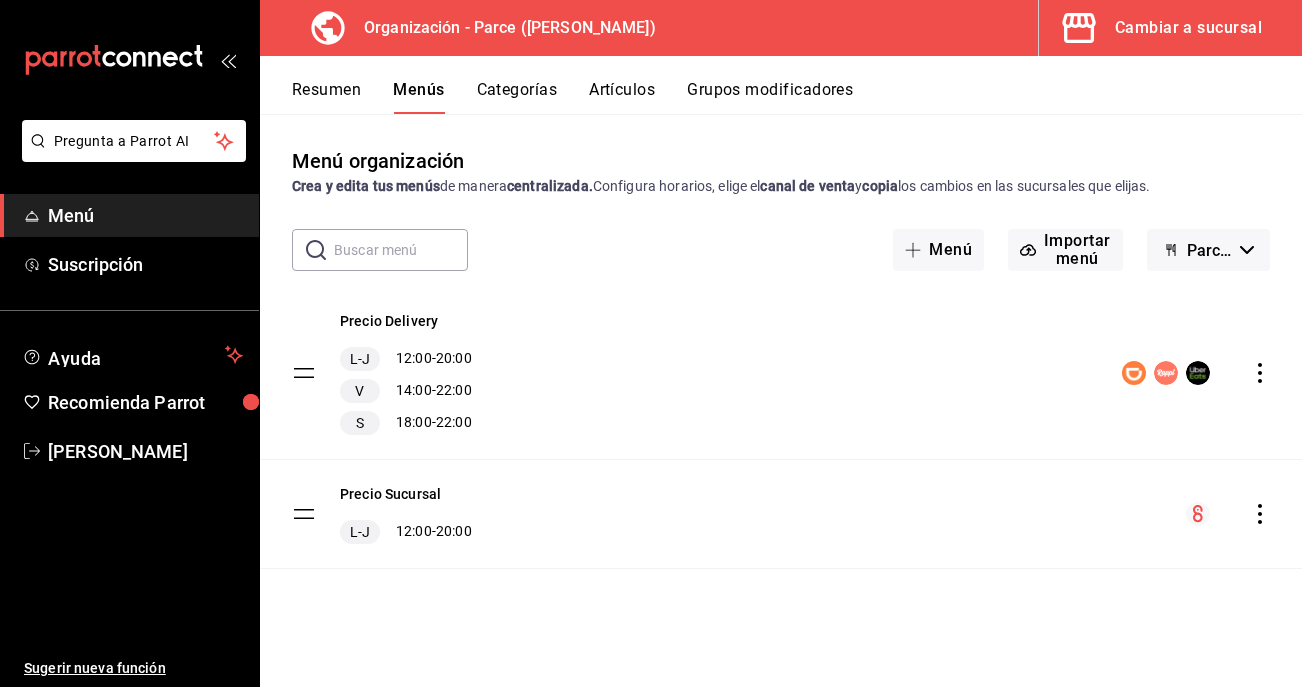 click on "Categorías" at bounding box center [517, 97] 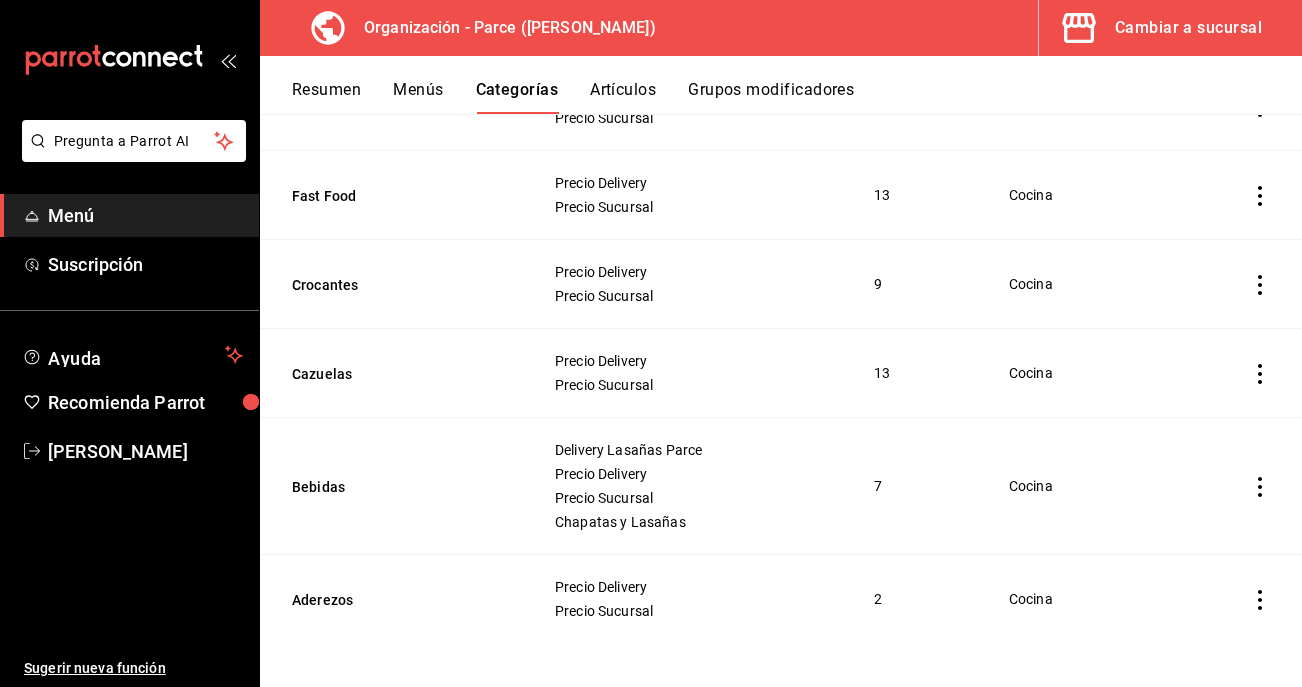 scroll, scrollTop: 436, scrollLeft: 0, axis: vertical 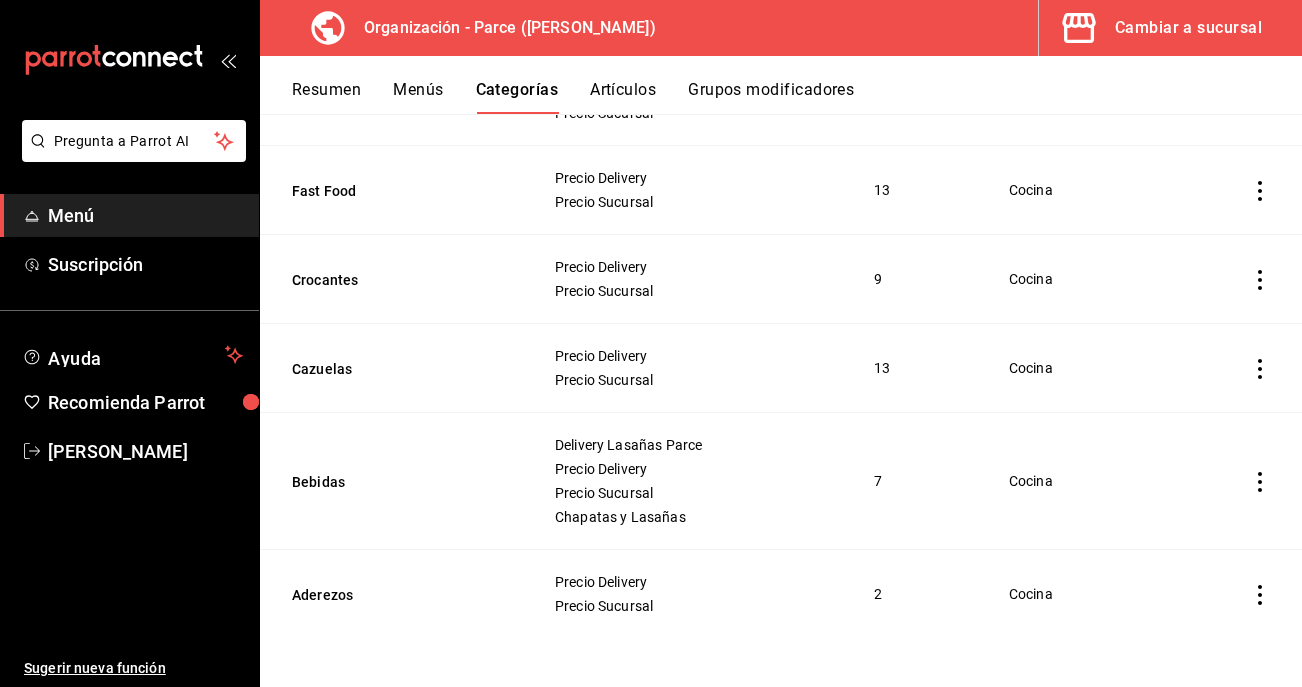 click 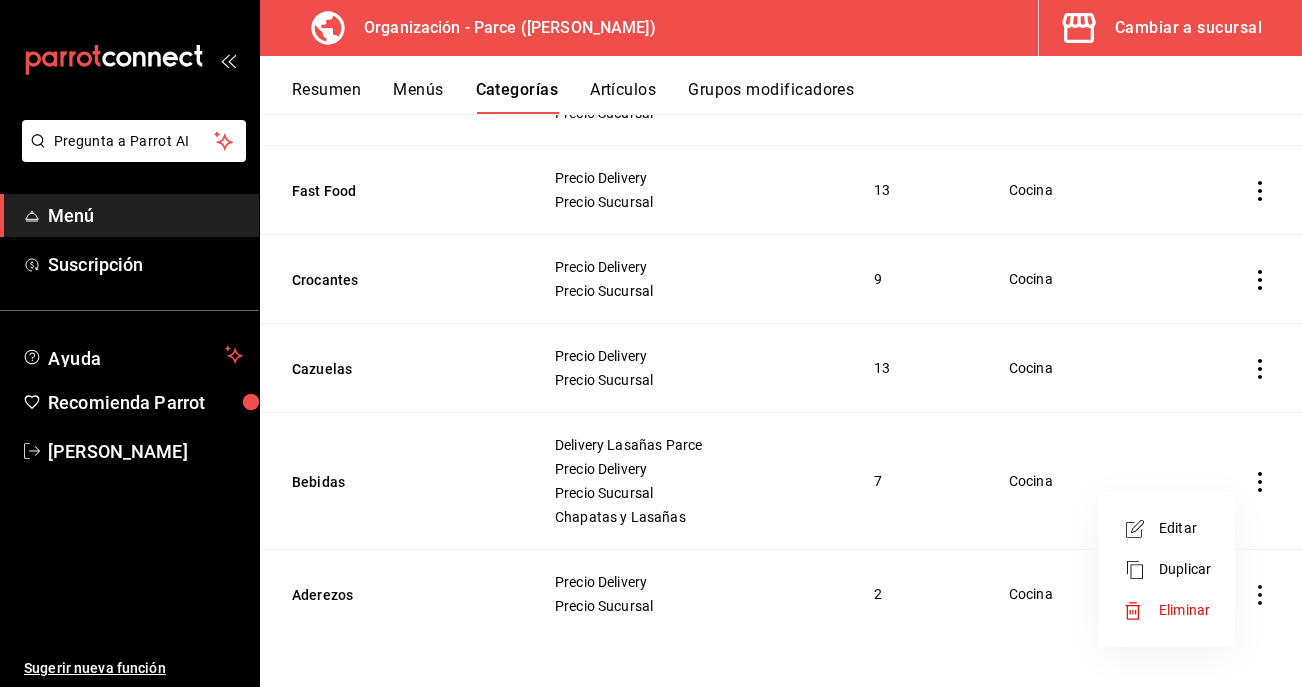 click on "Editar" at bounding box center (1185, 528) 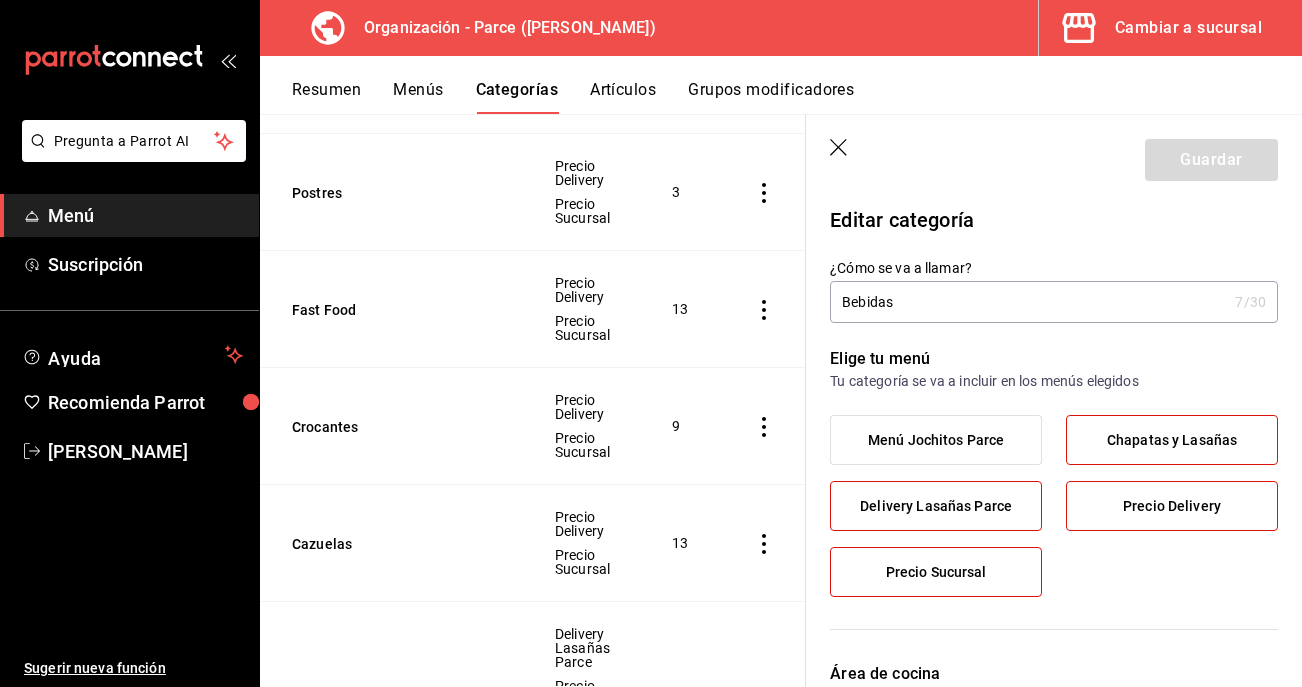 click on "Menú Jochitos Parce" at bounding box center (936, 440) 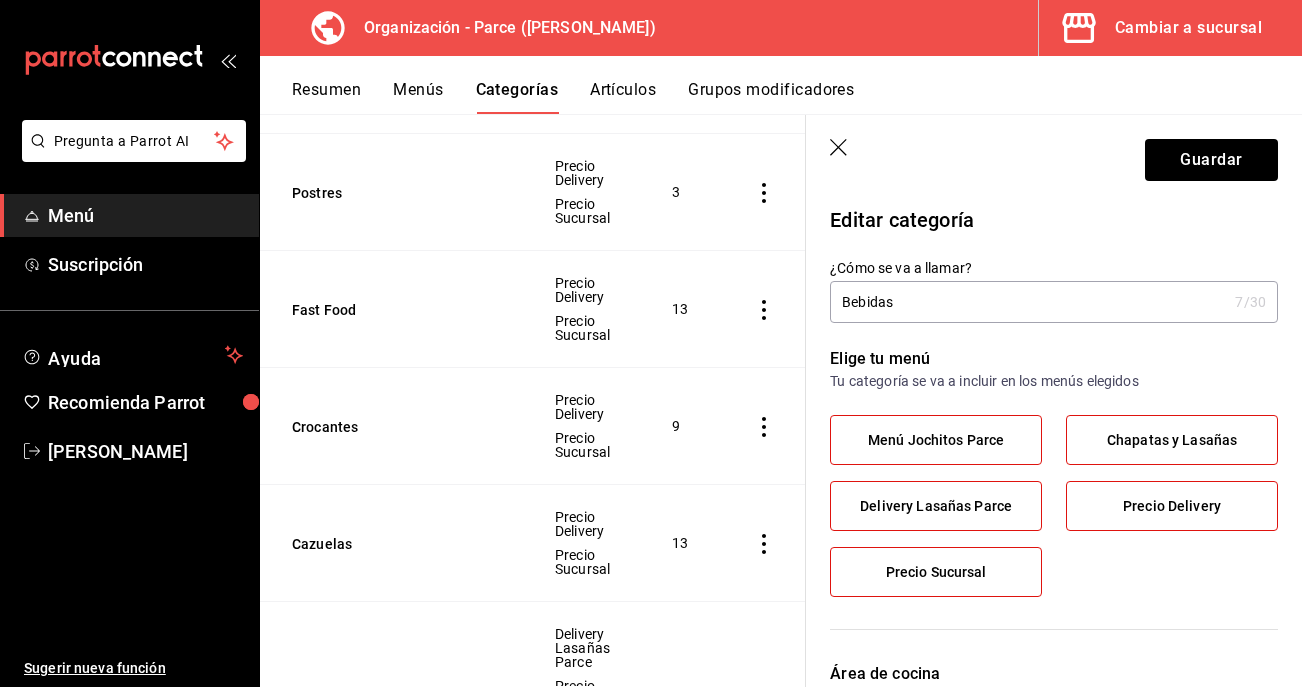 click on "Delivery Lasañas Parce" at bounding box center [936, 506] 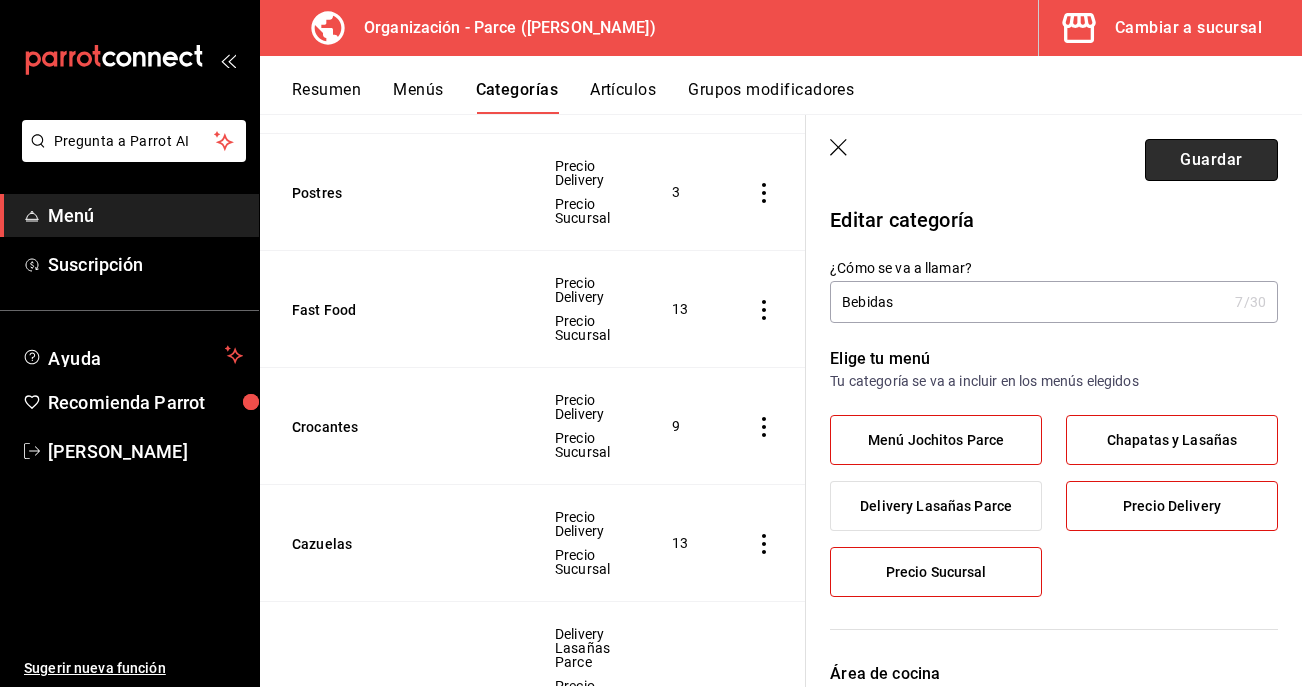 click on "Guardar" at bounding box center [1211, 160] 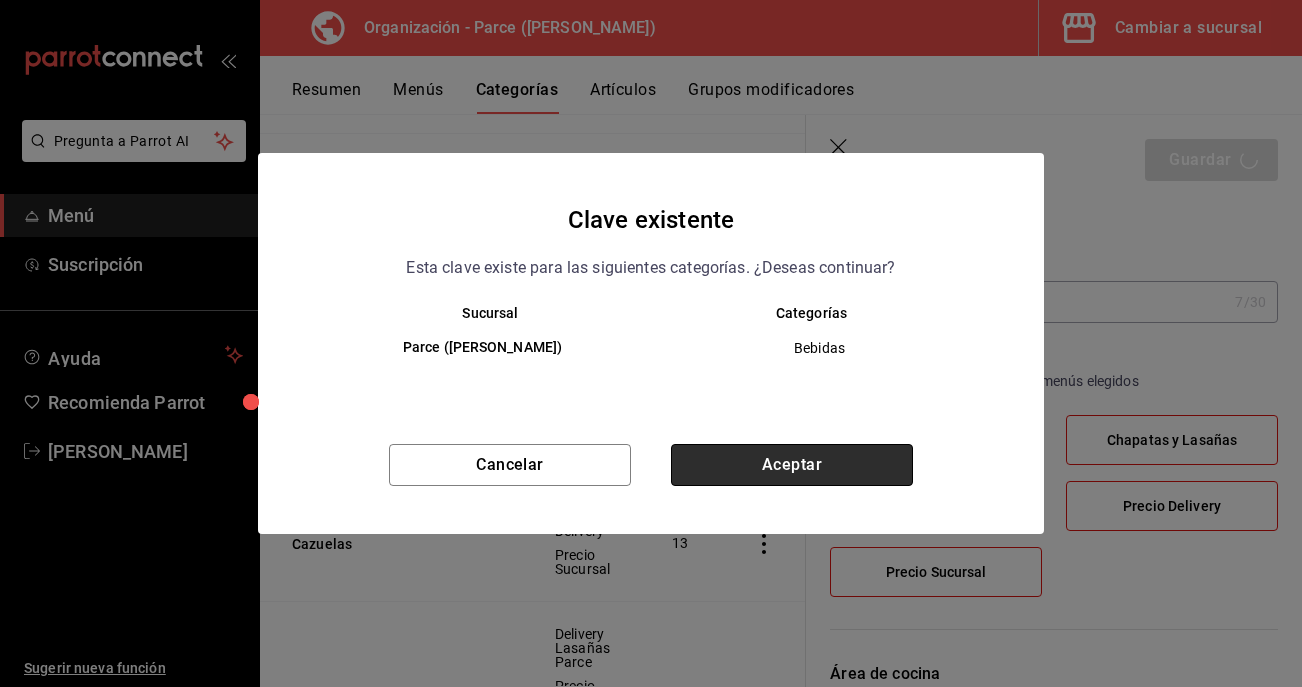 click on "Aceptar" at bounding box center [792, 465] 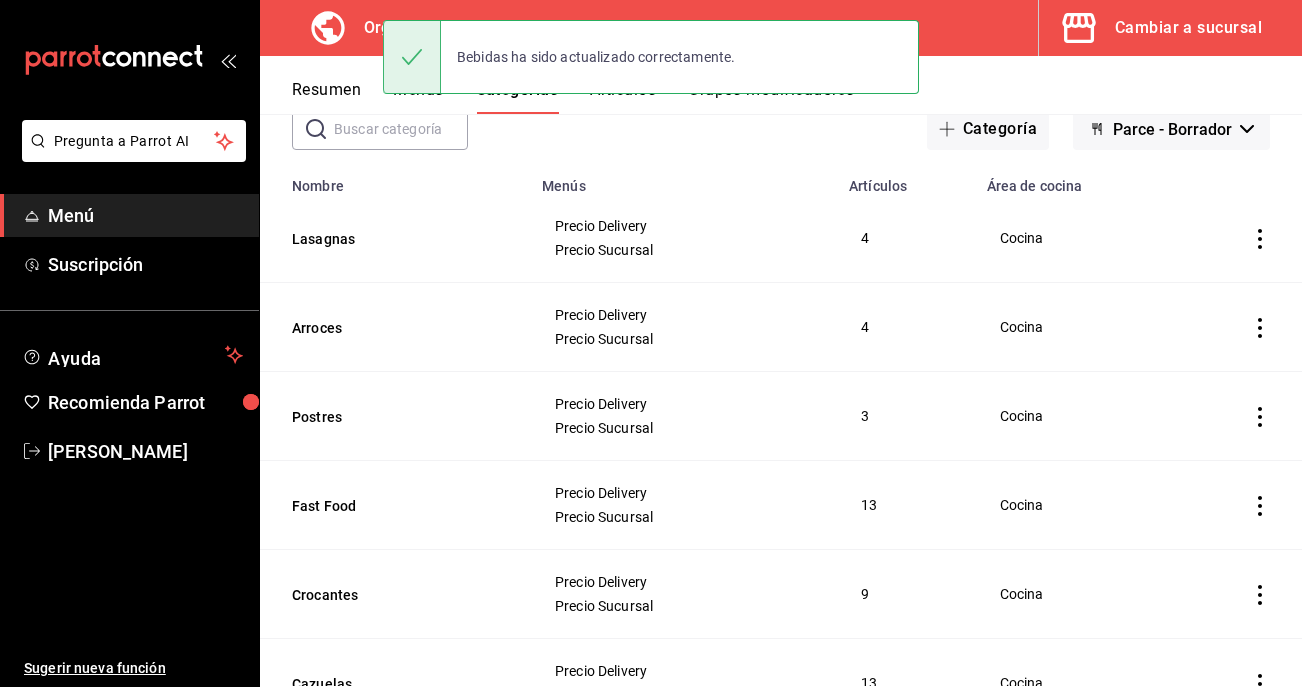 scroll, scrollTop: 355, scrollLeft: 0, axis: vertical 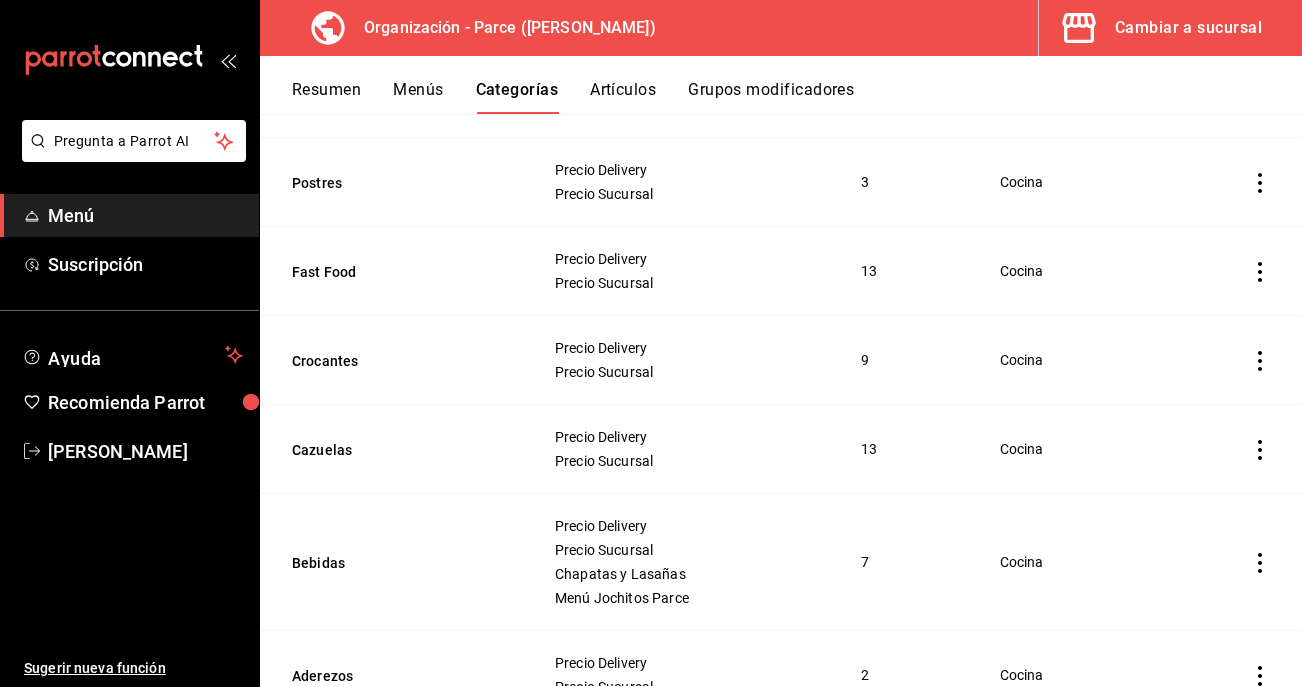 click on "Menús" at bounding box center (418, 97) 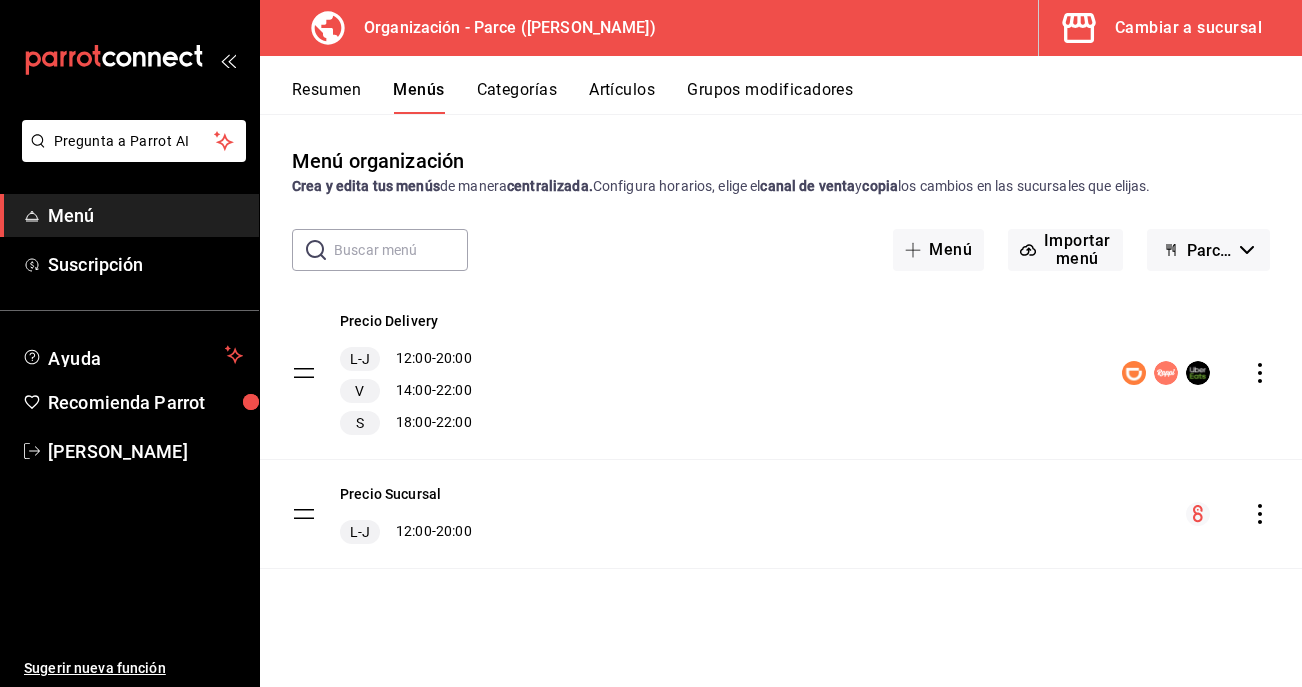 click on "Artículos" at bounding box center (622, 97) 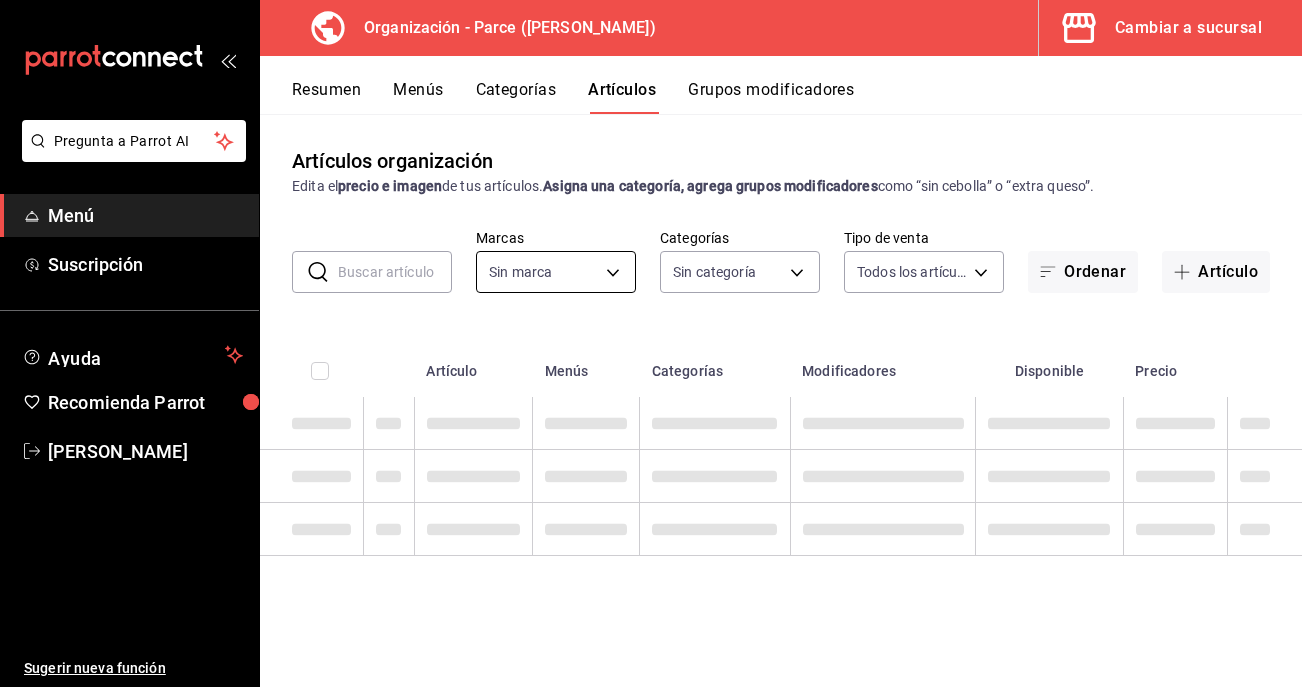 click on "Pregunta a Parrot AI Menú   Suscripción   Ayuda Recomienda Parrot   [PERSON_NAME]   Sugerir nueva función   Organización - Parce ([PERSON_NAME]) Cambiar a sucursal Resumen Menús Categorías Artículos Grupos modificadores Artículos organización Edita el  precio e imagen  de tus artículos.  Asigna una categoría, agrega grupos modificadores  como “sin cebolla” o “extra queso”. ​ ​ Marcas Sin marca Categorías Sin categoría Tipo de venta Todos los artículos ALL Ordenar Artículo Artículo Menús Categorías Modificadores Disponible Precio Guardar GANA 1 MES GRATIS EN TU SUSCRIPCIÓN AQUÍ ¿Recuerdas cómo empezó tu restaurante?
[DATE] puedes ayudar a un colega a tener el mismo cambio que tú viviste.
Recomienda Parrot directamente desde tu Portal Administrador.
Es fácil y rápido.
🎁 Por cada restaurante que se una, ganas 1 mes gratis. Ver video tutorial Ir a video Pregunta a Parrot AI Menú   Suscripción   Ayuda Recomienda Parrot   [PERSON_NAME]   Sugerir nueva función   Editar" at bounding box center [651, 343] 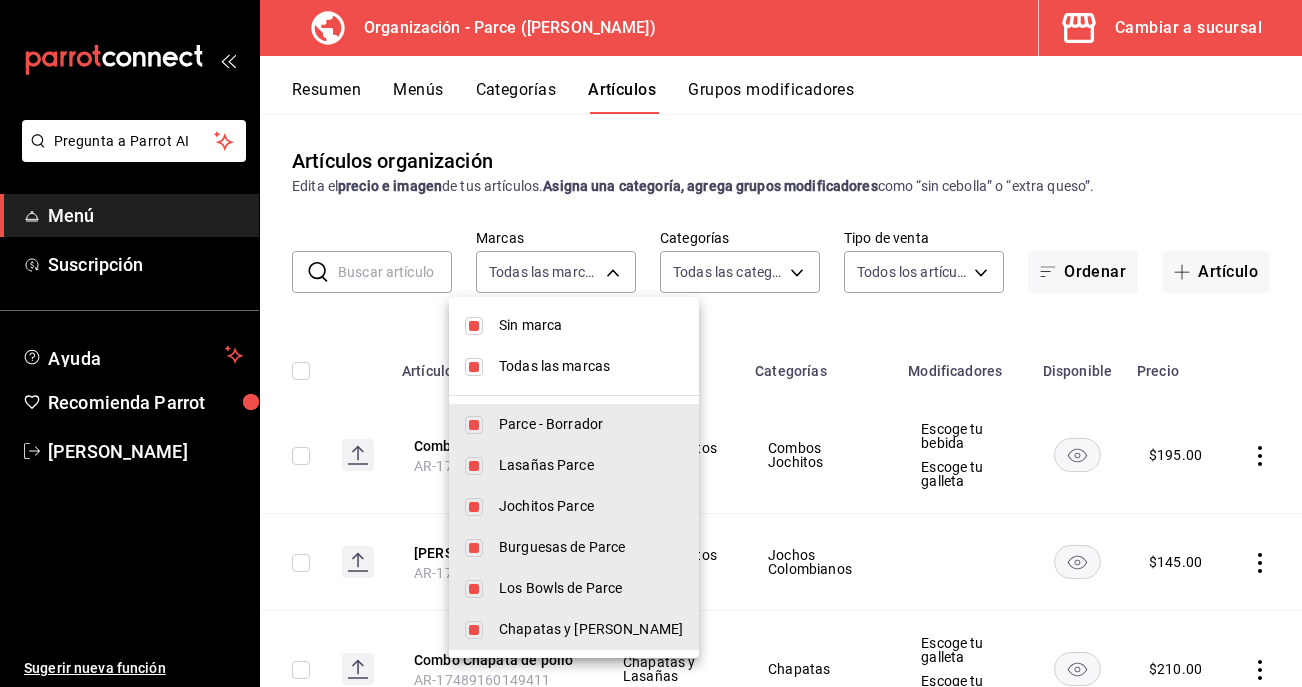 drag, startPoint x: 482, startPoint y: 328, endPoint x: 480, endPoint y: 344, distance: 16.124516 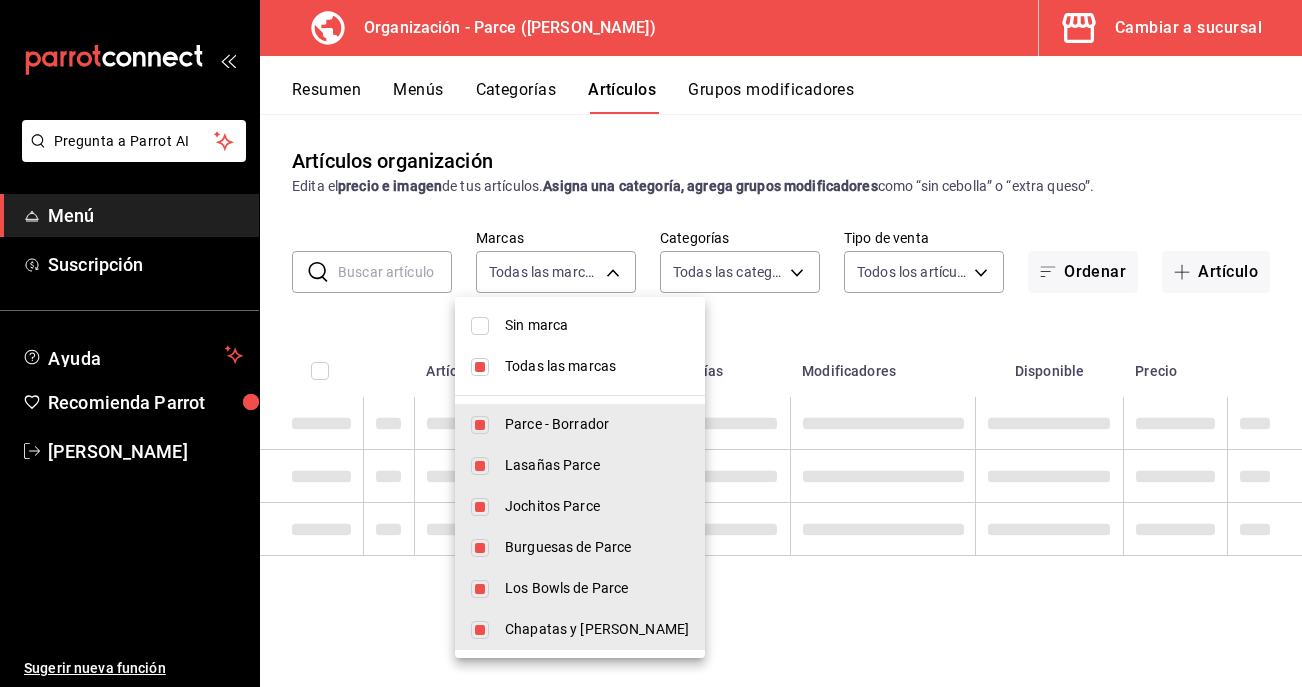 click at bounding box center [480, 367] 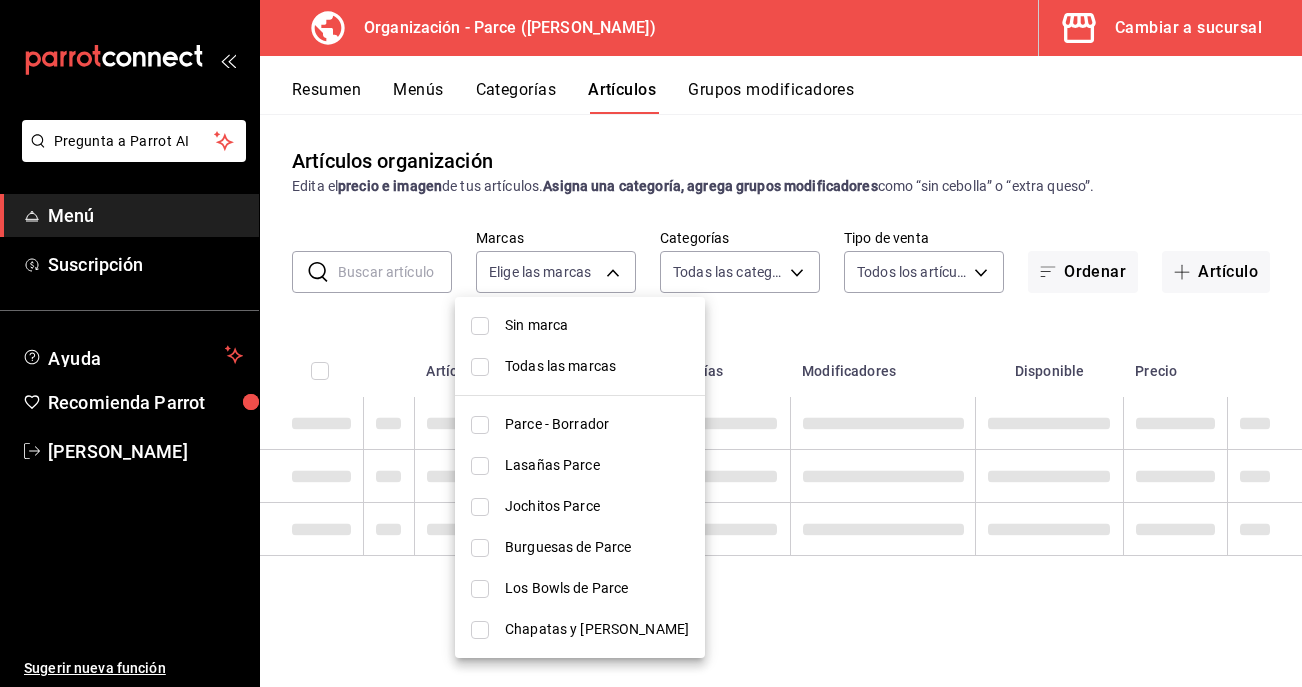 click on "Jochitos Parce" at bounding box center [580, 506] 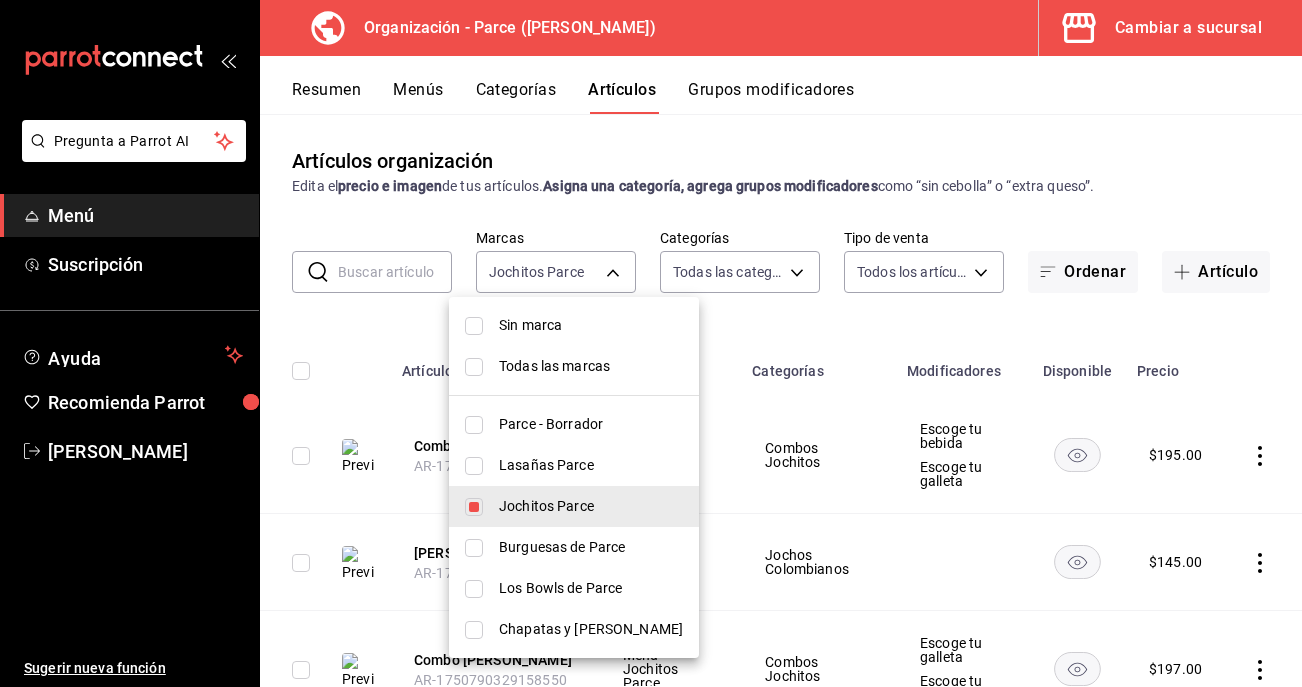 click at bounding box center [651, 343] 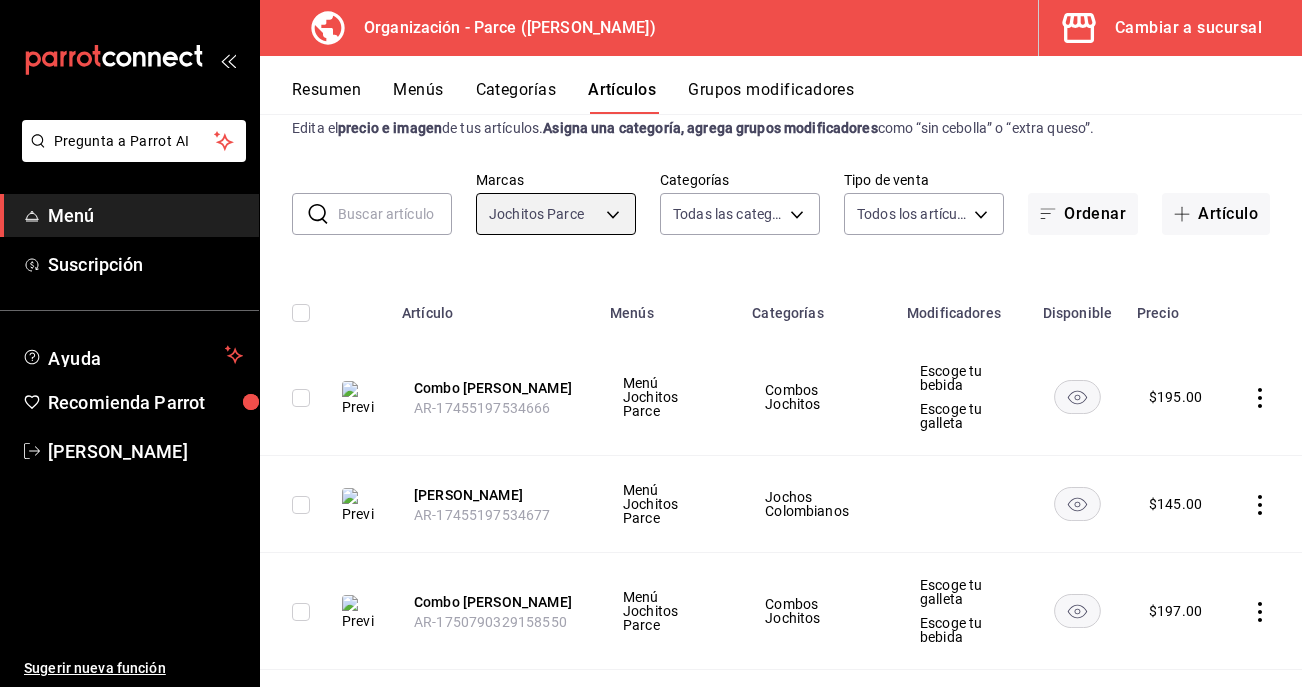 scroll, scrollTop: 45, scrollLeft: 0, axis: vertical 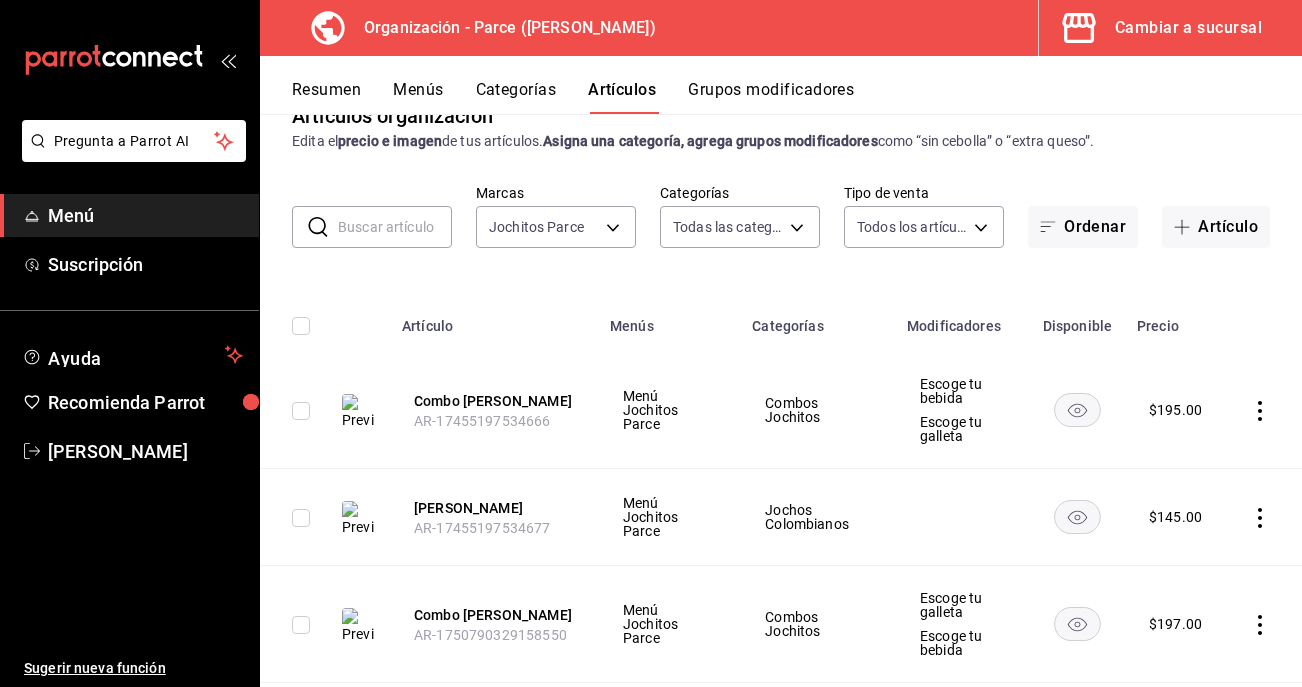 click 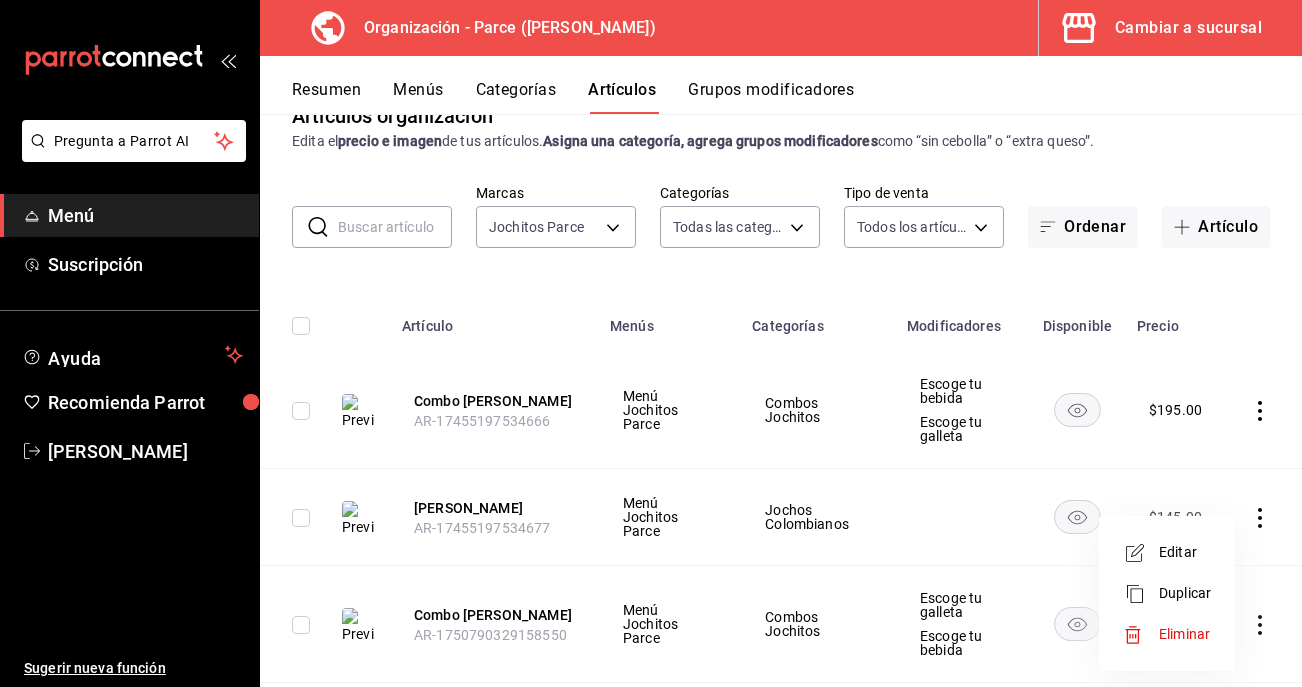 click on "Duplicar" at bounding box center (1185, 593) 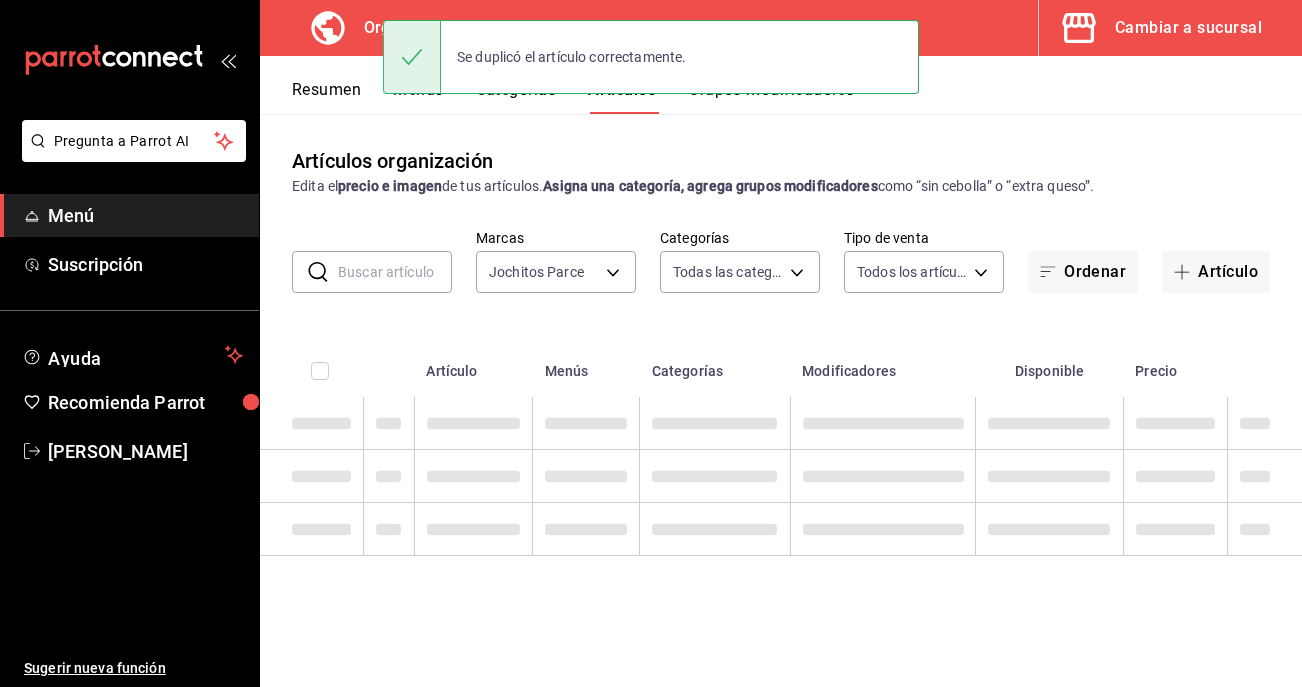 scroll, scrollTop: 0, scrollLeft: 0, axis: both 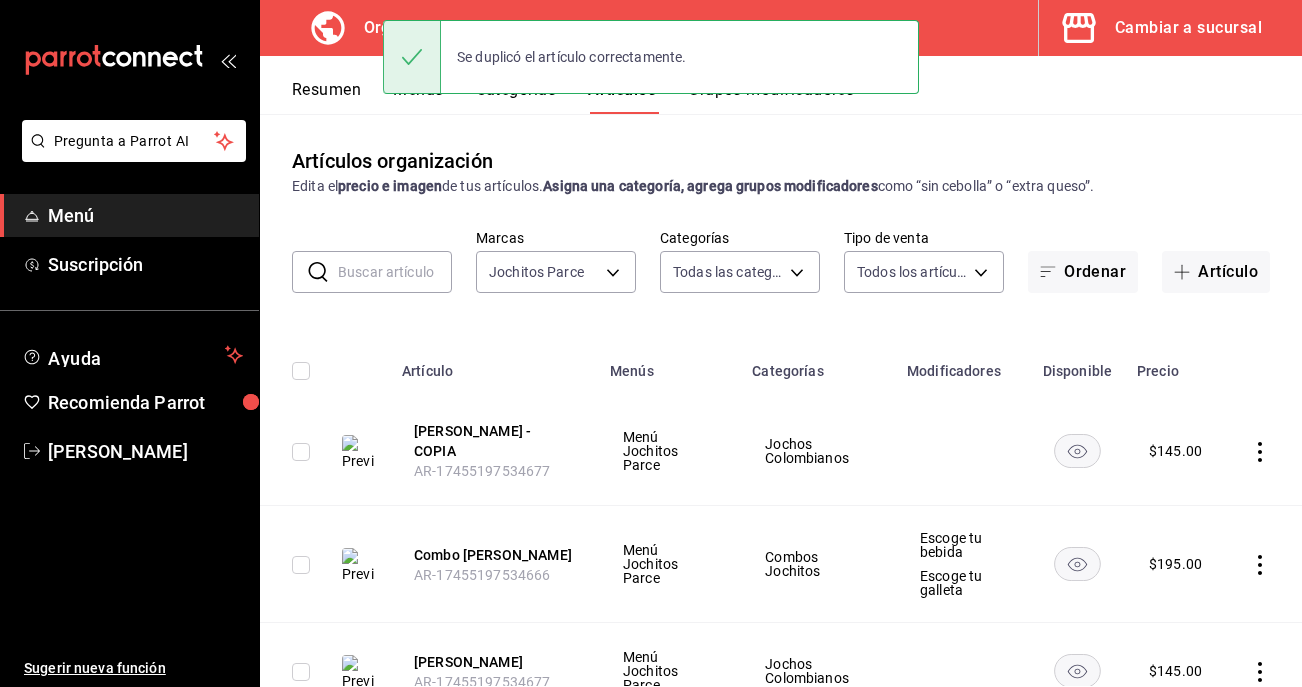 click 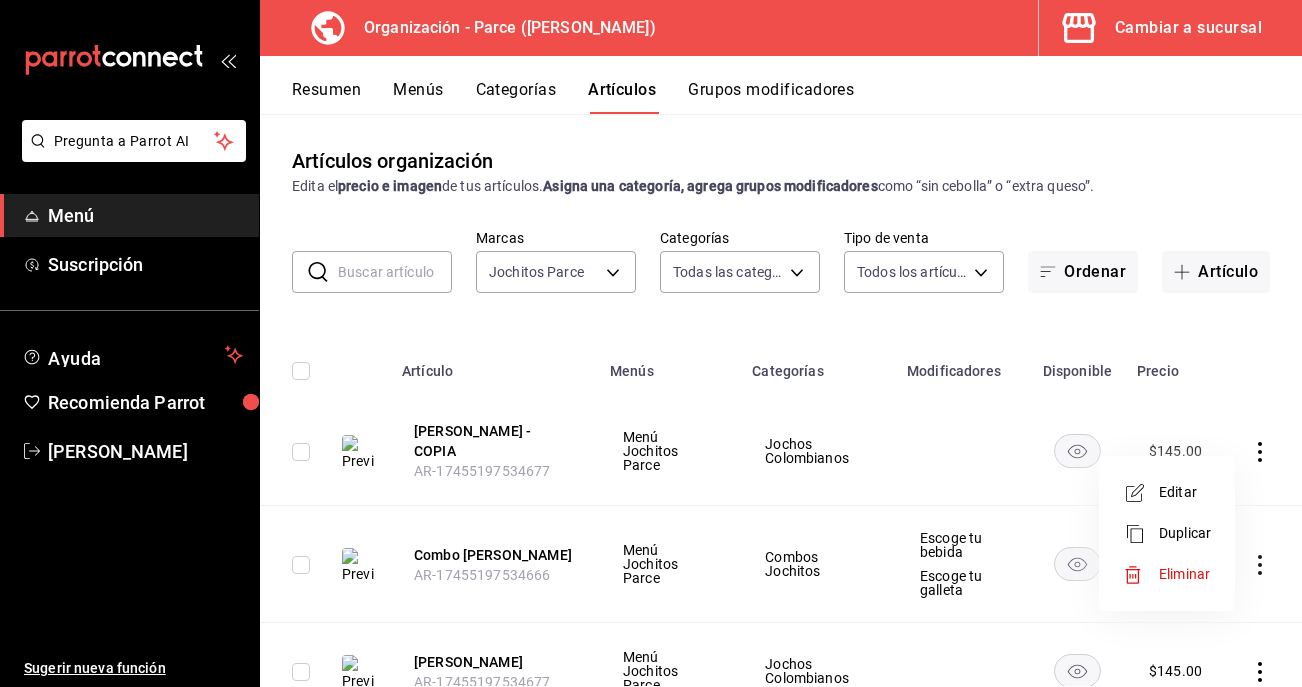 click on "Editar" at bounding box center [1185, 492] 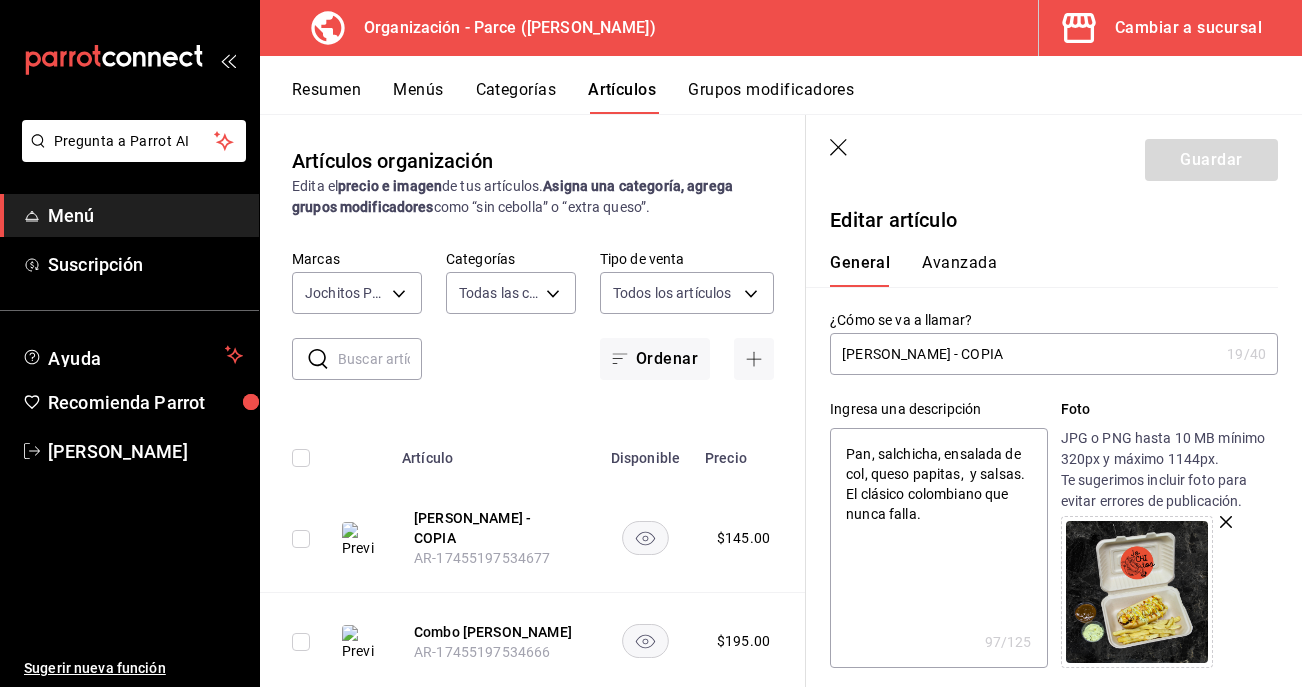 drag, startPoint x: 974, startPoint y: 352, endPoint x: 888, endPoint y: 351, distance: 86.00581 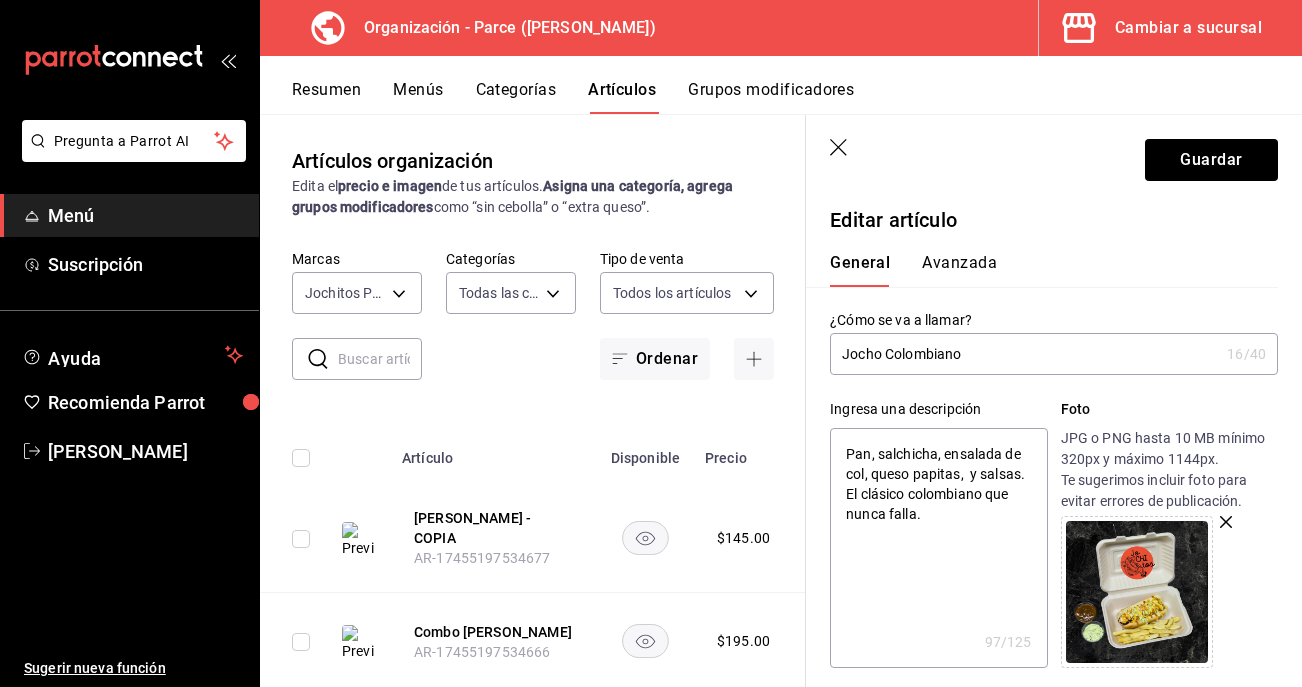 drag, startPoint x: 947, startPoint y: 454, endPoint x: 863, endPoint y: 475, distance: 86.58522 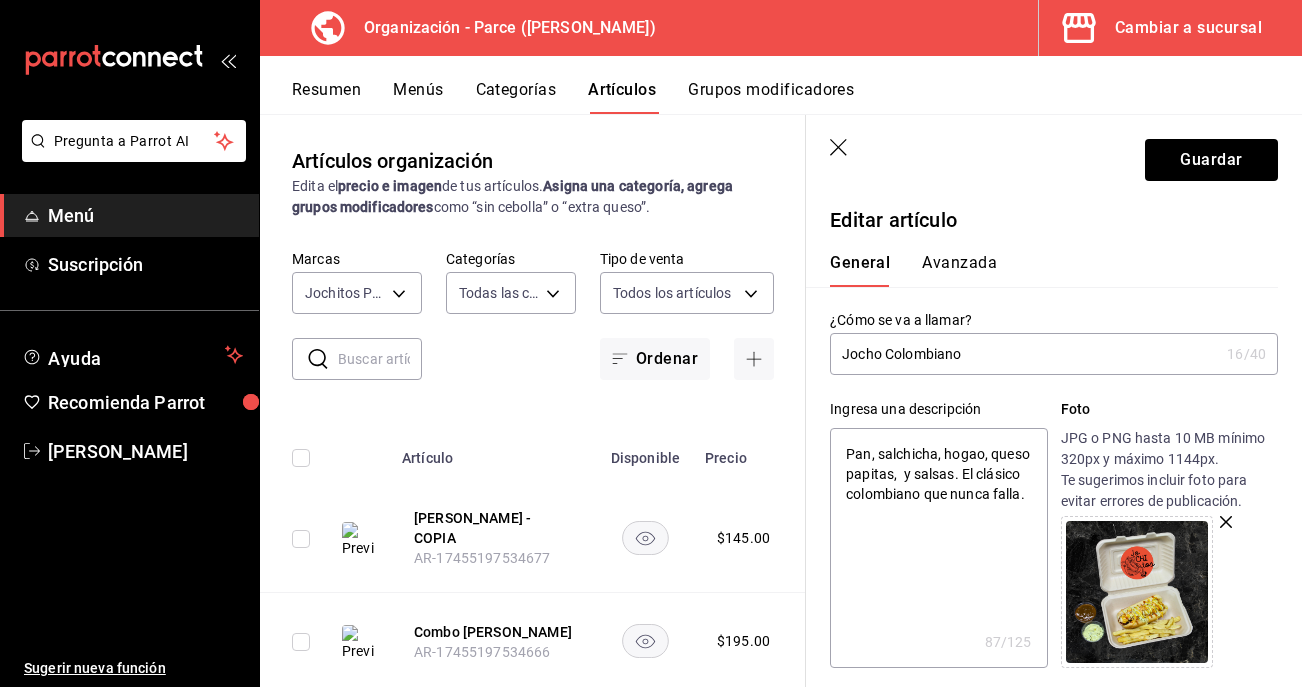 click on "Pan, salchicha, hogao, queso papitas,  y salsas. El clásico colombiano que nunca falla." at bounding box center [938, 548] 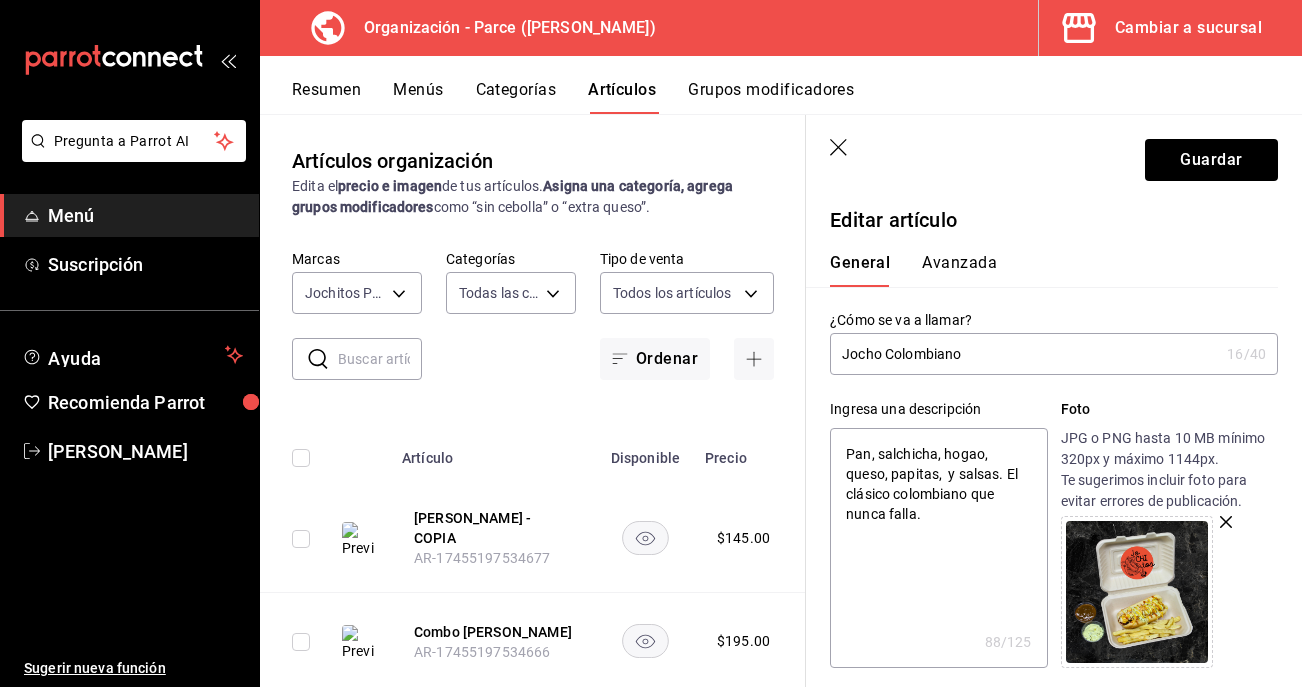 click on "Pan, salchicha, hogao, queso, papitas,  y salsas. El clásico colombiano que nunca falla." at bounding box center (938, 548) 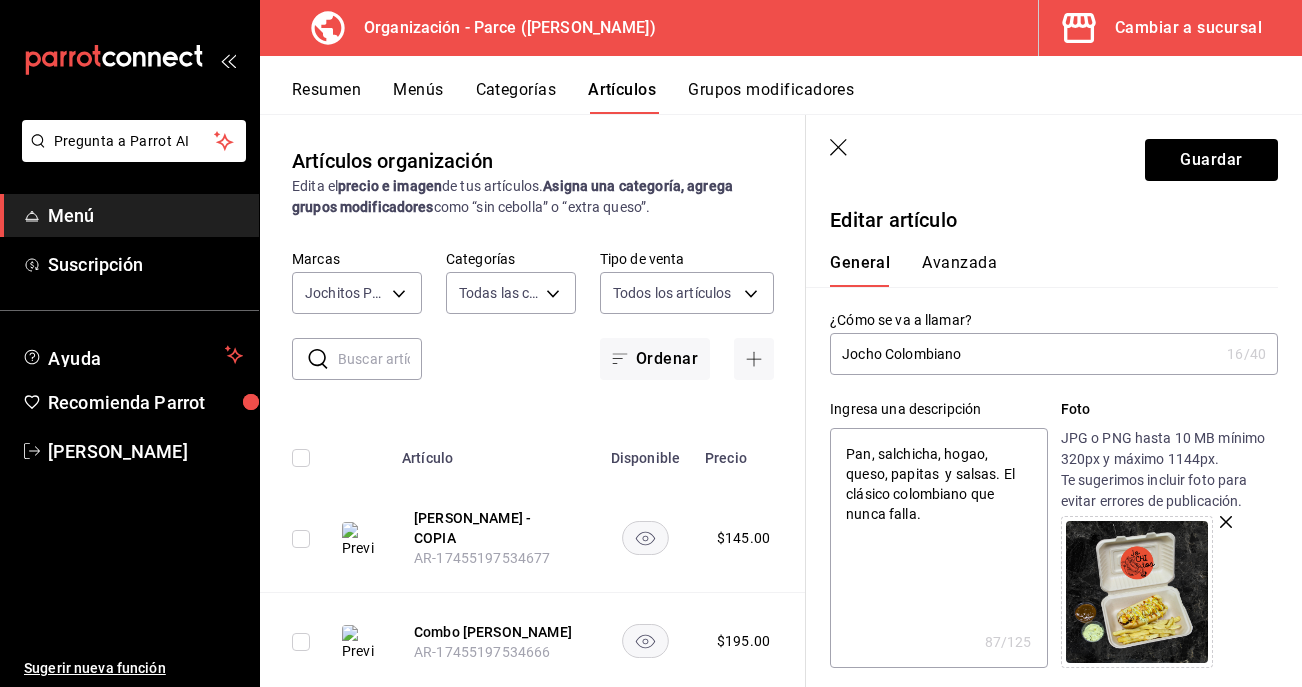 click on "Pan, salchicha, hogao, queso, papitas  y salsas. El clásico colombiano que nunca falla." at bounding box center [938, 548] 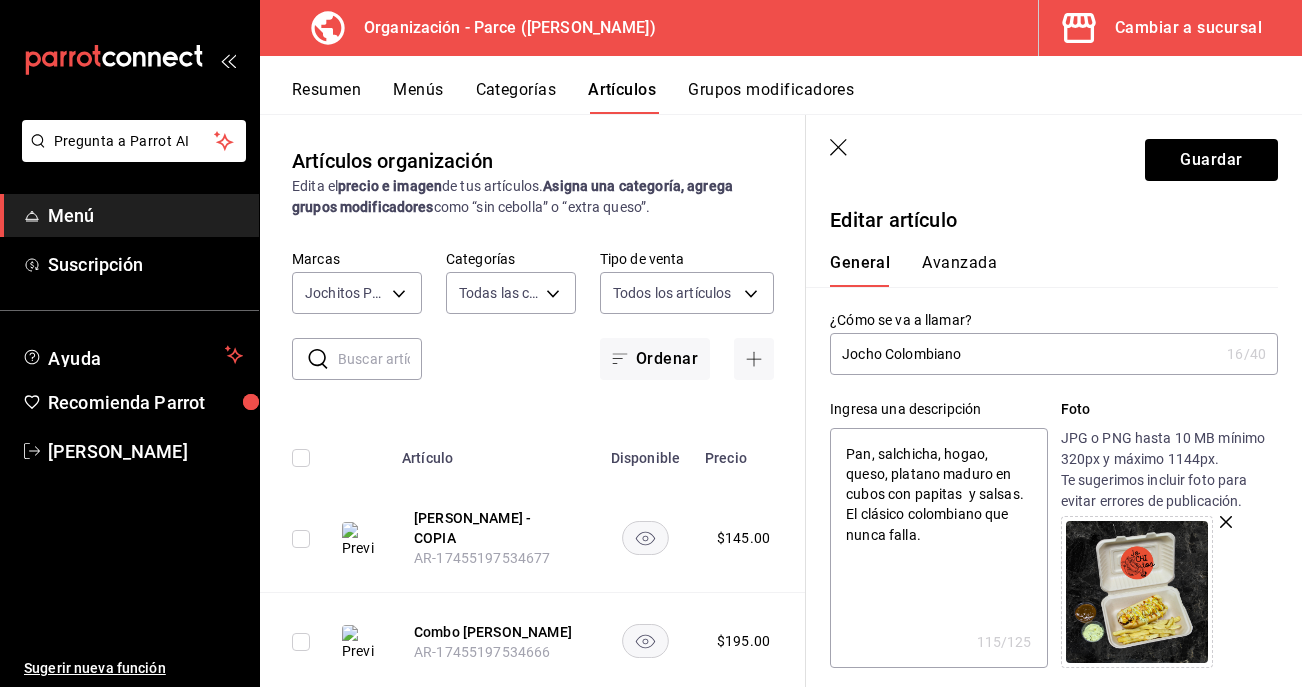 drag, startPoint x: 900, startPoint y: 560, endPoint x: 895, endPoint y: 516, distance: 44.28318 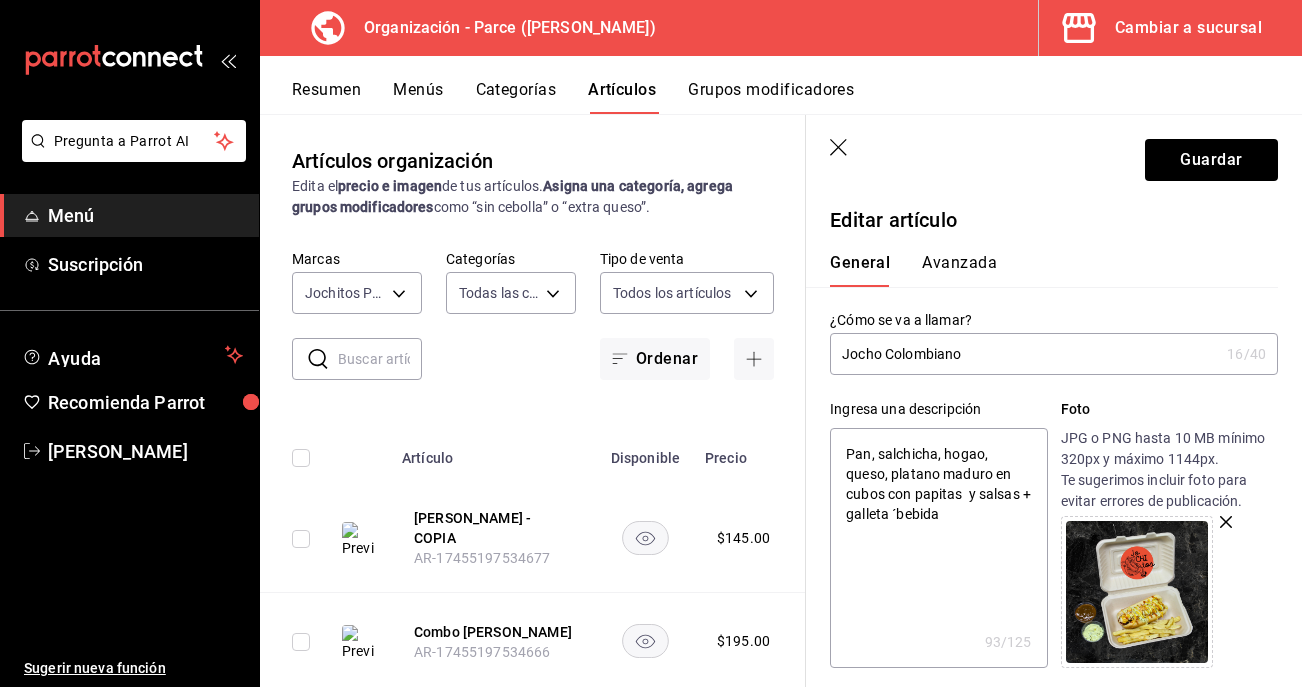 drag, startPoint x: 969, startPoint y: 517, endPoint x: 844, endPoint y: 510, distance: 125.19585 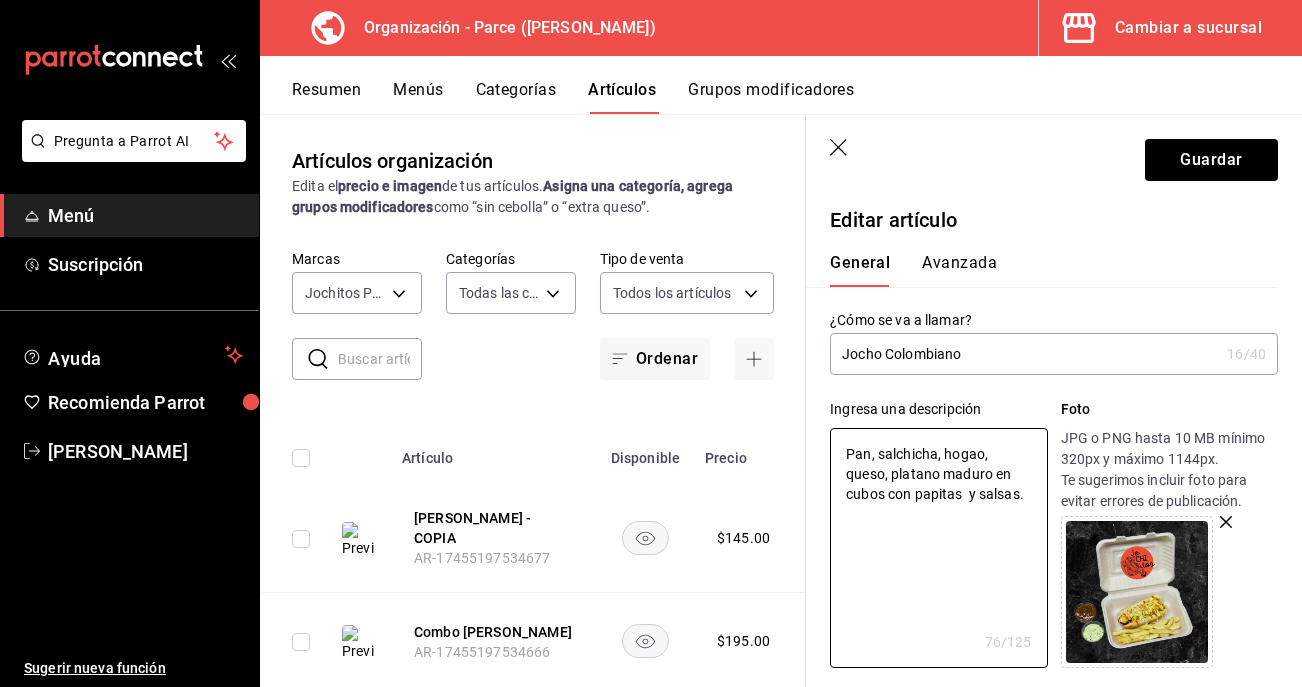click 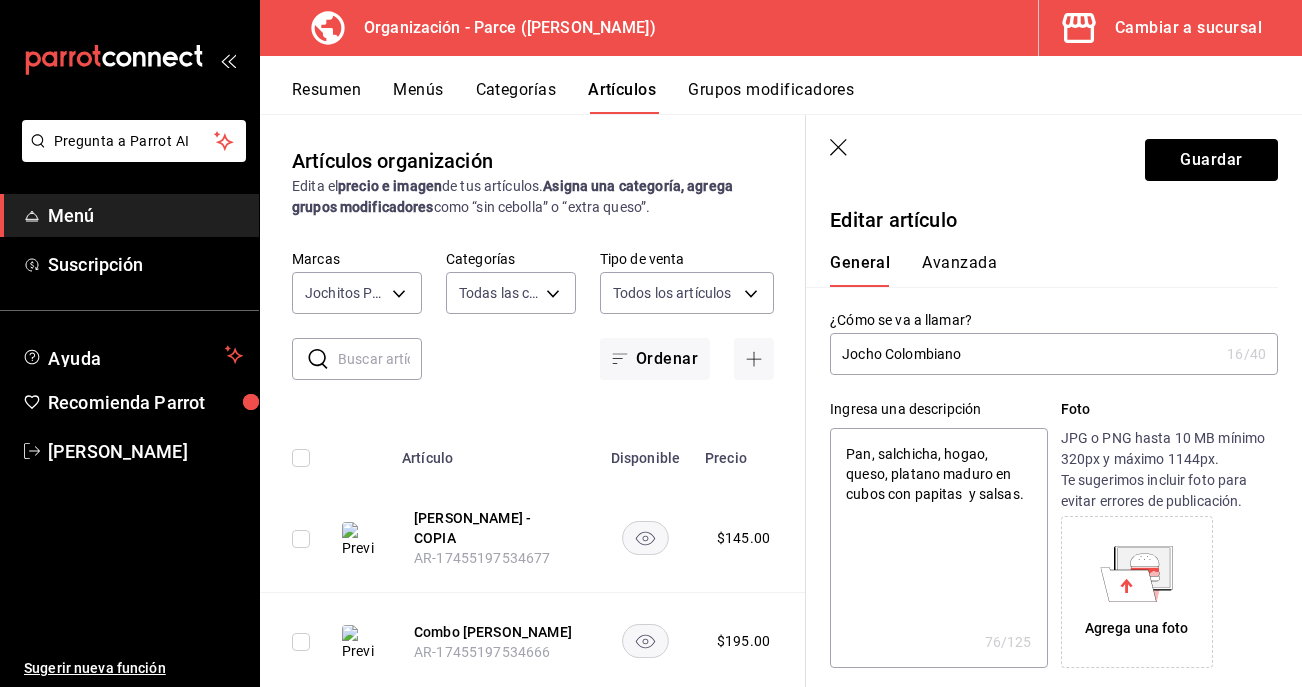 click 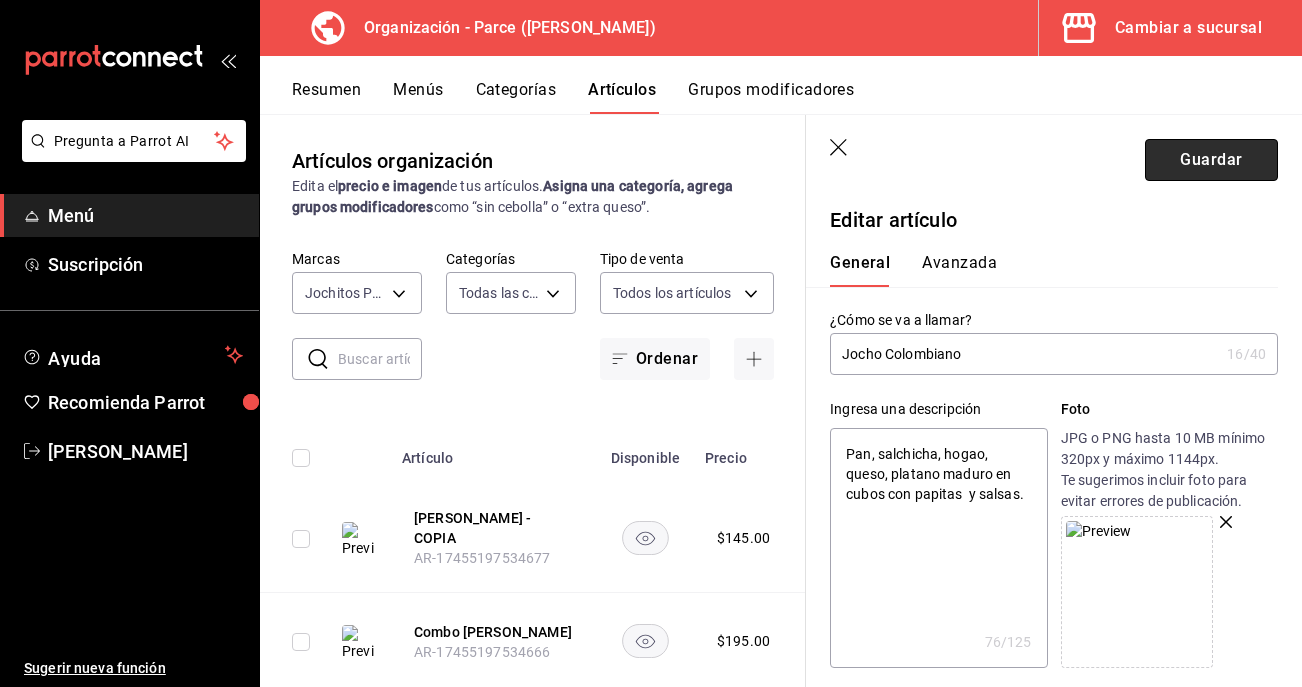 click on "Guardar" at bounding box center (1211, 160) 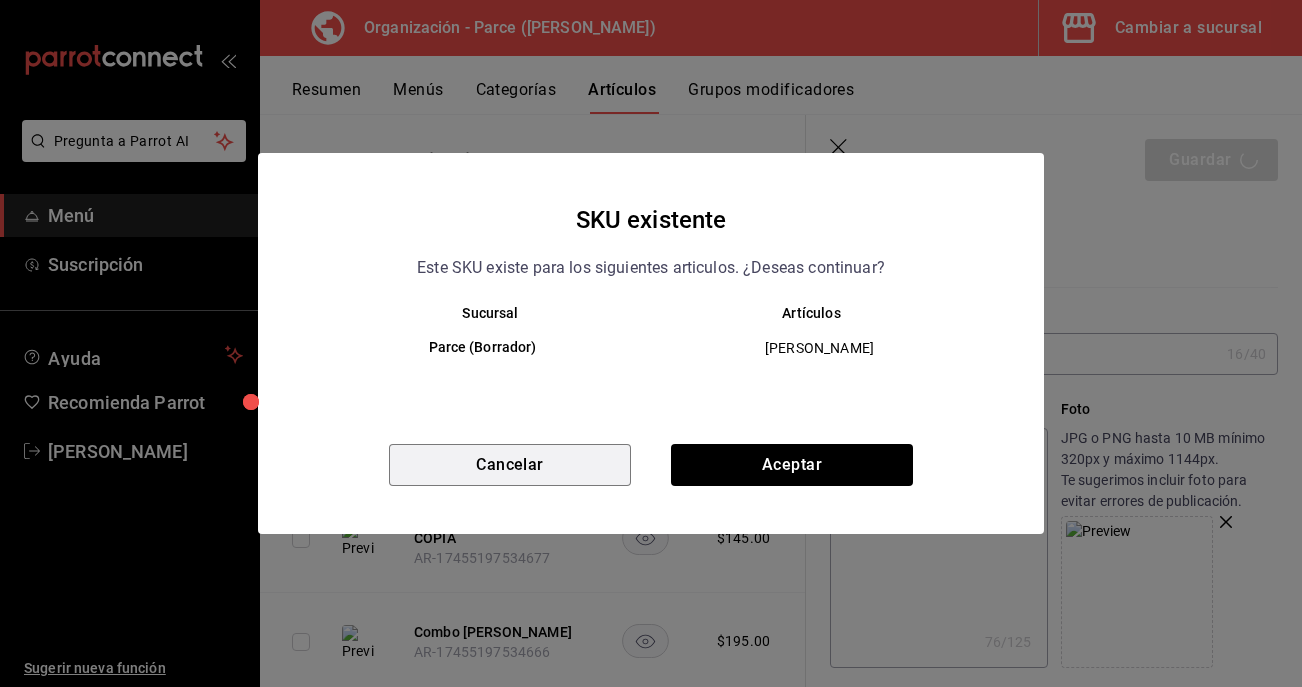 click on "Cancelar" at bounding box center (510, 465) 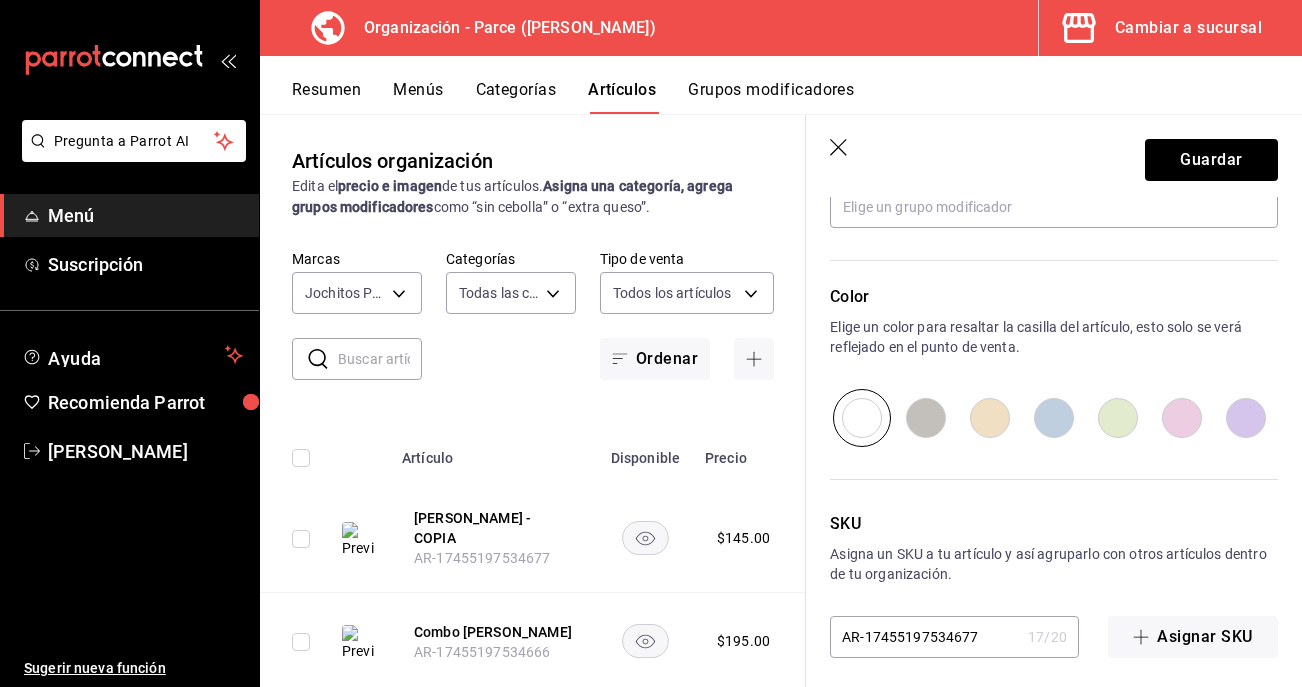 scroll, scrollTop: 978, scrollLeft: 0, axis: vertical 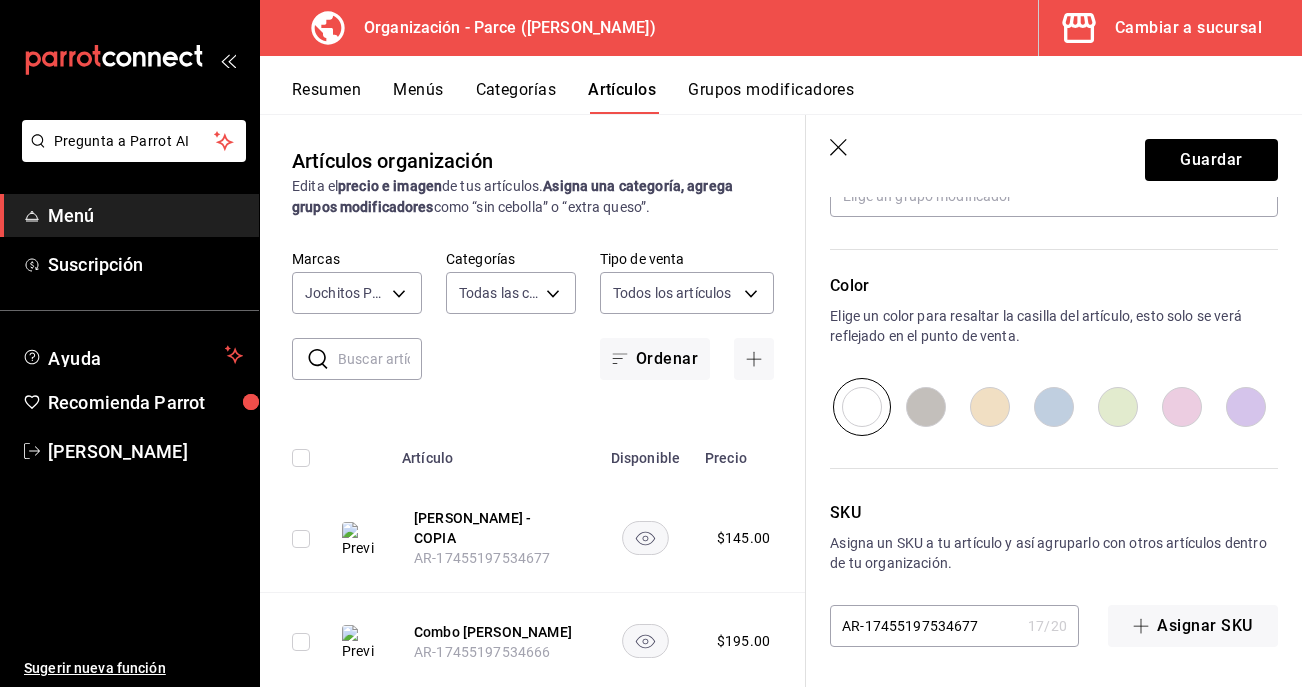click on "AR-17455197534677" at bounding box center [925, 626] 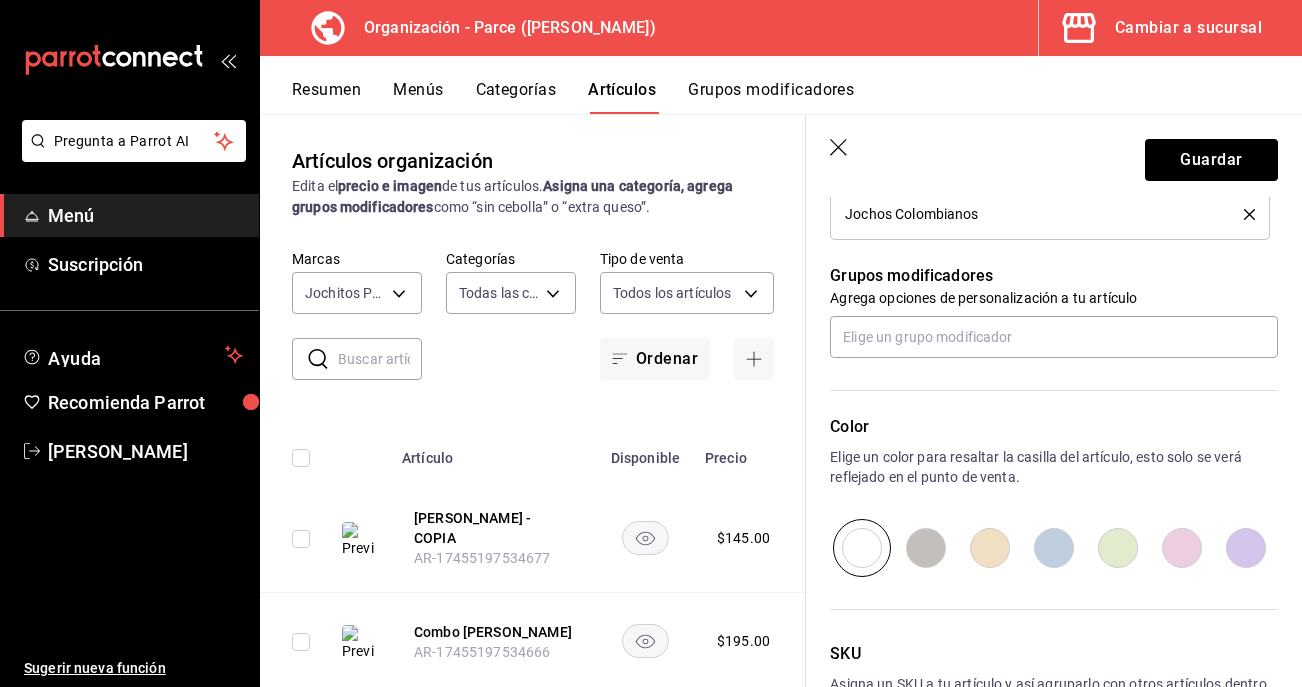 scroll, scrollTop: 616, scrollLeft: 0, axis: vertical 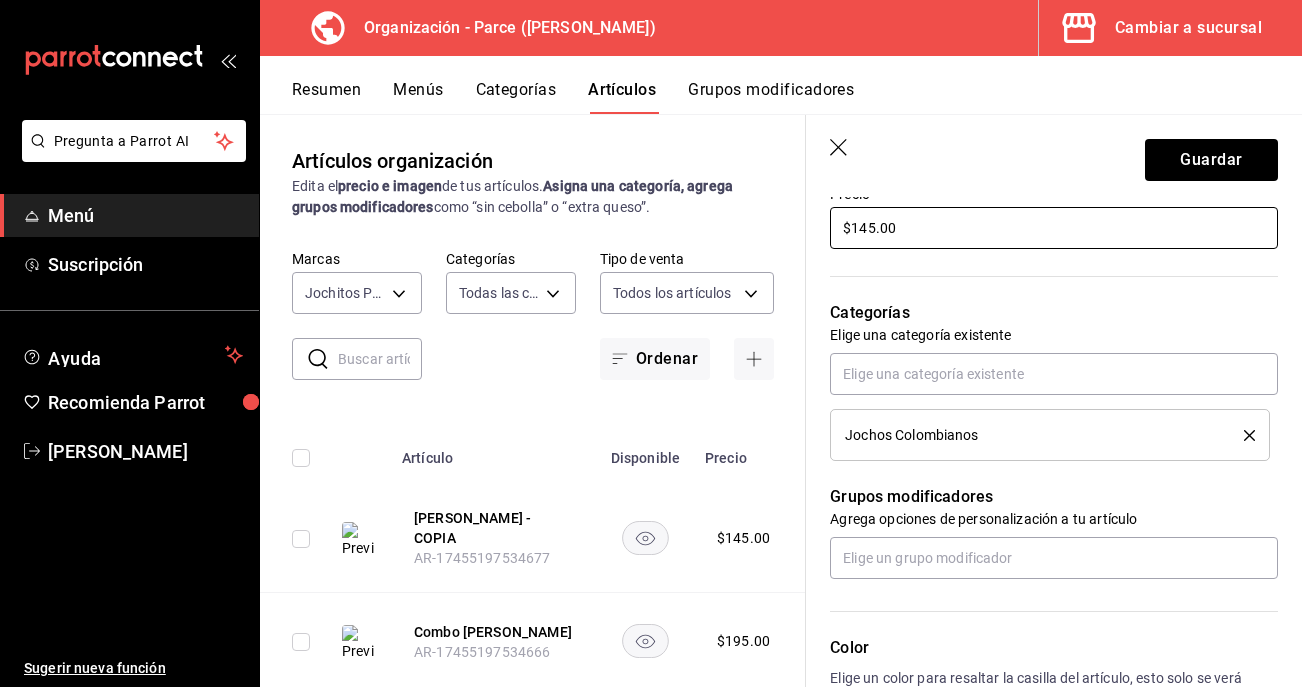 click on "$145.00" at bounding box center (1054, 228) 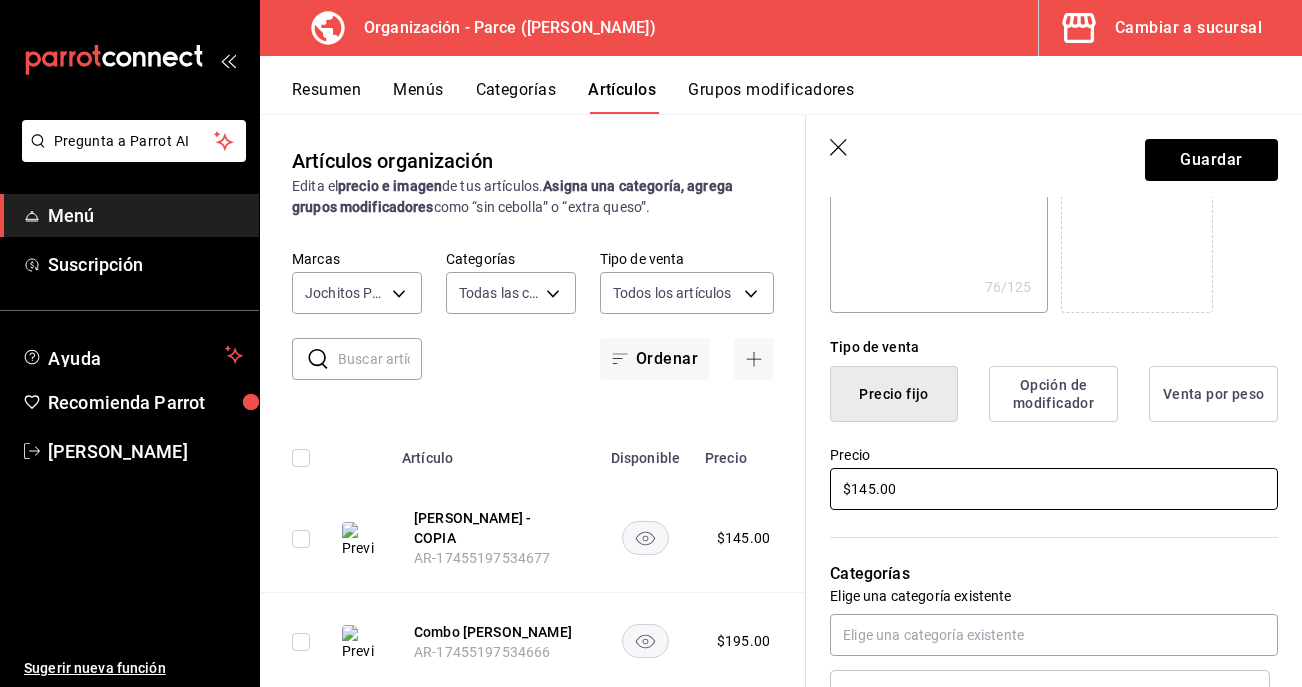 scroll, scrollTop: 344, scrollLeft: 0, axis: vertical 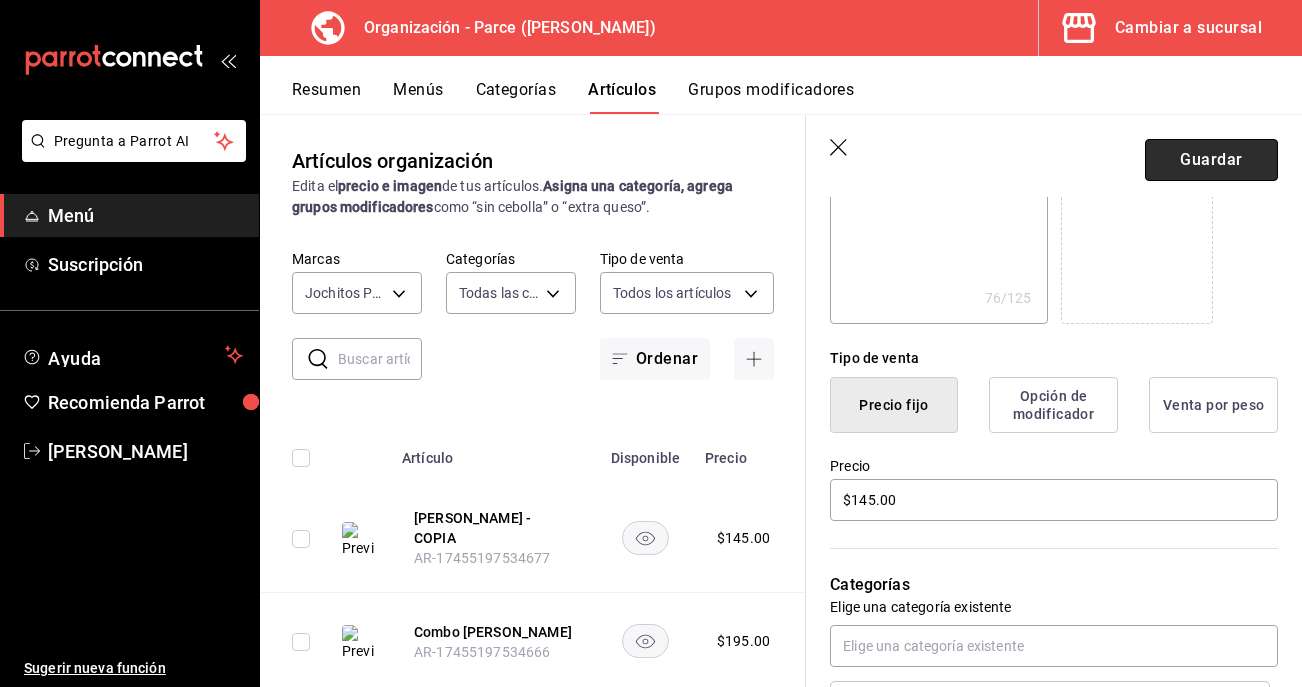 click on "Guardar" at bounding box center (1211, 160) 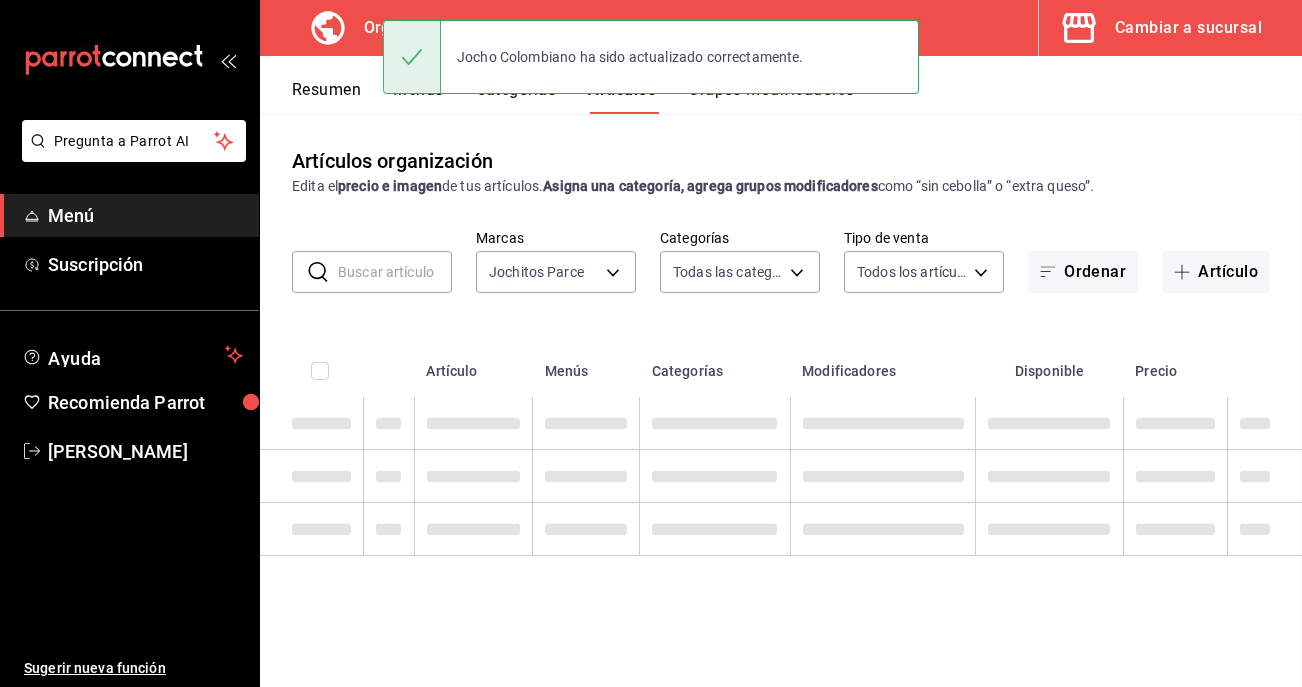 scroll, scrollTop: 0, scrollLeft: 0, axis: both 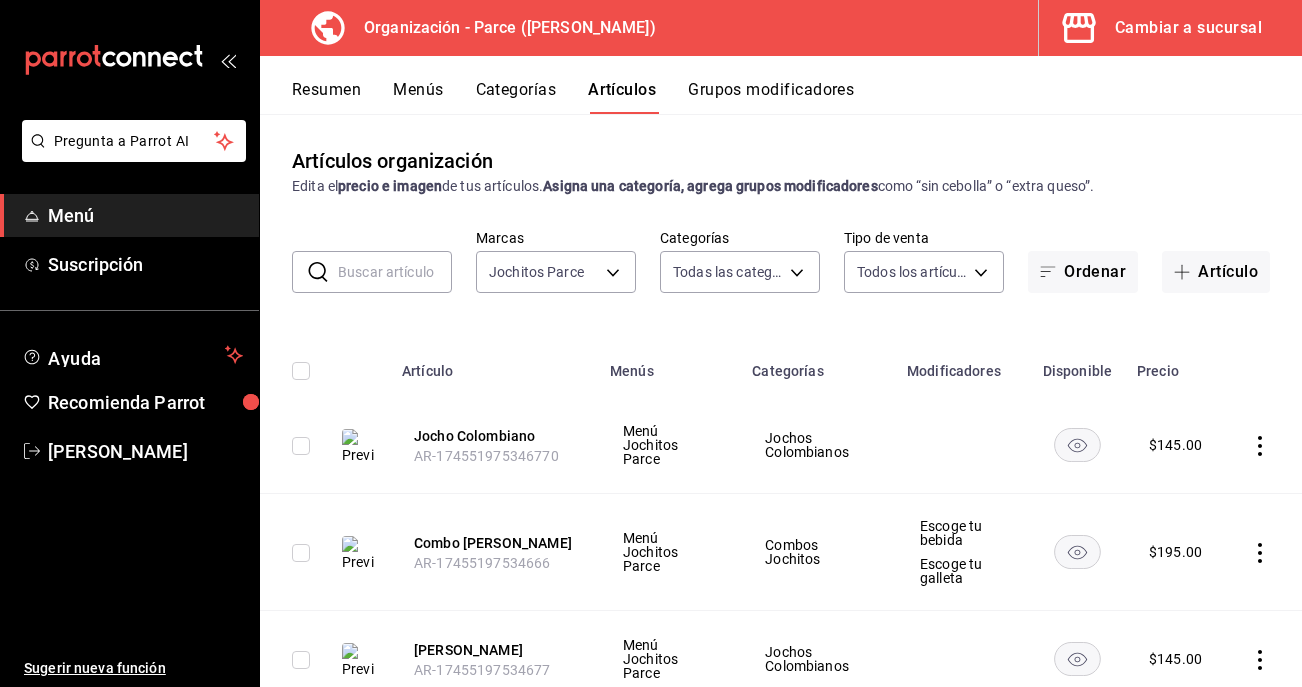 click 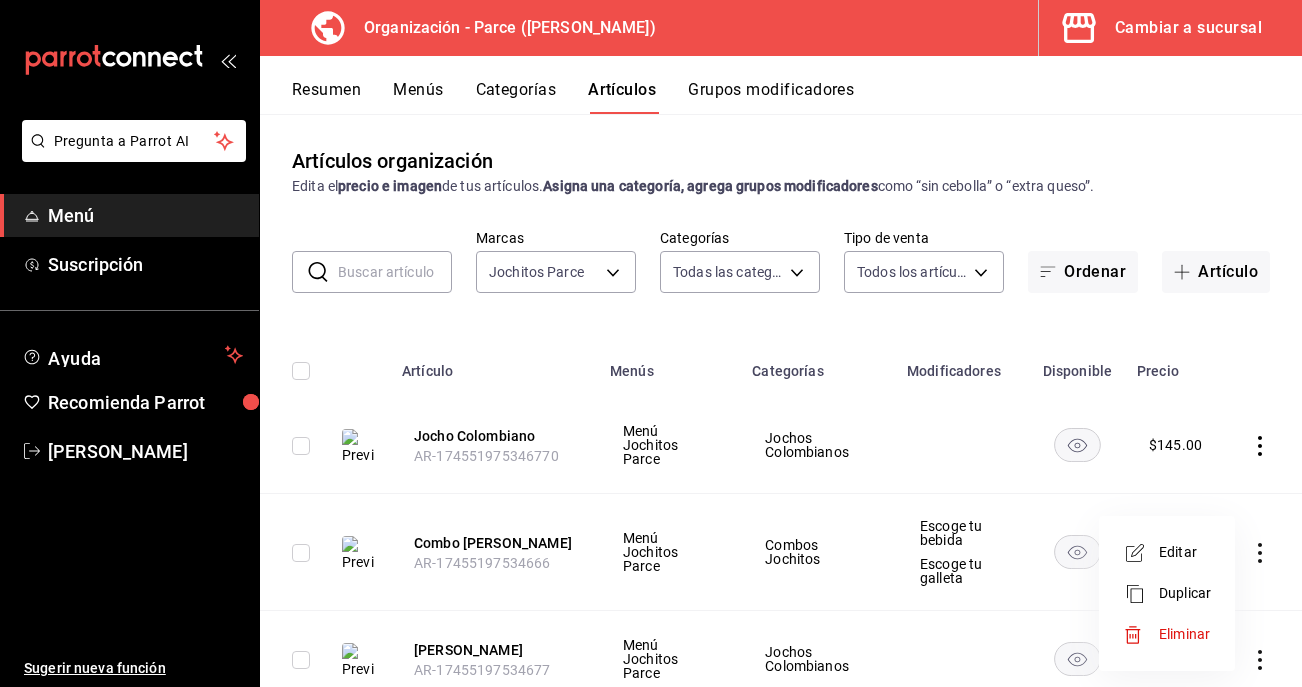 click on "Duplicar" at bounding box center (1185, 593) 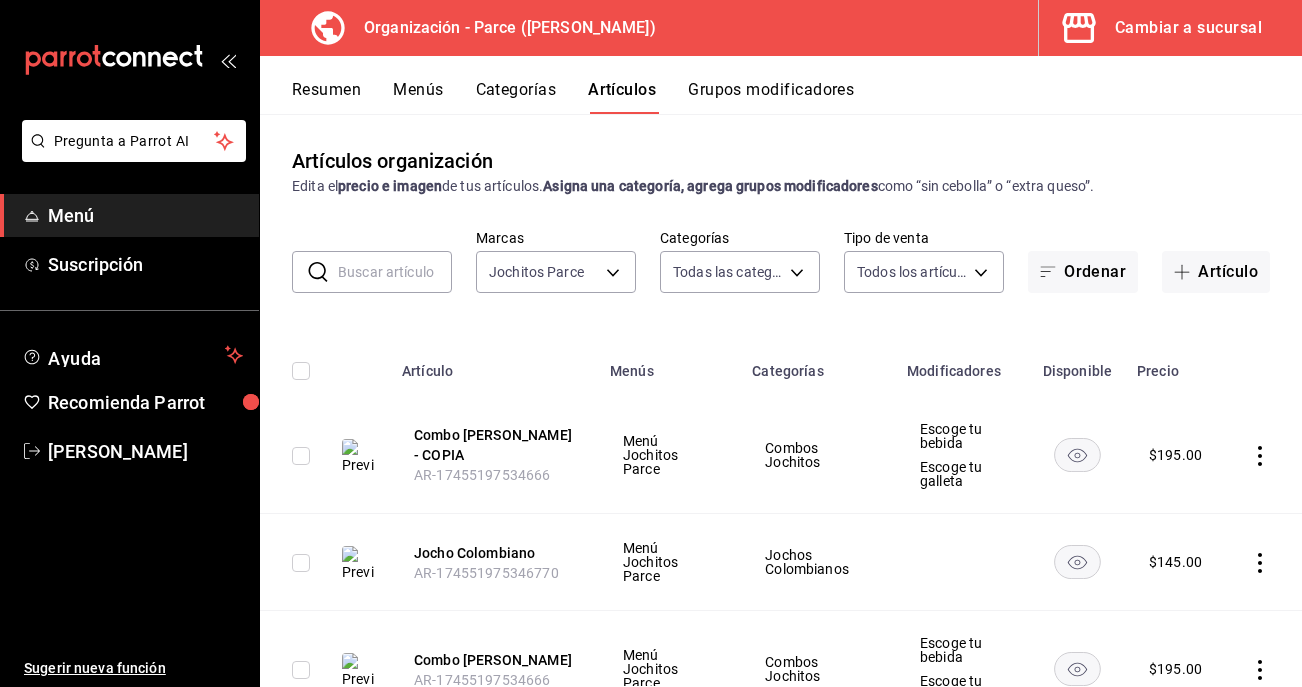 click 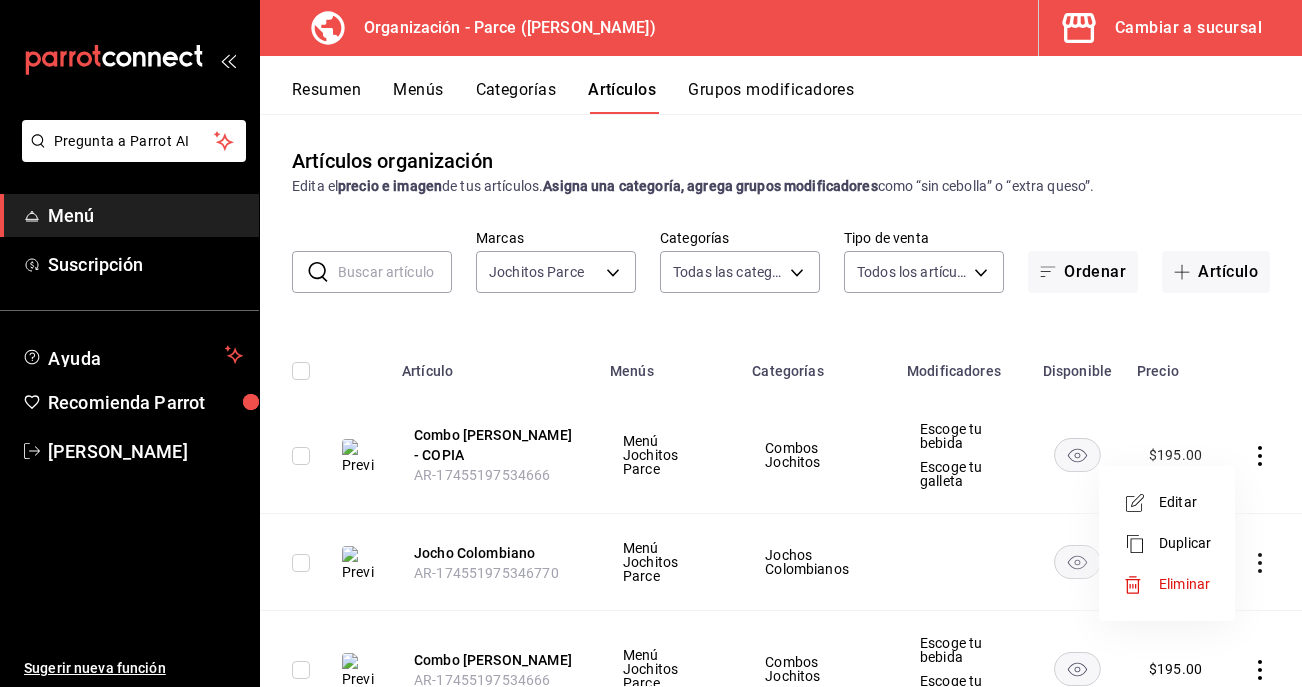 click on "Editar" at bounding box center [1185, 502] 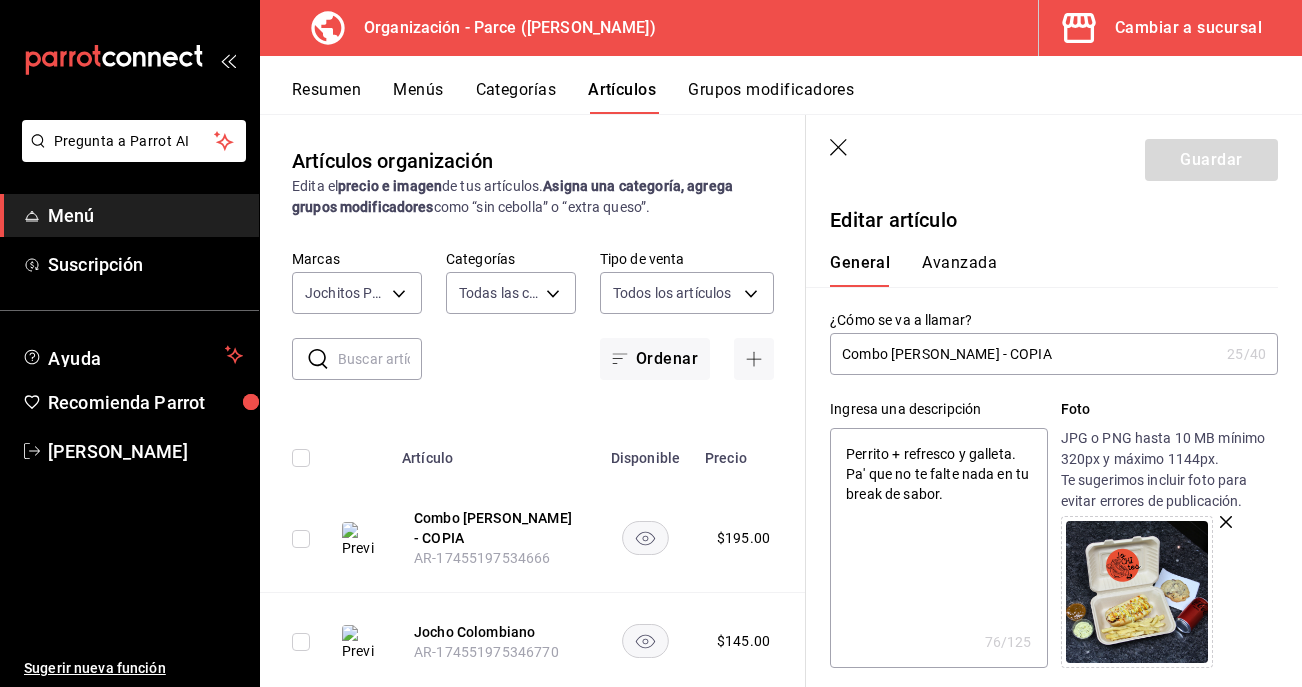 drag, startPoint x: 1032, startPoint y: 361, endPoint x: 937, endPoint y: 354, distance: 95.257545 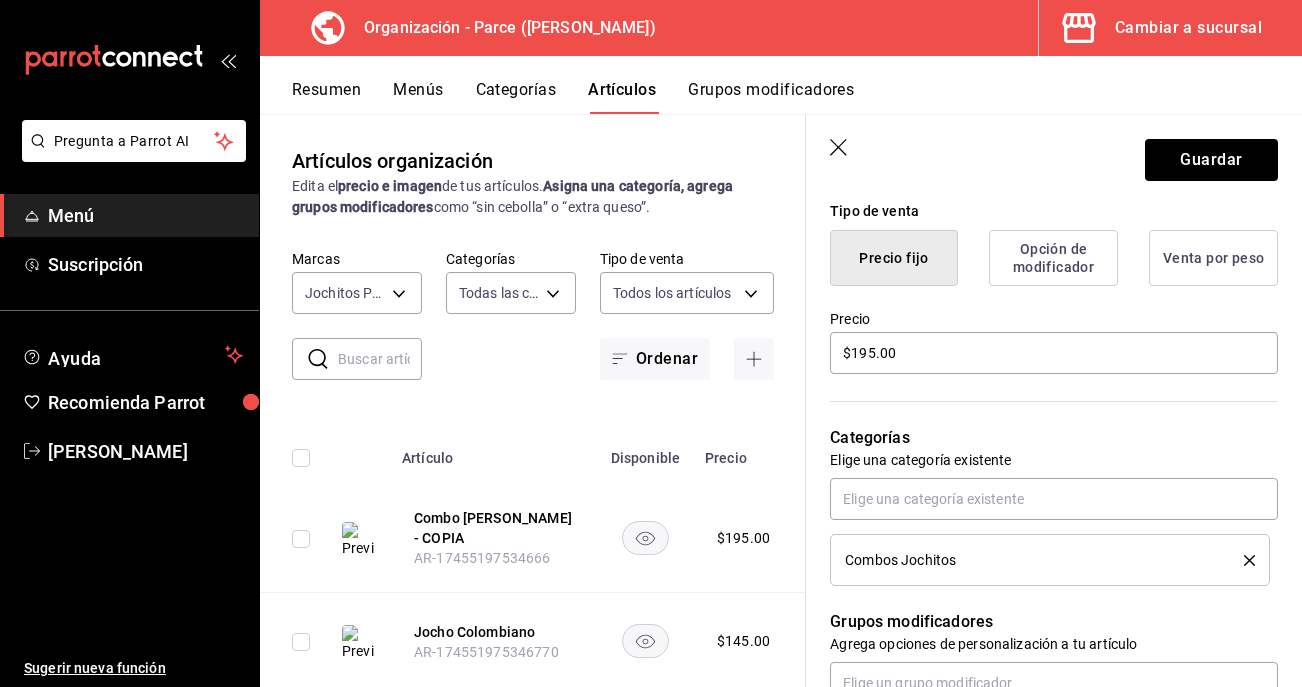 scroll, scrollTop: 1095, scrollLeft: 0, axis: vertical 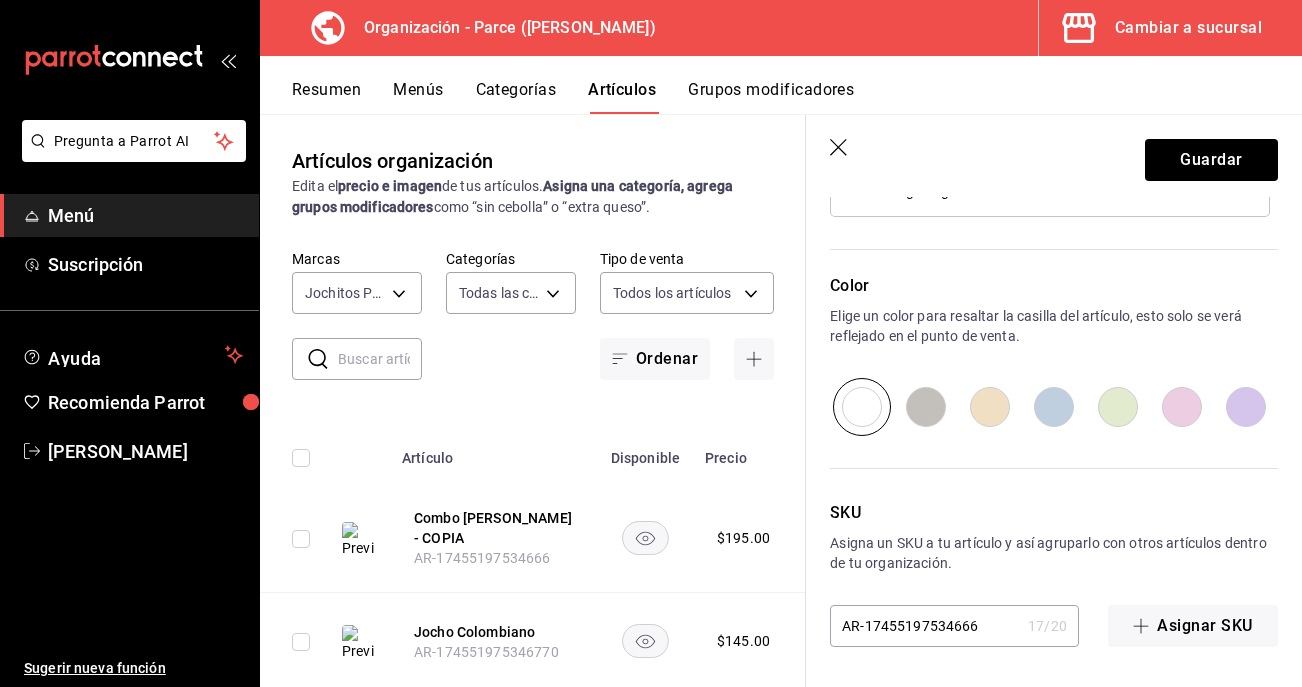 click on "AR-17455197534666" at bounding box center (925, 626) 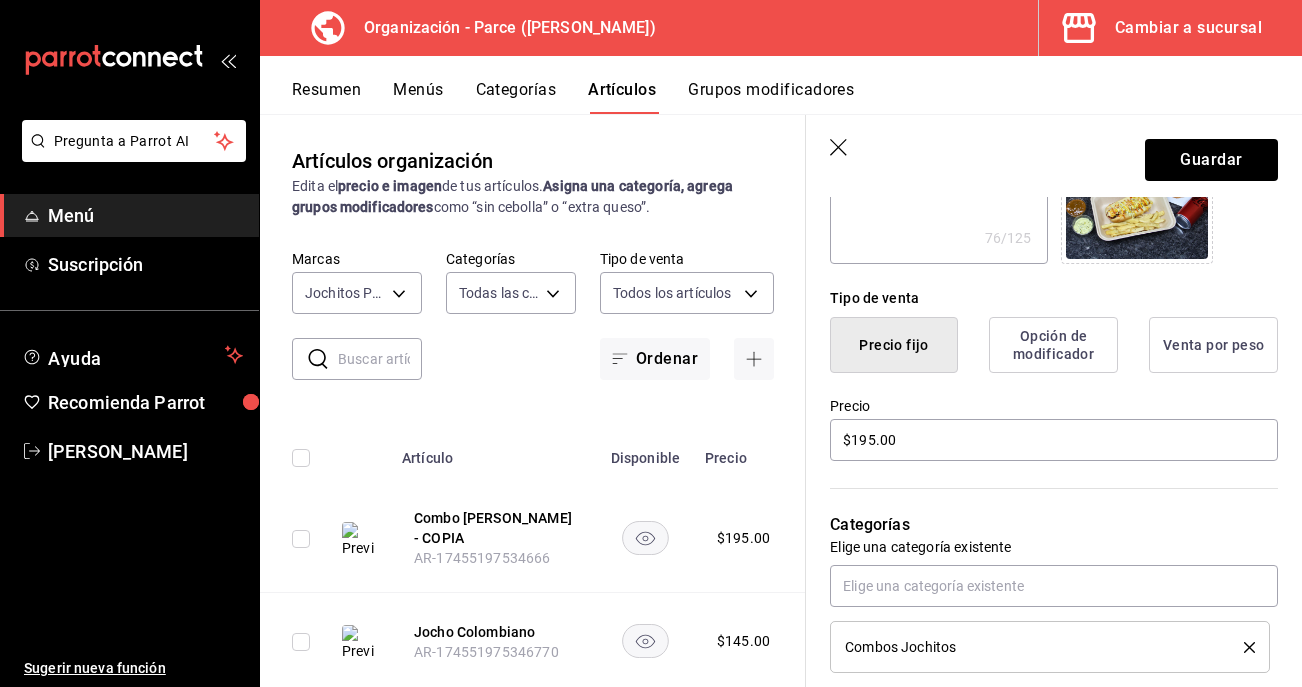 scroll, scrollTop: 0, scrollLeft: 0, axis: both 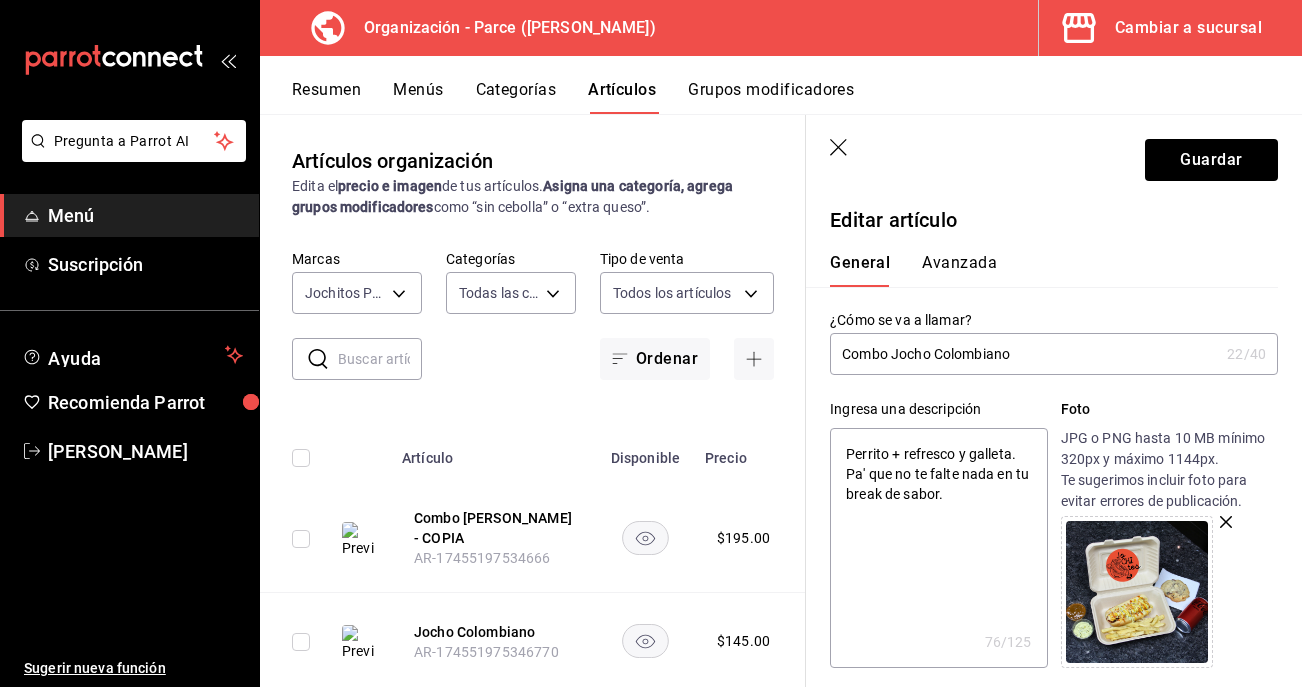click 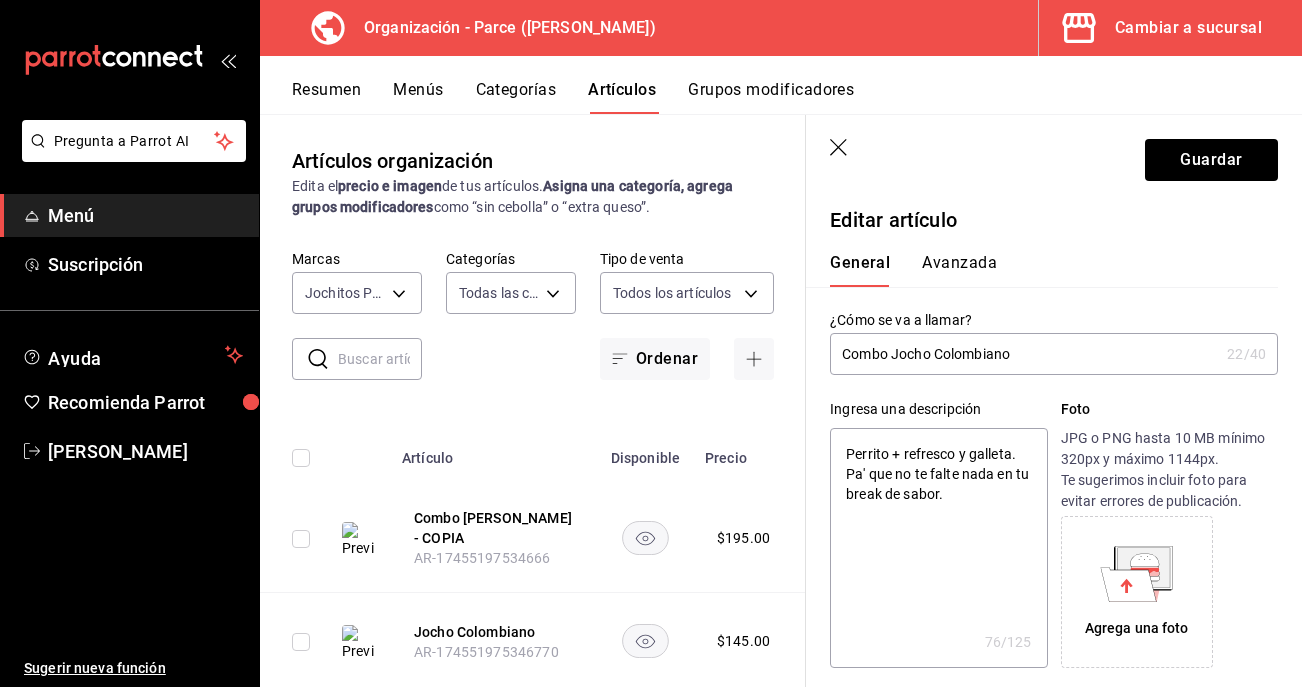 click 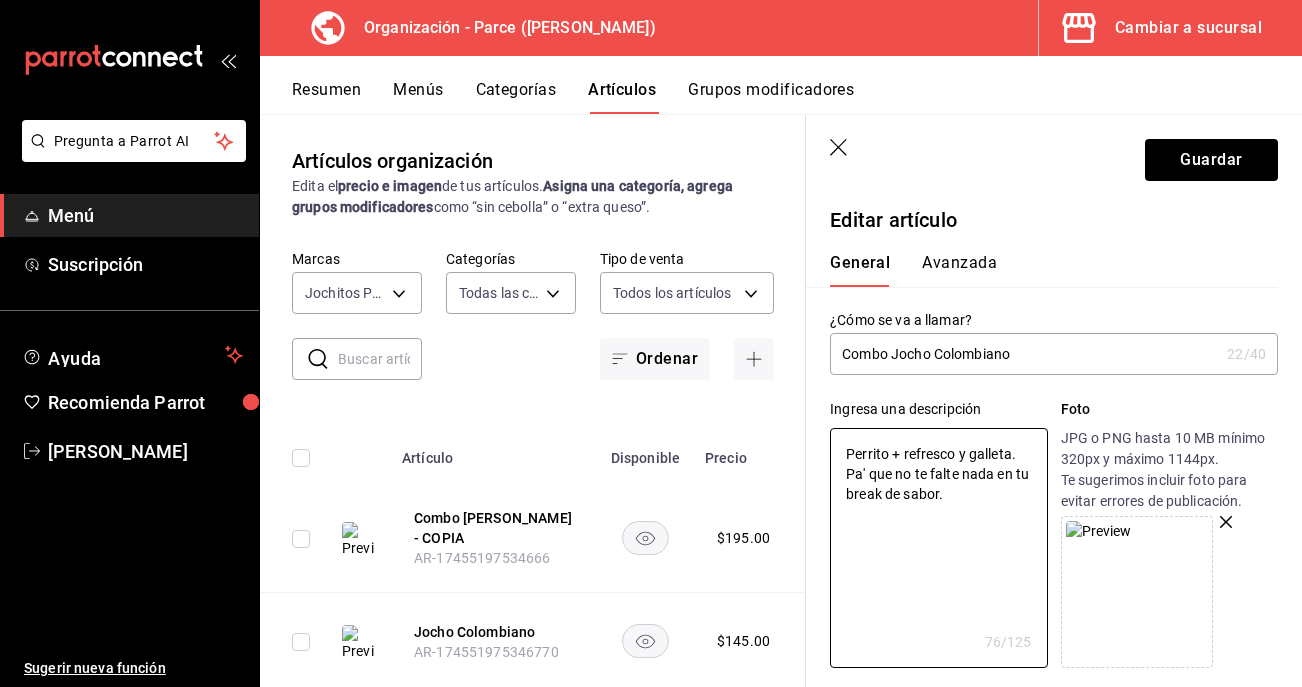 drag, startPoint x: 890, startPoint y: 456, endPoint x: 793, endPoint y: 444, distance: 97.73945 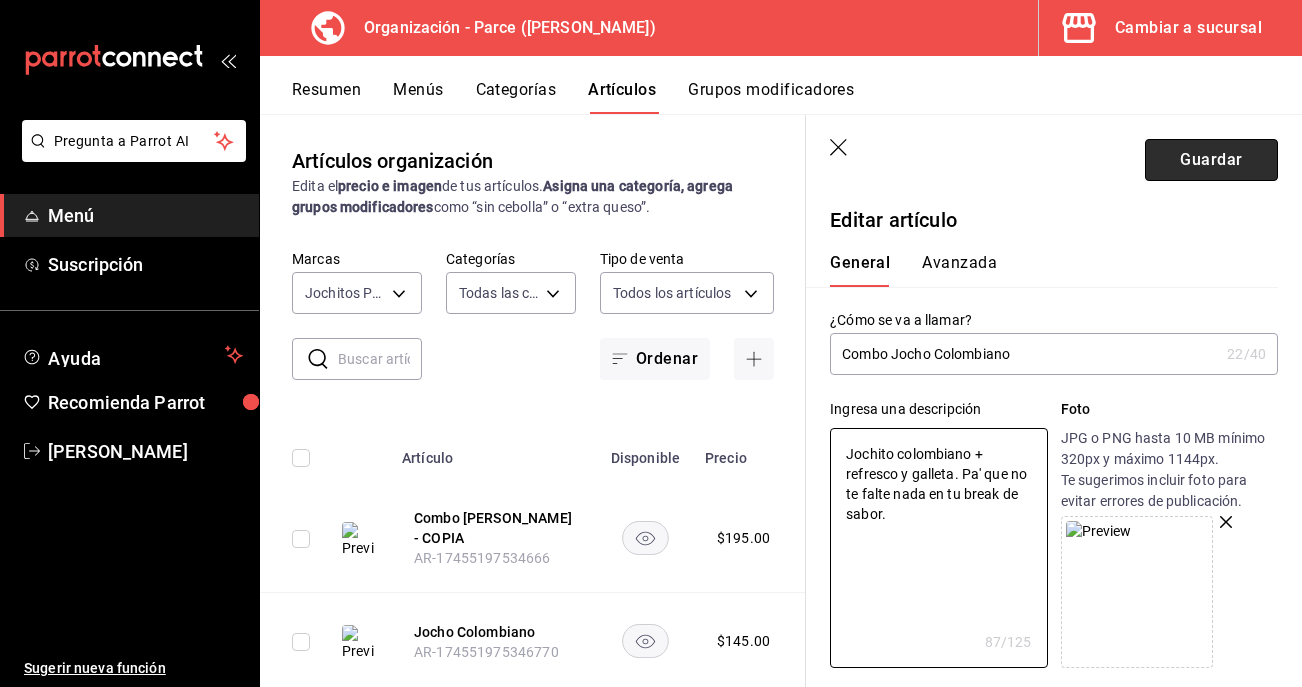 click on "Guardar" at bounding box center [1211, 160] 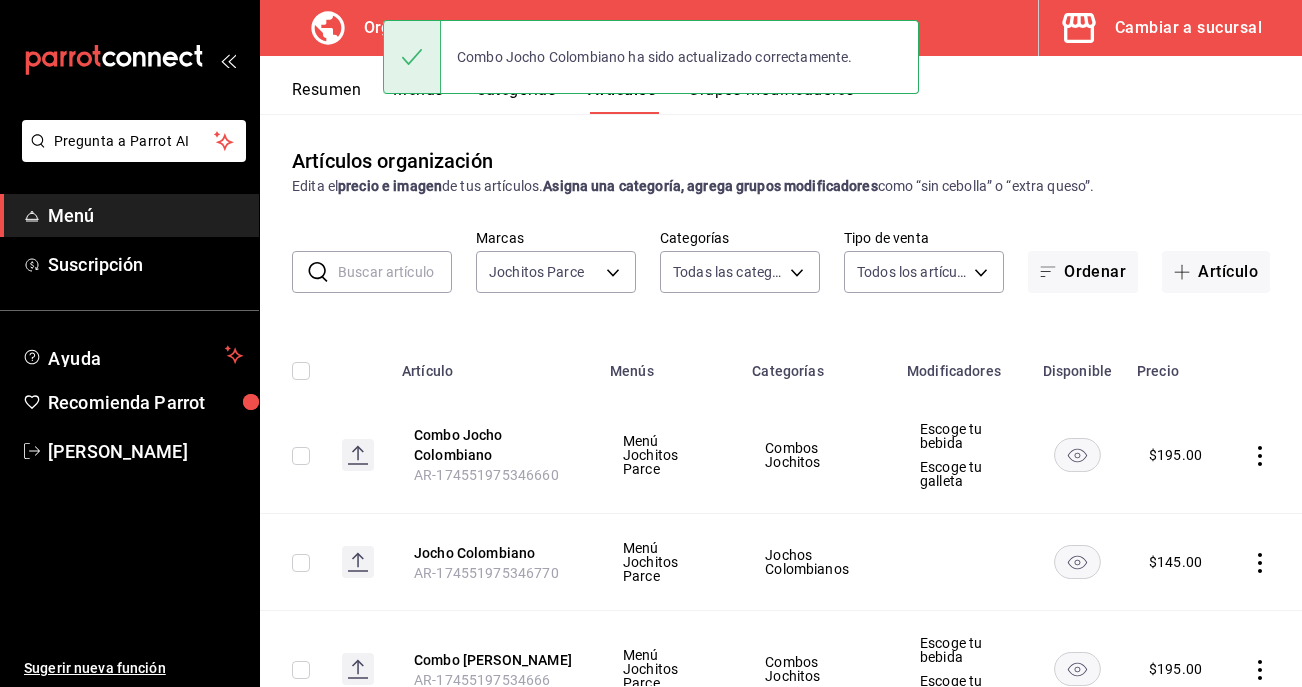 scroll, scrollTop: 0, scrollLeft: 0, axis: both 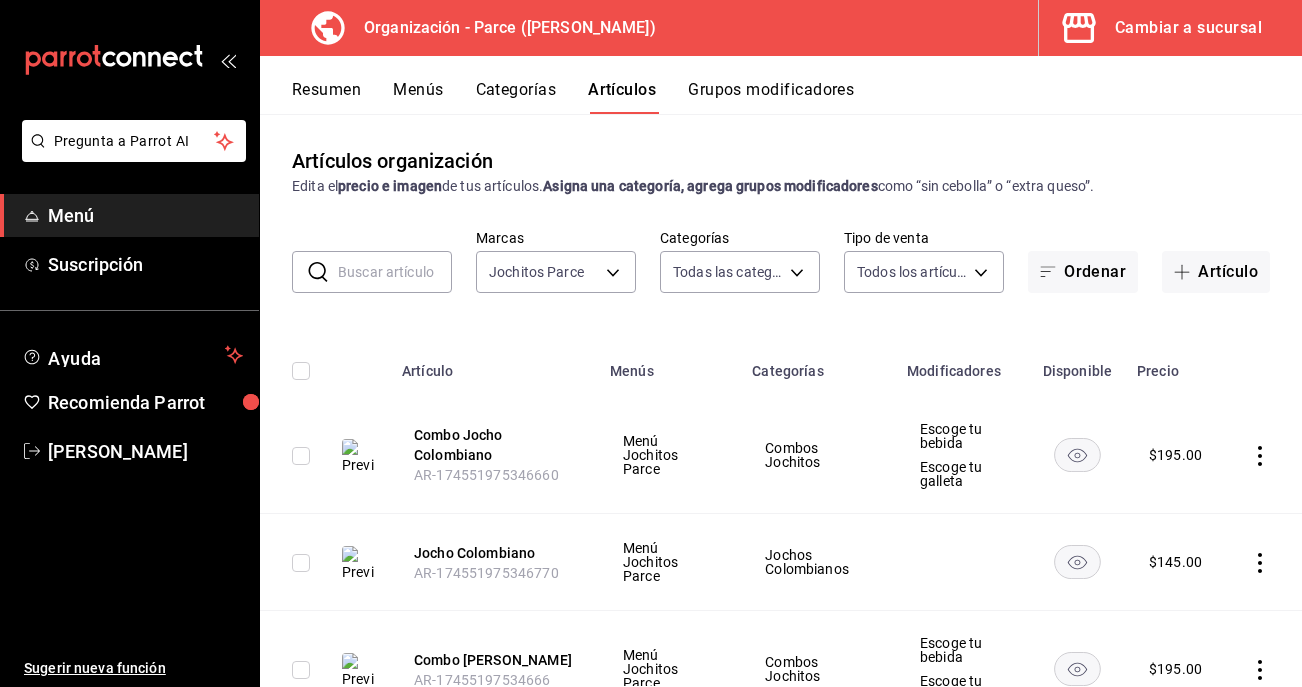 click on "Categorías" at bounding box center [516, 97] 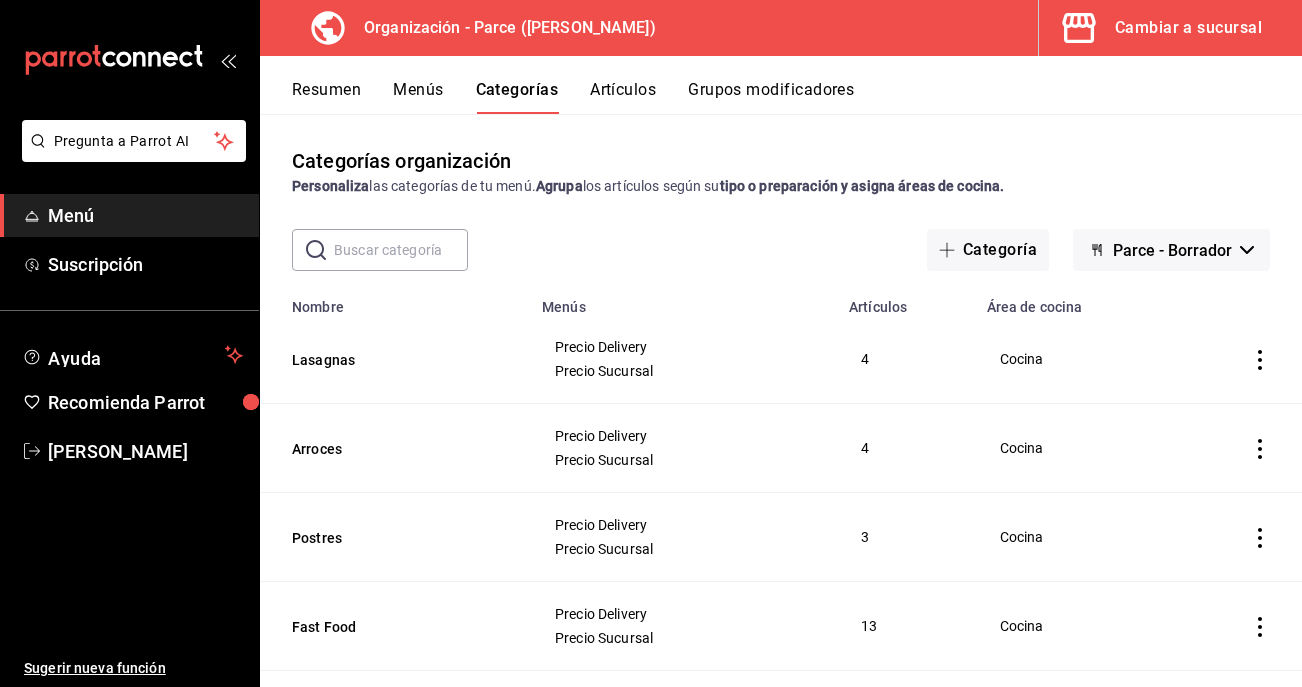 click on "Parce - Borrador" at bounding box center [1172, 250] 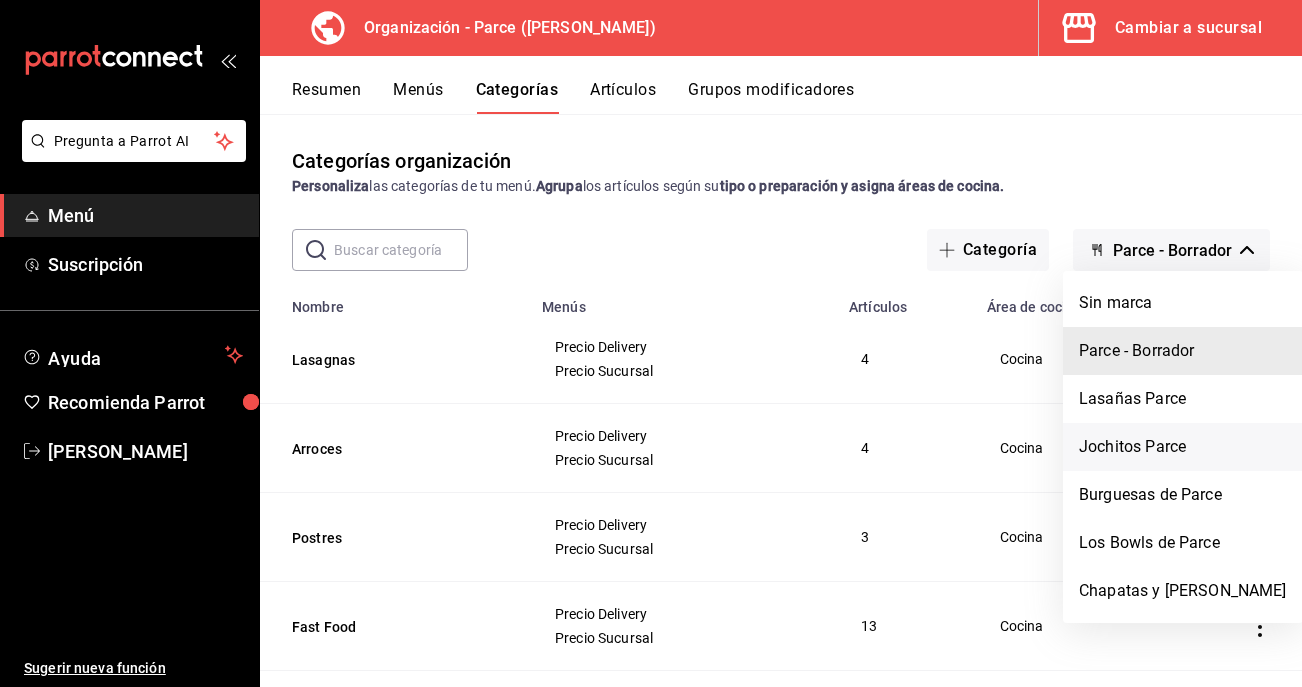 click on "Jochitos Parce" at bounding box center [1183, 447] 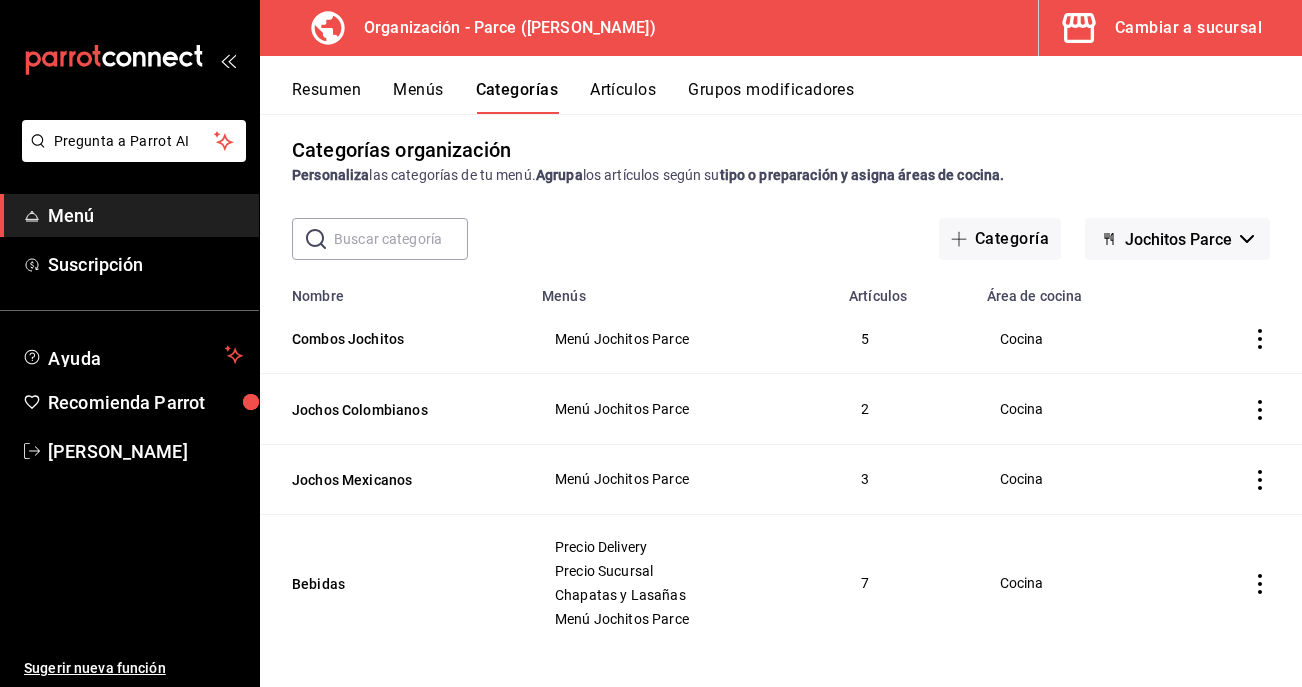 scroll, scrollTop: 24, scrollLeft: 0, axis: vertical 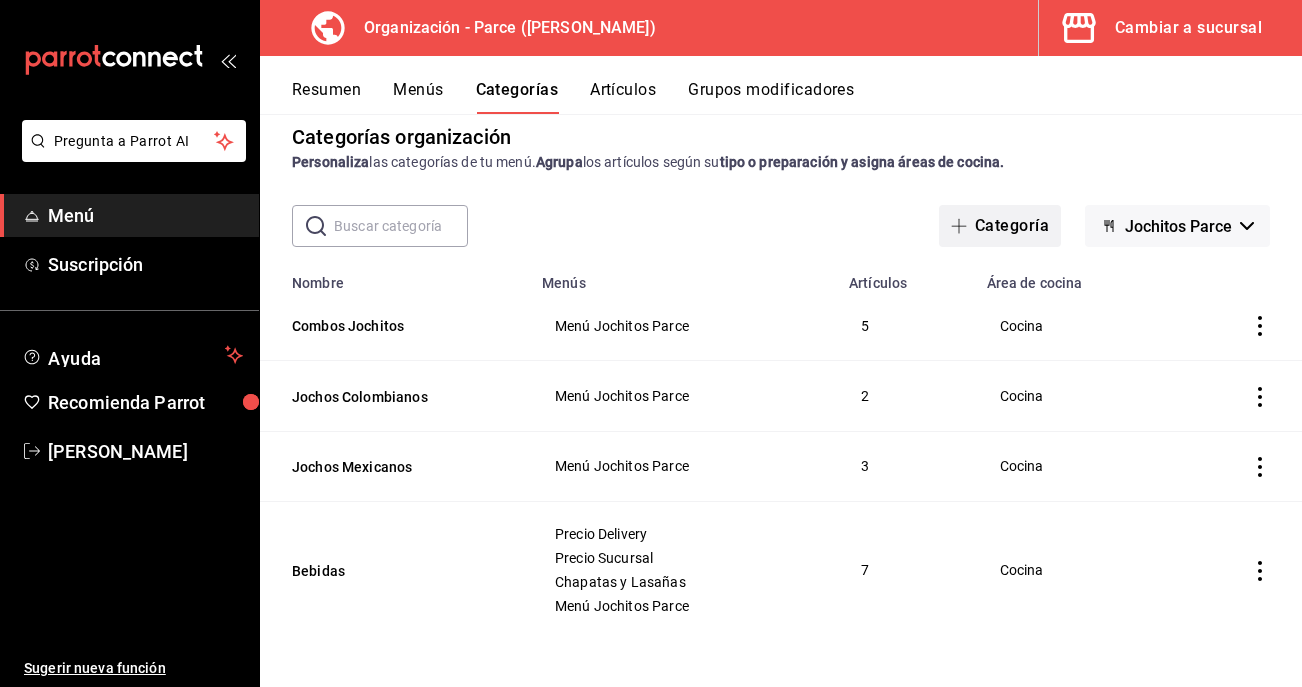 click on "Categoría" at bounding box center [1000, 226] 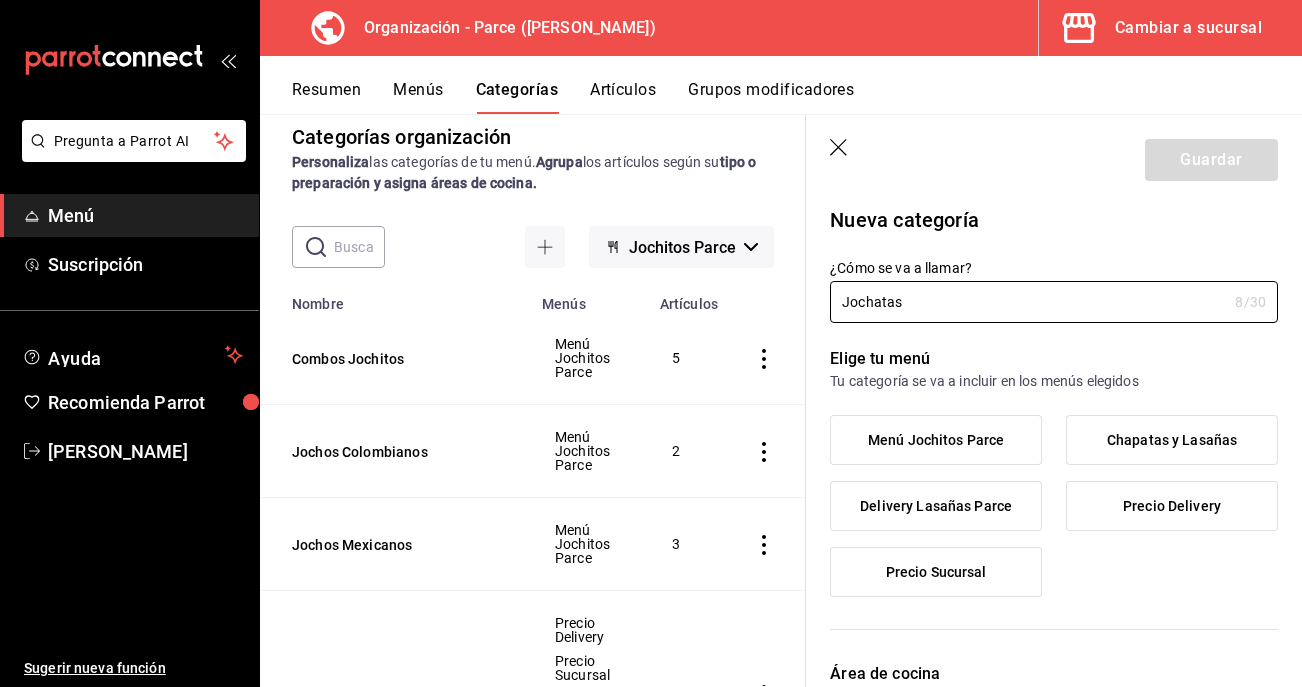 type on "Jochatas" 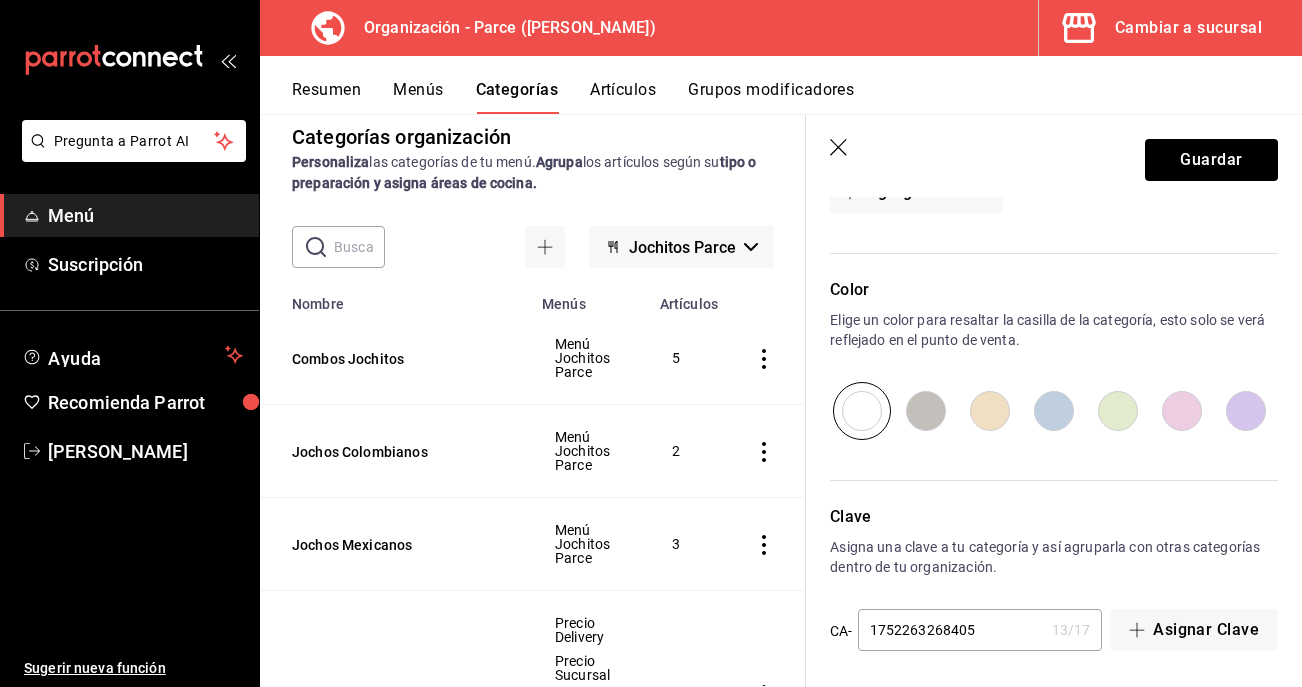 scroll, scrollTop: 758, scrollLeft: 0, axis: vertical 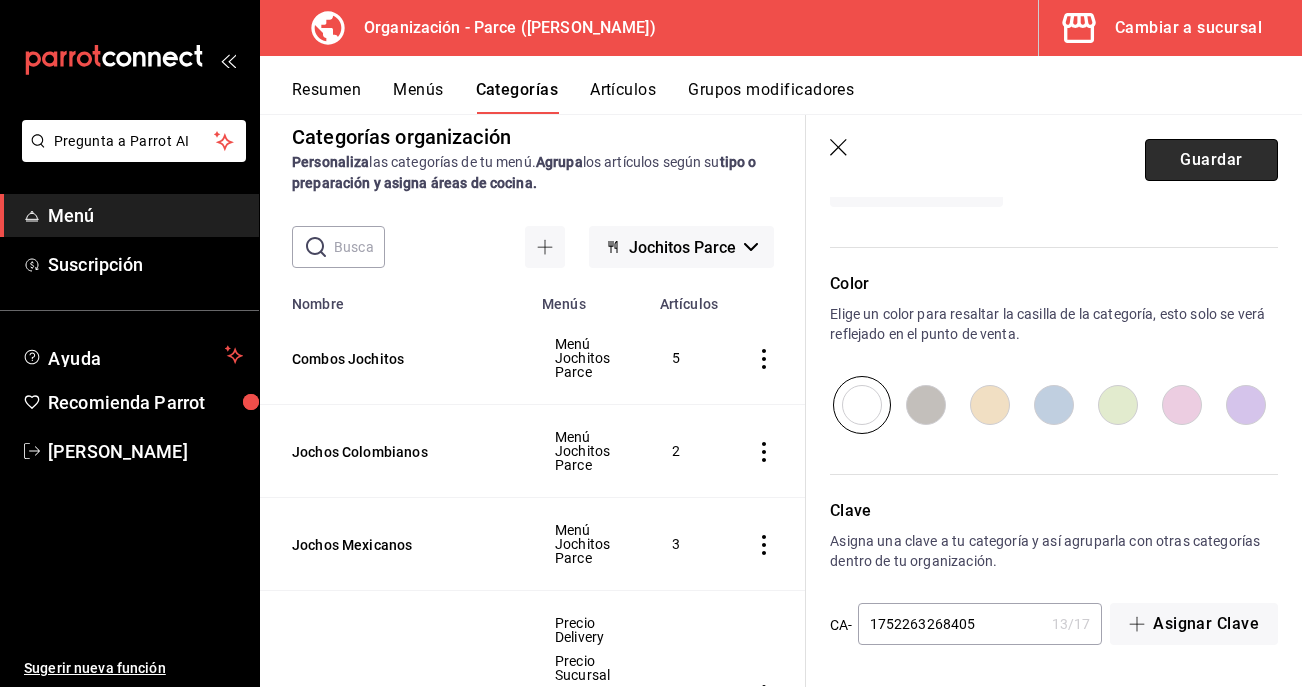 click on "Guardar" at bounding box center (1211, 160) 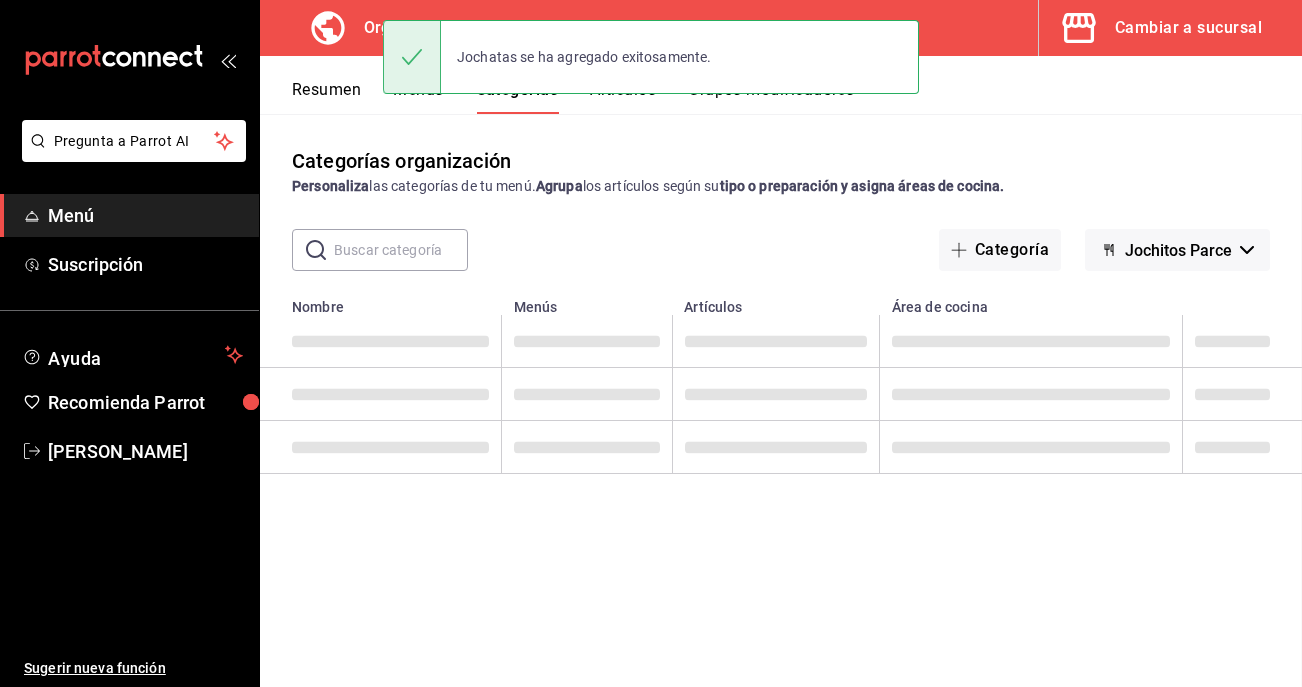 scroll, scrollTop: 0, scrollLeft: 0, axis: both 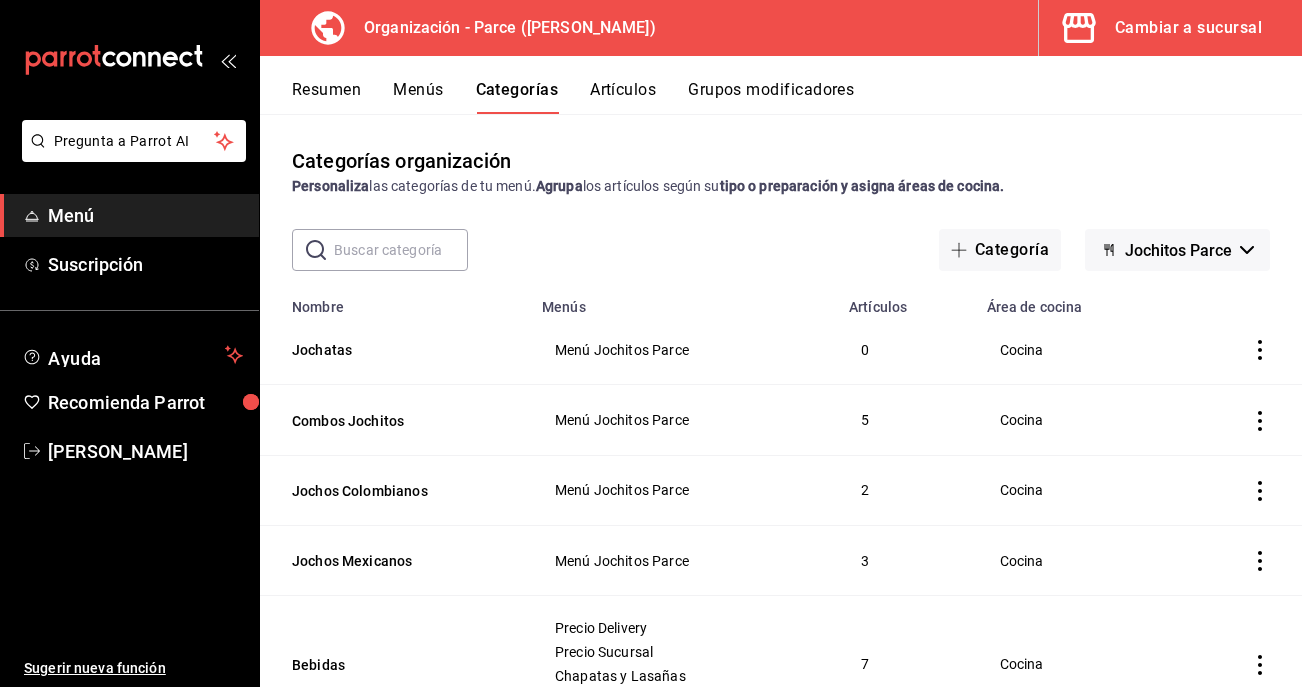 click on "Artículos" at bounding box center [623, 97] 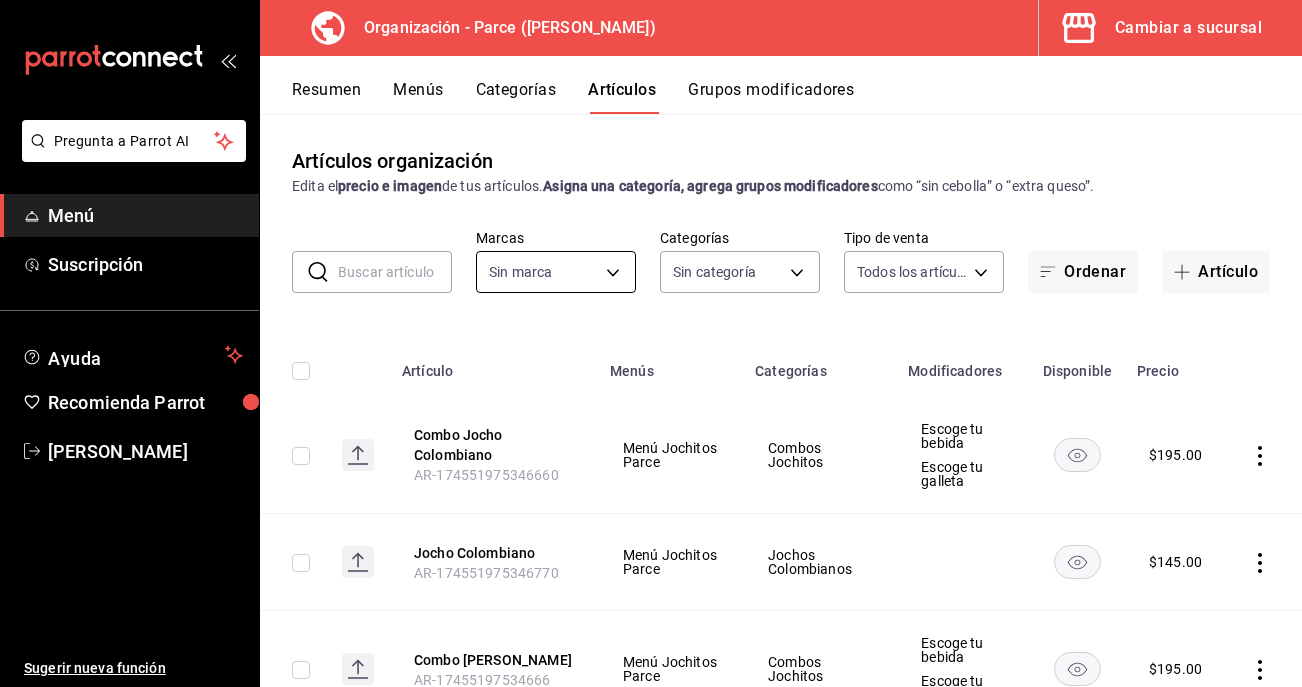click on "Pregunta a Parrot AI Menú   Suscripción   Ayuda Recomienda Parrot   María Jauregui   Sugerir nueva función   Organización - Parce (Cuauhtemoc) Cambiar a sucursal Resumen Menús Categorías Artículos Grupos modificadores Artículos organización Edita el  precio e imagen  de tus artículos.  Asigna una categoría, agrega grupos modificadores  como “sin cebolla” o “extra queso”. ​ ​ Marcas Sin marca Categorías Sin categoría Tipo de venta Todos los artículos ALL Ordenar Artículo Artículo Menús Categorías Modificadores Disponible Precio Combo Jocho Colombiano AR-174551975346660 Menú Jochitos Parce Combos Jochitos Escoge tu bebida Escoge tu galleta $ 195.00 Jocho Colombiano AR-174551975346770 Menú Jochitos Parce Jochos Colombianos $ 145.00 Combo Jocho Paisa AR-17455197534666 Menú Jochitos Parce Combos Jochitos Escoge tu bebida Escoge tu galleta $ 195.00 Jocho Paisa AR-17455197534677 Menú Jochitos Parce Jochos Colombianos $ 145.00 Combo Chapata de pollo AR-17489160149411 Chapatas $ $ $" at bounding box center (651, 343) 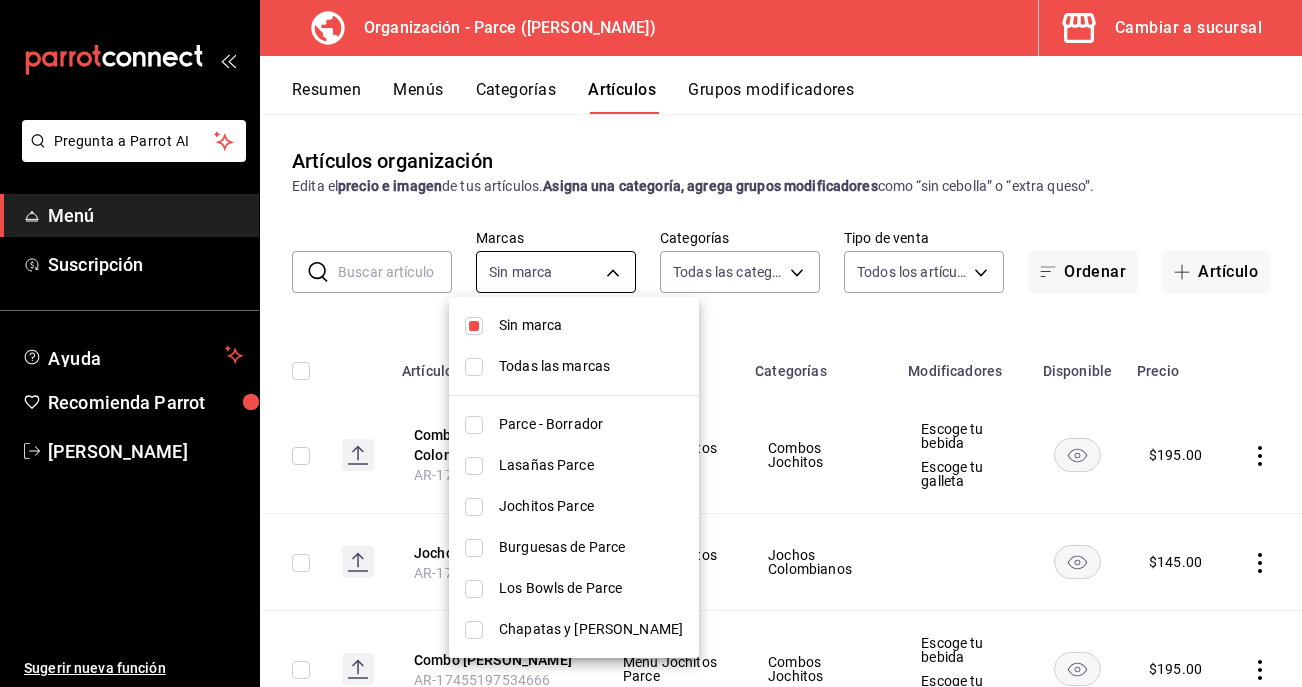 type on "f8f5d6fb-2487-4ae4-b57a-5ce43f110f69,e183c81b-4ecf-4799-b879-c13def88bad0,eecff6ee-5c75-45d2-8b9d-e43bcf7056c1,d4832ef1-c436-49a7-85be-6a0dd137c651,bcc5d845-c41b-43a3-b73a-06bb1b245d10,0e87e5aa-f405-4dc9-a1cb-57cdbbfc0c21,8179e992-82af-4c8d-b554-b0ccfa3822c5,129b015f-c0c8-4a54-ae85-4c71a080b71d,a7327655-e338-44a1-b643-fb05a21fcfaa,84bc823b-791a-4b1e-9b1e-994d81b899f0,7f4e5902-0a56-4b14-9463-e227471fb603,407b32eb-0799-4e8e-a5a3-15018411fc6c,5c7d8a5d-b551-46d0-8ba8-0abda1a6886c,cfb44dd6-1c1d-4bde-ae08-887b23683145,4544c754-d084-4af1-995f-7c99b34e78cc,24415b0b-f734-44a3-95b0-9b50d3532cda,4e9cce17-a2a3-419b-ad82-faebed43580c,a9e34054-1398-4f72-9681-185fb8105df5,b1c9f6a3-969c-444b-a166-e732a2af10d3" 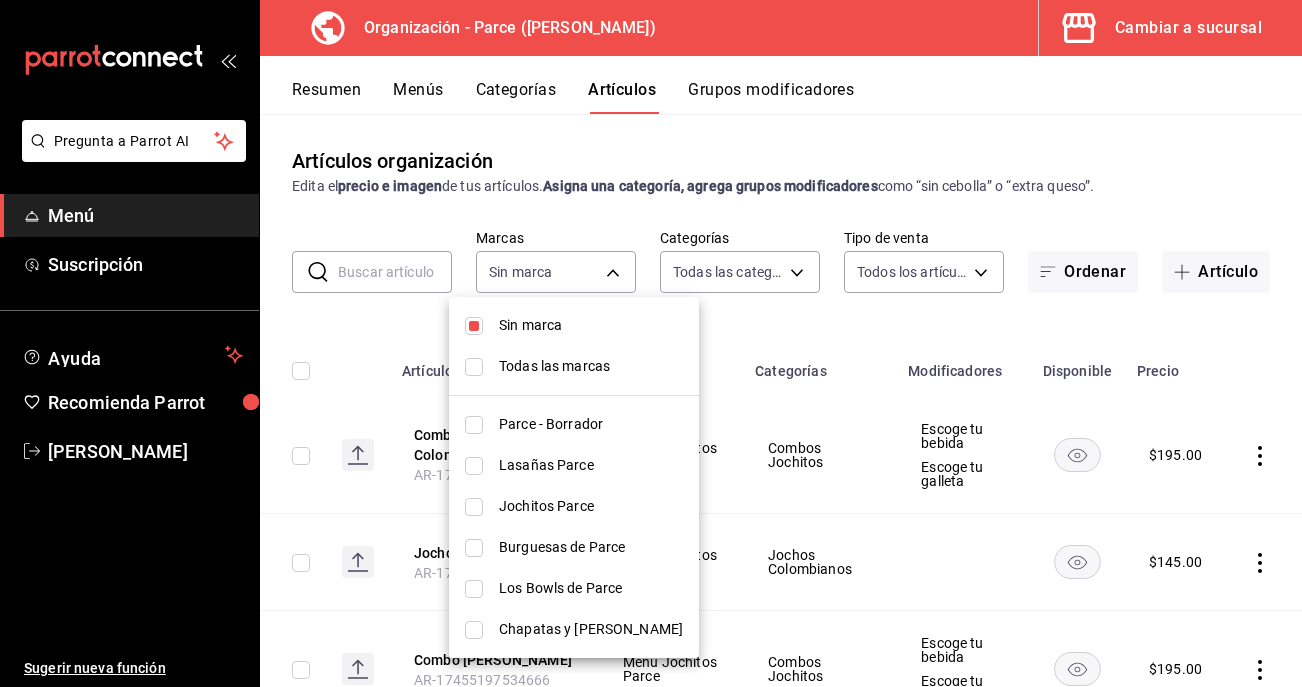 type on "0a3127fc-1276-4737-ab8d-e4e994693669,4b297962-9005-42f3-abd1-527526d01ddc,1a53e0b4-2e39-46a9-84cf-7f6a69f9f111,c630f9e2-fcd7-4872-9bbf-a46be475e313,714c4b6c-cc4b-473b-9001-35e0f2212cbe,3aa0a133-d70d-4326-8f8a-745f727d753f" 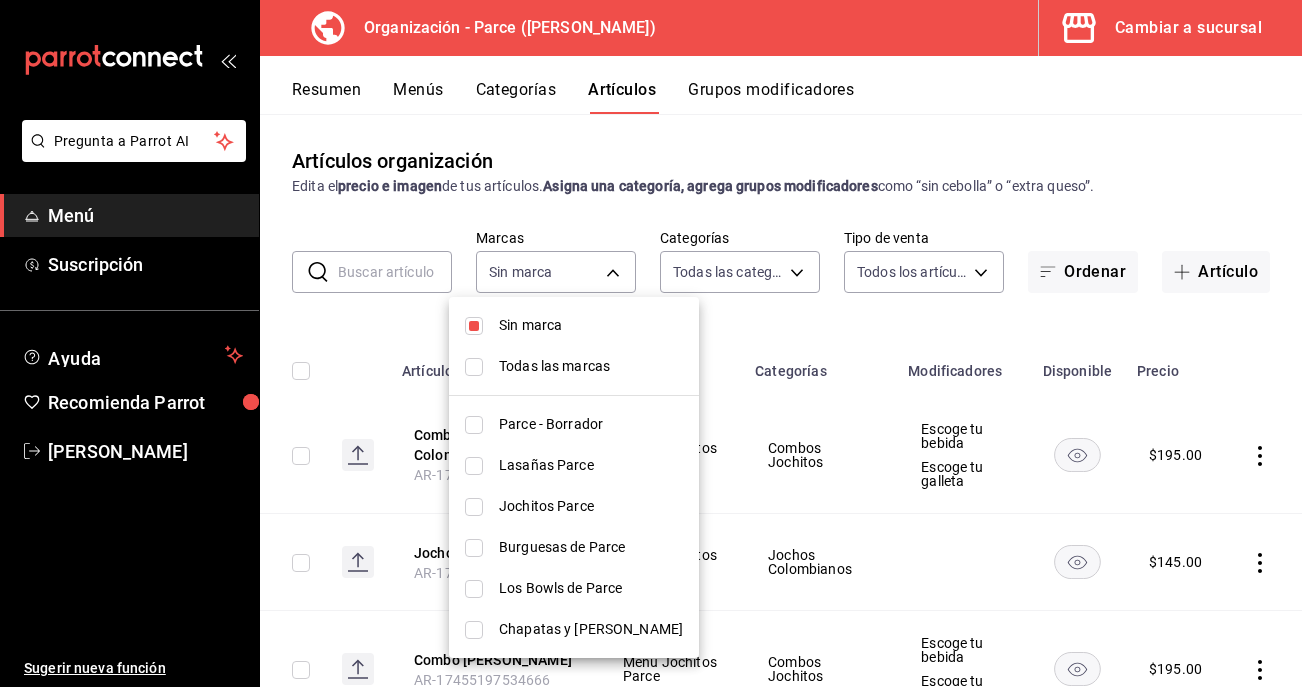 checkbox on "true" 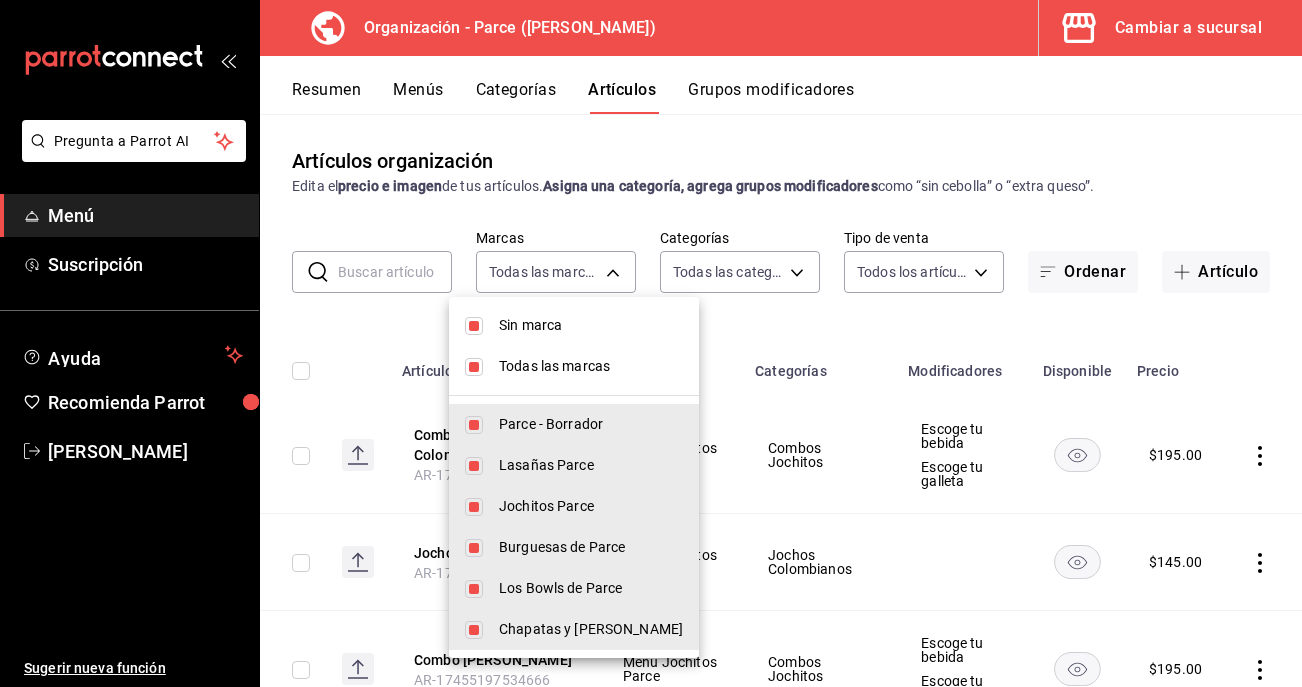 drag, startPoint x: 470, startPoint y: 320, endPoint x: 480, endPoint y: 341, distance: 23.259407 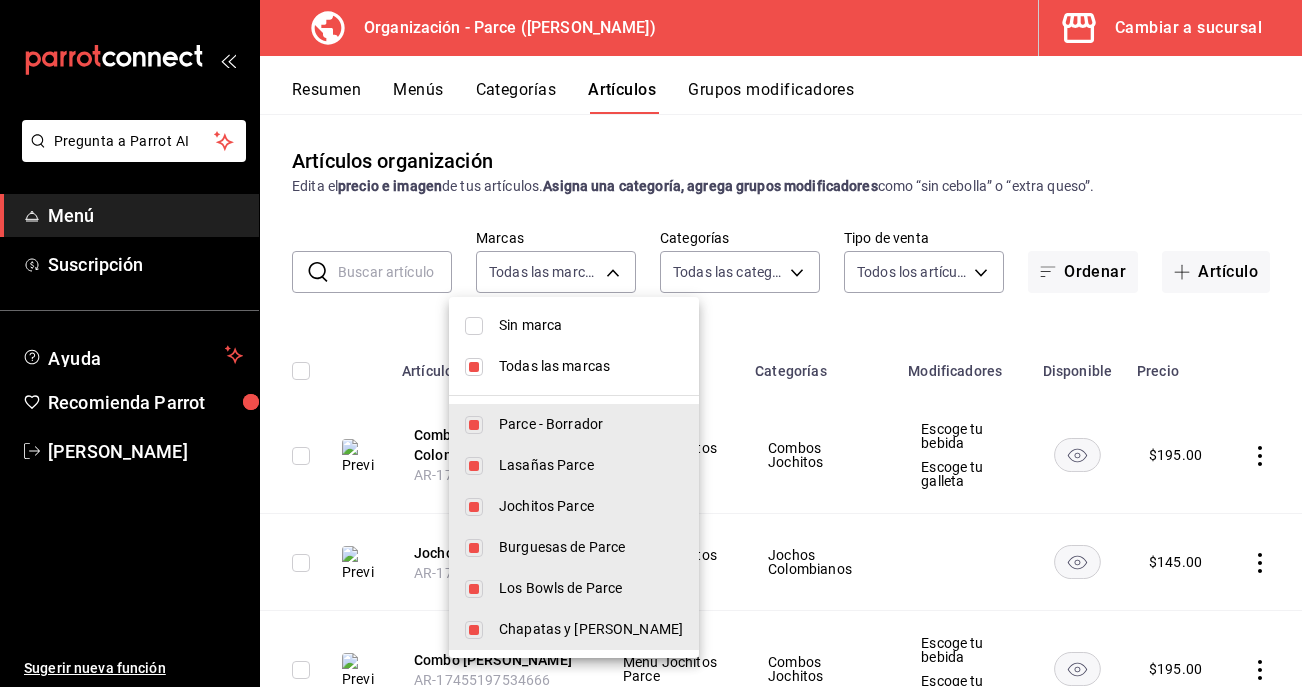click at bounding box center (474, 326) 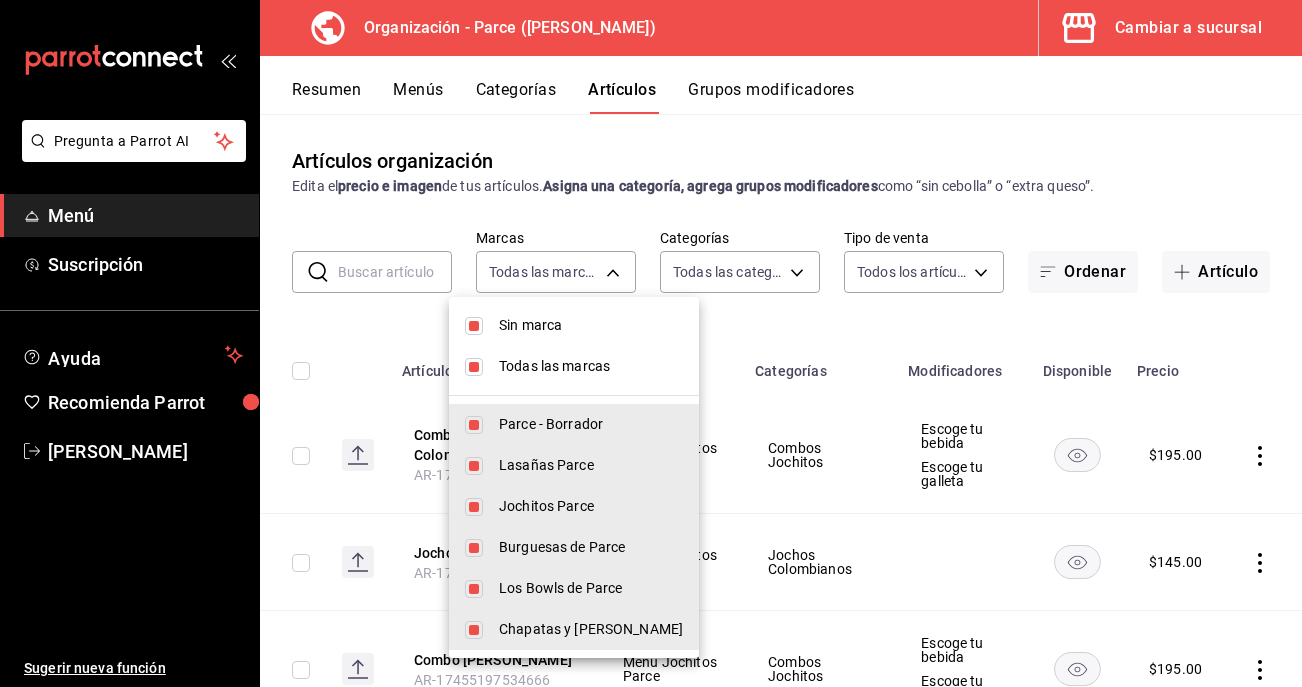 click at bounding box center (474, 326) 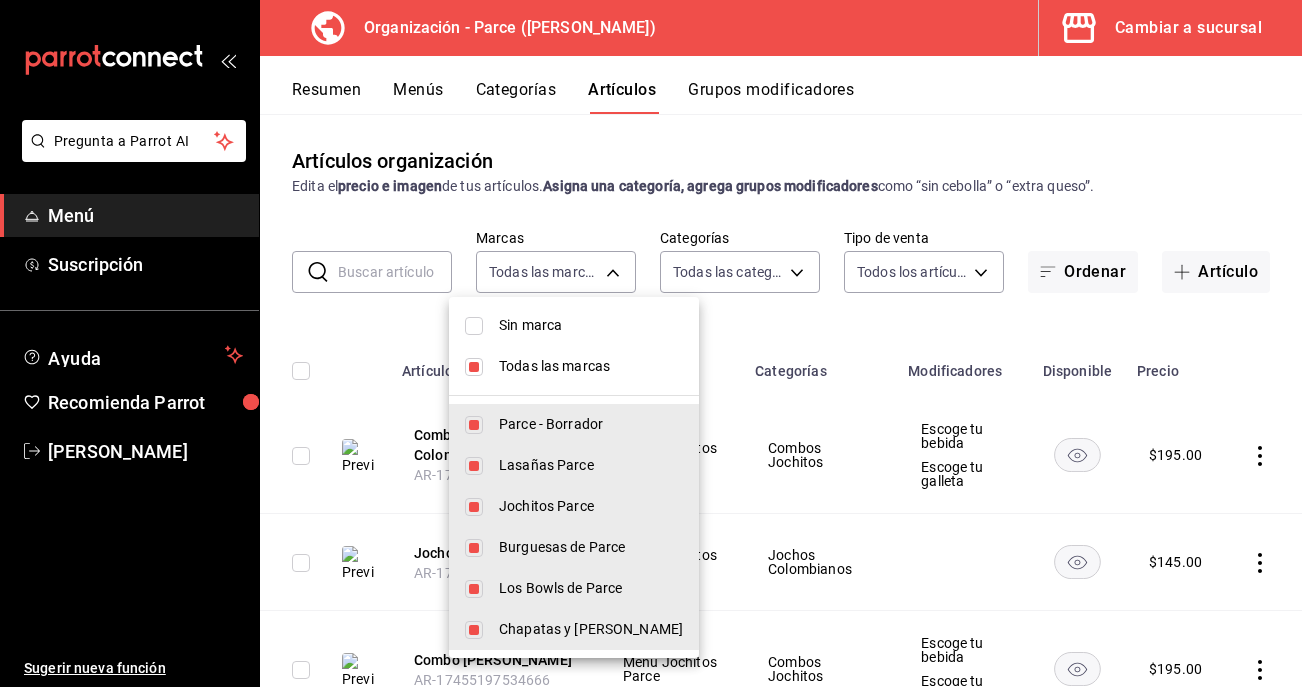 click at bounding box center (474, 367) 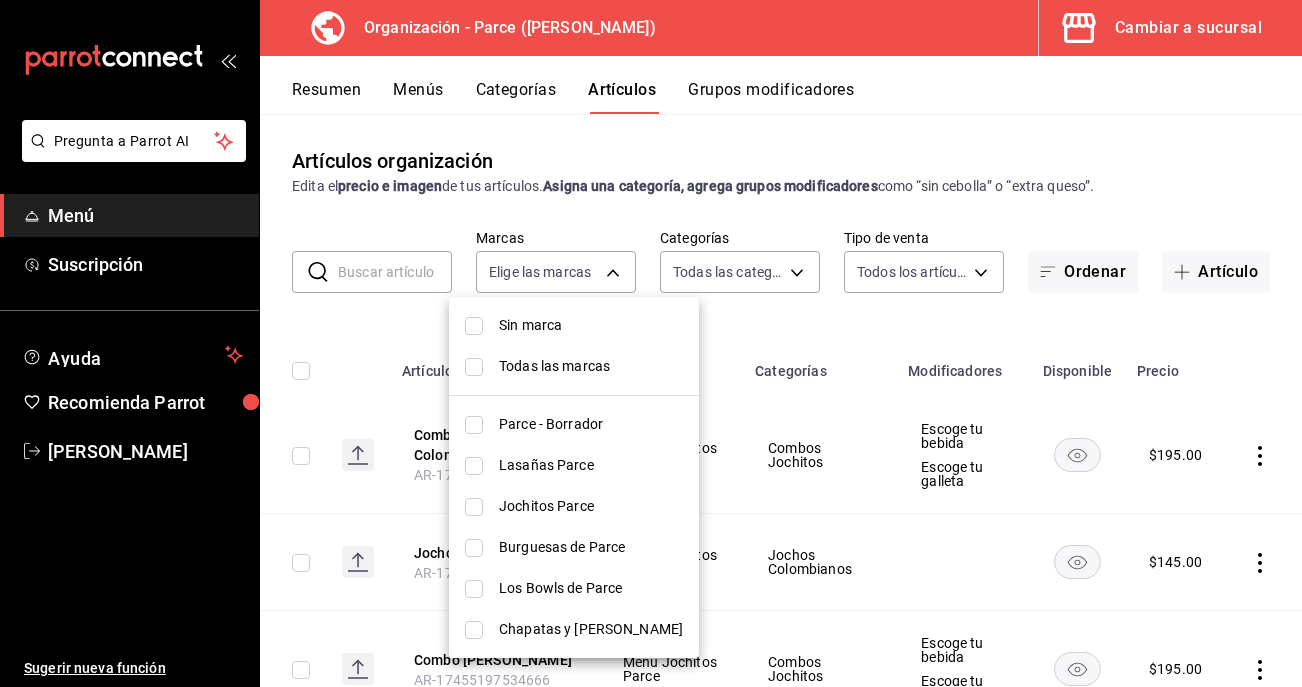 click at bounding box center [651, 343] 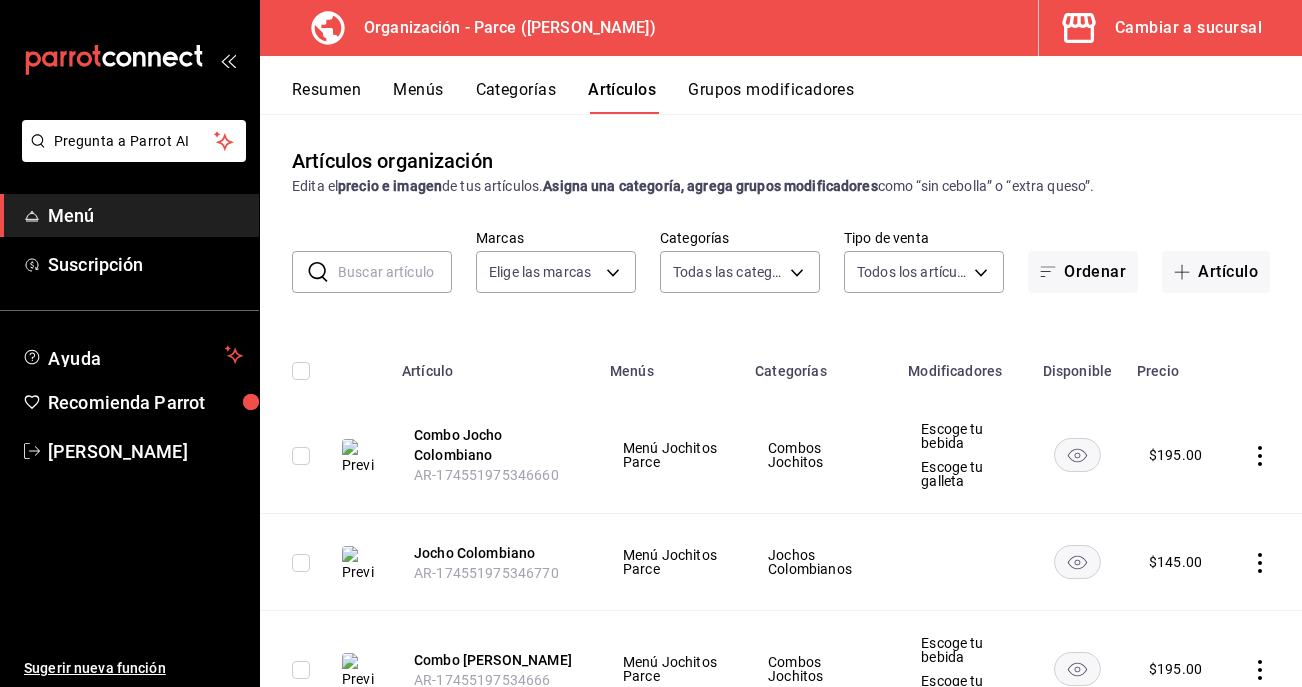 click at bounding box center [395, 272] 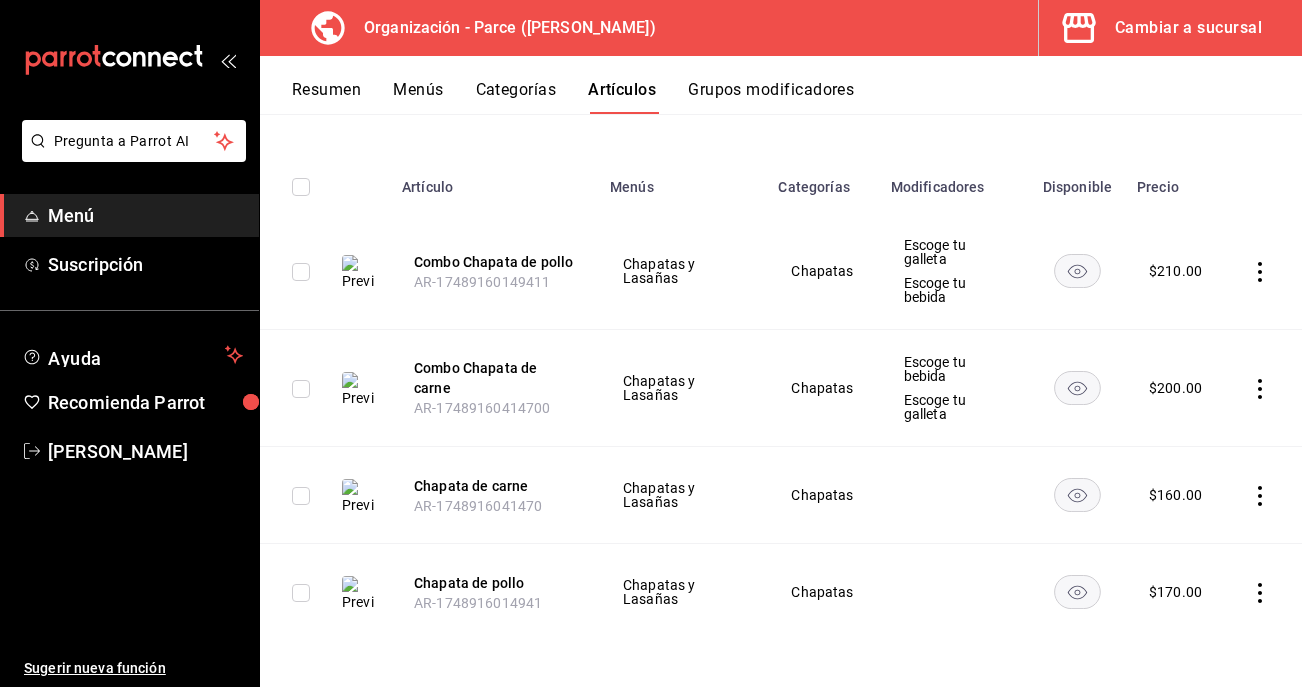 scroll, scrollTop: 186, scrollLeft: 0, axis: vertical 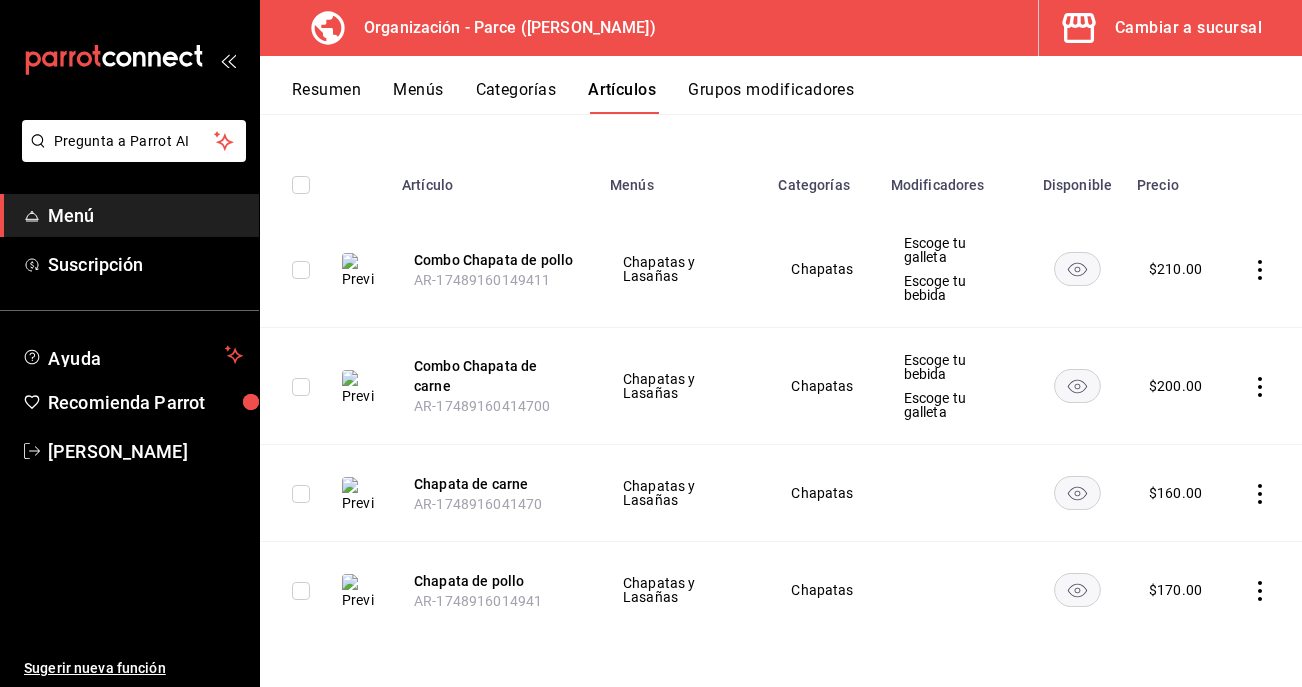 type on "chapa" 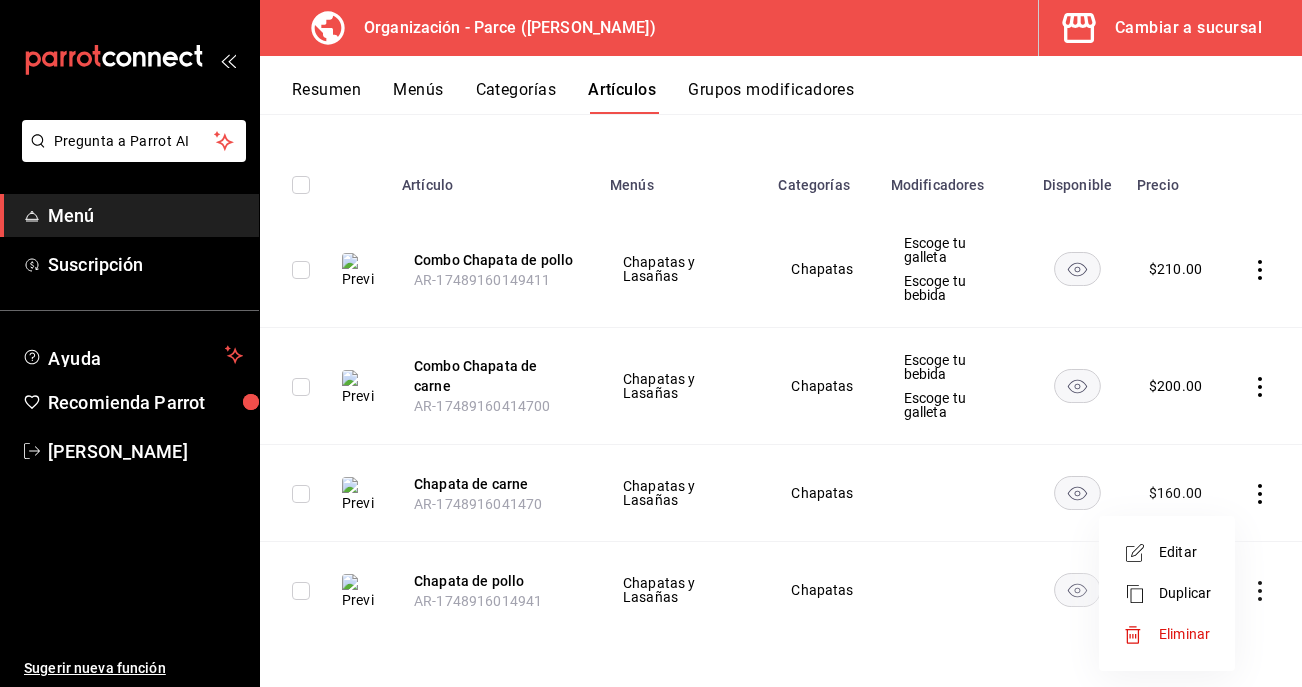 click on "Duplicar" at bounding box center [1185, 593] 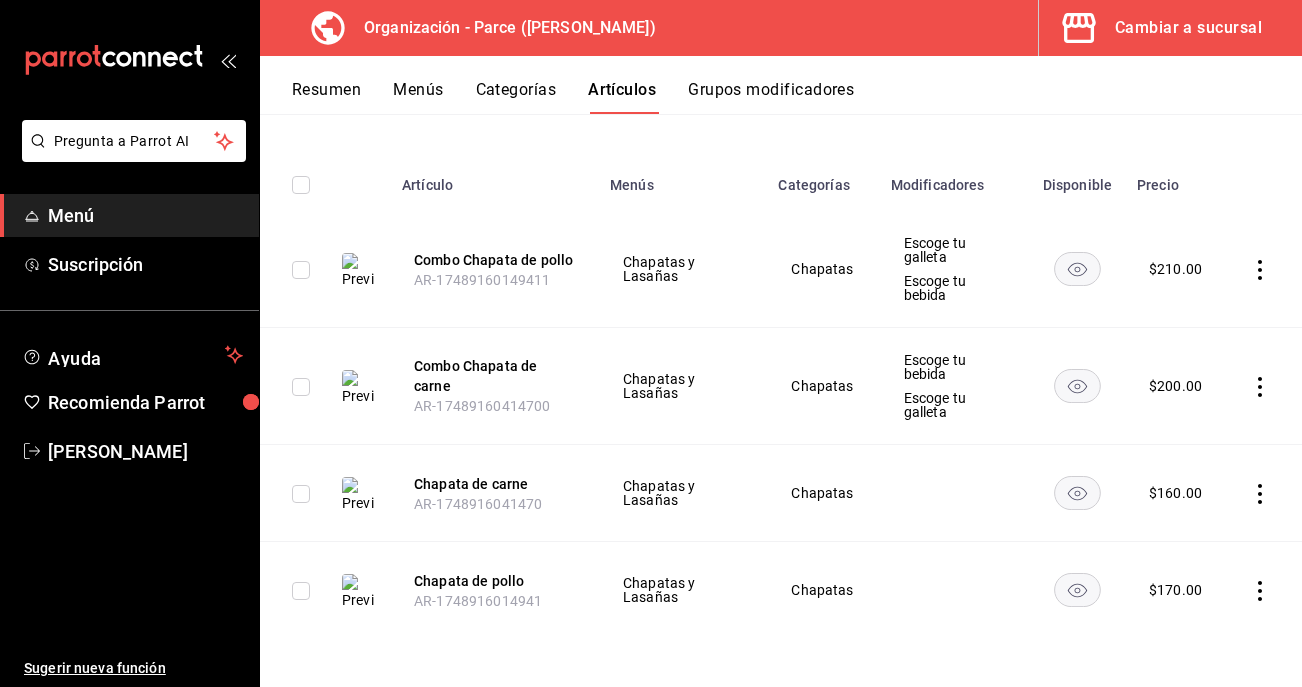 scroll, scrollTop: 0, scrollLeft: 0, axis: both 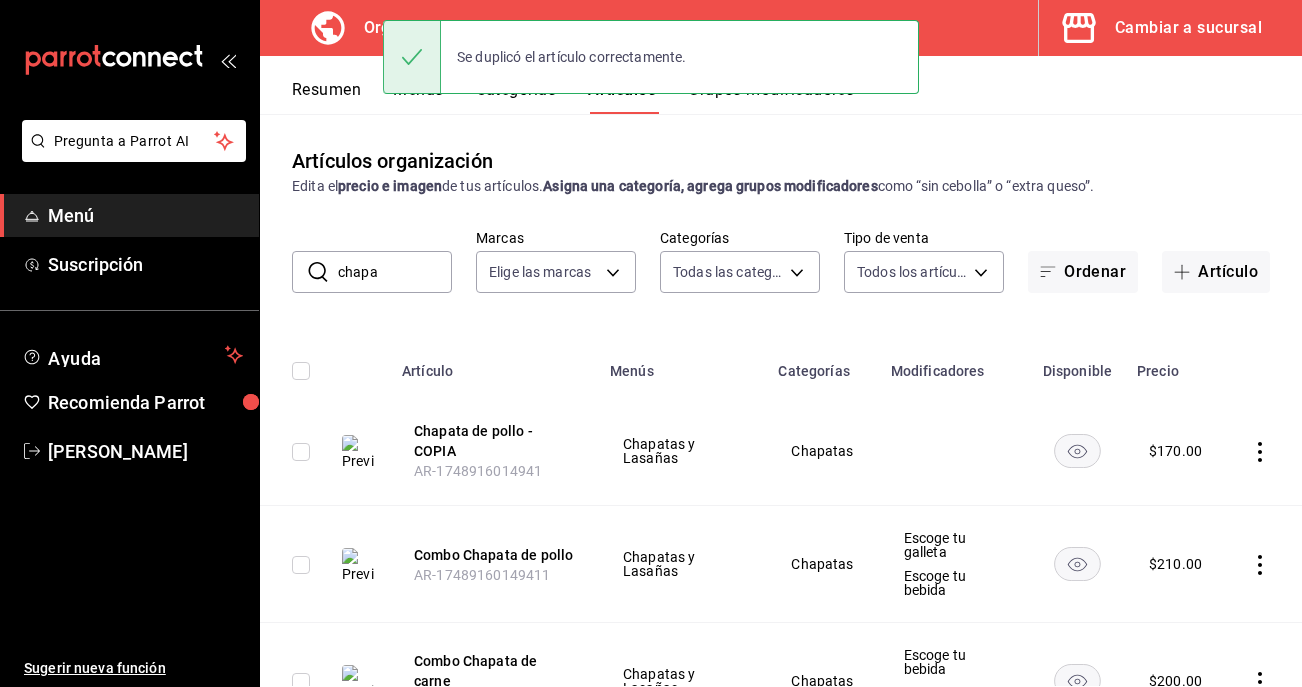 click 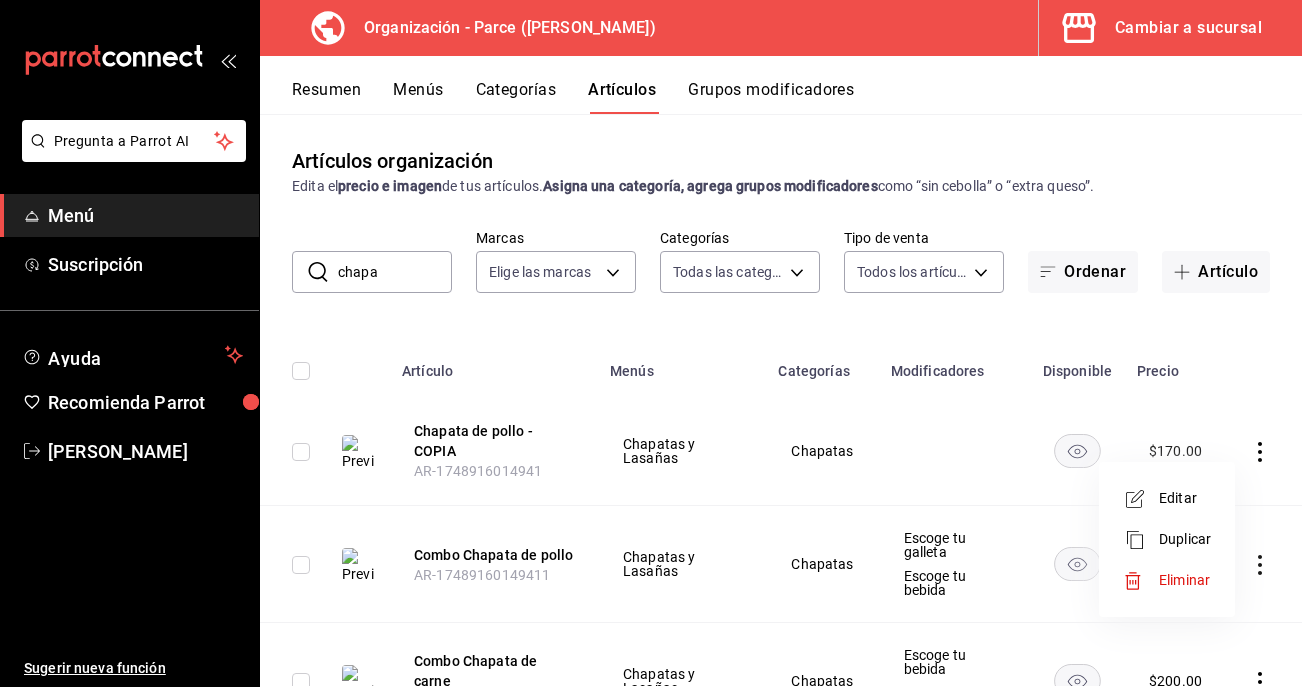 click on "Editar" at bounding box center [1185, 498] 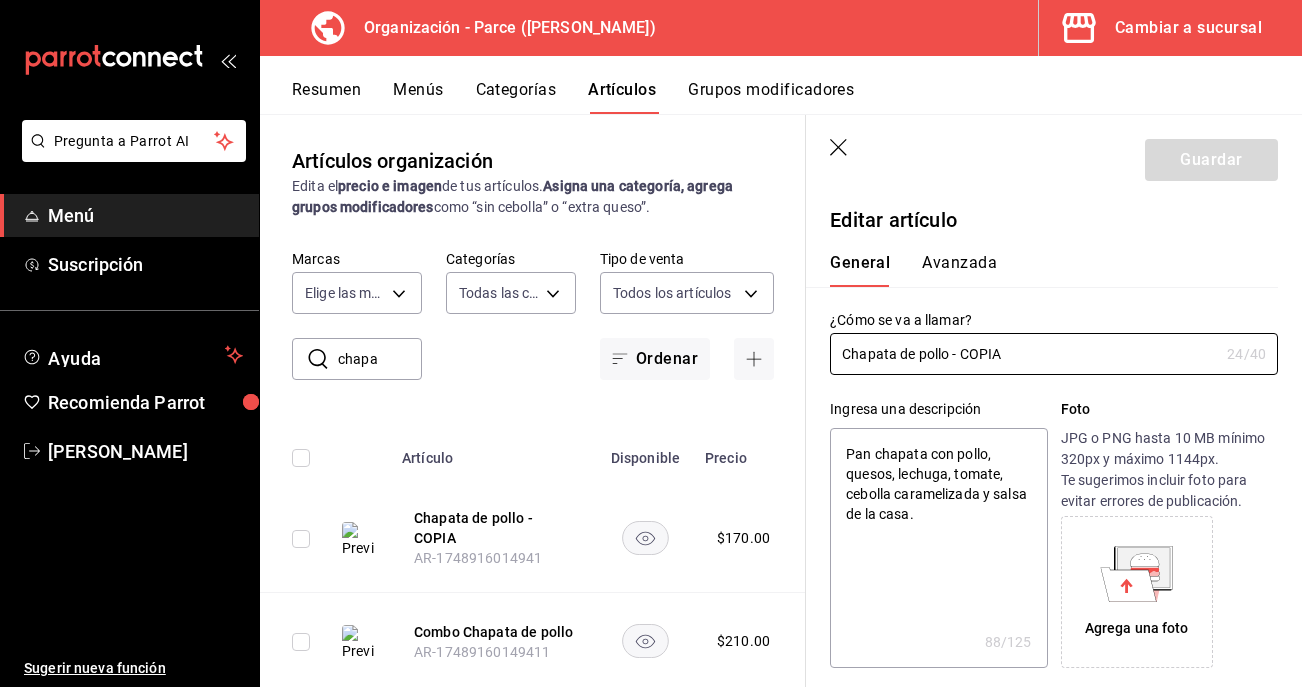 type on "x" 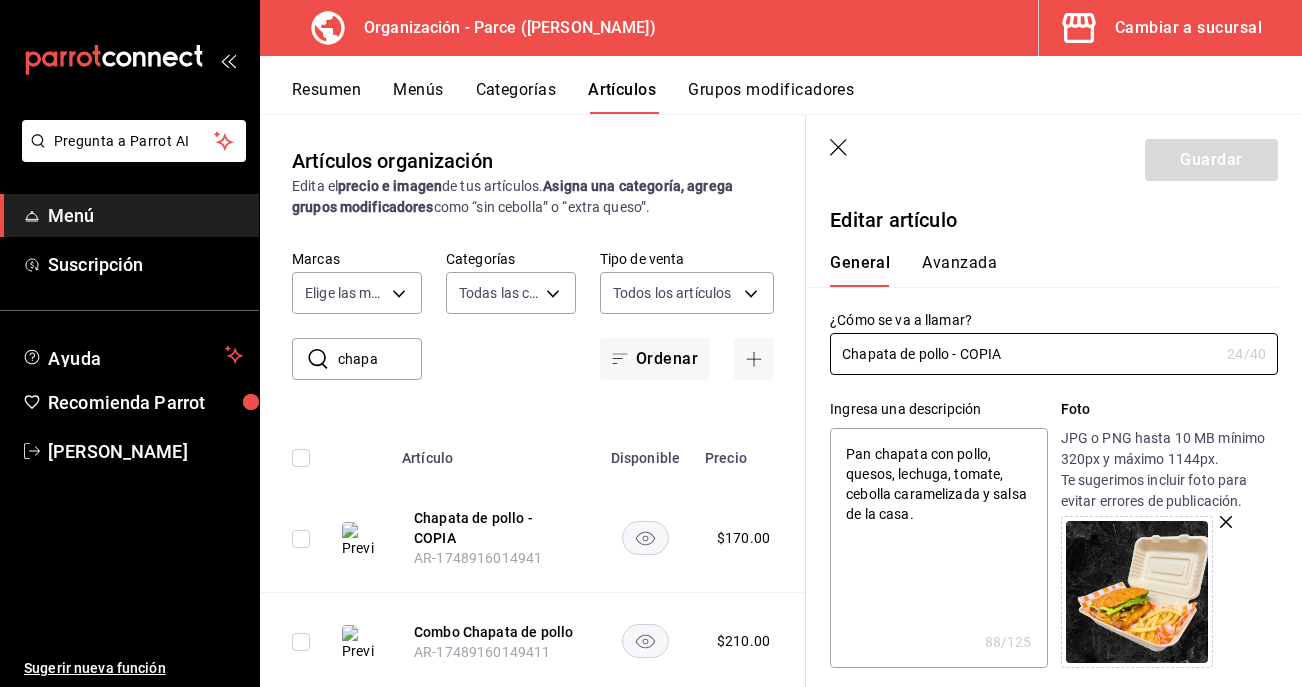 drag, startPoint x: 910, startPoint y: 345, endPoint x: 798, endPoint y: 334, distance: 112.53888 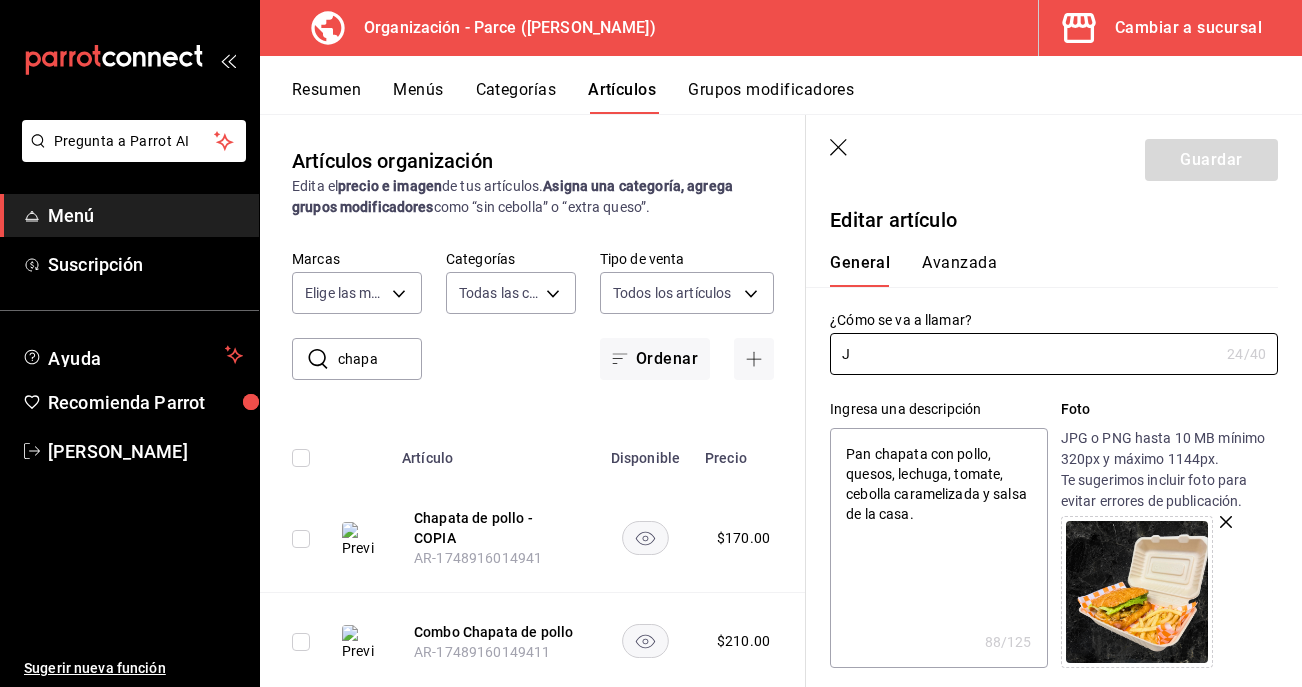 type on "x" 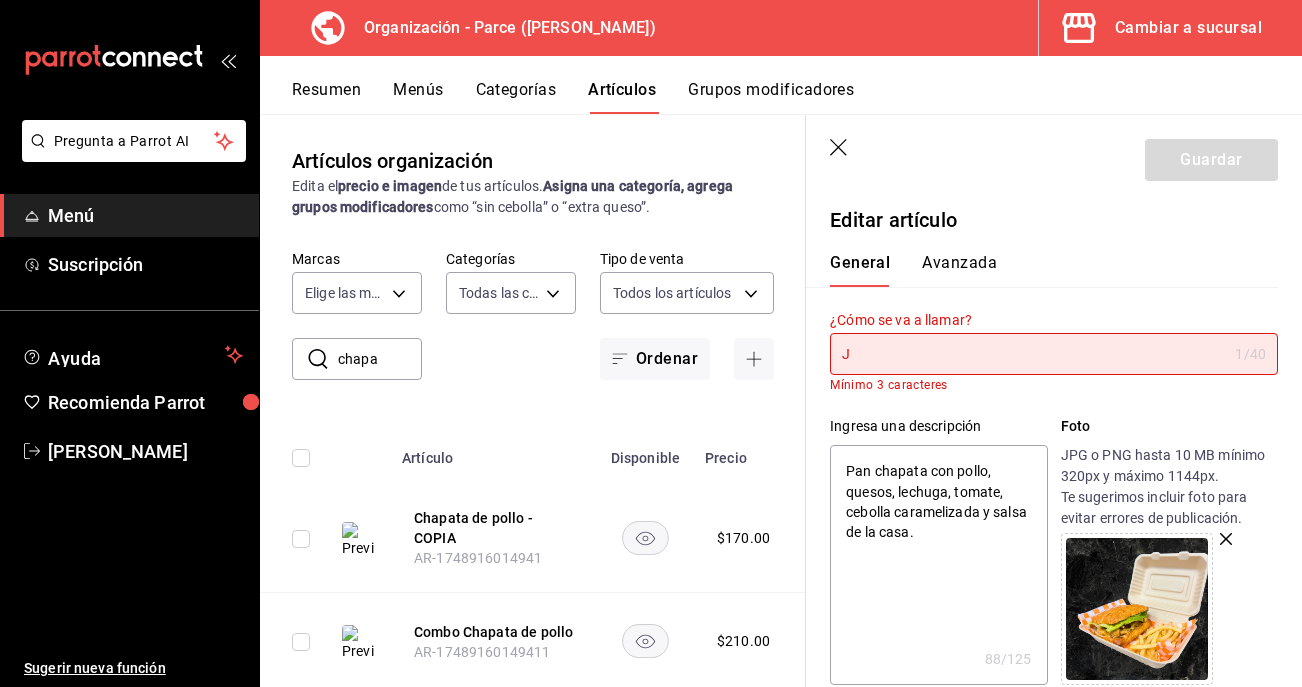 type on "Jo" 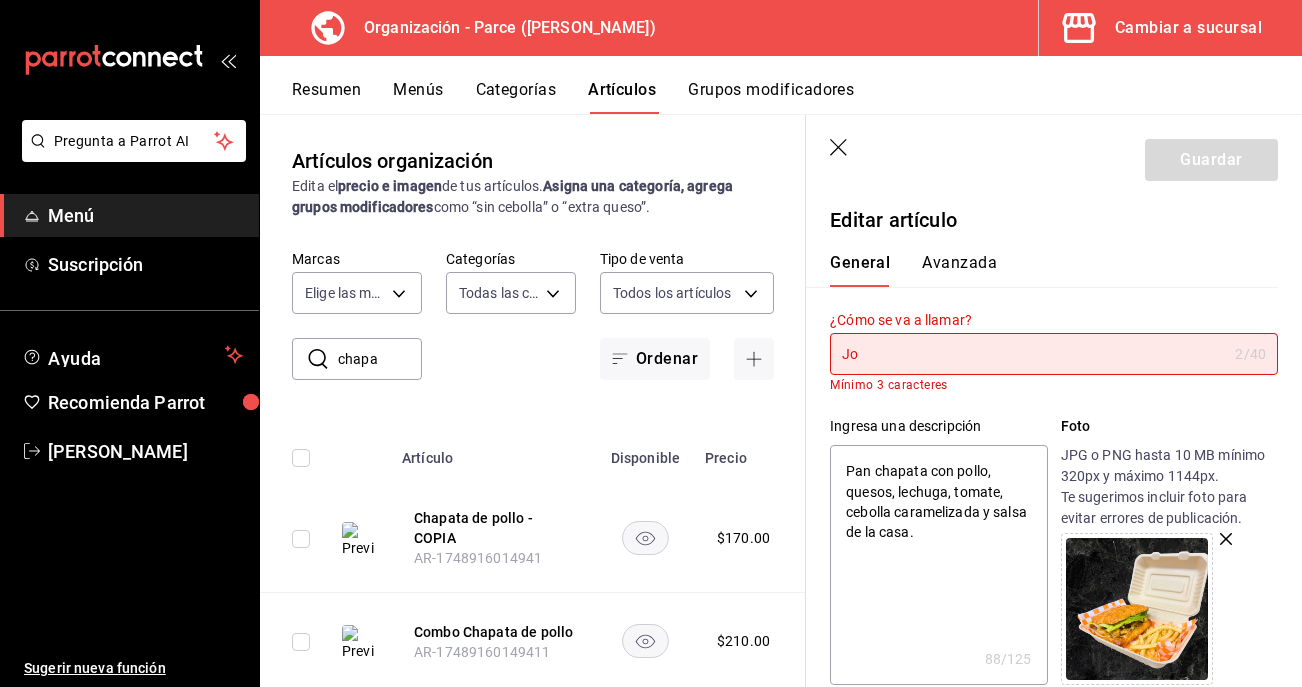 type on "Joc" 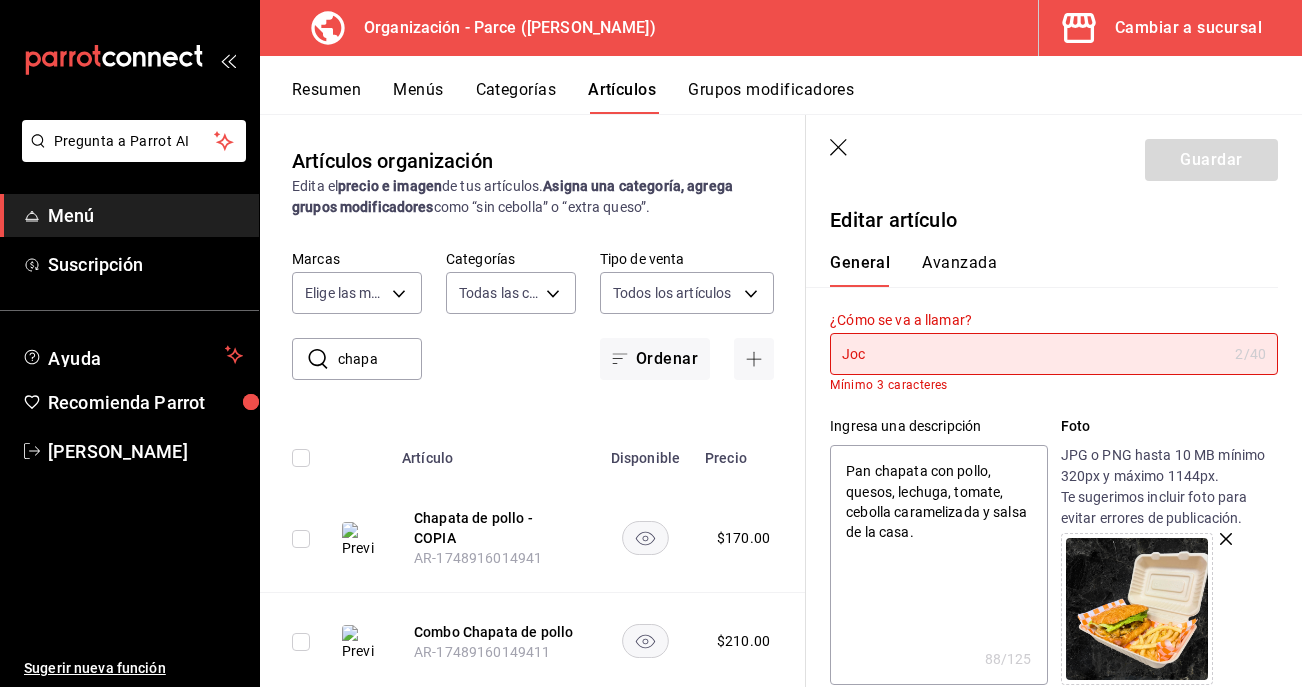type on "Joch" 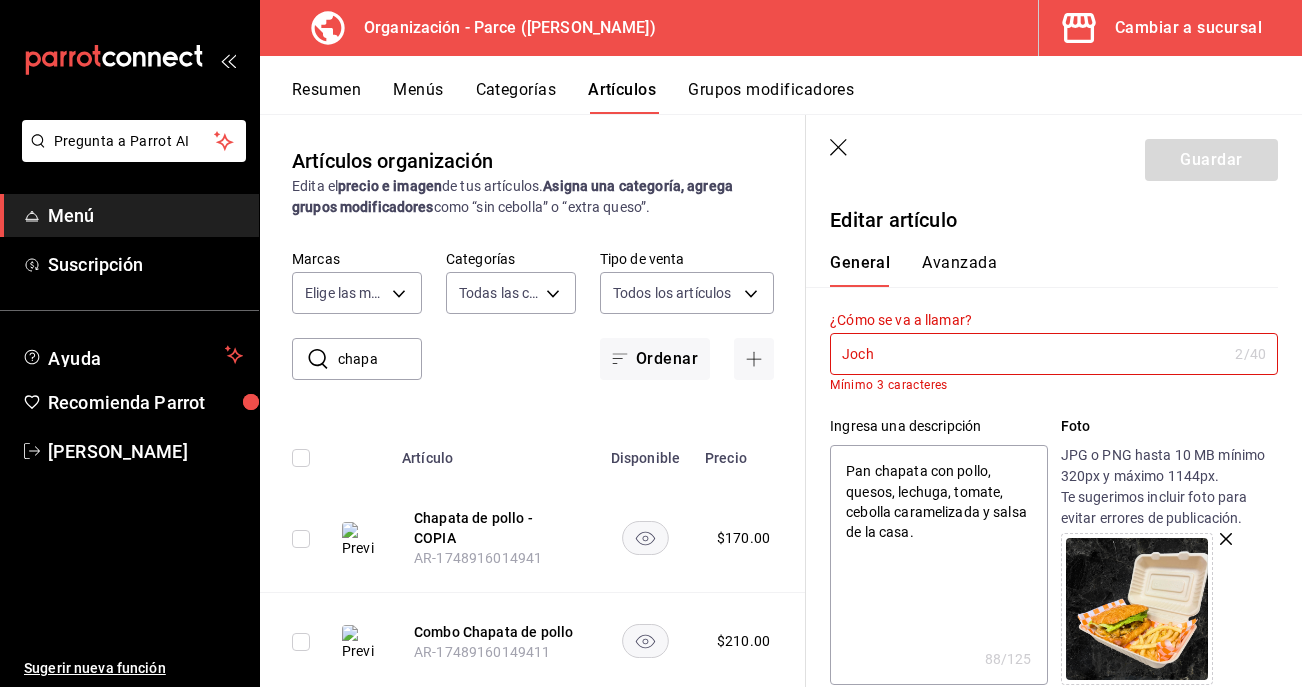 type on "x" 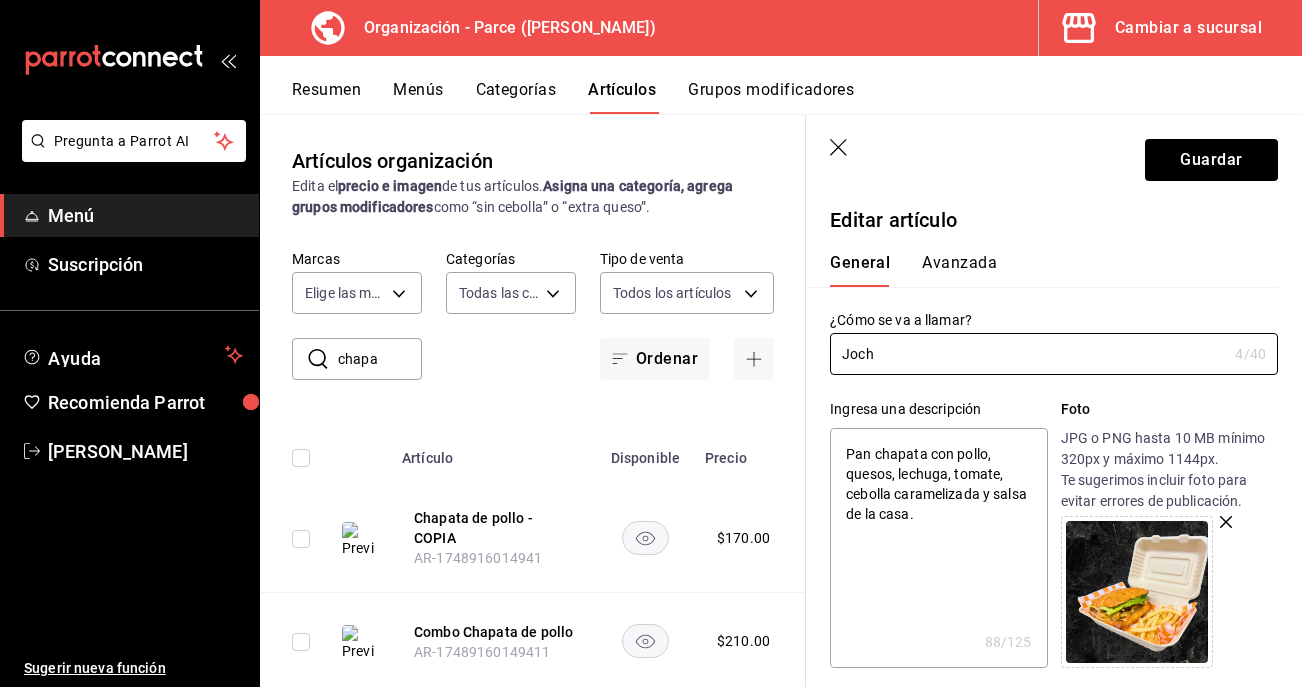 type on "Jocha" 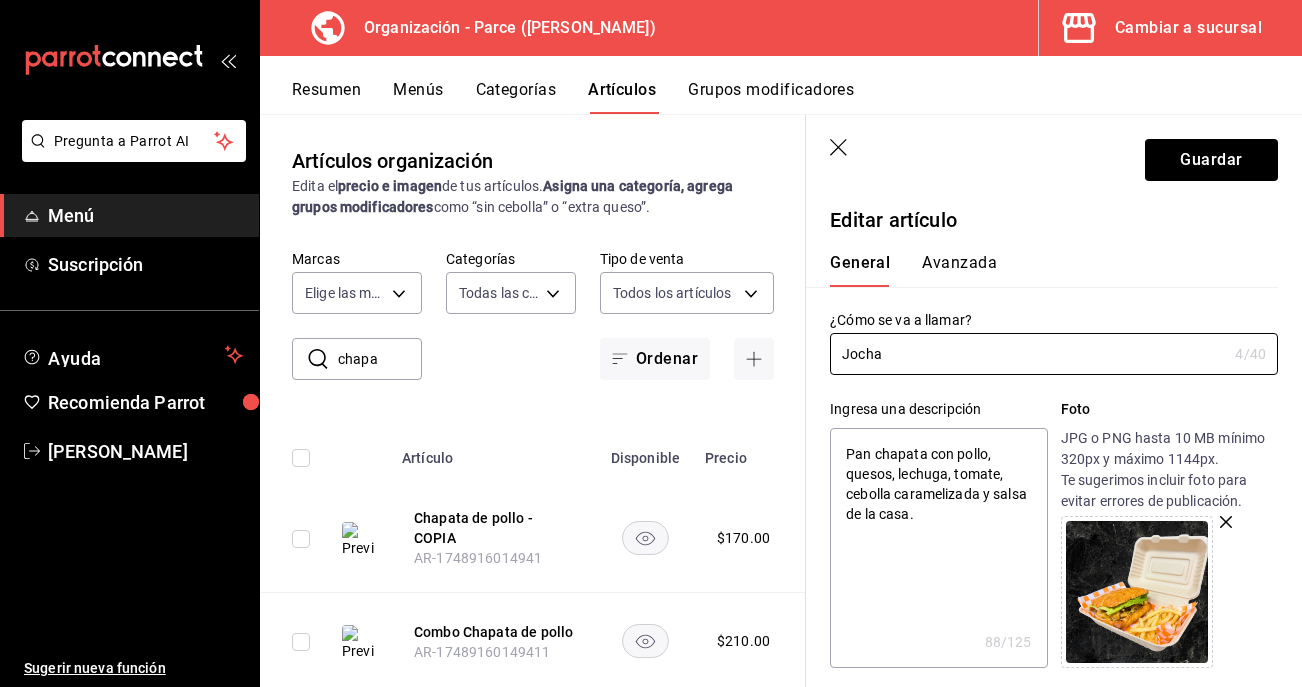 type on "x" 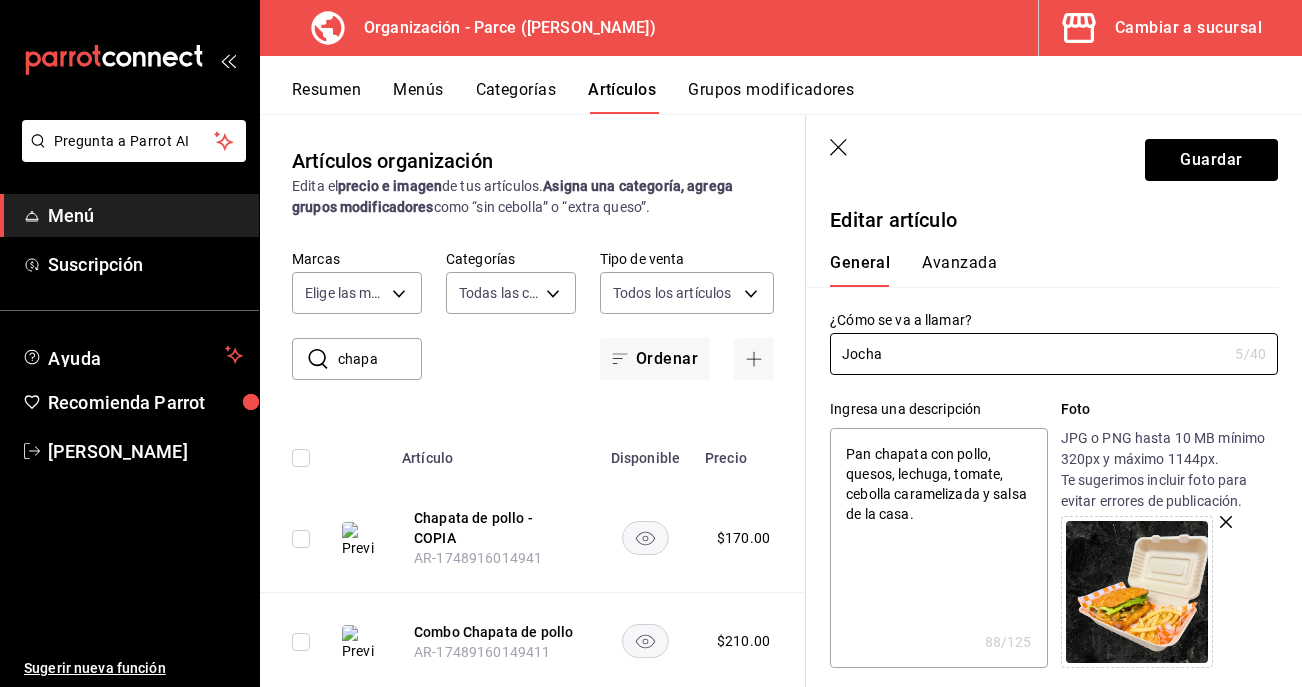 type on "Jochat" 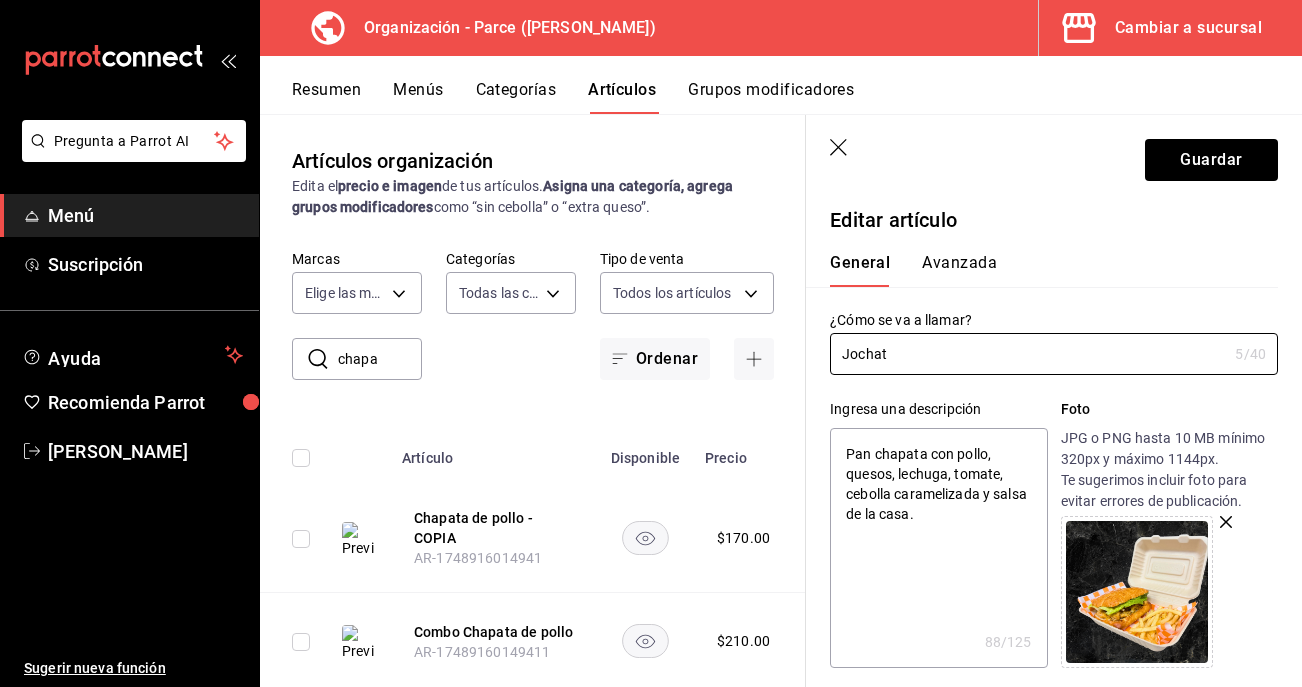 type on "x" 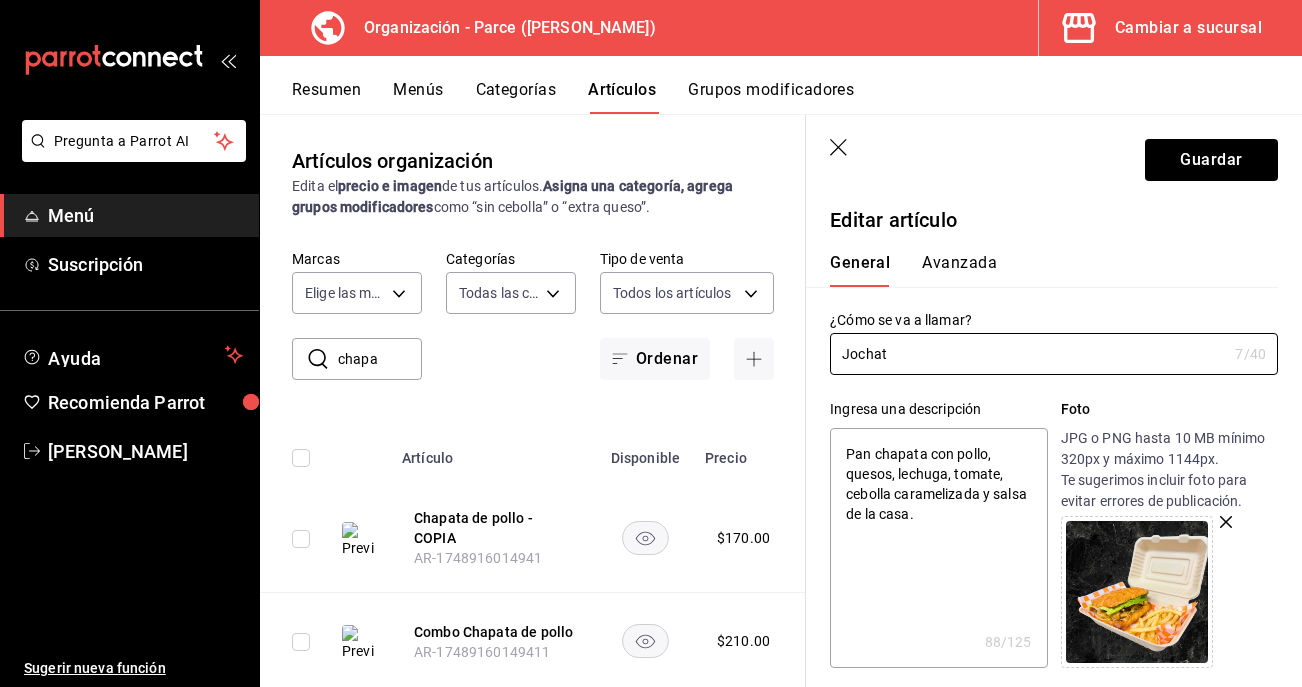 type on "Jochata" 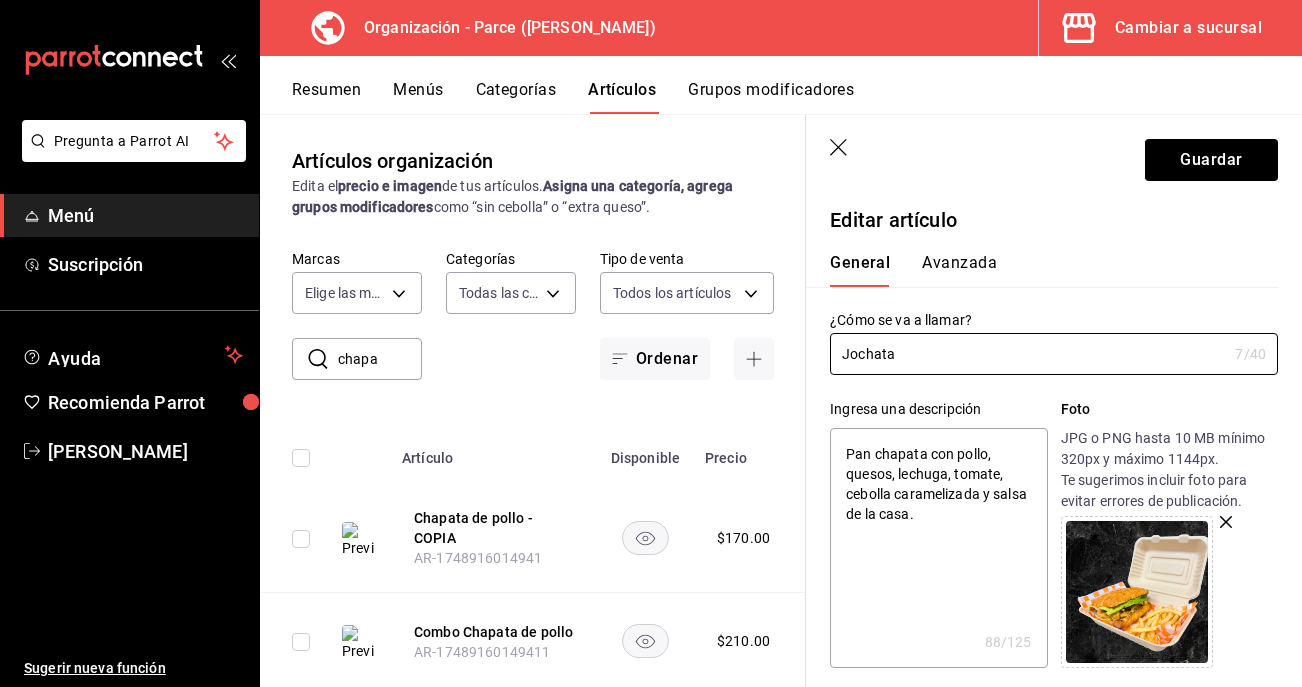 type on "Jochata" 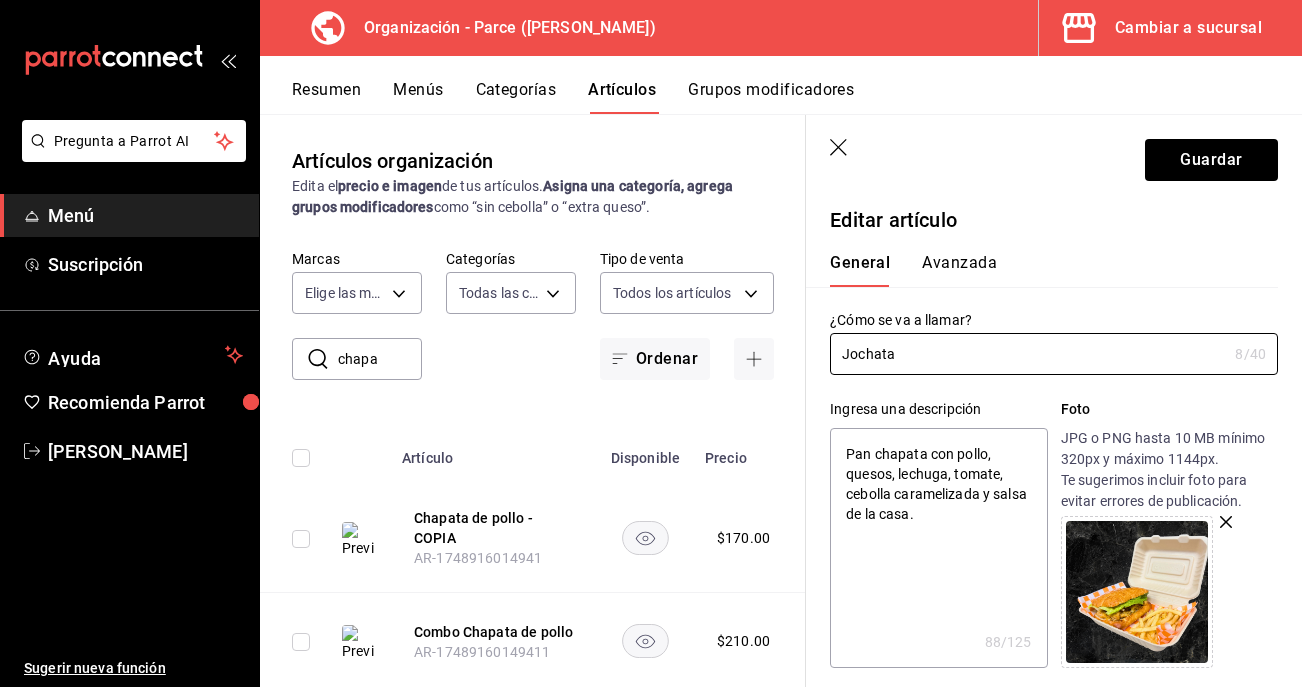 type on "Jochata d" 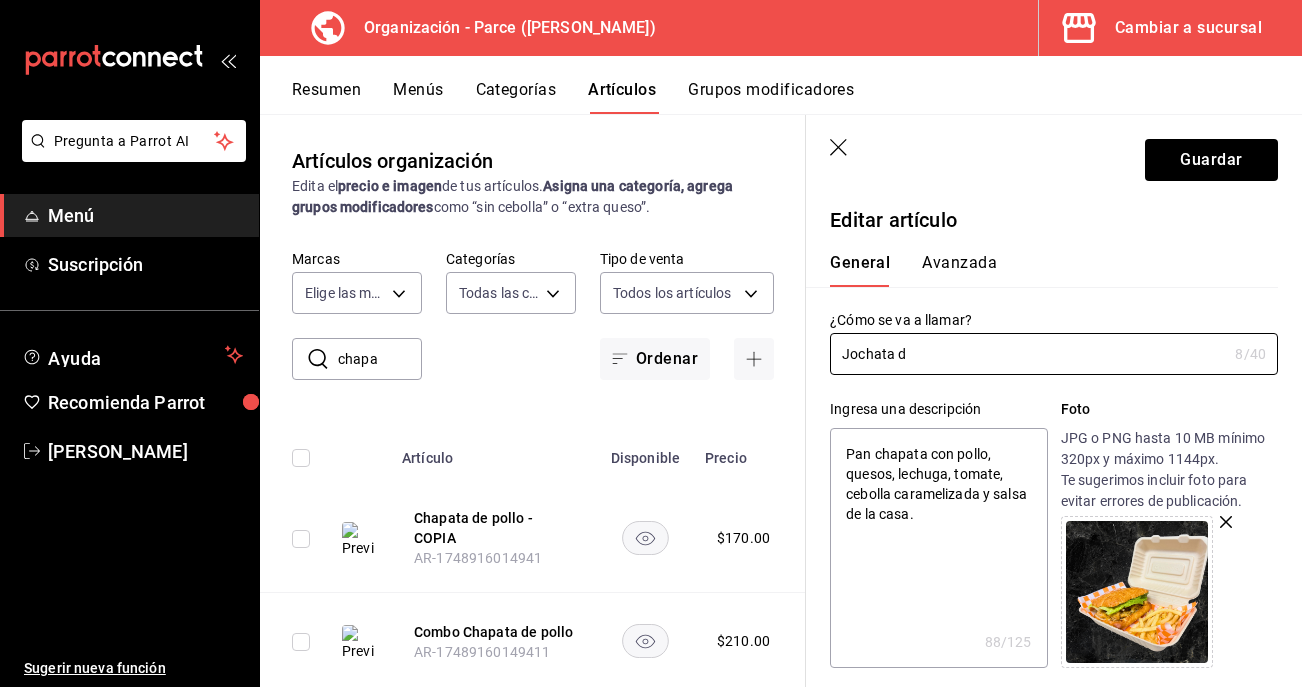 type on "x" 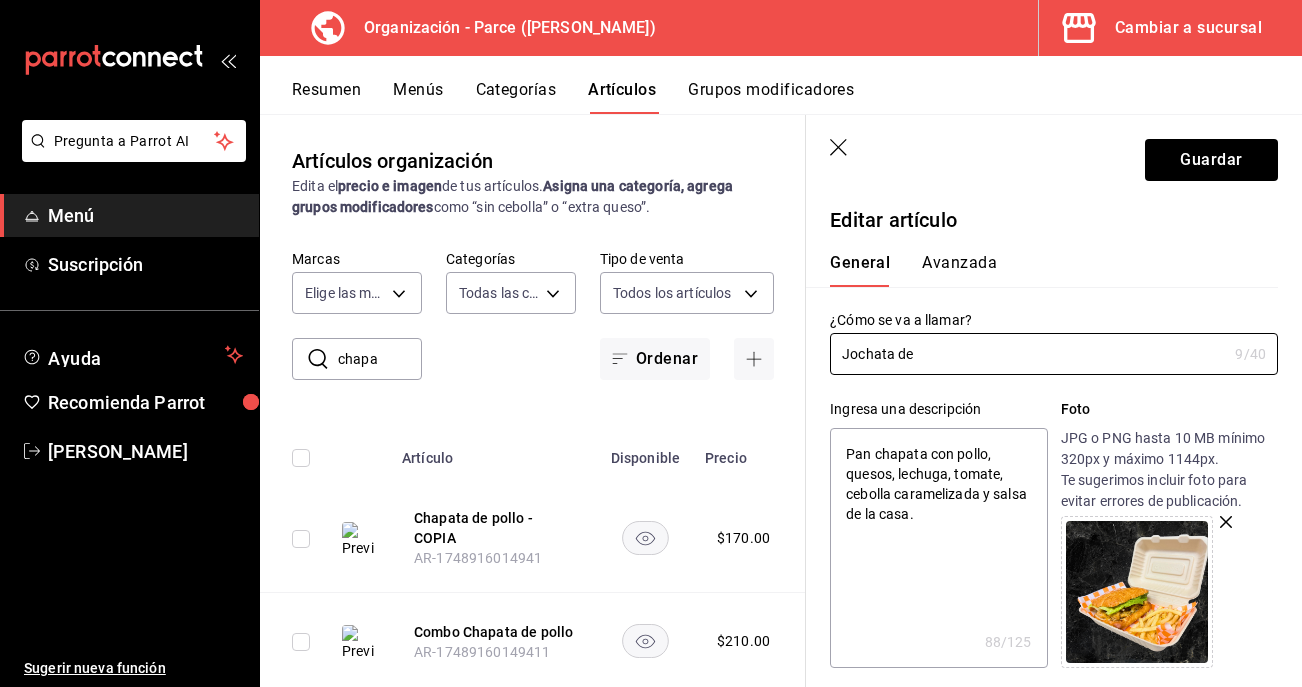 type on "Jochata de" 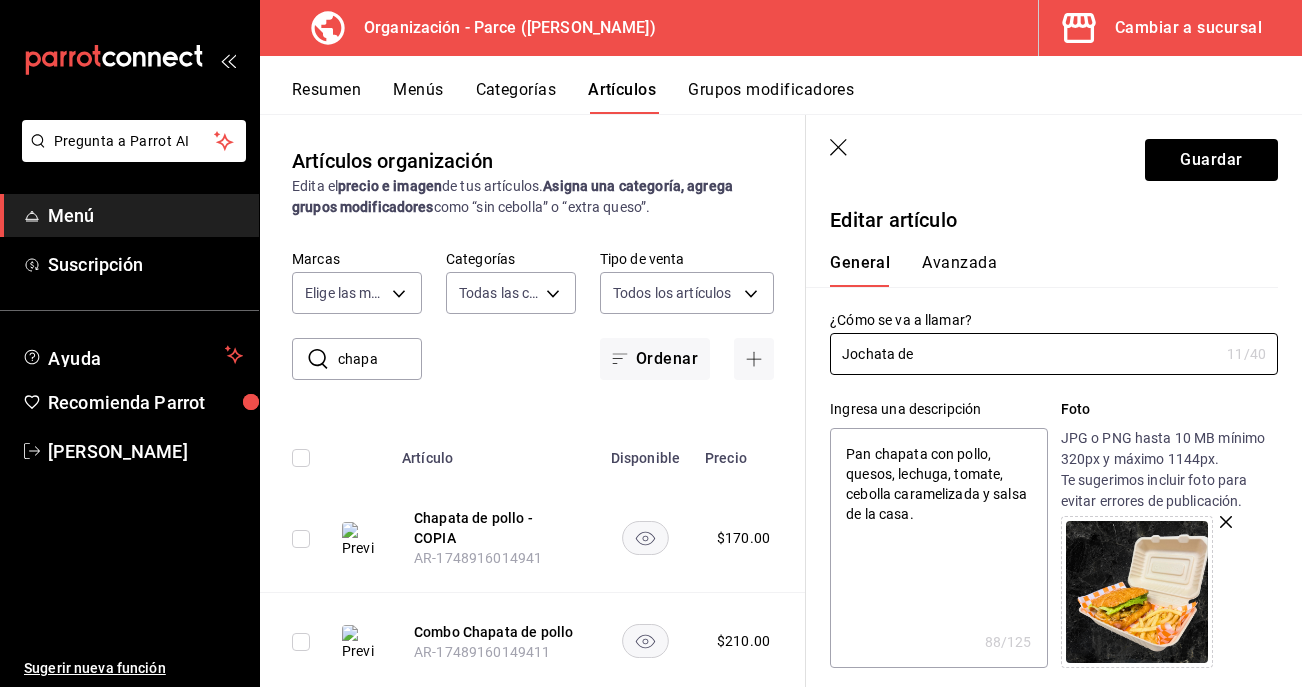 type on "Jochata de p" 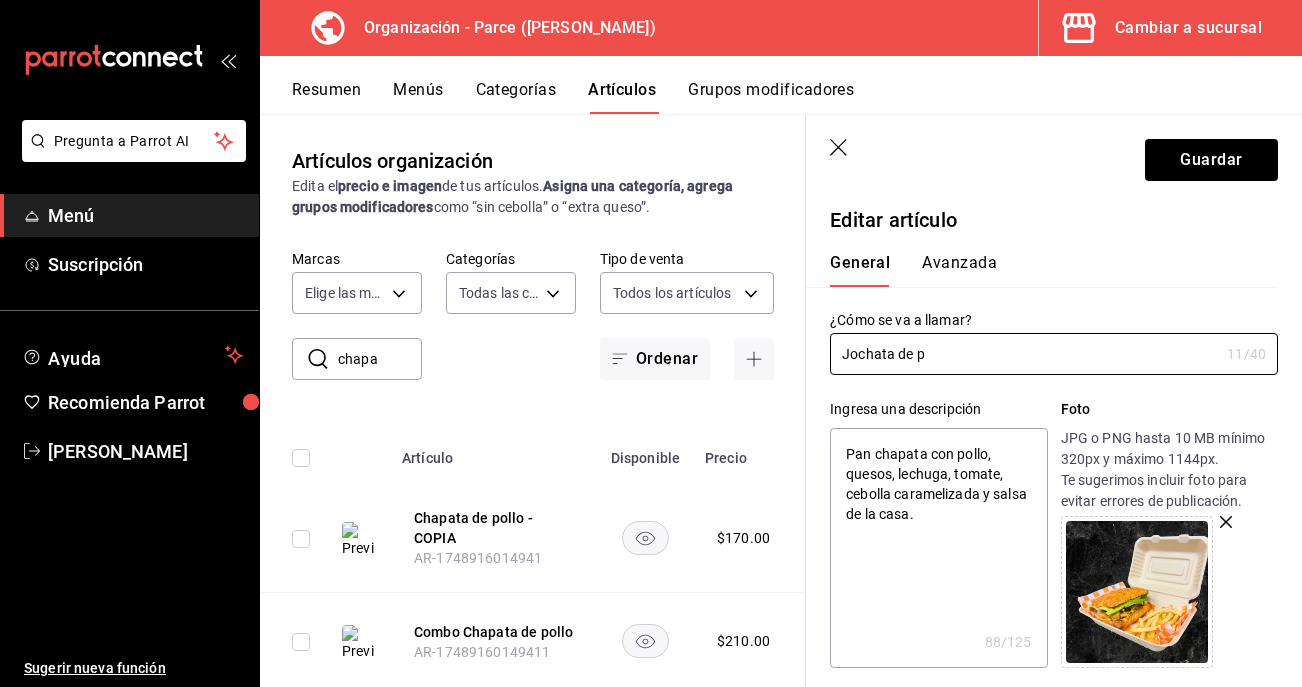 type on "Jochata de po" 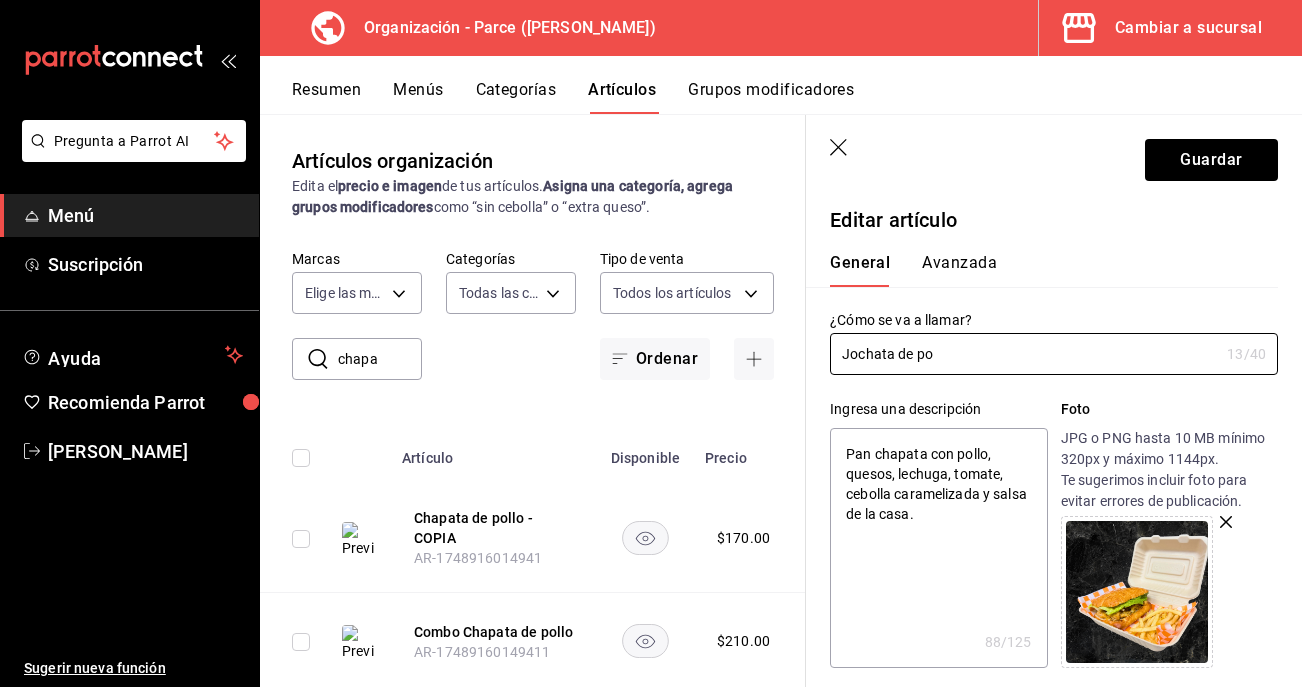 type on "Jochata de pol" 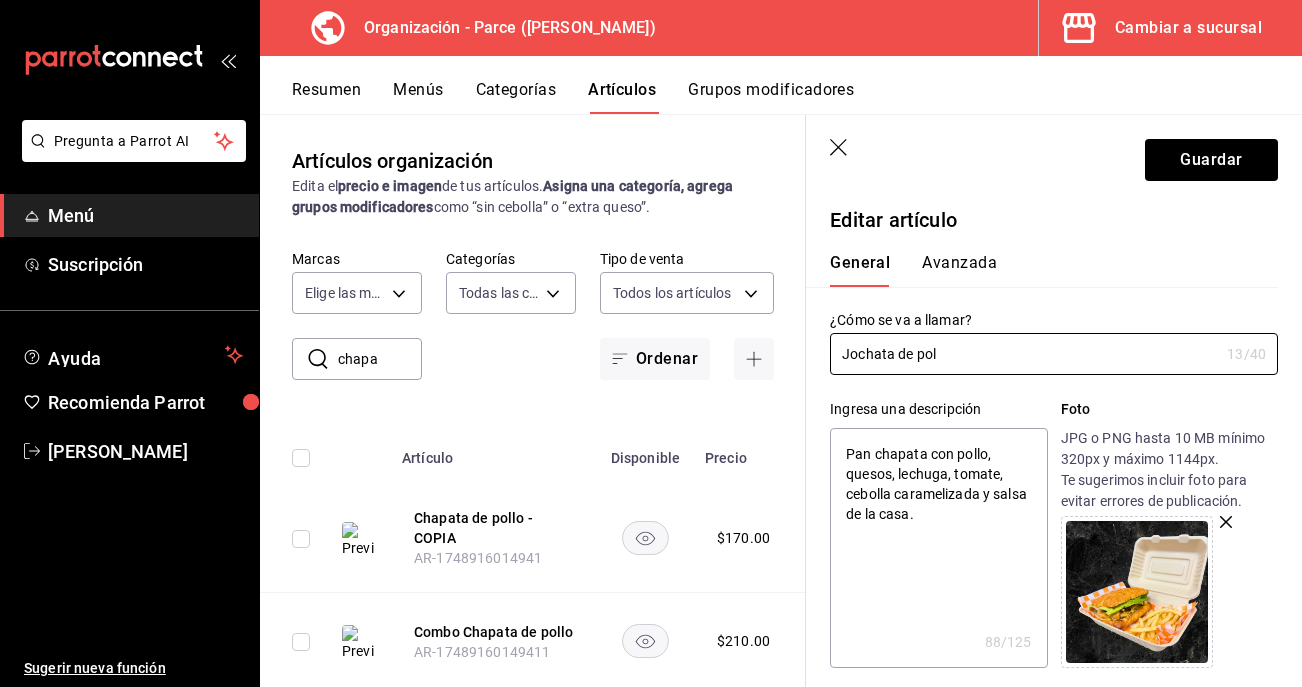 type on "x" 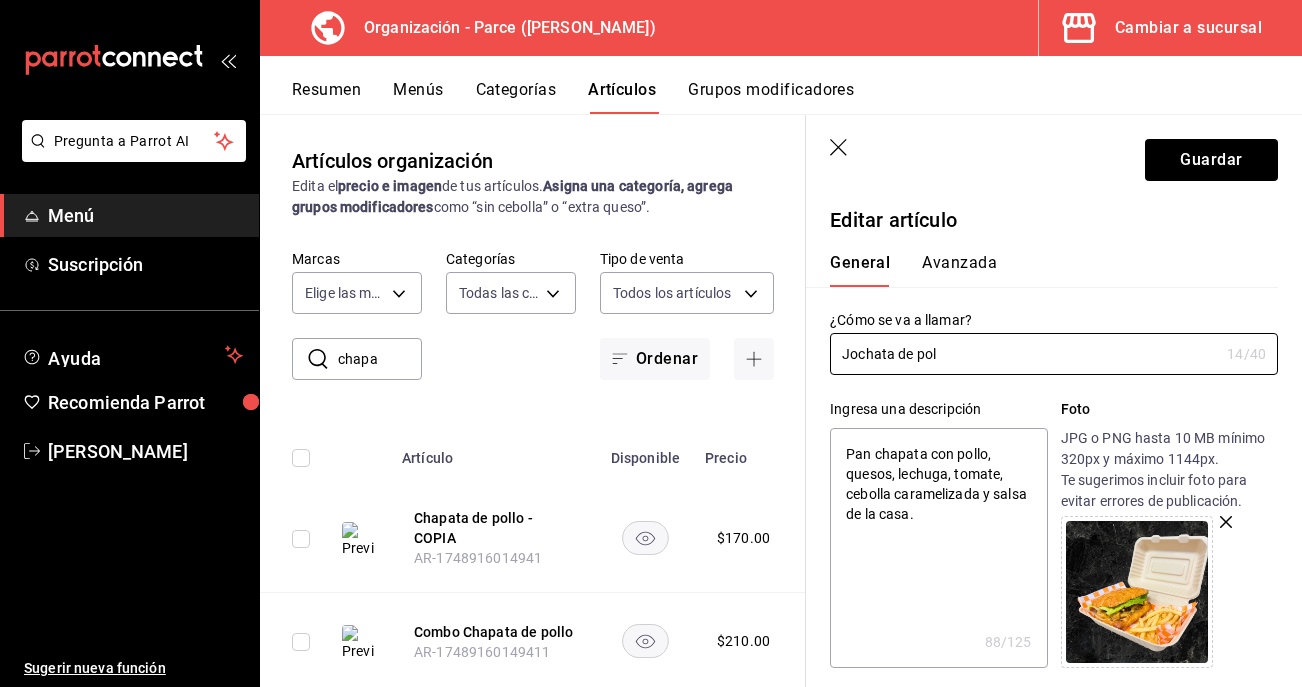 type on "Jochata de poll" 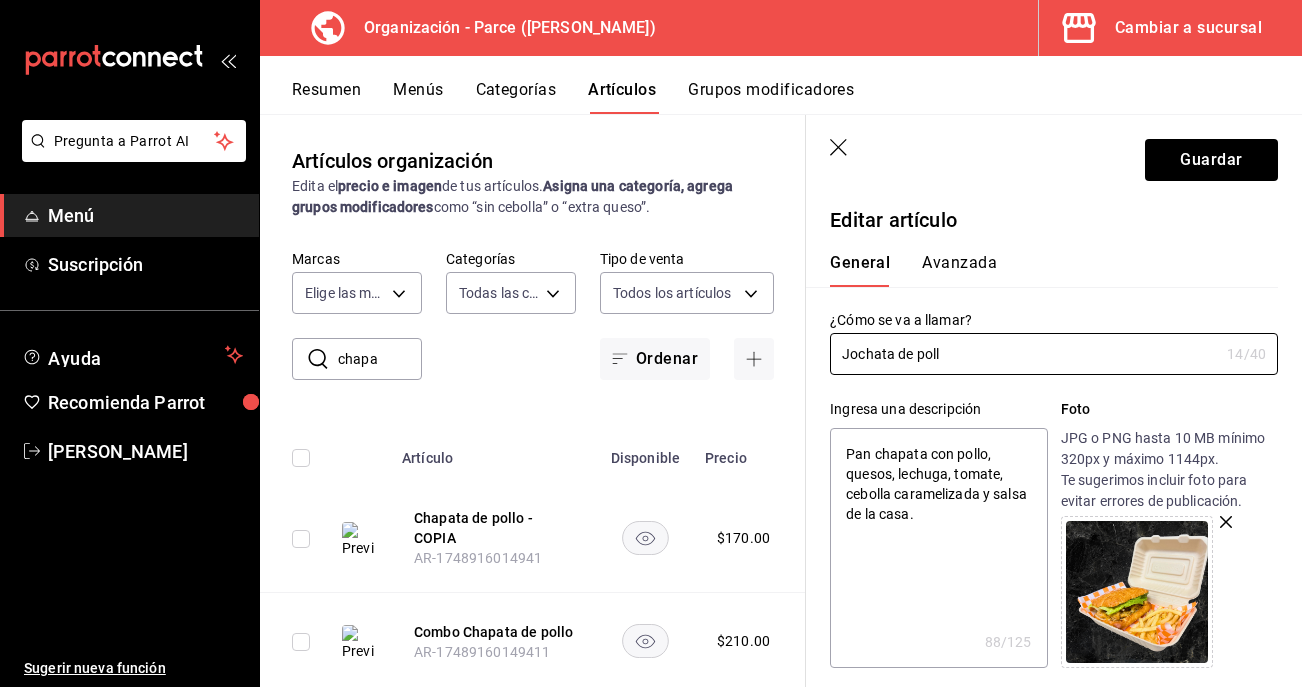 type on "x" 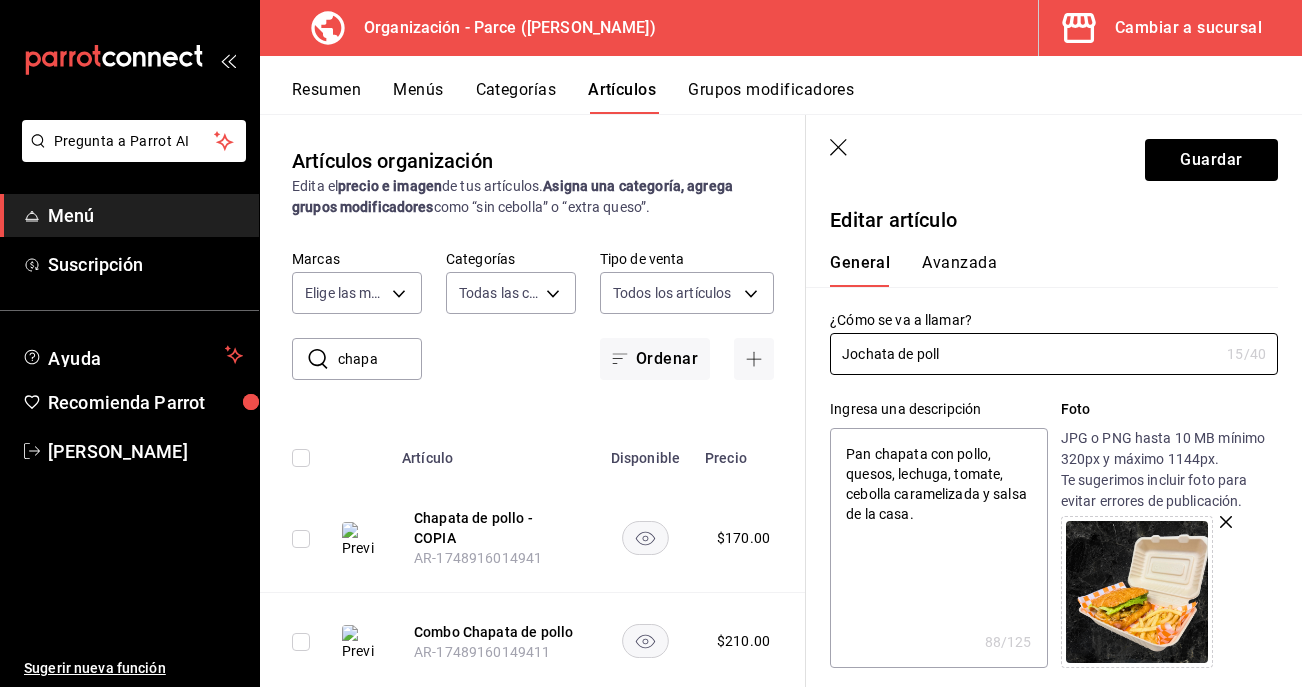 type on "Jochata de pollo" 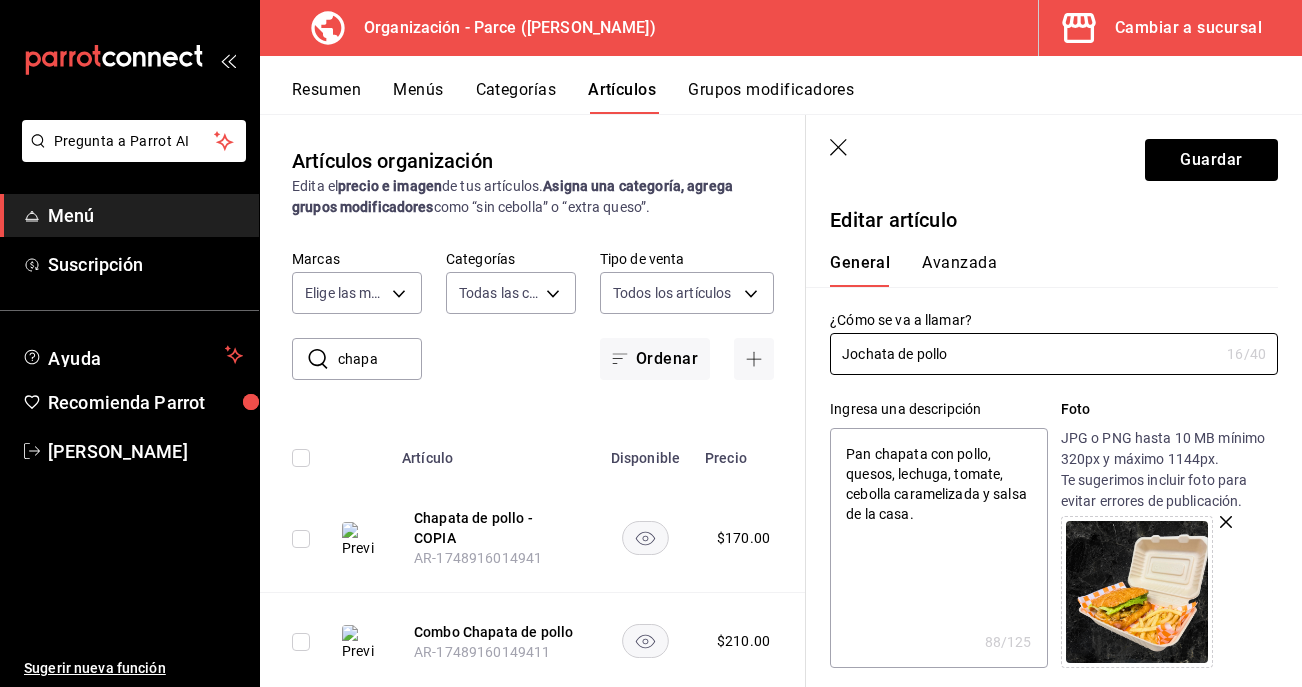 type on "Jochata de pollo" 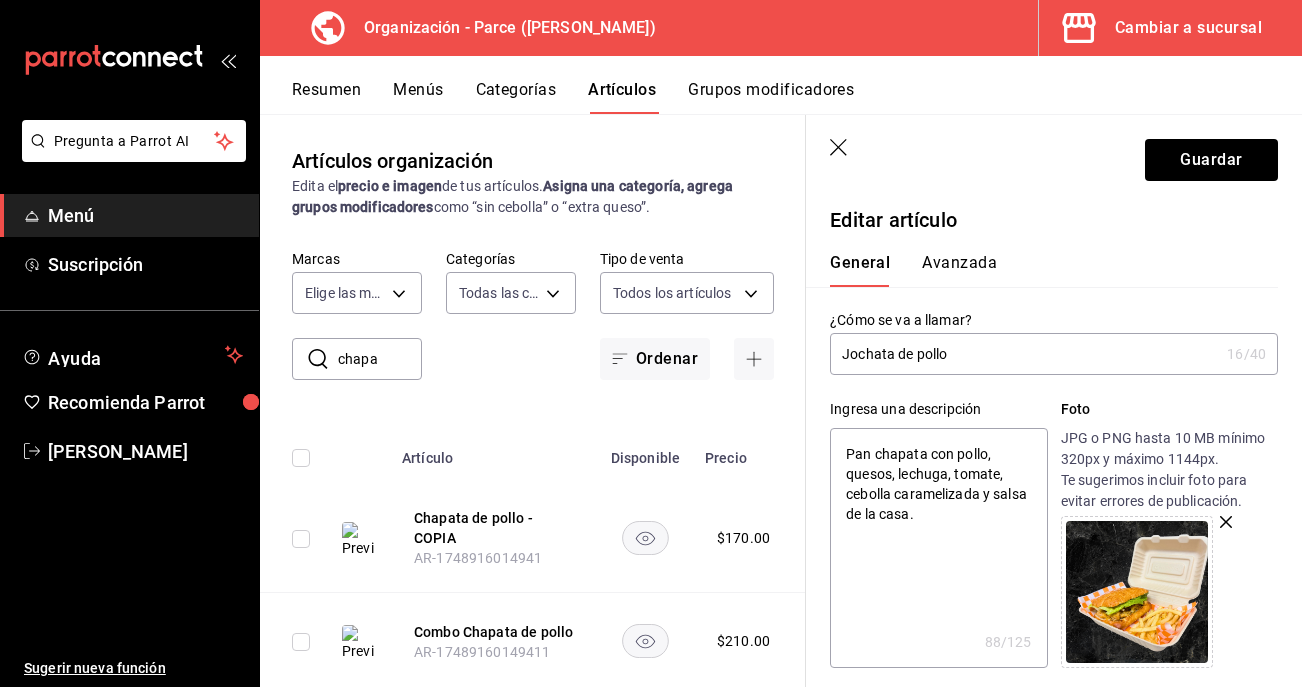 click 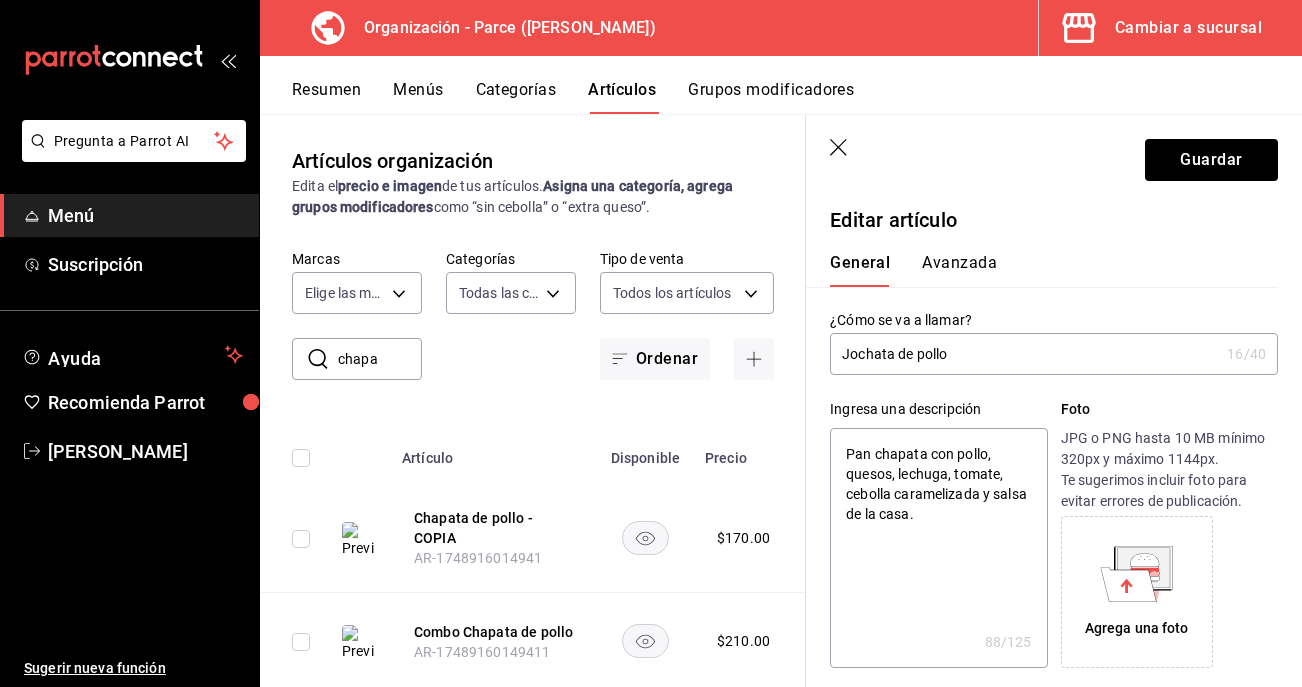 click 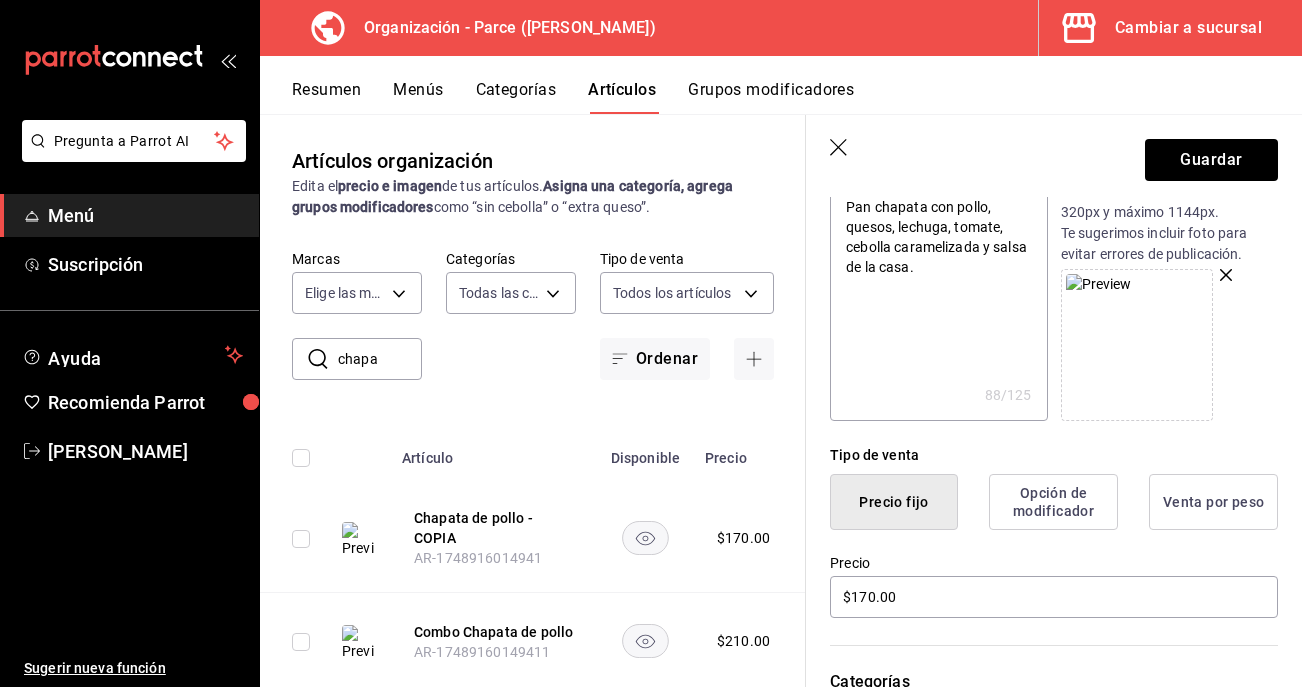 scroll, scrollTop: 527, scrollLeft: 0, axis: vertical 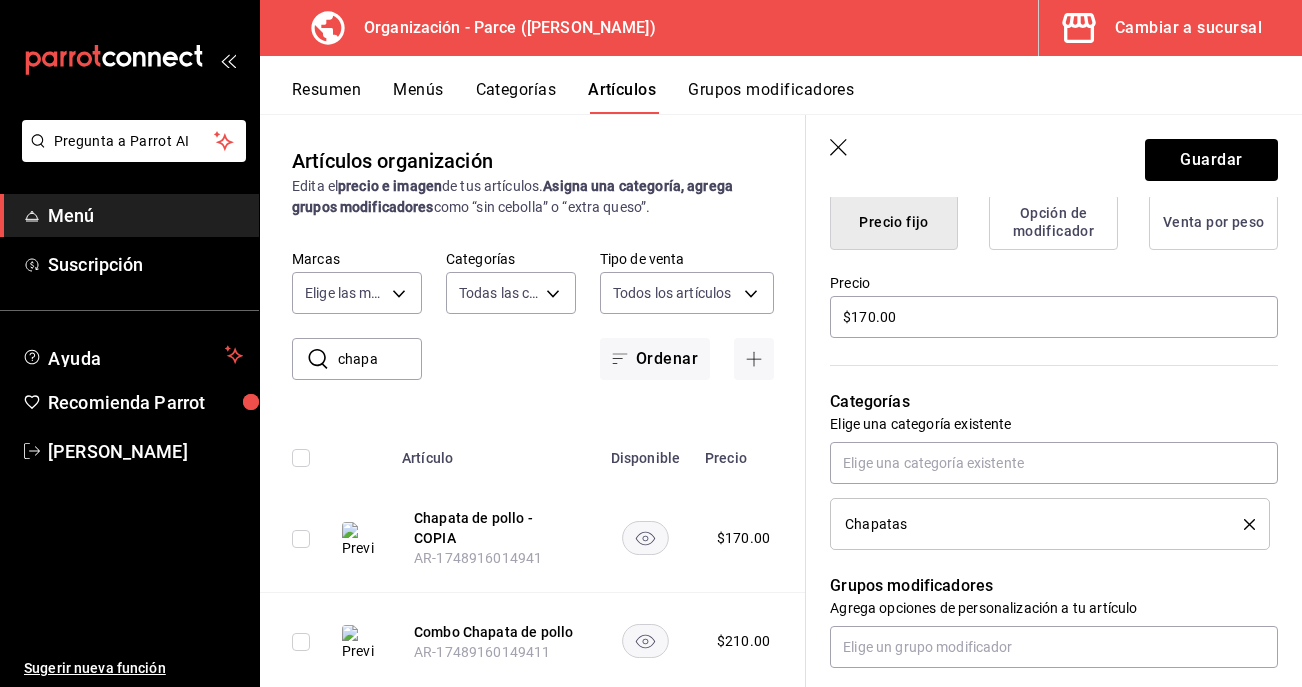 click 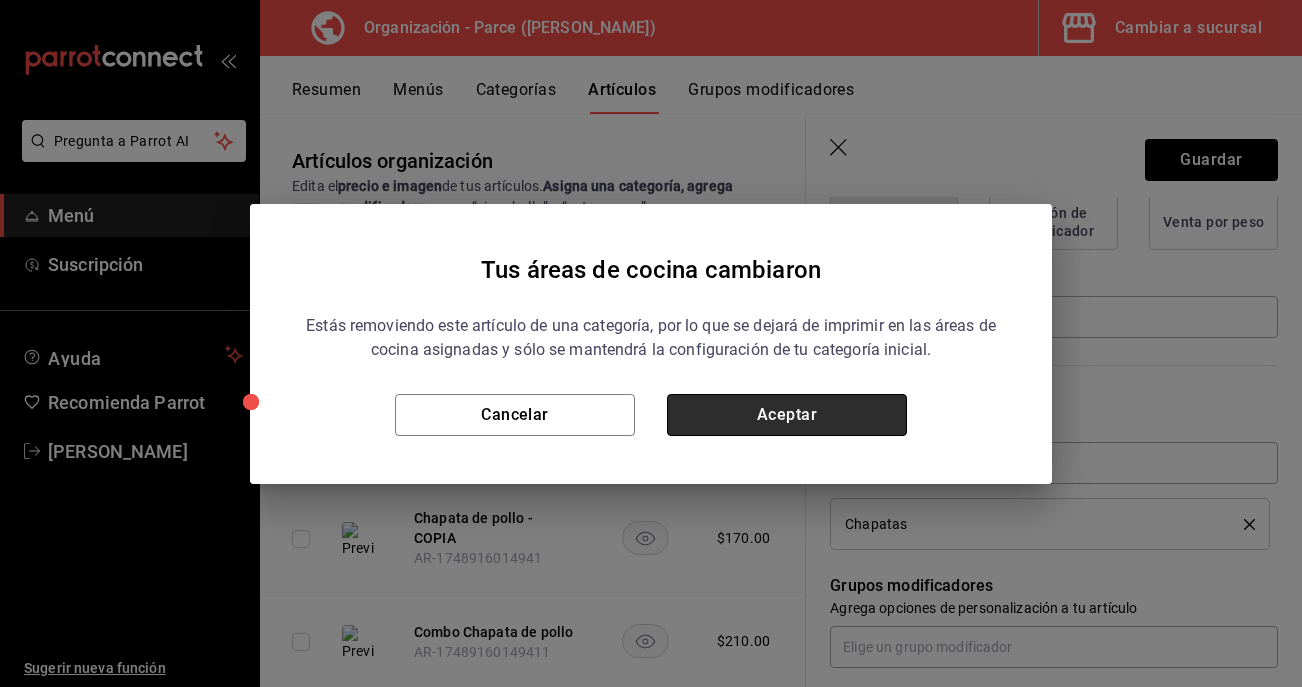 click on "Aceptar" at bounding box center [787, 415] 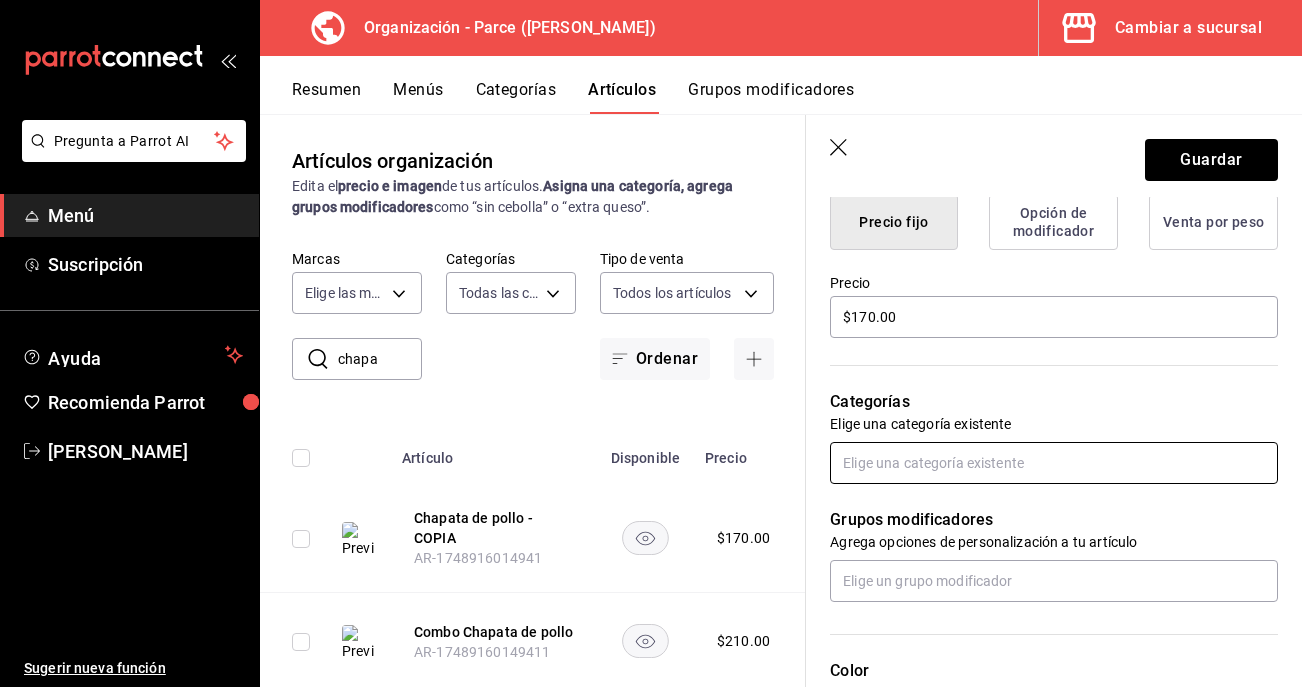 click at bounding box center [1054, 463] 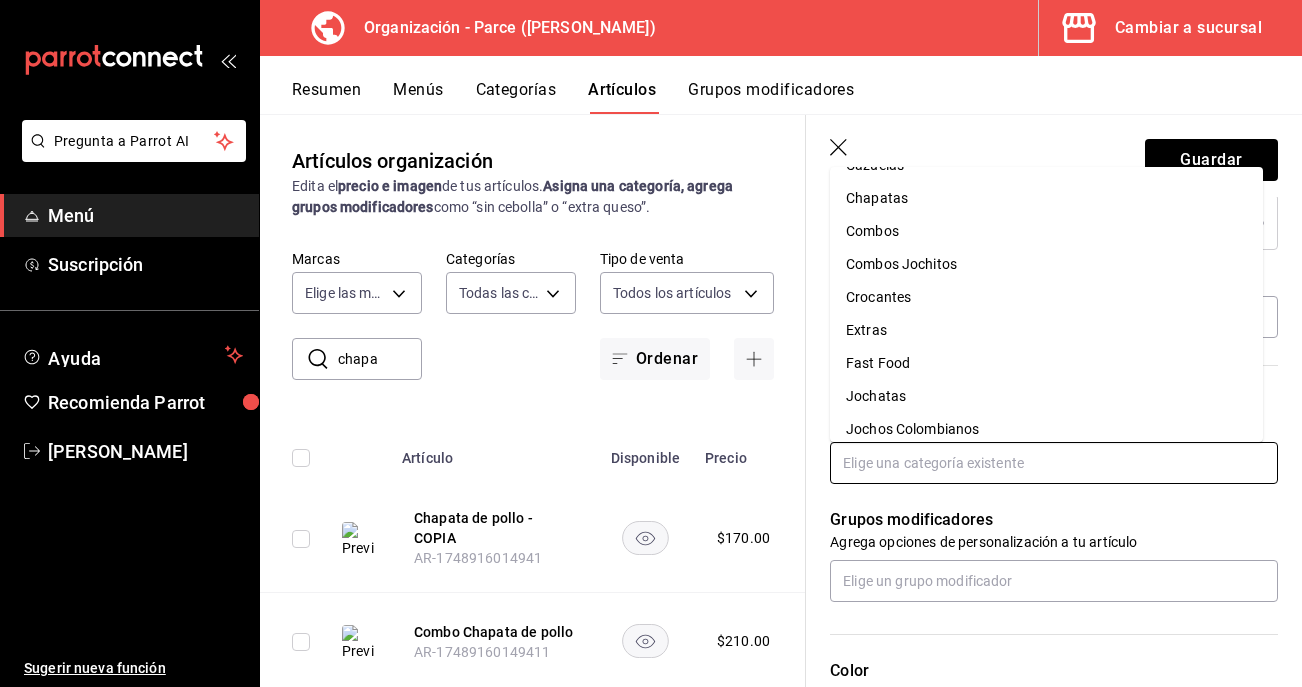 scroll, scrollTop: 368, scrollLeft: 0, axis: vertical 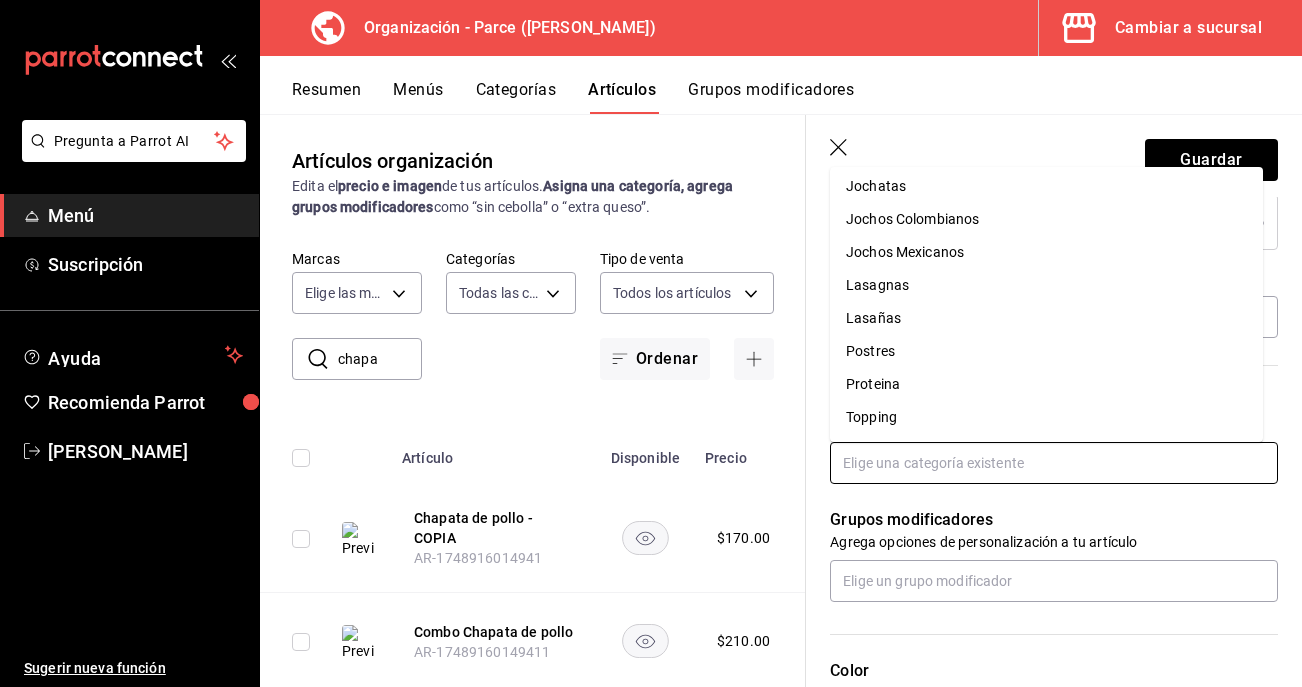 click on "Jochatas" at bounding box center [1046, 186] 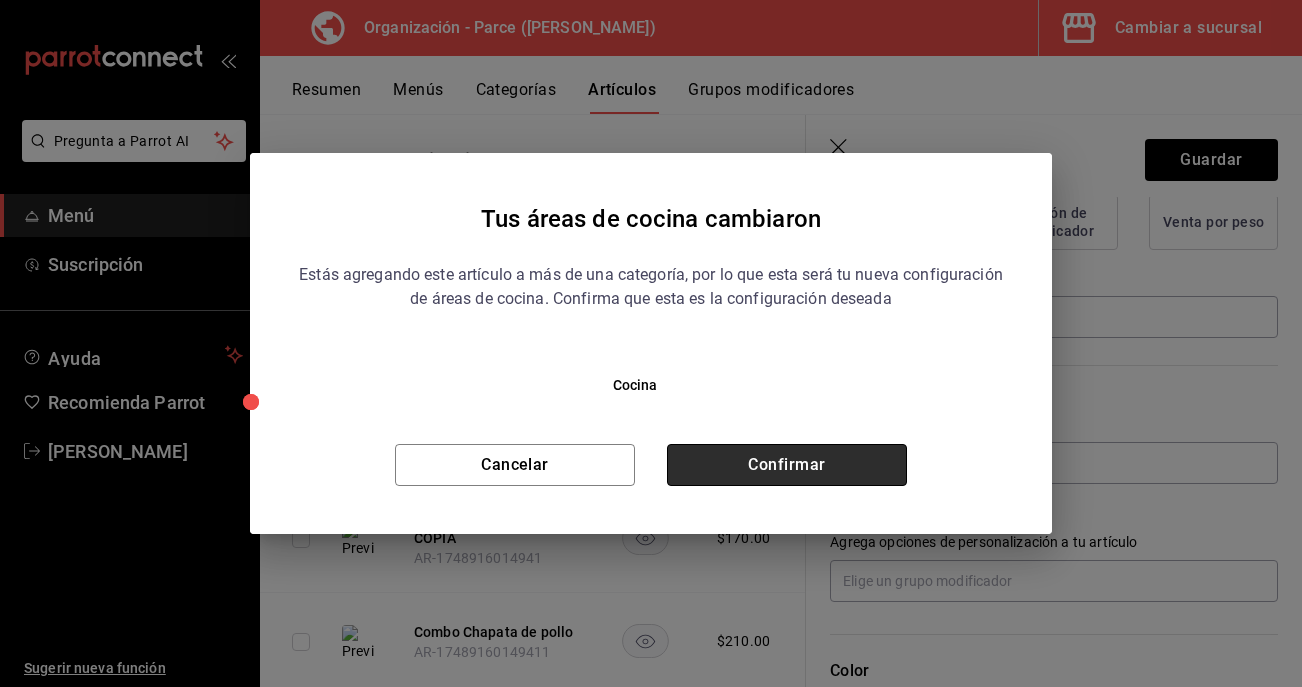 click on "Confirmar" at bounding box center [787, 465] 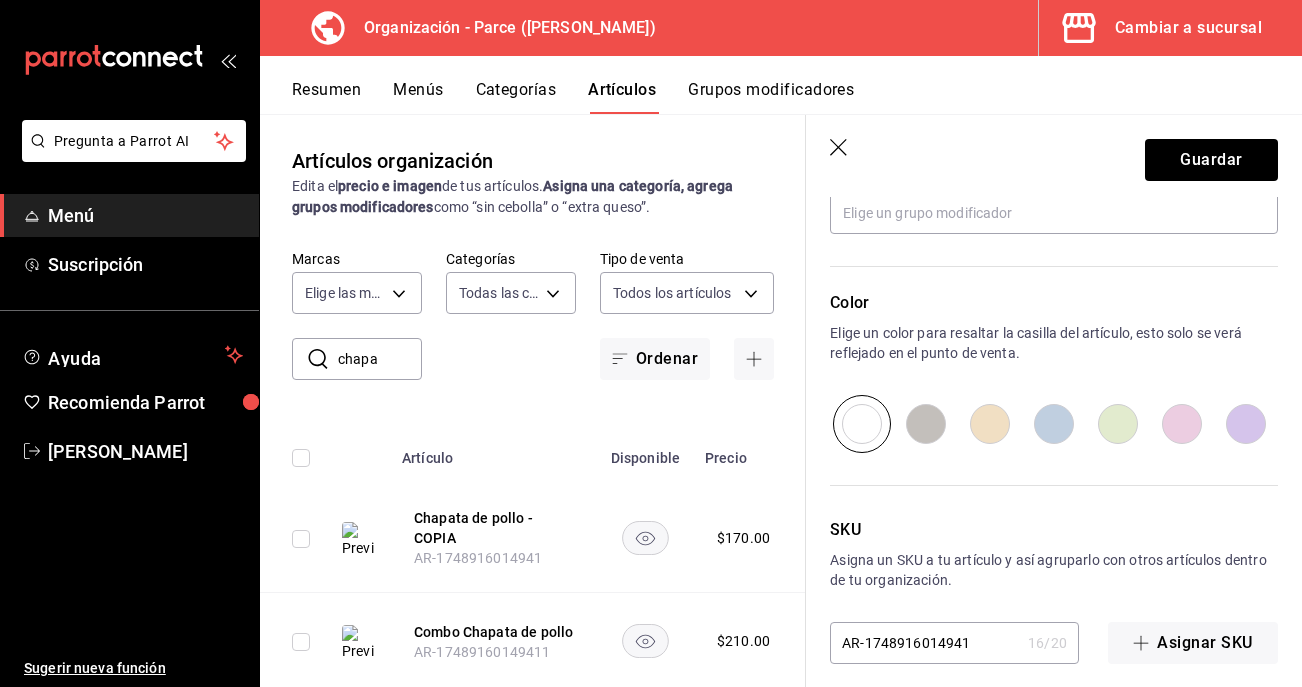 scroll, scrollTop: 978, scrollLeft: 0, axis: vertical 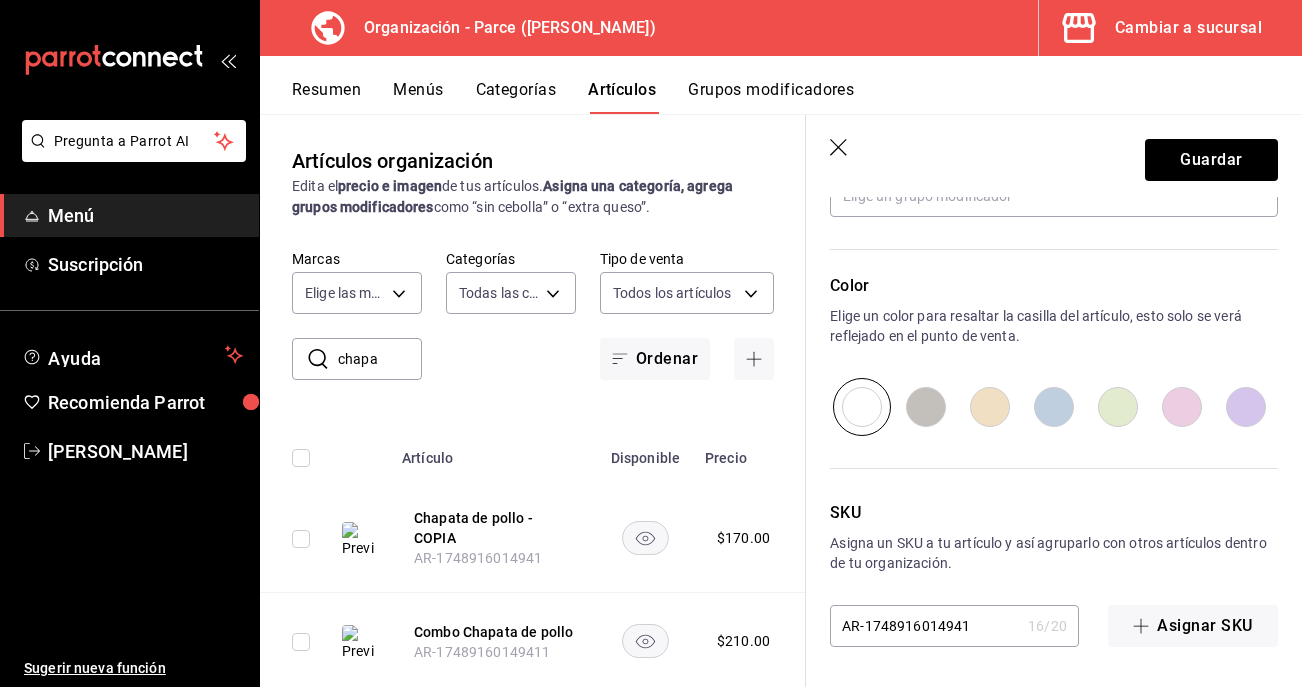 click on "AR-1748916014941" at bounding box center (925, 626) 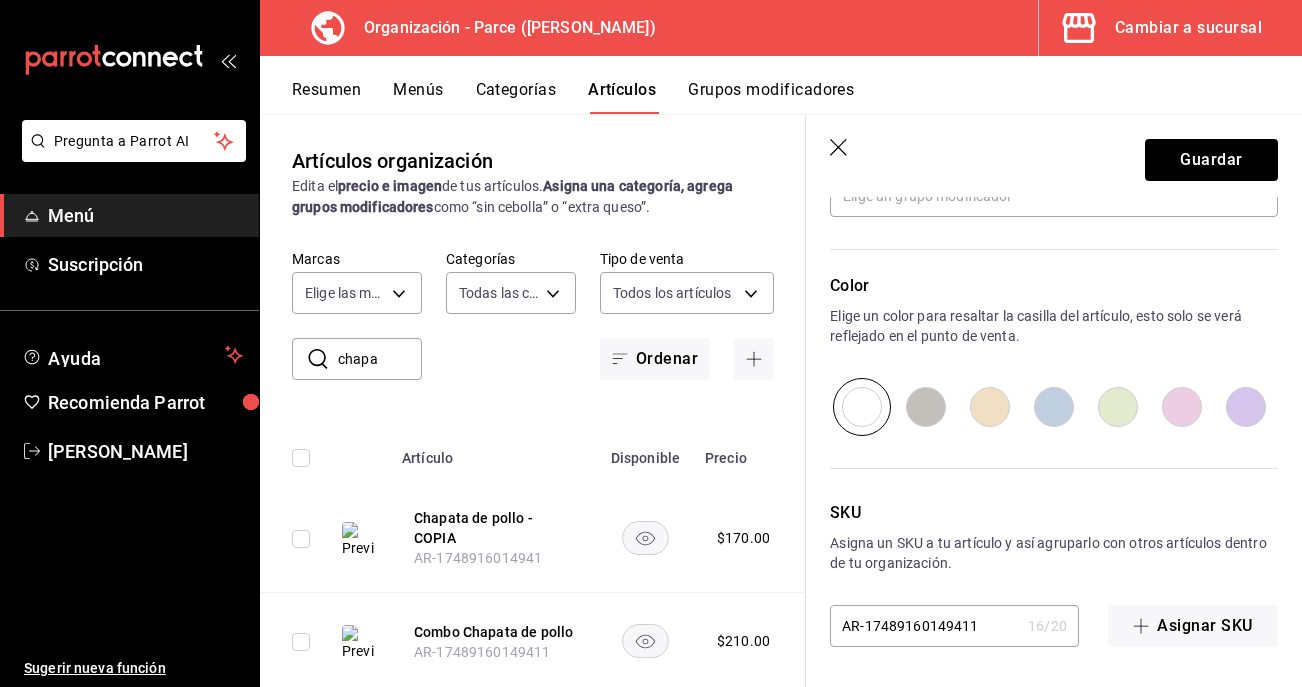 type on "x" 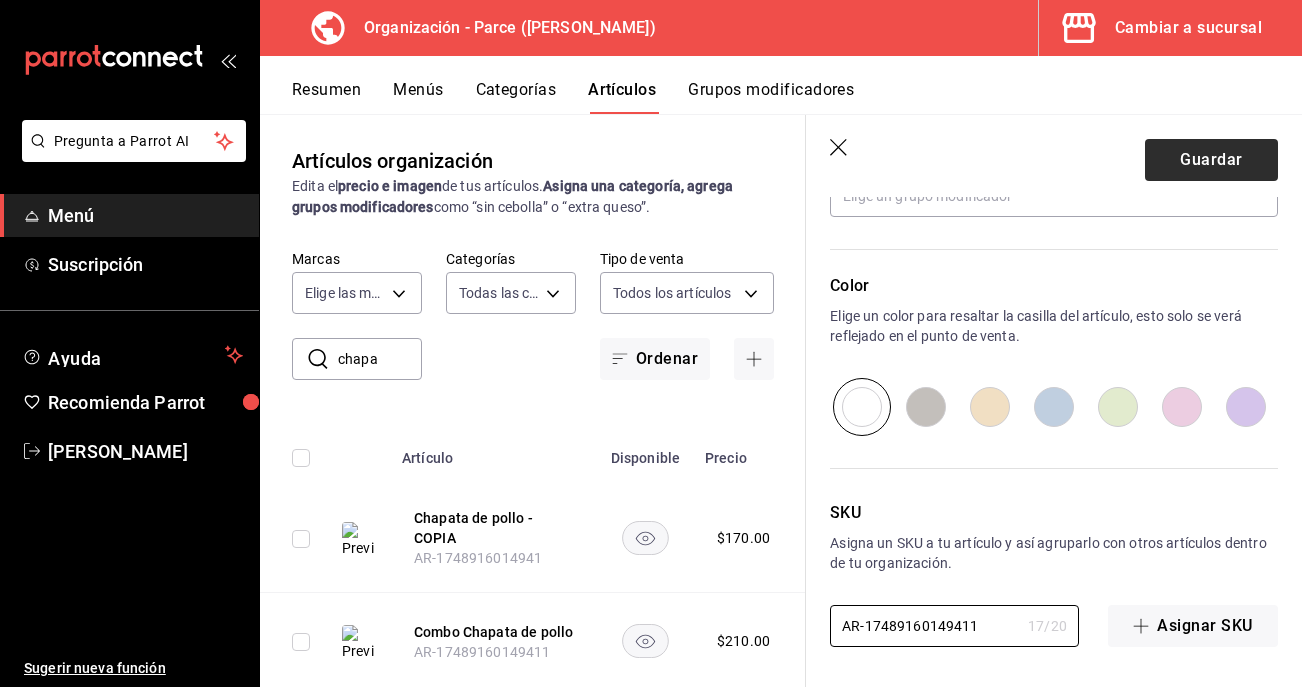 type on "AR-17489160149411" 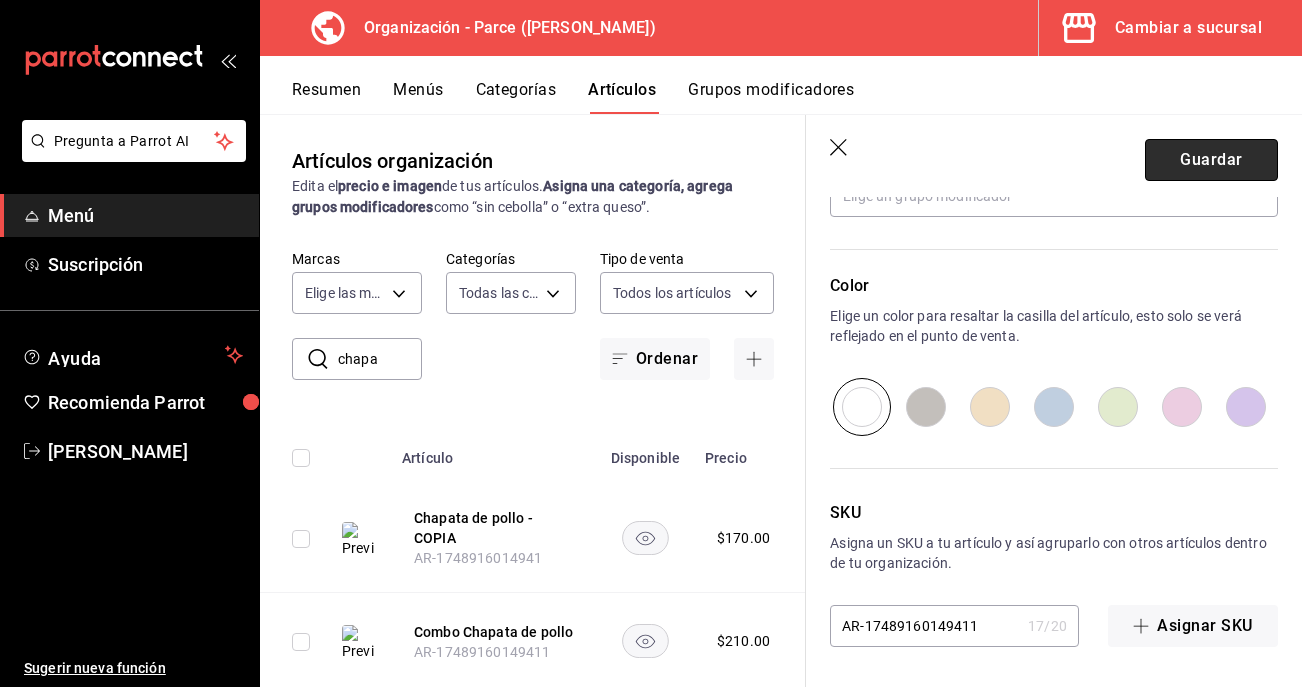 click on "Guardar" at bounding box center [1211, 160] 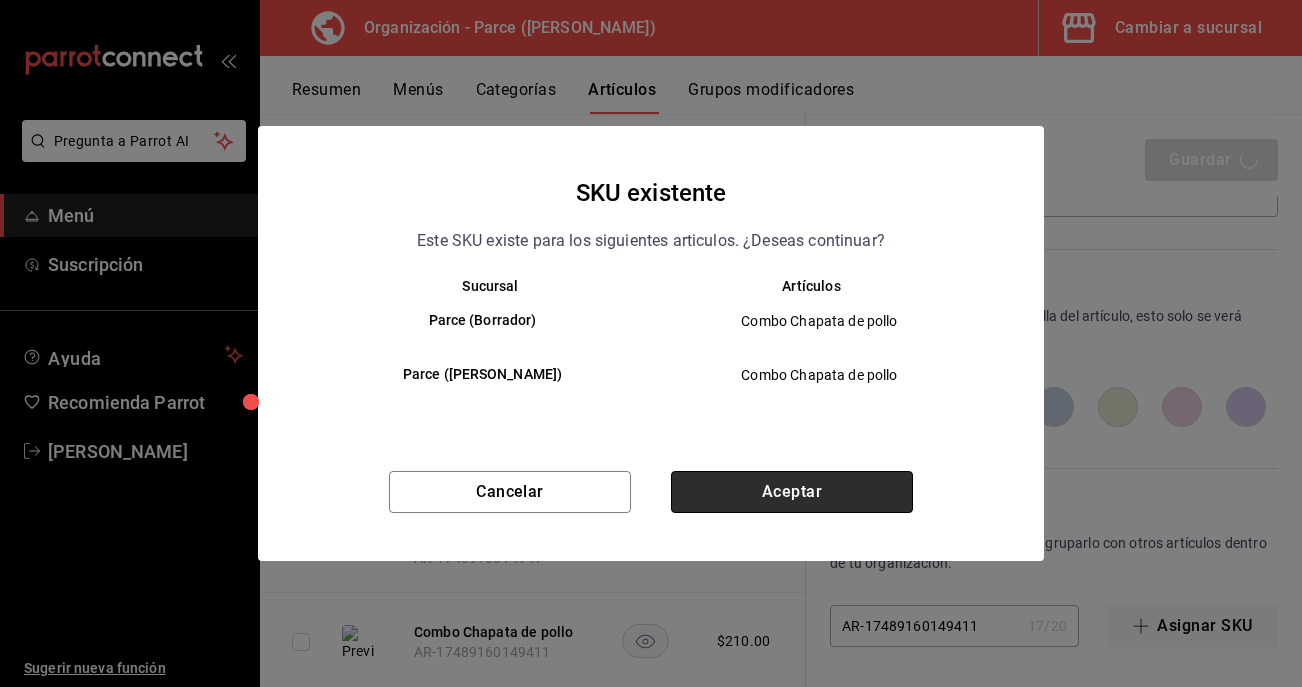 click on "Aceptar" at bounding box center (792, 492) 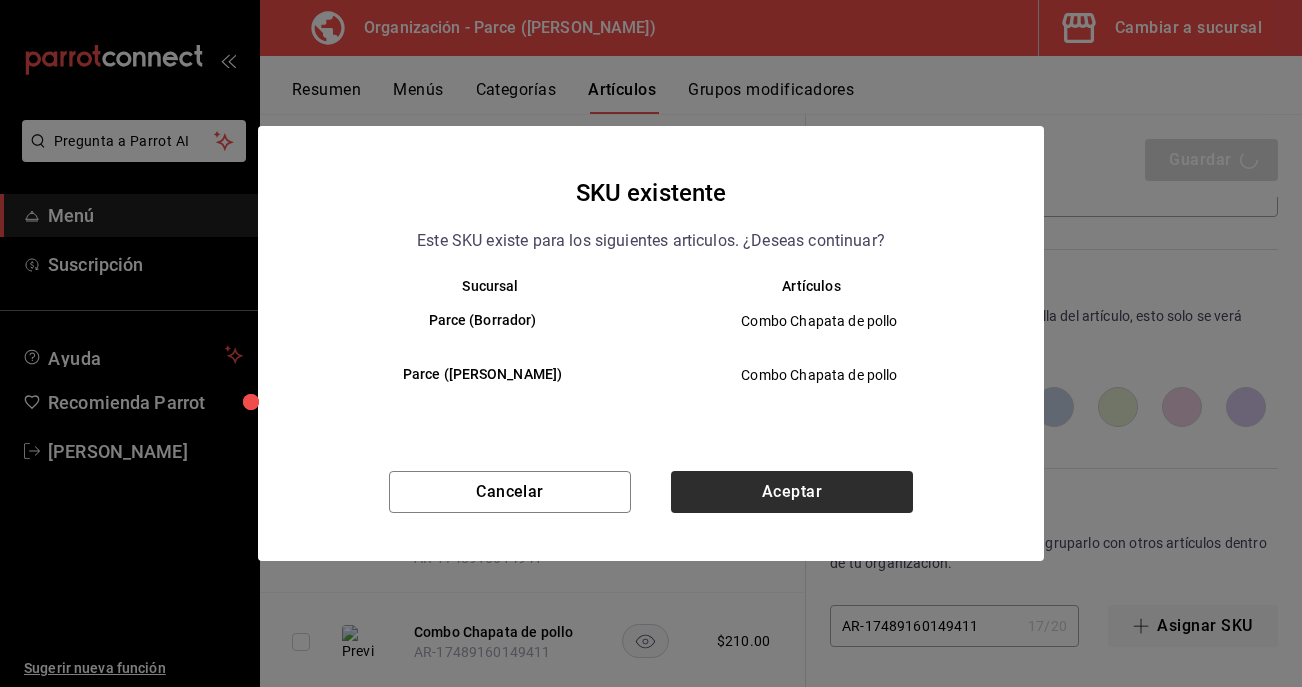 type on "x" 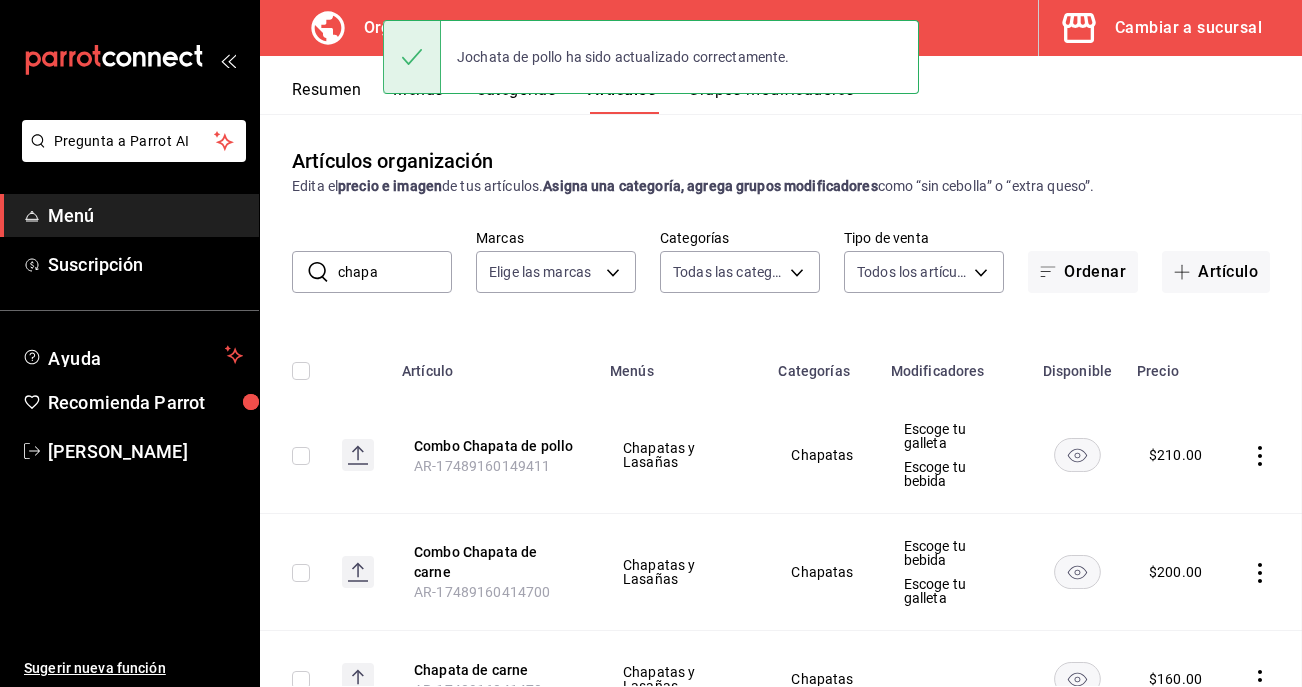 scroll, scrollTop: 0, scrollLeft: 0, axis: both 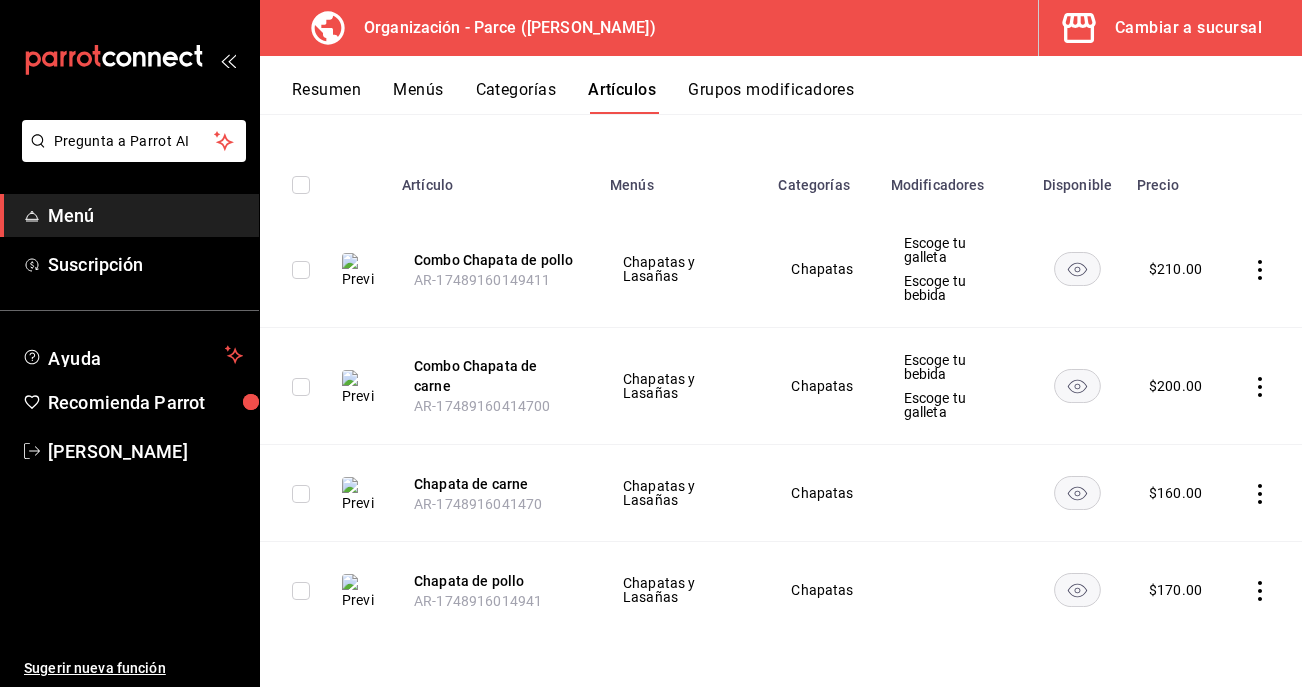 click 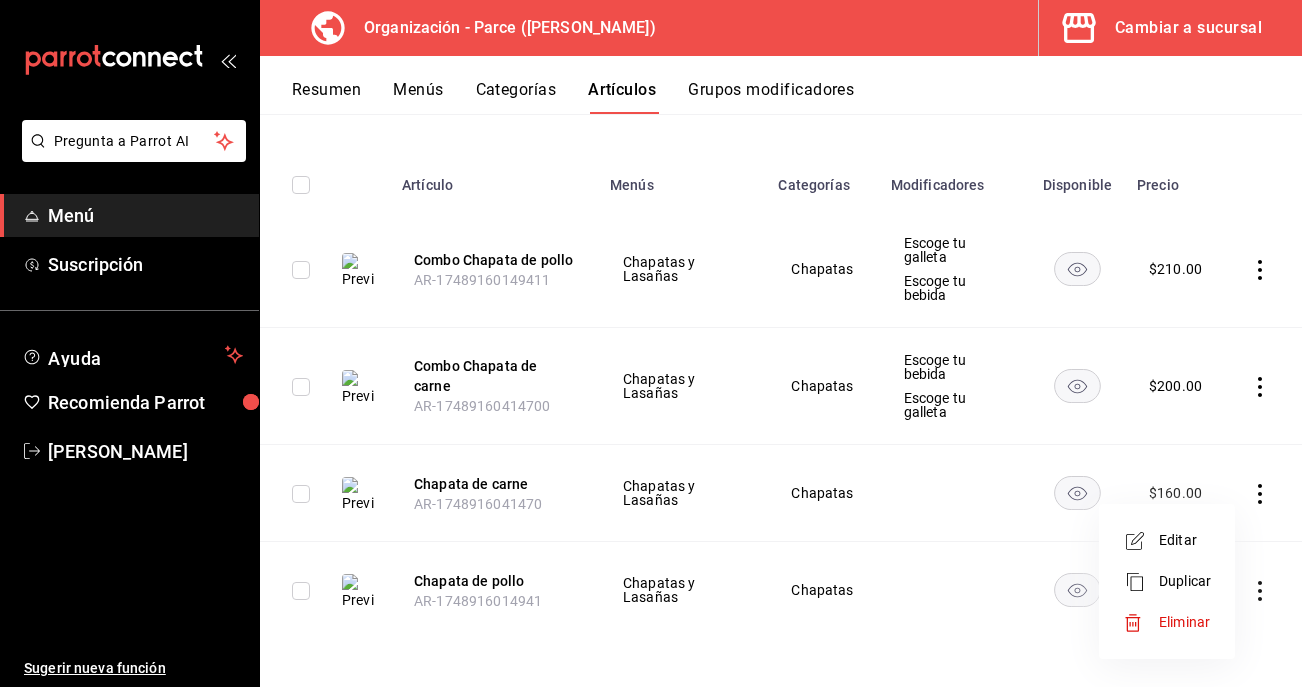 click on "Duplicar" at bounding box center (1185, 581) 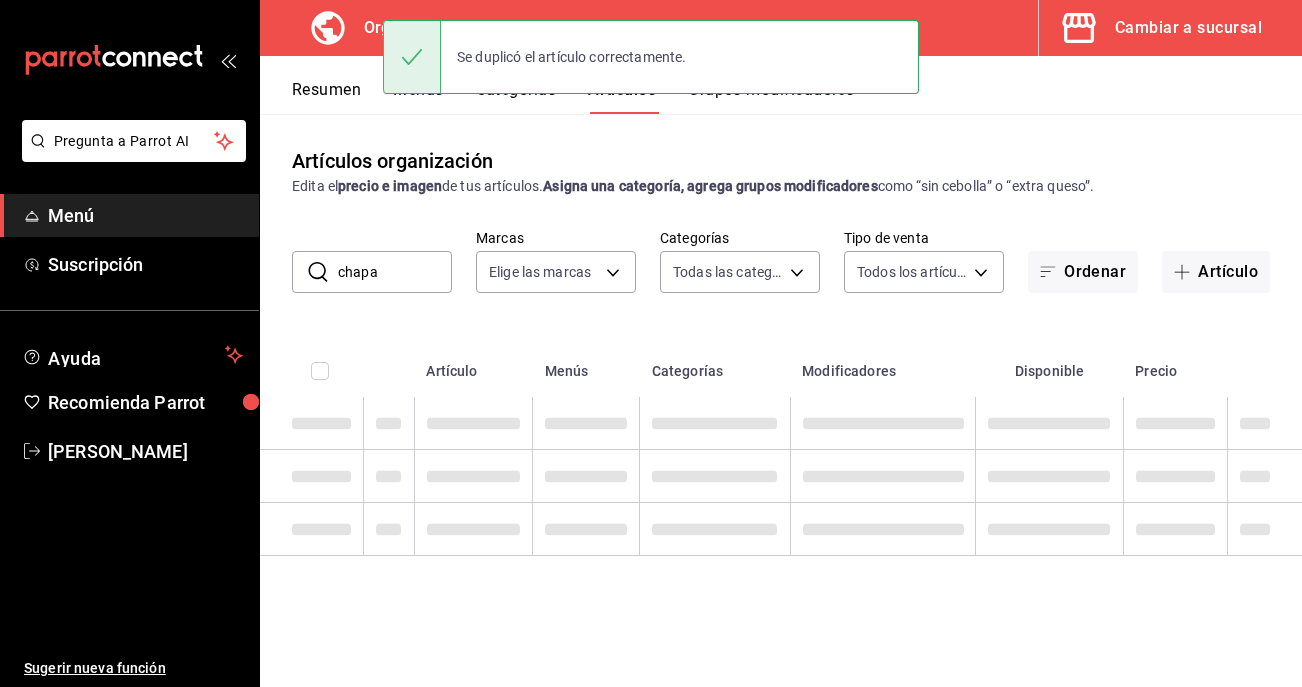 scroll, scrollTop: 0, scrollLeft: 0, axis: both 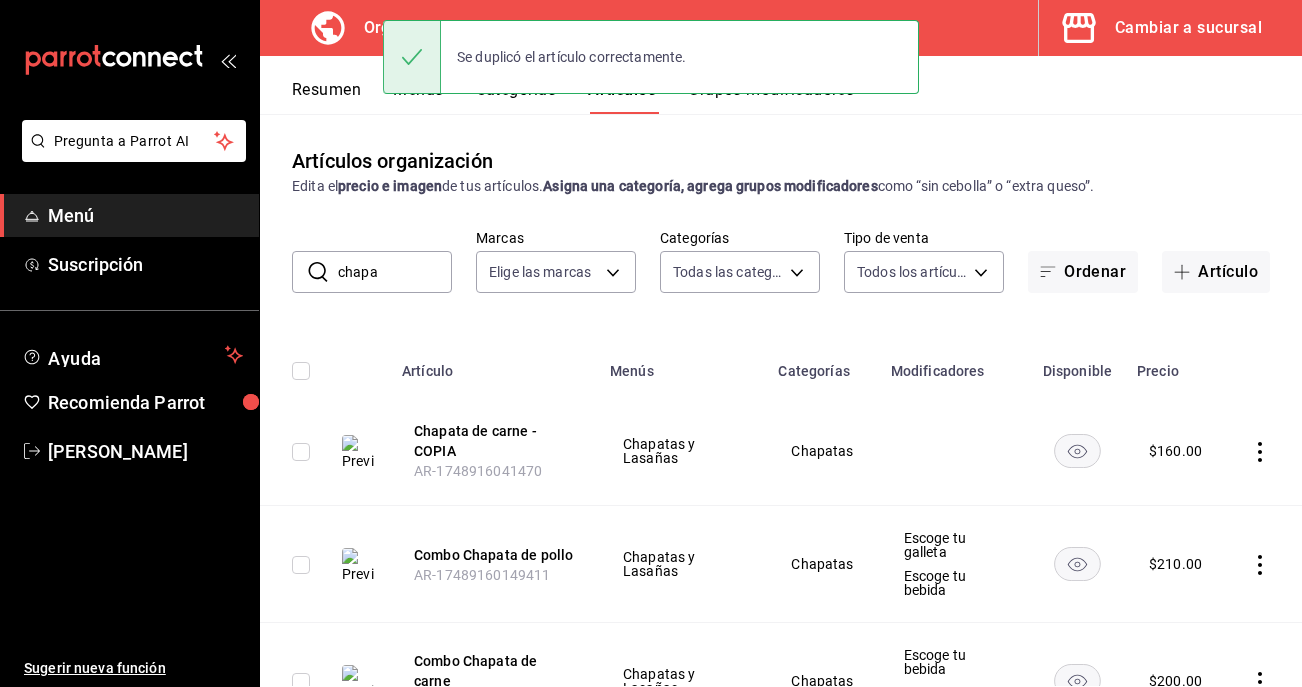 click 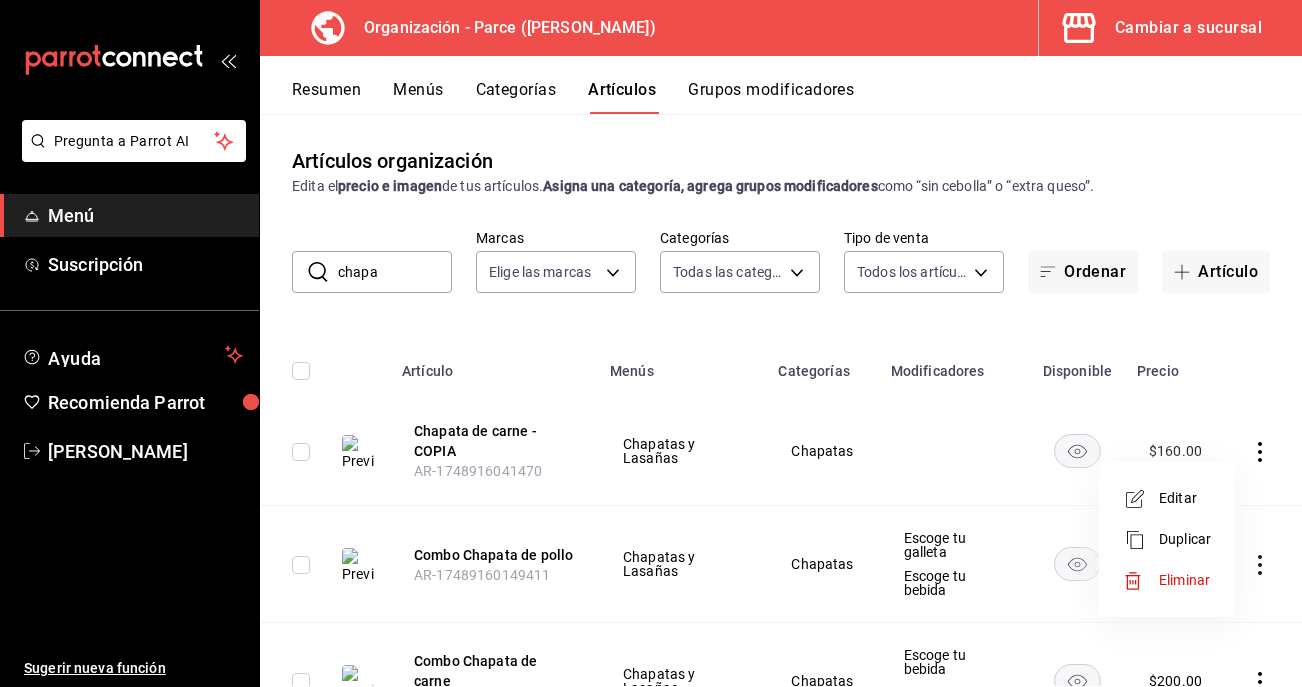 click on "Editar" at bounding box center (1185, 498) 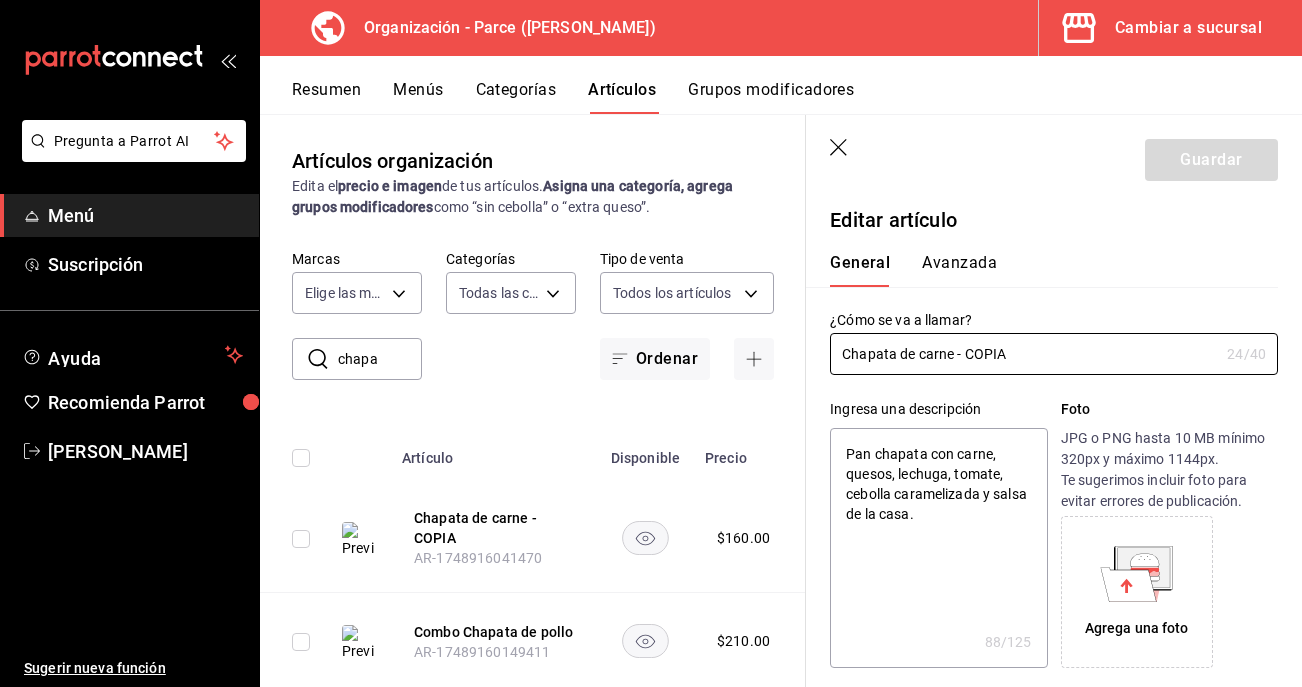 type on "x" 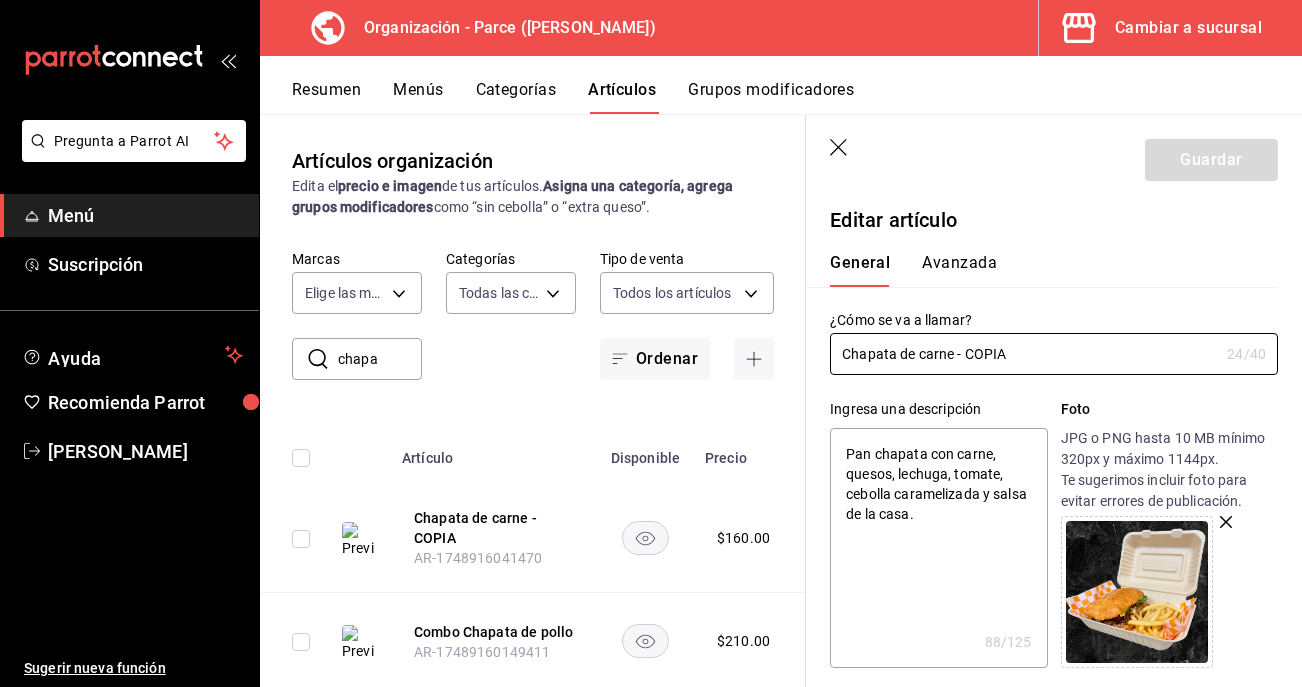 drag, startPoint x: 966, startPoint y: 351, endPoint x: 787, endPoint y: 345, distance: 179.10052 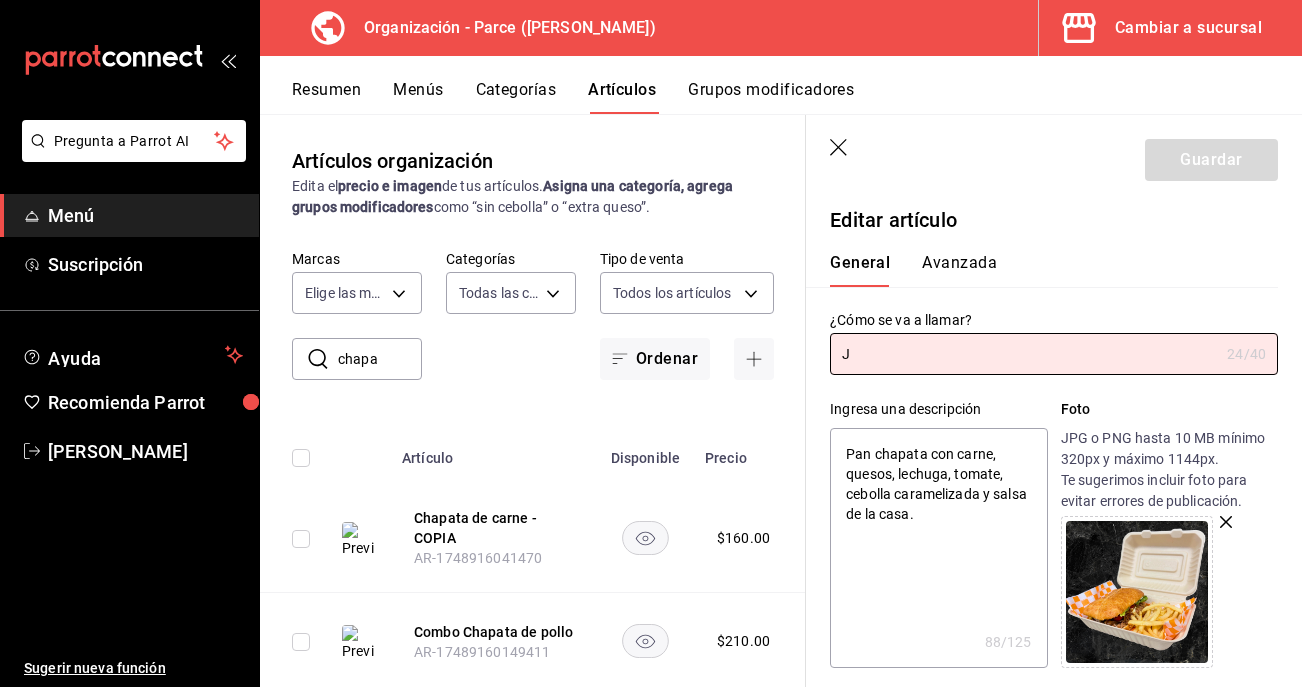 type on "x" 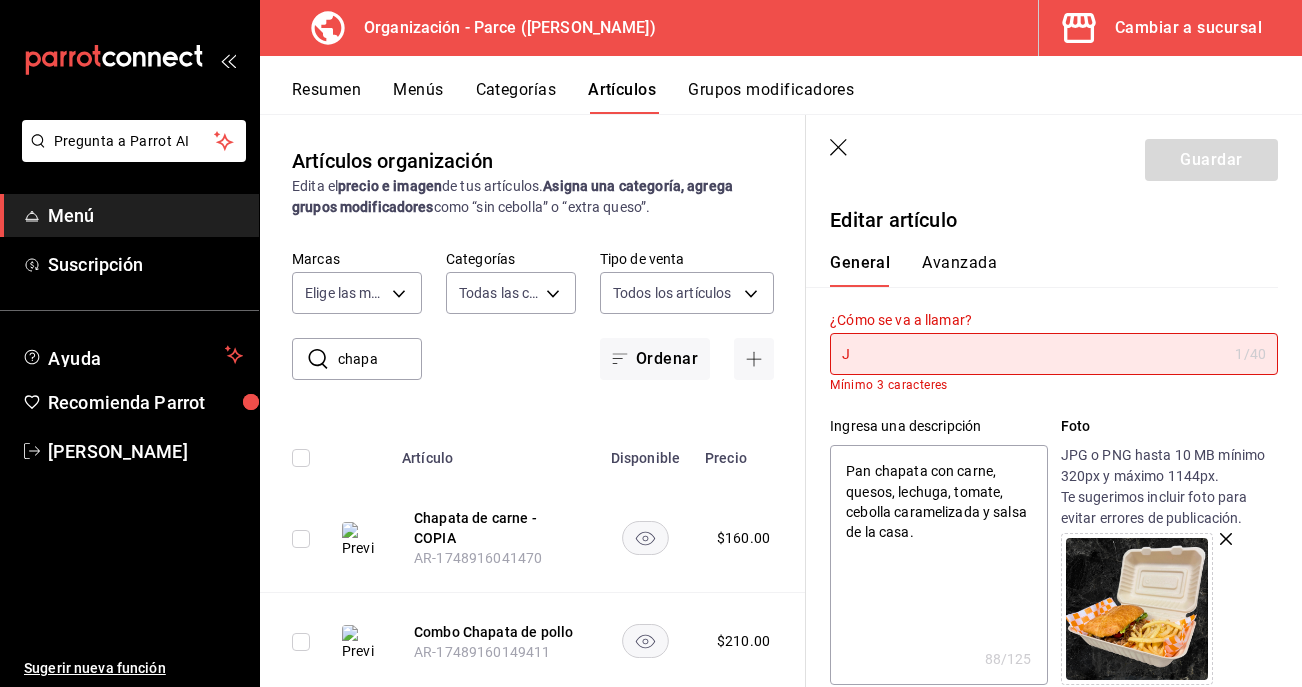 type on "Jo" 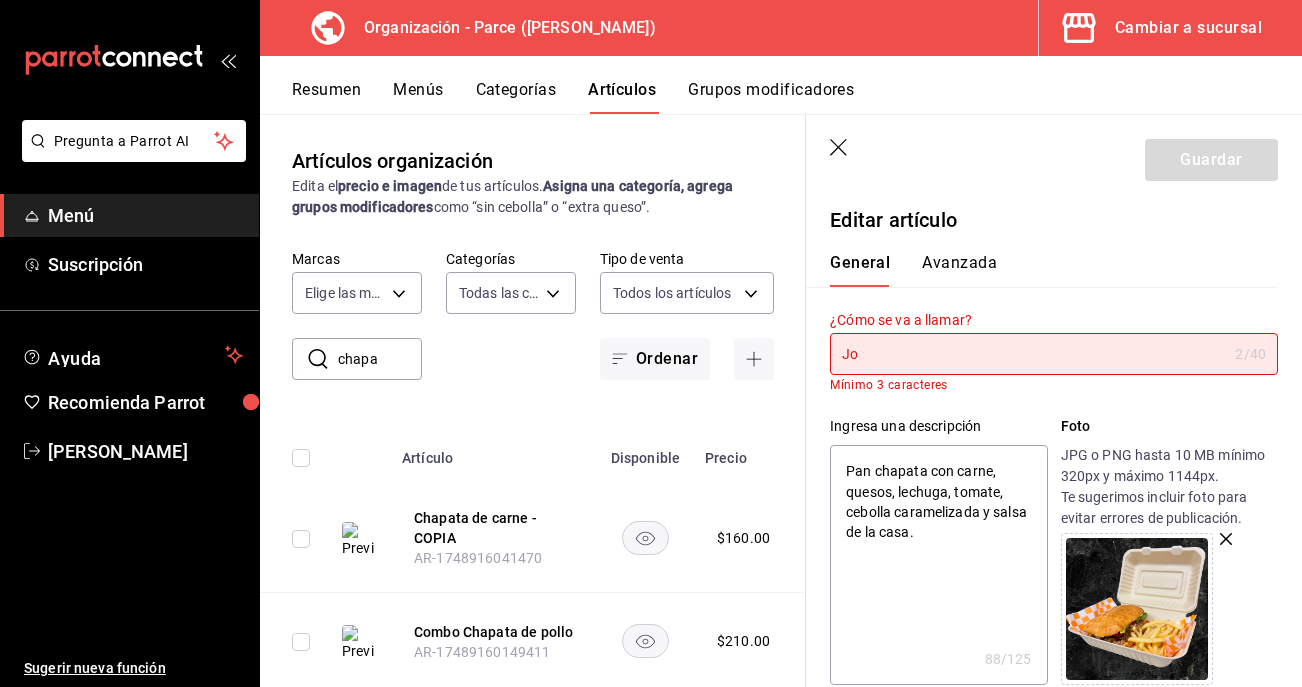 type on "Joc" 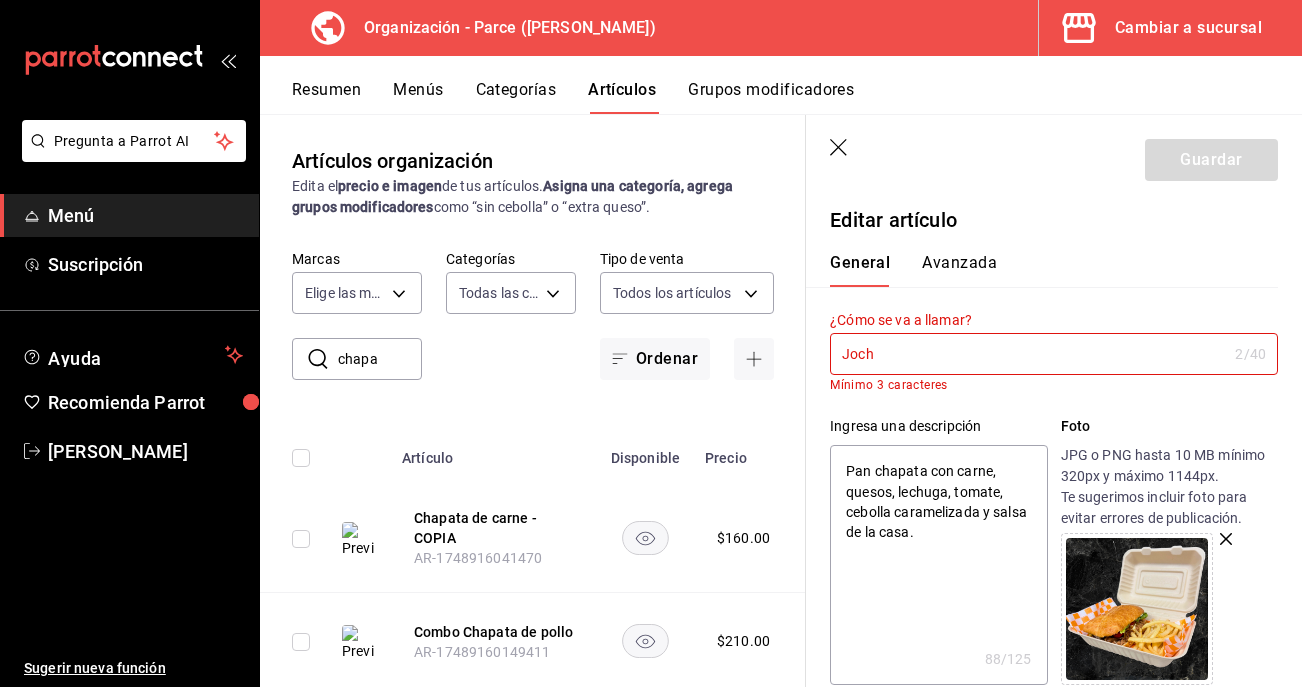 type on "Jocha" 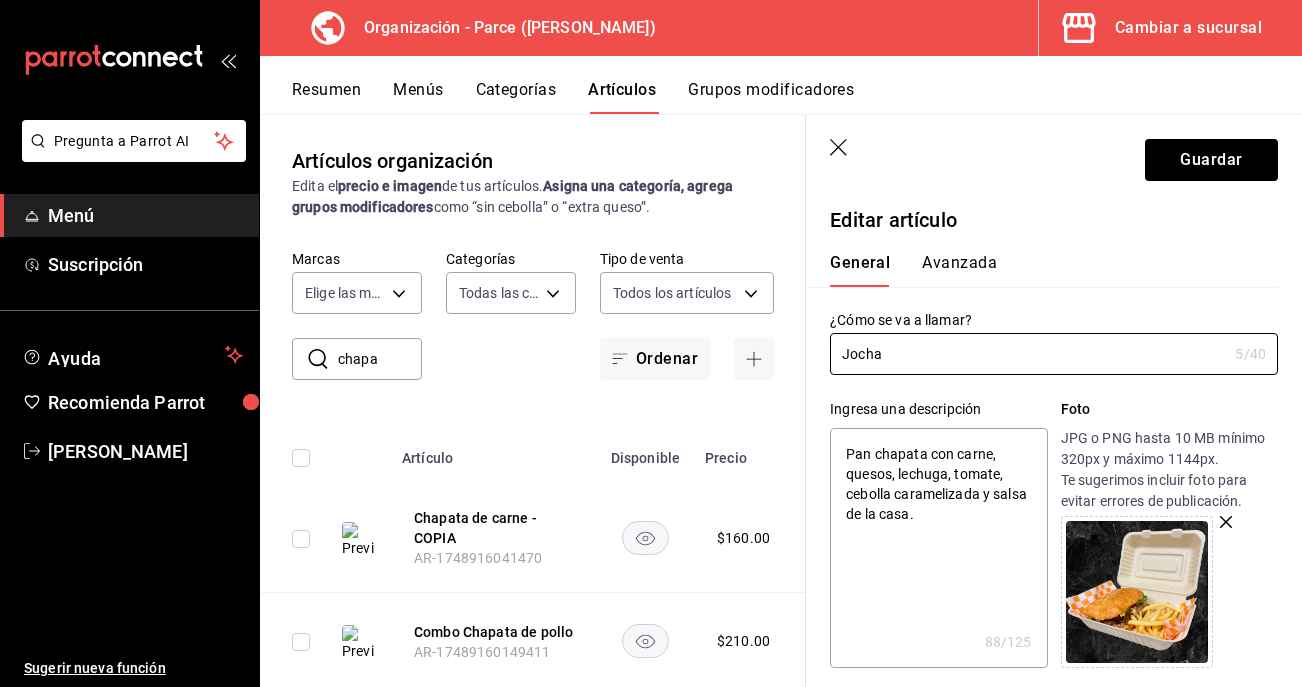 type on "x" 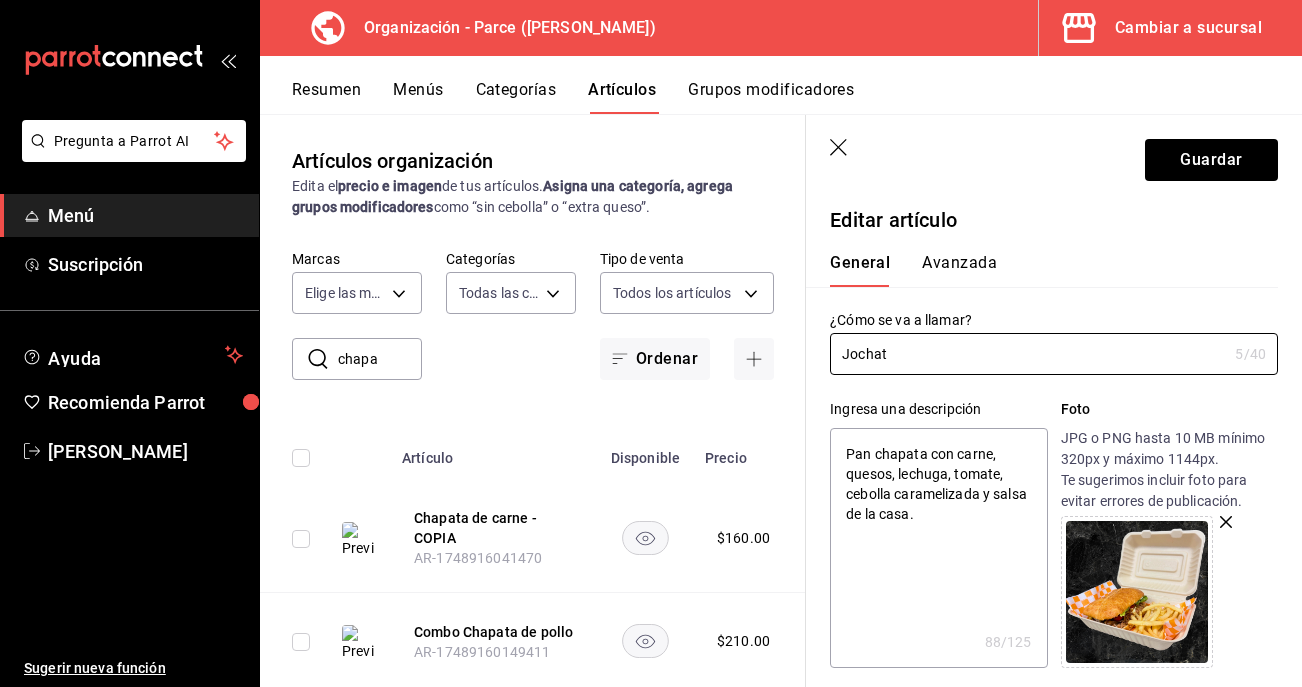 type on "Jochata" 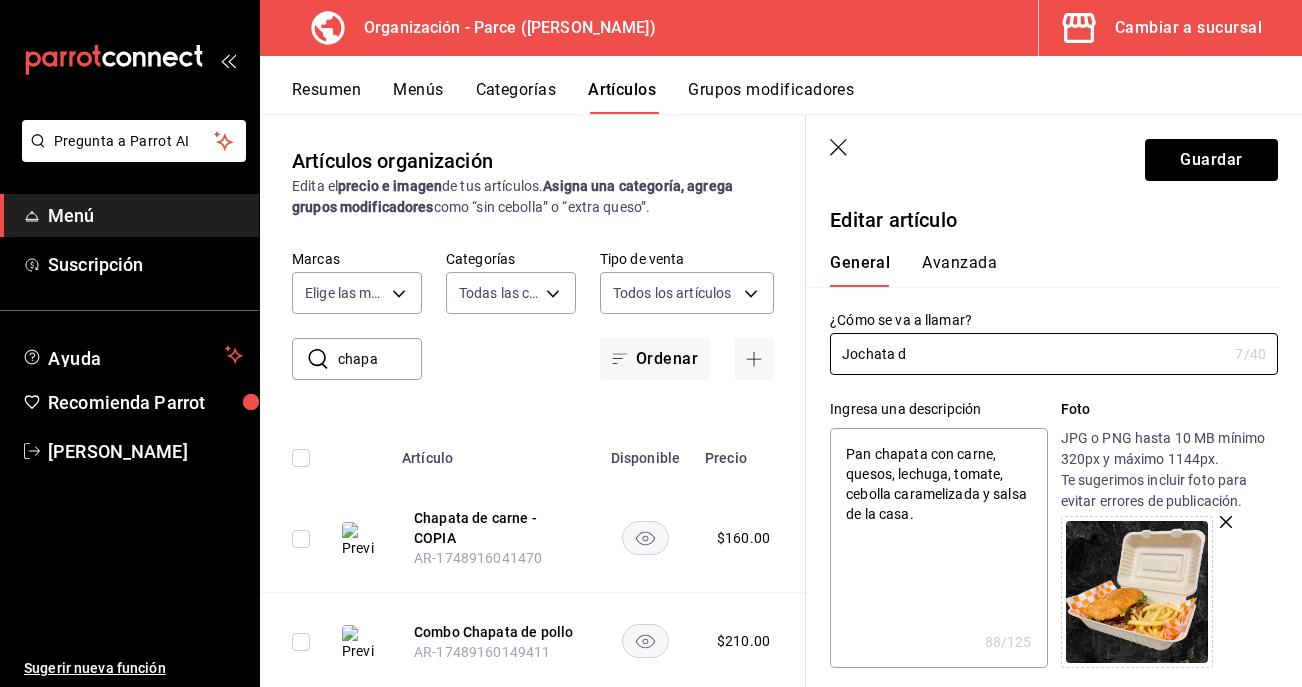 type on "Jochata de" 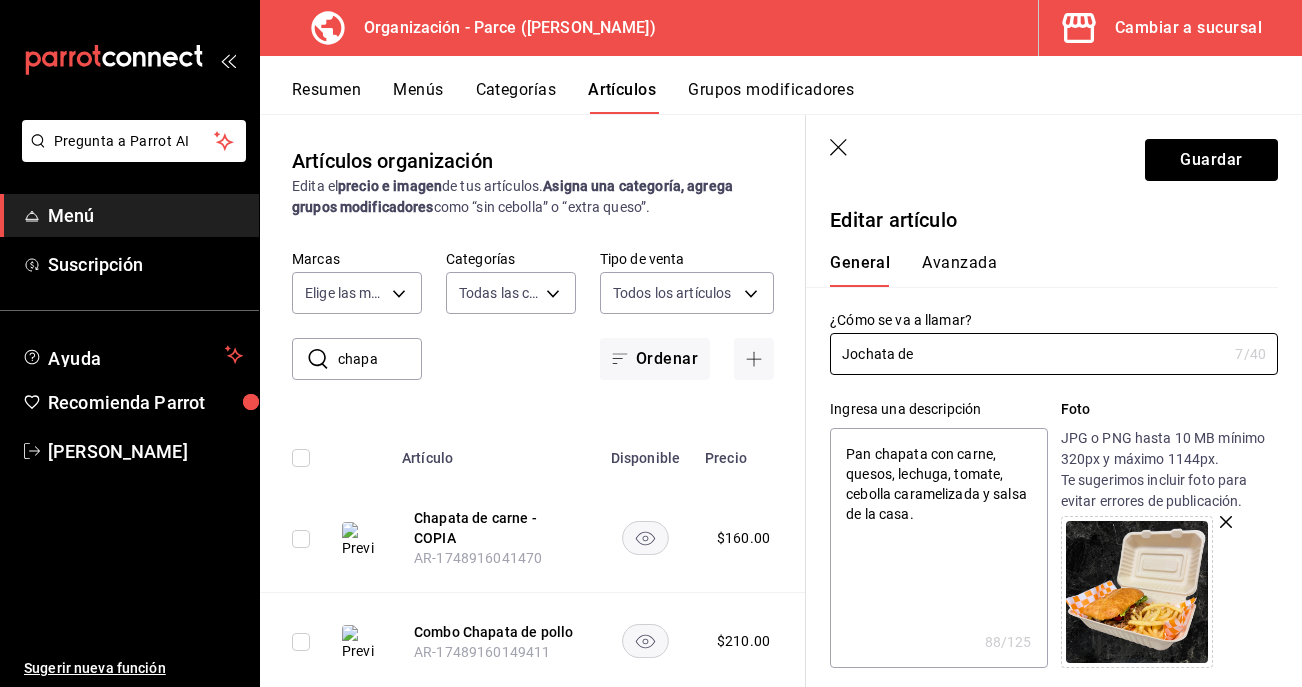 type on "Jochata de" 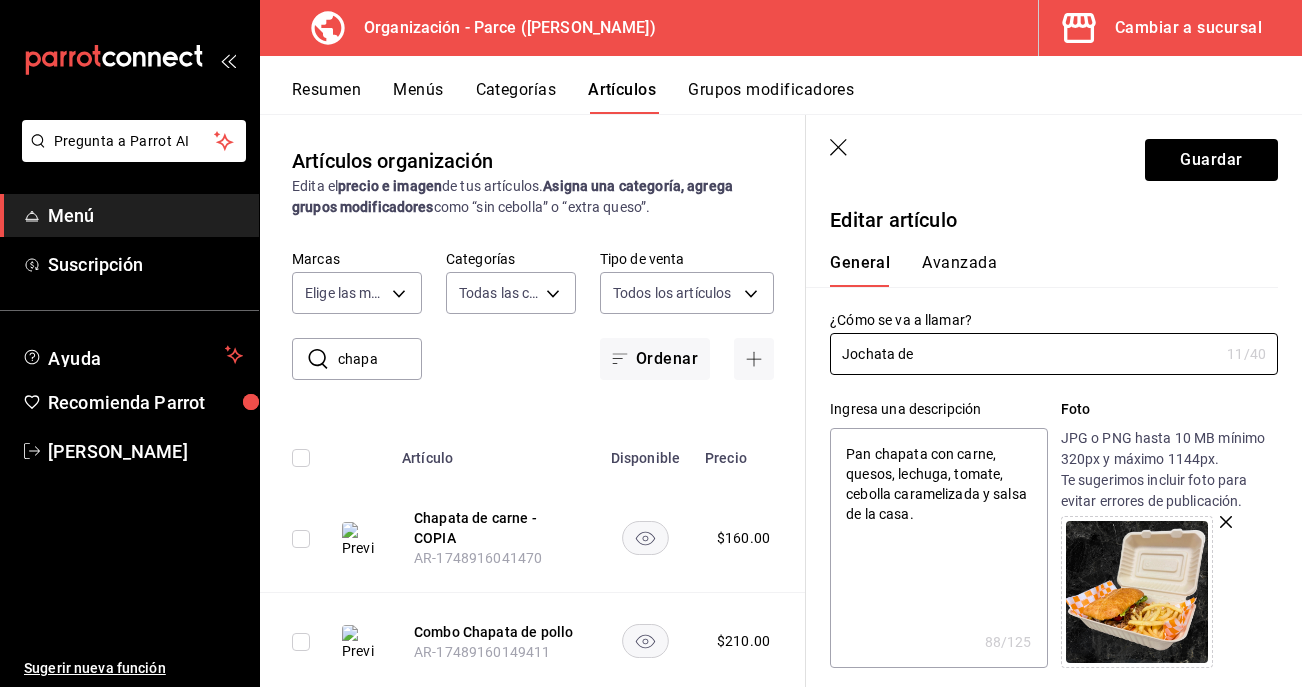 type on "x" 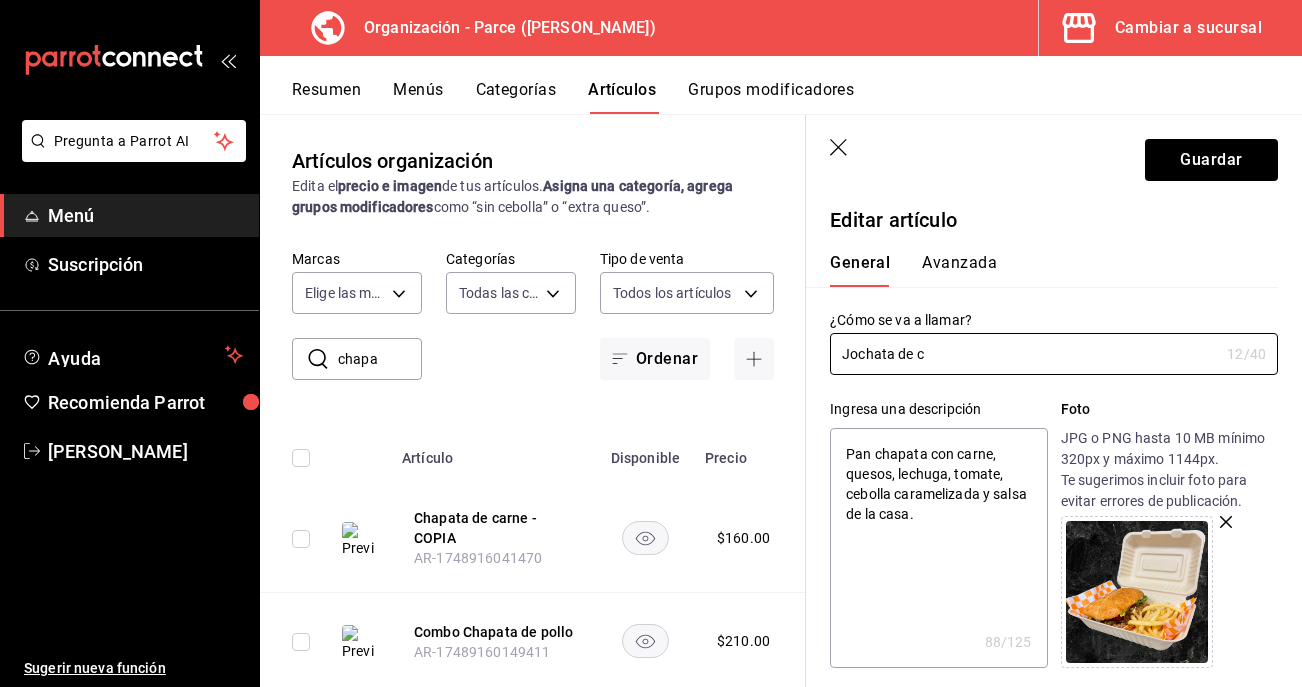 type on "Jochata de ca" 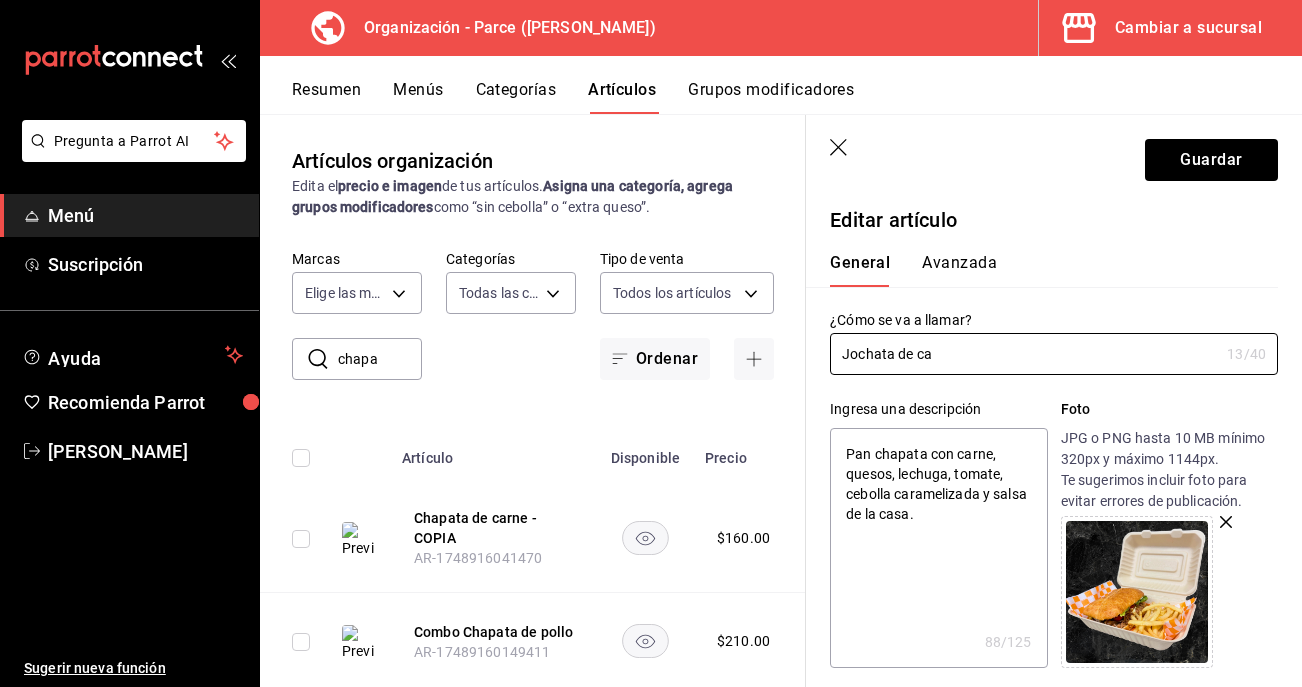type on "Jochata de car" 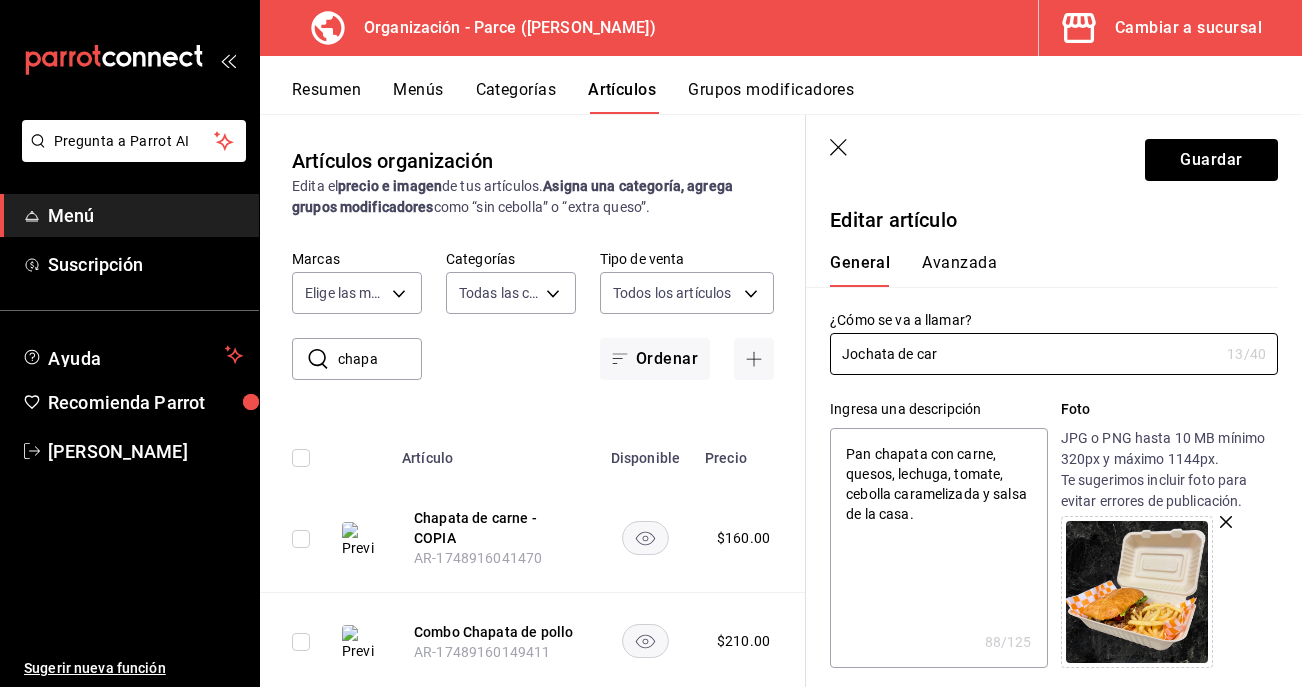 type on "Jochata de carn" 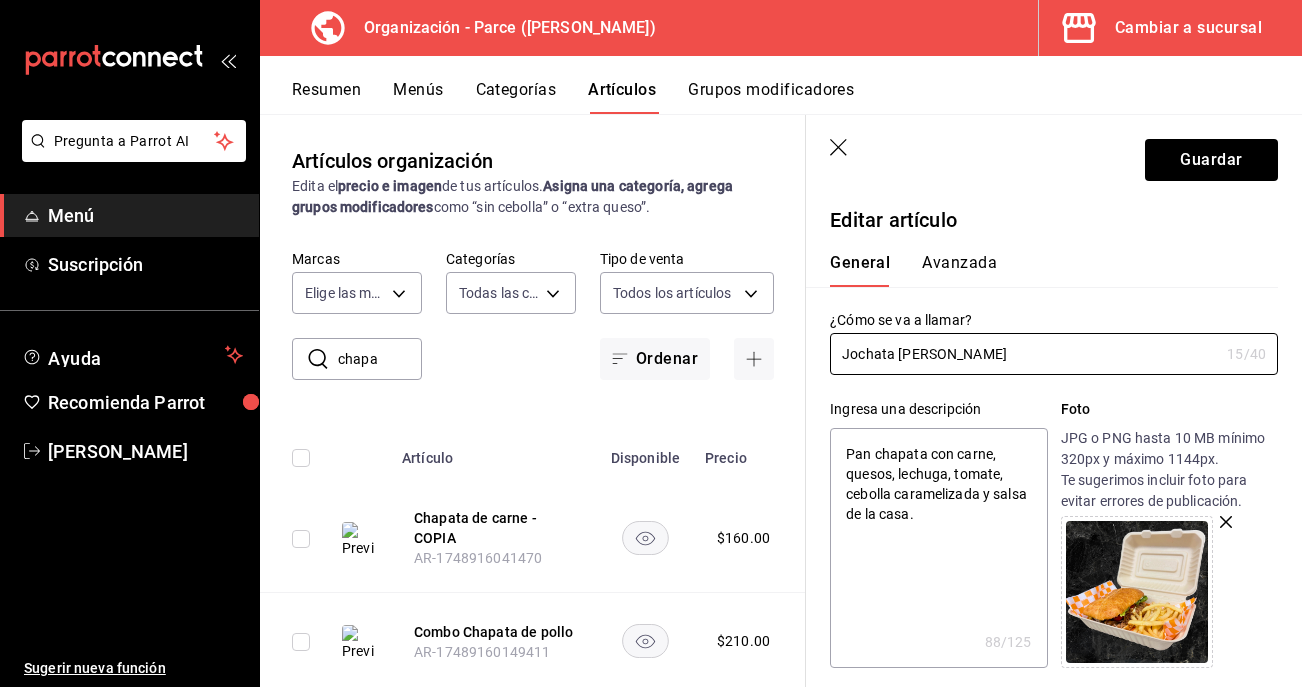 type on "Jochata de carna" 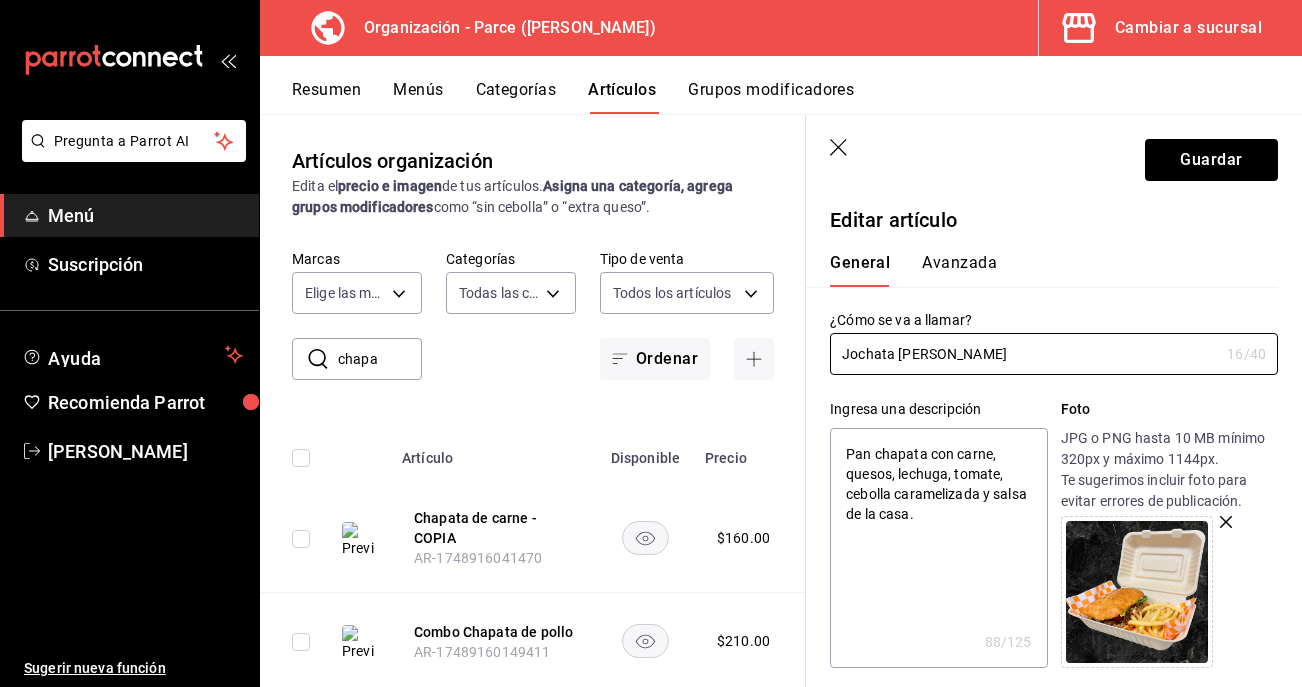 type on "Jochata de carn" 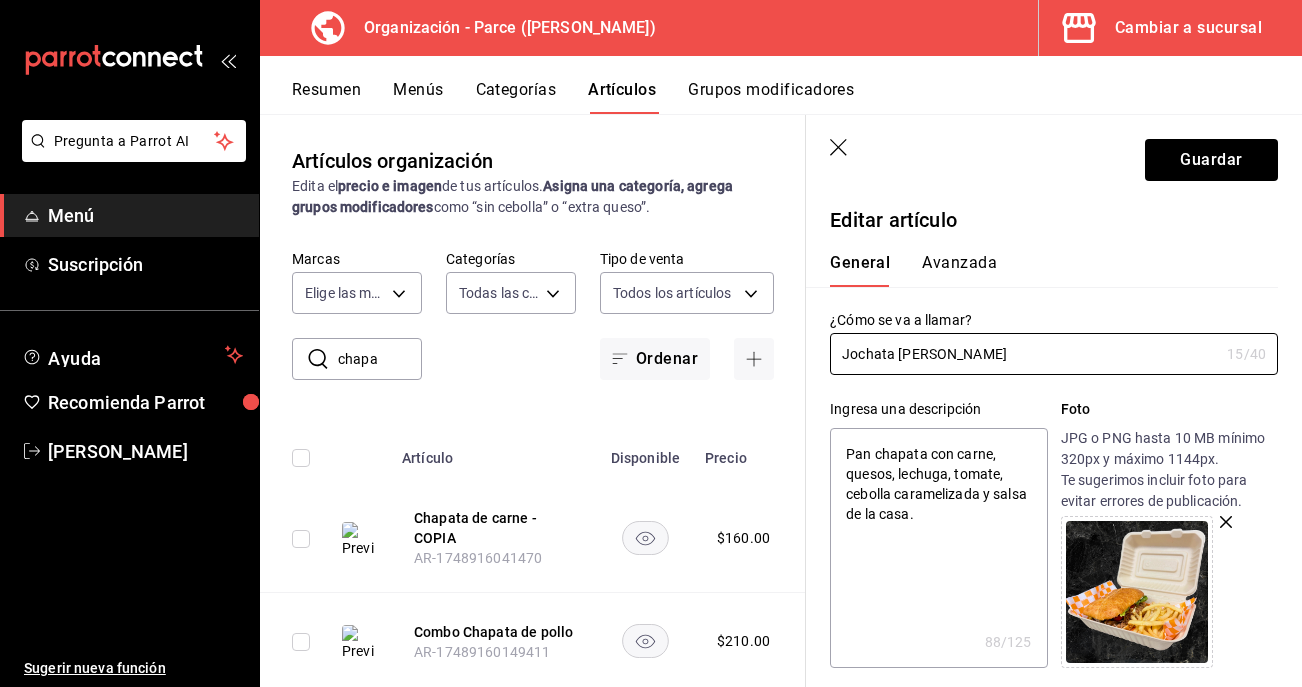 type on "Jochata de carne" 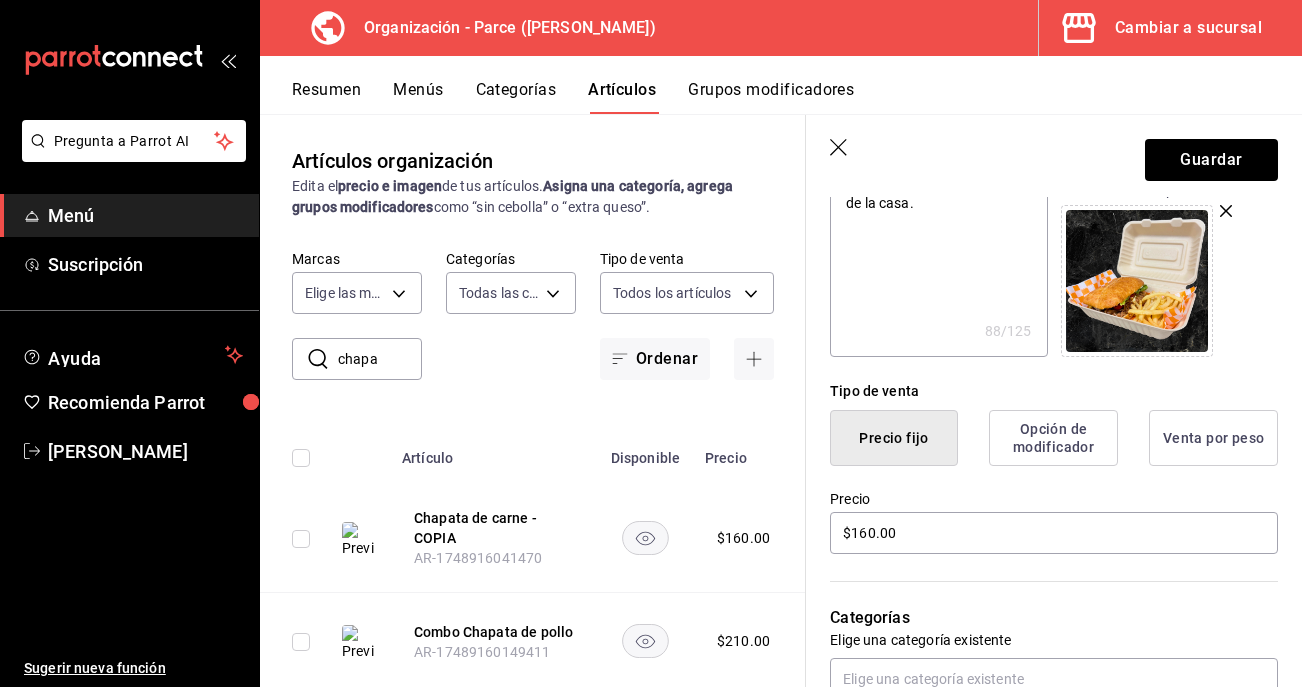 scroll, scrollTop: 297, scrollLeft: 0, axis: vertical 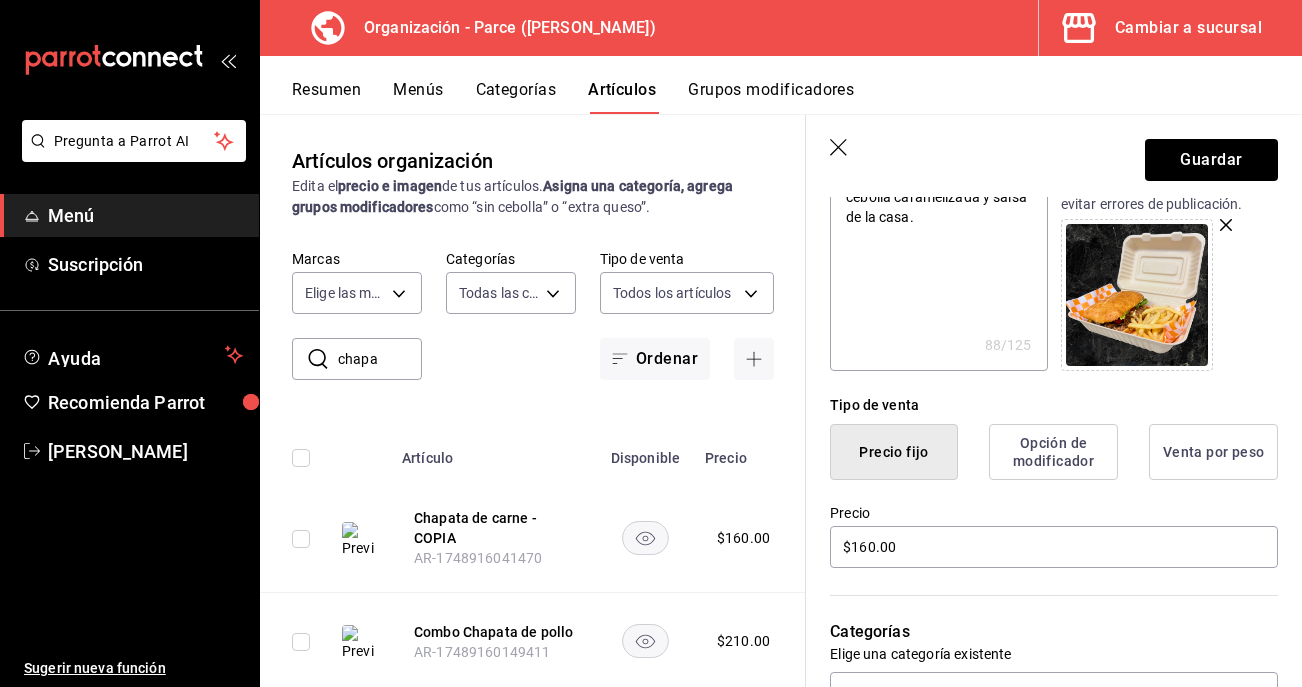 type on "Jochata de carne" 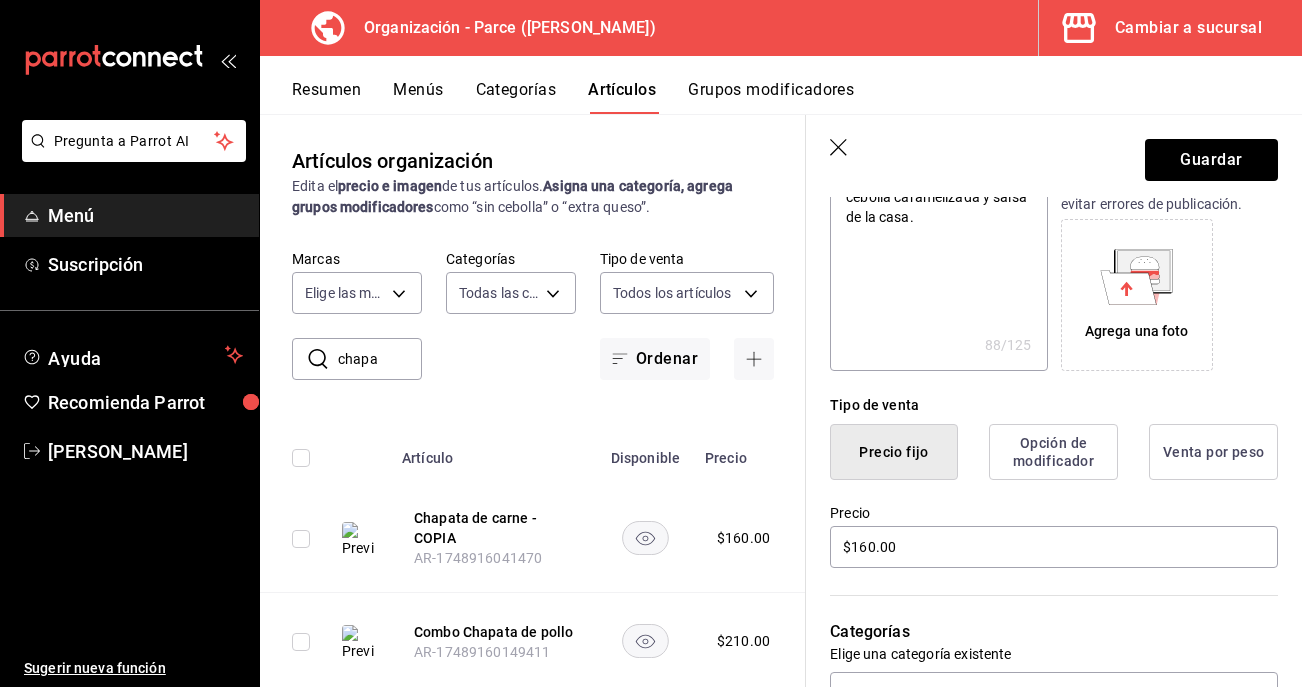 click 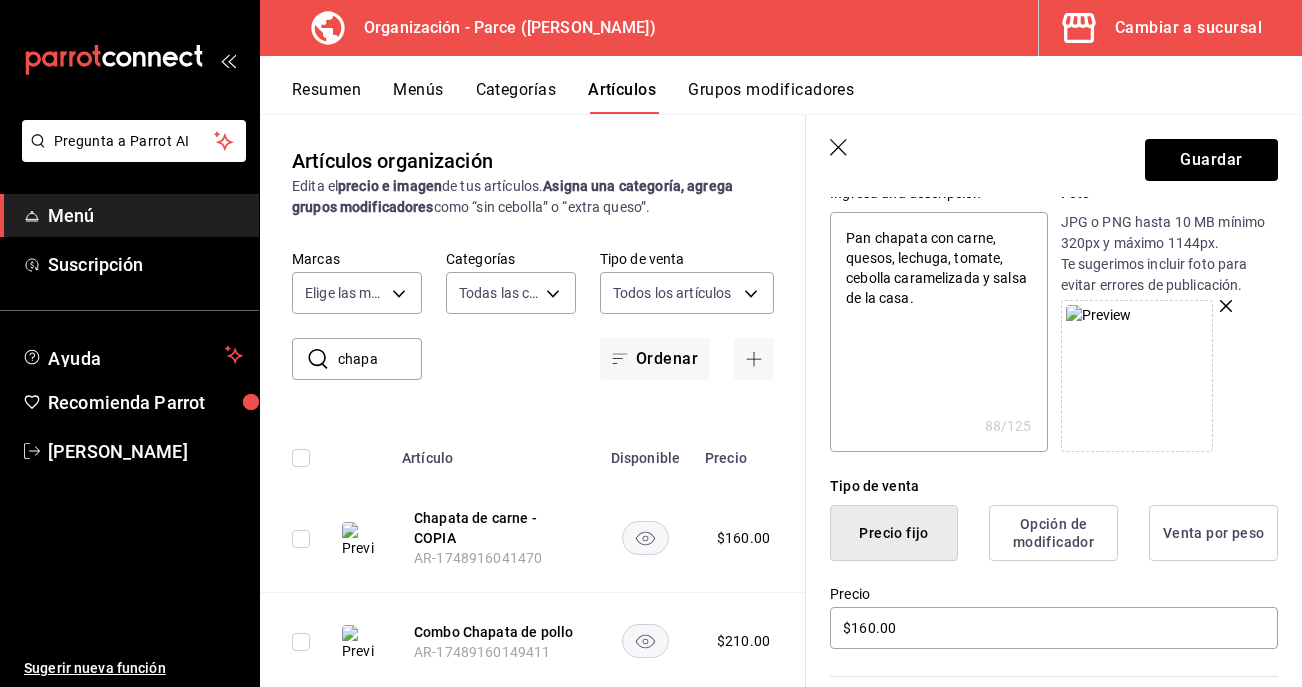 scroll, scrollTop: 185, scrollLeft: 0, axis: vertical 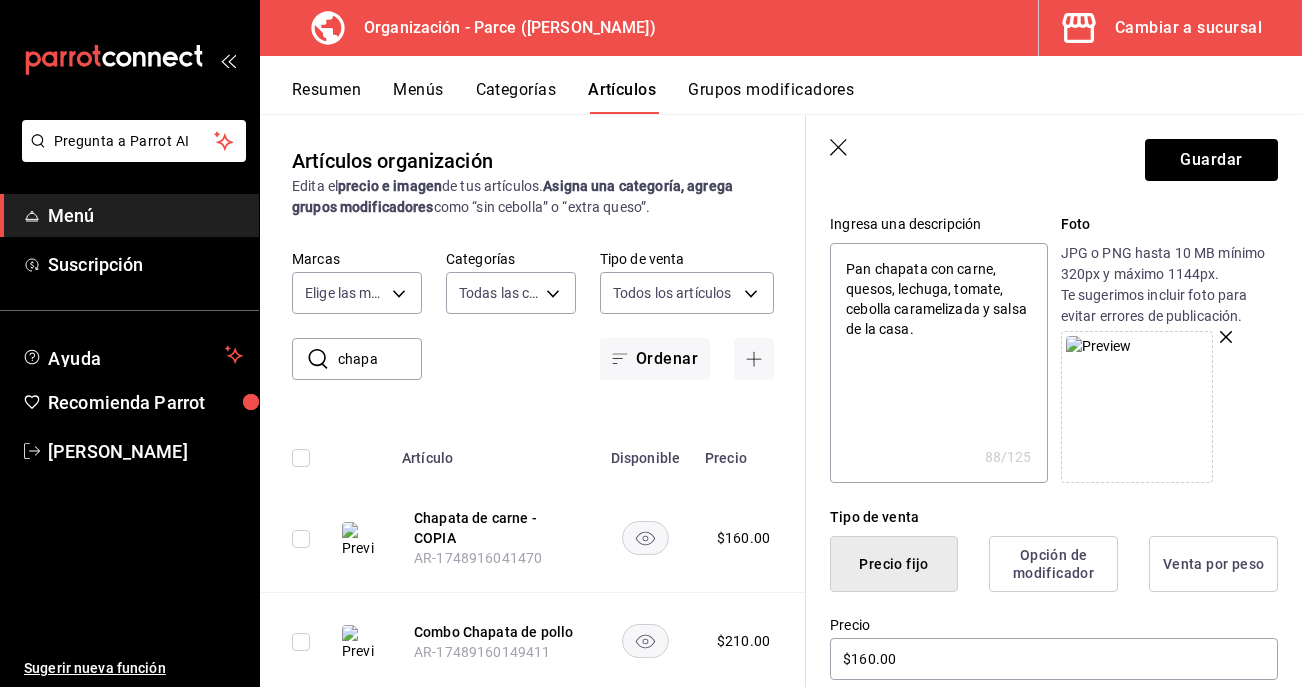 type on "x" 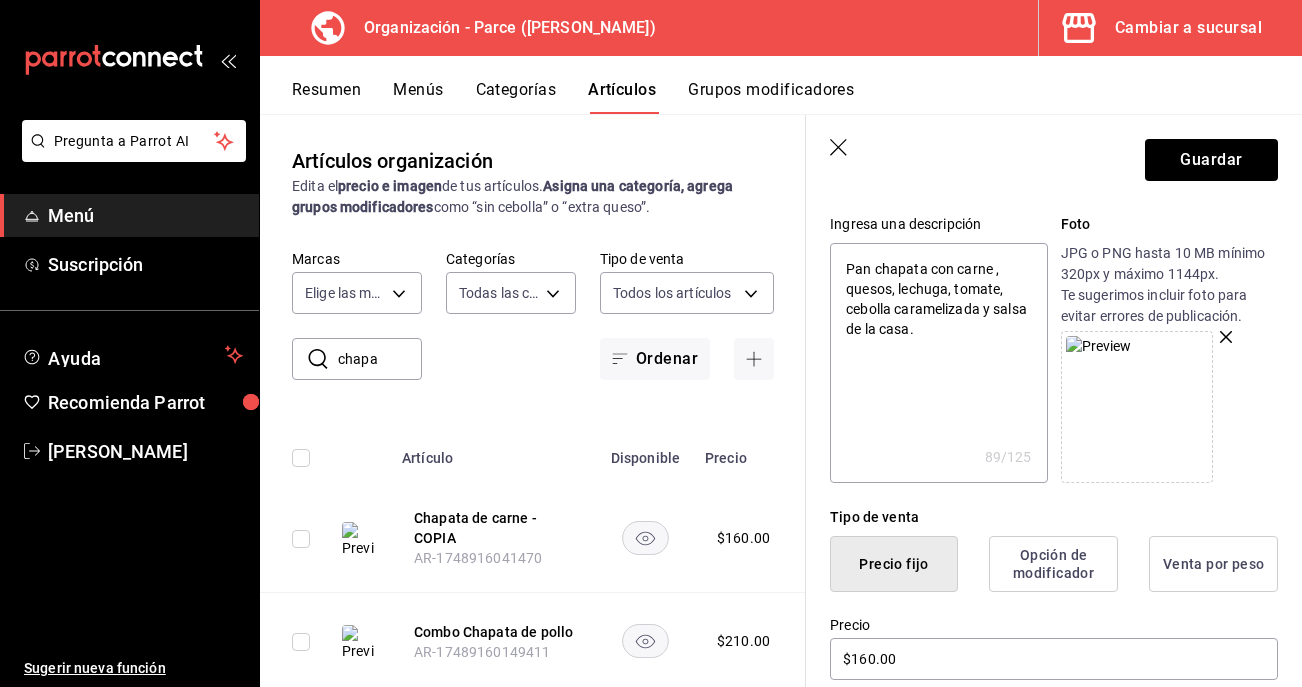 type on "Pan chapata con carne m, quesos, lechuga, tomate, cebolla caramelizada y salsa de la casa." 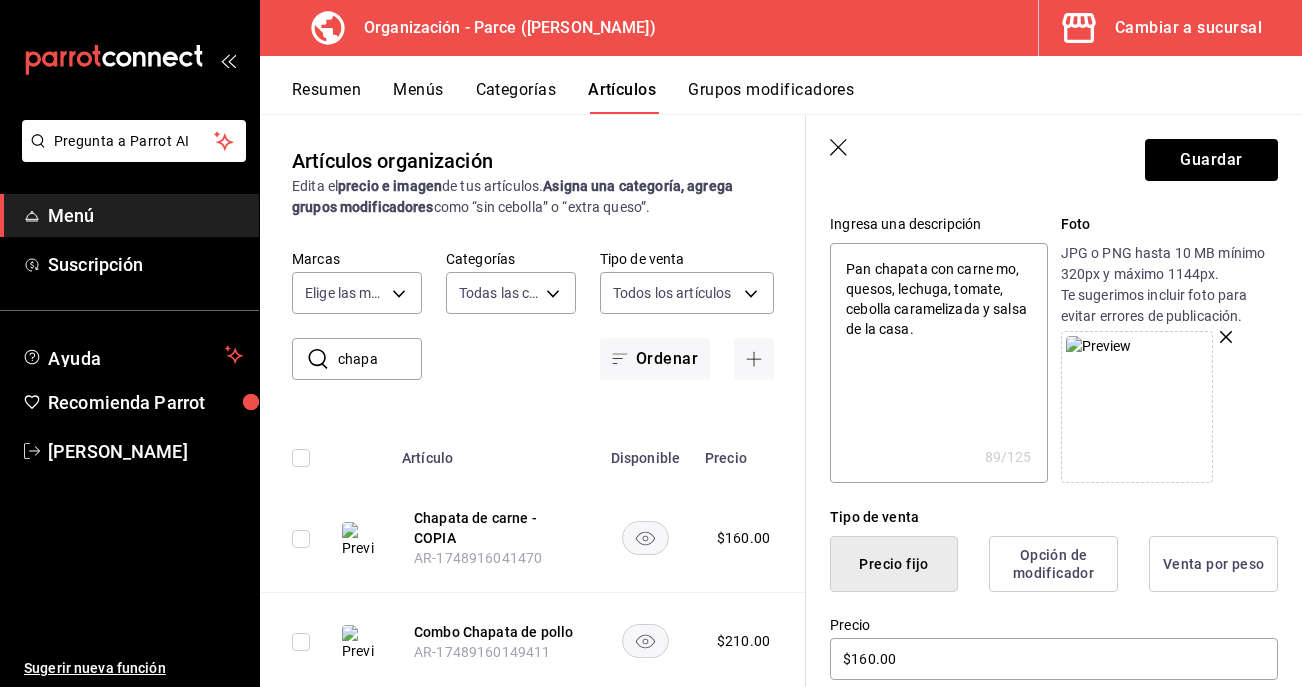 type on "Pan chapata con carne mol, quesos, lechuga, tomate, cebolla caramelizada y salsa de la casa." 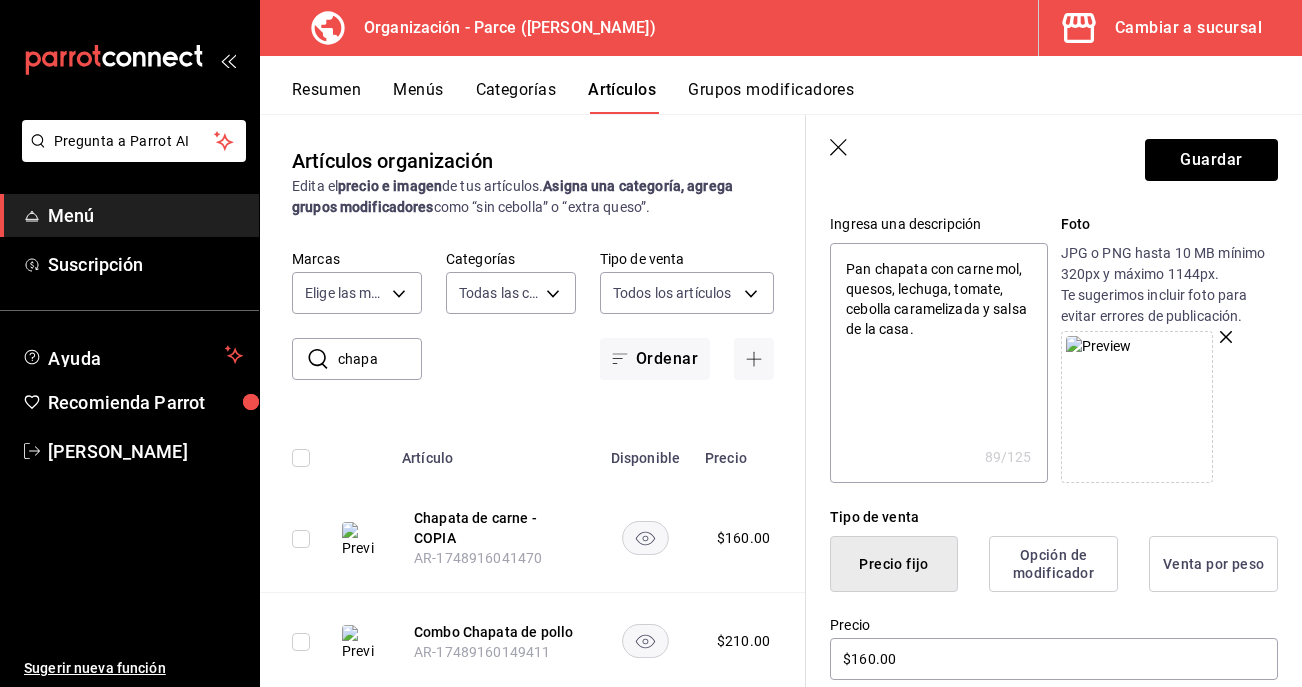 type on "x" 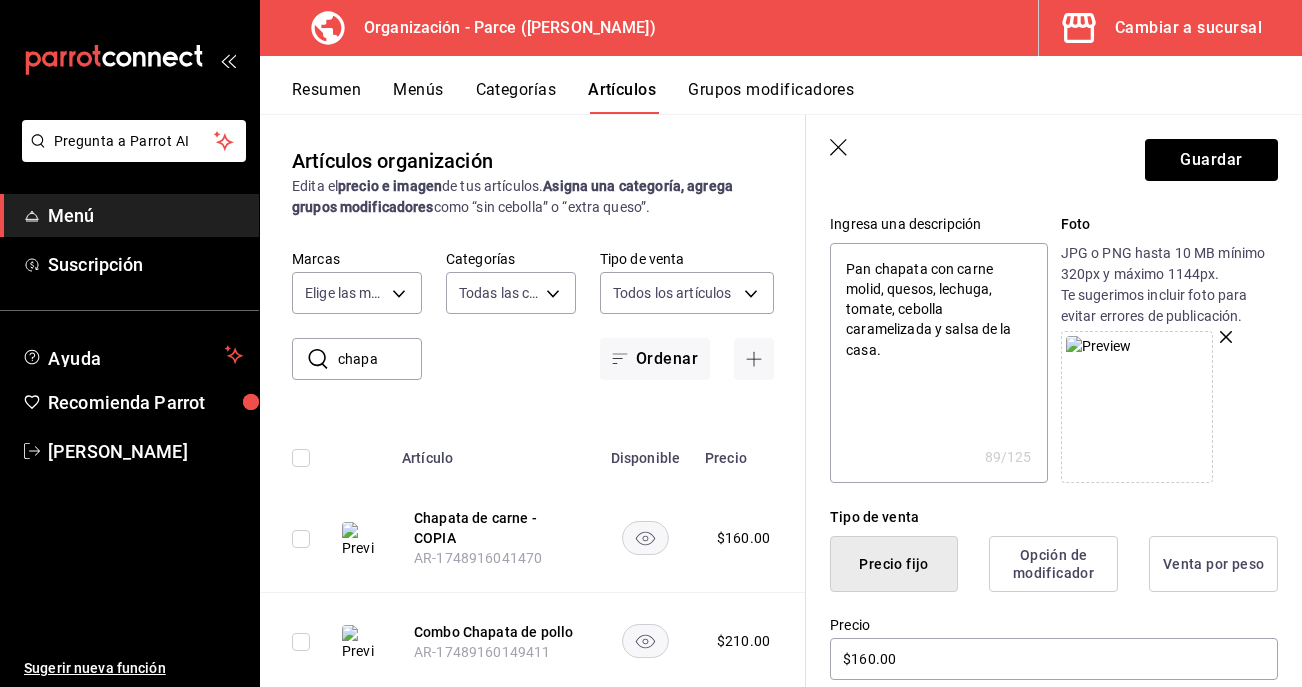 type on "Pan chapata con carne molida, quesos, lechuga, tomate, cebolla caramelizada y salsa de la casa." 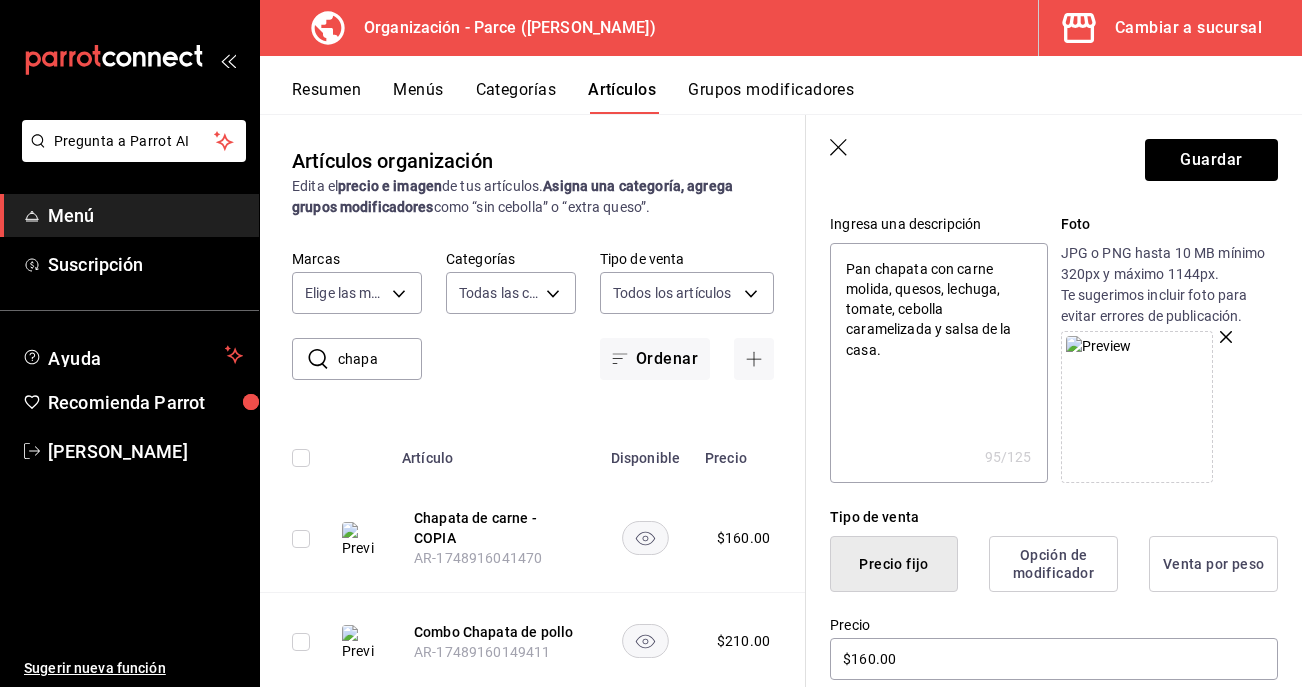 type on "x" 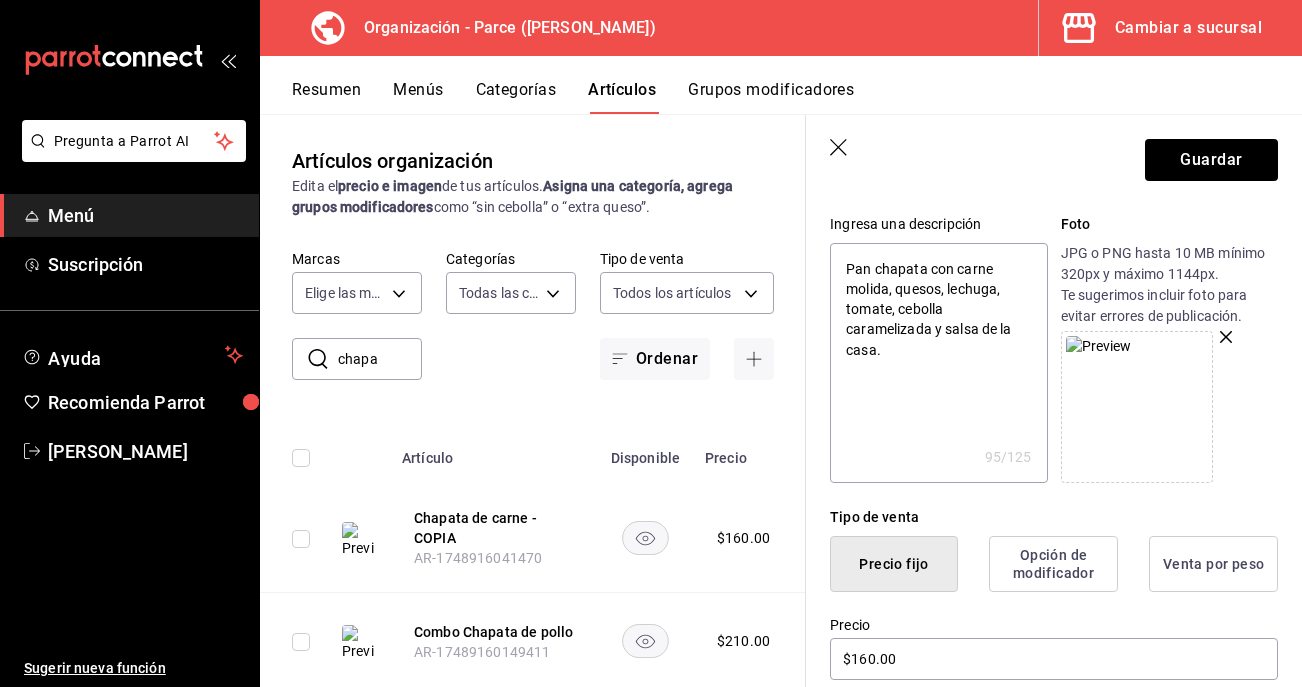 type on "Pan chapata con carne molid, quesos, lechuga, tomate, cebolla caramelizada y salsa de la casa." 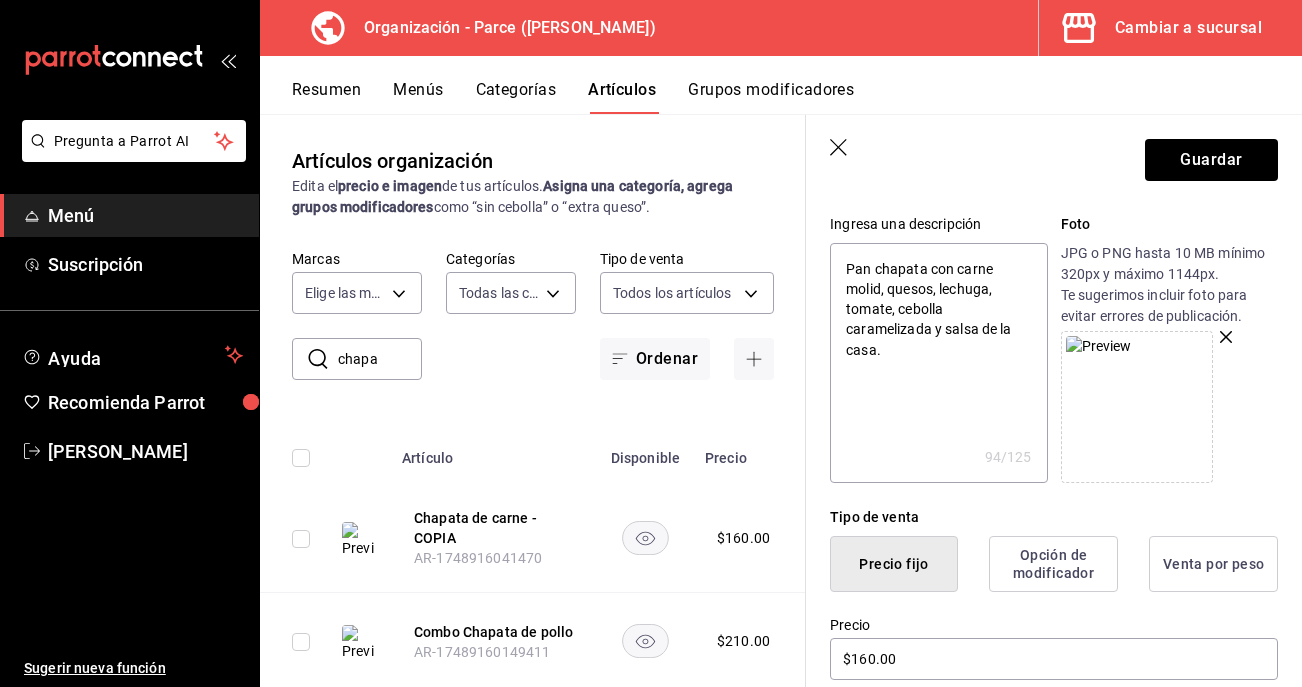 type on "Pan chapata con carne moli, quesos, lechuga, tomate, cebolla caramelizada y salsa de la casa." 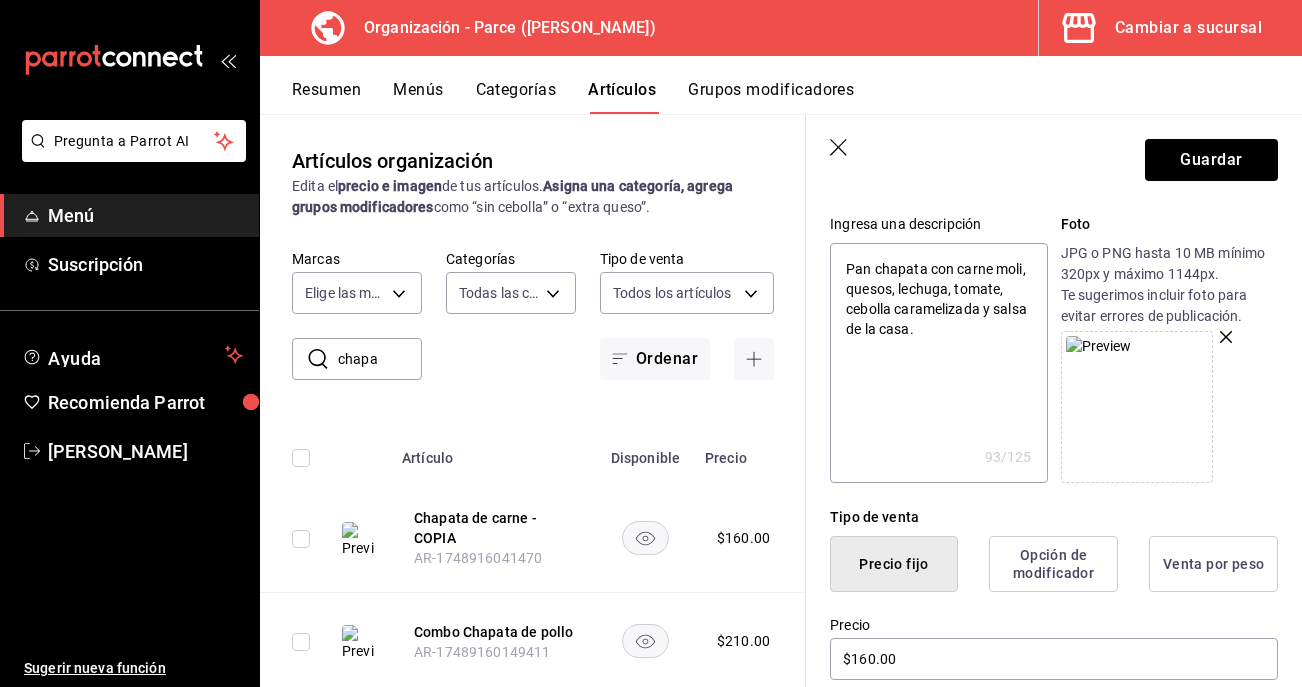 type on "Pan chapata con carne mol, quesos, lechuga, tomate, cebolla caramelizada y salsa de la casa." 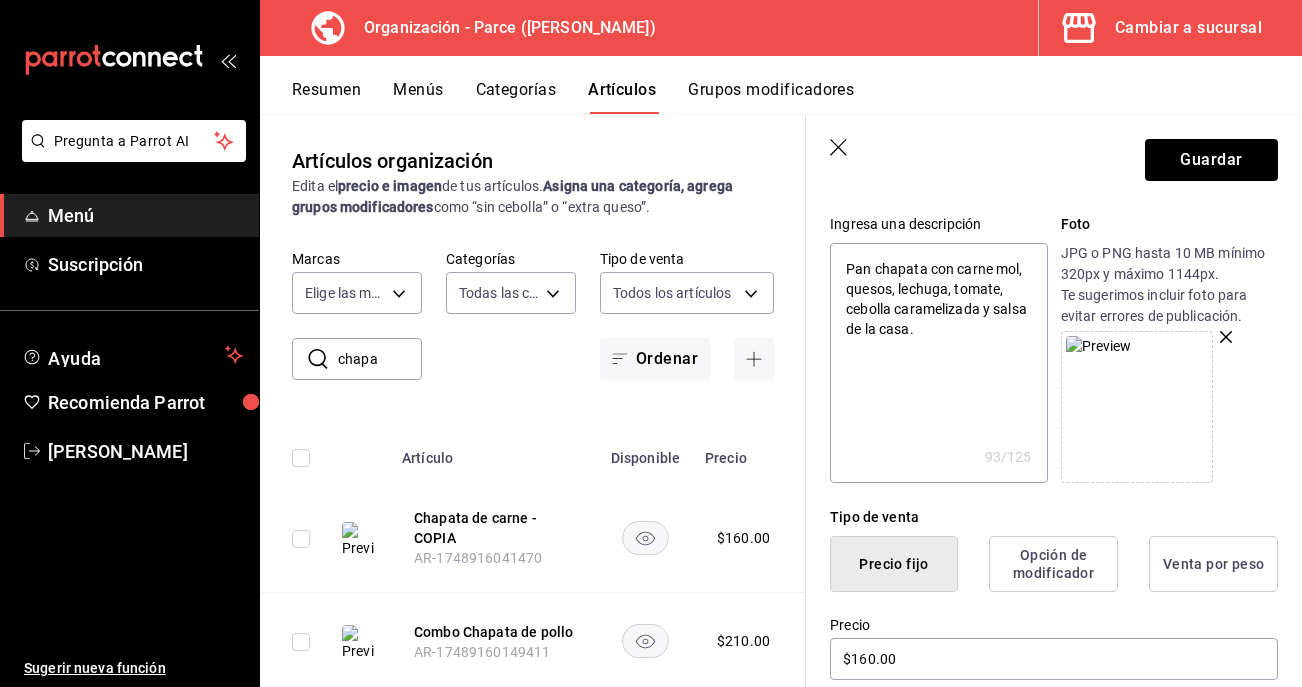 type on "x" 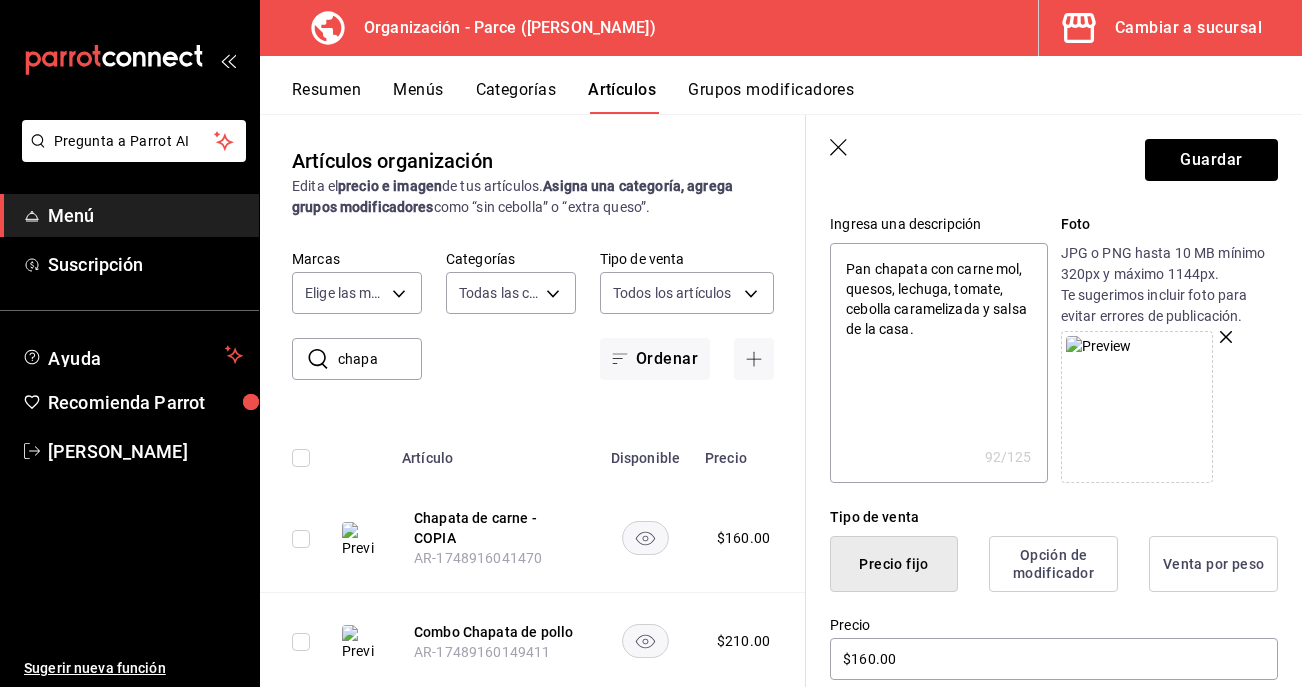 type on "Pan chapata con carne mo, quesos, lechuga, tomate, cebolla caramelizada y salsa de la casa." 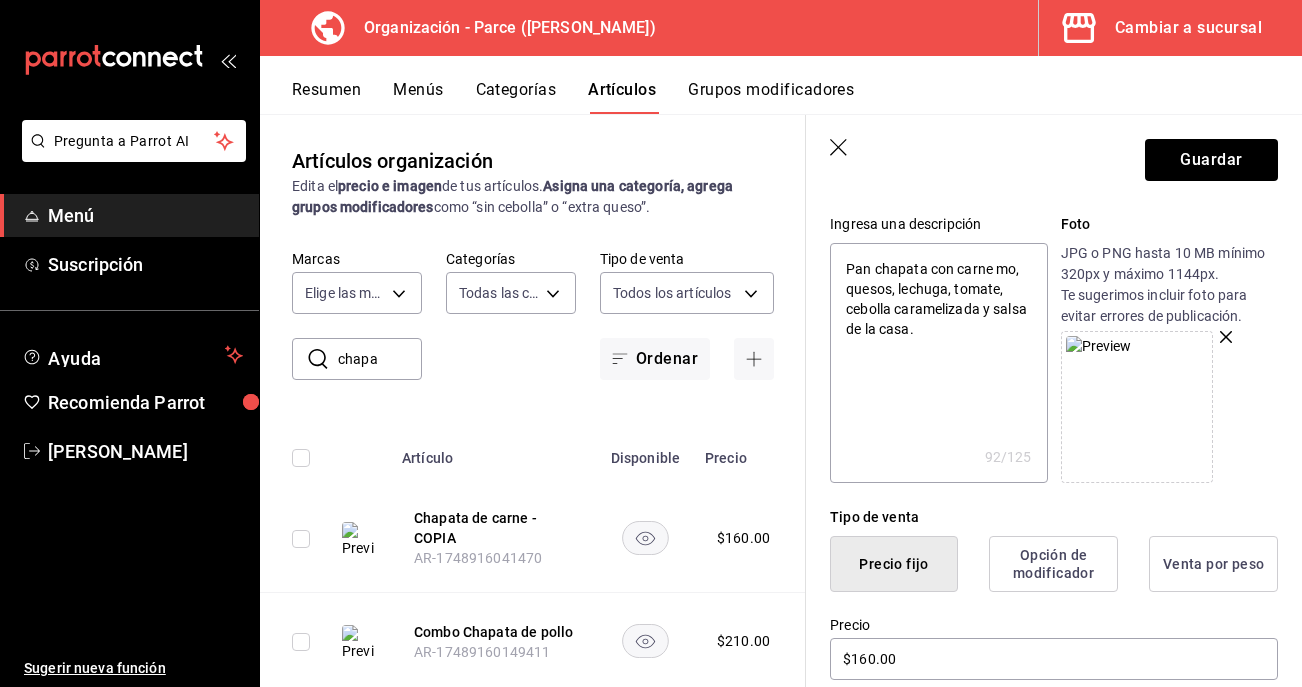 type on "x" 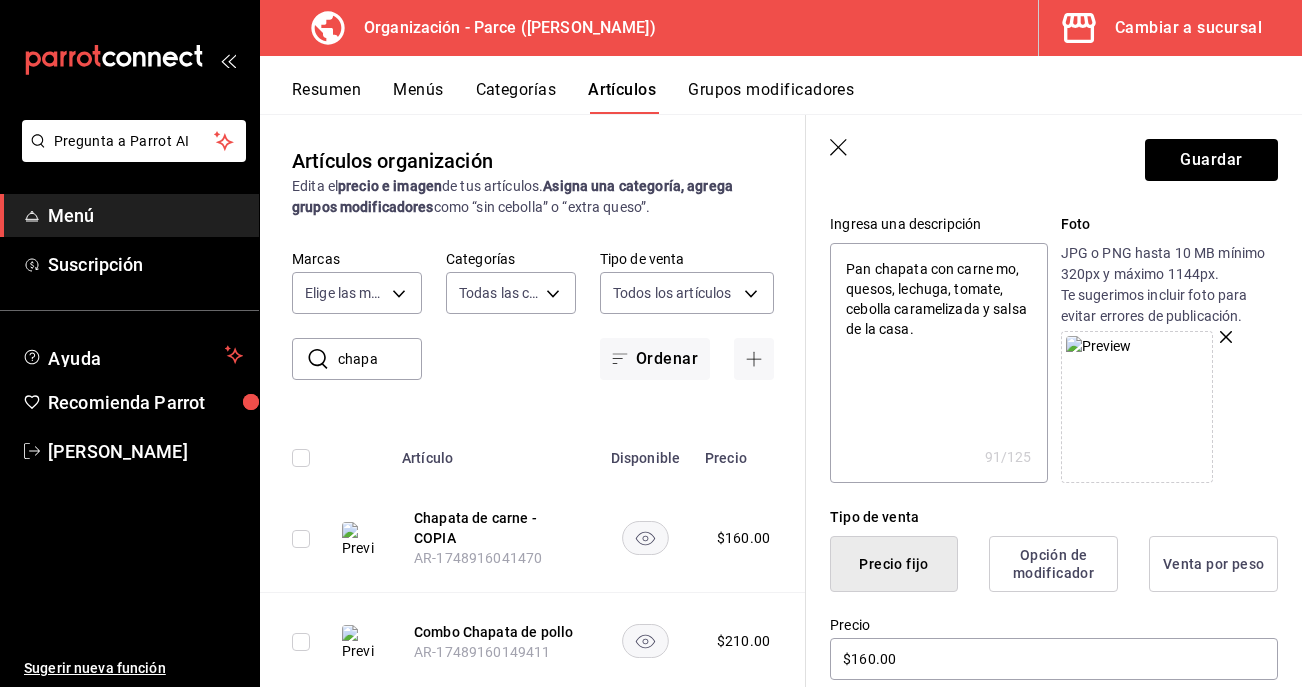 type on "Pan chapata con carne m, quesos, lechuga, tomate, cebolla caramelizada y salsa de la casa." 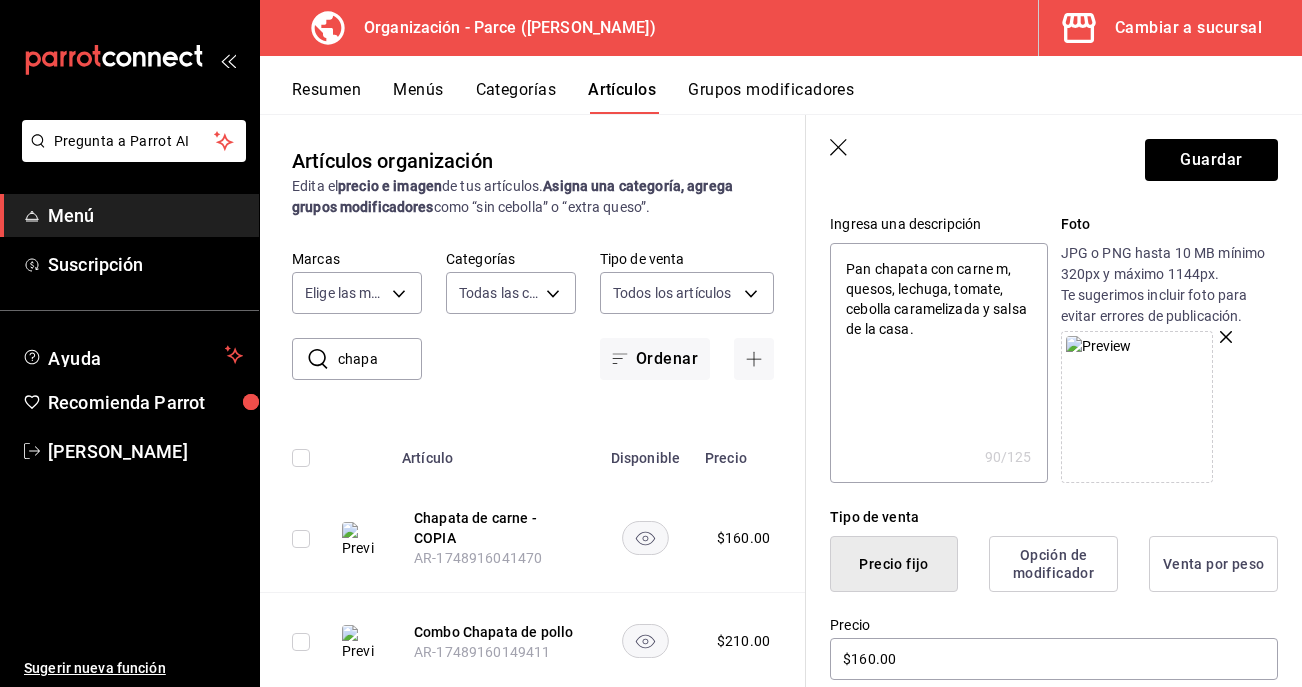 type on "Pan chapata con carne , quesos, lechuga, tomate, cebolla caramelizada y salsa de la casa." 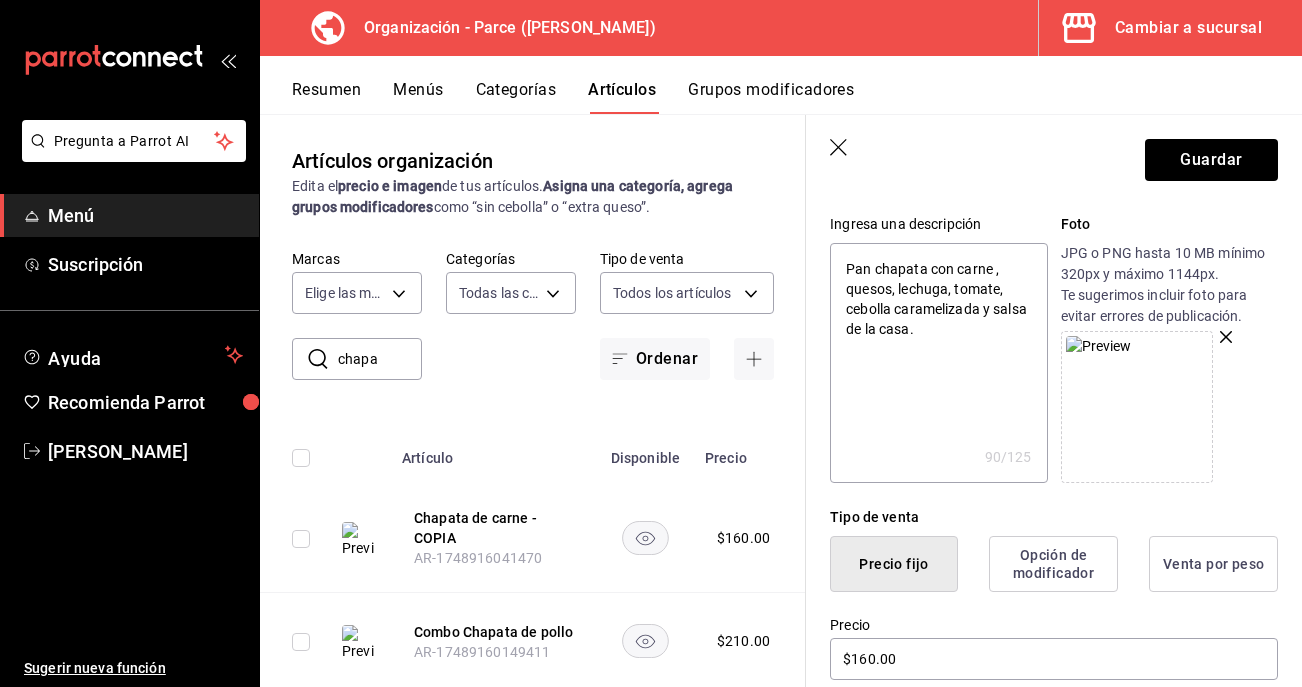 type on "x" 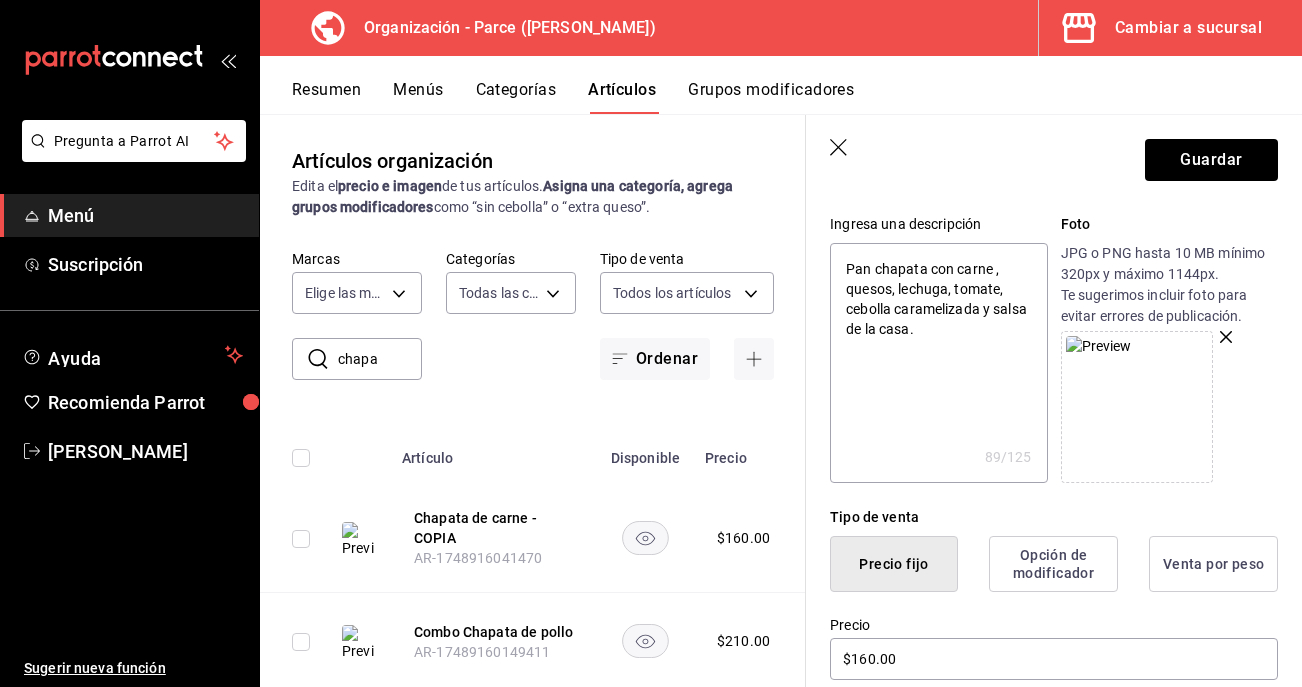 type on "Pan chapata con carne, quesos, lechuga, tomate, cebolla caramelizada y salsa de la casa." 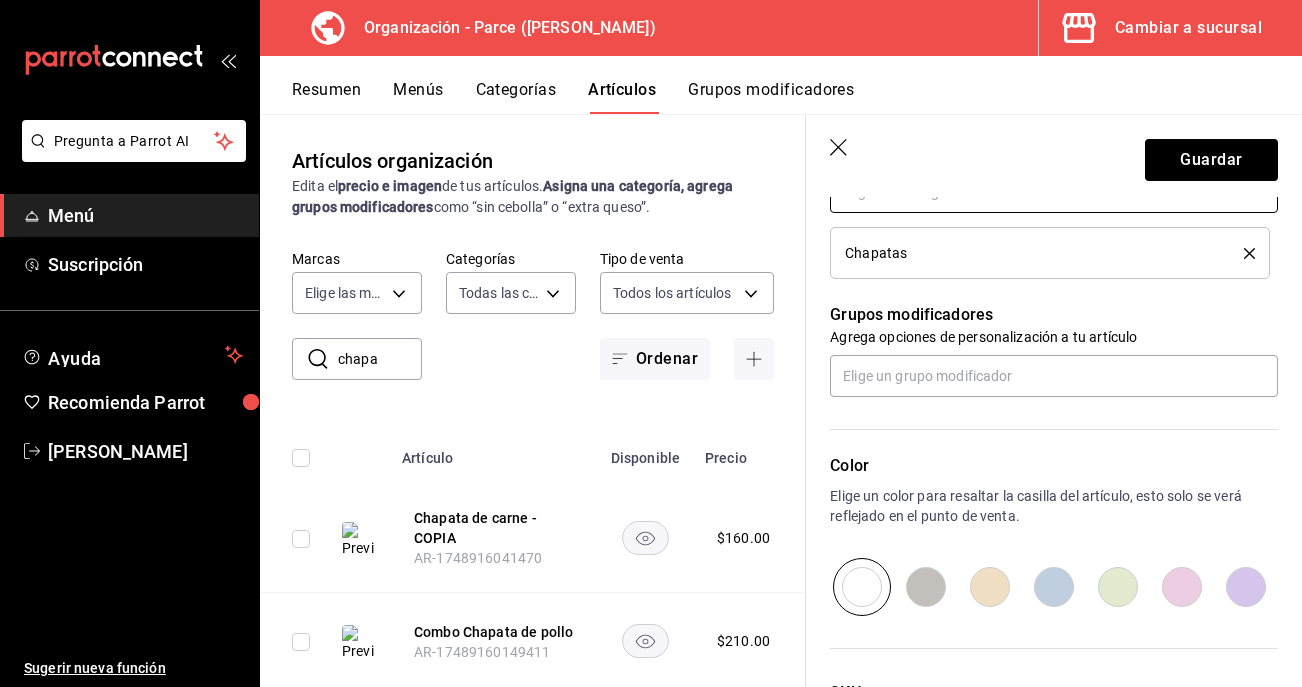 scroll, scrollTop: 591, scrollLeft: 0, axis: vertical 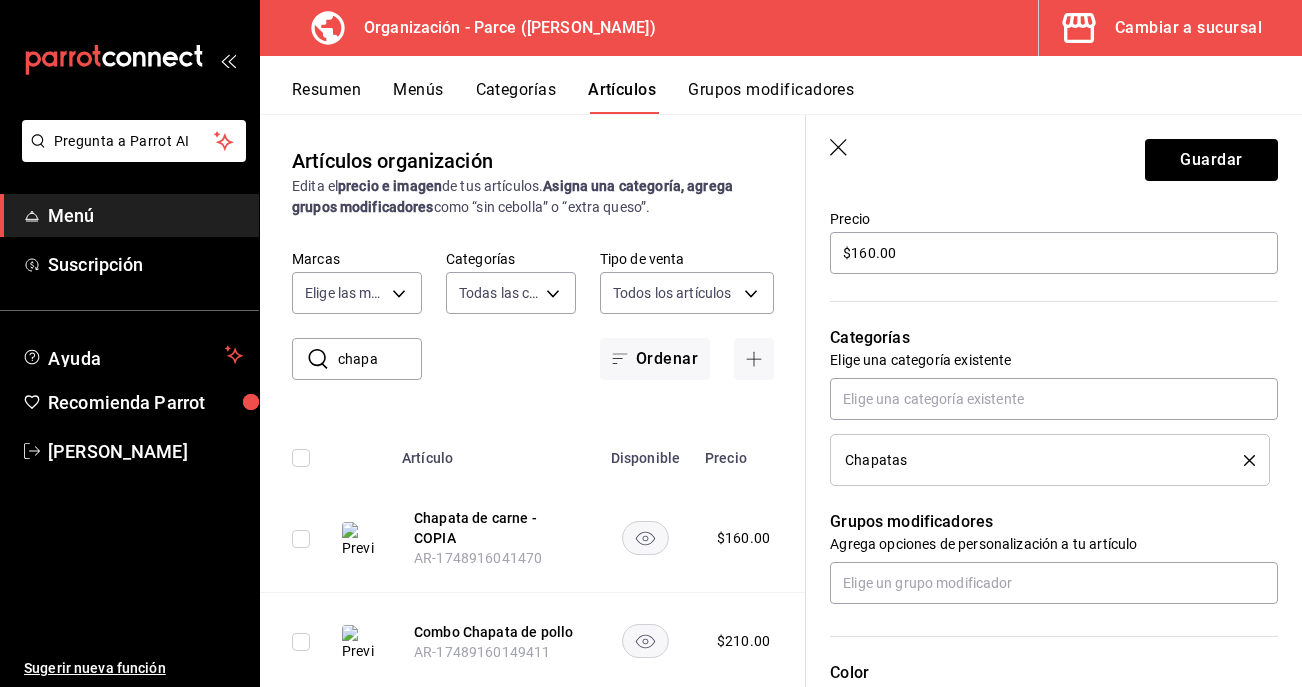 click 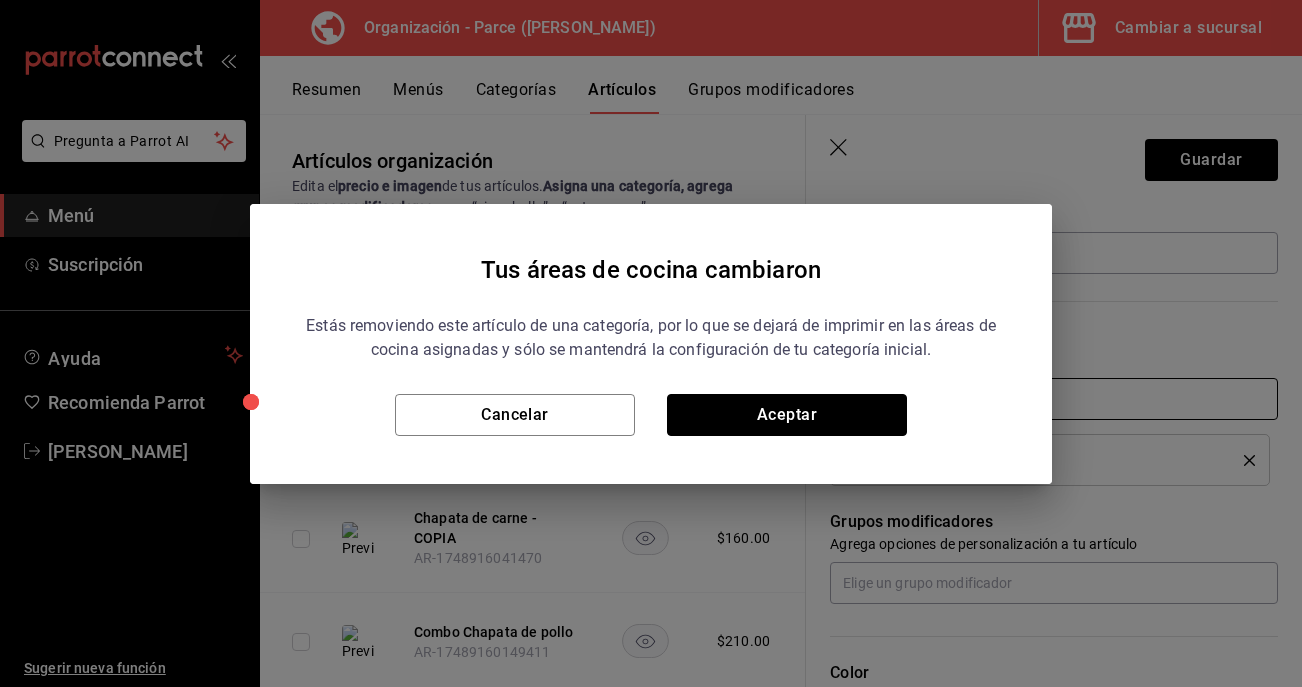 click on "Aceptar" at bounding box center (787, 415) 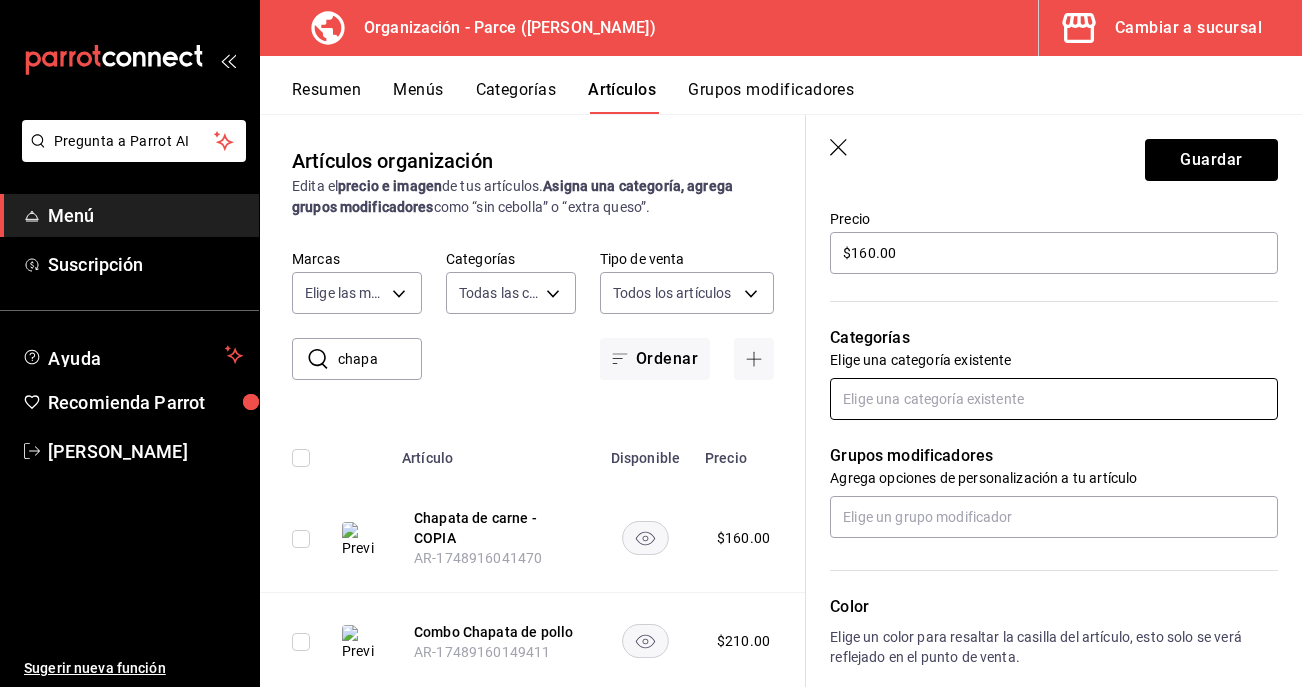 click at bounding box center (1054, 399) 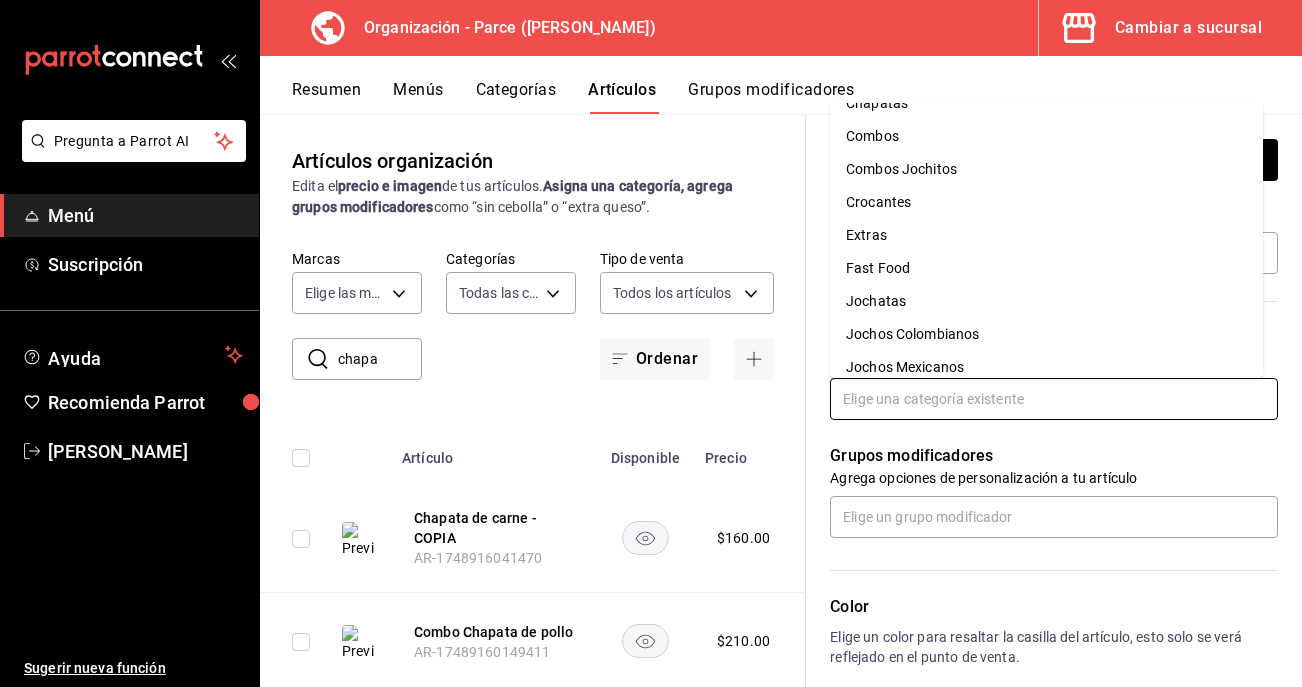 scroll, scrollTop: 190, scrollLeft: 0, axis: vertical 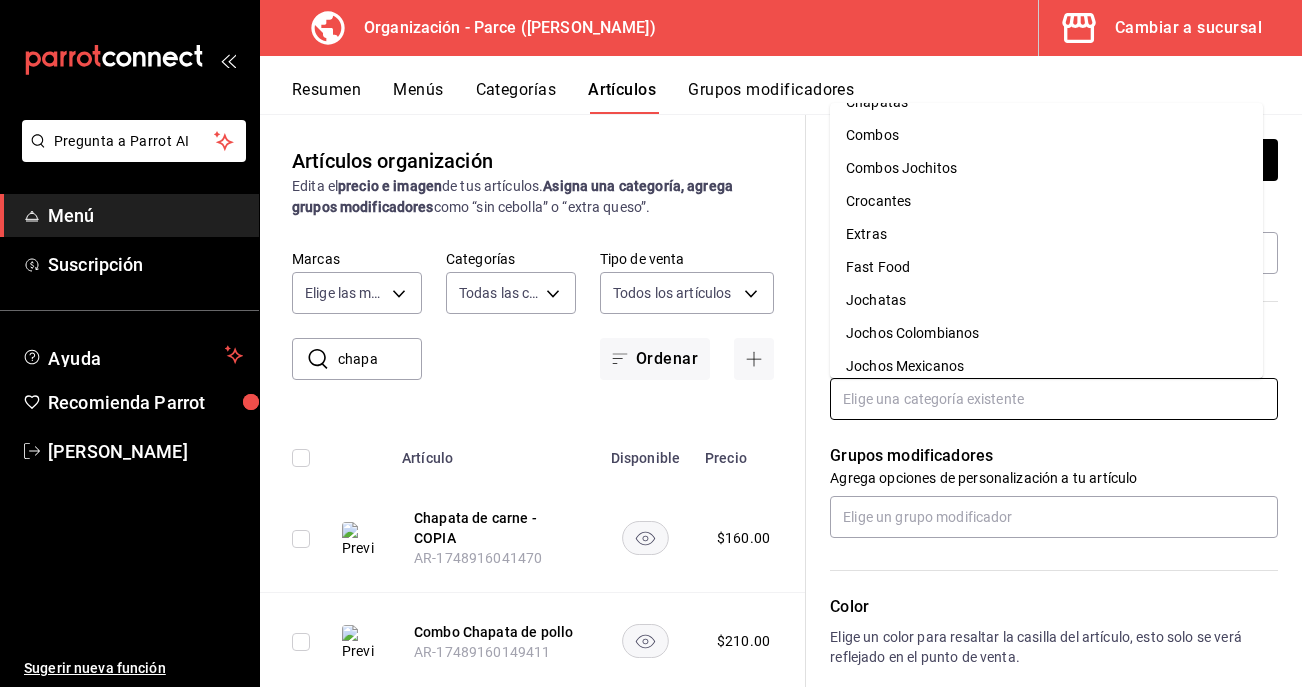 click on "Jochatas" at bounding box center (1046, 300) 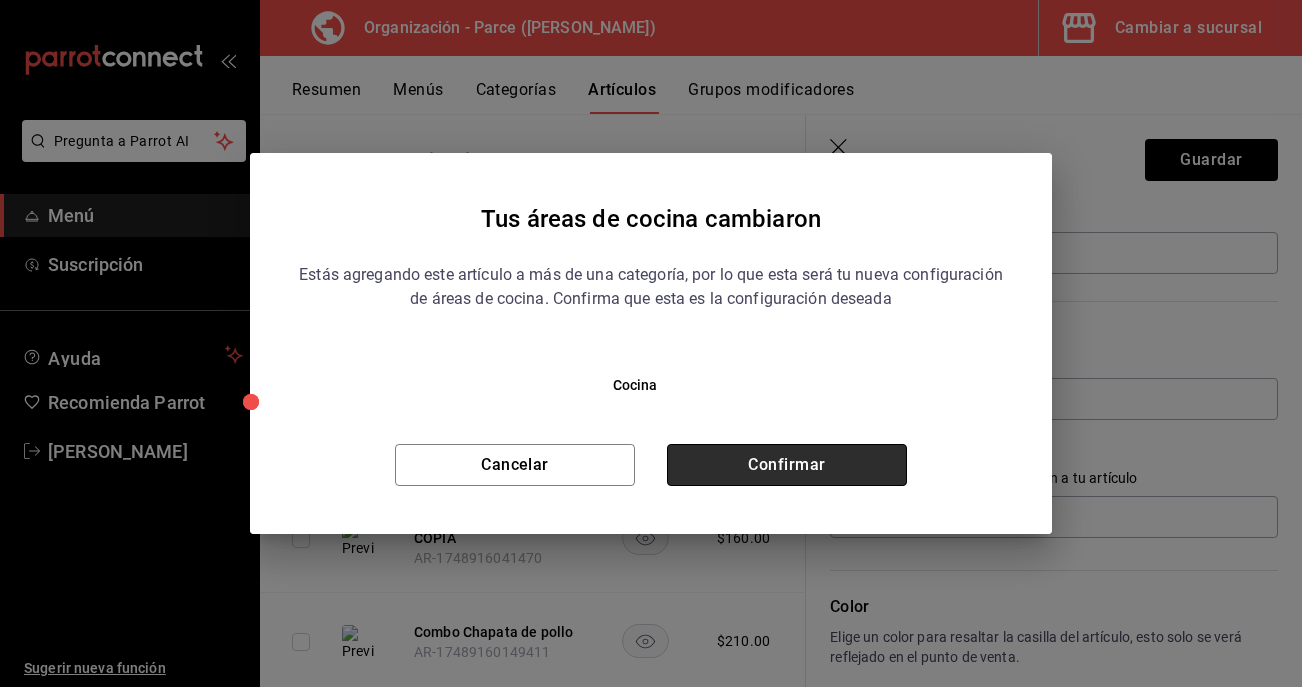 click on "Confirmar" at bounding box center [787, 465] 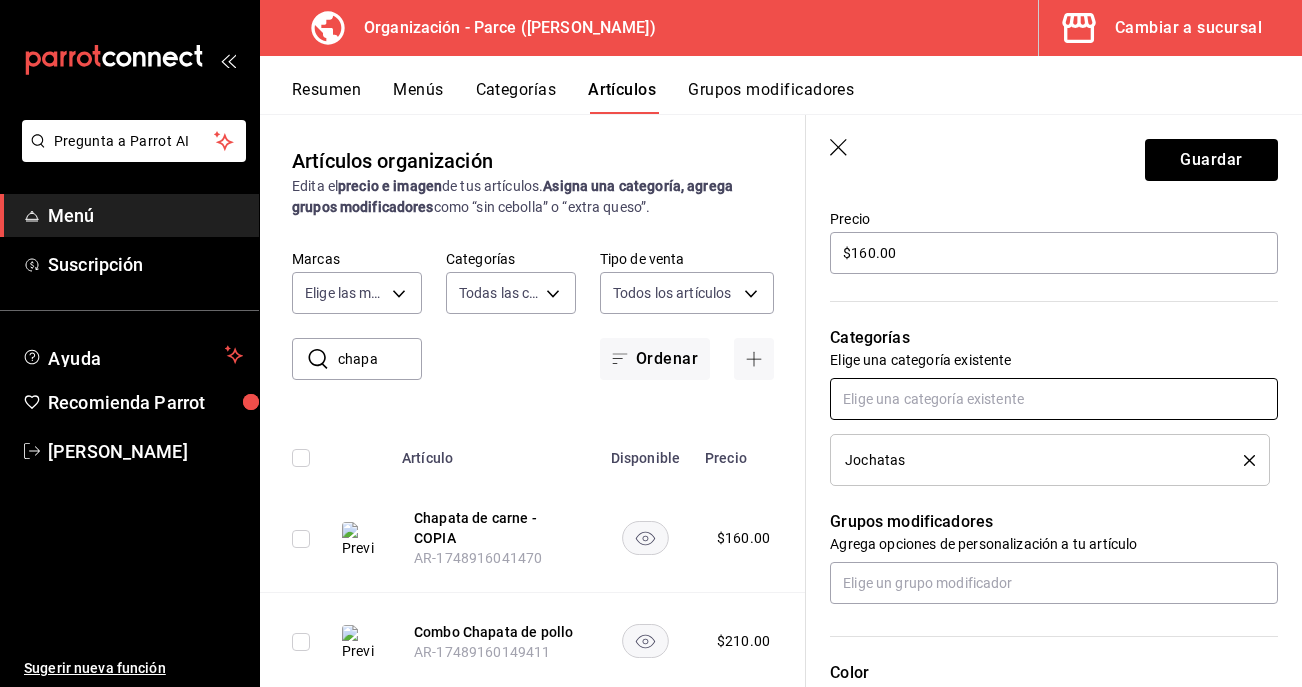 scroll, scrollTop: 956, scrollLeft: 0, axis: vertical 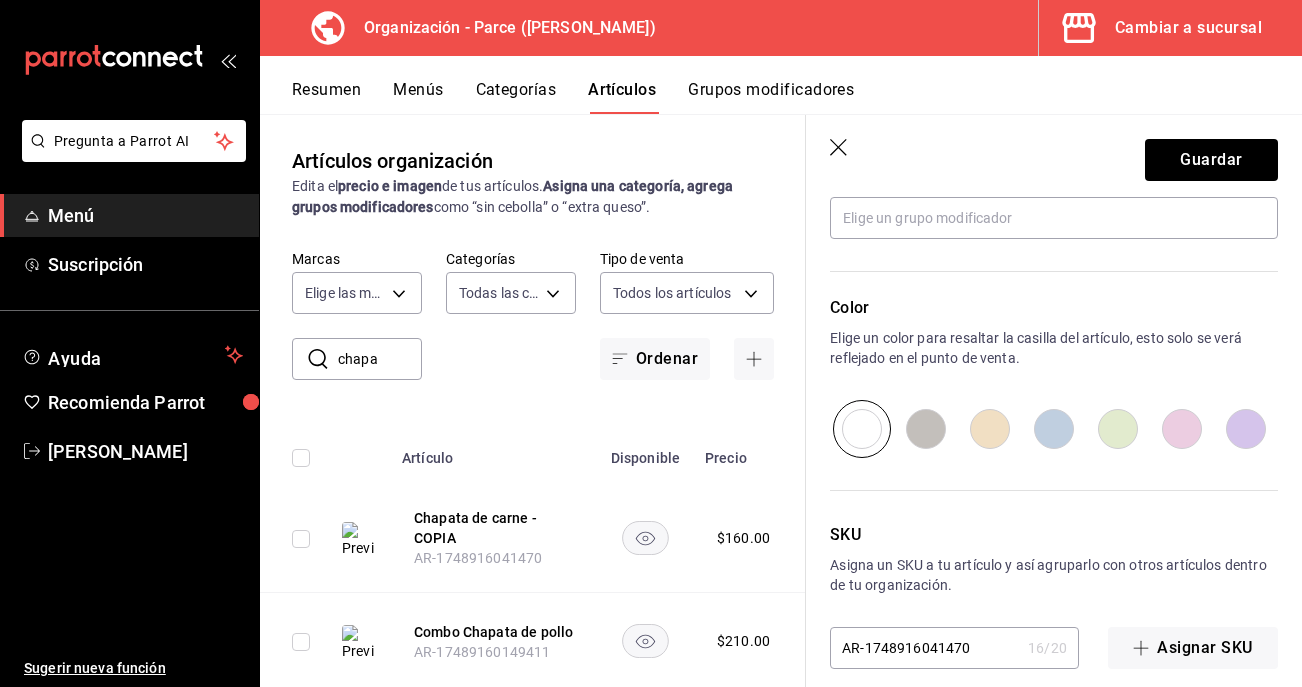 click on "AR-1748916041470" at bounding box center (925, 648) 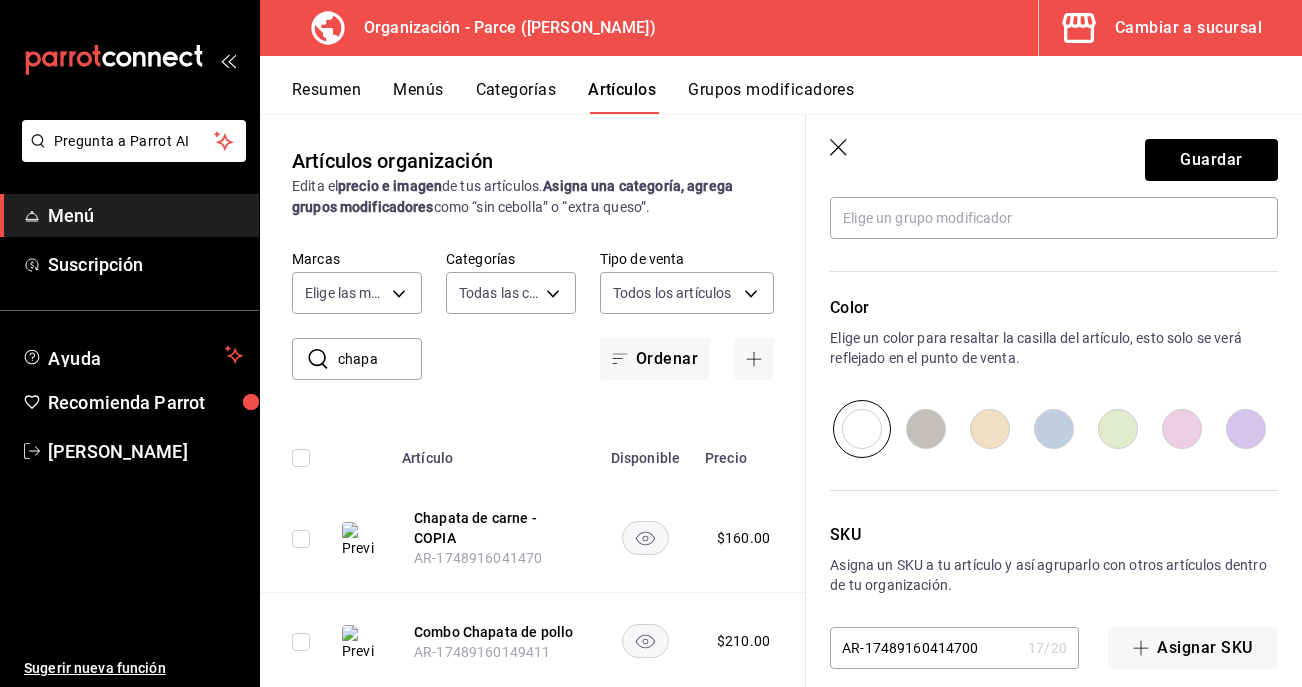 type on "x" 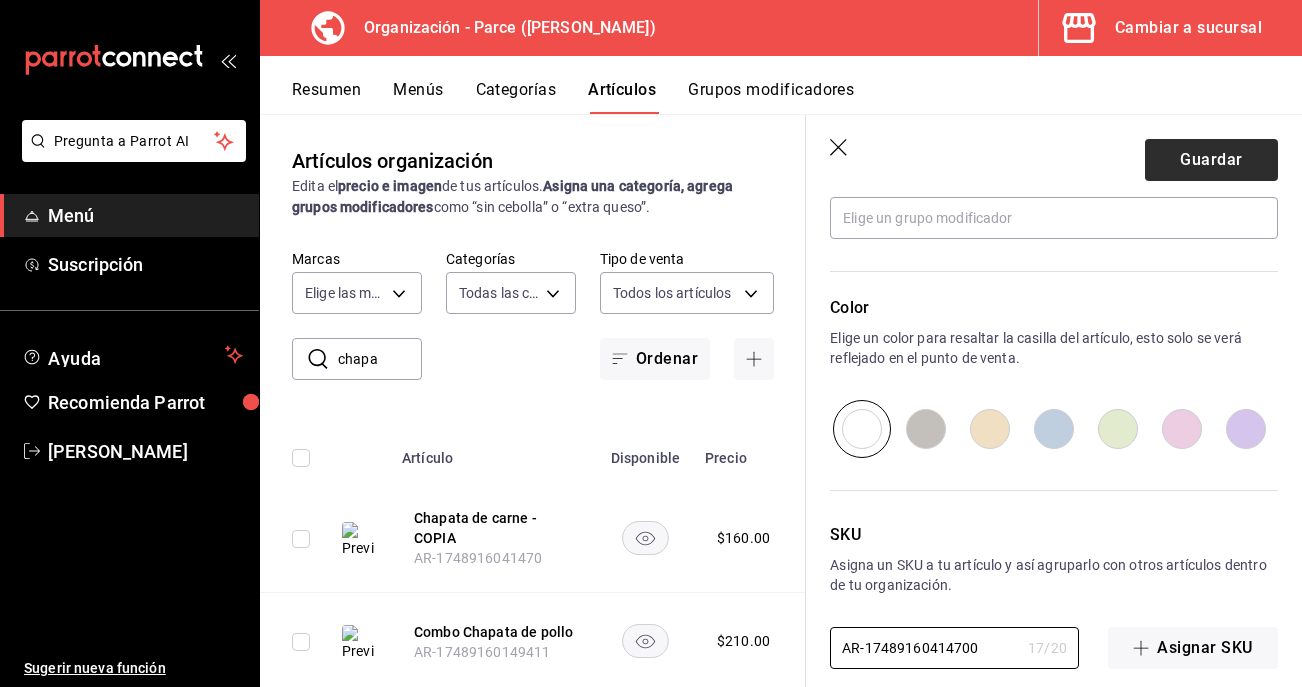 type on "AR-17489160414700" 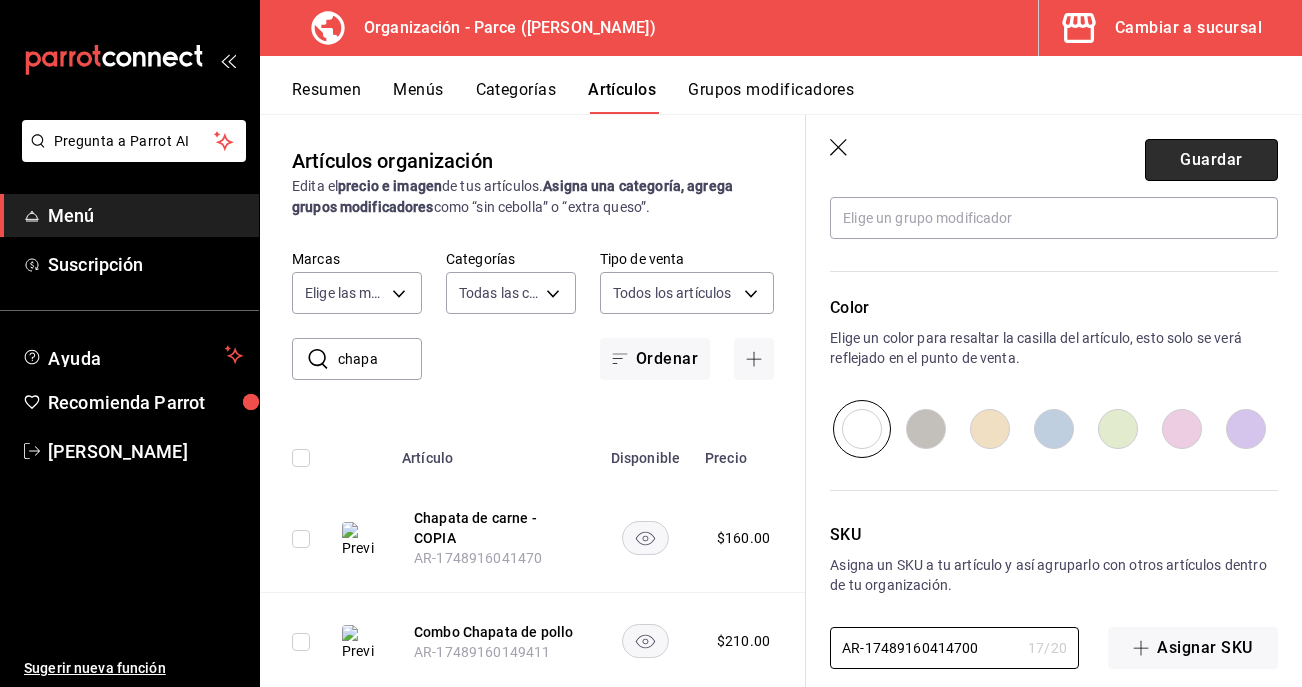 click on "Guardar" at bounding box center [1211, 160] 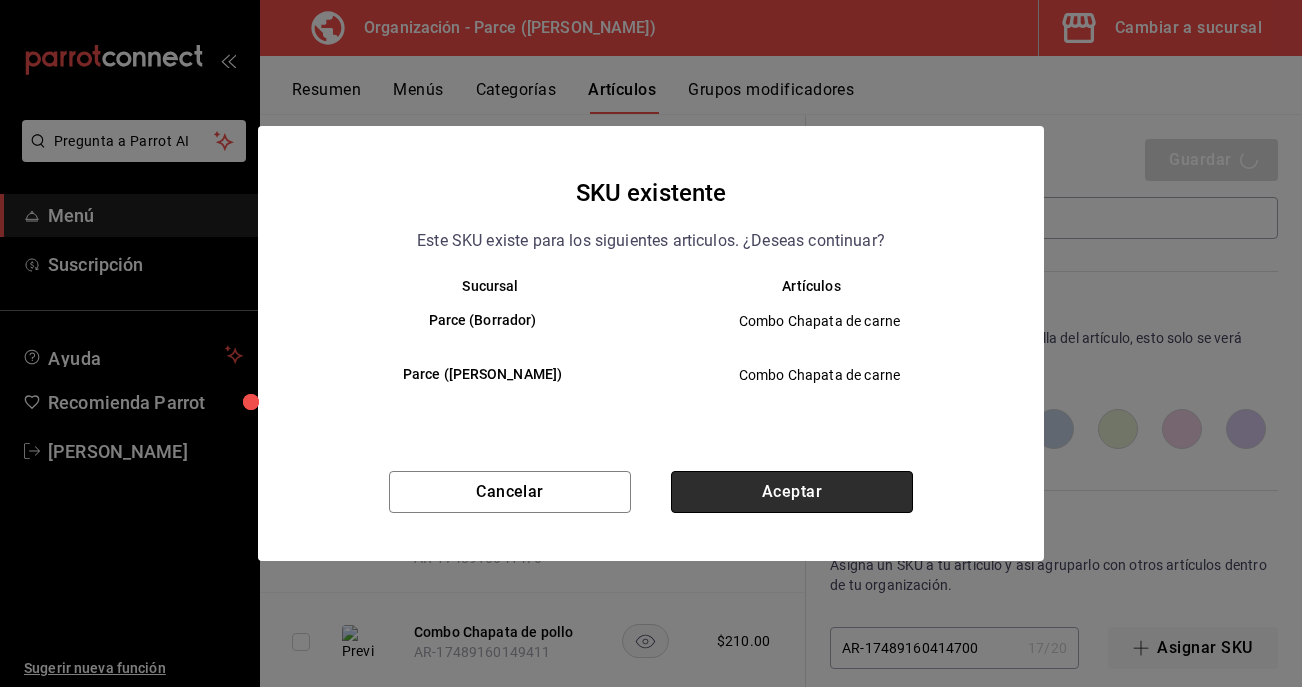 click on "Aceptar" at bounding box center [792, 492] 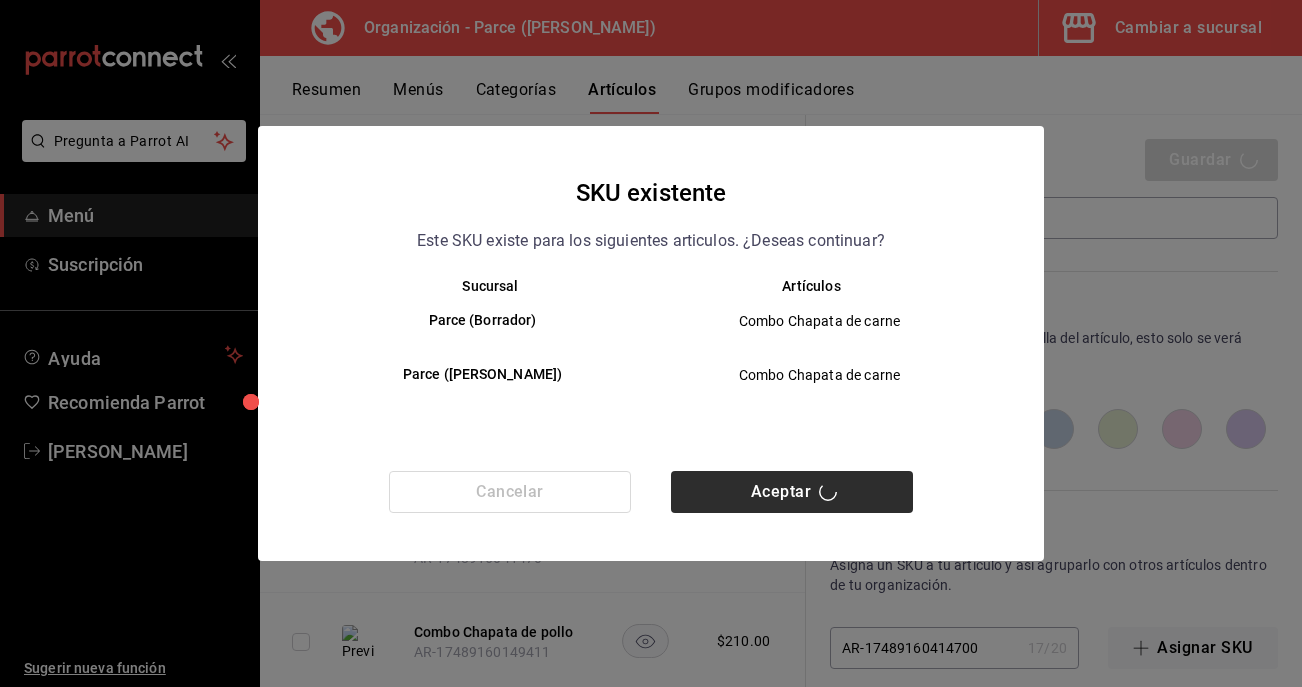 type on "x" 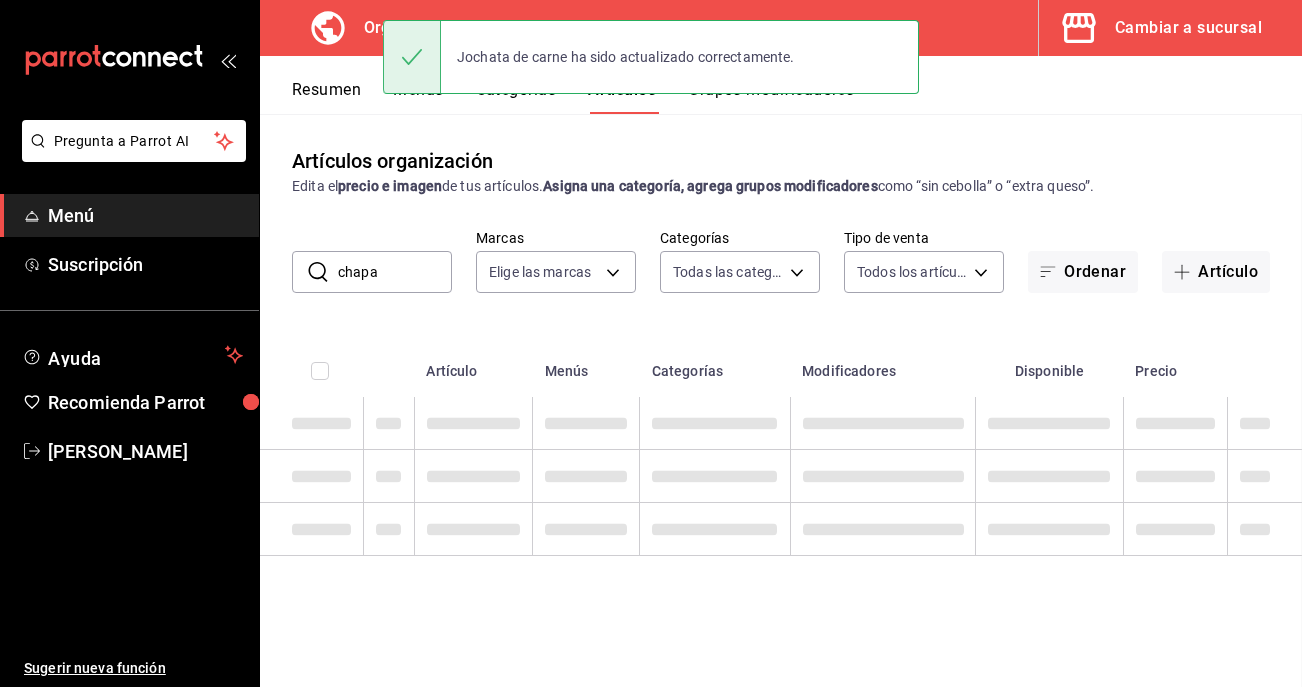 scroll, scrollTop: 0, scrollLeft: 0, axis: both 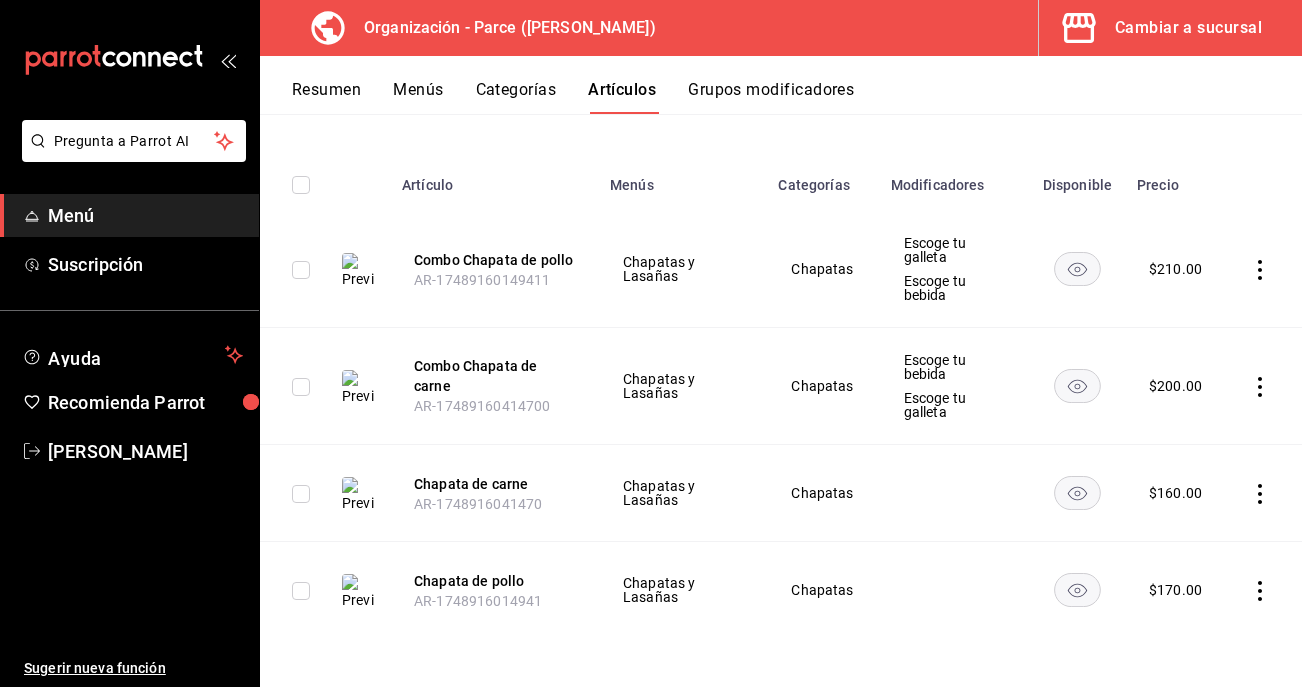 click 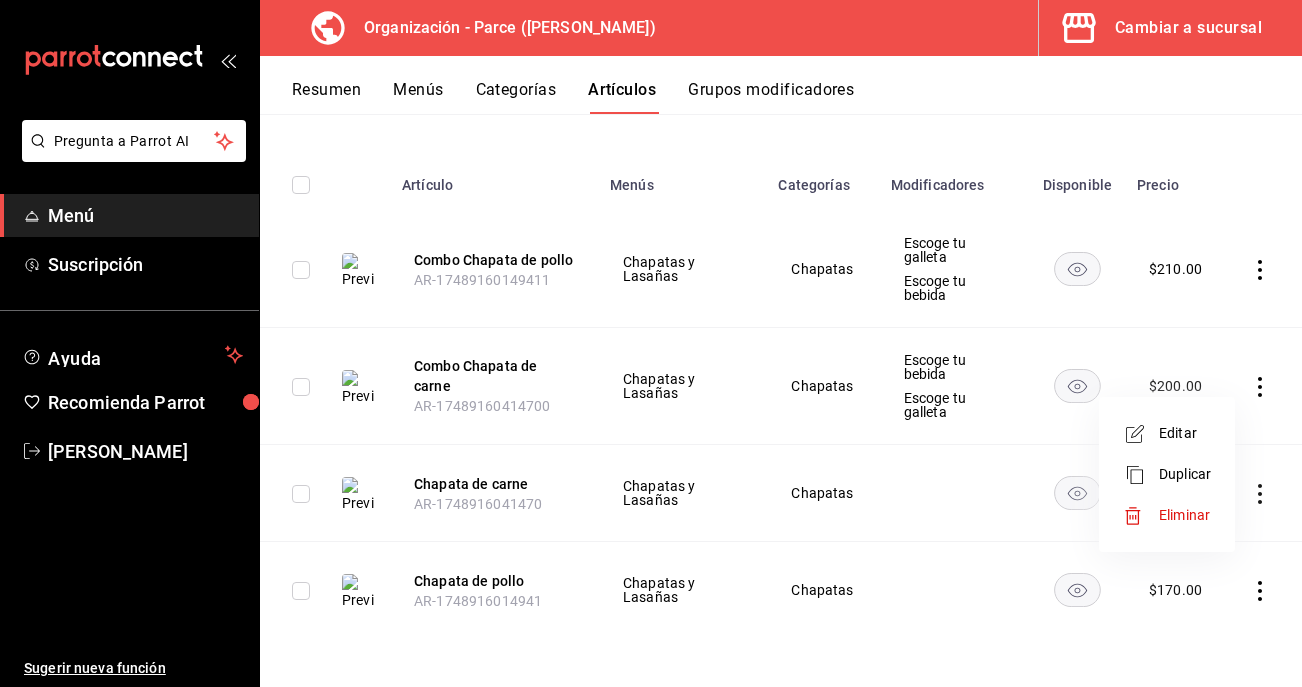click on "Duplicar" at bounding box center [1185, 474] 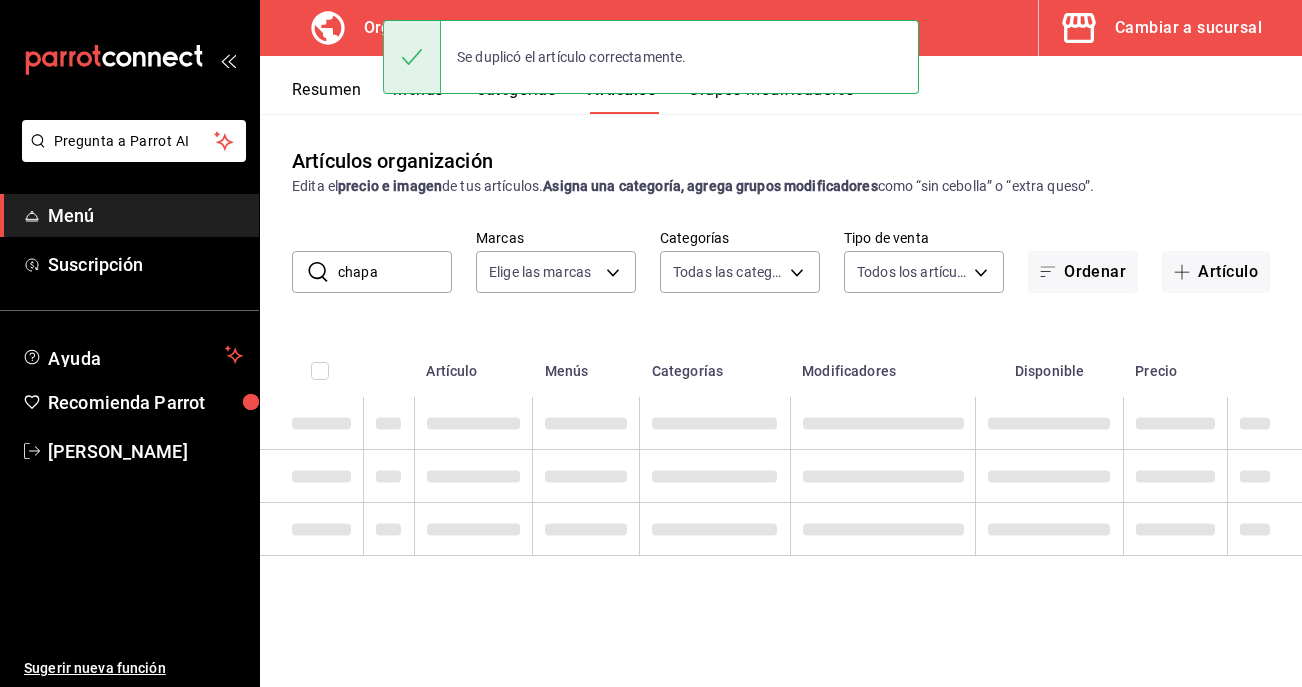 scroll, scrollTop: 0, scrollLeft: 0, axis: both 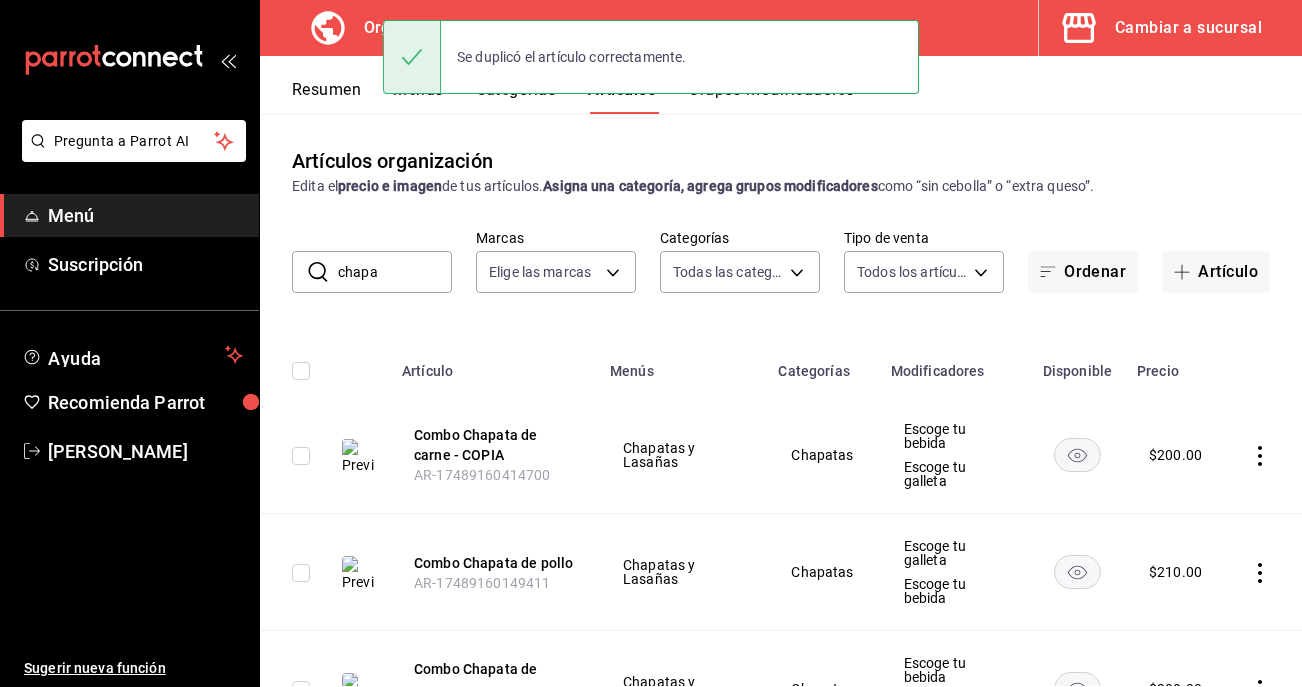 click 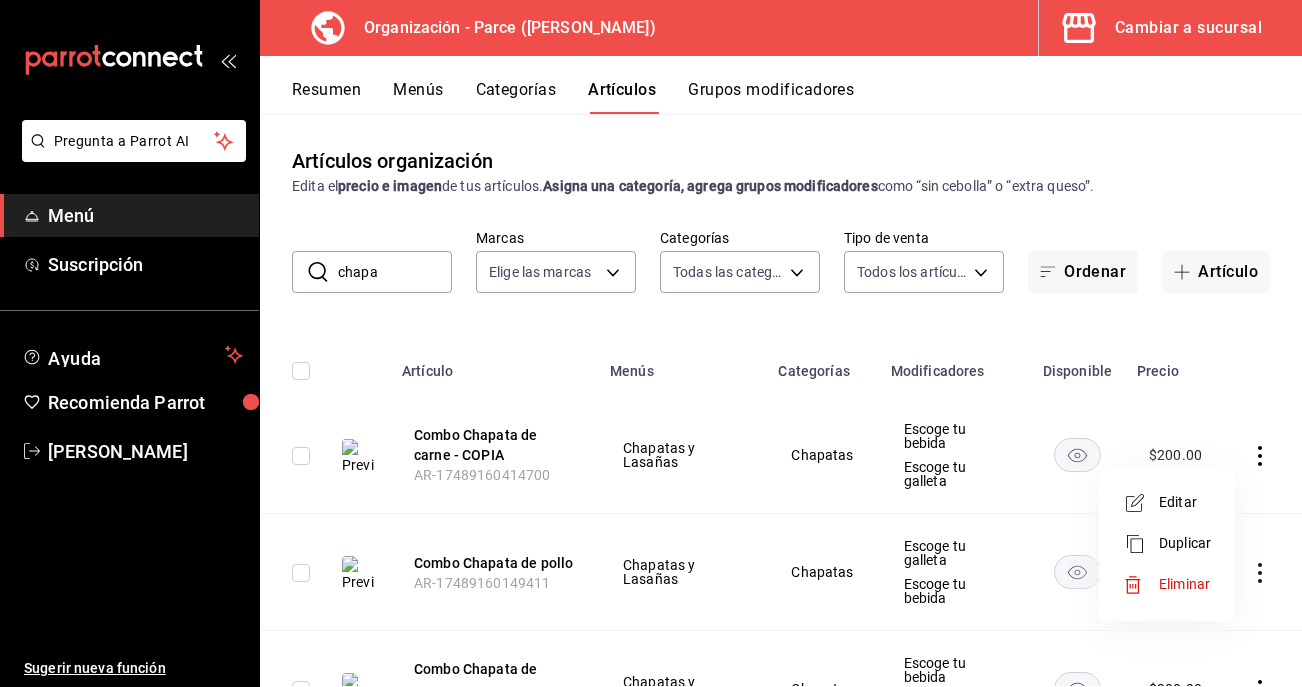 click on "Editar" at bounding box center [1185, 502] 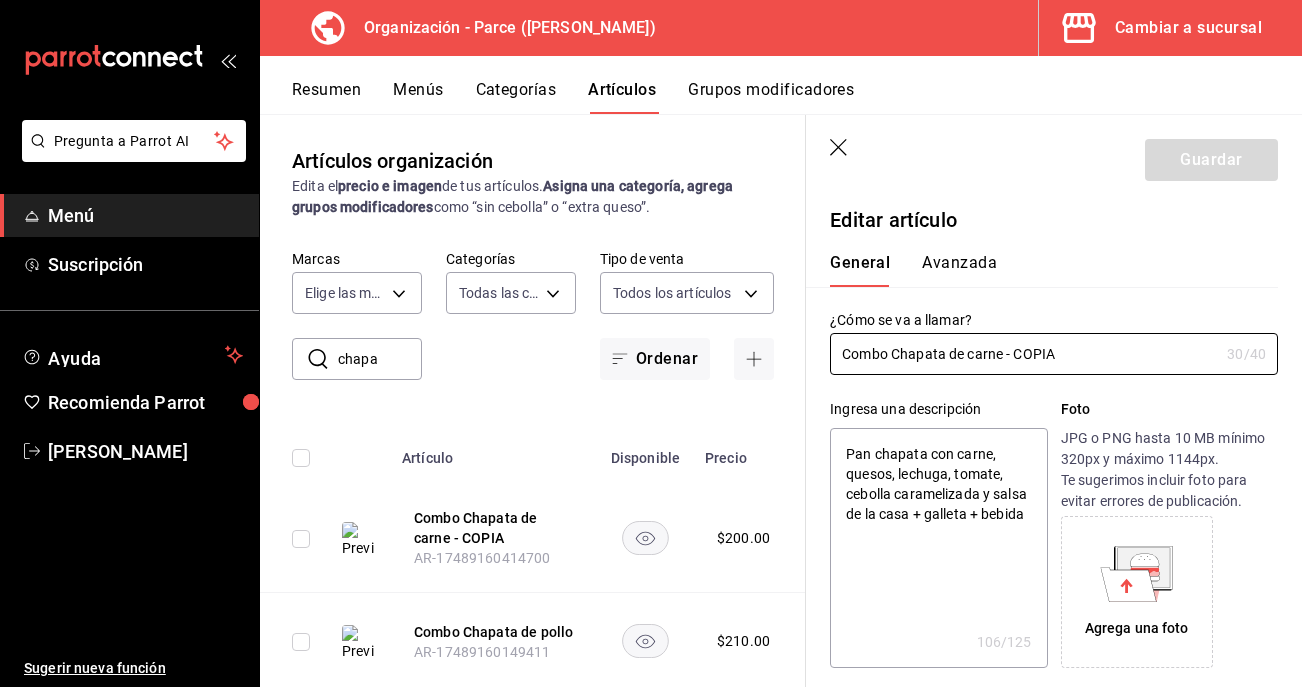 type on "x" 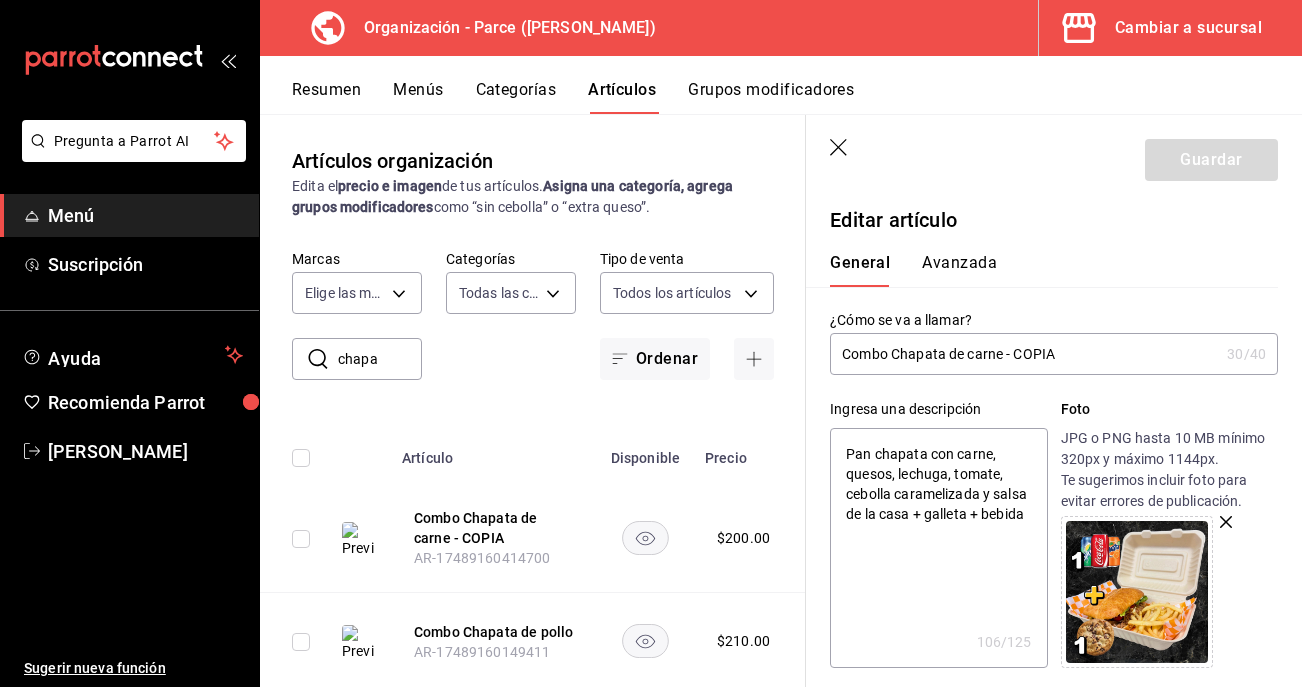 drag, startPoint x: 947, startPoint y: 355, endPoint x: 893, endPoint y: 352, distance: 54.08327 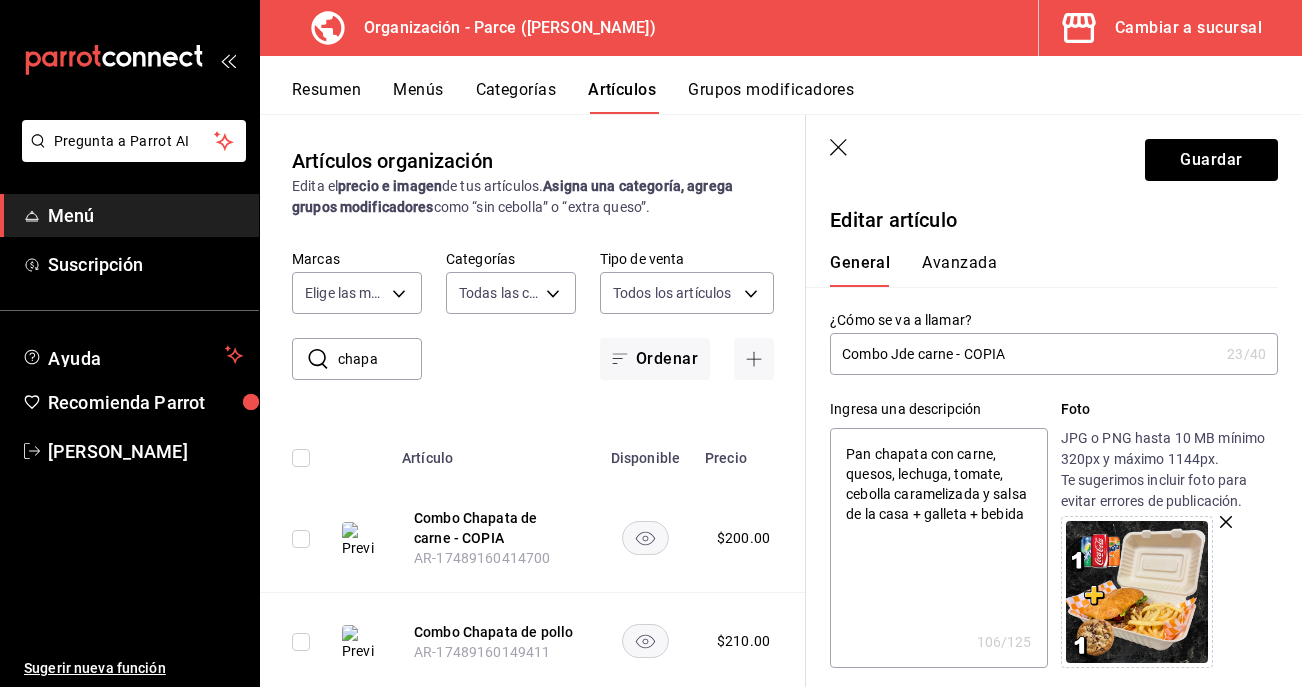 type on "x" 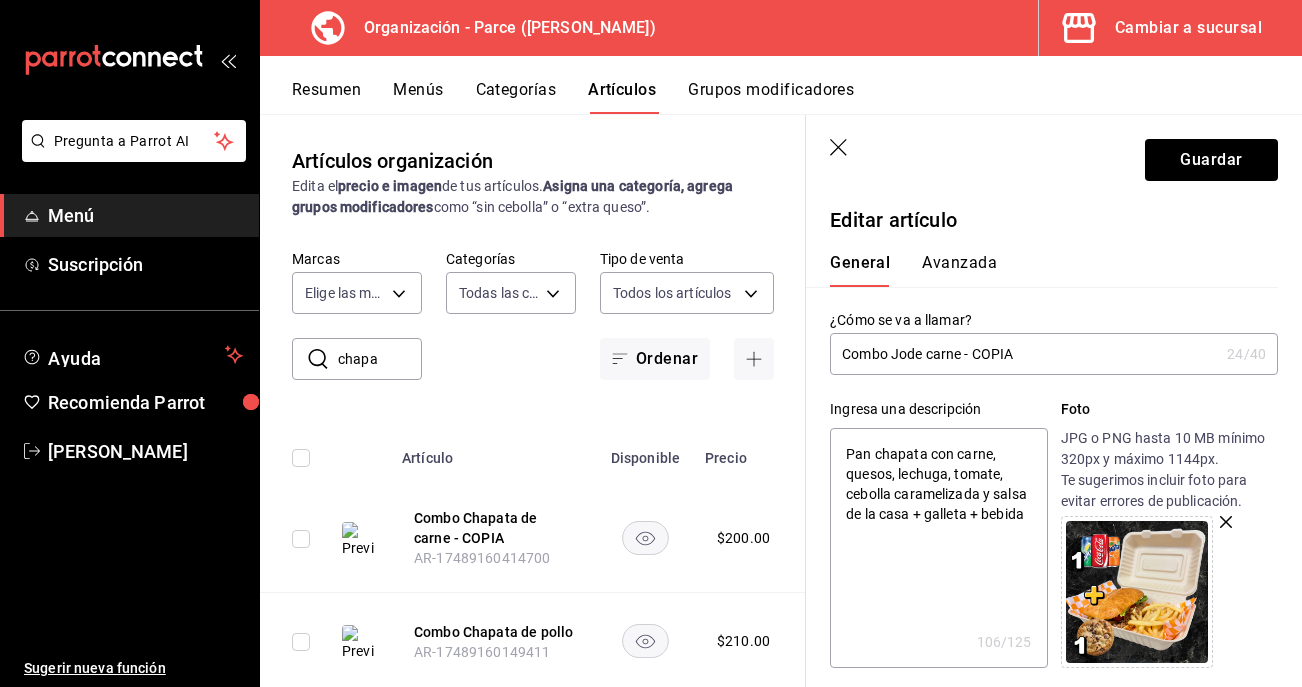 type on "Combo Jocde carne - COPIA" 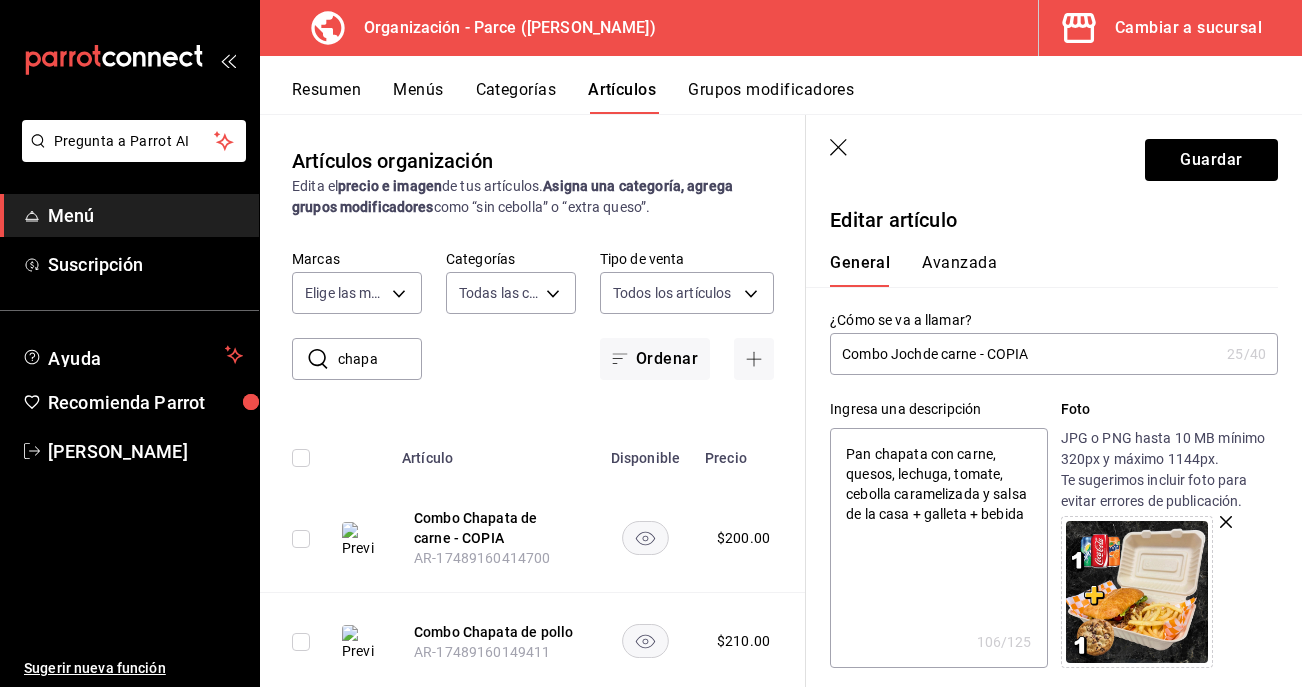 type on "Combo Jochade carne - COPIA" 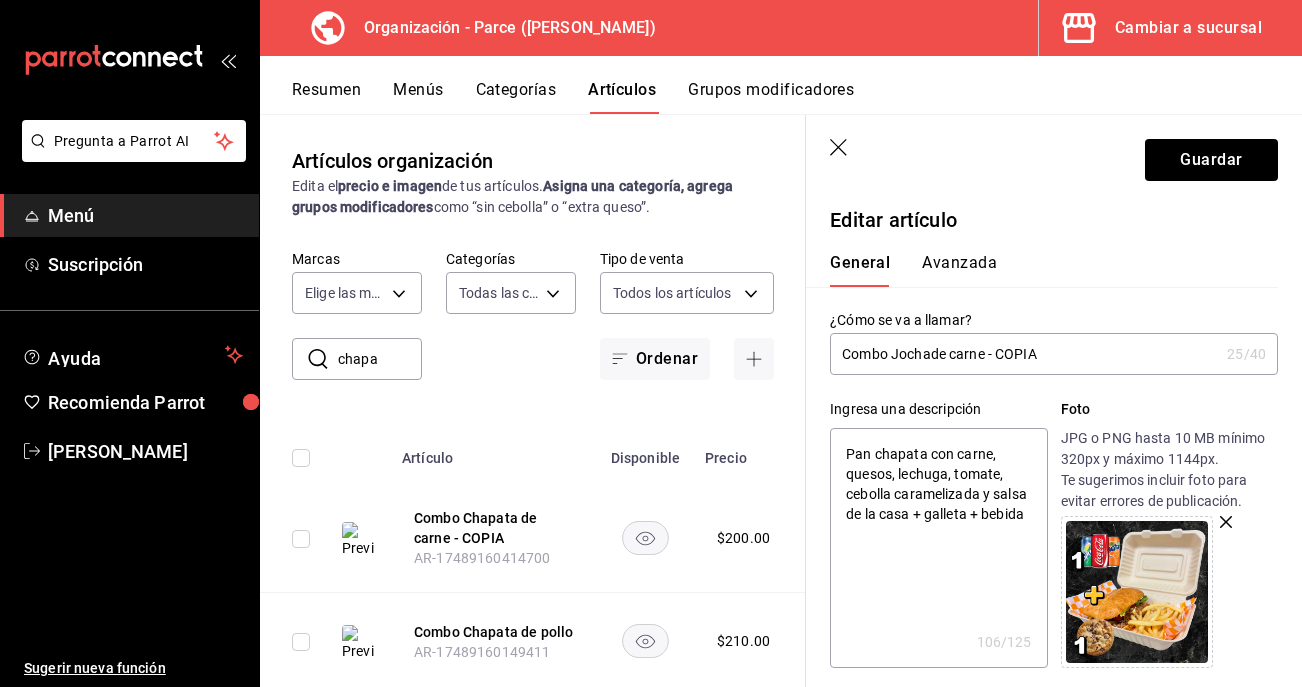 type on "x" 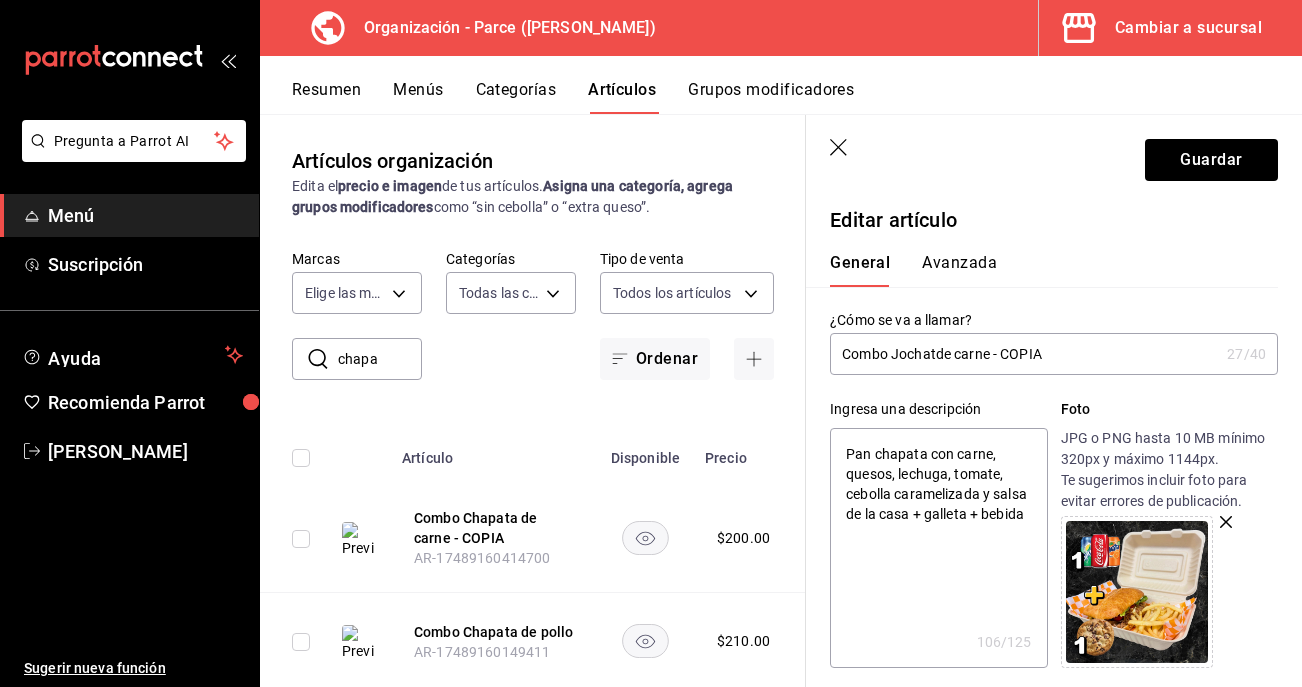 type on "Combo Jochatade carne - COPIA" 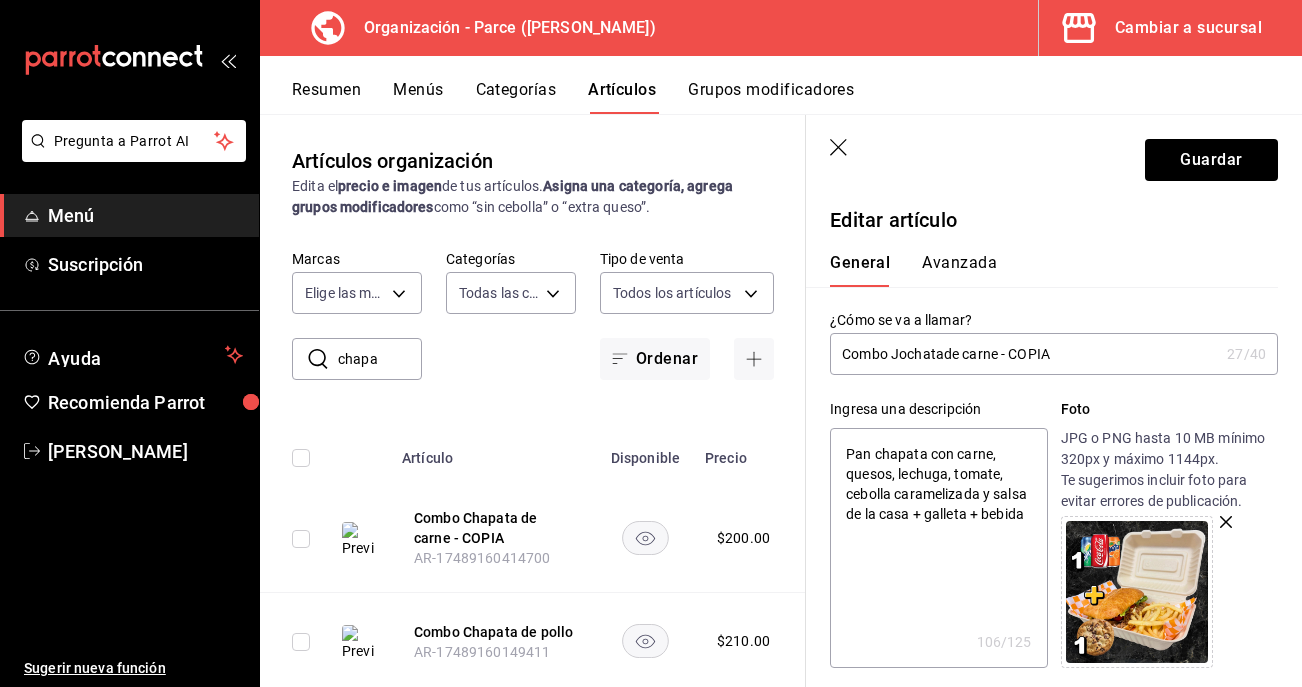 type on "x" 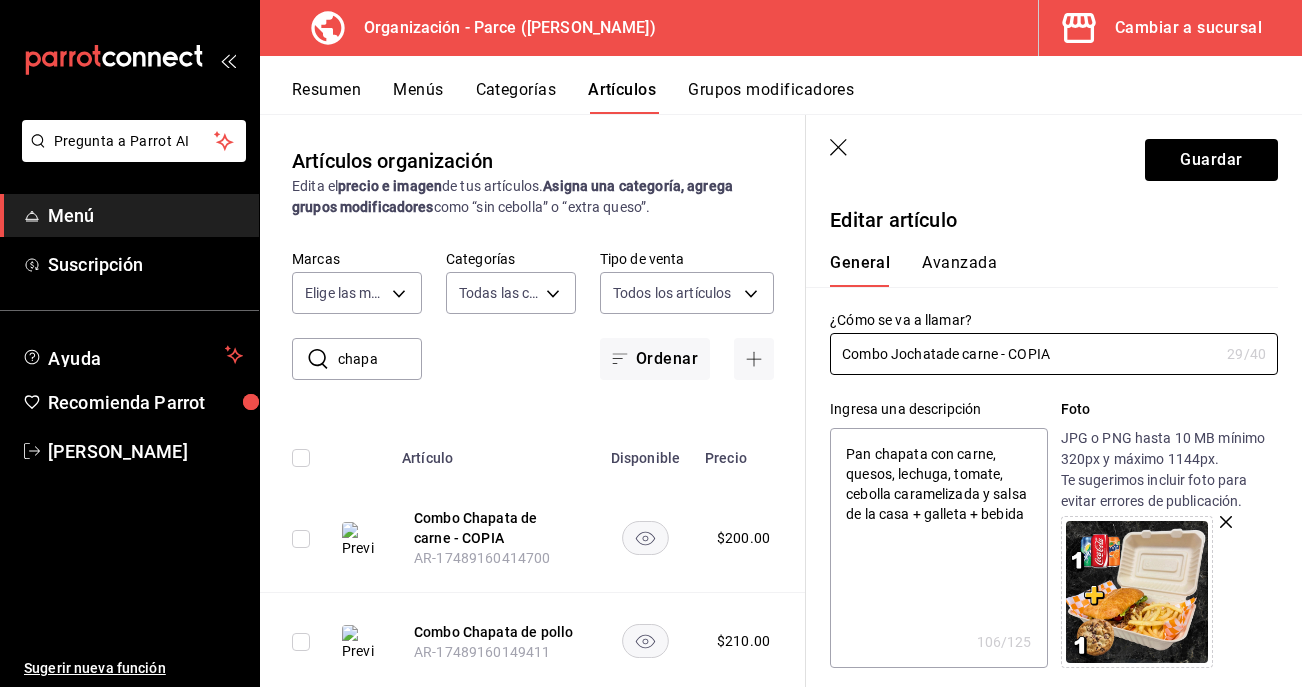 type on "Combo Jochata de carne - COPIA" 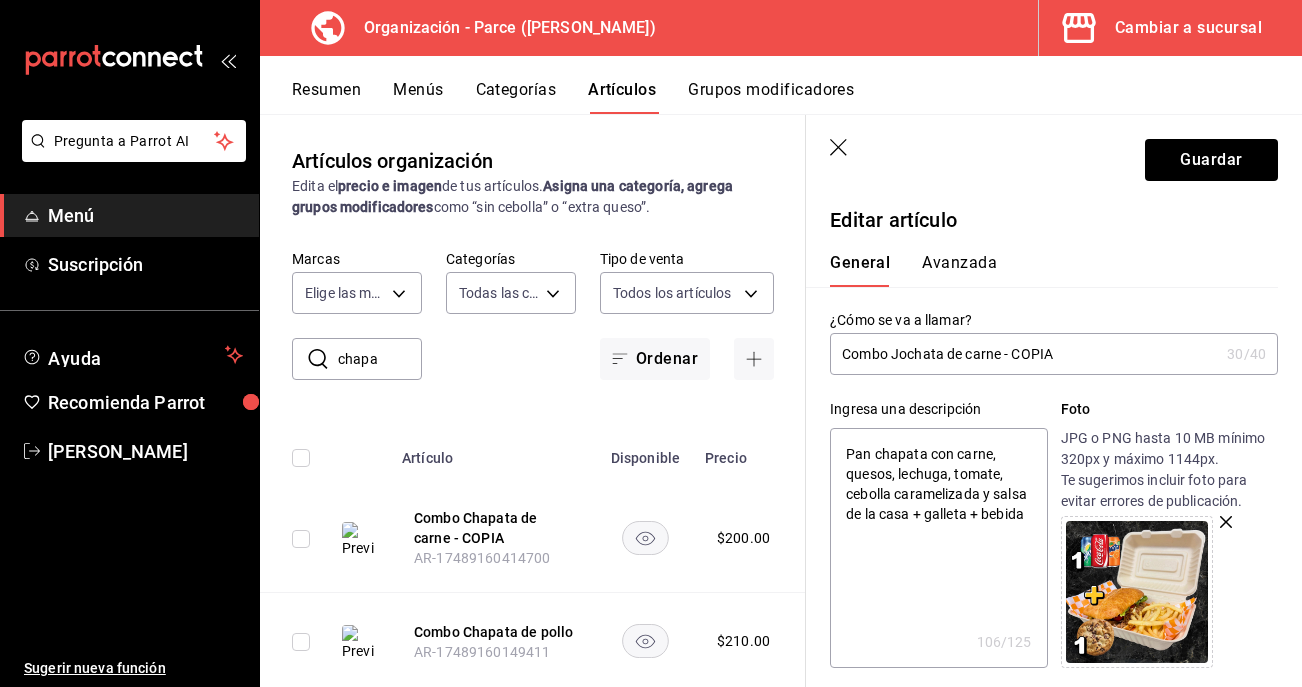 drag, startPoint x: 1054, startPoint y: 353, endPoint x: 1001, endPoint y: 354, distance: 53.009434 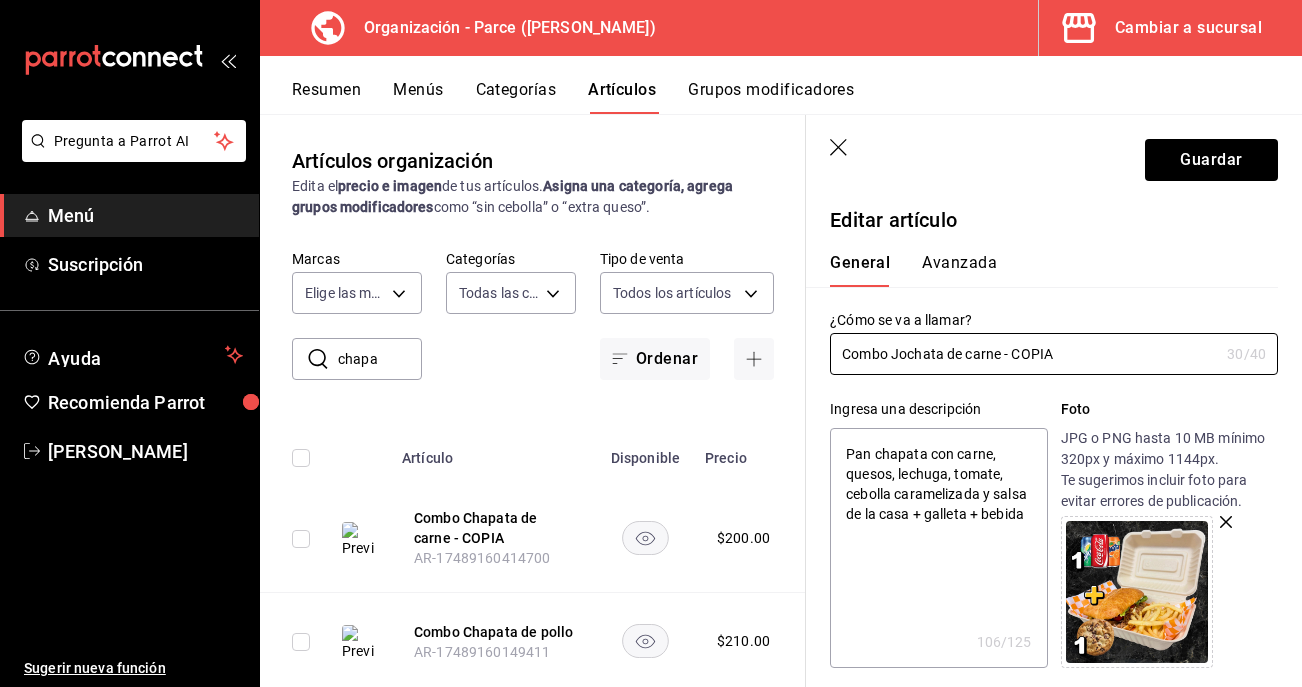 type on "Combo Jochata de carne" 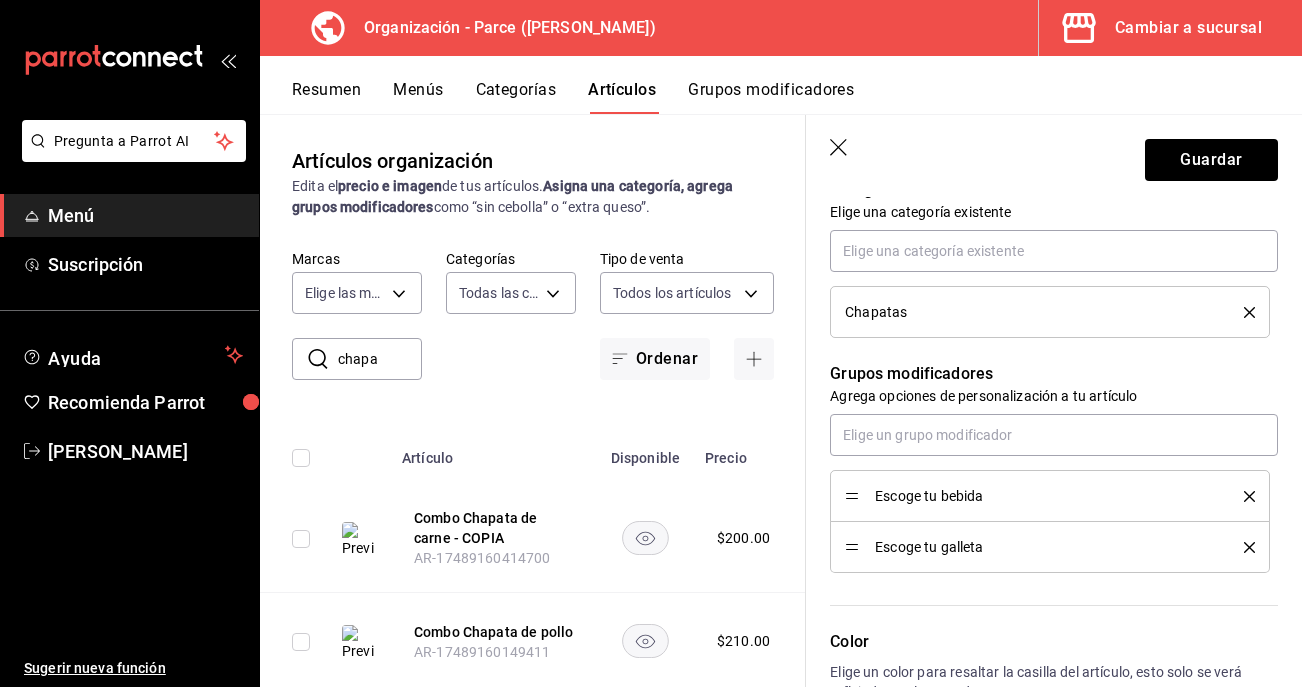 scroll, scrollTop: 723, scrollLeft: 0, axis: vertical 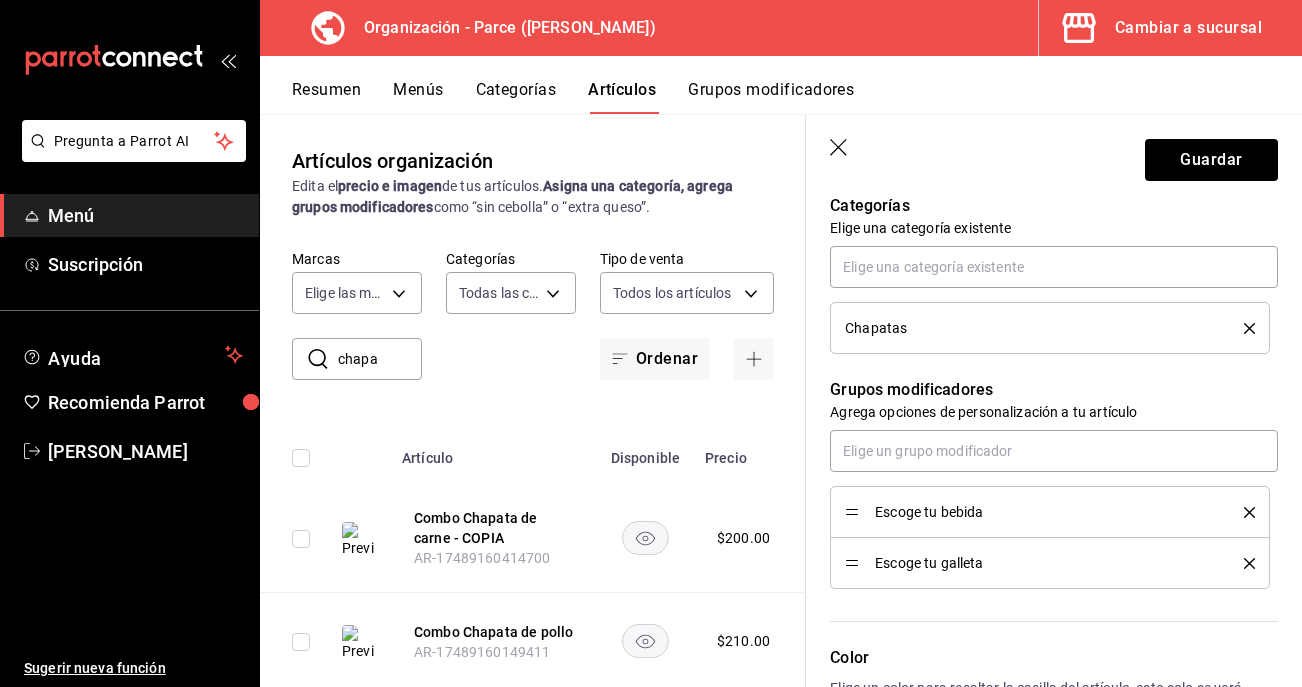 type on "Combo Jochata de carne" 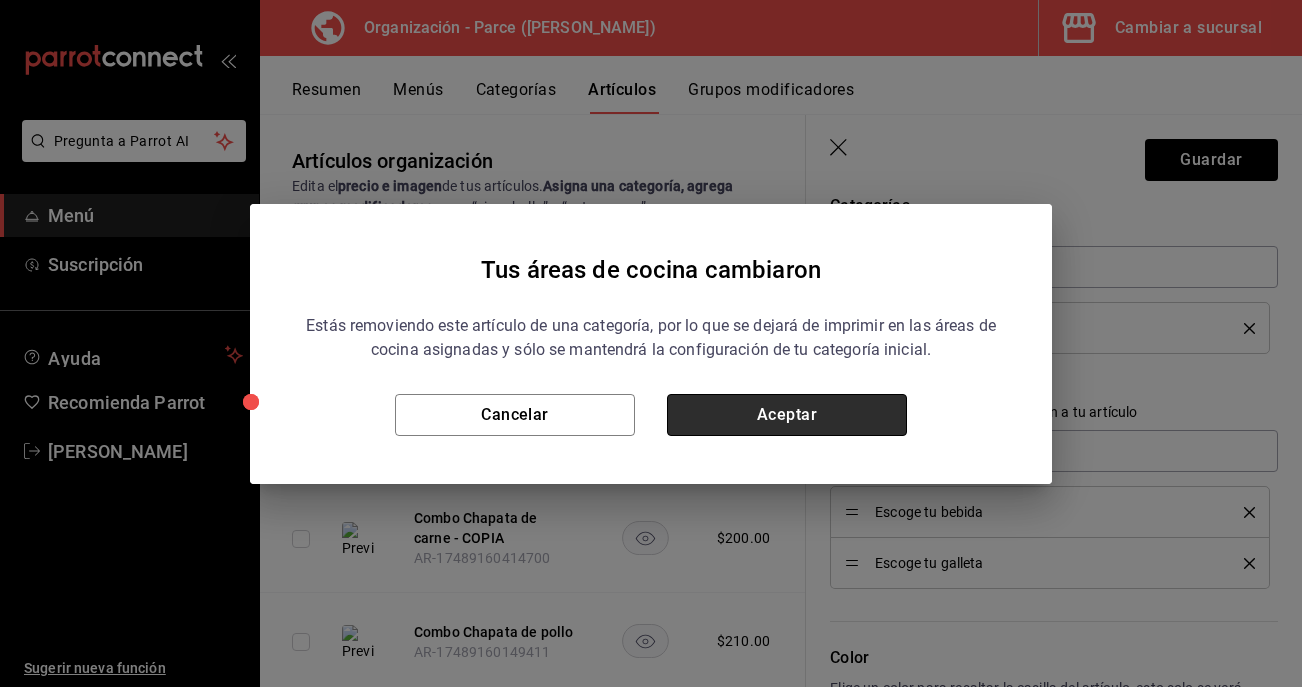 click on "Aceptar" at bounding box center (787, 415) 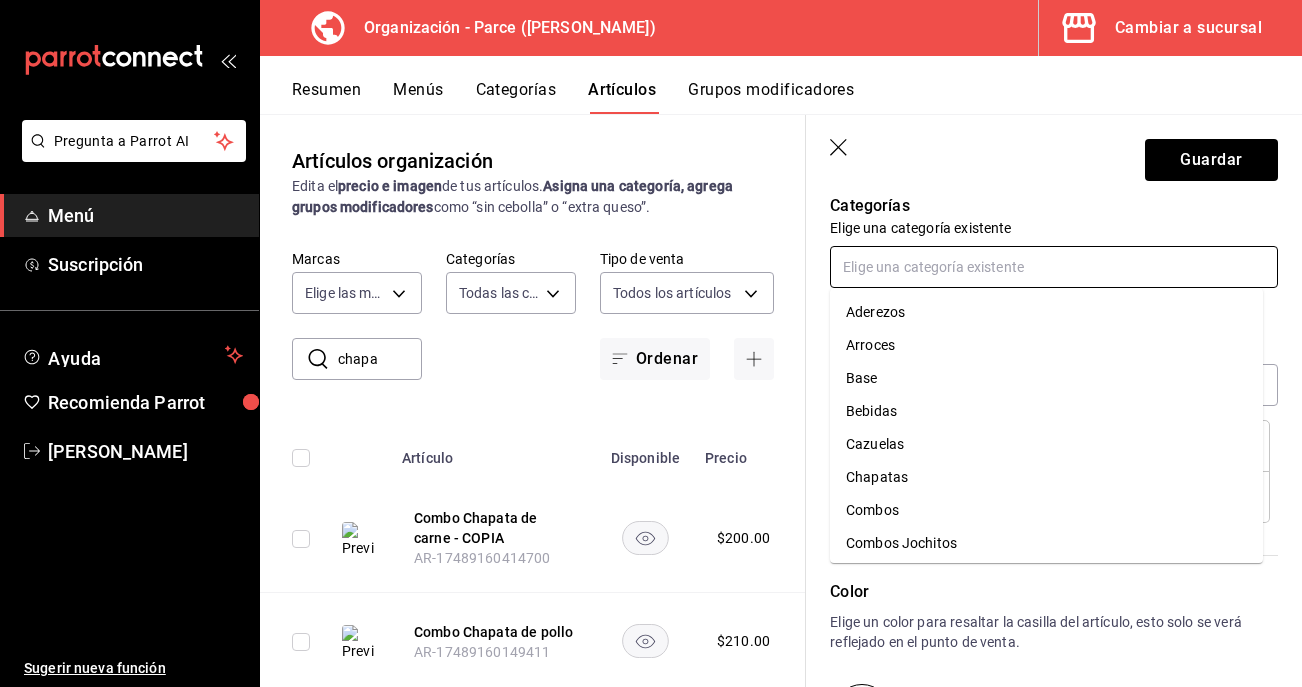 click at bounding box center (1054, 267) 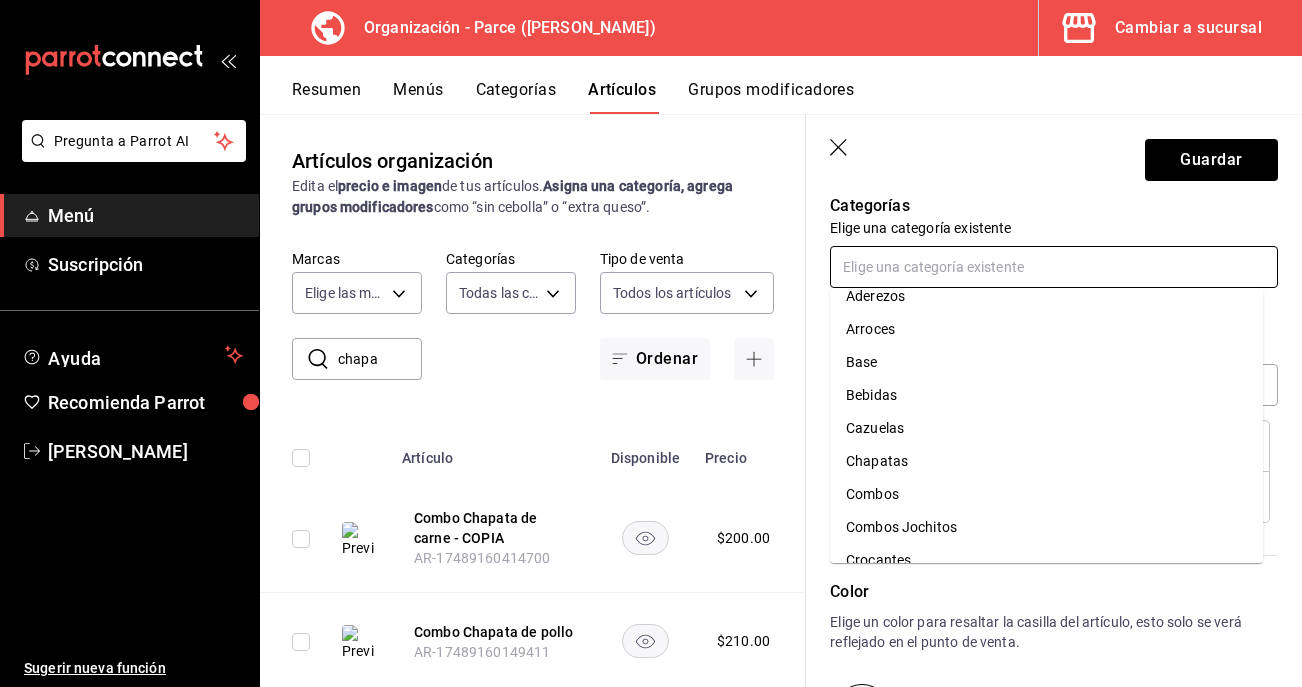 scroll, scrollTop: 38, scrollLeft: 0, axis: vertical 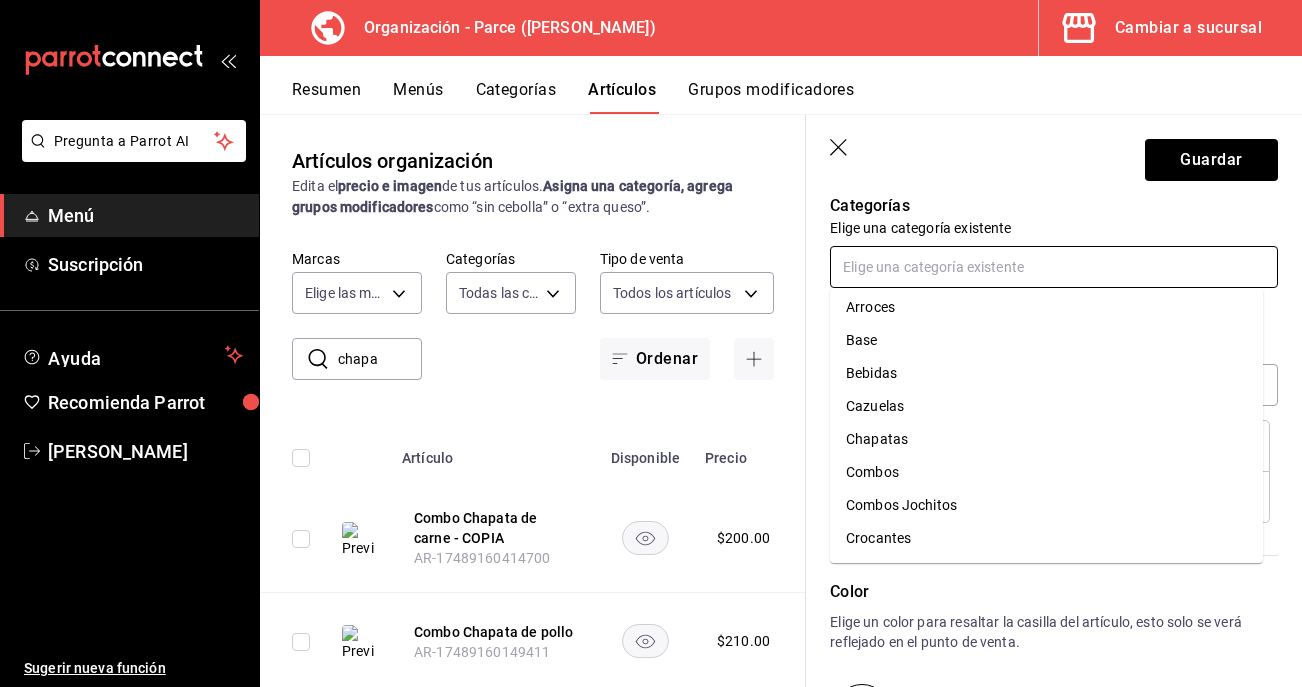 click on "Combos" at bounding box center [1046, 472] 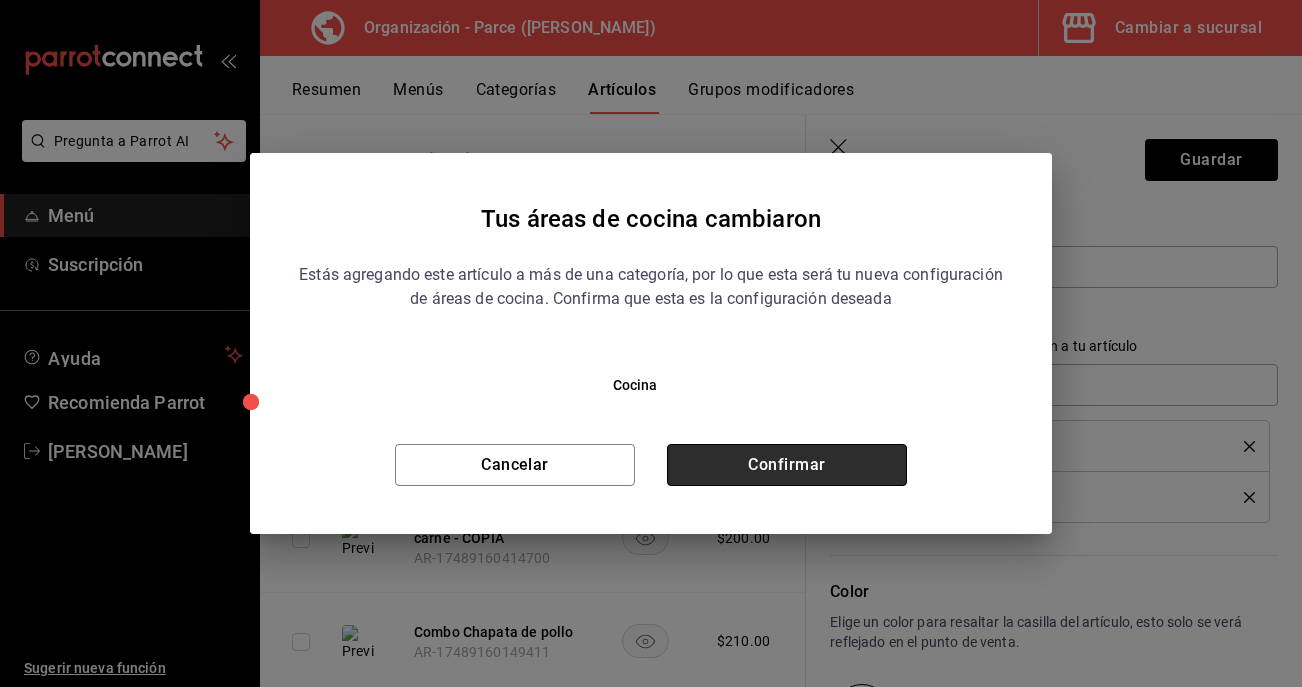 click on "Confirmar" at bounding box center (787, 465) 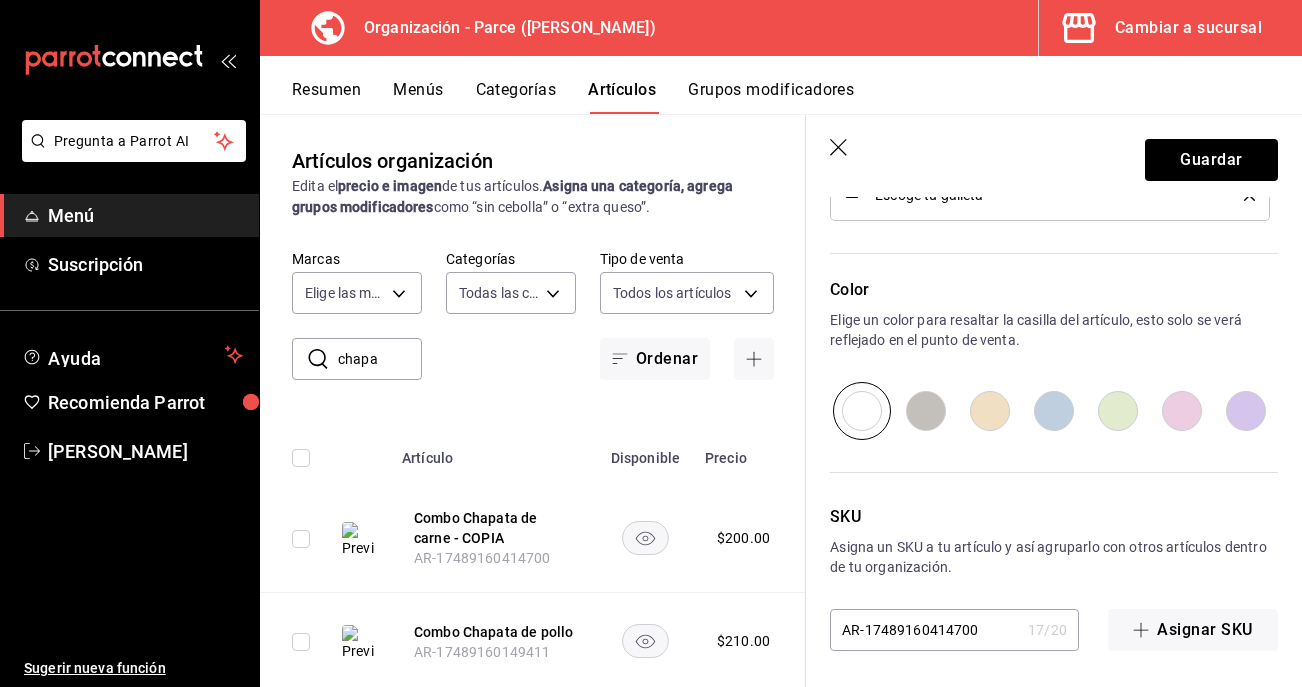 scroll, scrollTop: 1095, scrollLeft: 0, axis: vertical 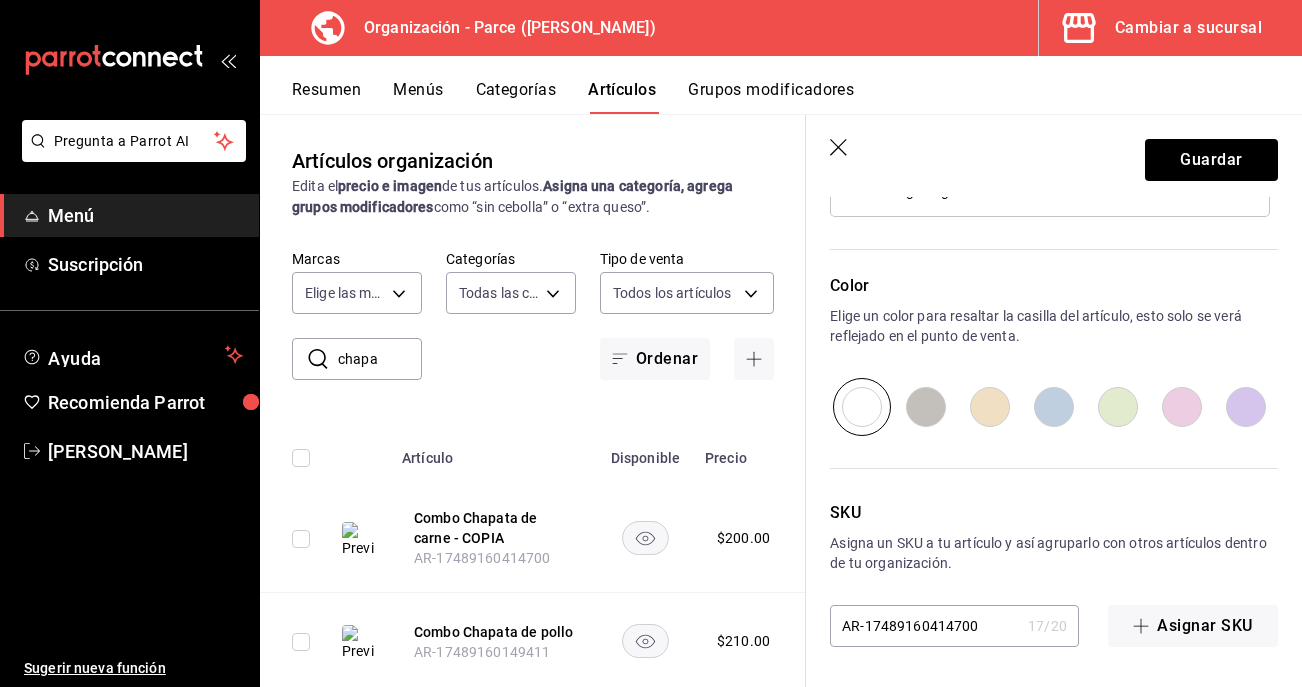 click on "AR-17489160414700" at bounding box center [925, 626] 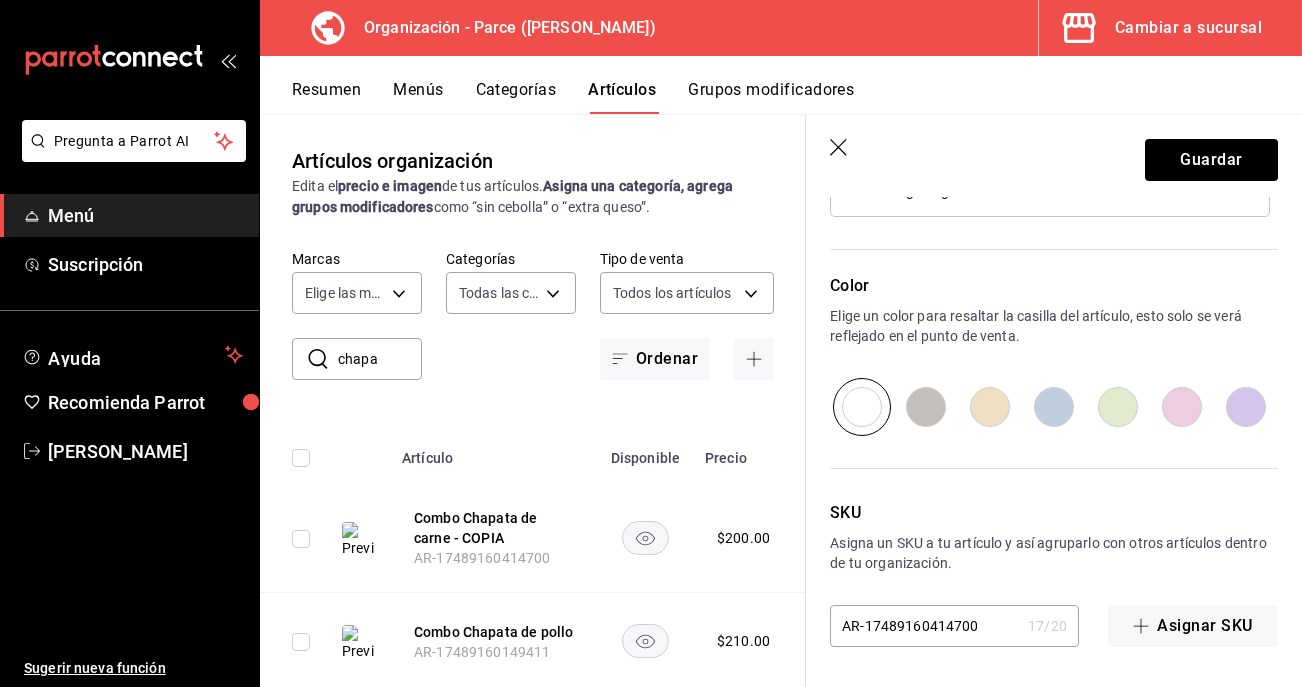 type on "x" 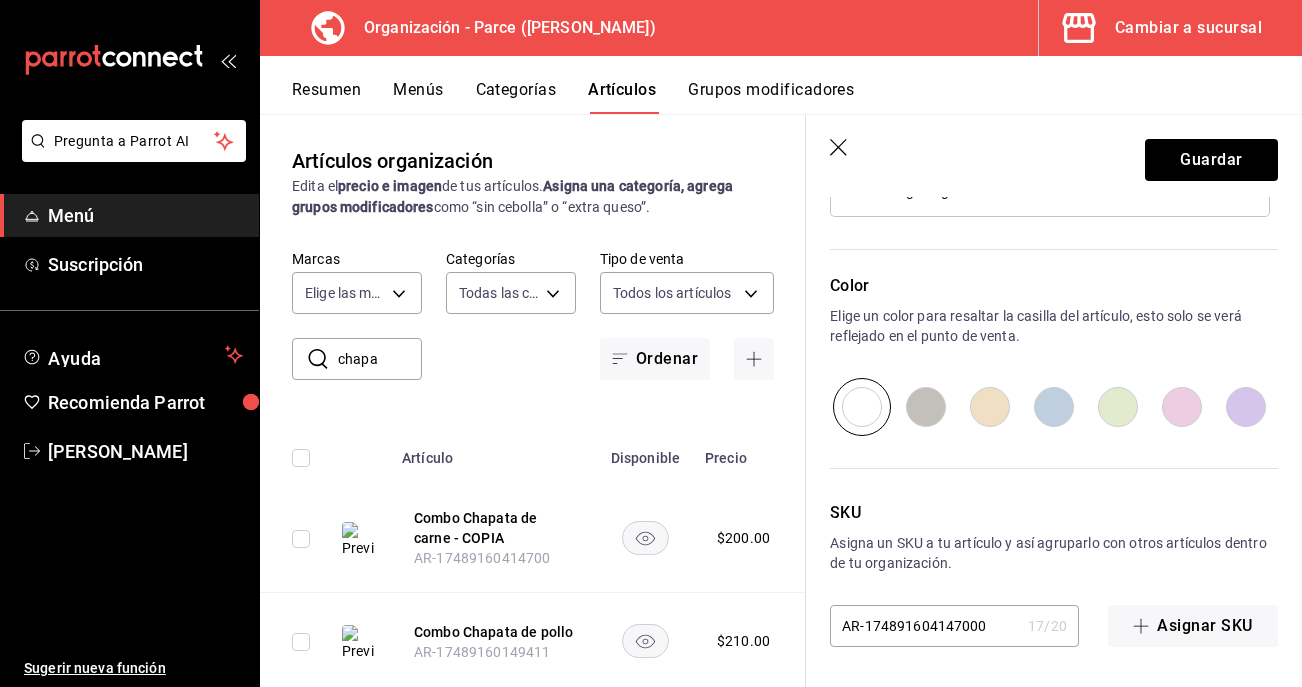 type on "x" 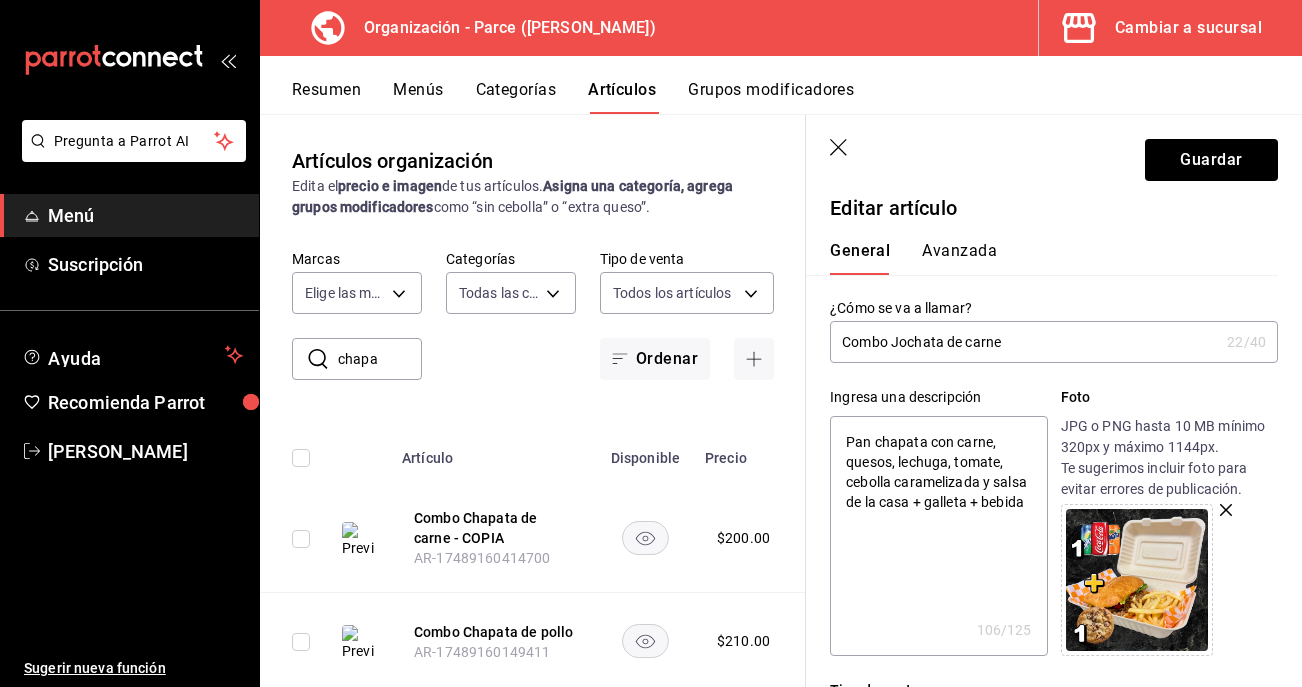 scroll, scrollTop: 0, scrollLeft: 0, axis: both 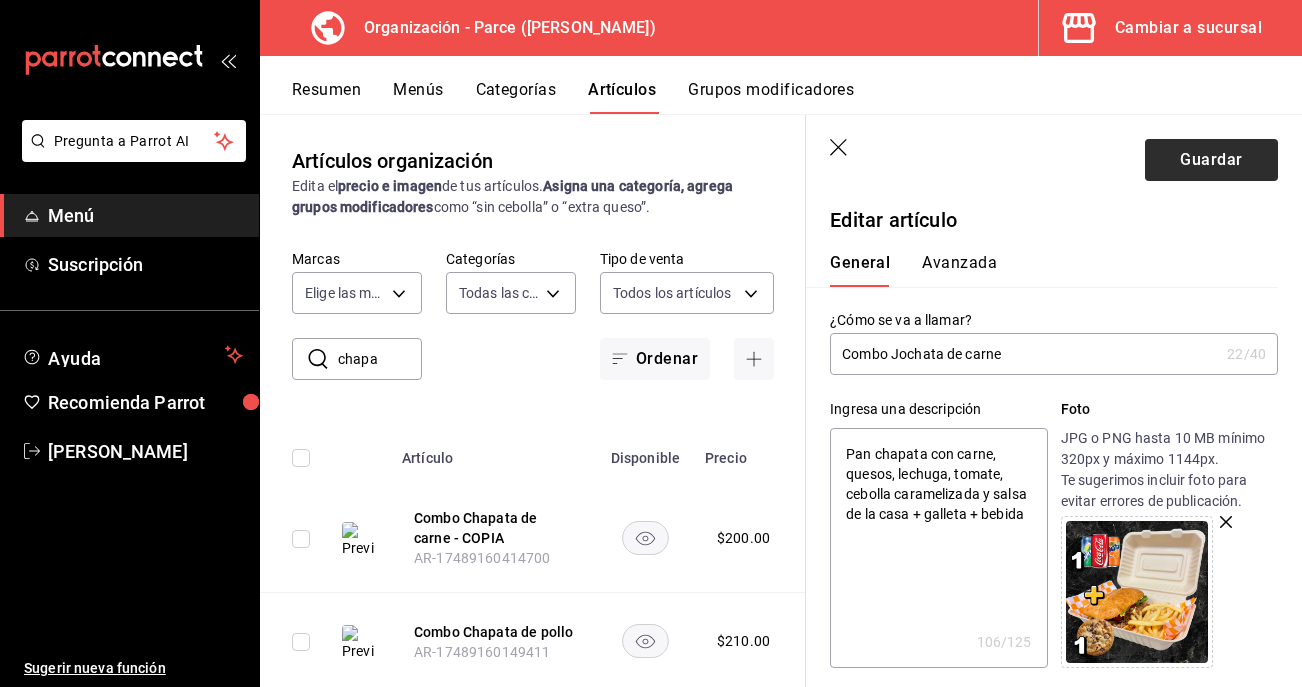 type on "AR-174891604147000" 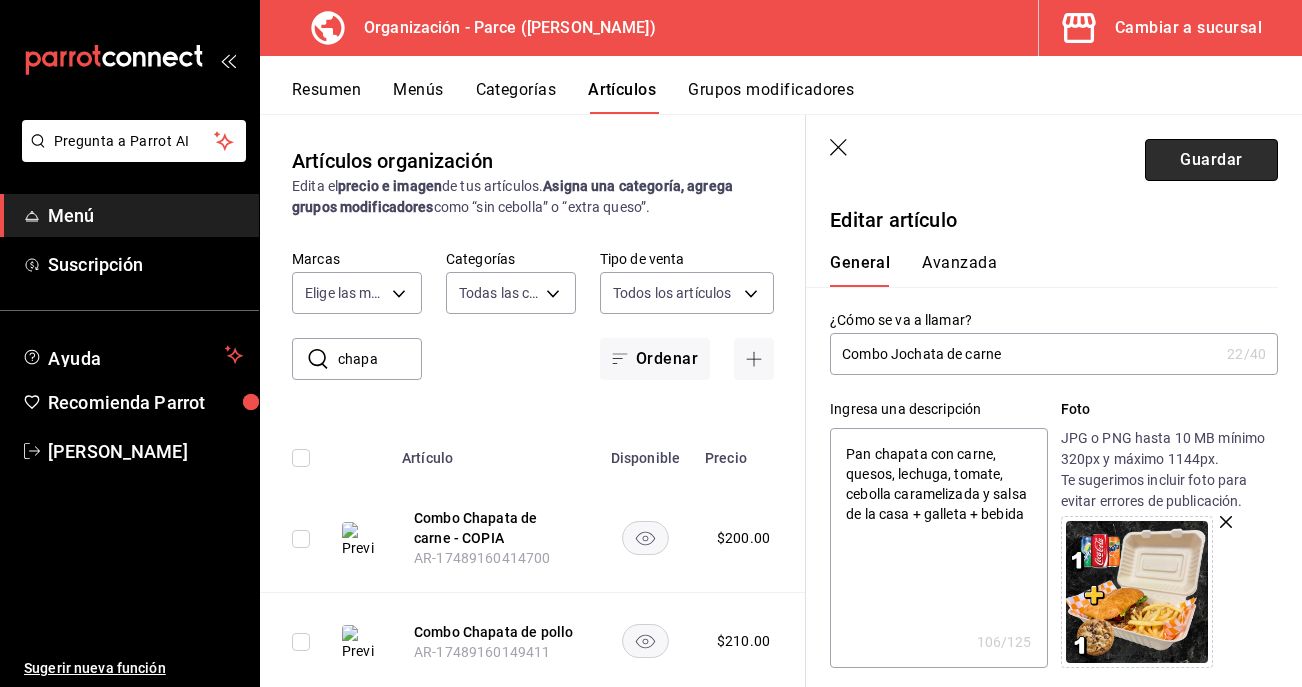 click on "Guardar" at bounding box center [1211, 160] 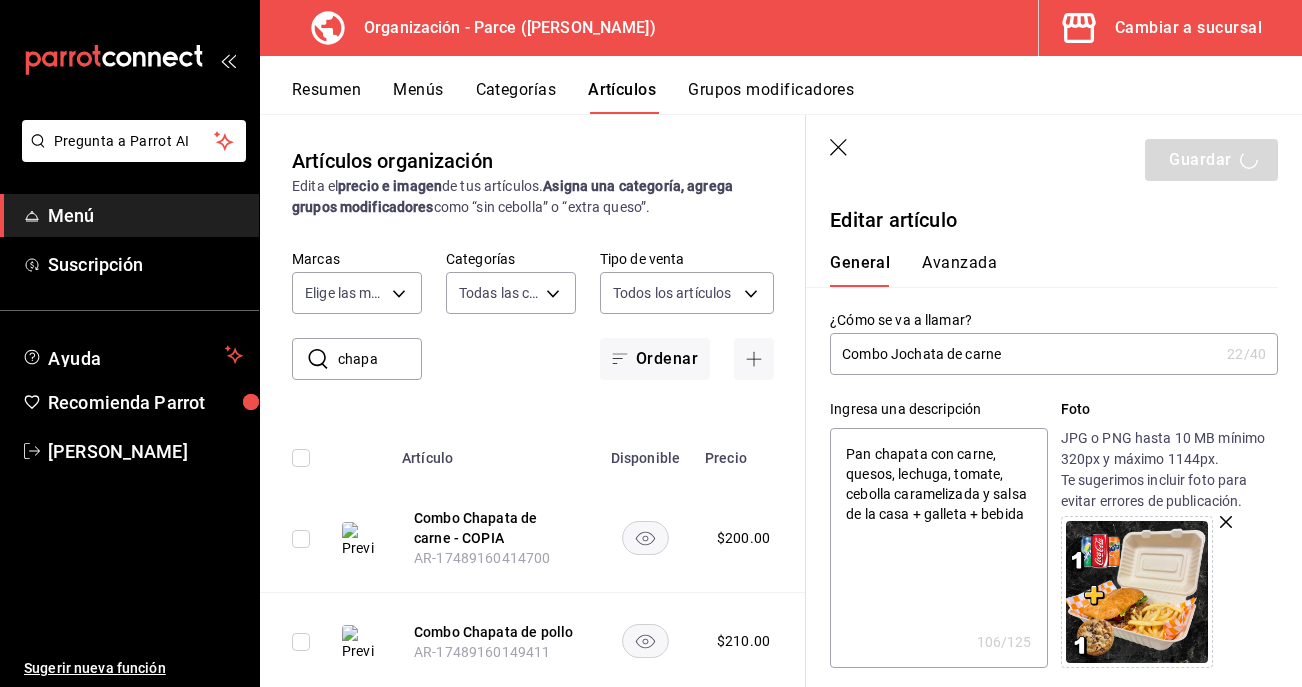 type on "x" 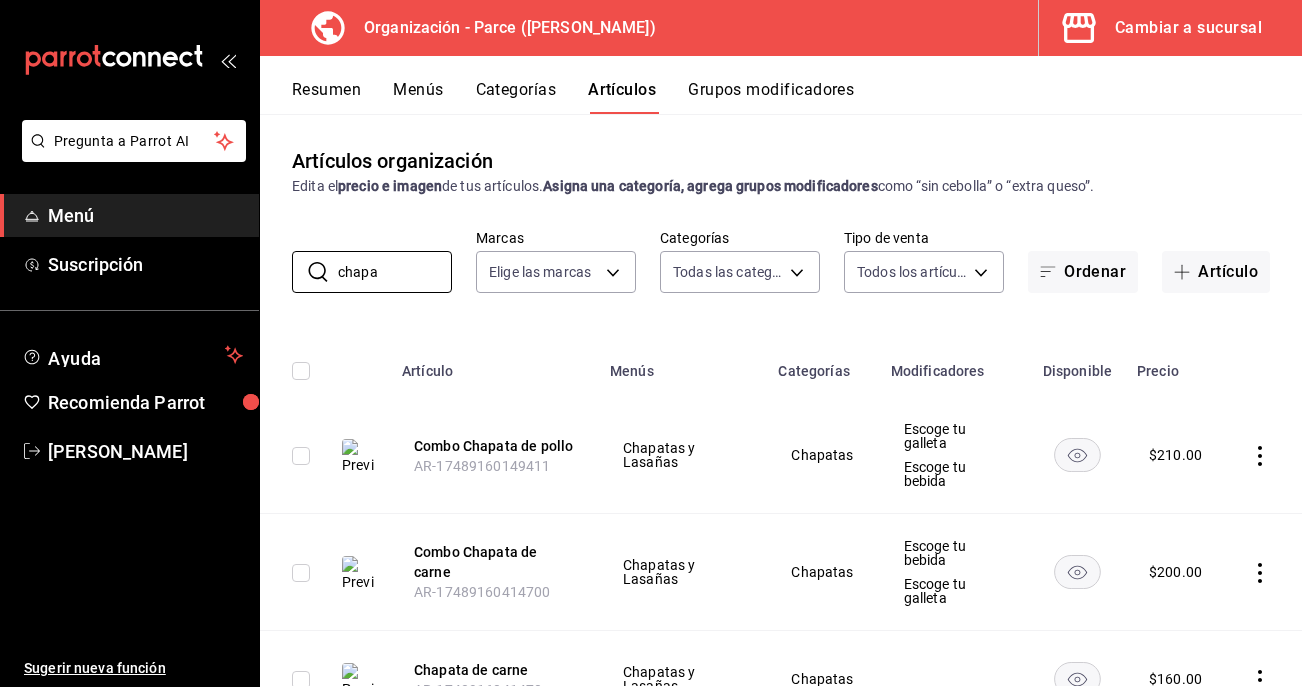 drag, startPoint x: 367, startPoint y: 269, endPoint x: 288, endPoint y: 268, distance: 79.00633 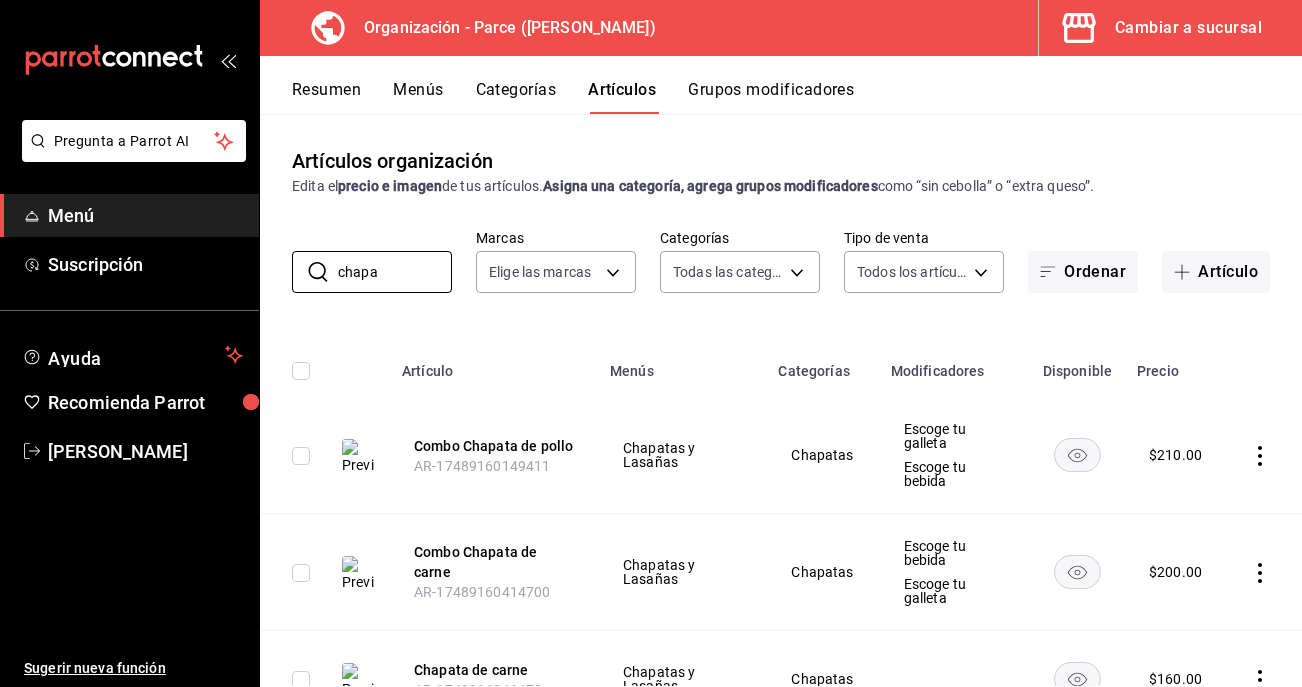 click on "​ chapa ​ Marcas Elige las marcas Categorías Todas las categorías, Sin categoría f8f5d6fb-2487-4ae4-b57a-5ce43f110f69,e183c81b-4ecf-4799-b879-c13def88bad0,eecff6ee-5c75-45d2-8b9d-e43bcf7056c1,d4832ef1-c436-49a7-85be-6a0dd137c651,bcc5d845-c41b-43a3-b73a-06bb1b245d10,0e87e5aa-f405-4dc9-a1cb-57cdbbfc0c21,8179e992-82af-4c8d-b554-b0ccfa3822c5,129b015f-c0c8-4a54-ae85-4c71a080b71d,a7327655-e338-44a1-b643-fb05a21fcfaa,84bc823b-791a-4b1e-9b1e-994d81b899f0,7f4e5902-0a56-4b14-9463-e227471fb603,407b32eb-0799-4e8e-a5a3-15018411fc6c,5c7d8a5d-b551-46d0-8ba8-0abda1a6886c,cfb44dd6-1c1d-4bde-ae08-887b23683145,4544c754-d084-4af1-995f-7c99b34e78cc,24415b0b-f734-44a3-95b0-9b50d3532cda,4e9cce17-a2a3-419b-ad82-faebed43580c,a9e34054-1398-4f72-9681-185fb8105df5,b1c9f6a3-969c-444b-a166-e732a2af10d3 Tipo de venta Todos los artículos ALL Ordenar Artículo" at bounding box center (781, 261) 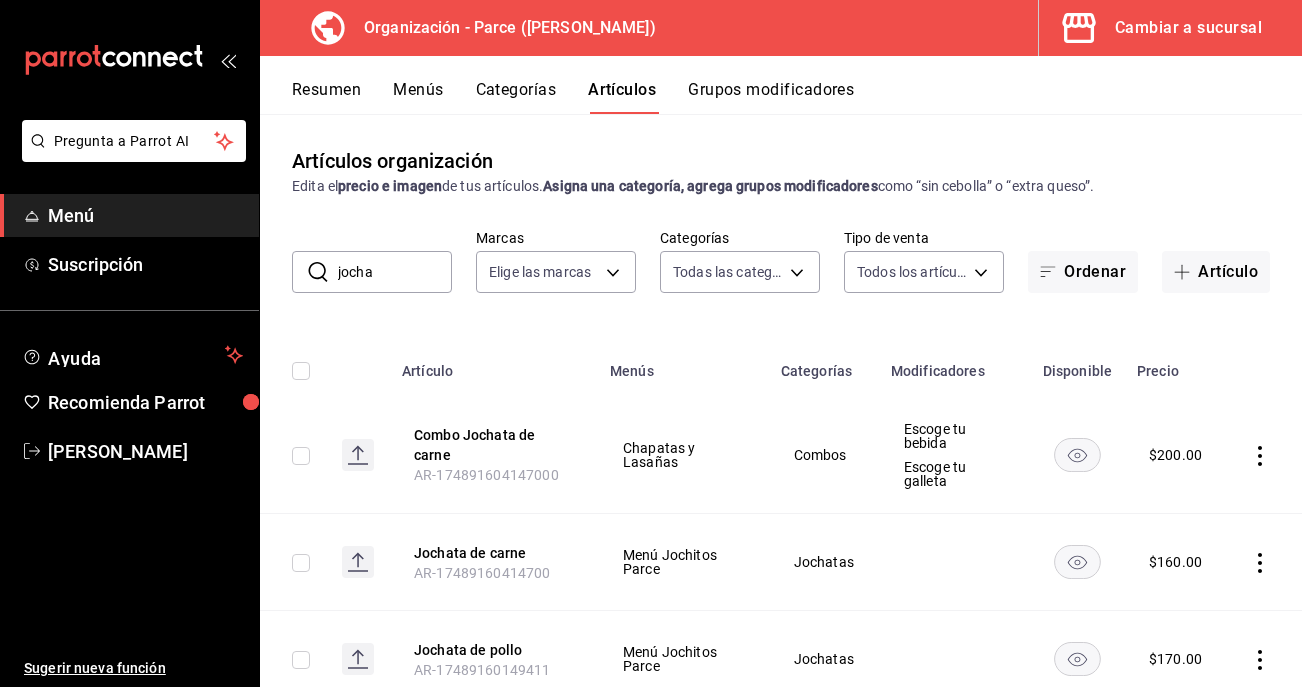 drag, startPoint x: 354, startPoint y: 270, endPoint x: 312, endPoint y: 264, distance: 42.426407 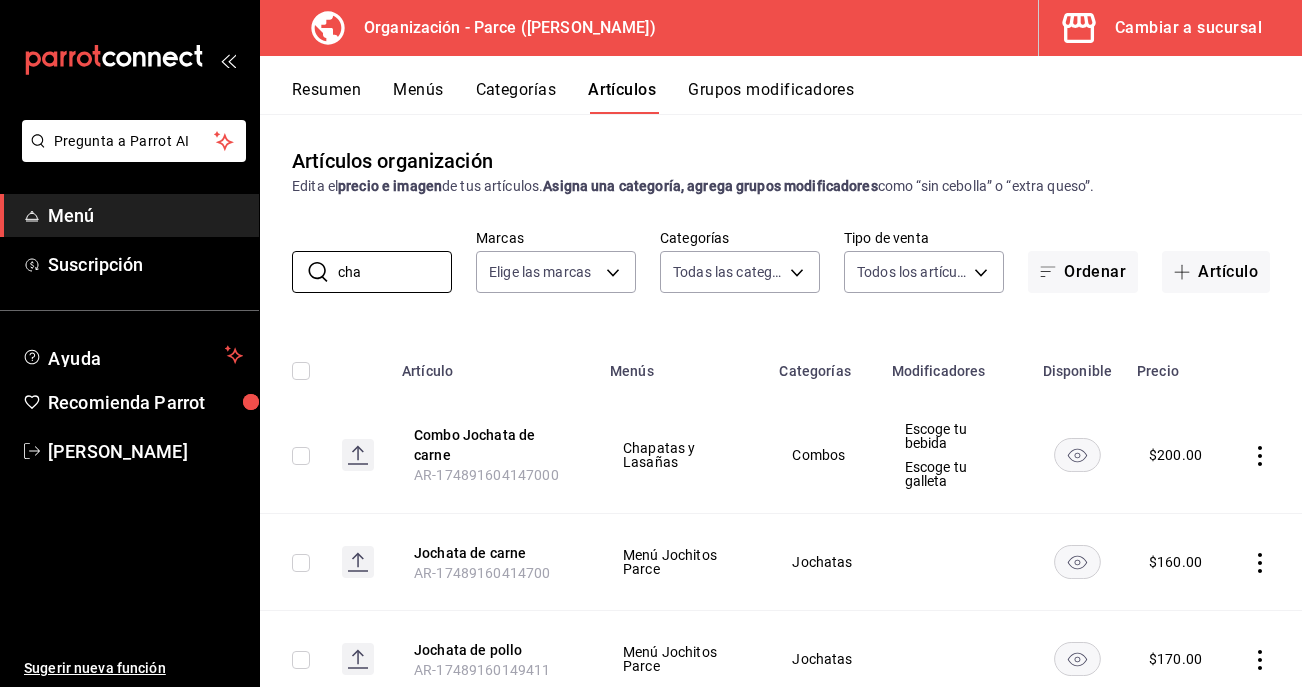 type on "chapa" 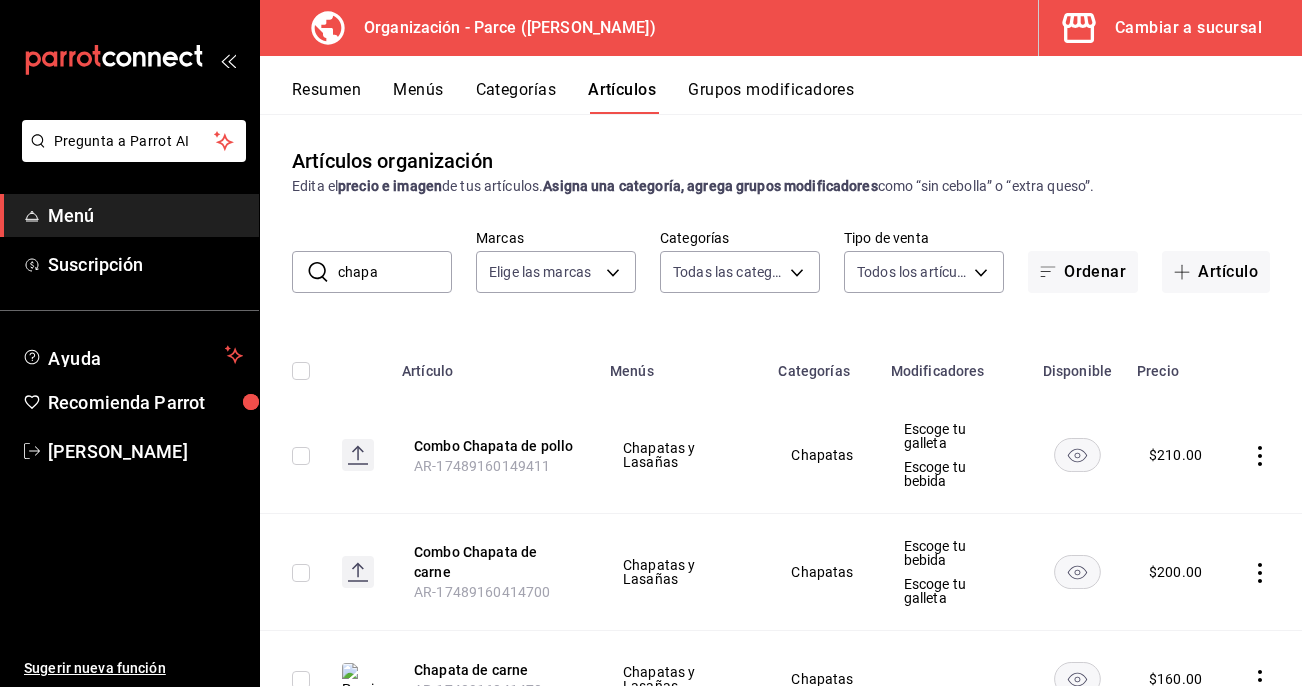 click 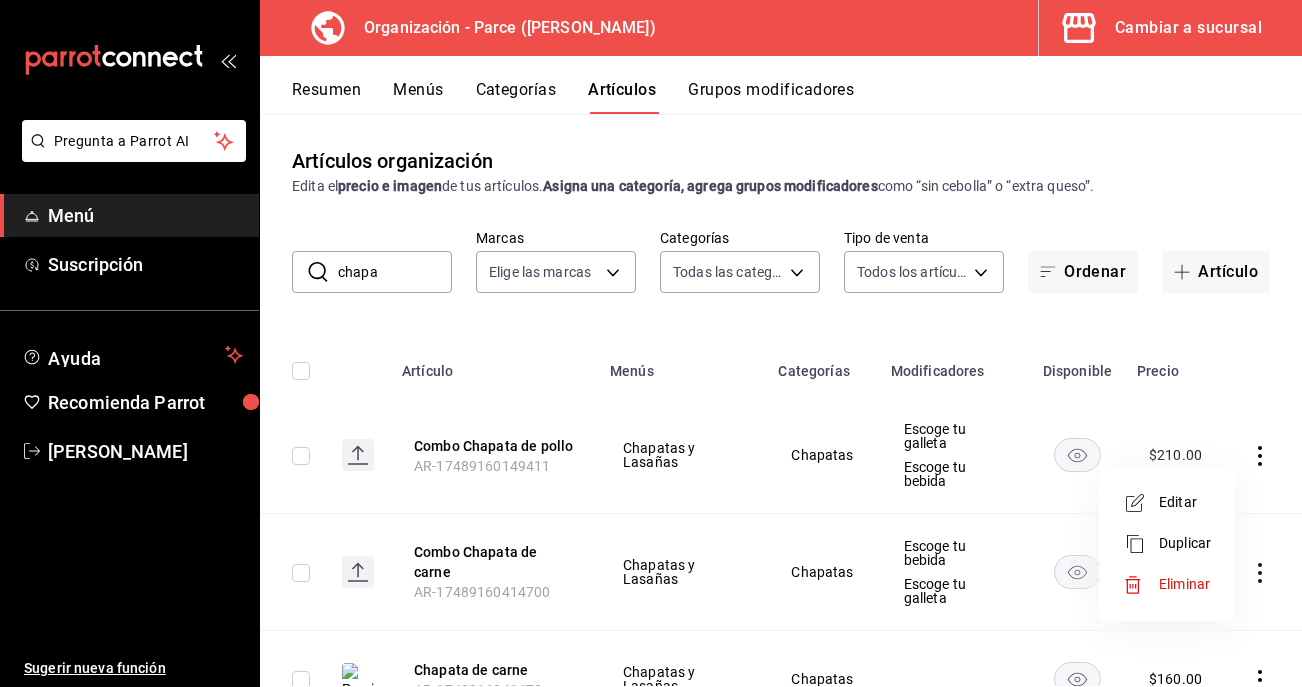 click on "Duplicar" at bounding box center (1185, 543) 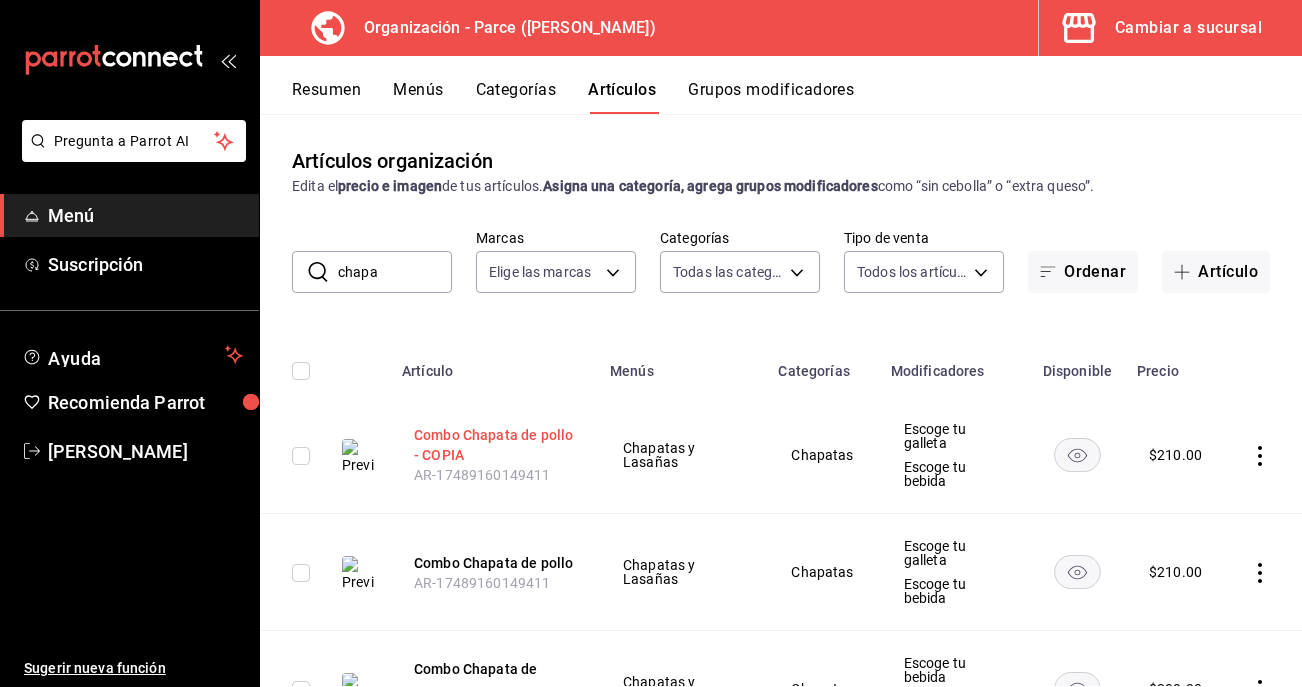 click on "Combo Chapata de pollo - COPIA" at bounding box center (494, 445) 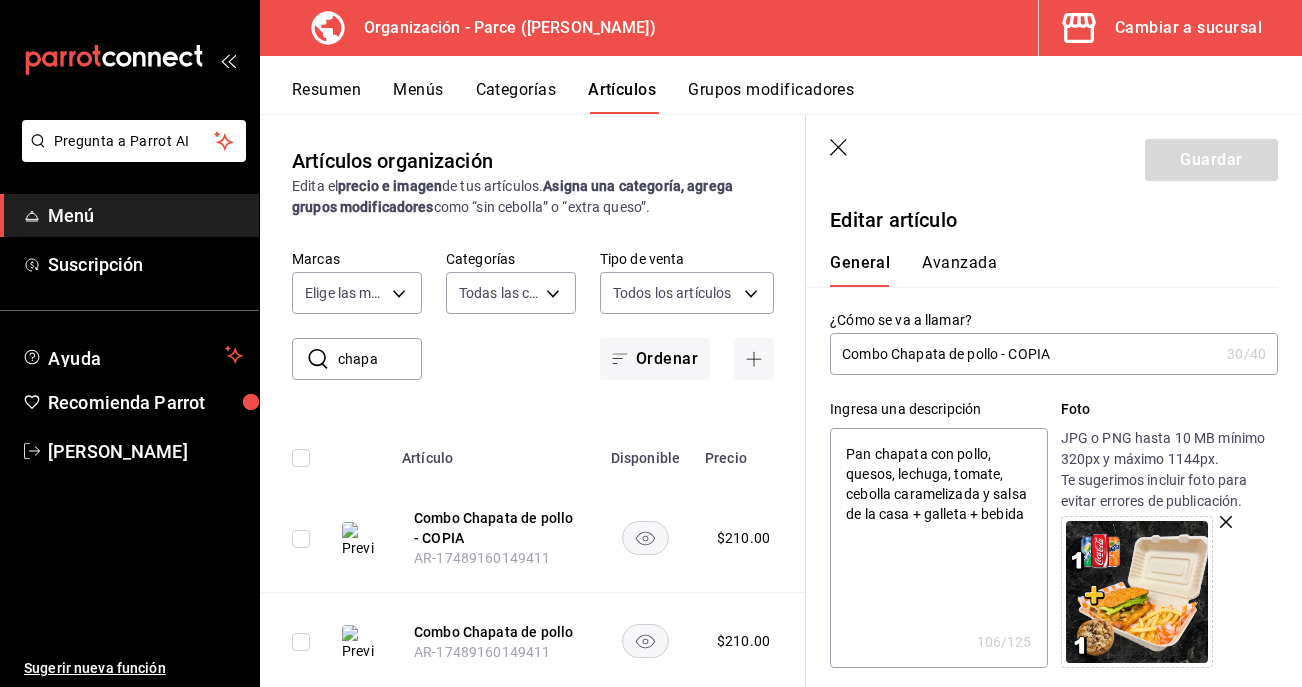 drag, startPoint x: 1056, startPoint y: 355, endPoint x: 998, endPoint y: 354, distance: 58.00862 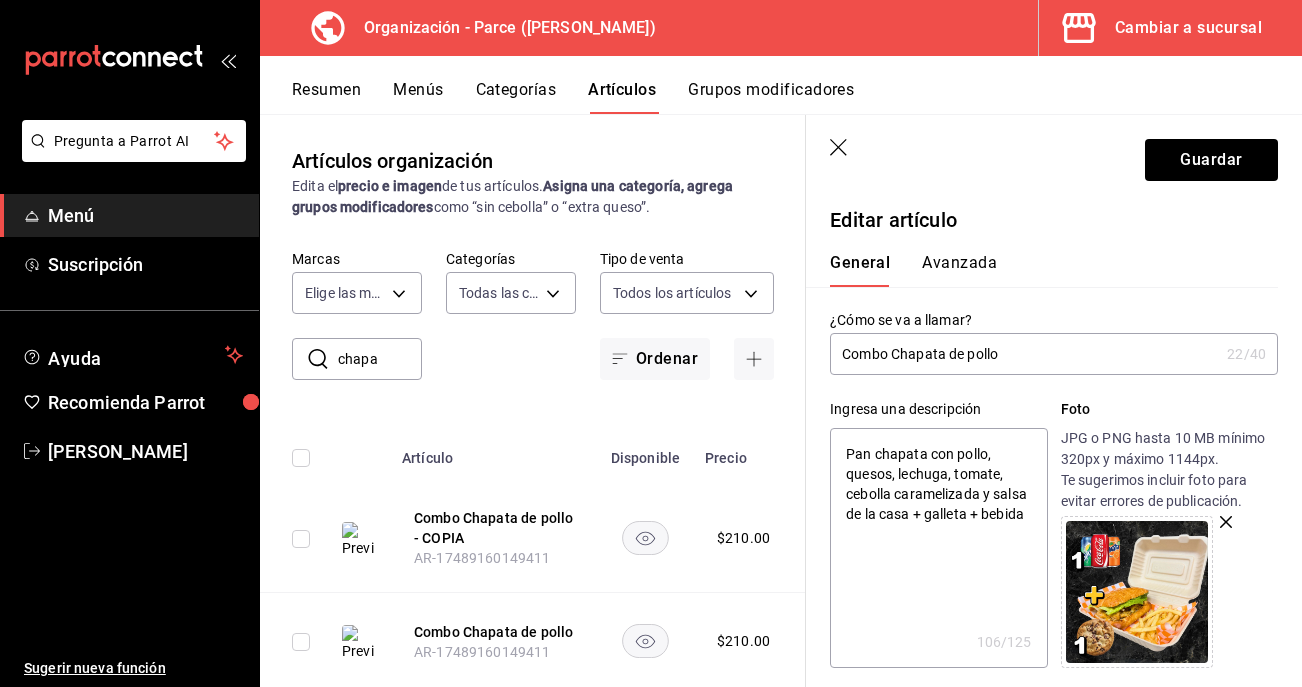 type on "x" 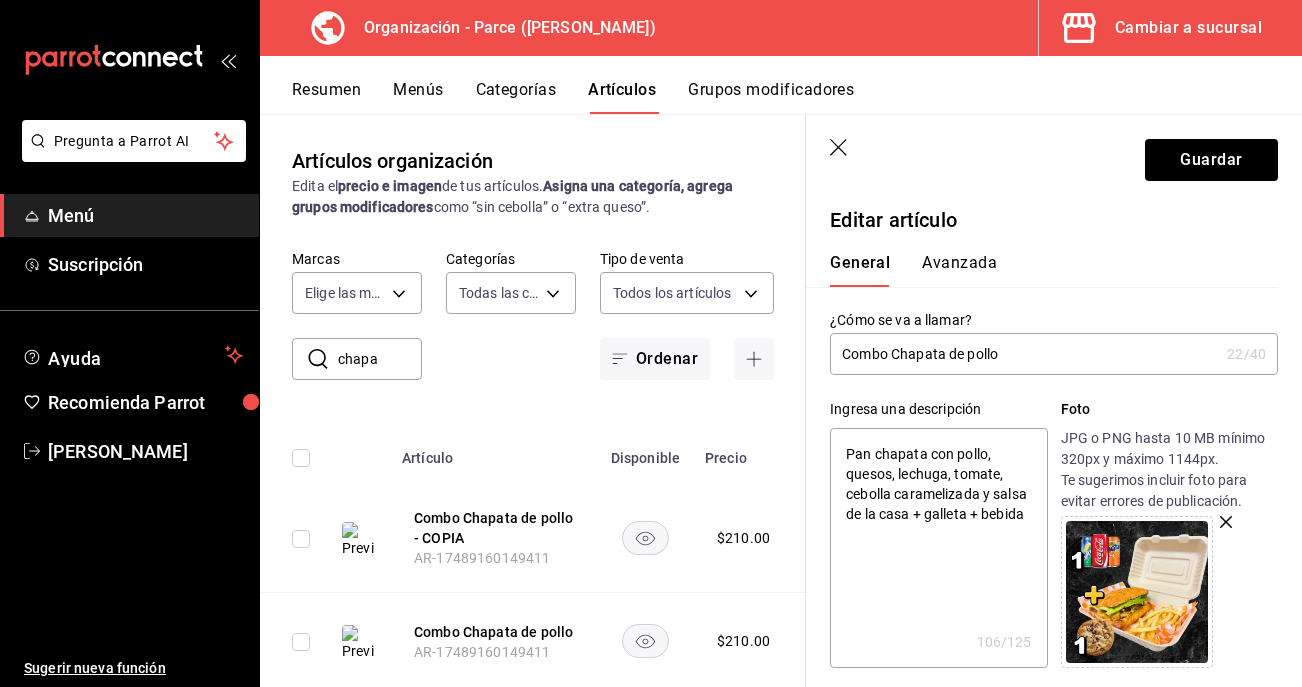drag, startPoint x: 942, startPoint y: 353, endPoint x: 894, endPoint y: 352, distance: 48.010414 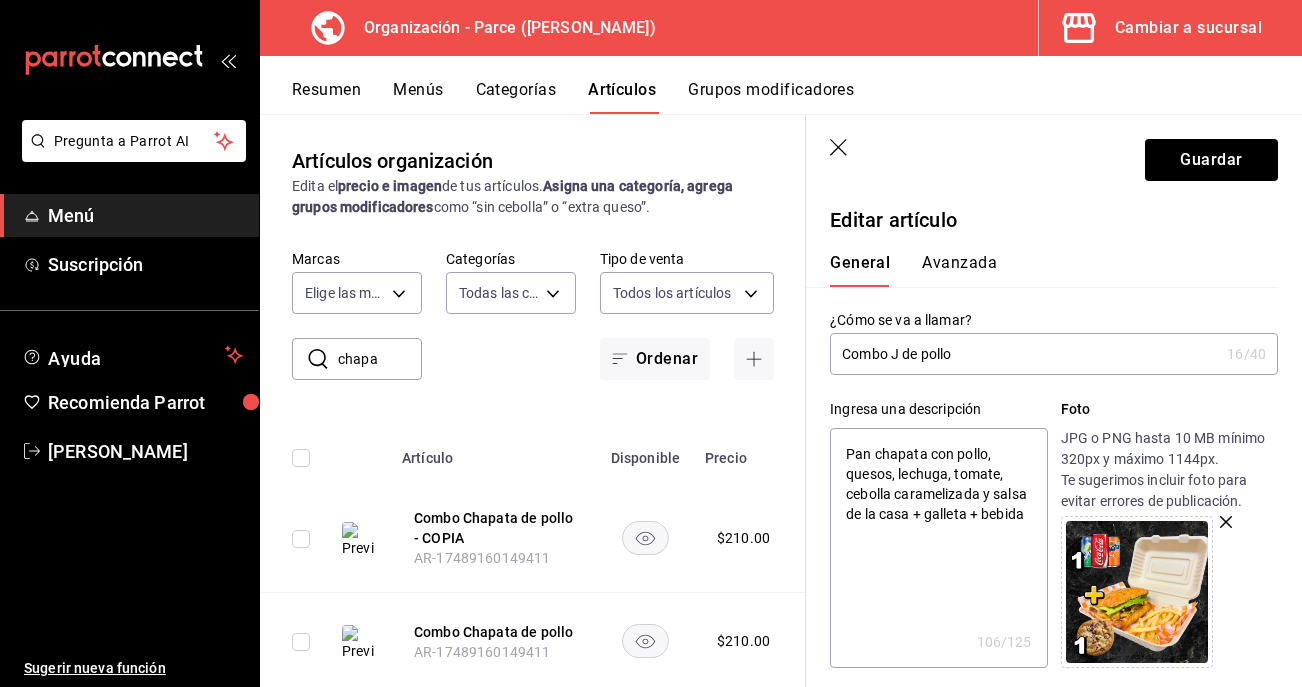 type on "Combo Jo de pollo" 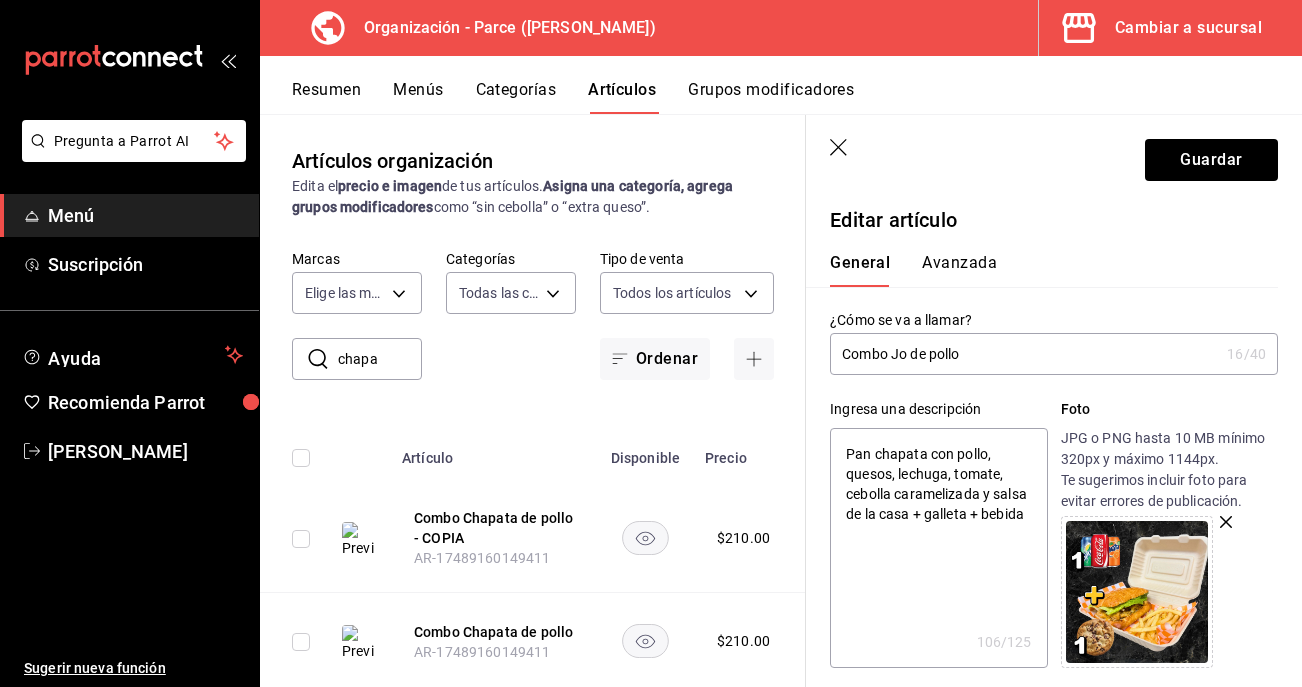 type on "x" 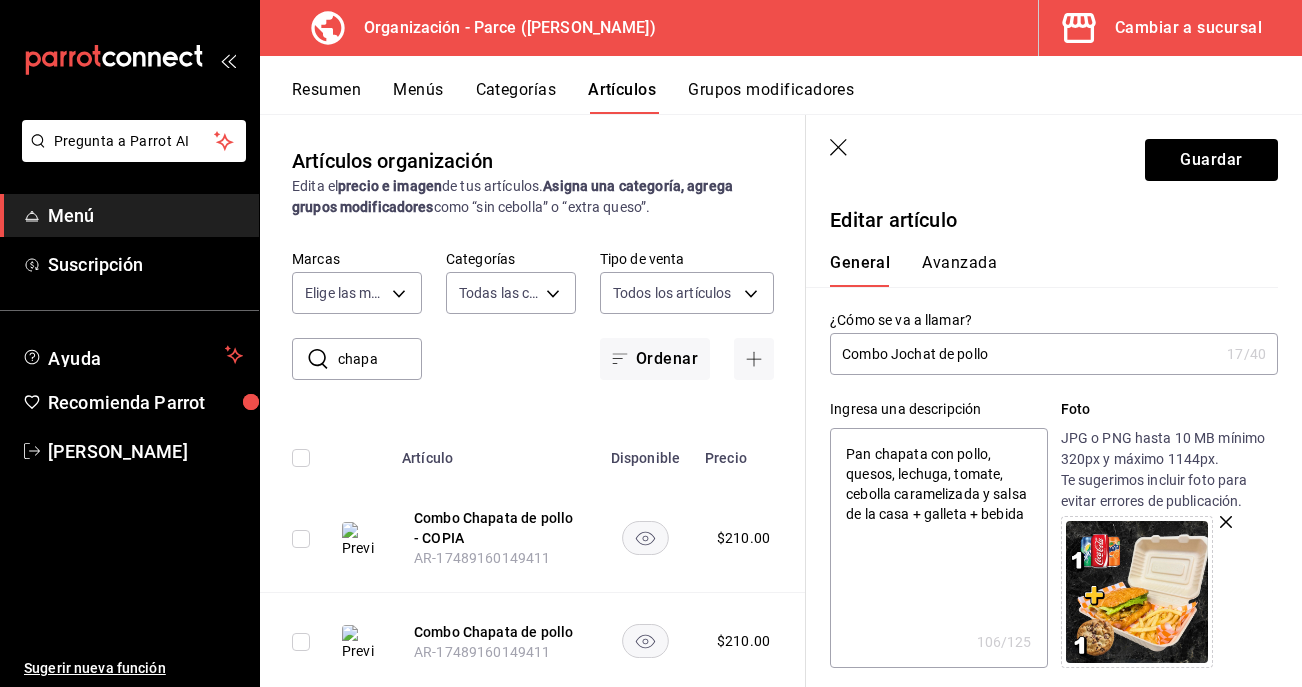 type on "Combo Jochata de pollo" 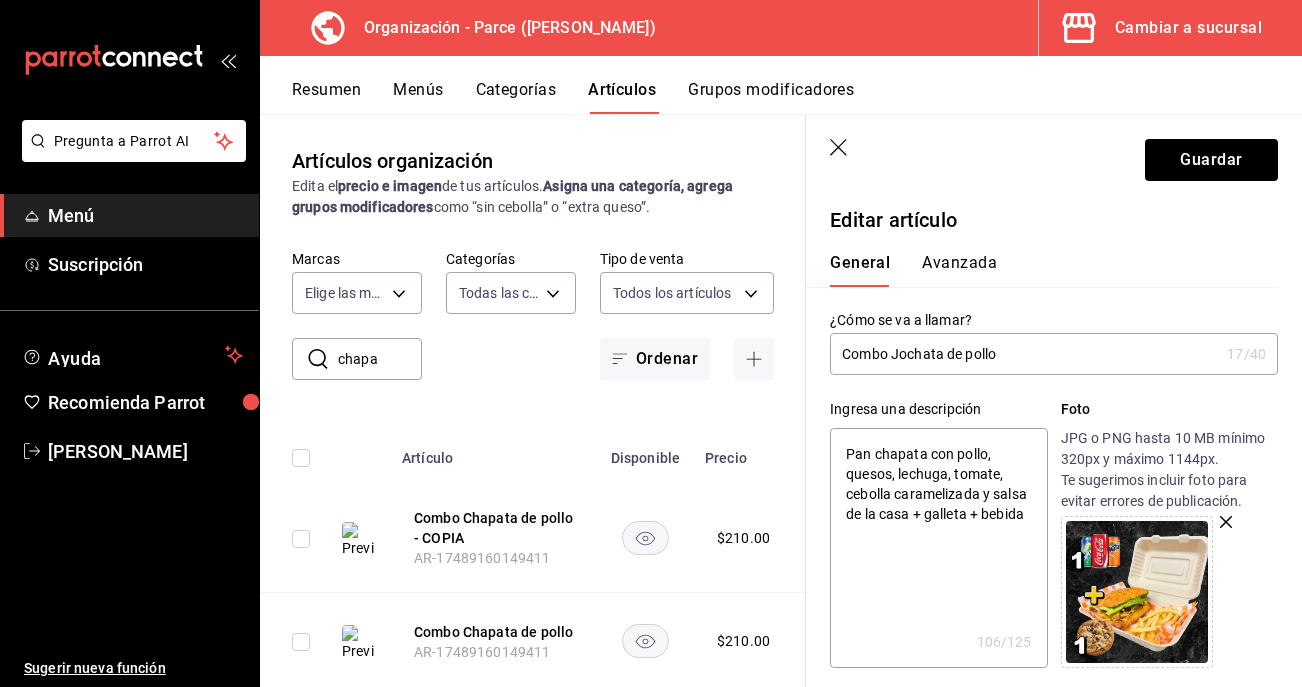 type on "x" 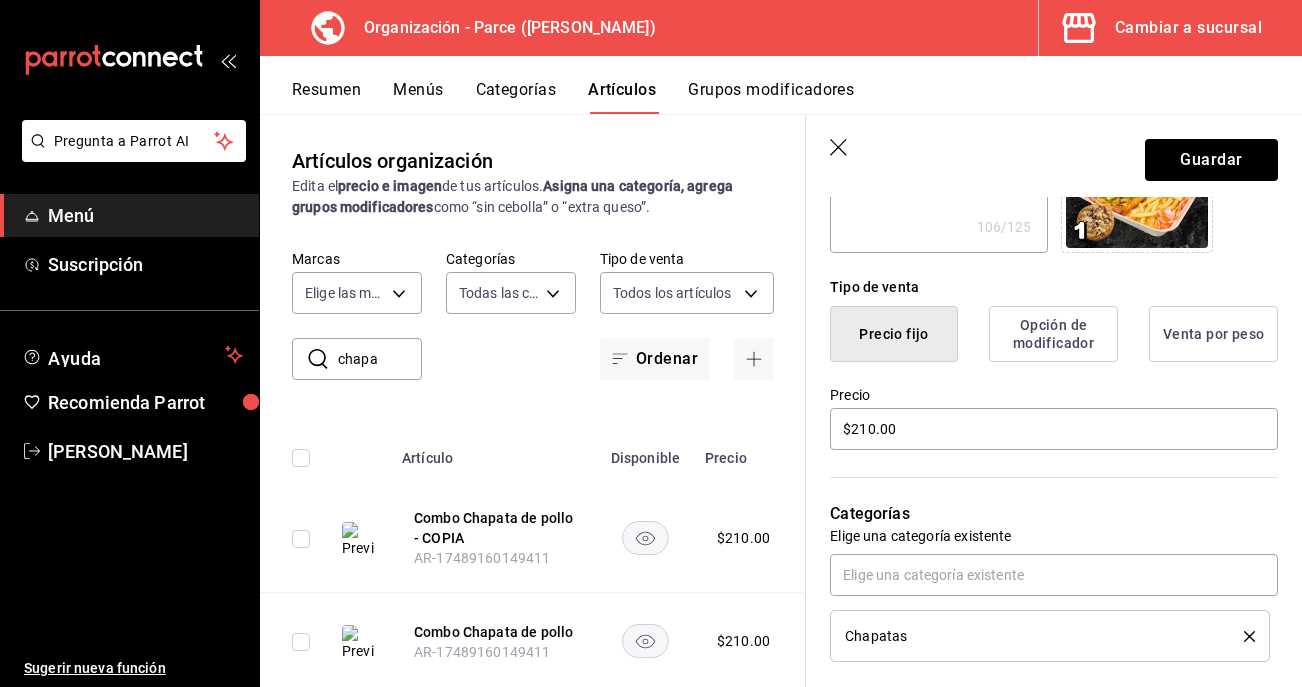 scroll, scrollTop: 722, scrollLeft: 0, axis: vertical 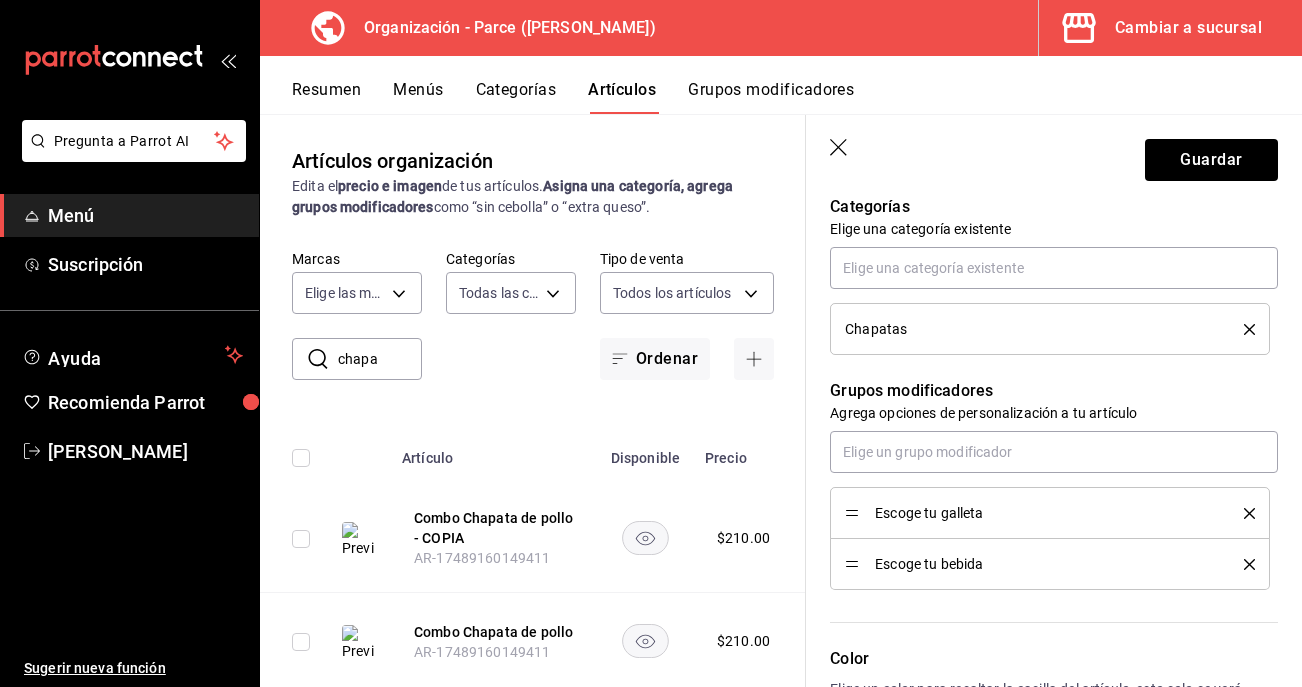 type on "Combo Jochata de pollo" 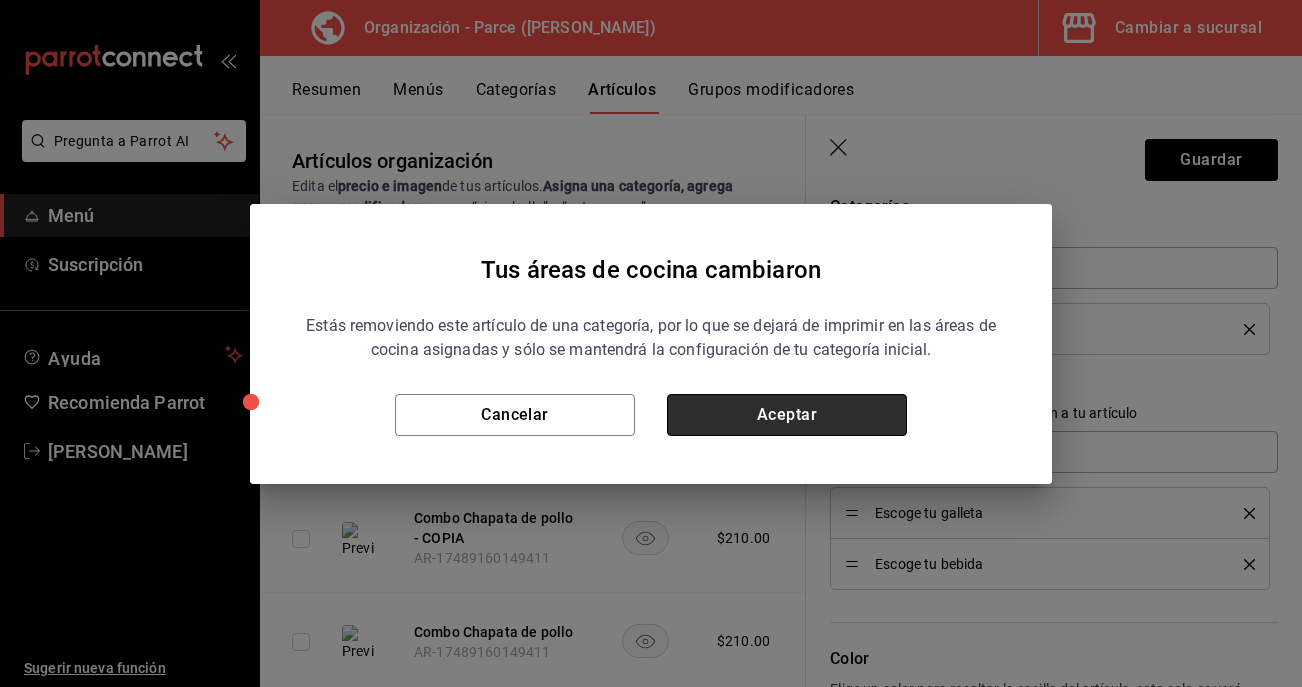click on "Aceptar" at bounding box center (787, 415) 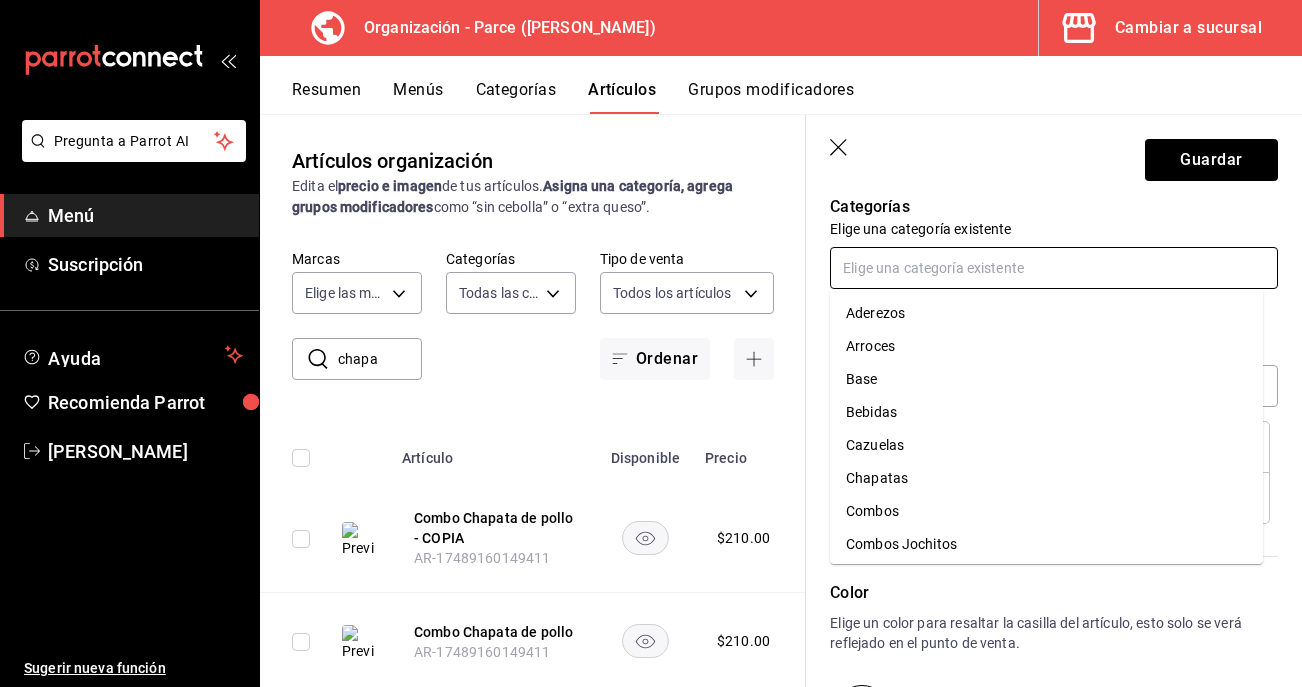 click at bounding box center (1054, 268) 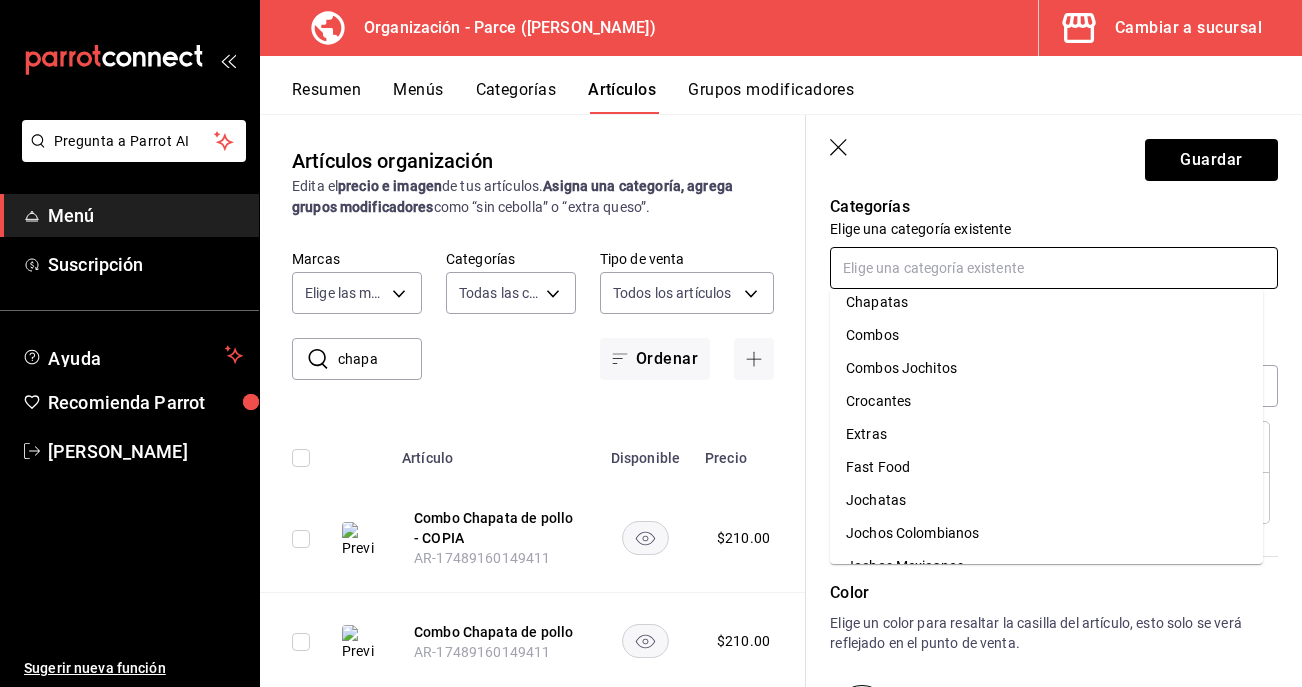click on "Combos" at bounding box center (1046, 335) 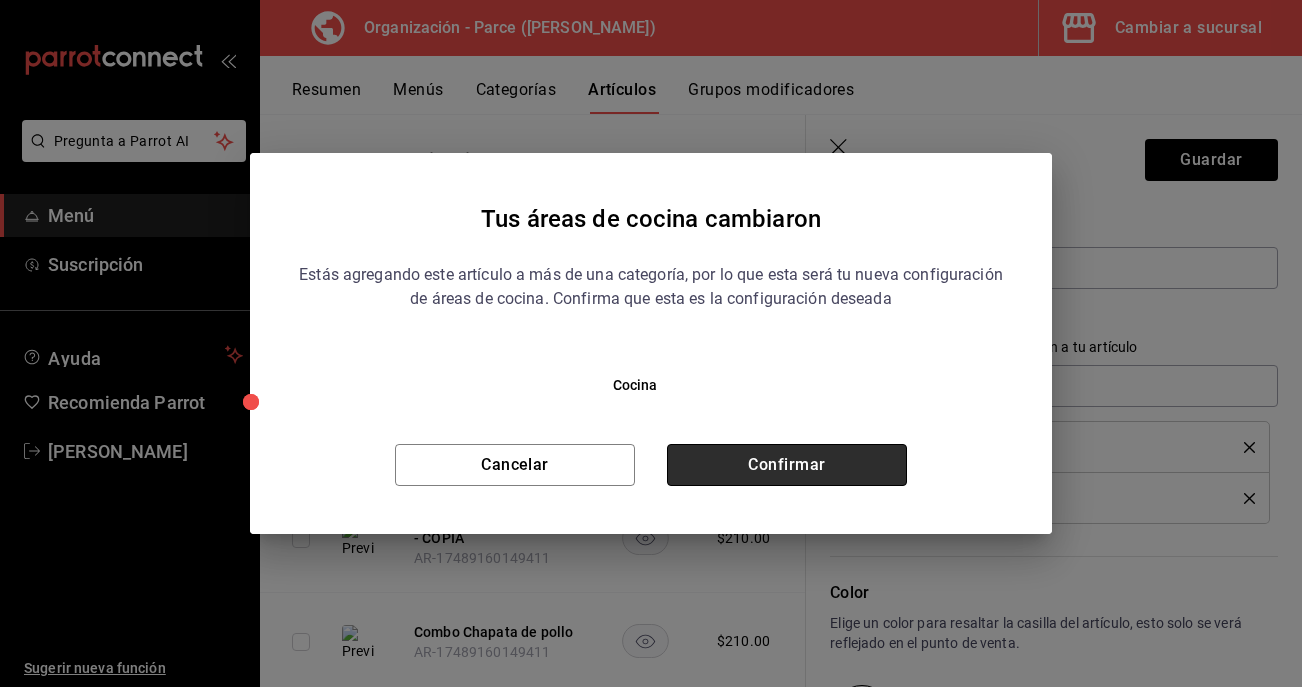 click on "Confirmar" at bounding box center (787, 465) 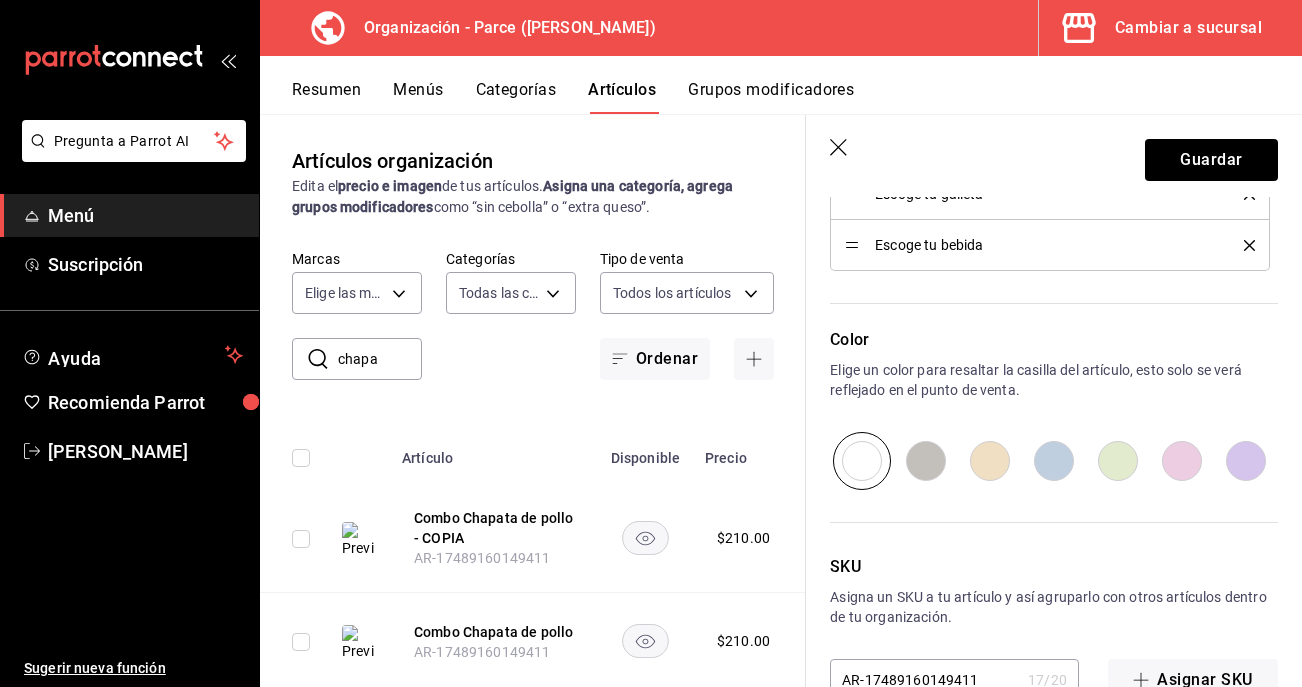 scroll, scrollTop: 1095, scrollLeft: 0, axis: vertical 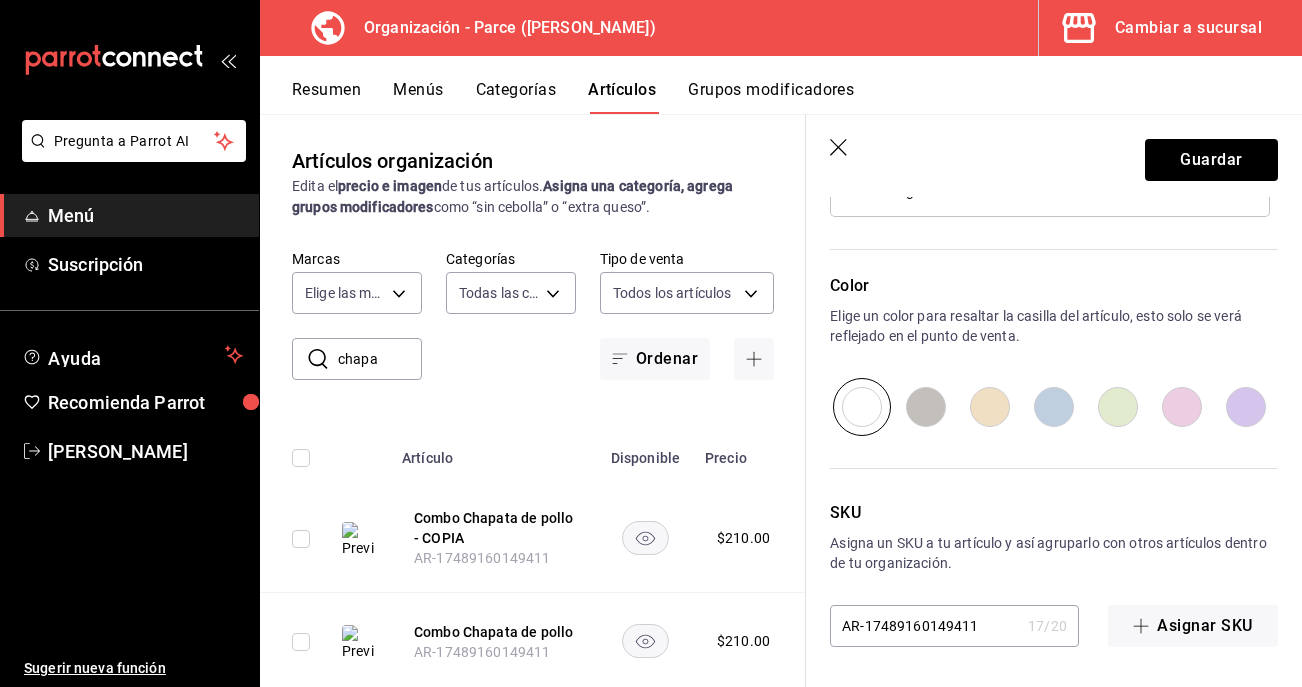 click on "AR-17489160149411 17 / 20 ​" at bounding box center [954, 626] 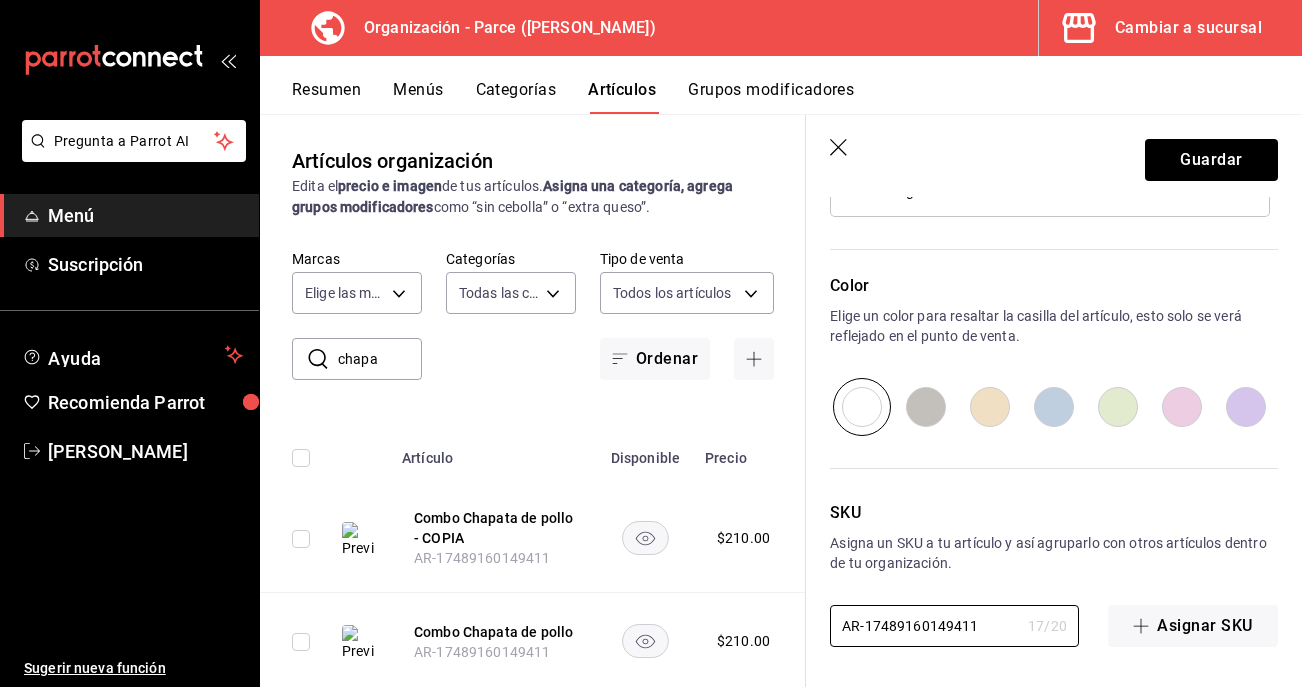 type on "x" 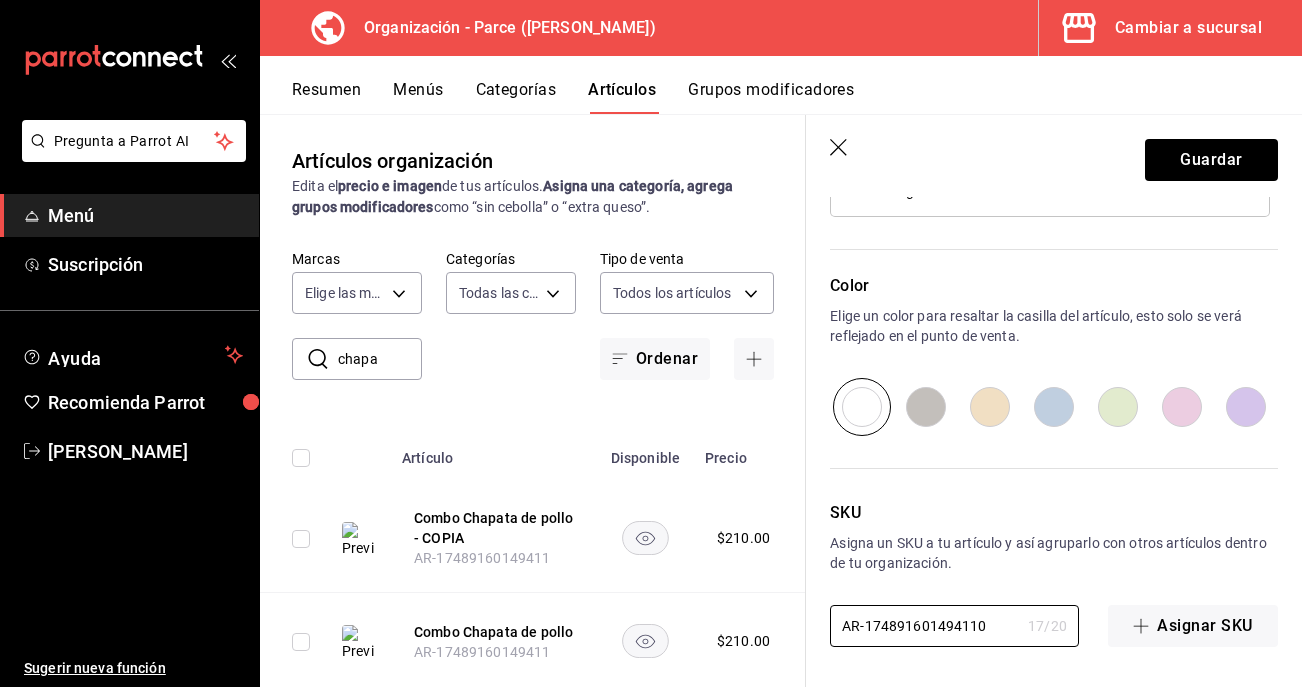 type on "x" 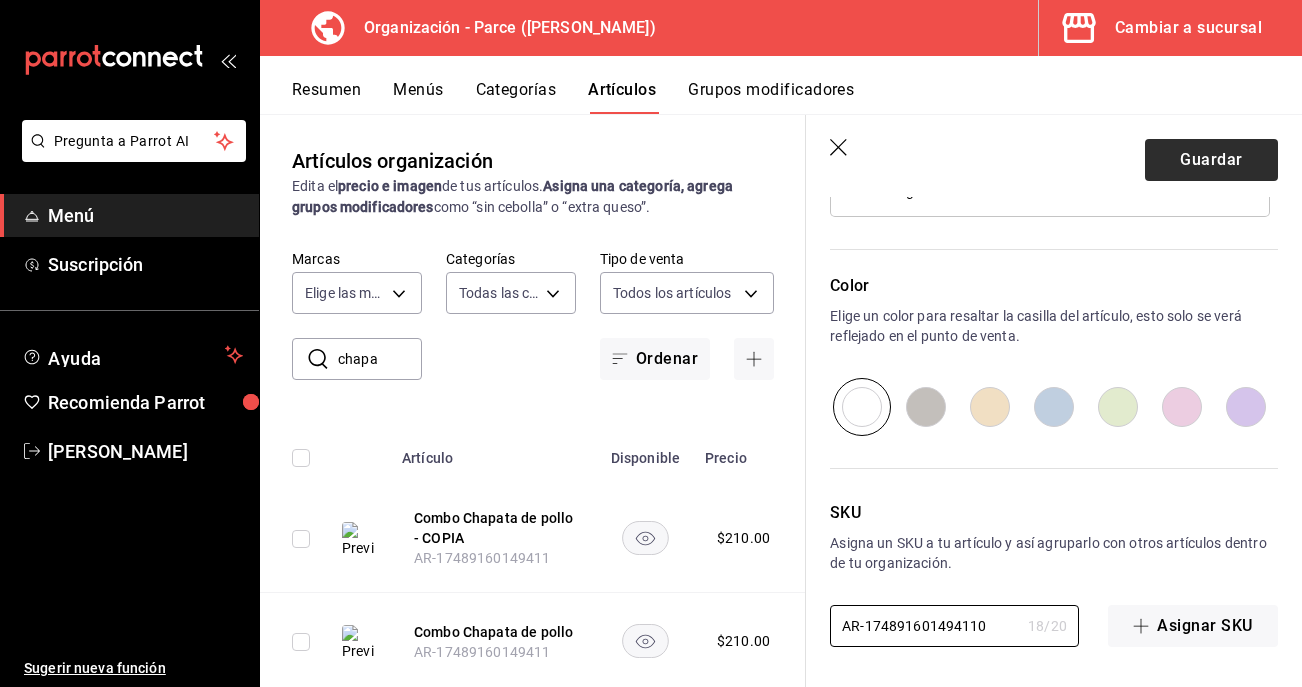 type on "AR-174891601494110" 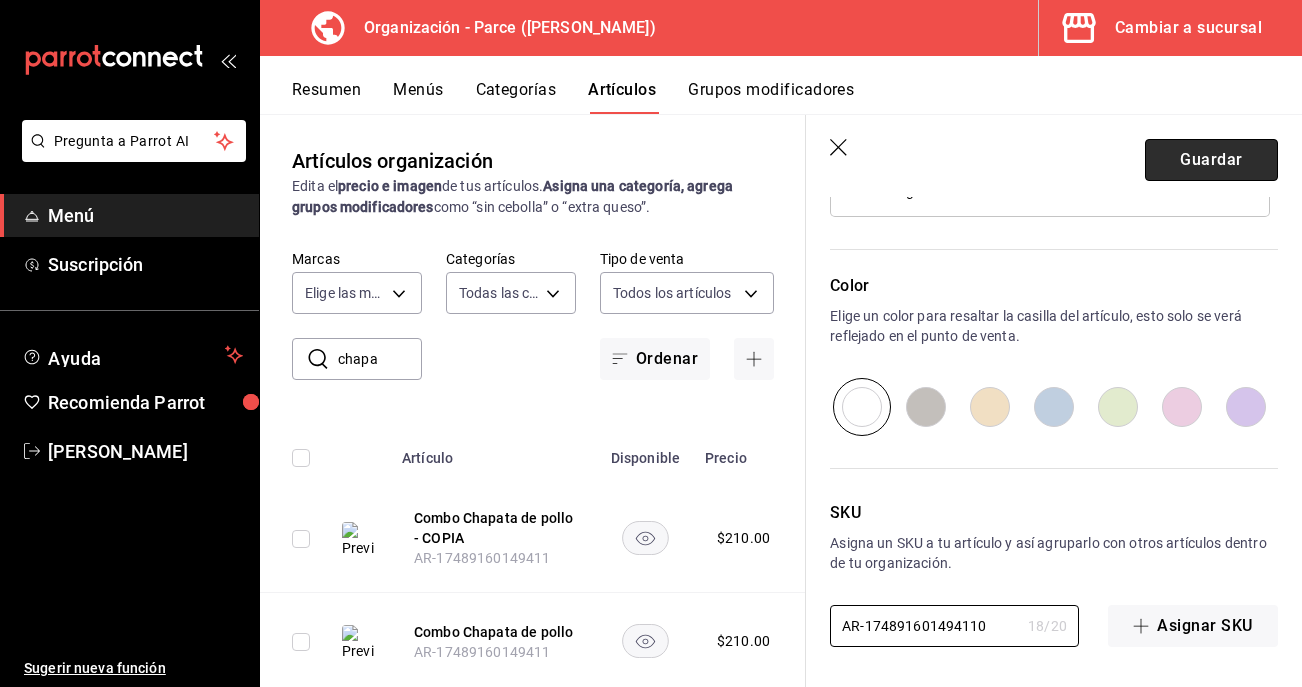 click on "Guardar" at bounding box center [1211, 160] 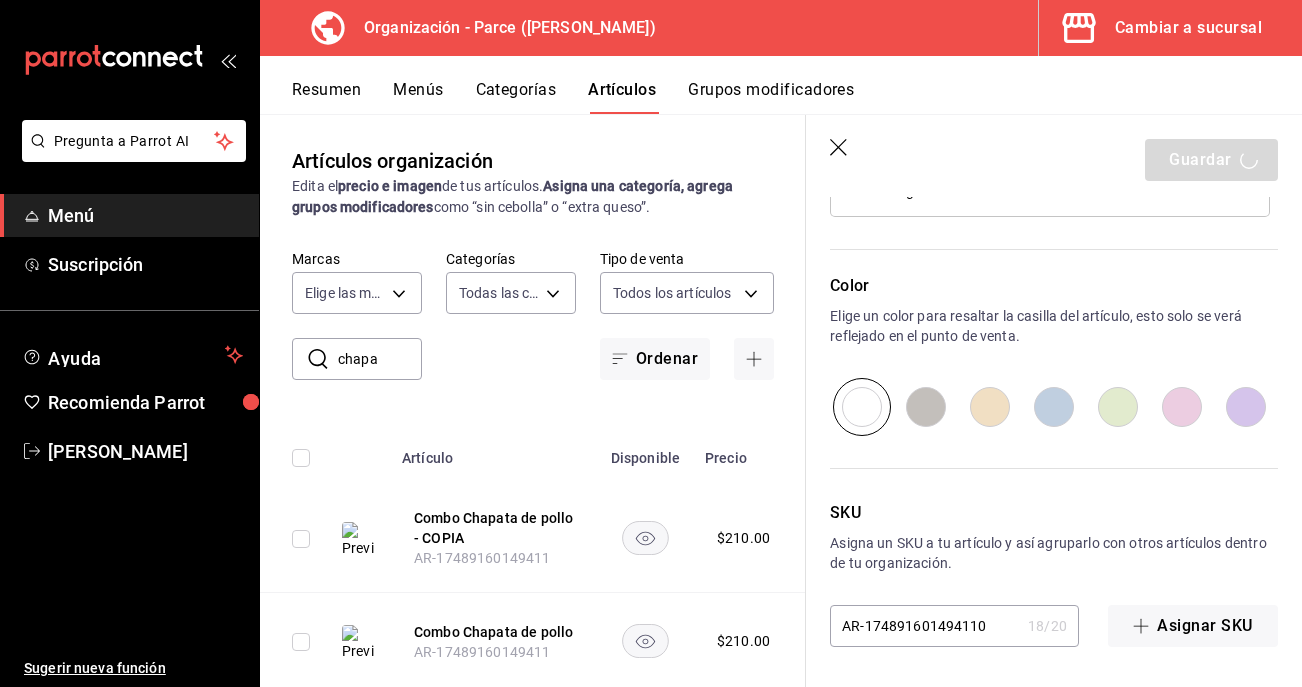 type on "x" 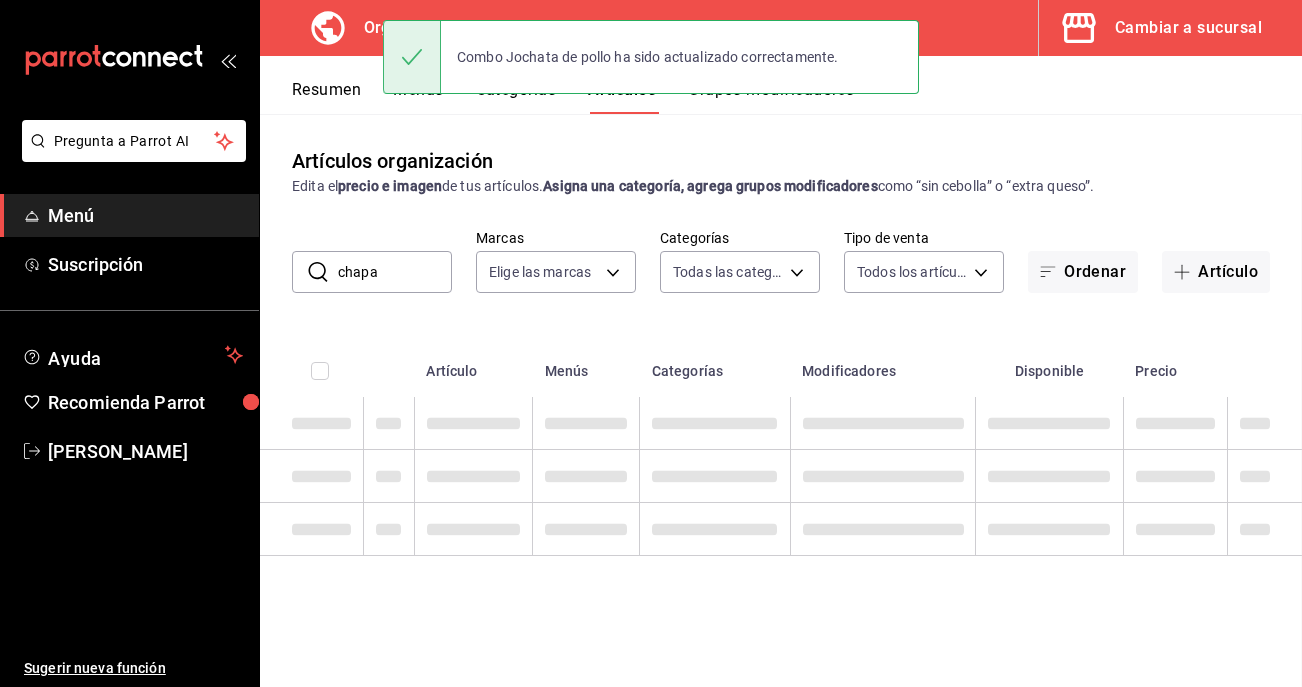 scroll, scrollTop: 0, scrollLeft: 0, axis: both 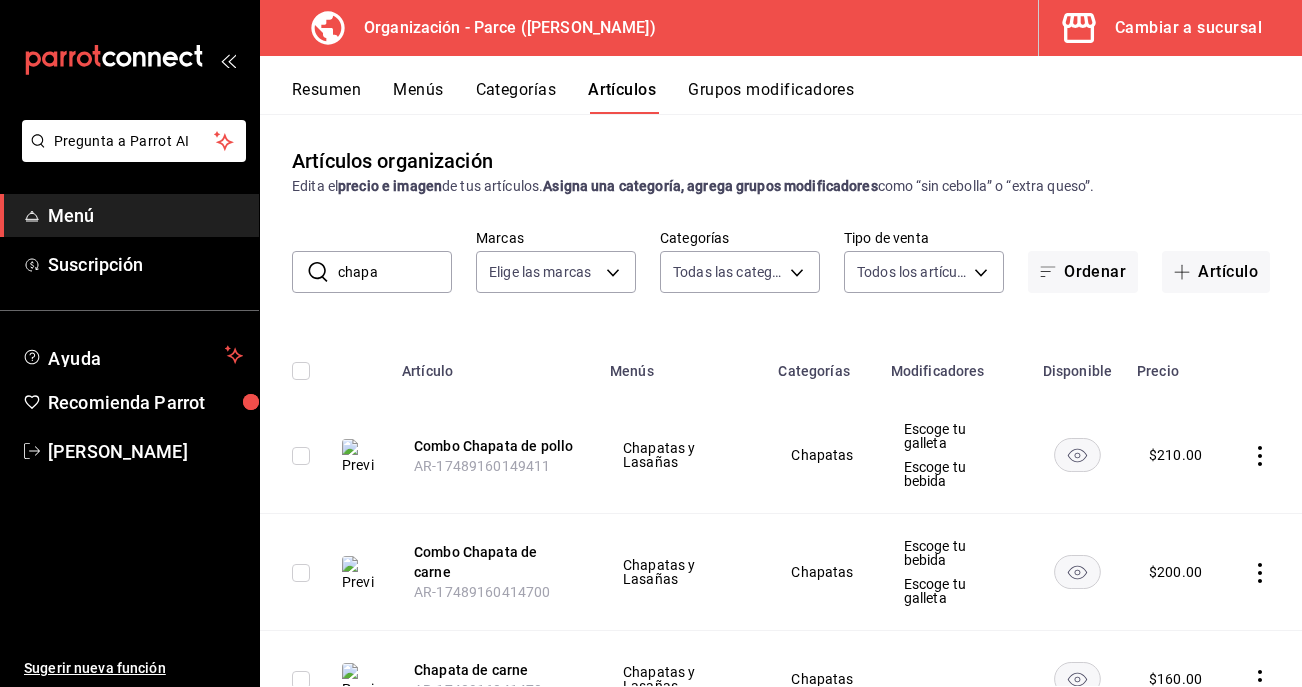 drag, startPoint x: 352, startPoint y: 274, endPoint x: 293, endPoint y: 270, distance: 59.135437 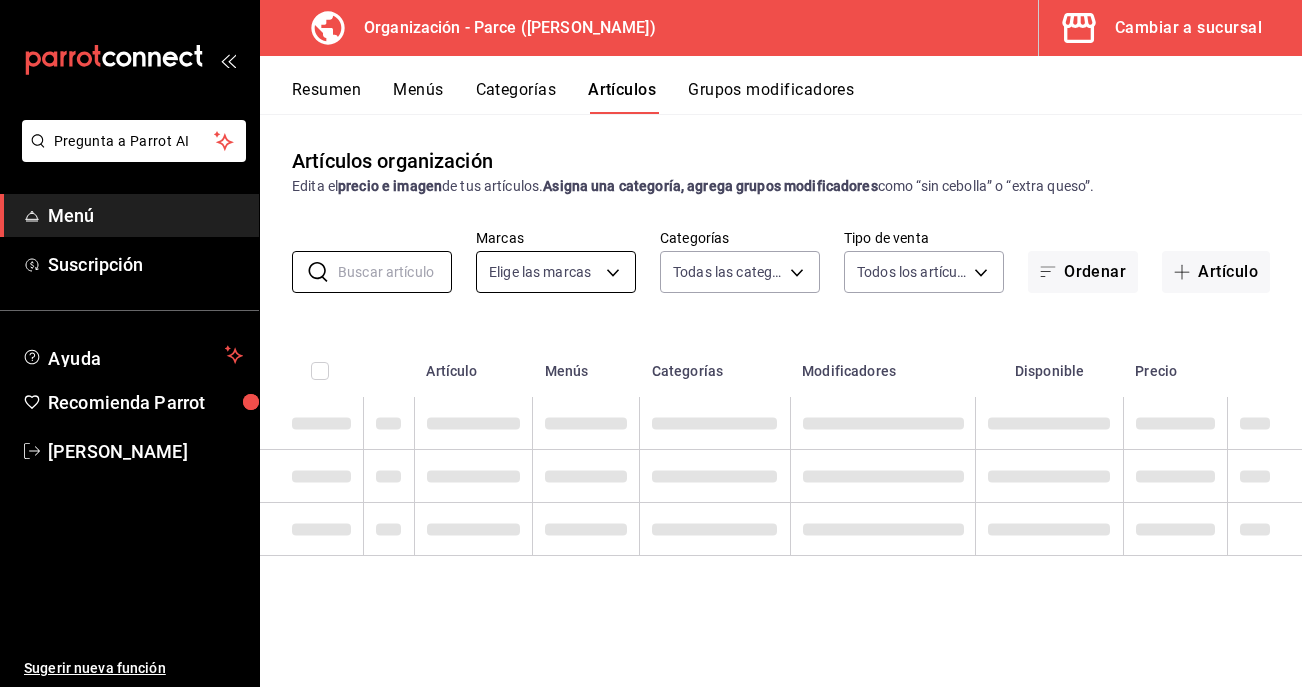 type 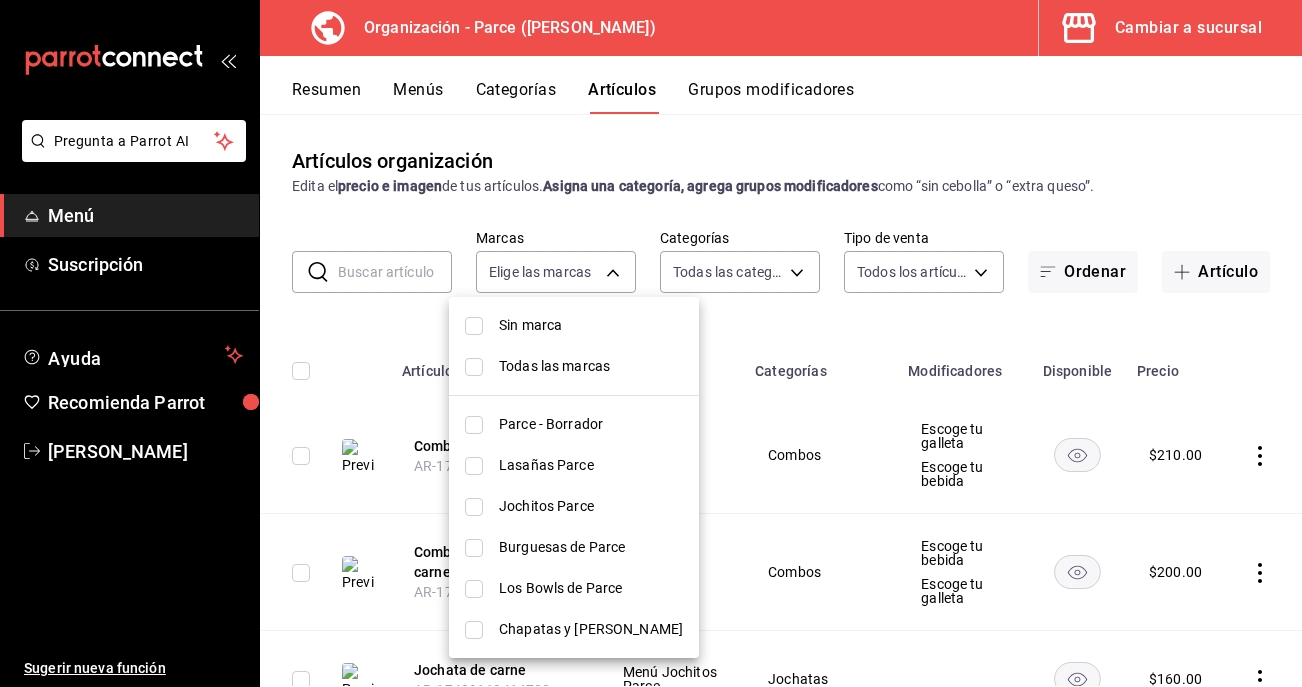 click at bounding box center (474, 507) 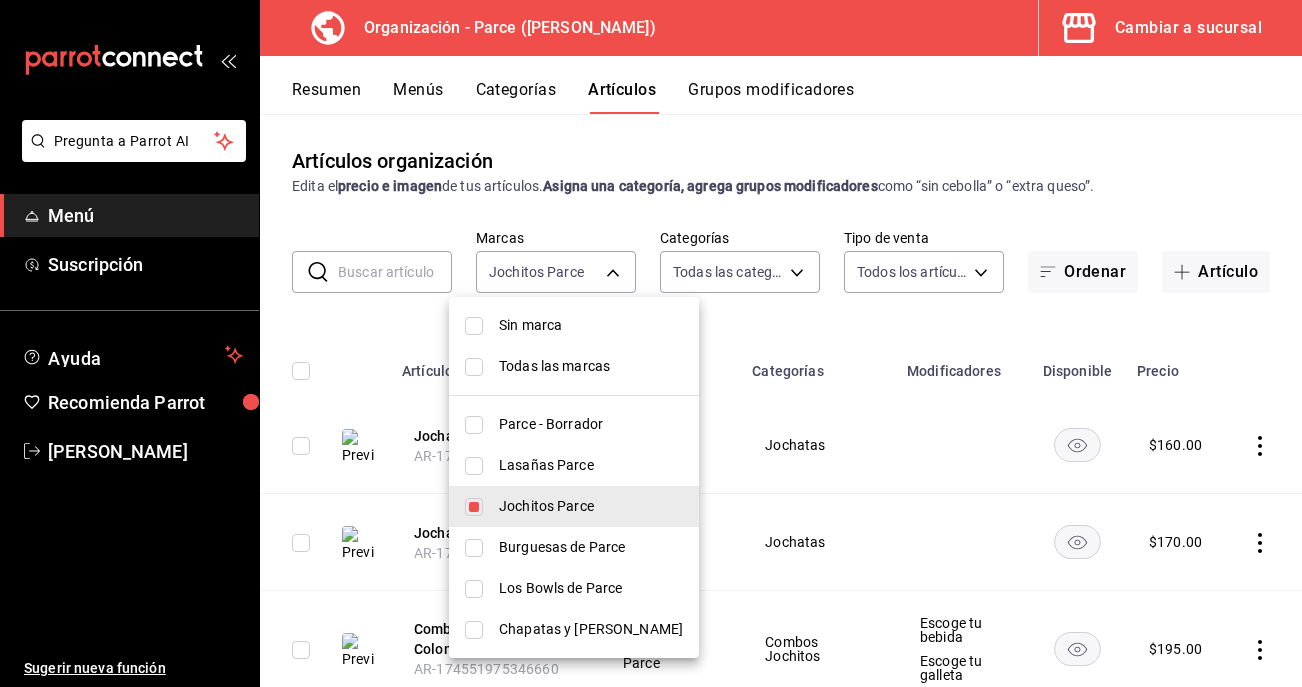click at bounding box center (651, 343) 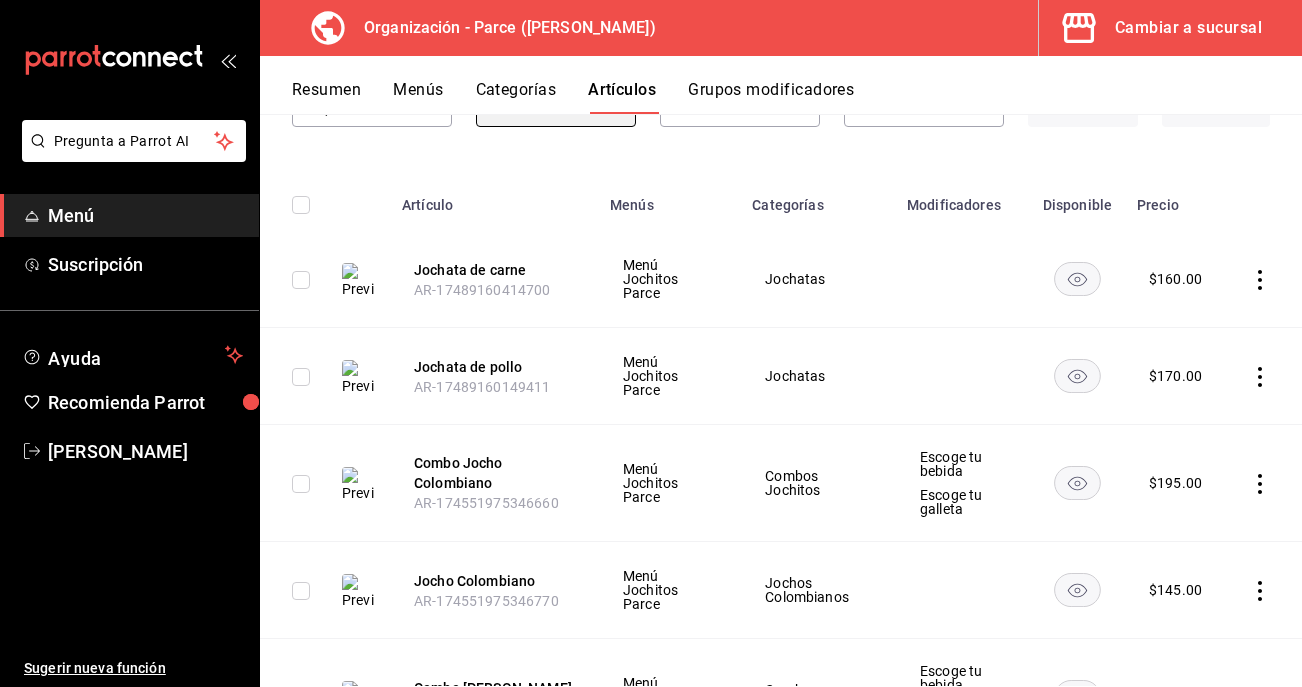 scroll, scrollTop: 0, scrollLeft: 0, axis: both 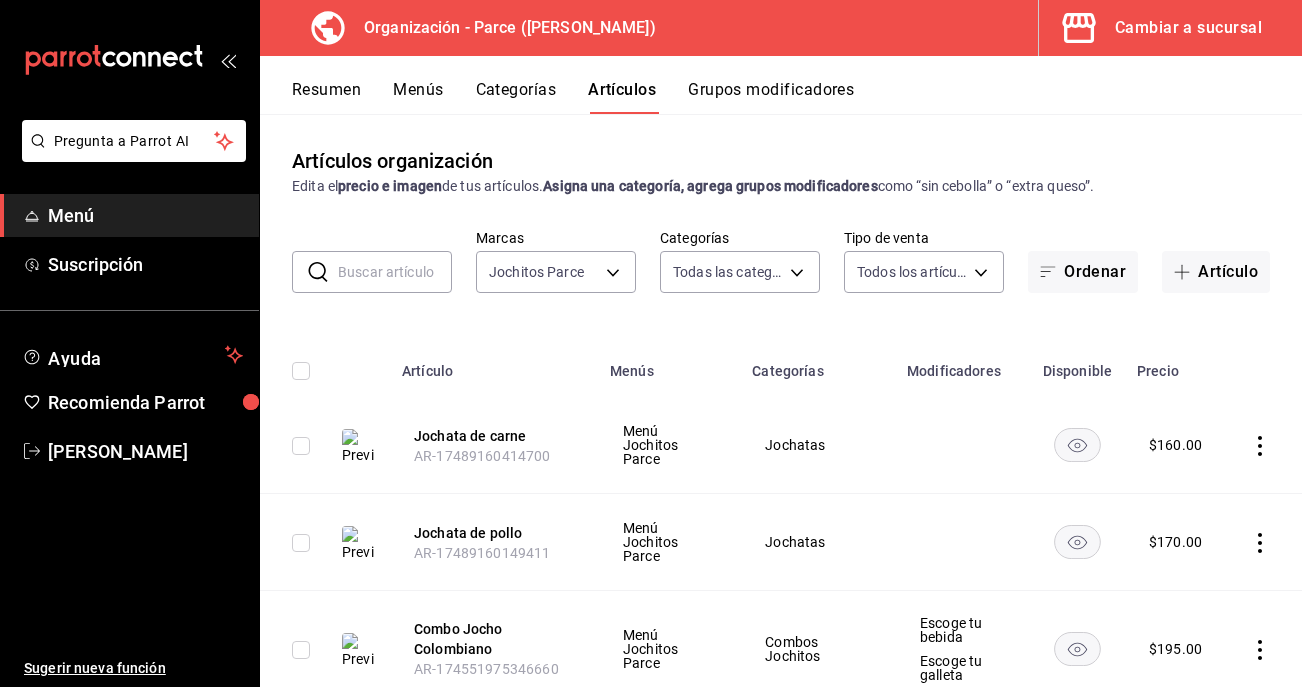 click on "Menús" at bounding box center (418, 97) 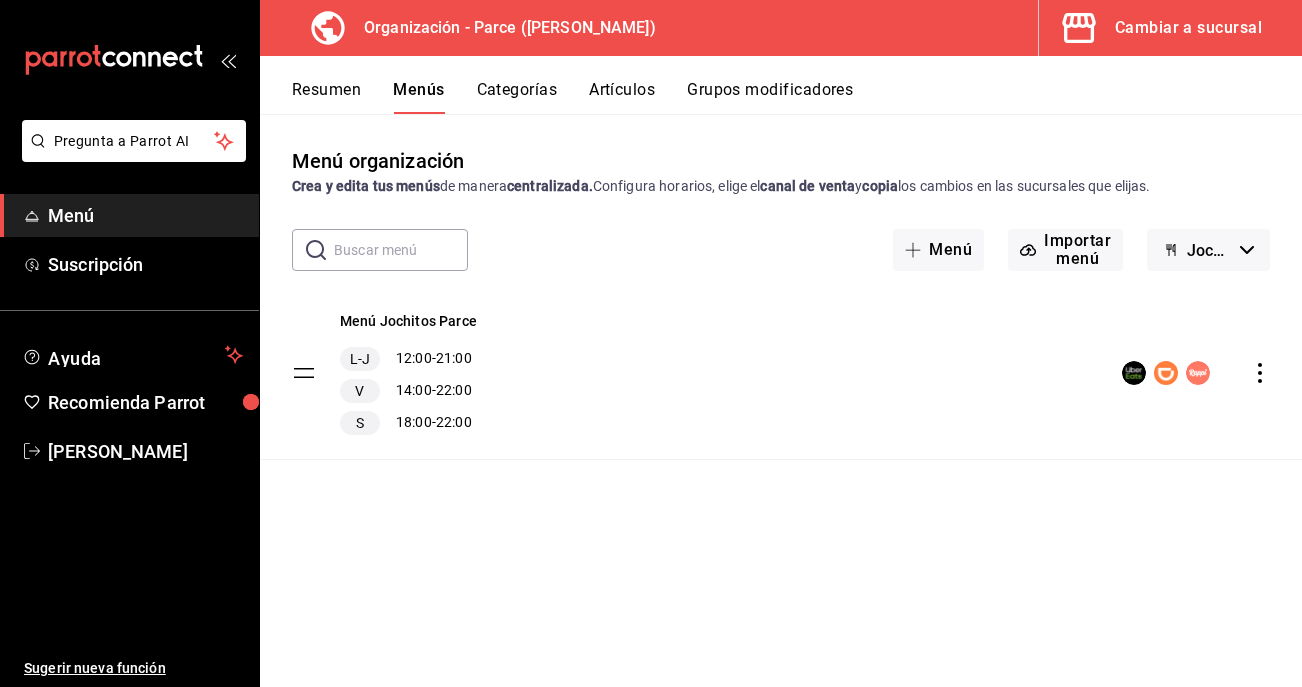 click 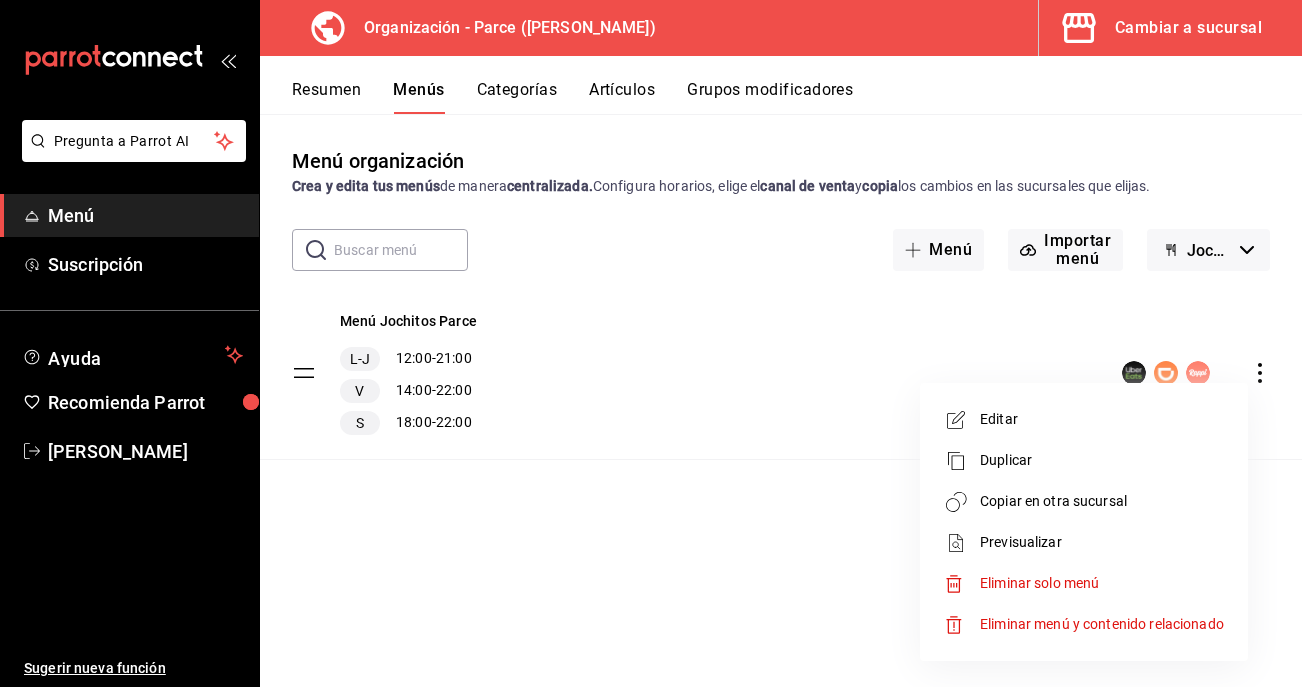 click on "Copiar en otra sucursal" at bounding box center [1102, 501] 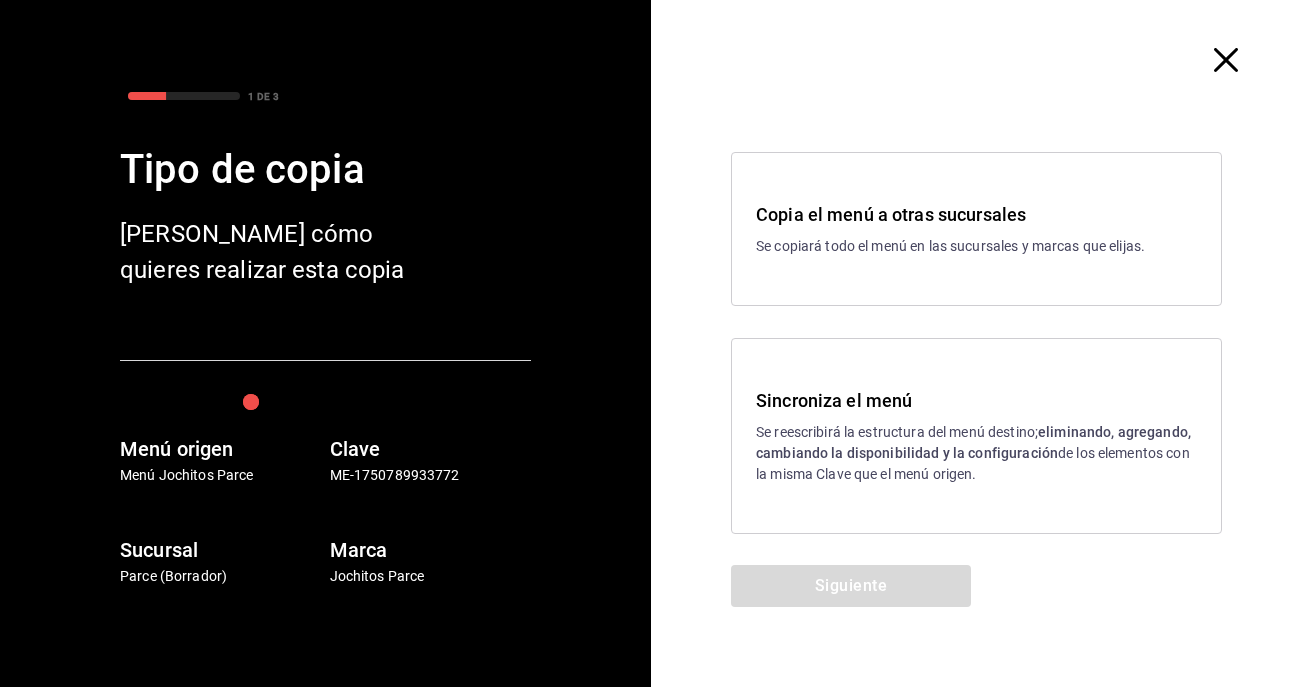click on "Se reescribirá la estructura del menú destino;  eliminando, agregando, cambiando la disponibilidad y la configuración  de los elementos con la misma Clave que el menú origen." at bounding box center [976, 453] 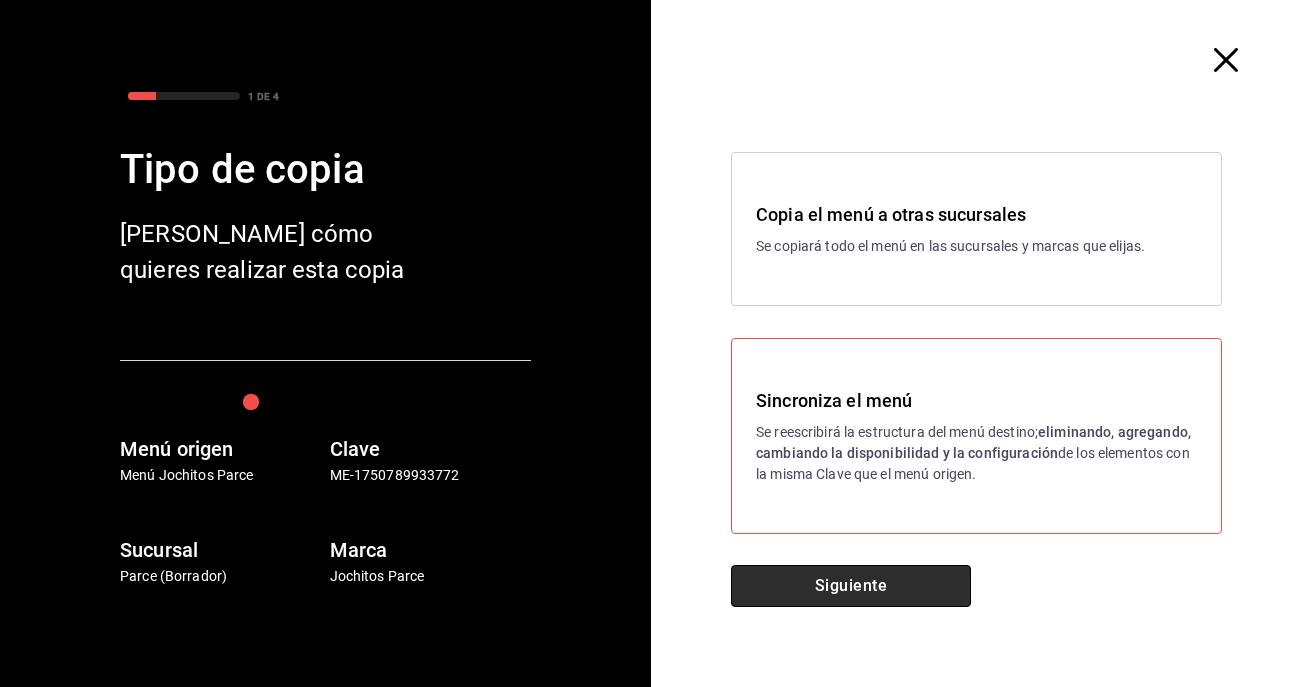 click on "Siguiente" at bounding box center (851, 586) 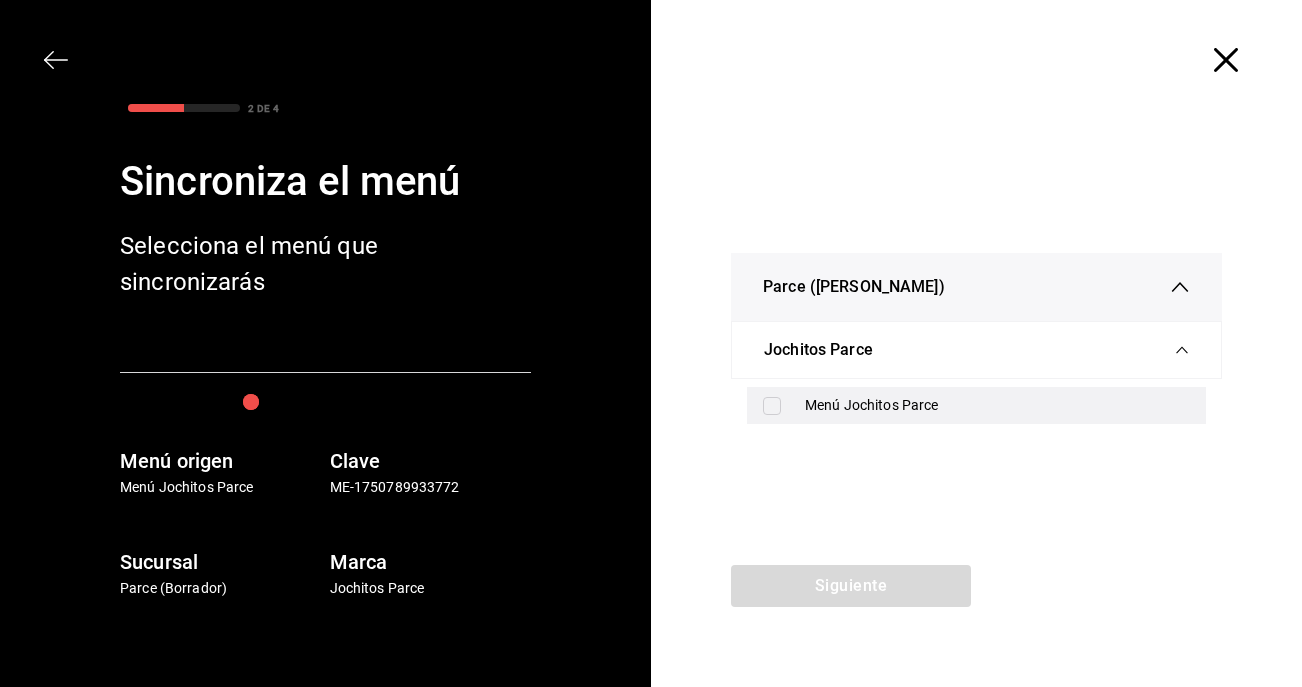 click on "Menú Jochitos Parce" at bounding box center [997, 405] 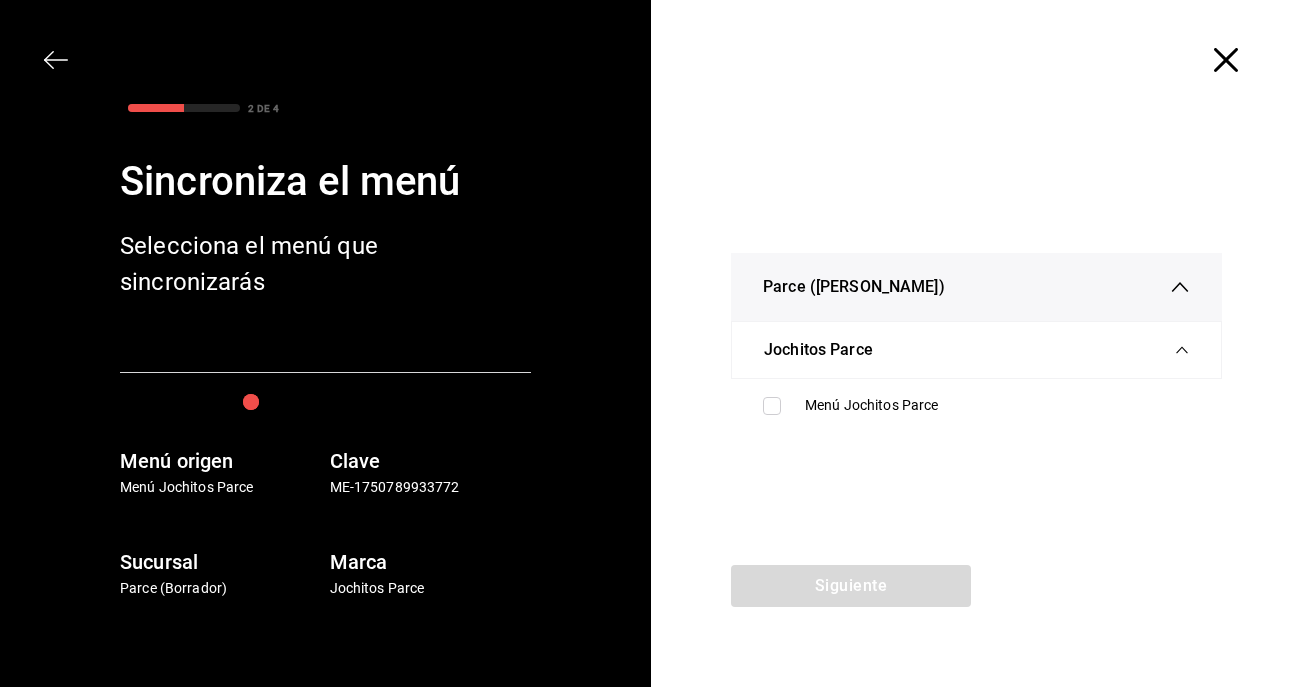 checkbox on "true" 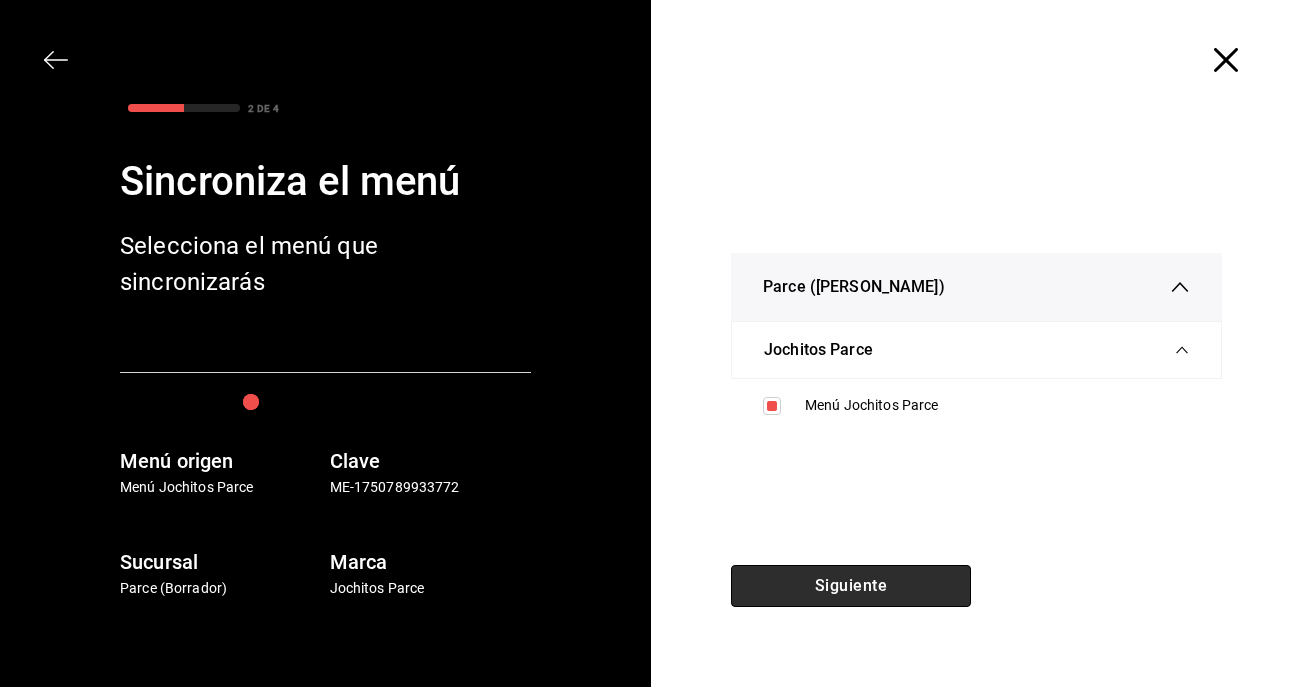 click on "Siguiente" at bounding box center (851, 586) 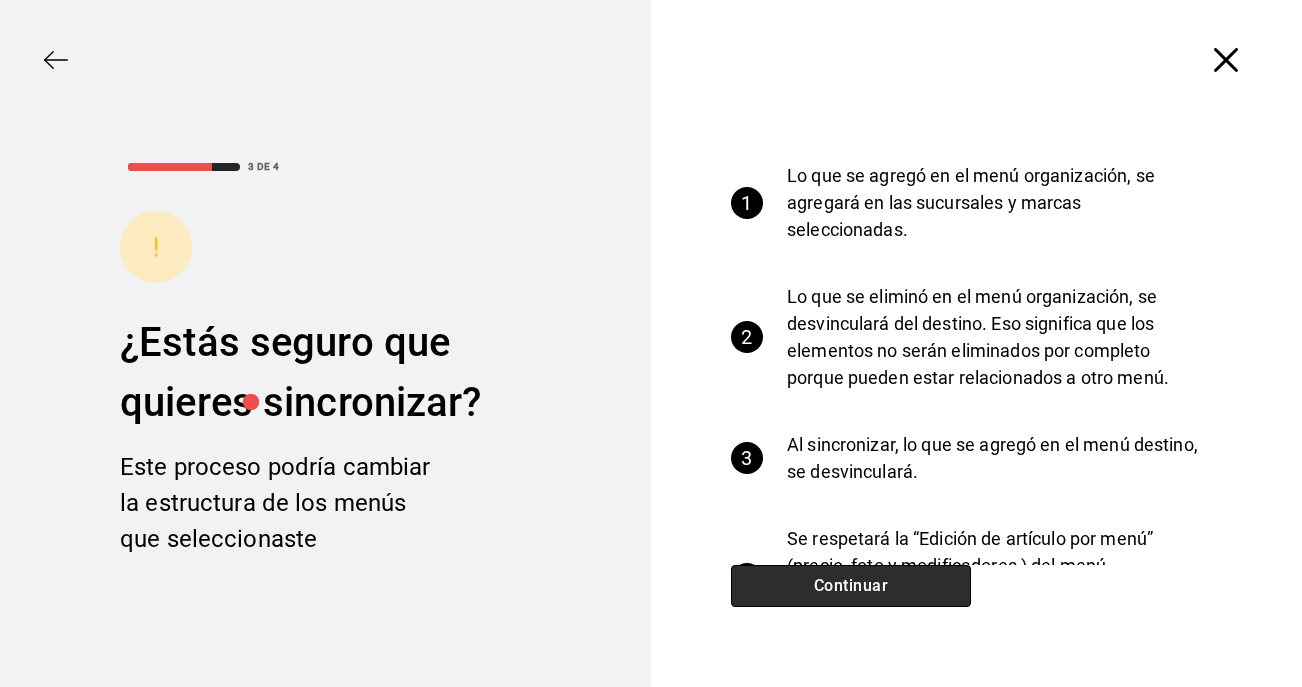 click on "Continuar" at bounding box center (851, 586) 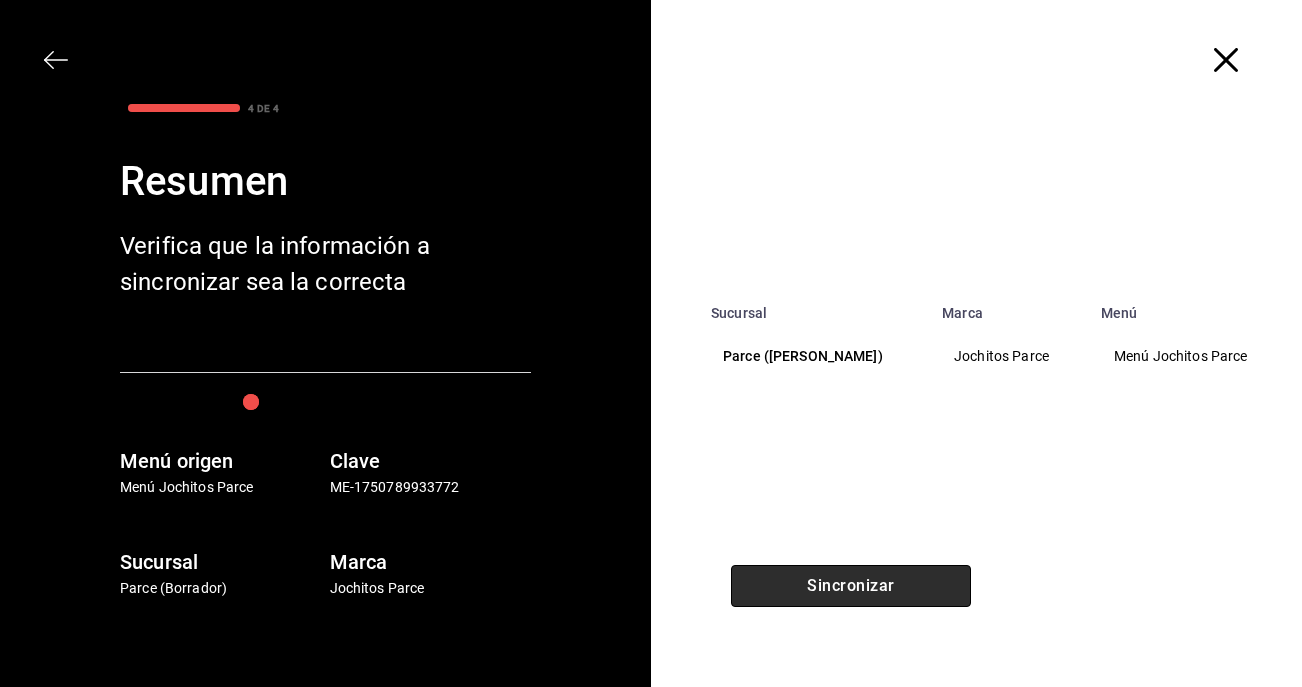 click on "Sincronizar" at bounding box center (851, 586) 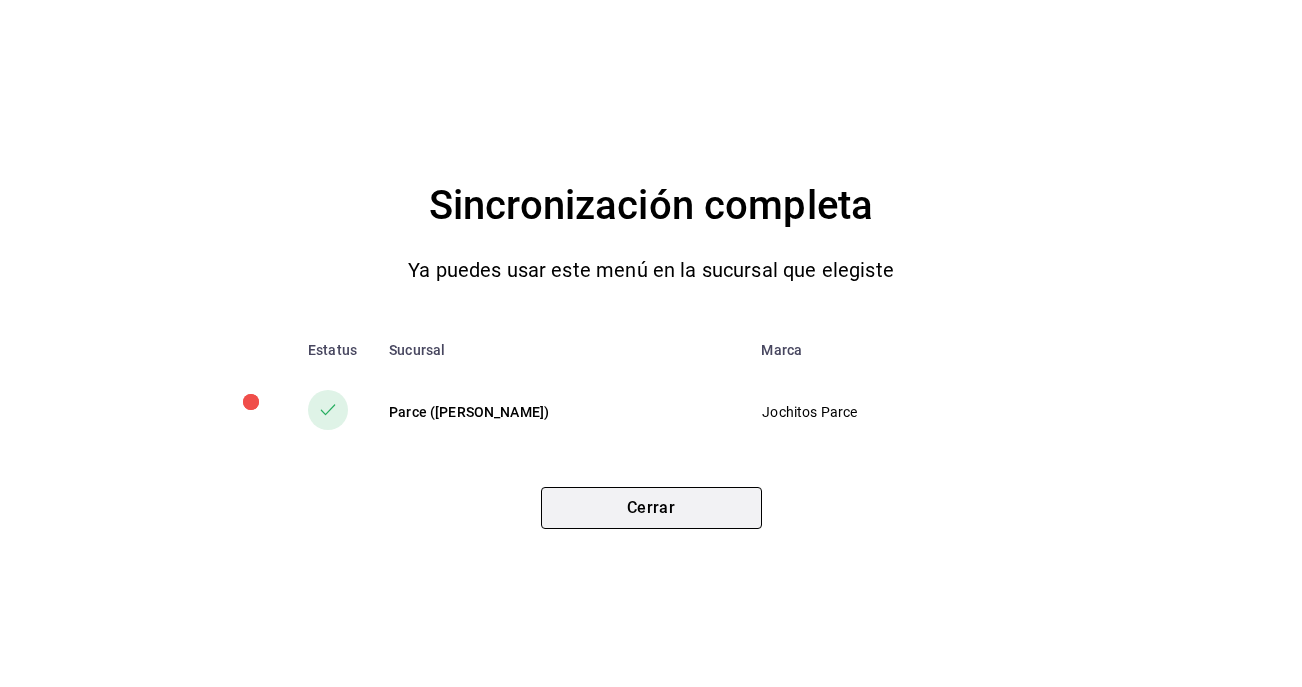 click on "Cerrar" at bounding box center [651, 508] 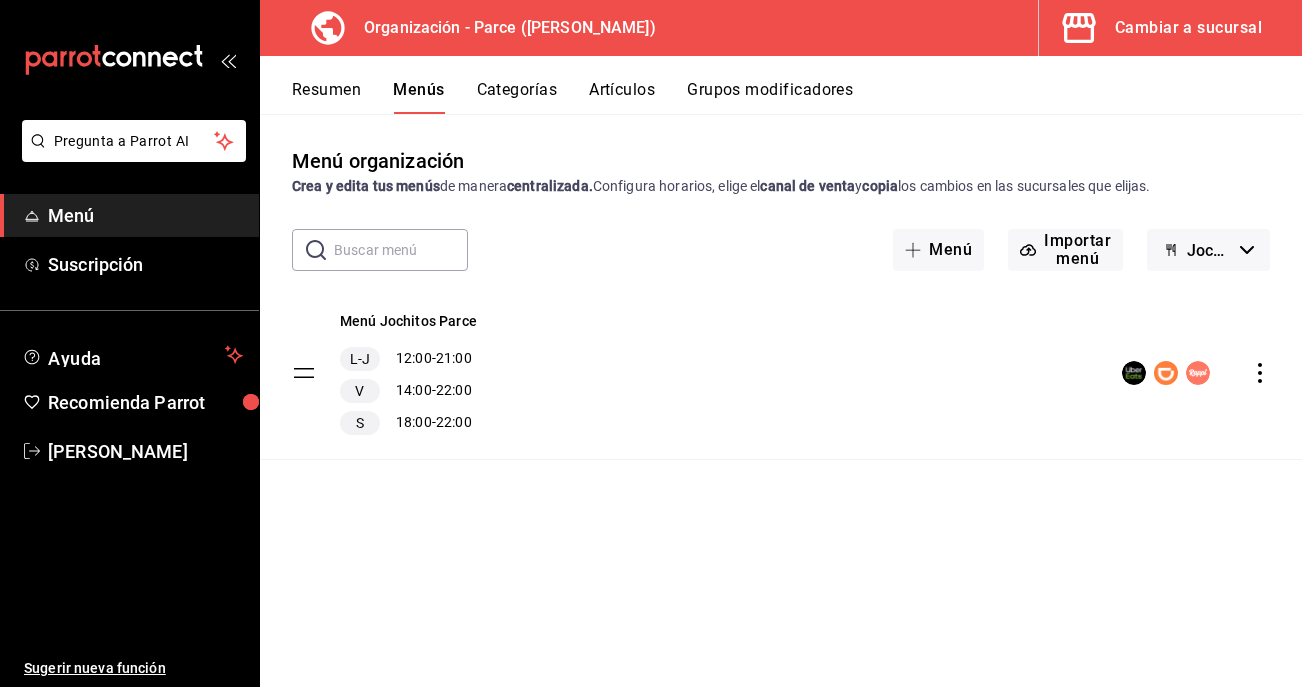 click on "Cambiar a sucursal" at bounding box center [1188, 28] 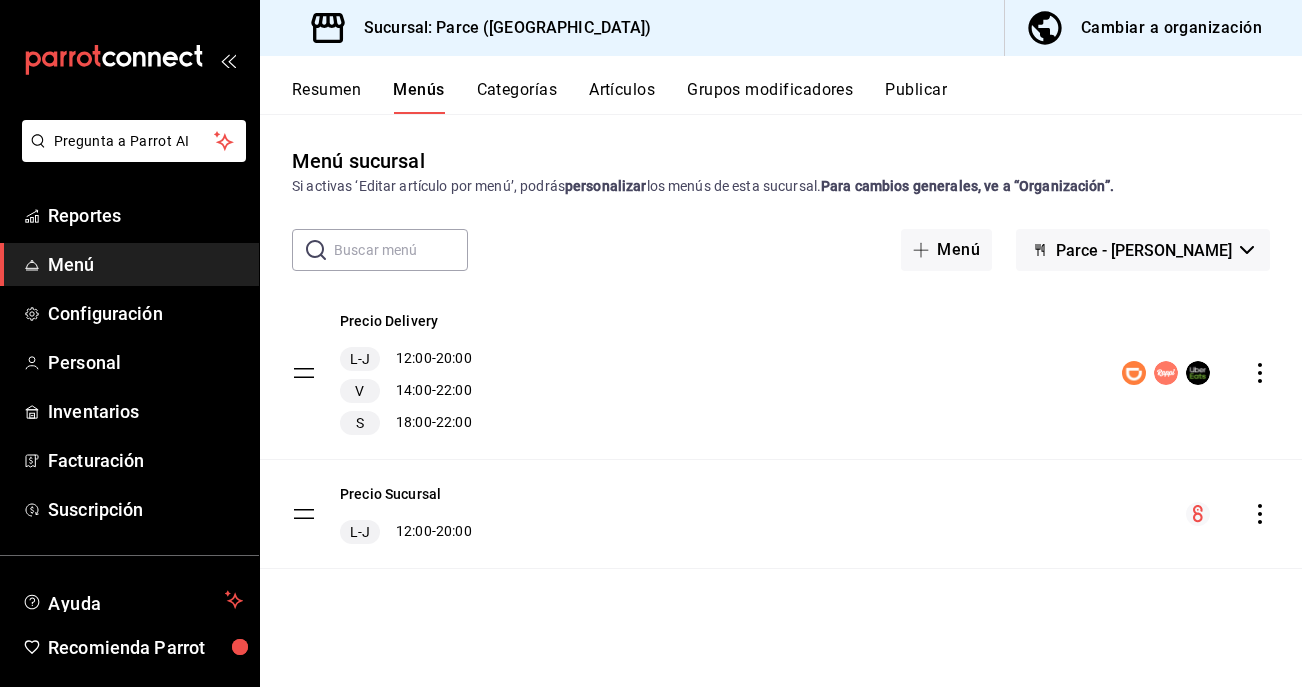 click on "Publicar" at bounding box center (916, 97) 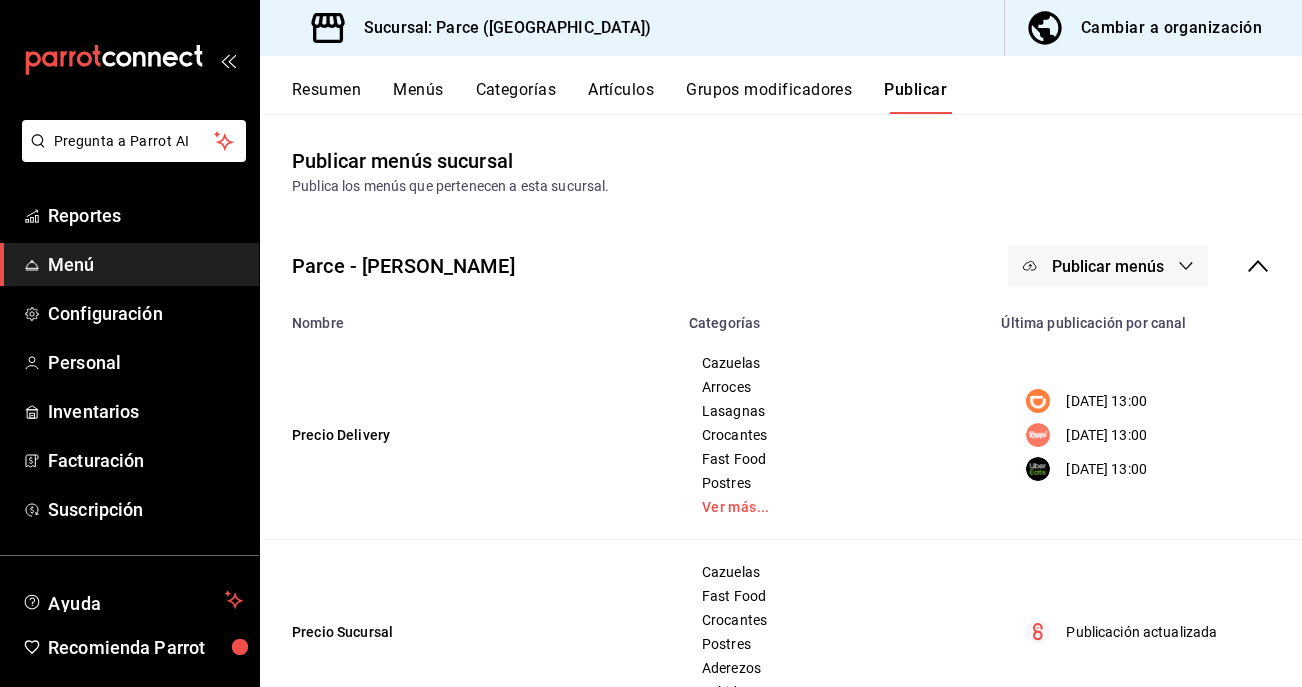 click 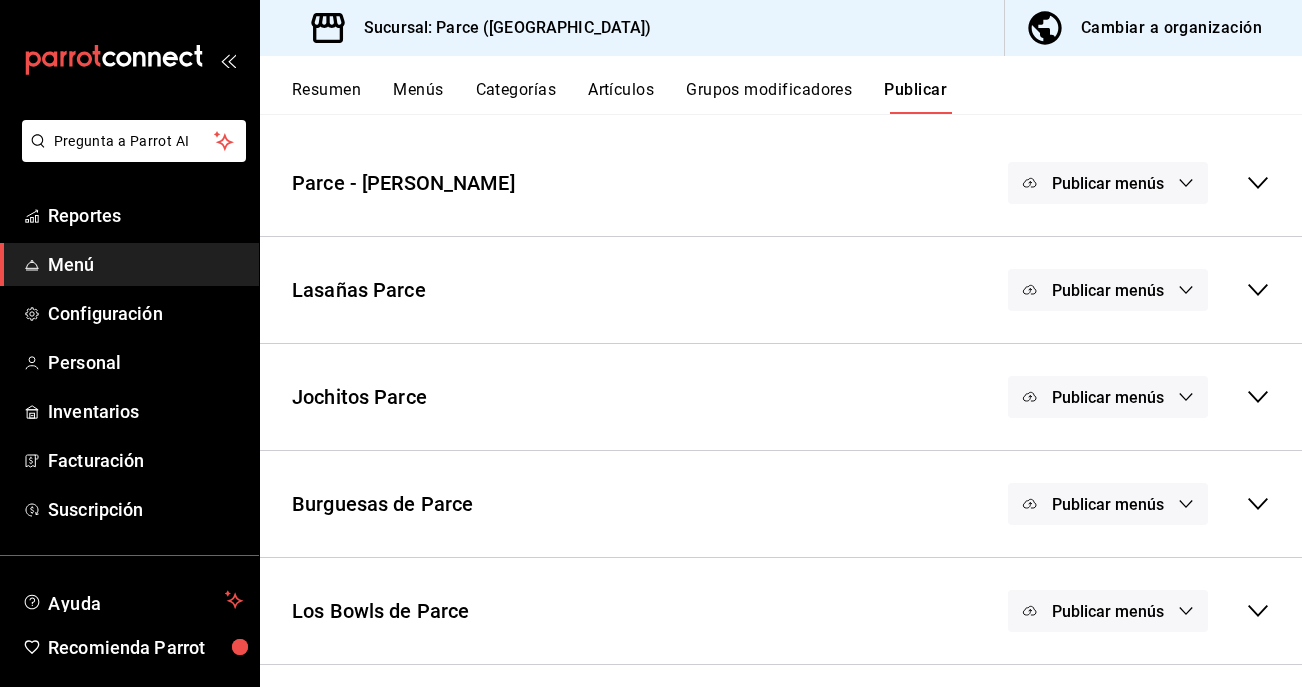 scroll, scrollTop: 168, scrollLeft: 0, axis: vertical 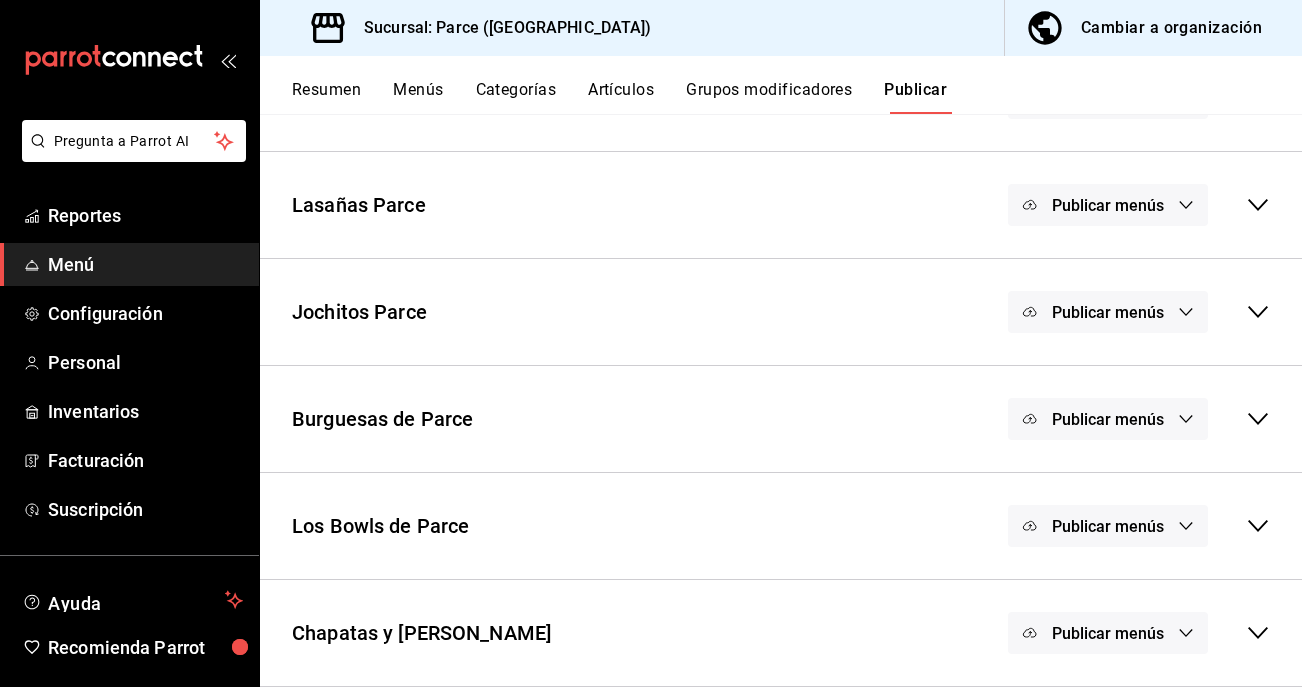 click on "Publicar menús" at bounding box center [1108, 312] 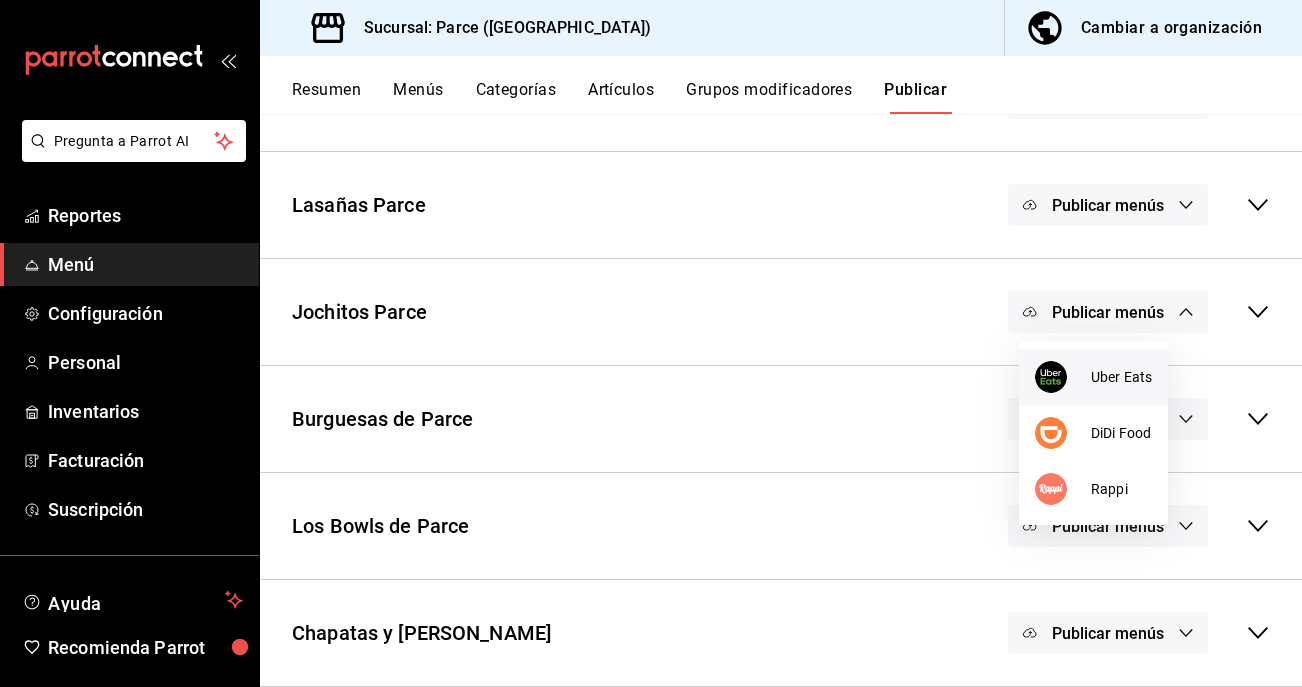 click on "Uber Eats" at bounding box center (1121, 377) 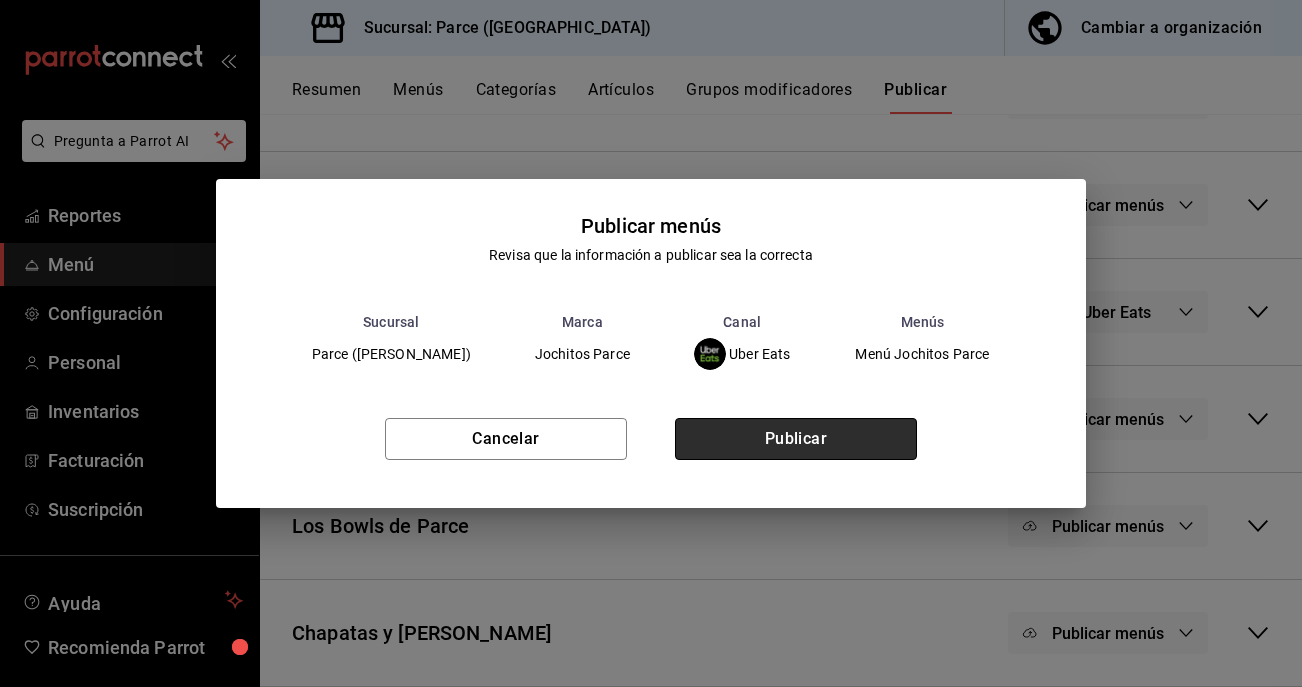 click on "Publicar" at bounding box center (796, 439) 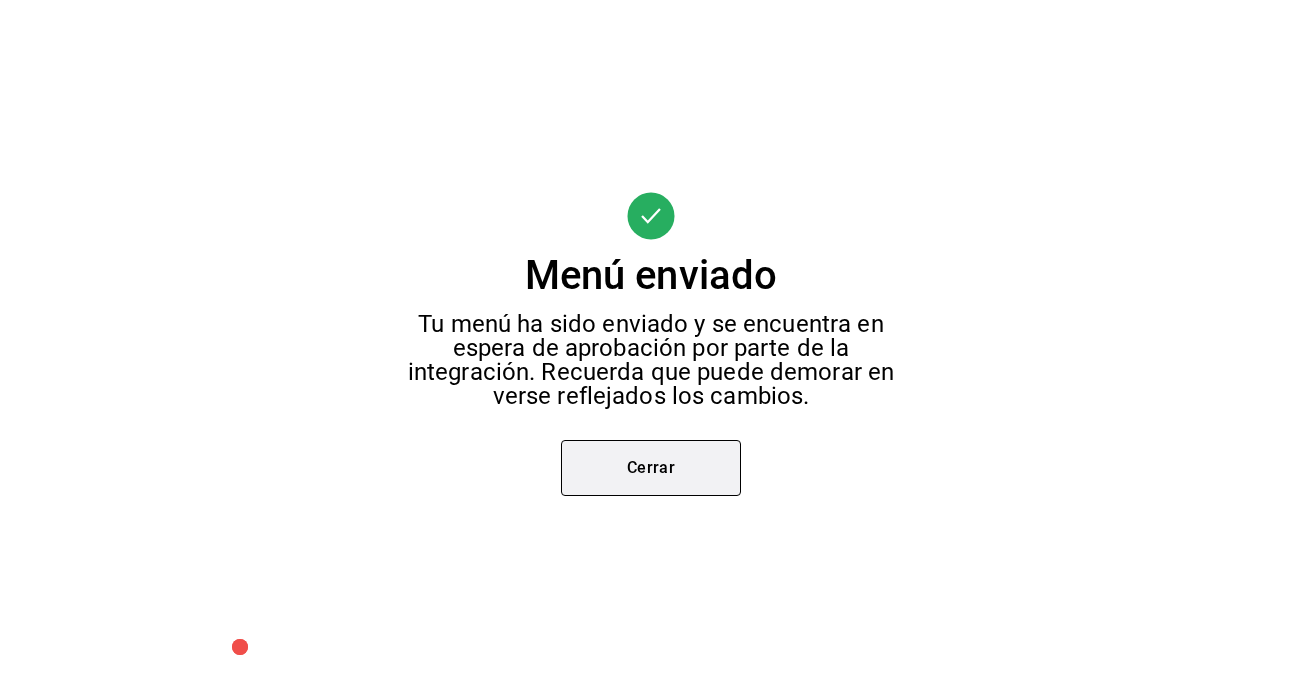 scroll, scrollTop: 109, scrollLeft: 0, axis: vertical 